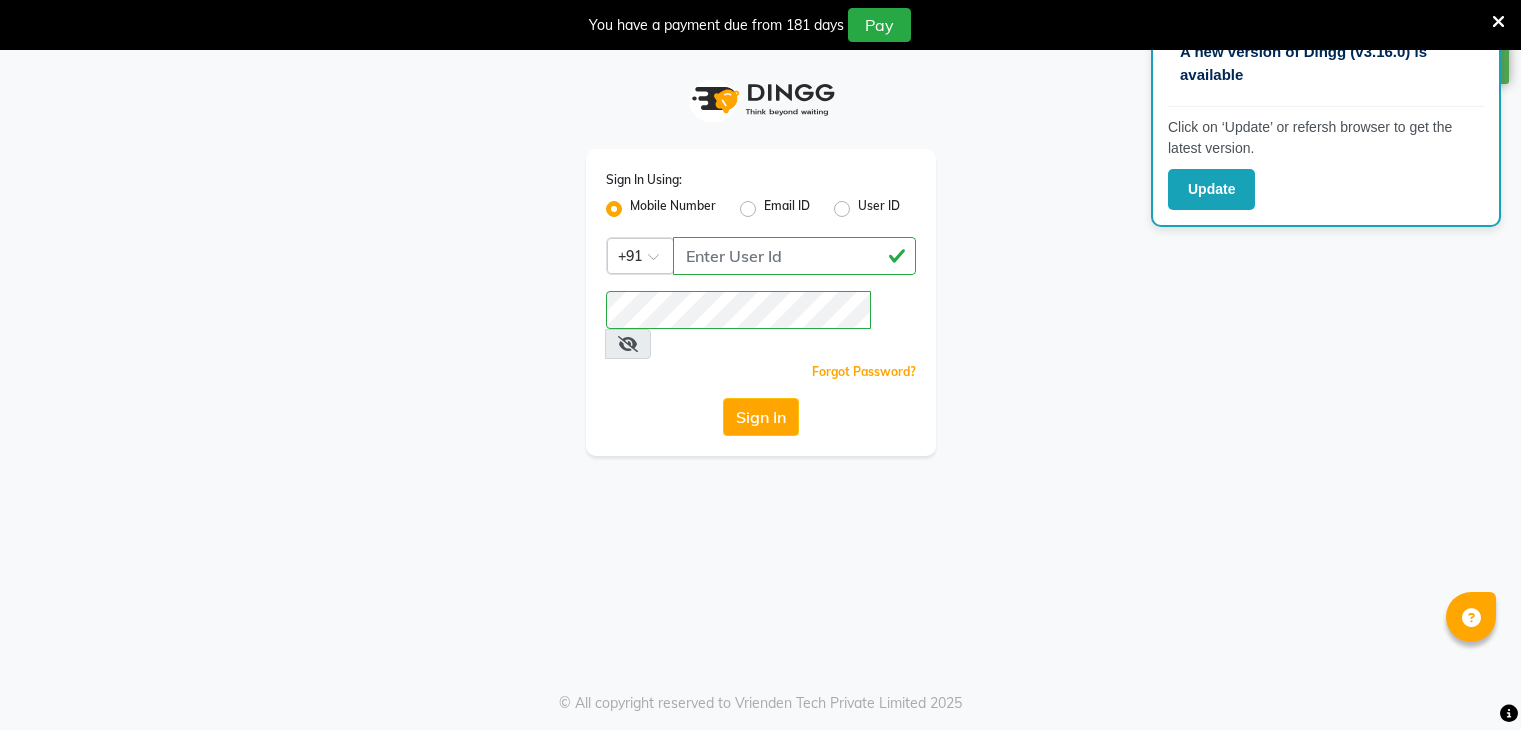 scroll, scrollTop: 0, scrollLeft: 0, axis: both 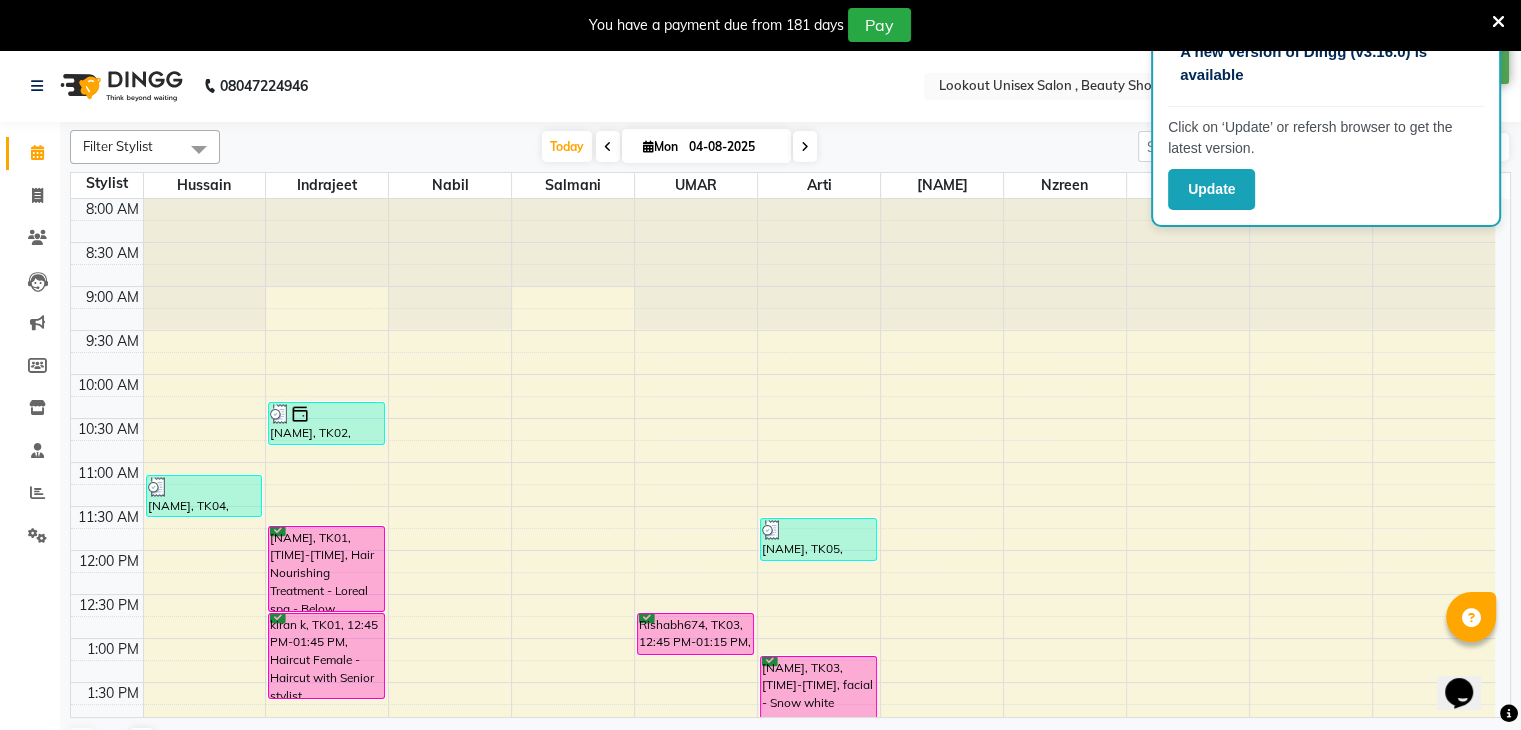 click on "You have a payment due from 181 days   Pay" at bounding box center (760, 25) 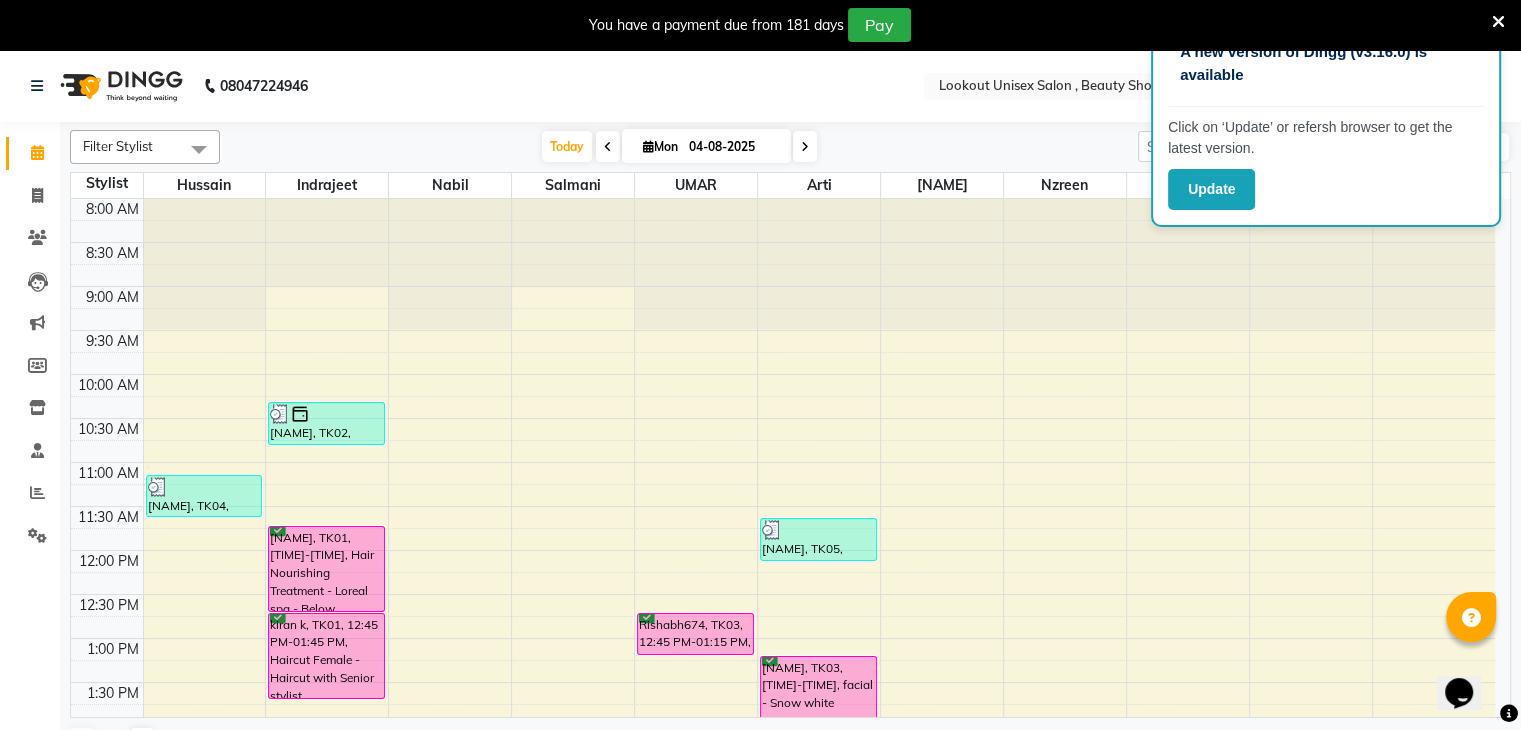 click at bounding box center [1498, 22] 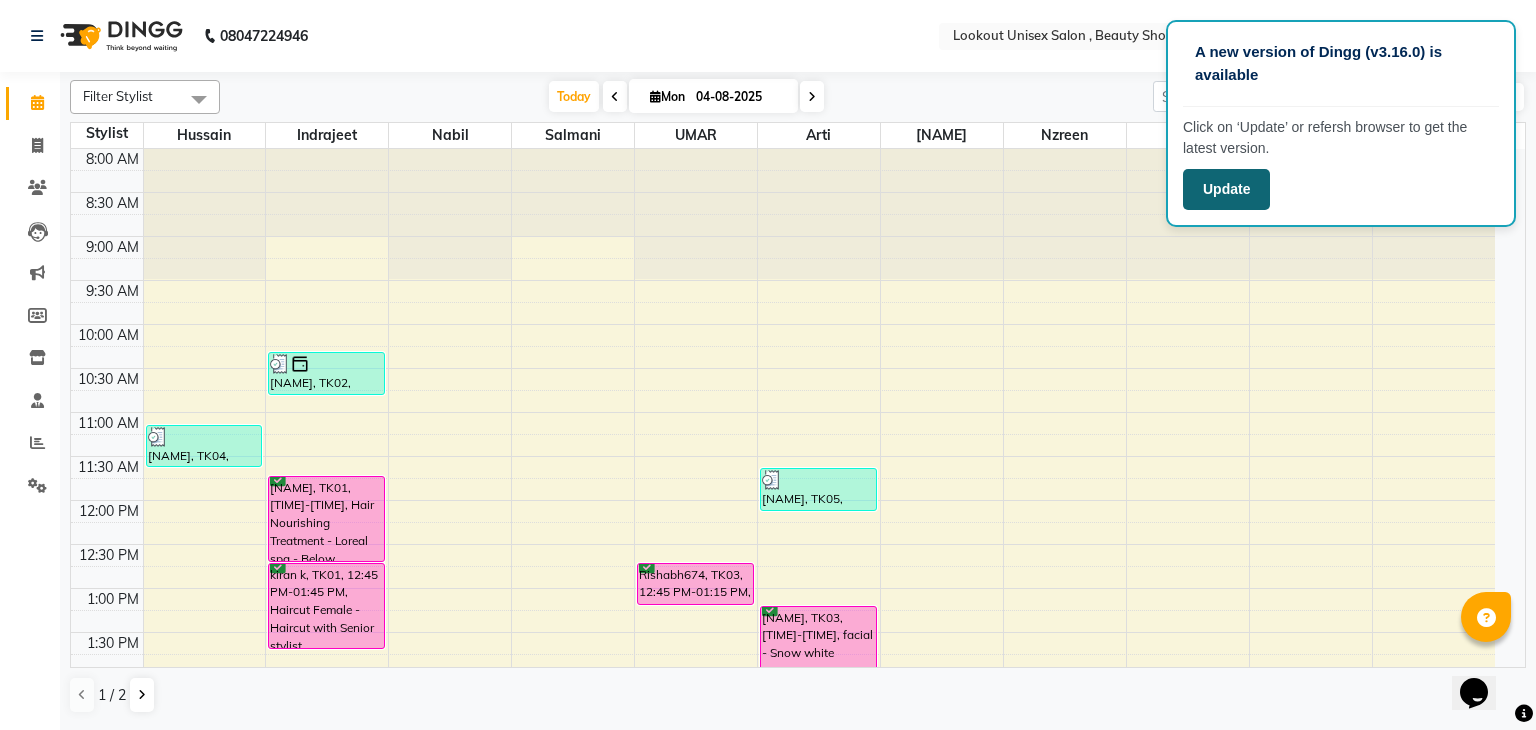 click on "Update" 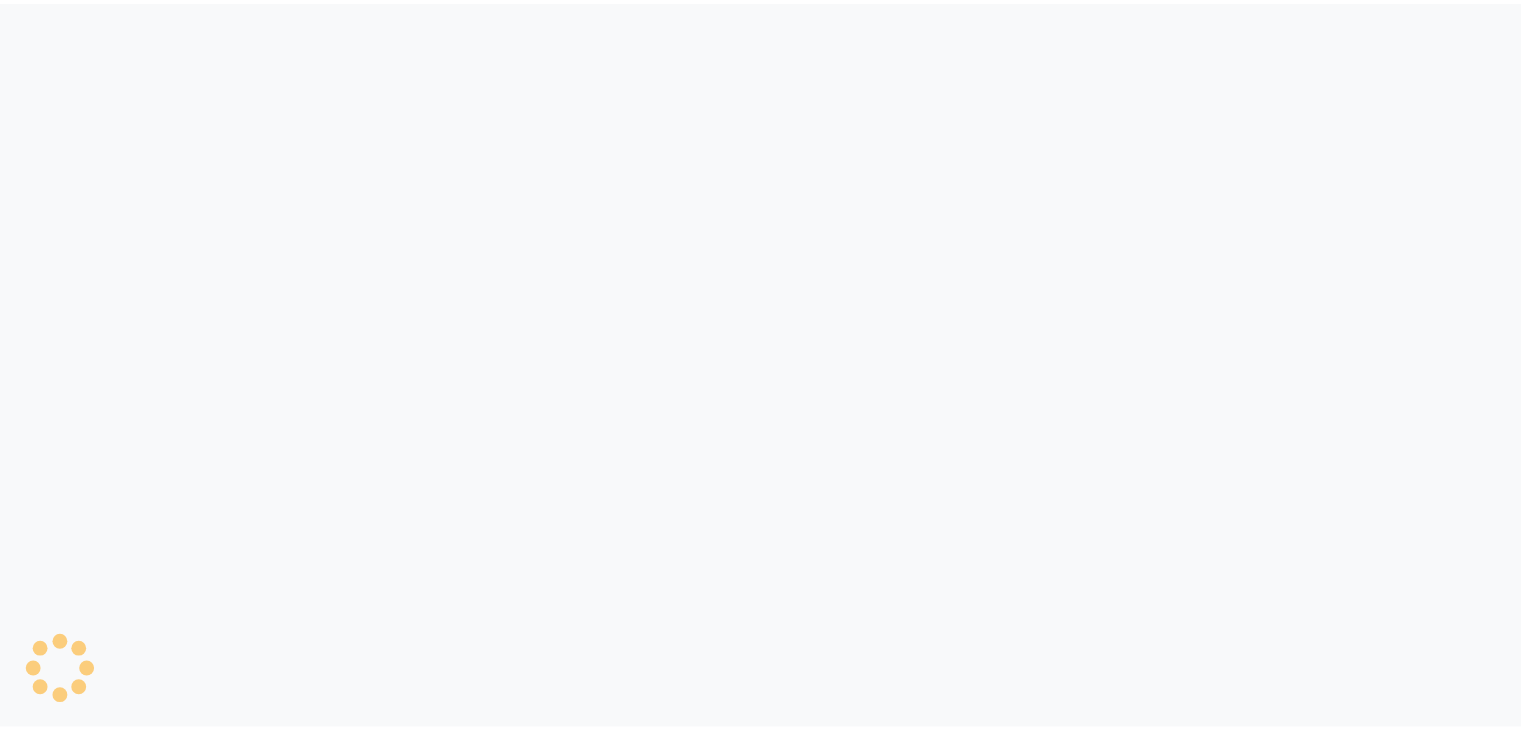 scroll, scrollTop: 0, scrollLeft: 0, axis: both 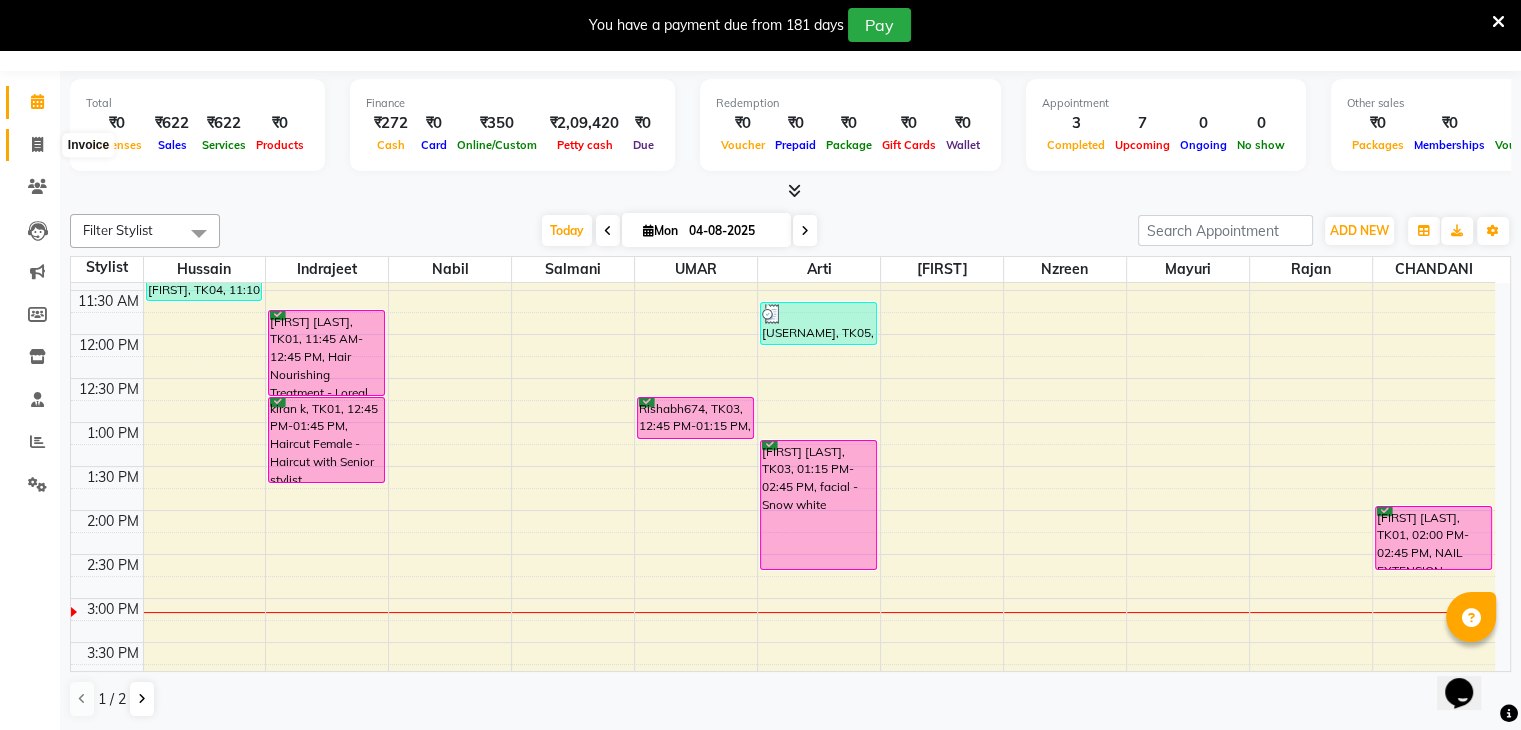 click 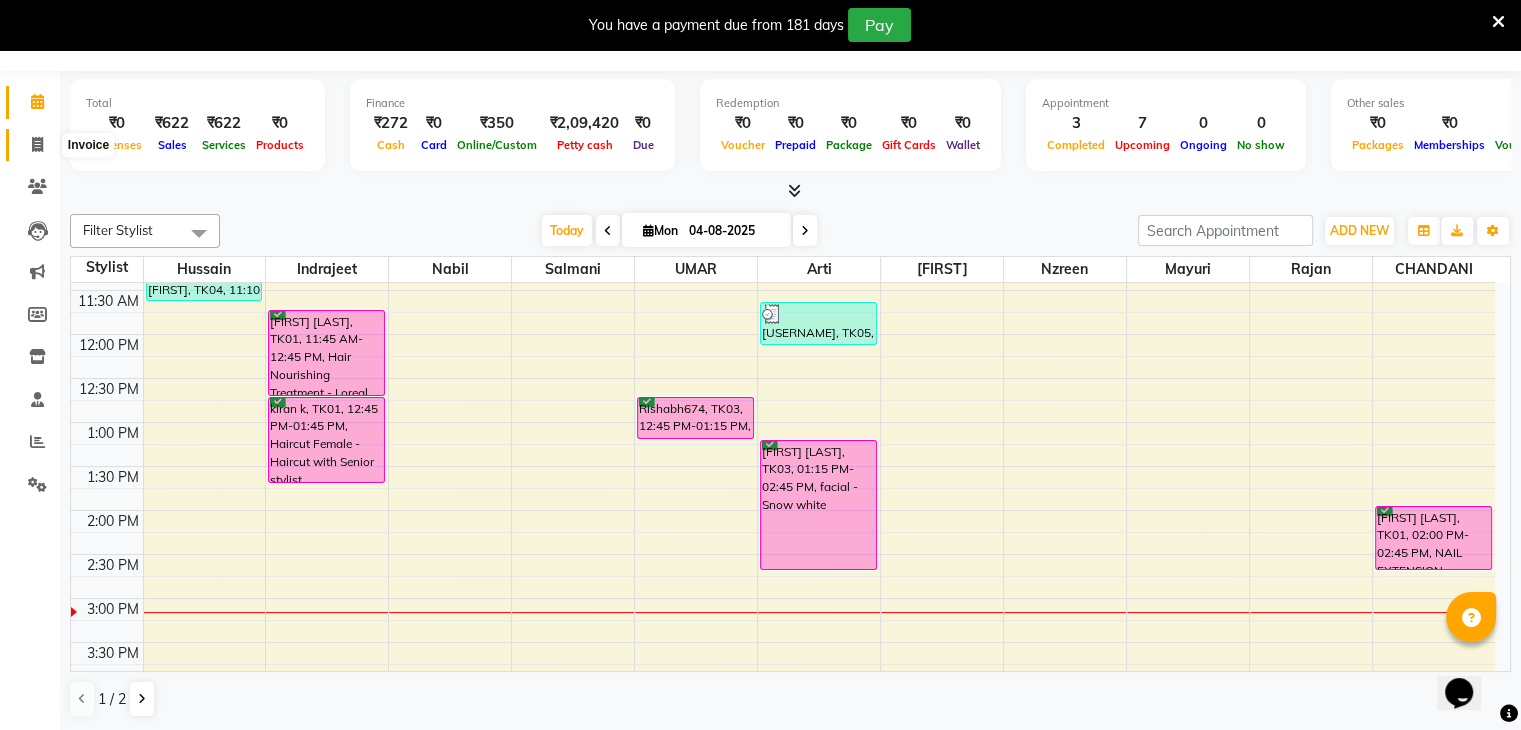 select on "service" 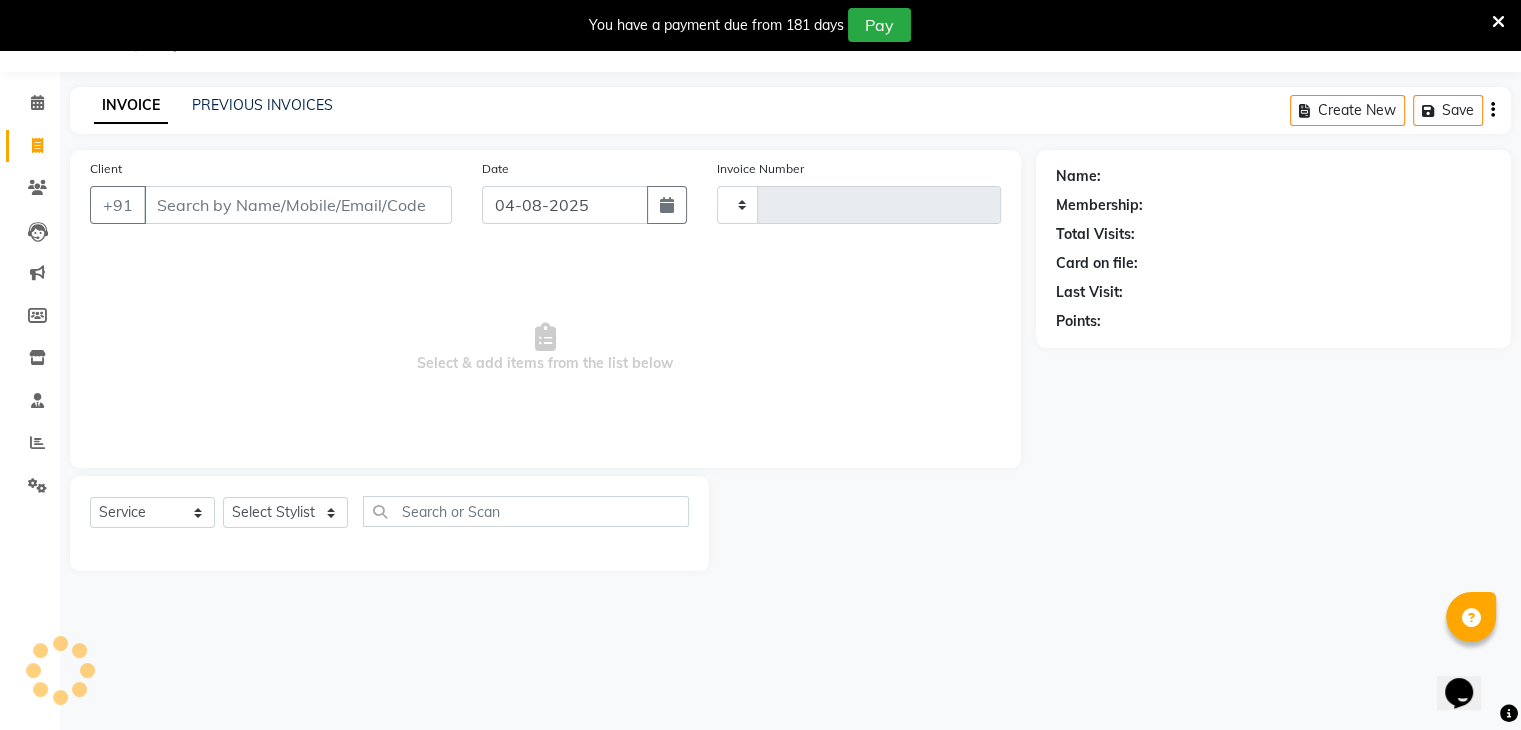 scroll, scrollTop: 50, scrollLeft: 0, axis: vertical 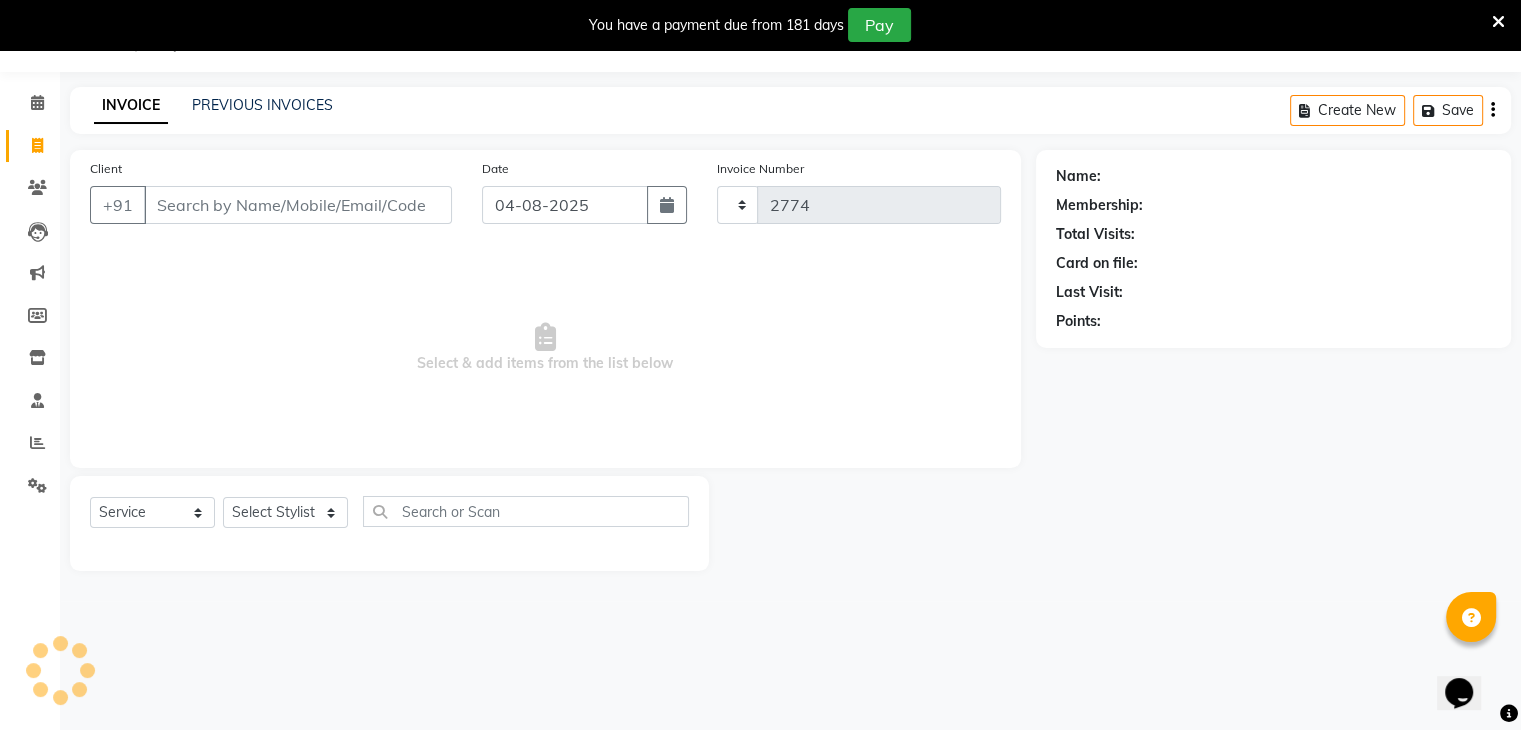 select on "7658" 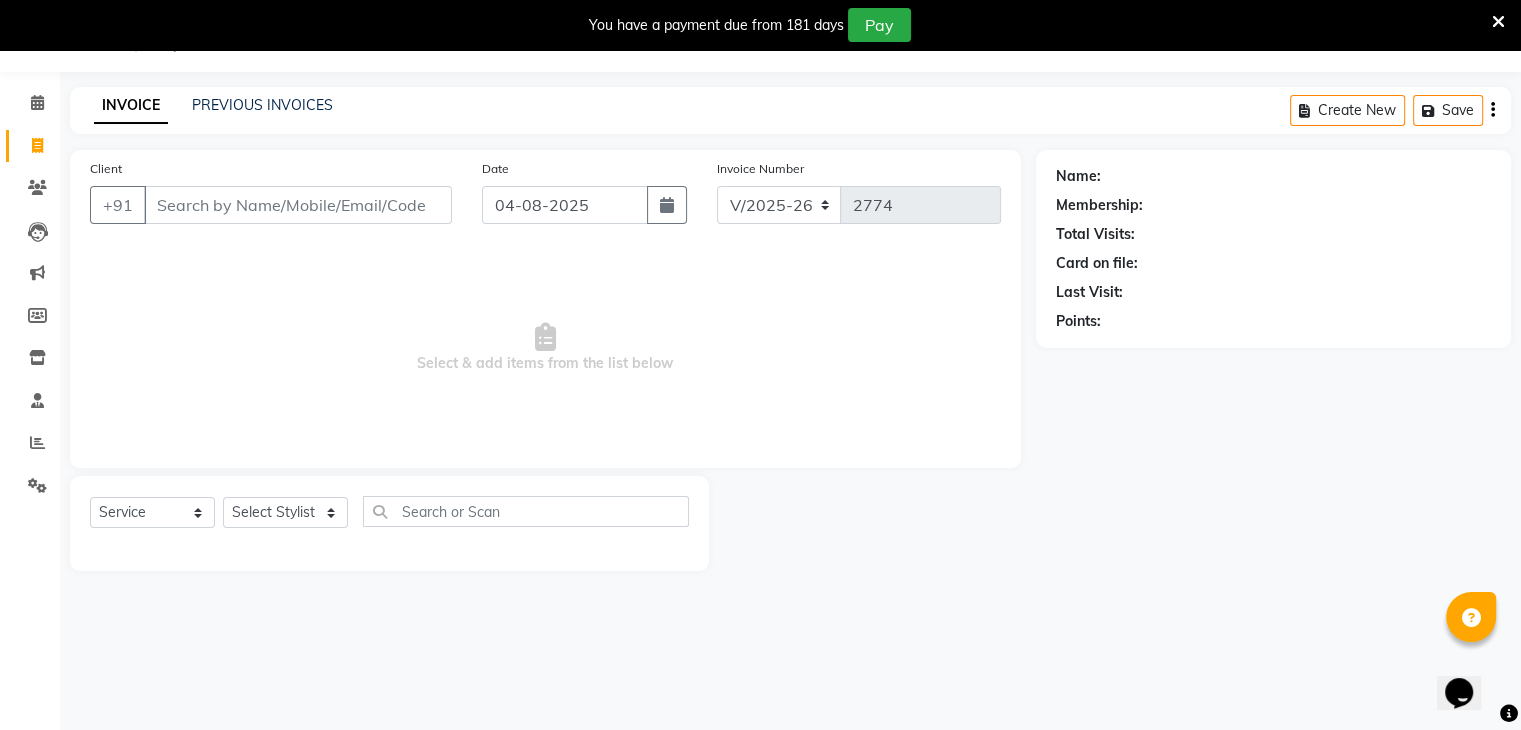 click on "Client" at bounding box center [298, 205] 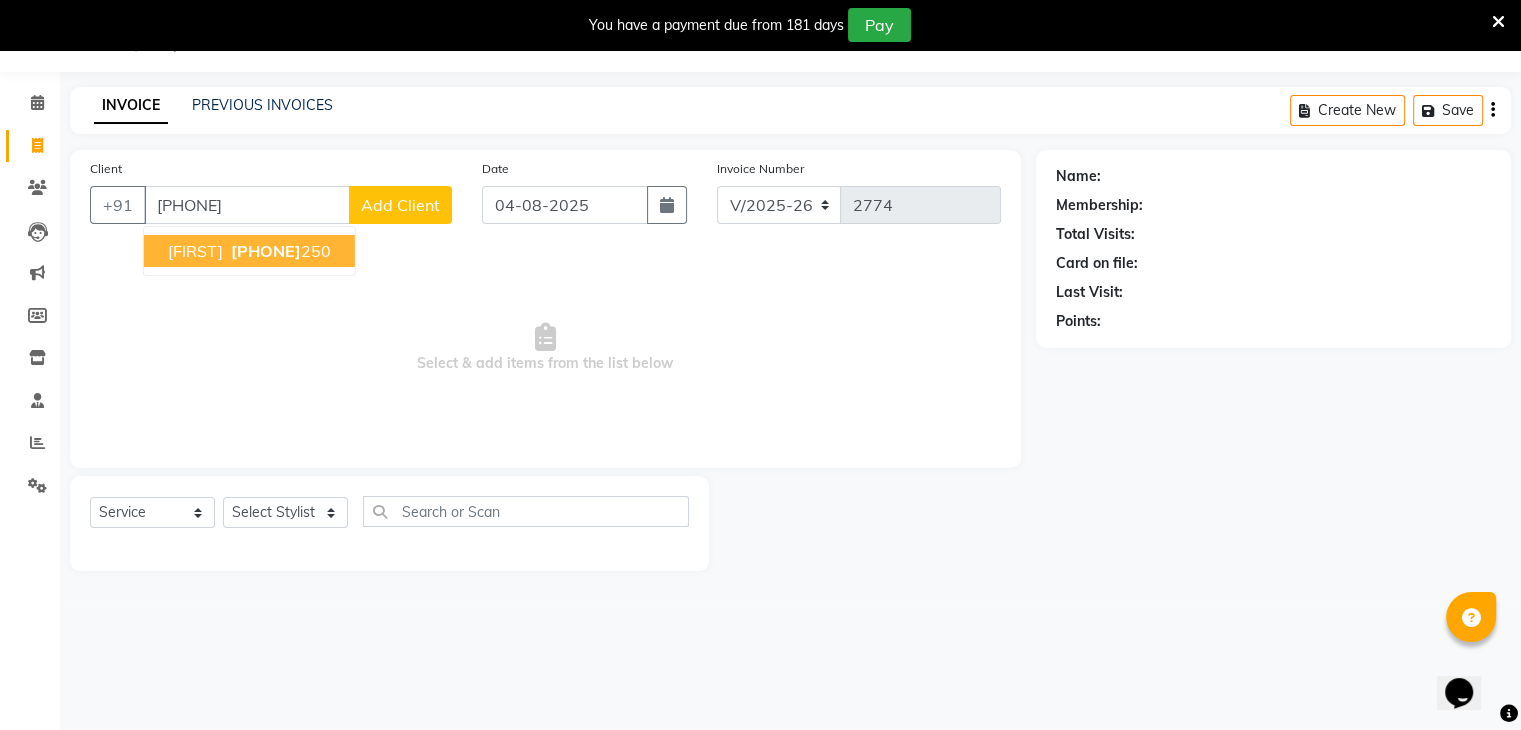 click on "[FIRST]" at bounding box center (195, 251) 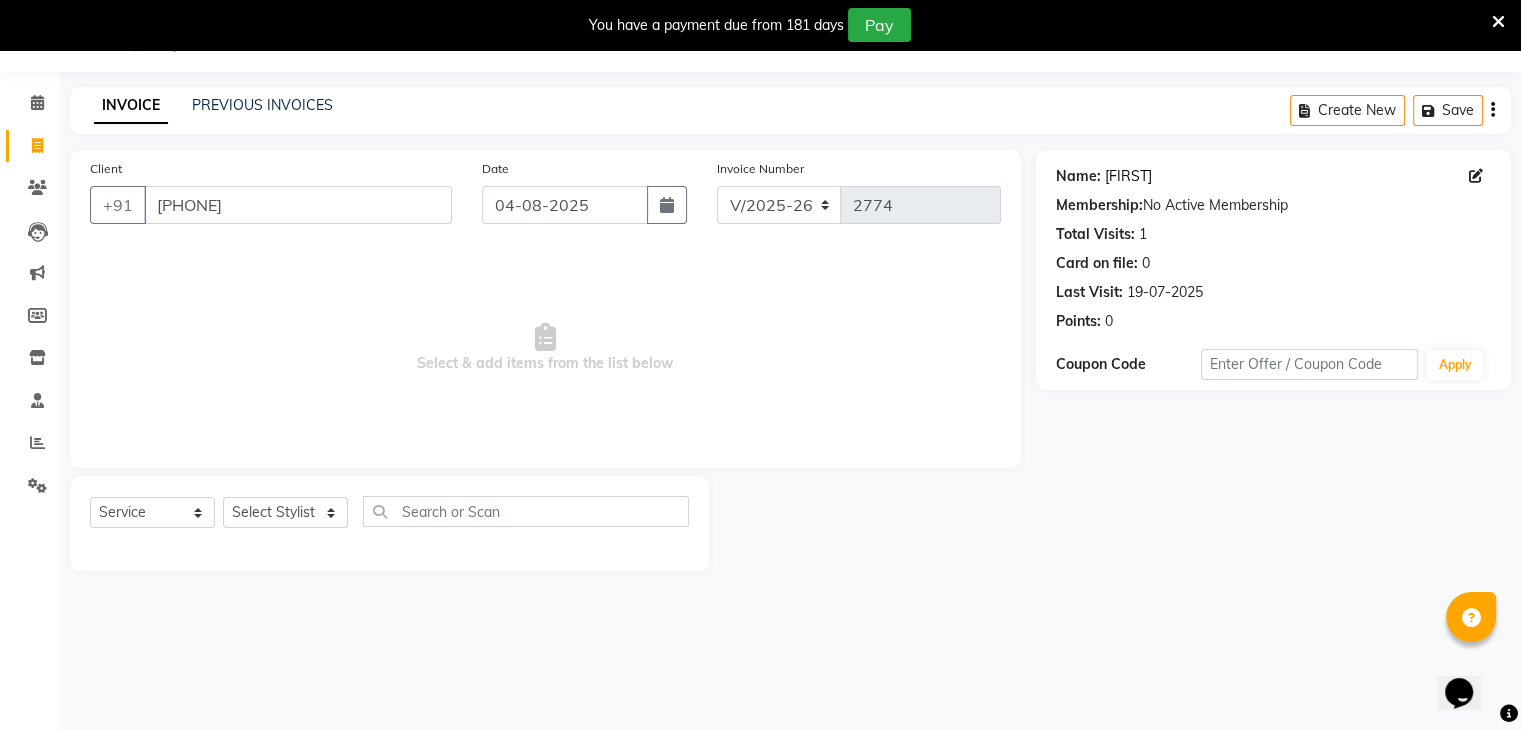 click on "Gaurav" 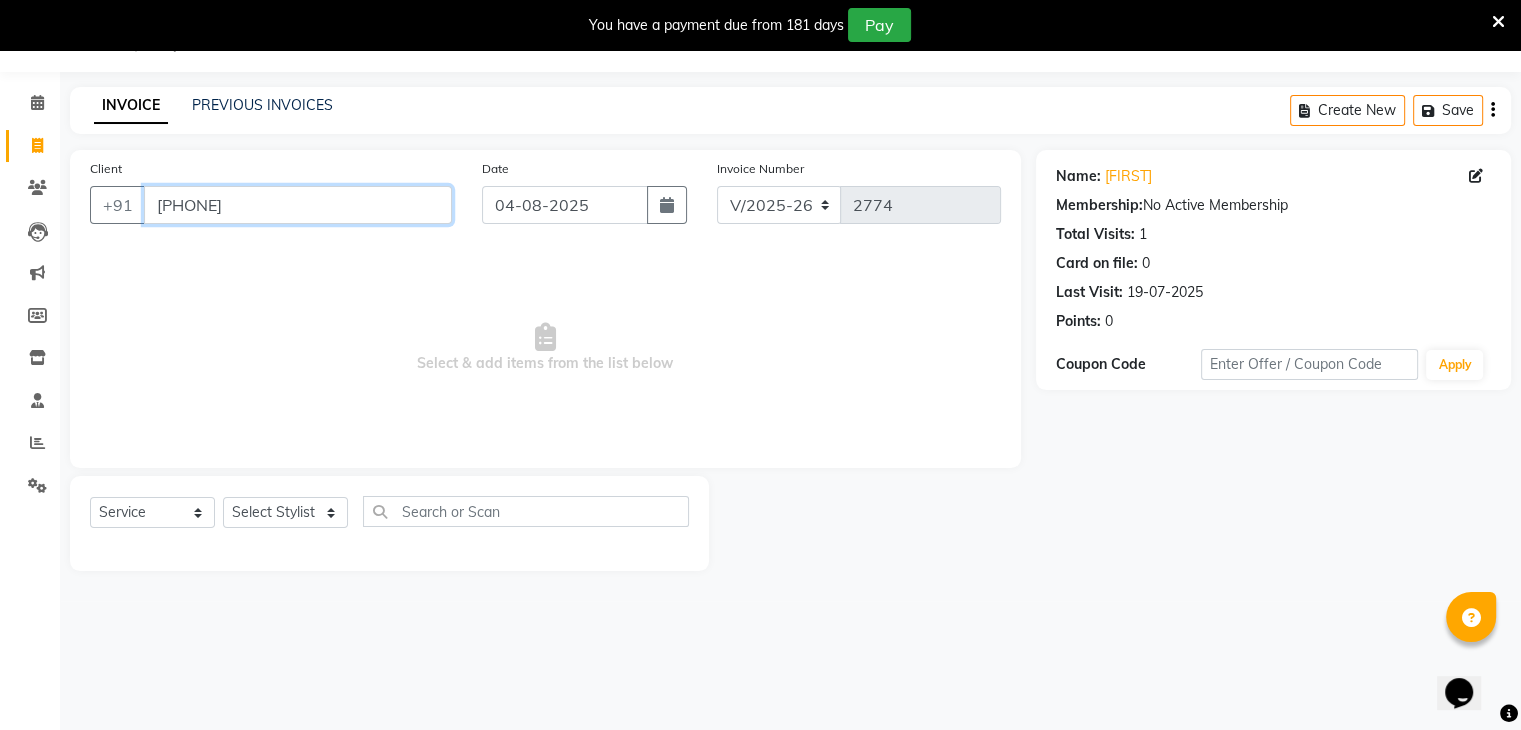 drag, startPoint x: 154, startPoint y: 205, endPoint x: 284, endPoint y: 207, distance: 130.01538 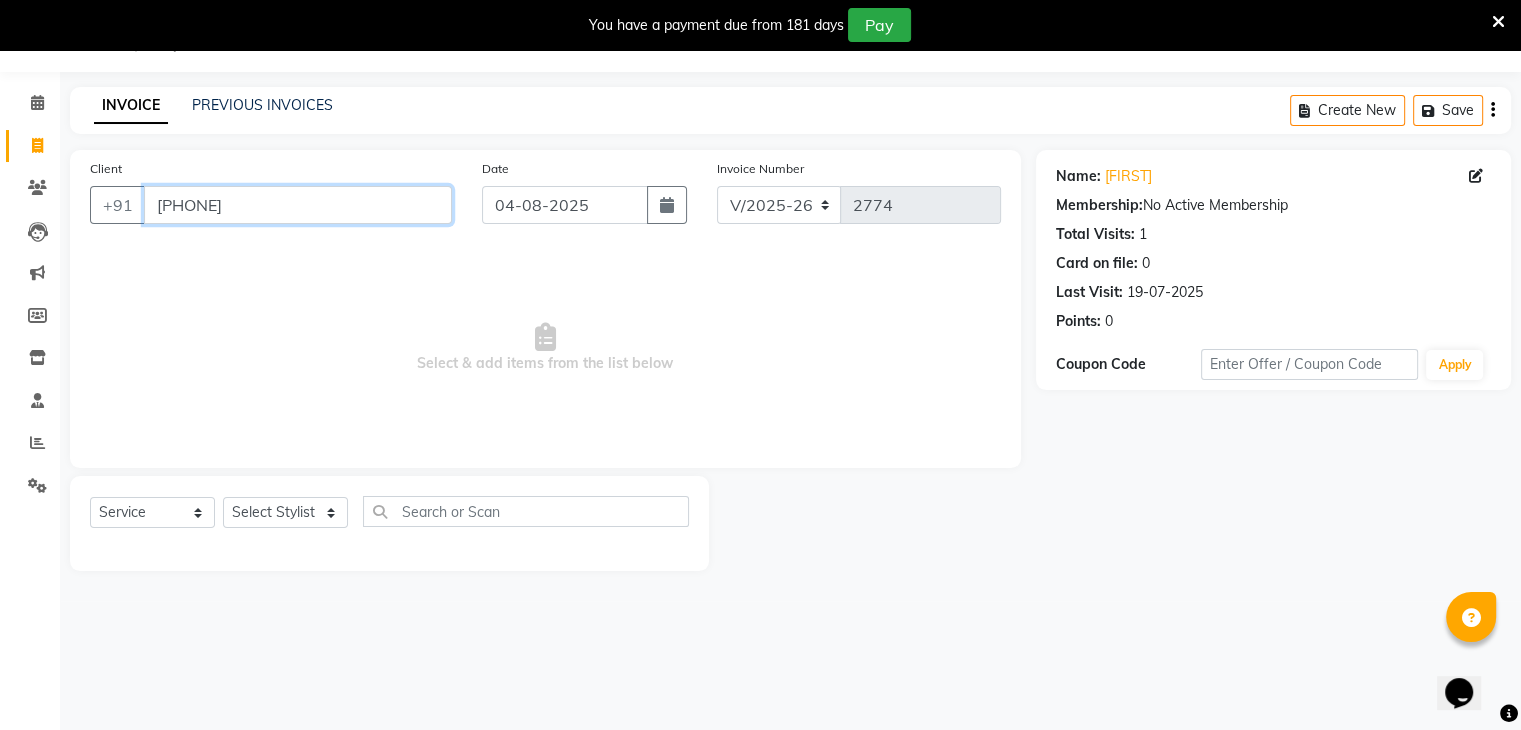 click on "9833156250" at bounding box center [298, 205] 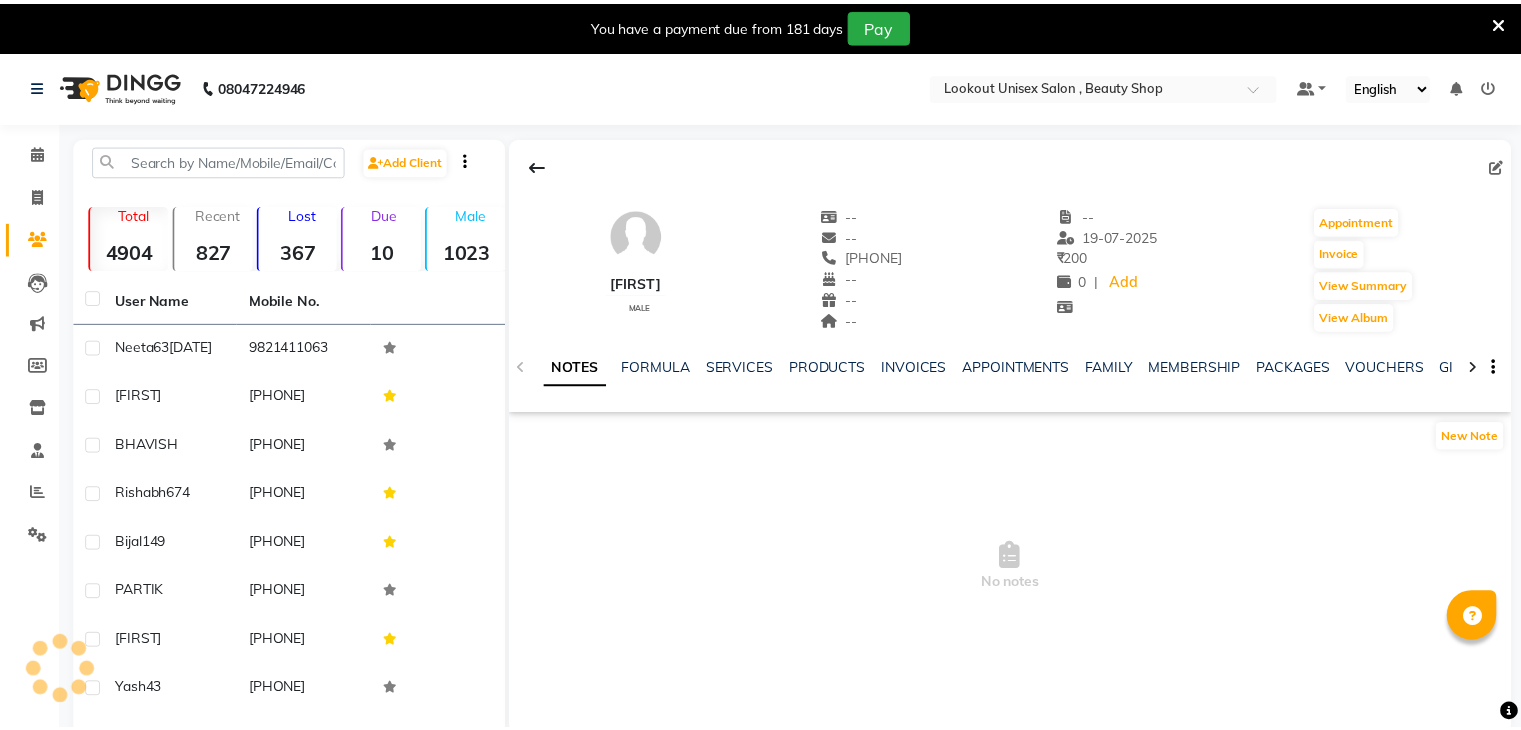 scroll, scrollTop: 0, scrollLeft: 0, axis: both 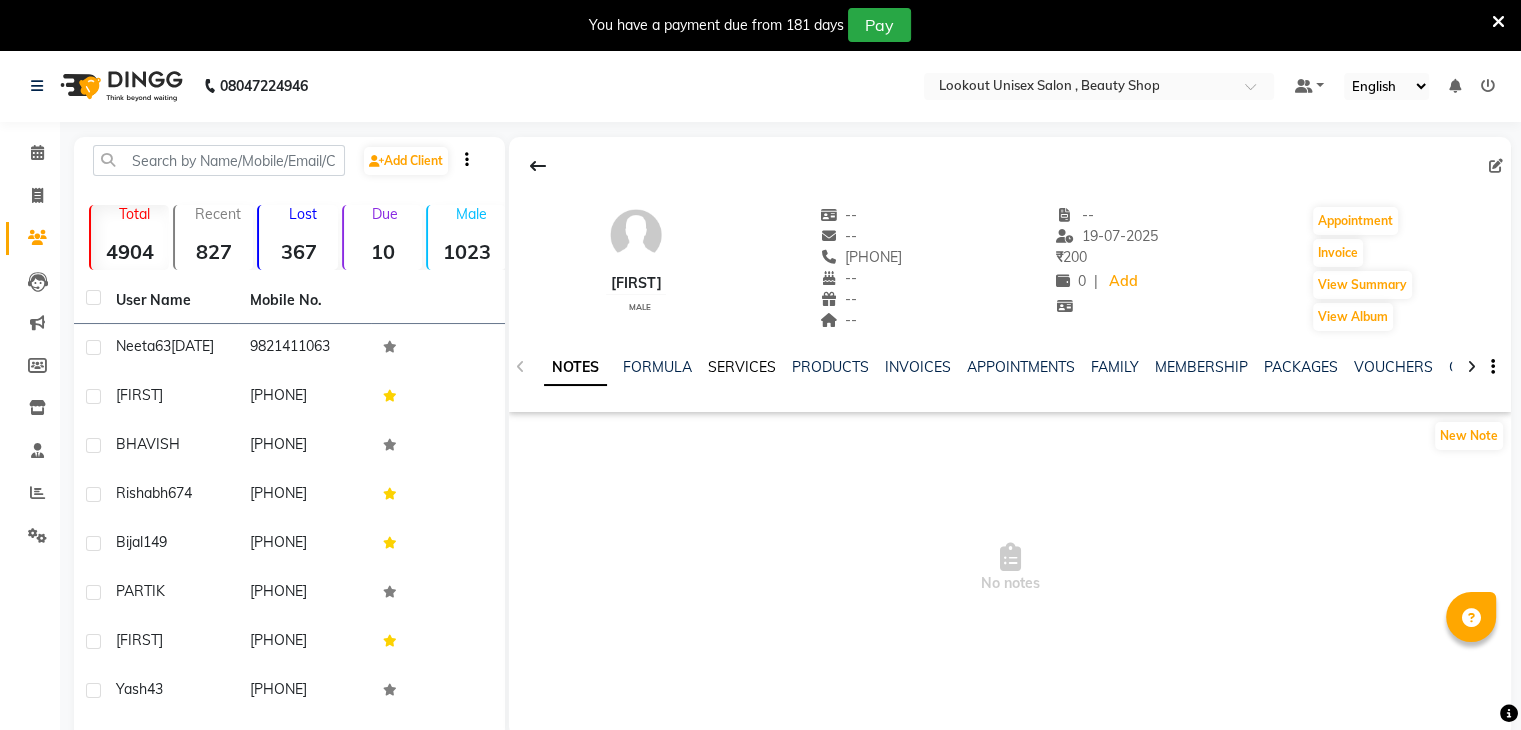 click on "SERVICES" 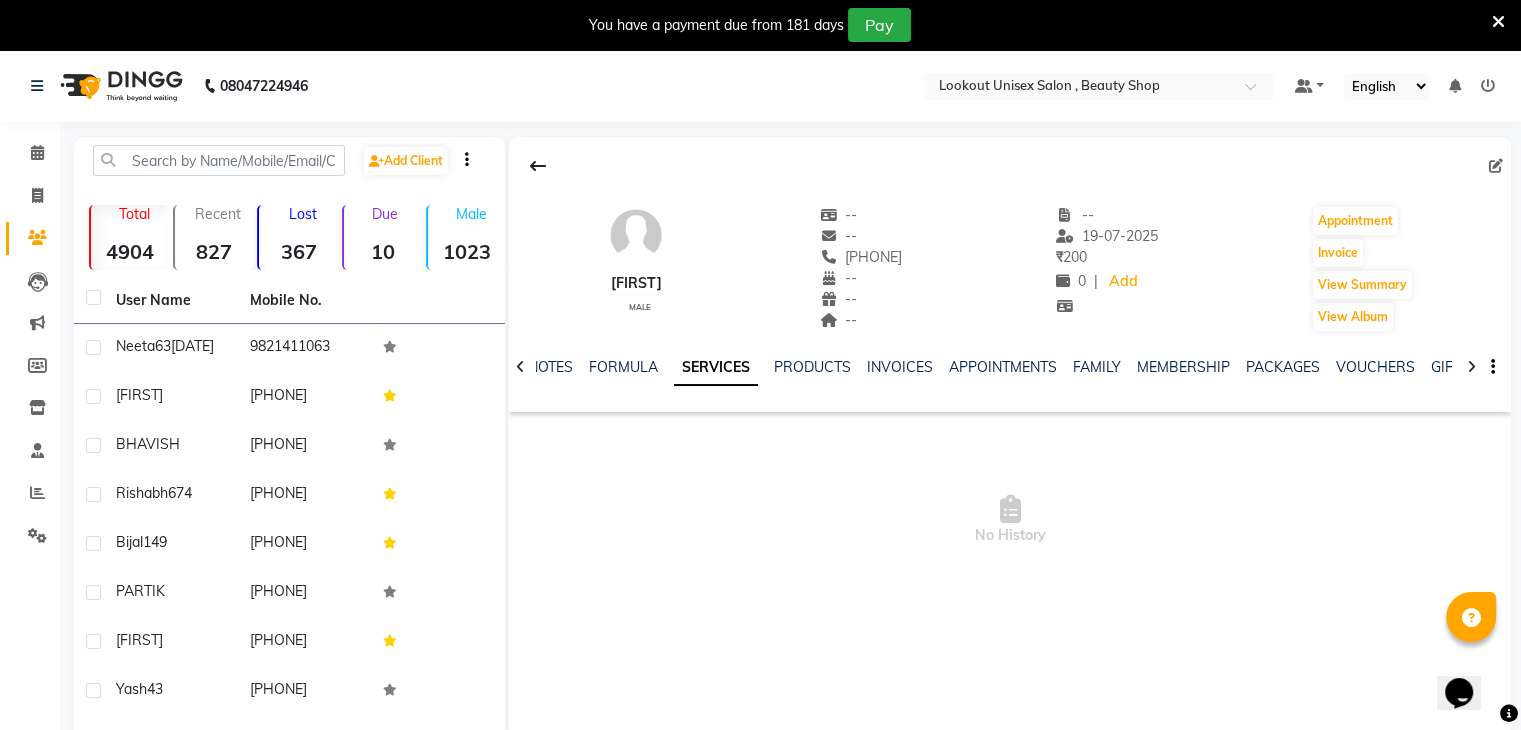 scroll, scrollTop: 0, scrollLeft: 0, axis: both 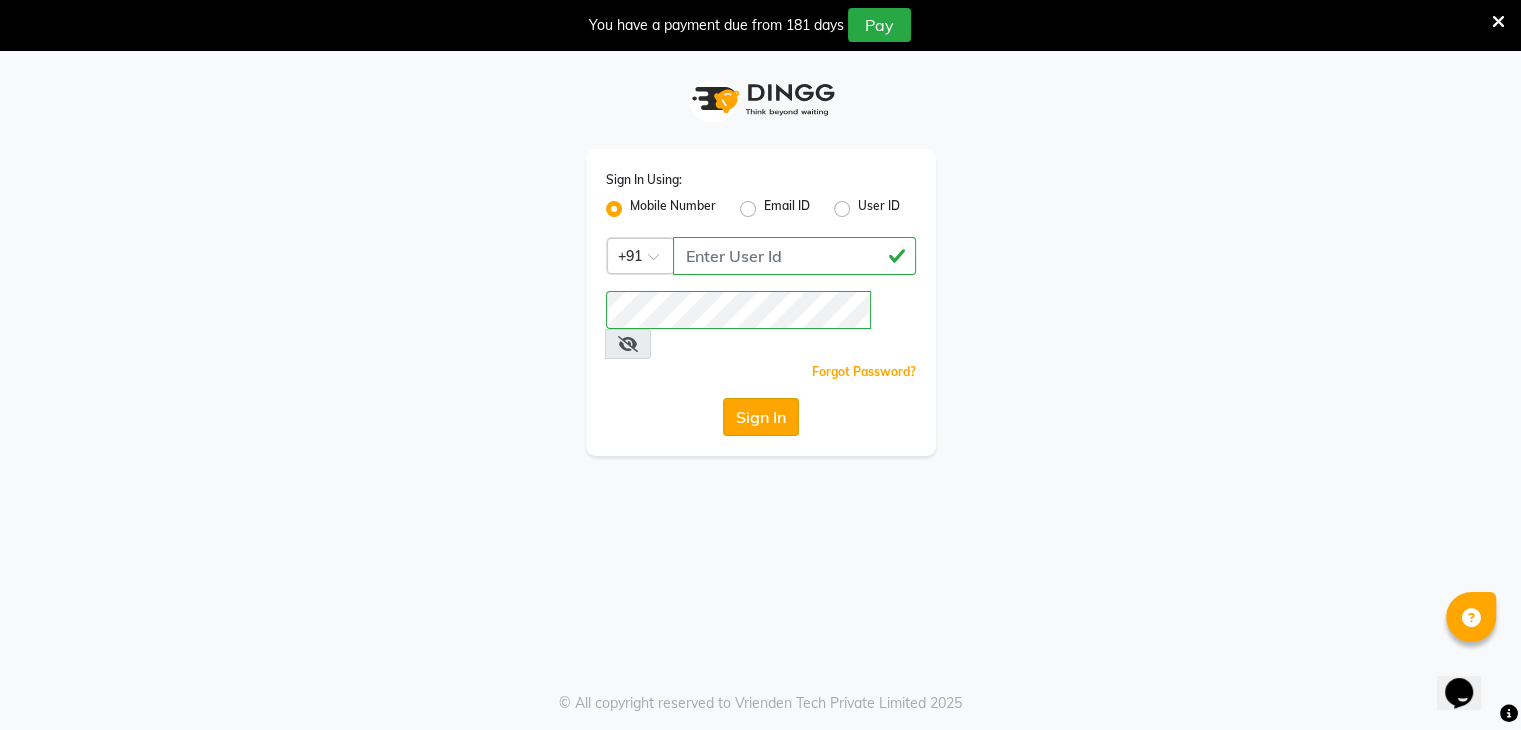 click on "Sign In" 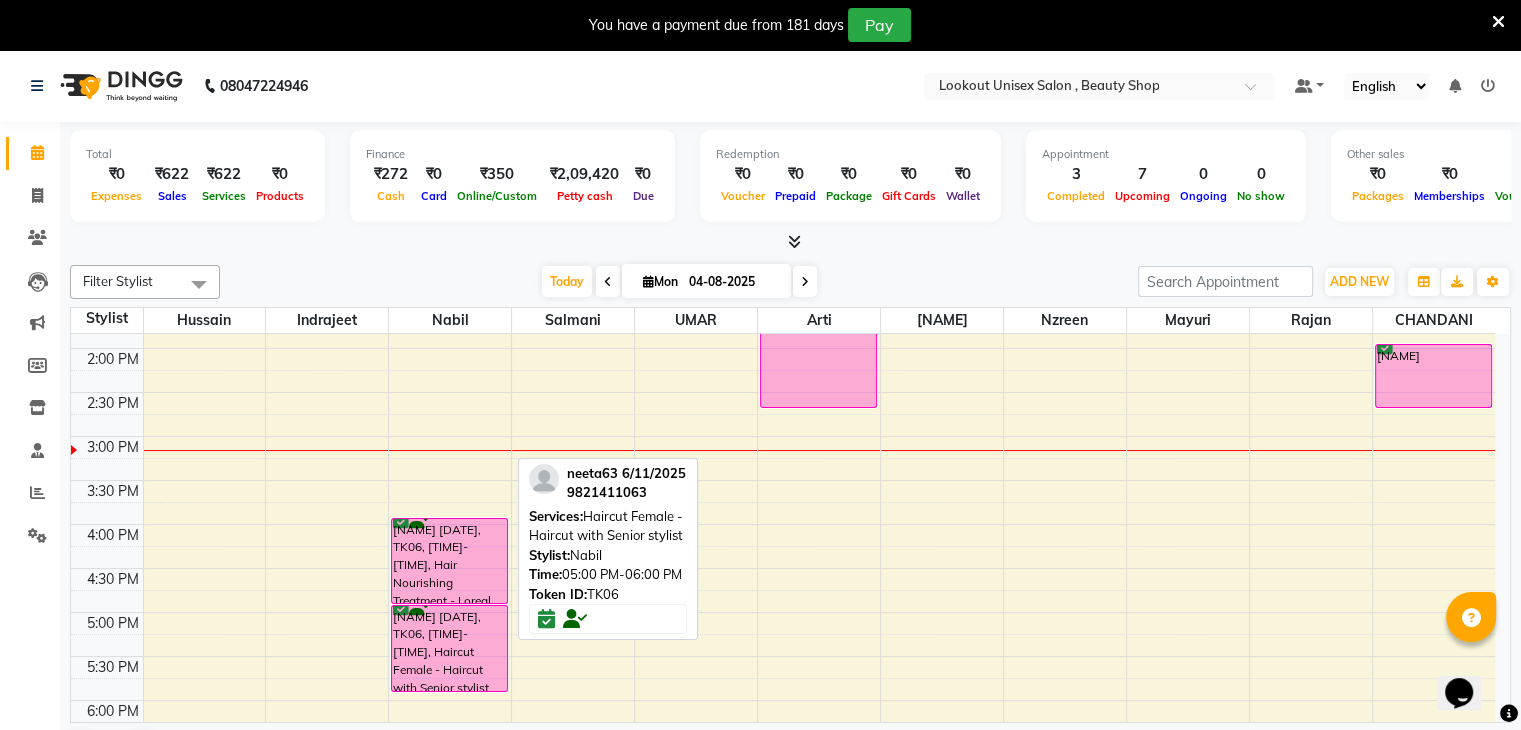 scroll, scrollTop: 511, scrollLeft: 0, axis: vertical 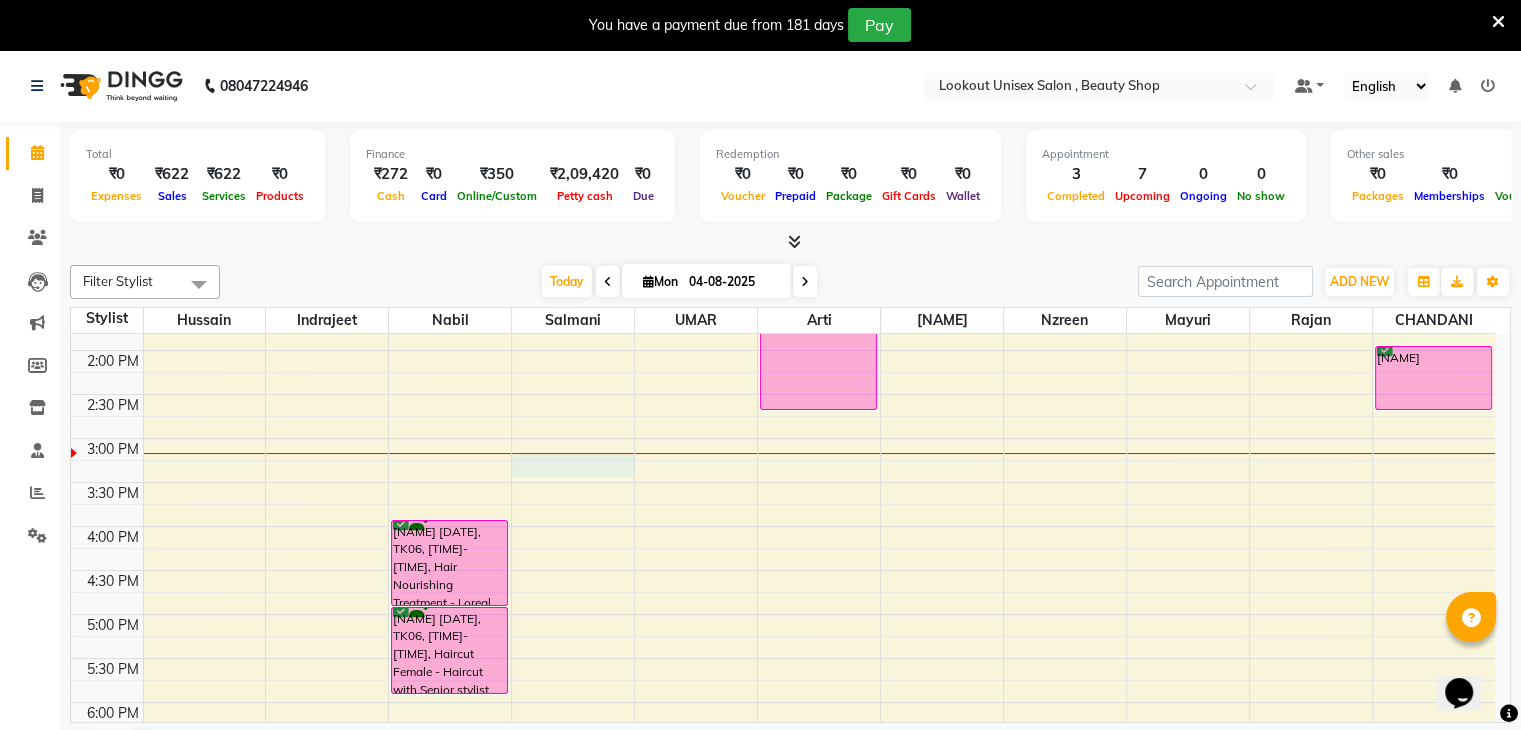 click on "[TIME] [TIME] [TIME] [TIME] [TIME] [TIME] [TIME] [TIME] [TIME] [TIME] [TIME] [TIME] [TIME] [TIME] [TIME] [TIME] [TIME] [TIME] [TIME] [TIME] [TIME] [TIME] [TIME] [TIME] [TIME] [TIME] [TIME] [TIME]     [NAME], TK04, [TIME]-[TIME], Haircut Male - Haircut & wash with Junior stylist (₹350)     [NAME], TK02, [TIME]-[TIME], Beard - Clean shave (₹150)     [NAME], TK01, [TIME]-[TIME], Hair Nourishing Treatment - Loreal spa - Below Shoulder     [NAME], TK01, [TIME]-[TIME], Haircut Female - Haircut with Senior stylist     [NAME] [DATE], TK06, [TIME]-[TIME], Hair Nourishing Treatment - Loreal spa - Below Shoulder     [NAME] [DATE], TK06, [TIME]-[TIME], Haircut Female - Haircut with Senior stylist     [NAME], TK03, [TIME]-[TIME], Haircut Male - Haircut with Senior stylist     [NAME], TK05, [TIME]-[TIME], Threading- Eyebrow+Upperlips+Forehead (₹190)     [NAME], TK03, [TIME]-[TIME], facial - Snow white" at bounding box center [783, 438] 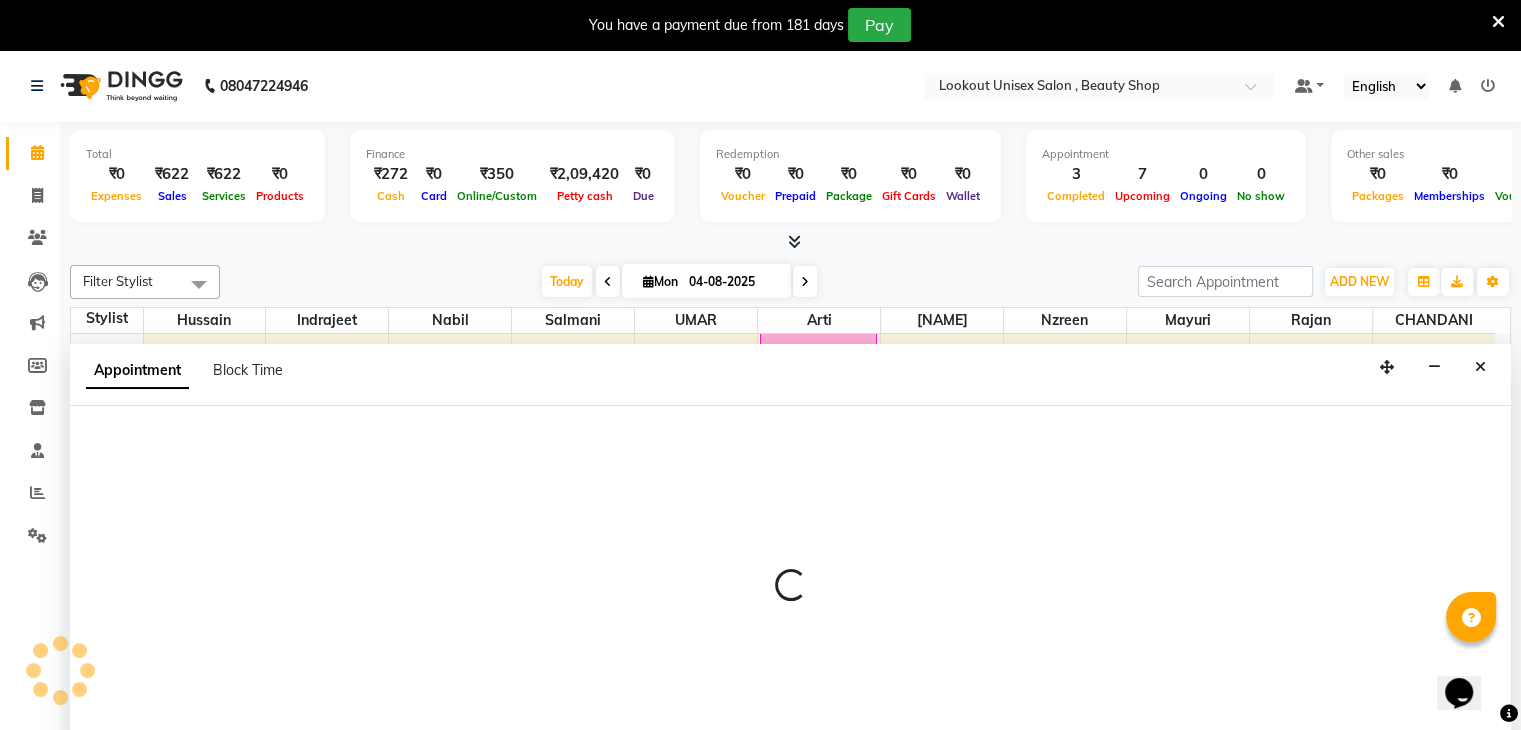 scroll, scrollTop: 51, scrollLeft: 0, axis: vertical 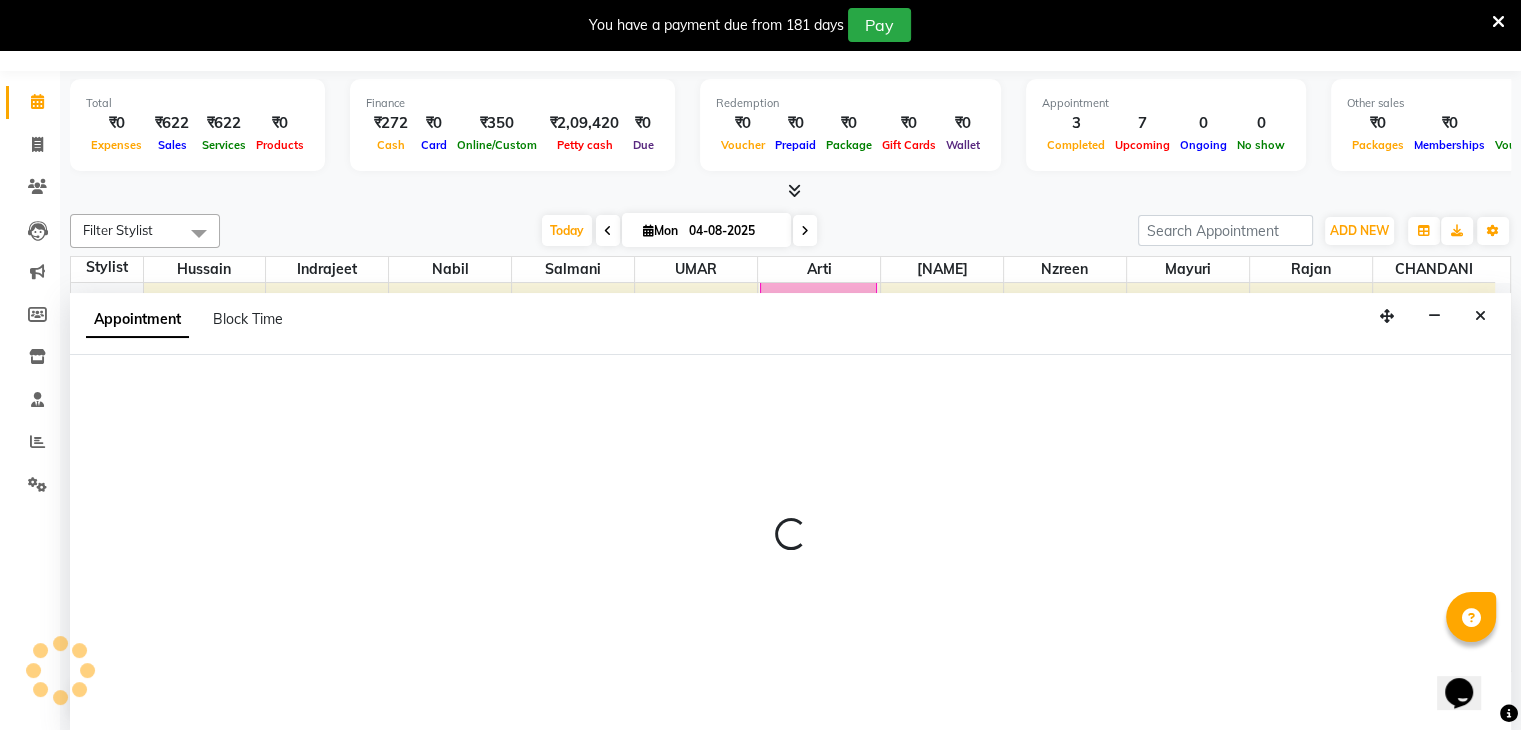 select on "67793" 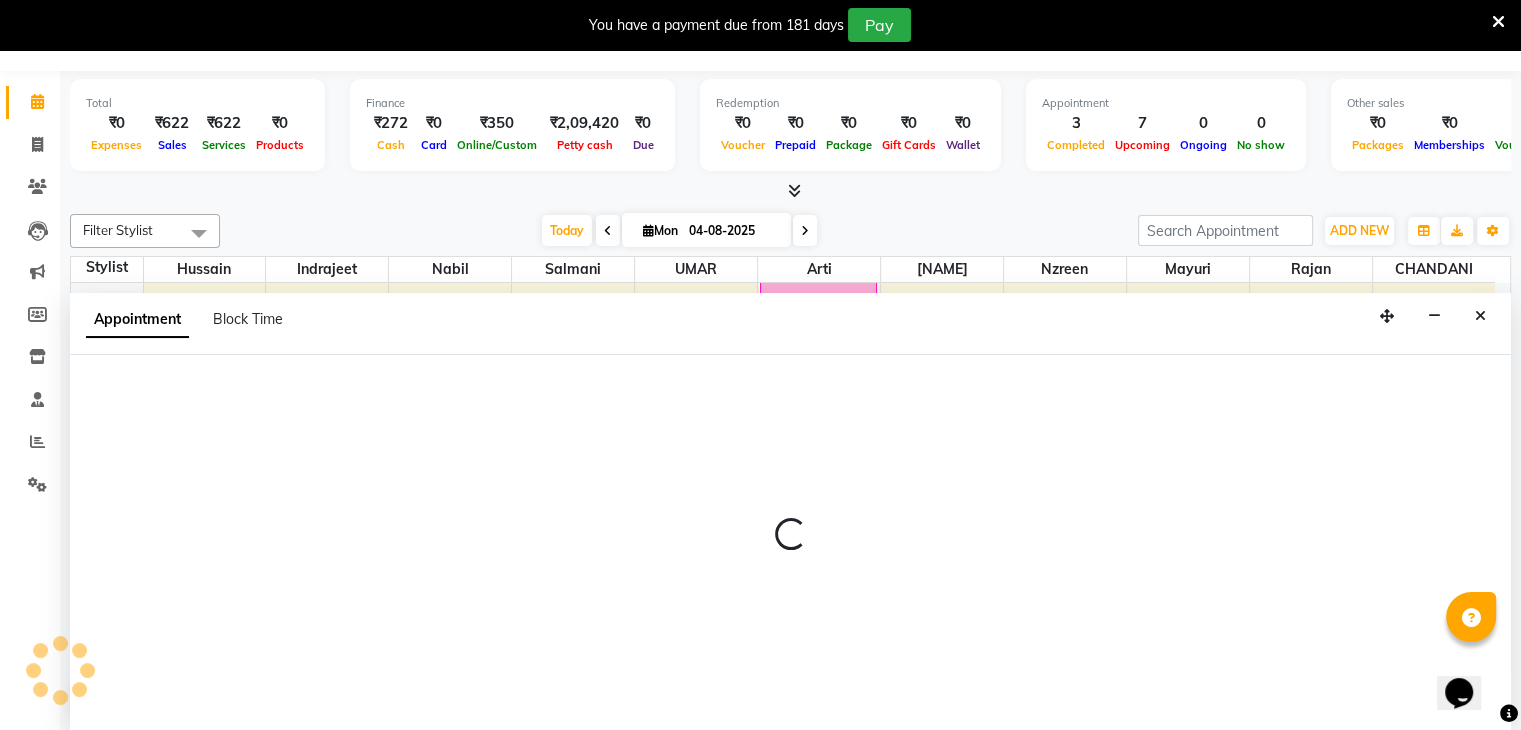 select on "915" 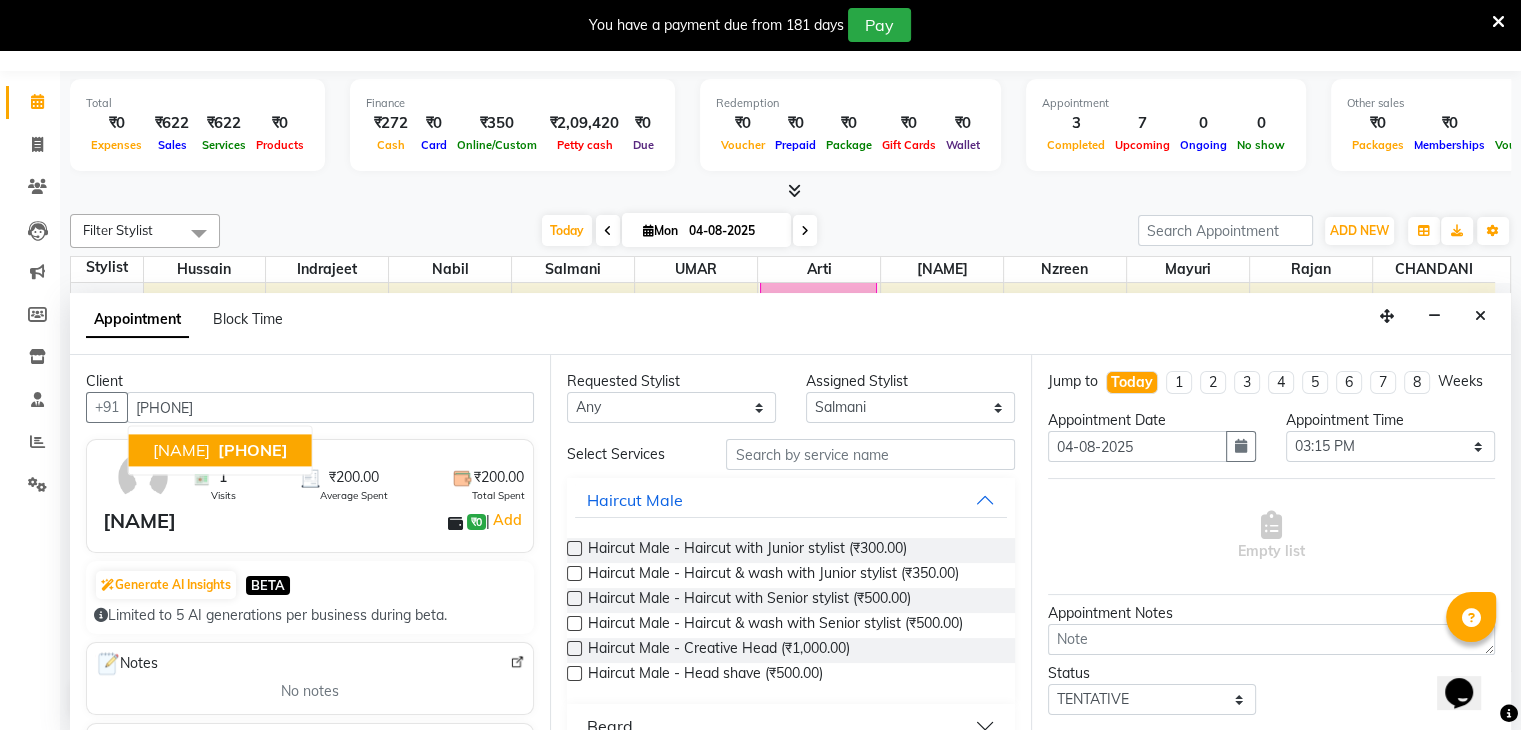 click on "[FIRST]" at bounding box center [181, 451] 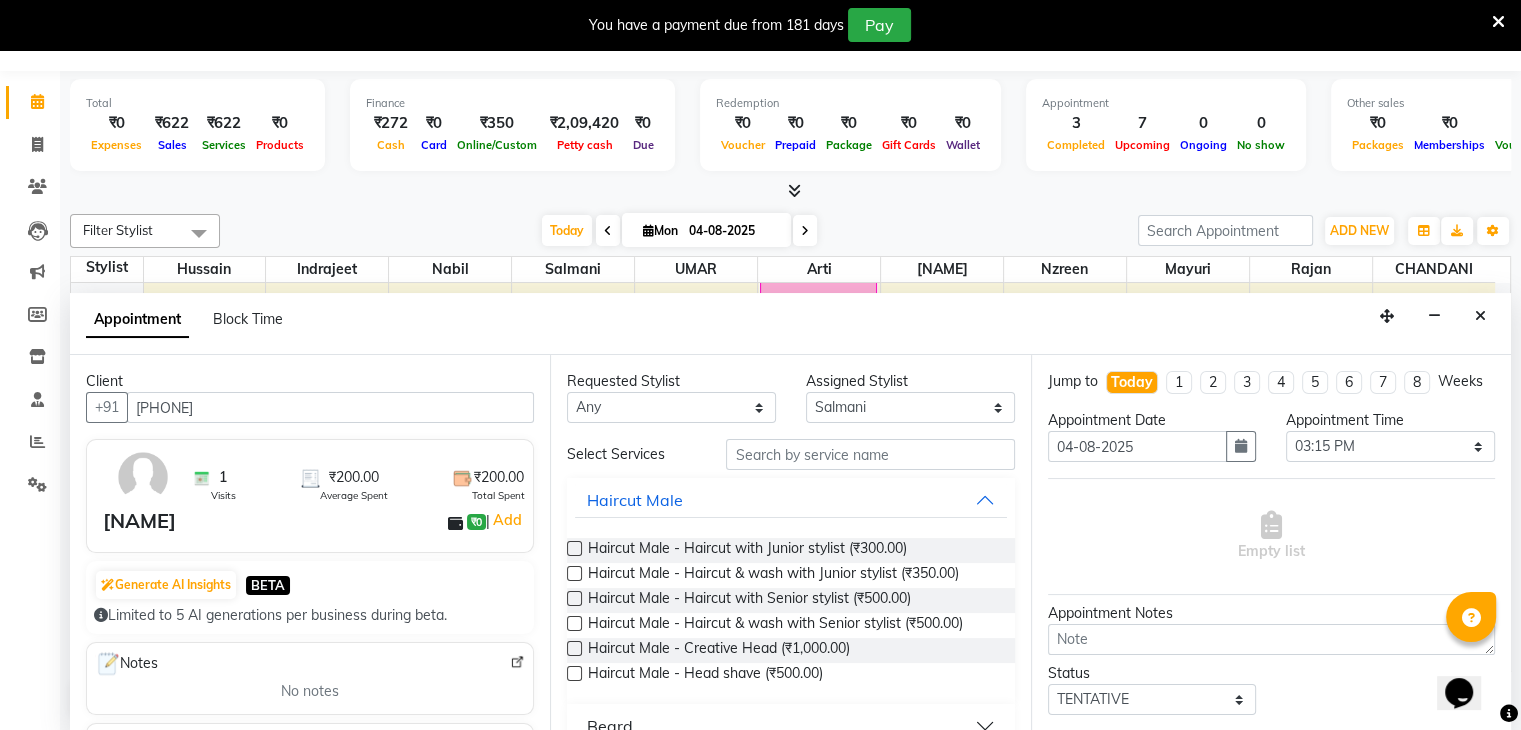 type on "[PHONE]" 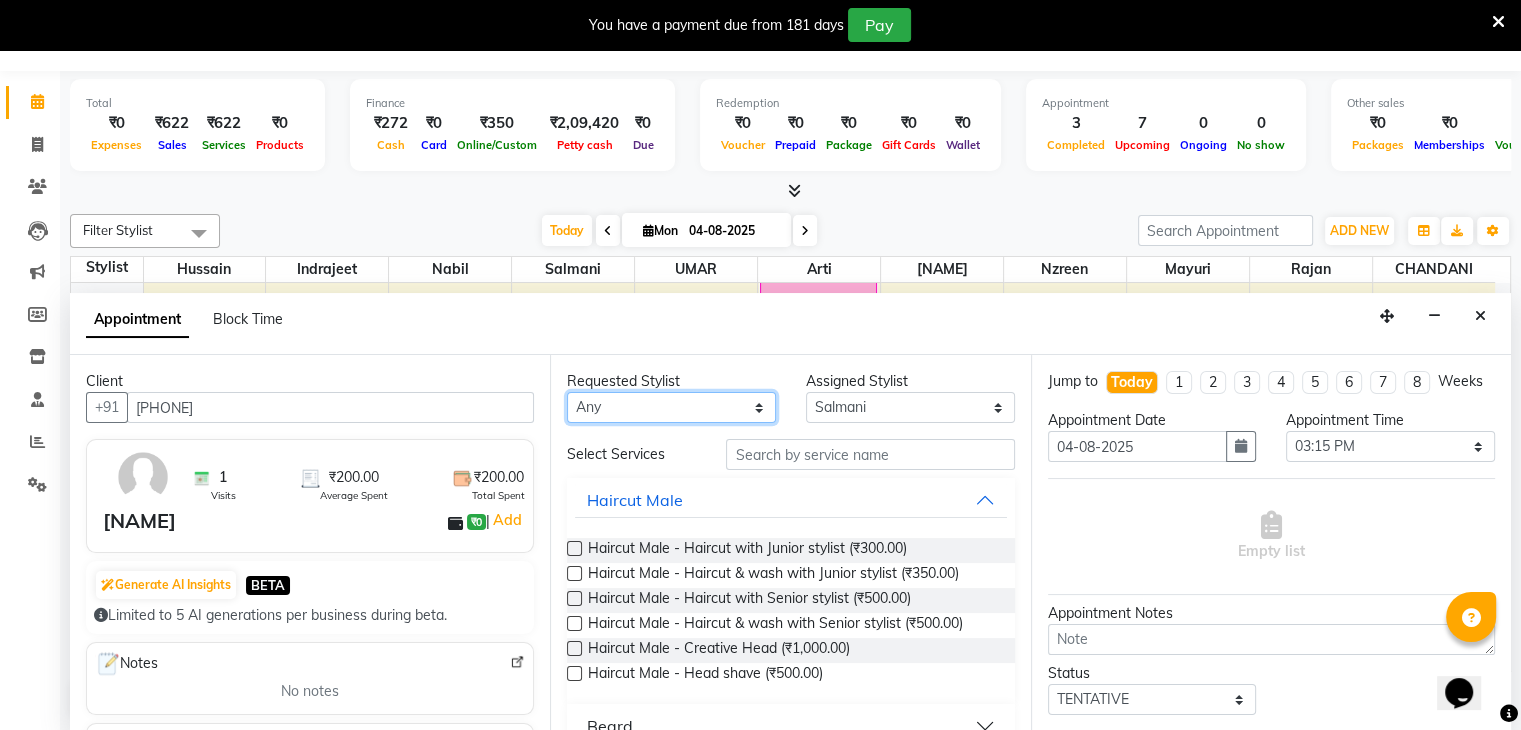 click on "Any Arti CHANDANI Dhaval Sir Hussain Indrajeet Jyoti Mahesh  Manisha Mayuri Mehboob Nabil Nzreen Rajan Rishika Salmani Shivani UMAR" at bounding box center [671, 407] 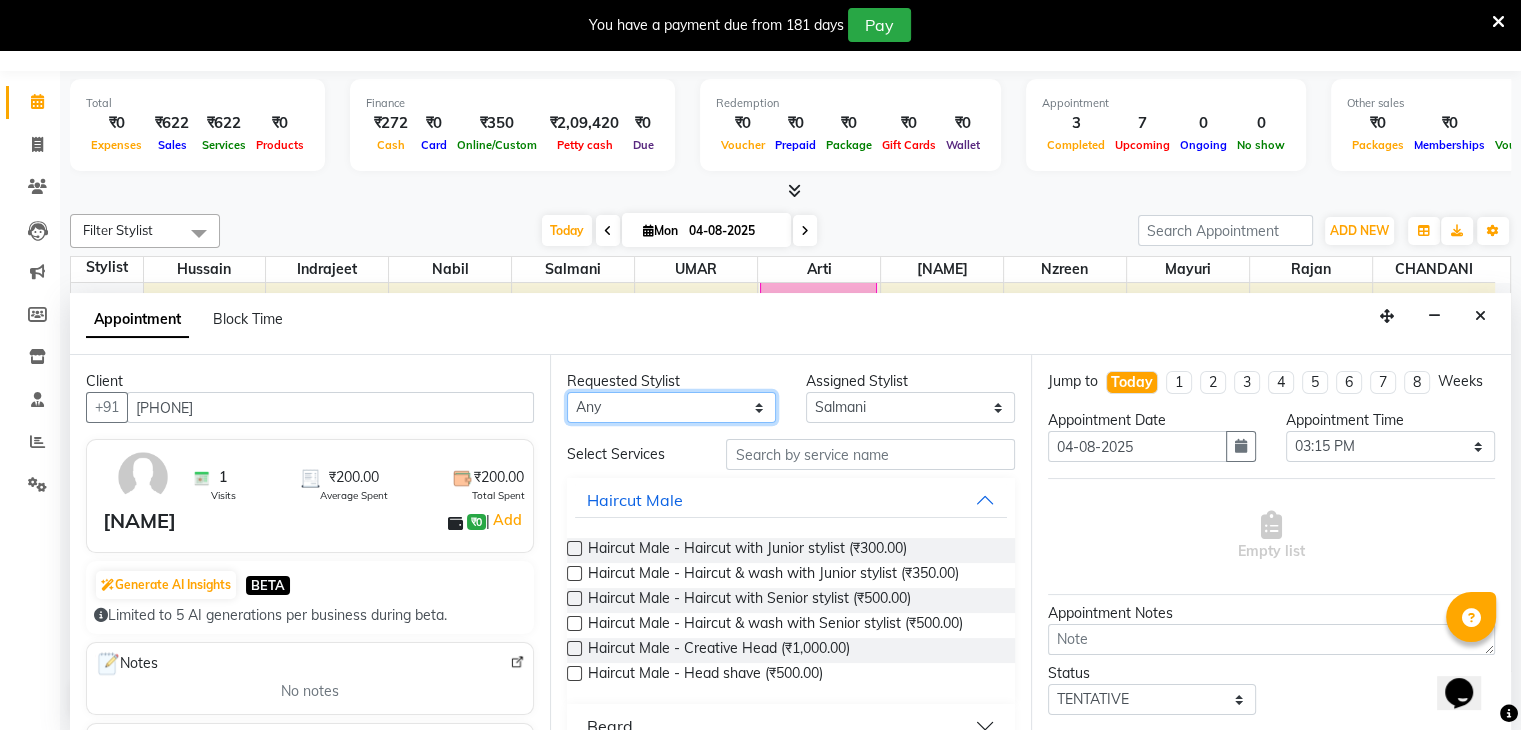 select on "67793" 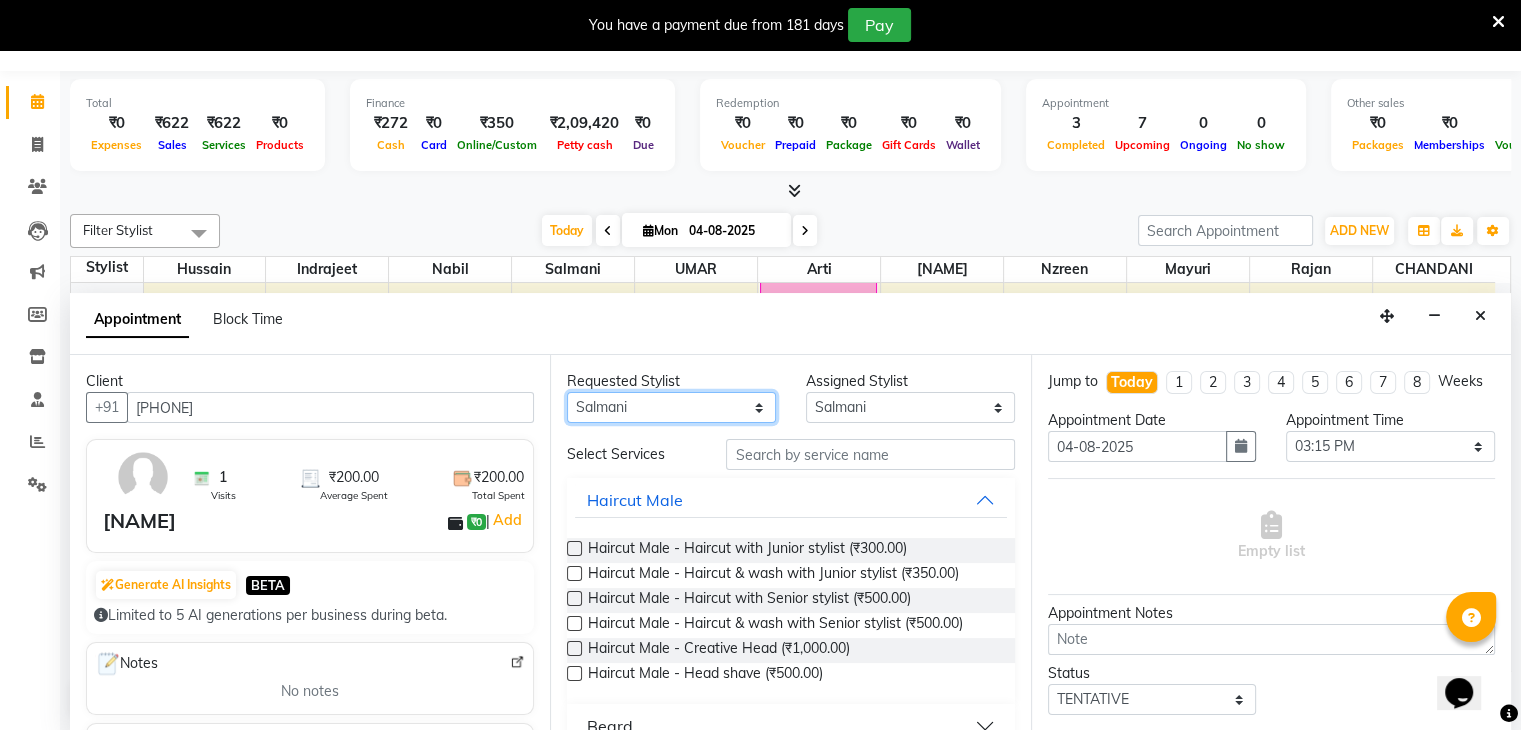 click on "Any Arti CHANDANI Dhaval Sir Hussain Indrajeet Jyoti Mahesh  Manisha Mayuri Mehboob Nabil Nzreen Rajan Rishika Salmani Shivani UMAR" at bounding box center (671, 407) 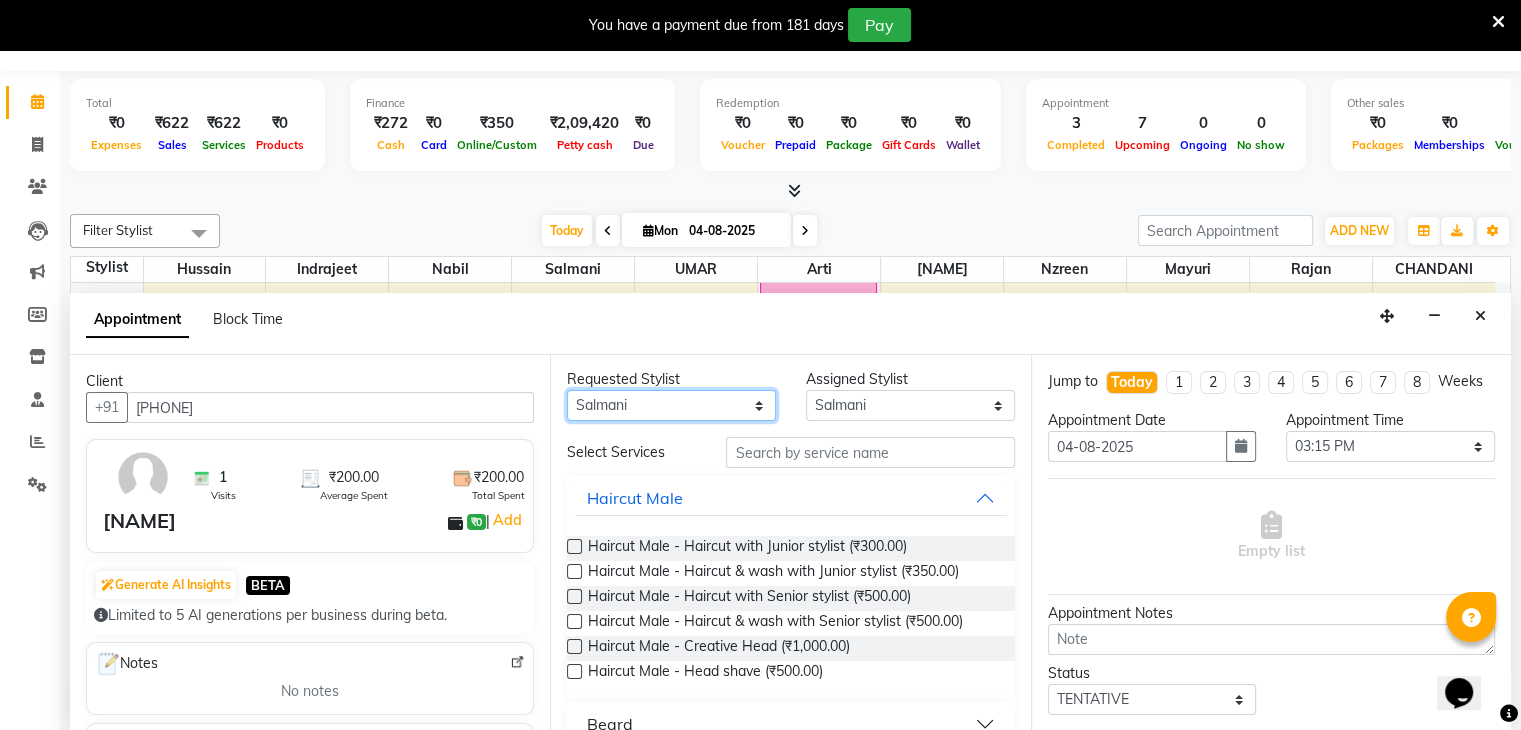scroll, scrollTop: 0, scrollLeft: 0, axis: both 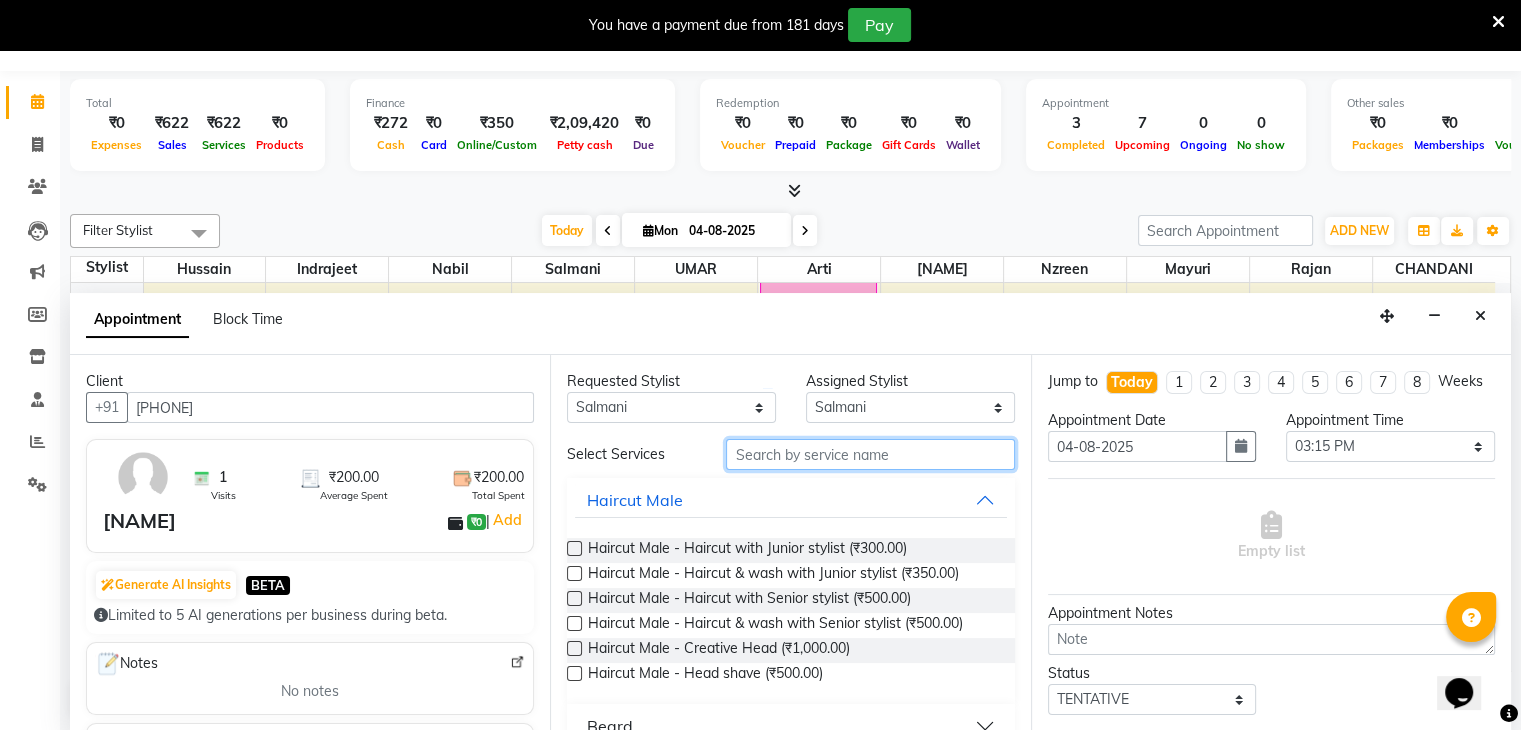 click at bounding box center (870, 454) 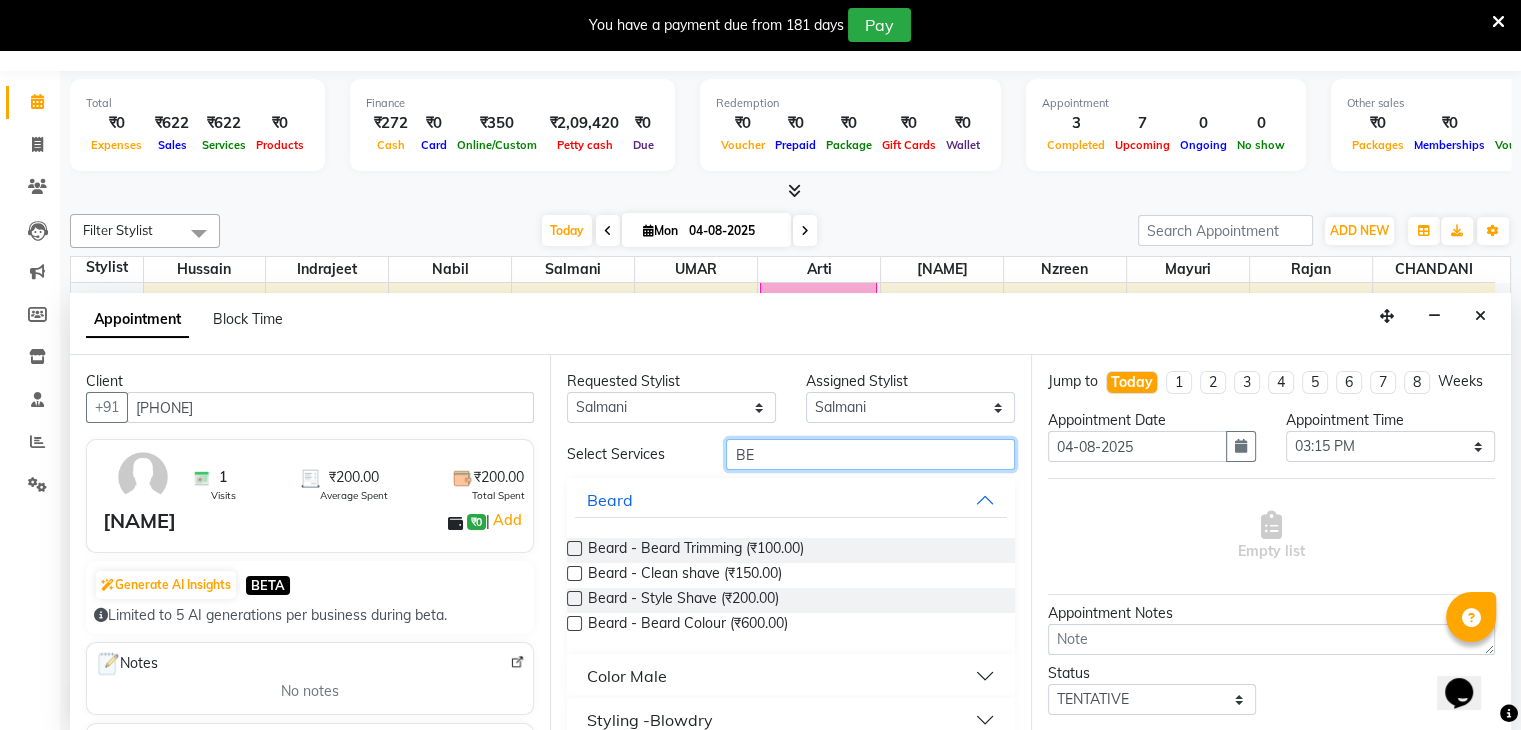 type on "BE" 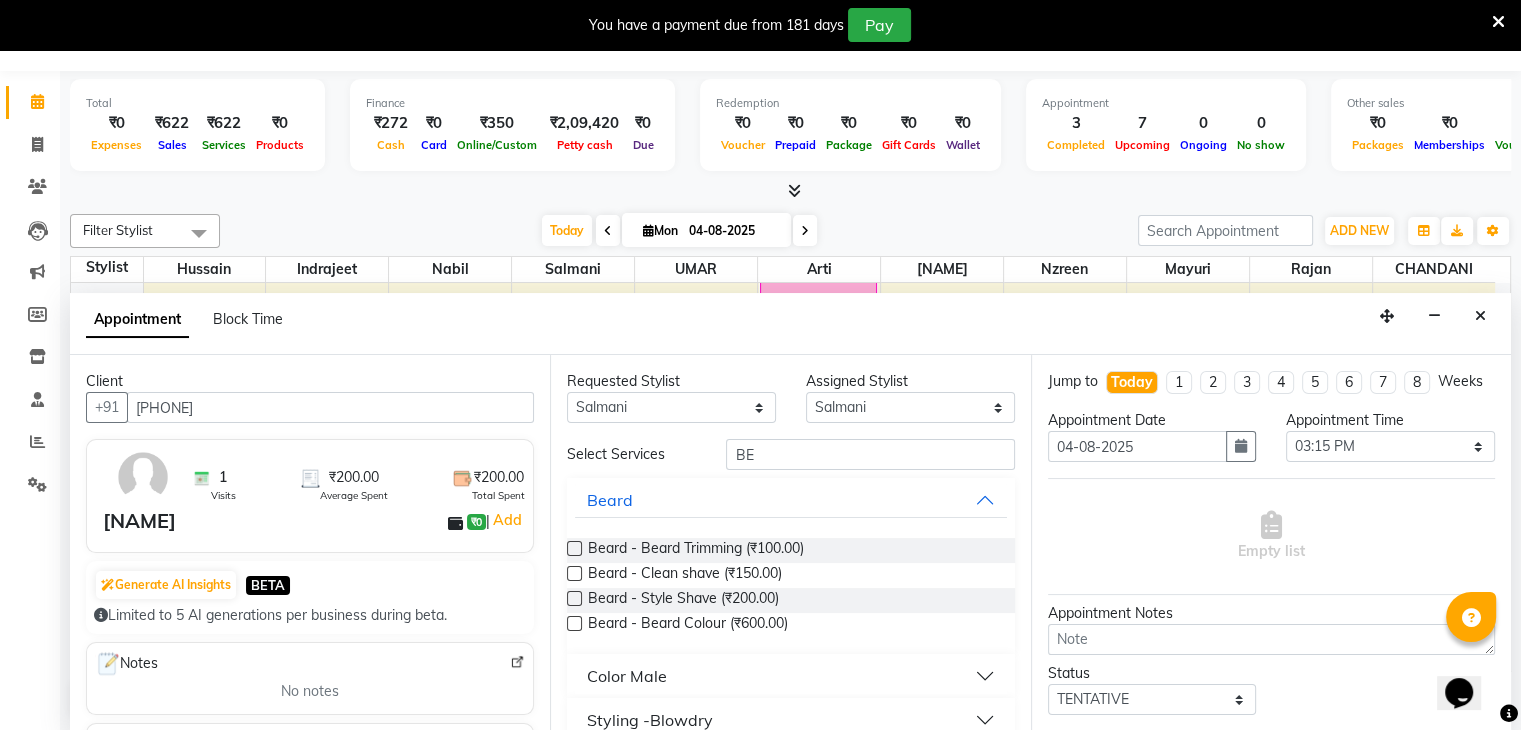 click at bounding box center (574, 598) 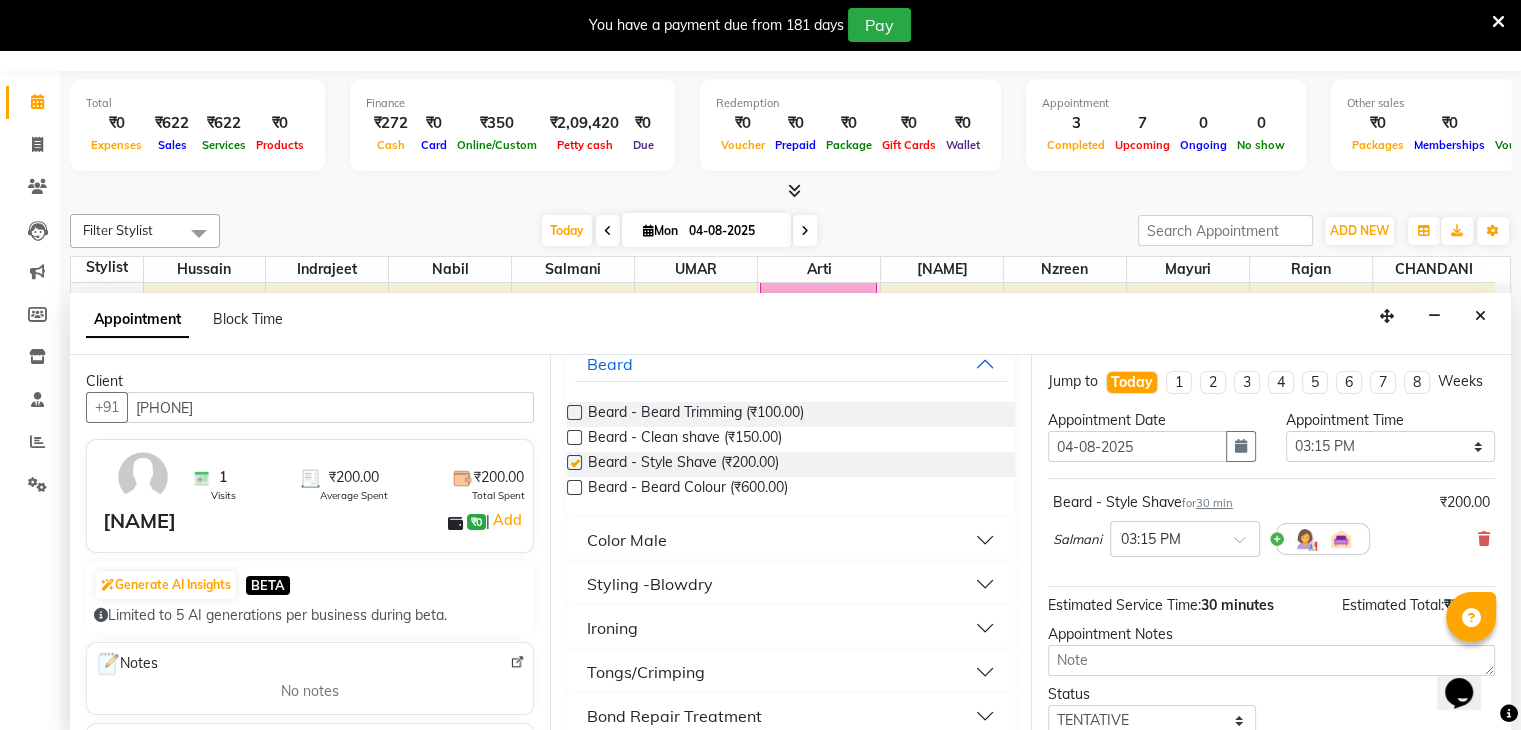 checkbox on "false" 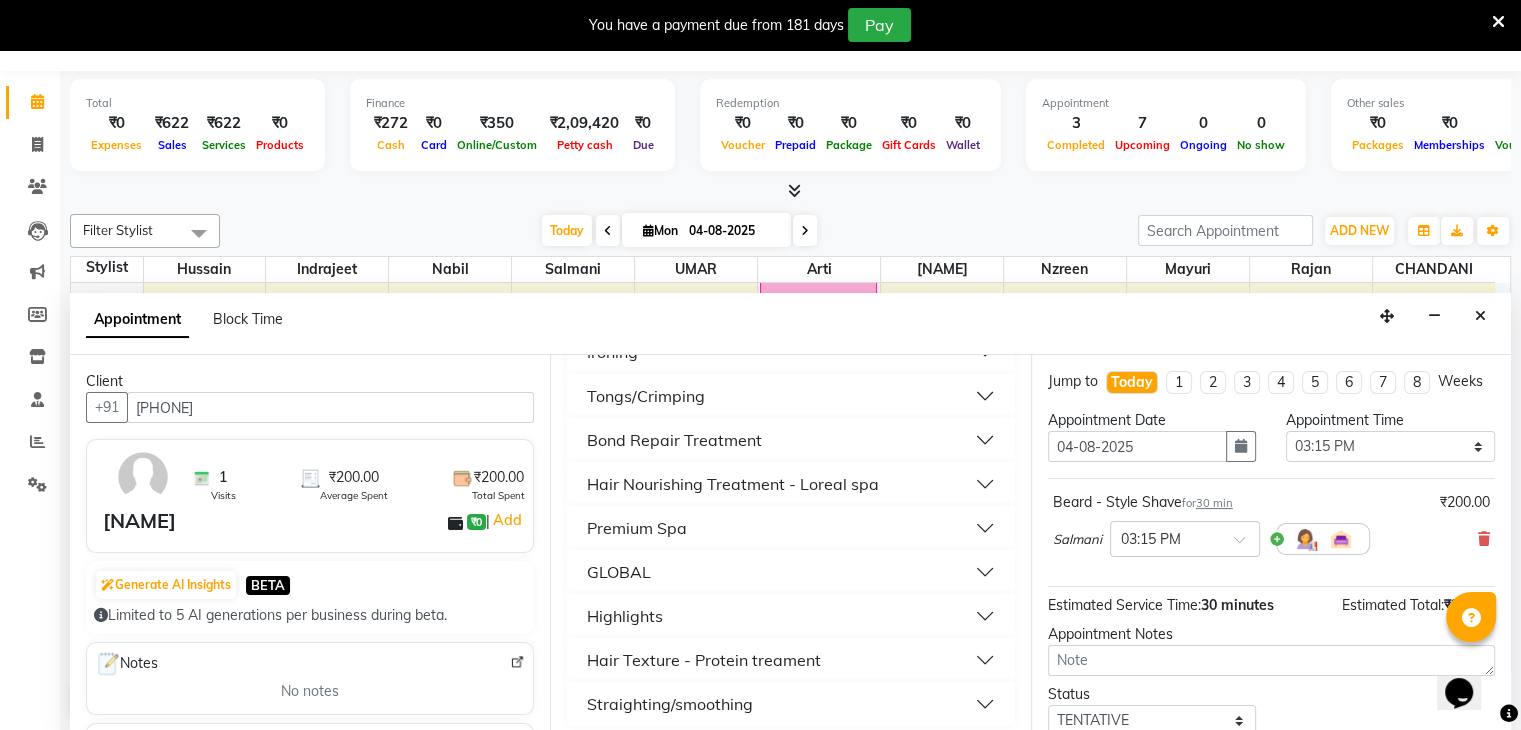 scroll, scrollTop: 423, scrollLeft: 0, axis: vertical 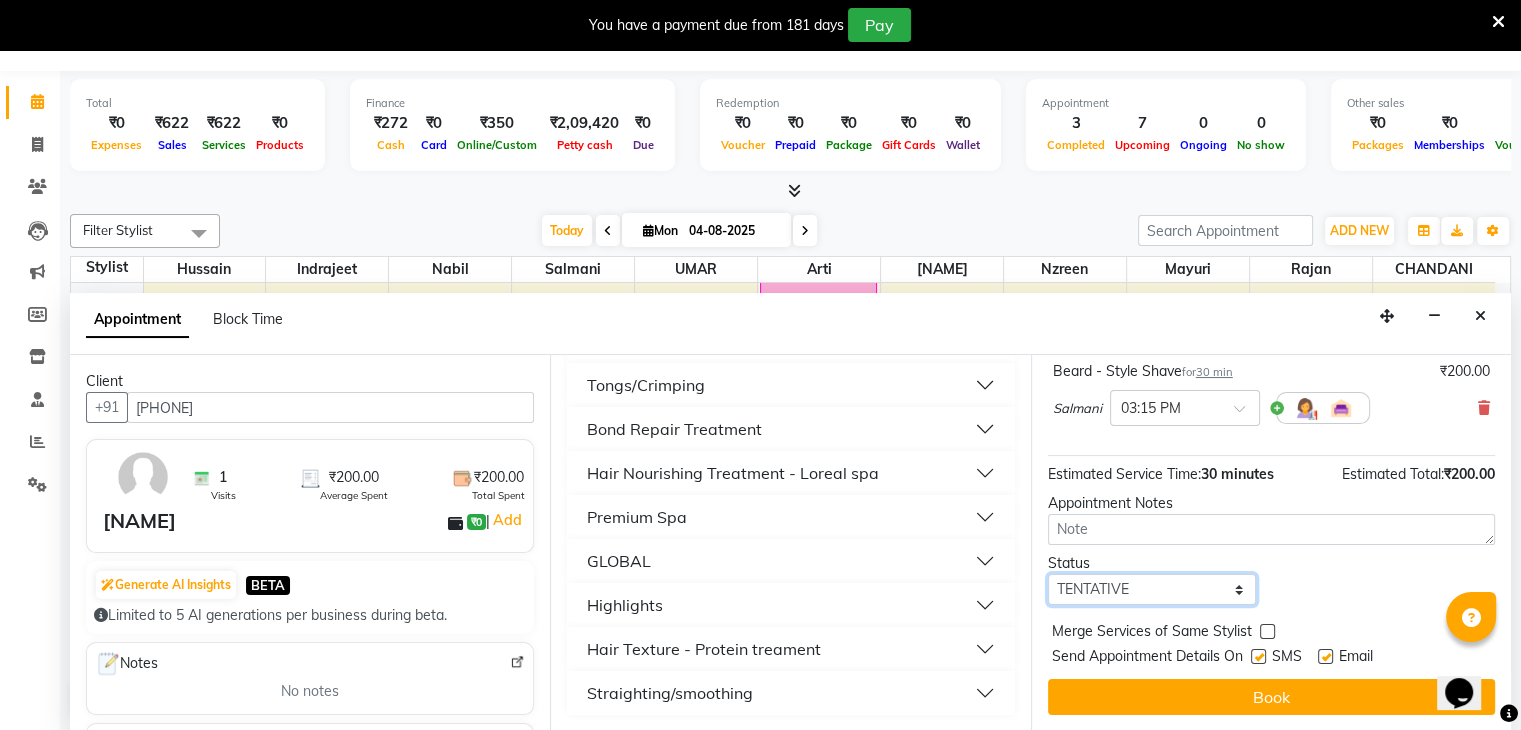 click on "Select TENTATIVE CONFIRM CHECK-IN UPCOMING" at bounding box center (1152, 589) 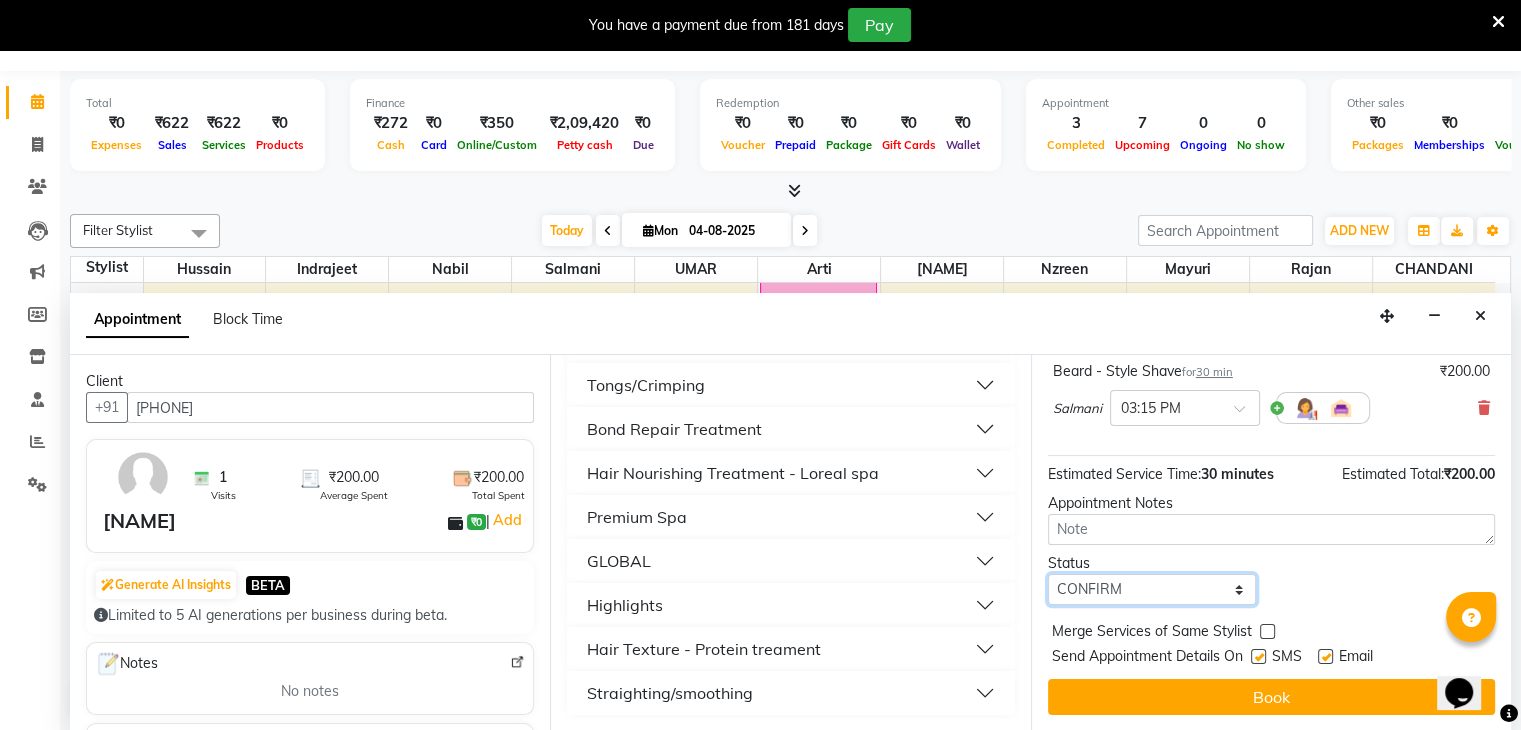 click on "Select TENTATIVE CONFIRM CHECK-IN UPCOMING" at bounding box center [1152, 589] 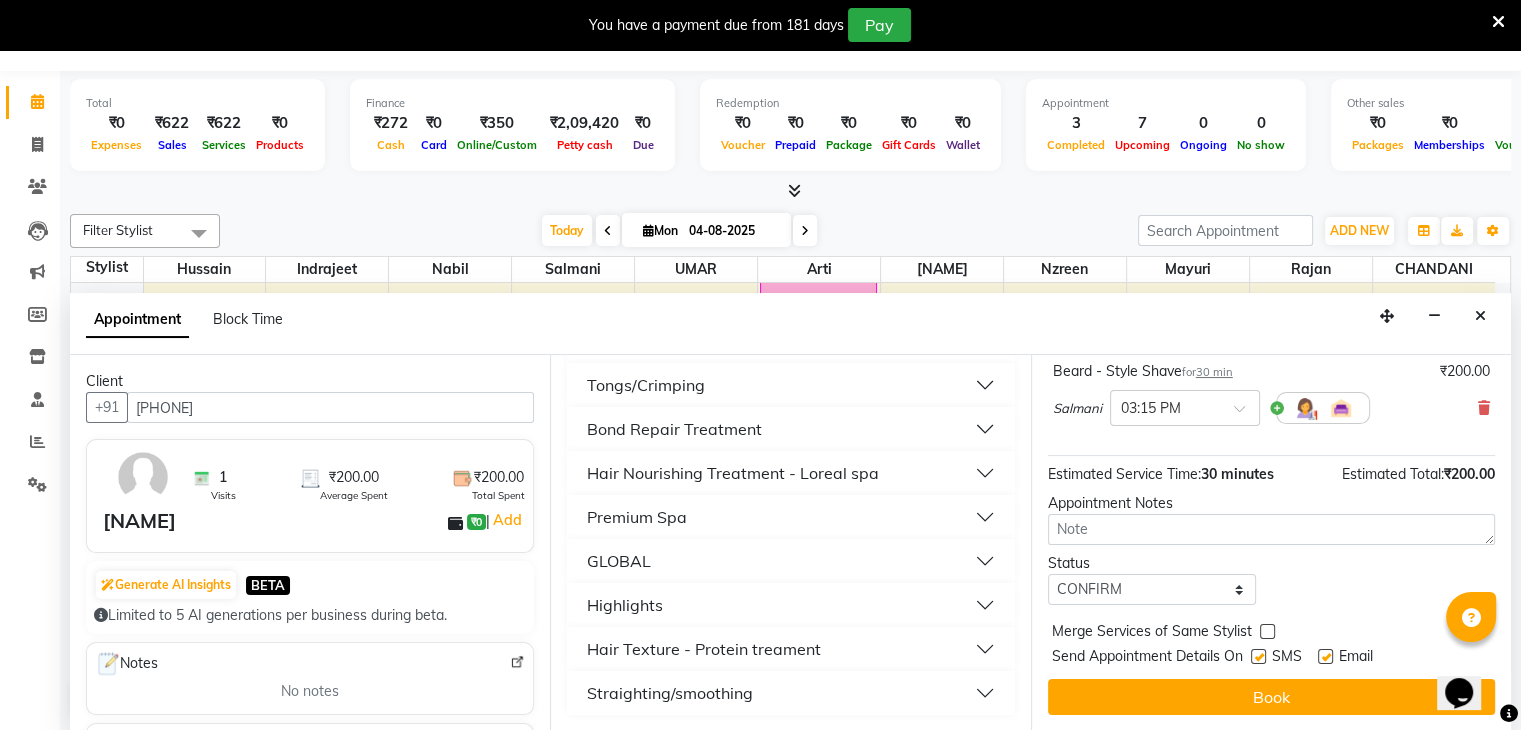 click at bounding box center (1325, 656) 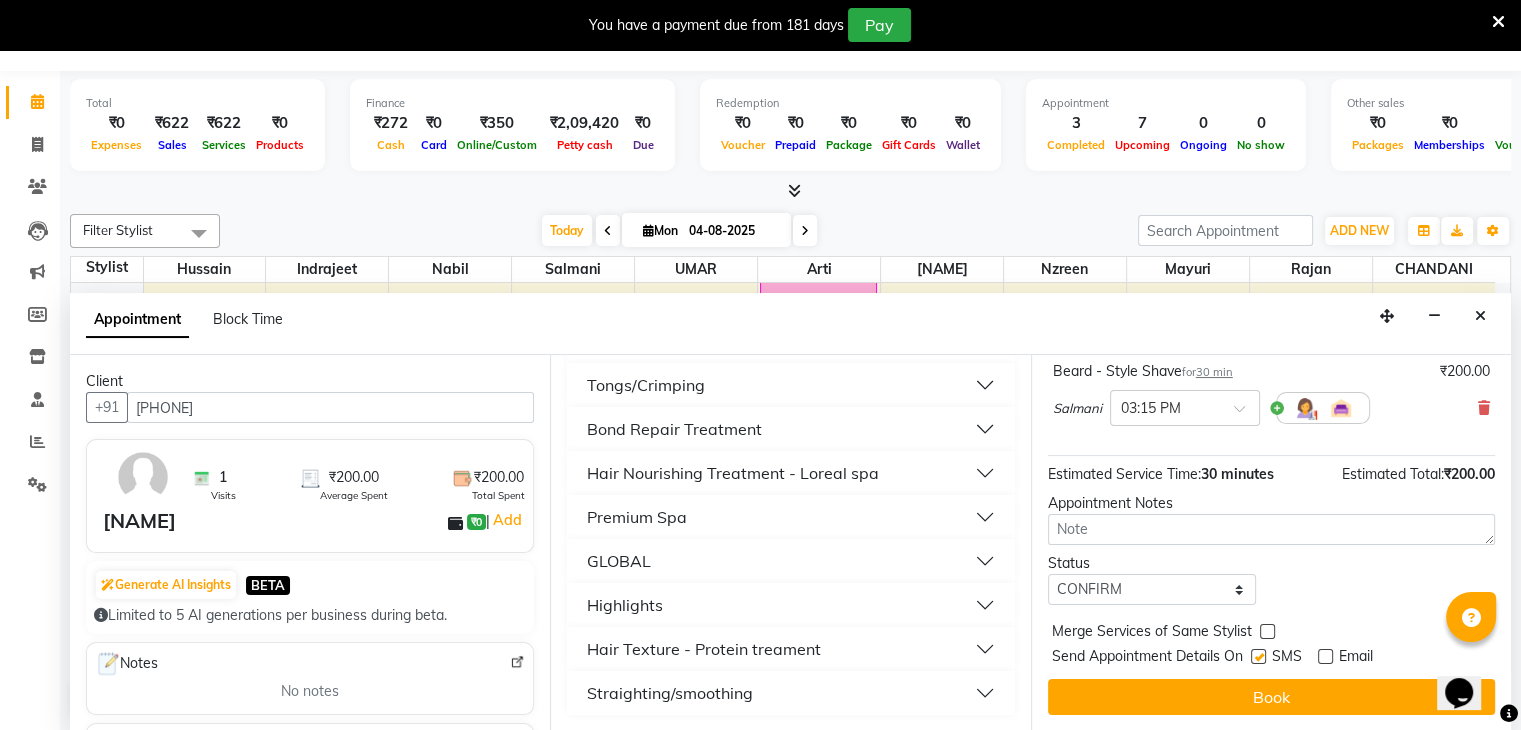 click at bounding box center (1258, 656) 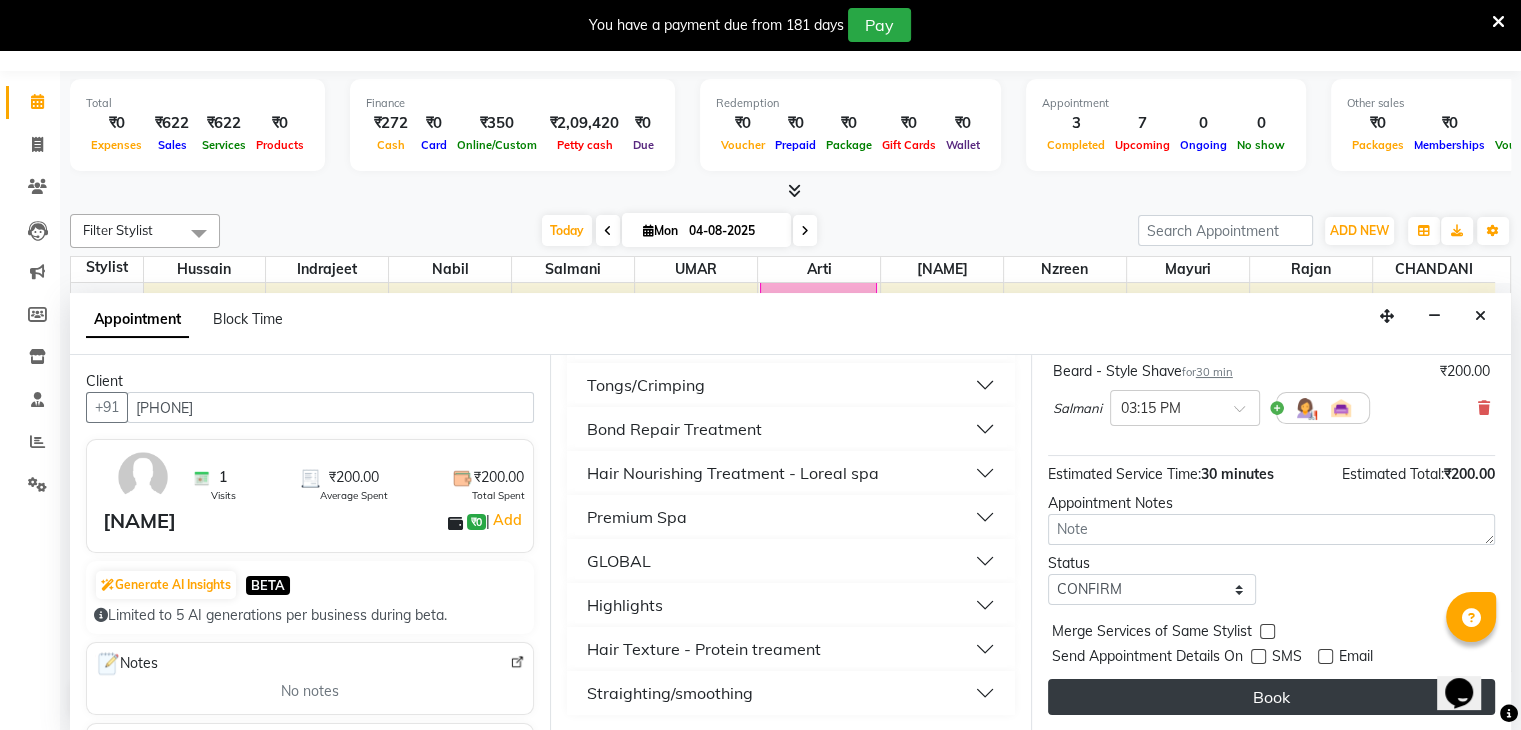 click on "Book" at bounding box center (1271, 697) 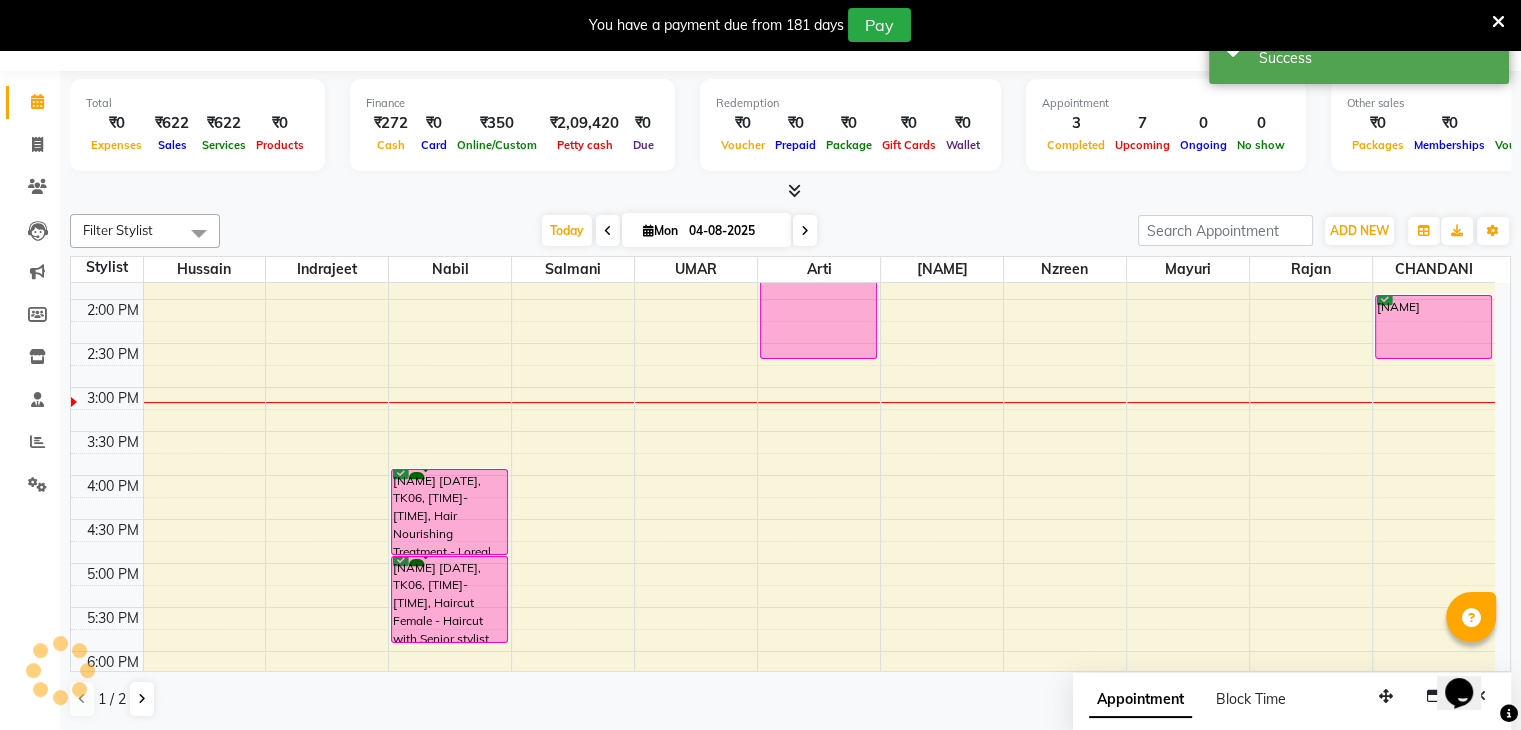 scroll, scrollTop: 0, scrollLeft: 0, axis: both 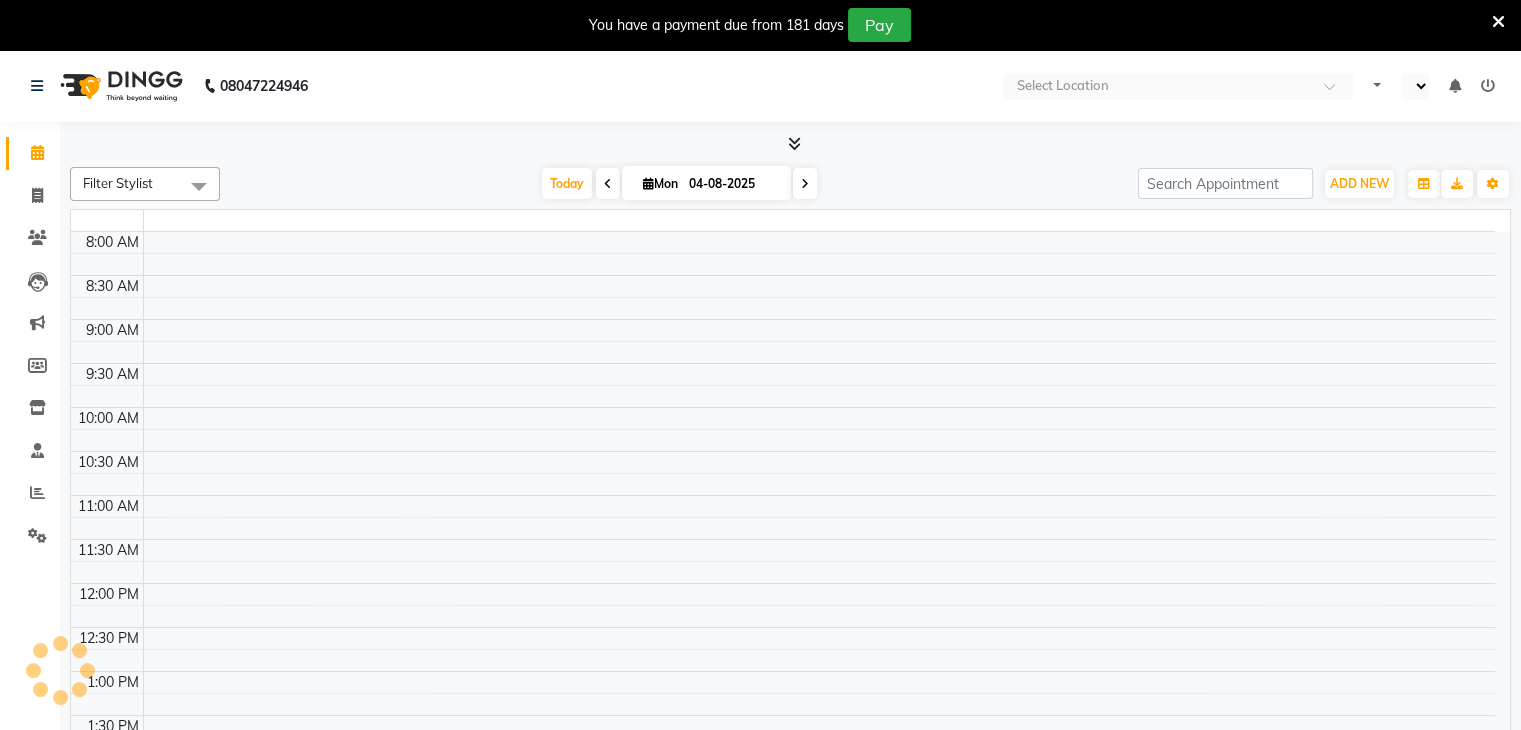 select on "en" 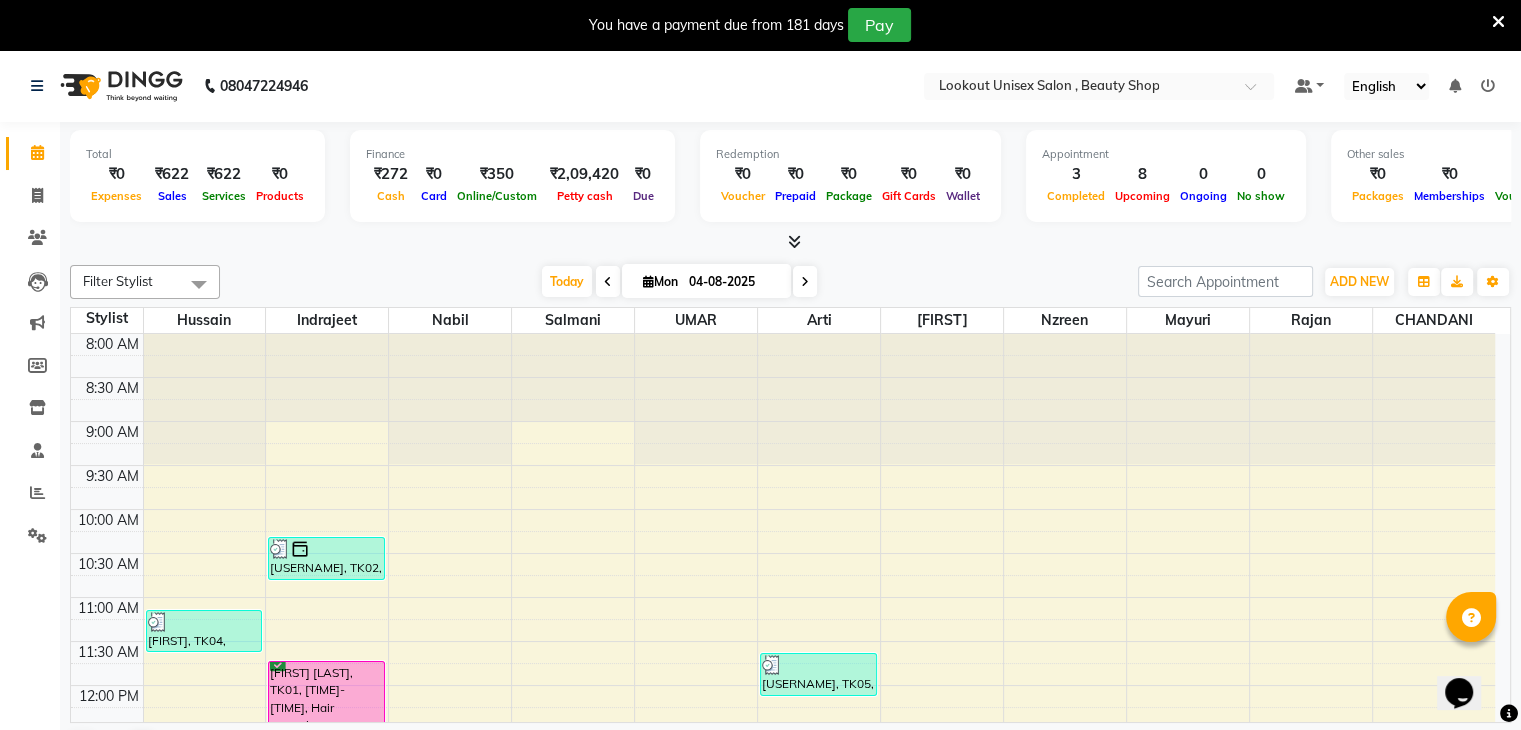 scroll, scrollTop: 0, scrollLeft: 0, axis: both 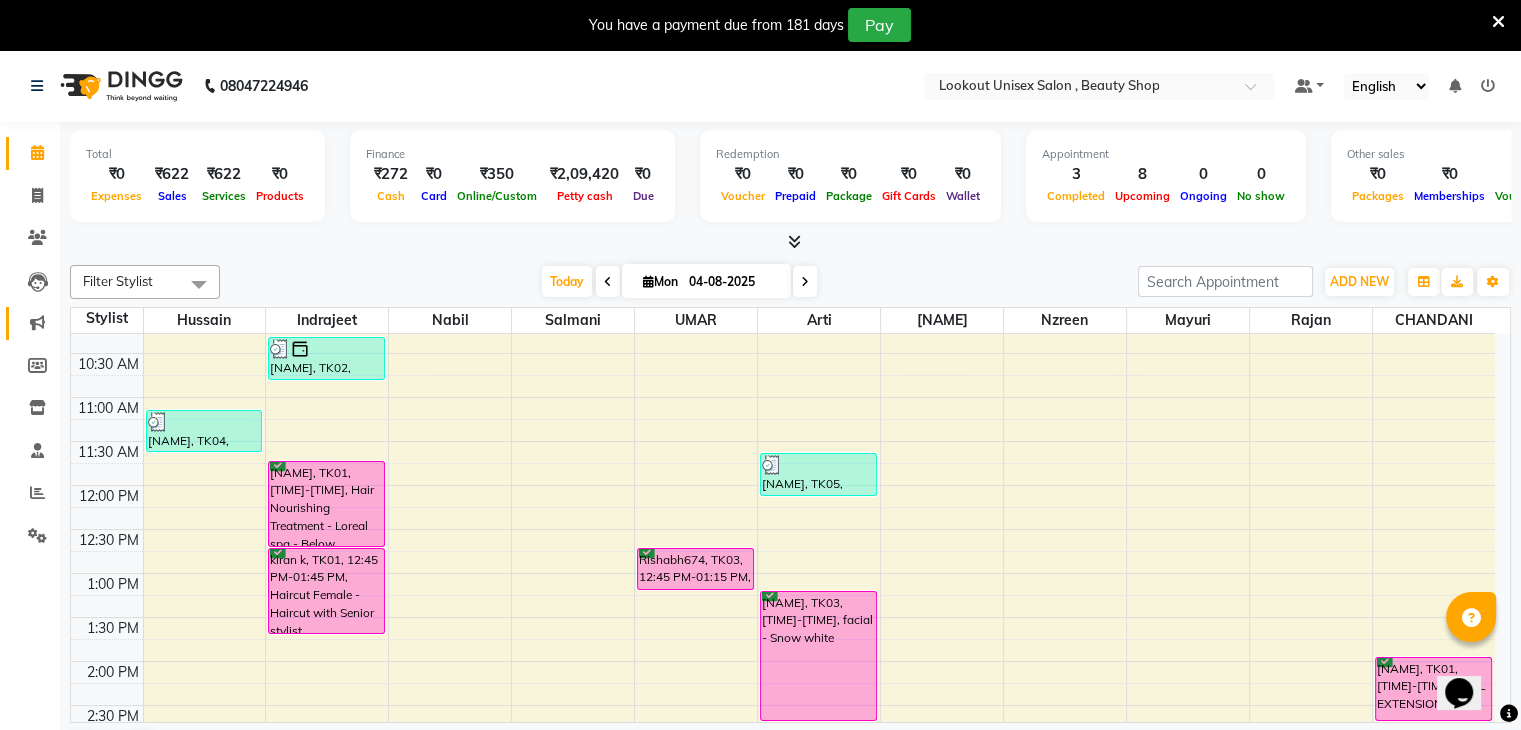 click 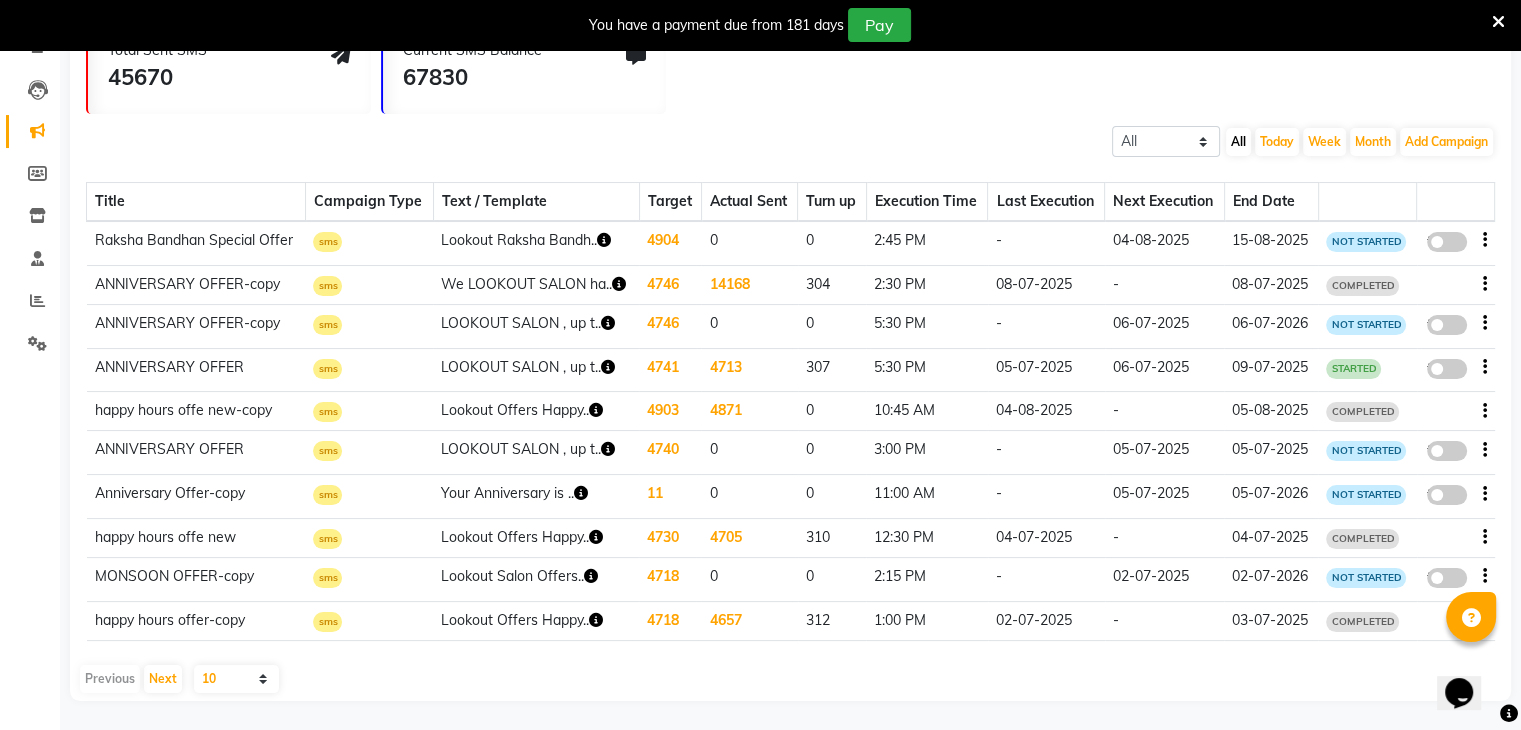 scroll, scrollTop: 198, scrollLeft: 0, axis: vertical 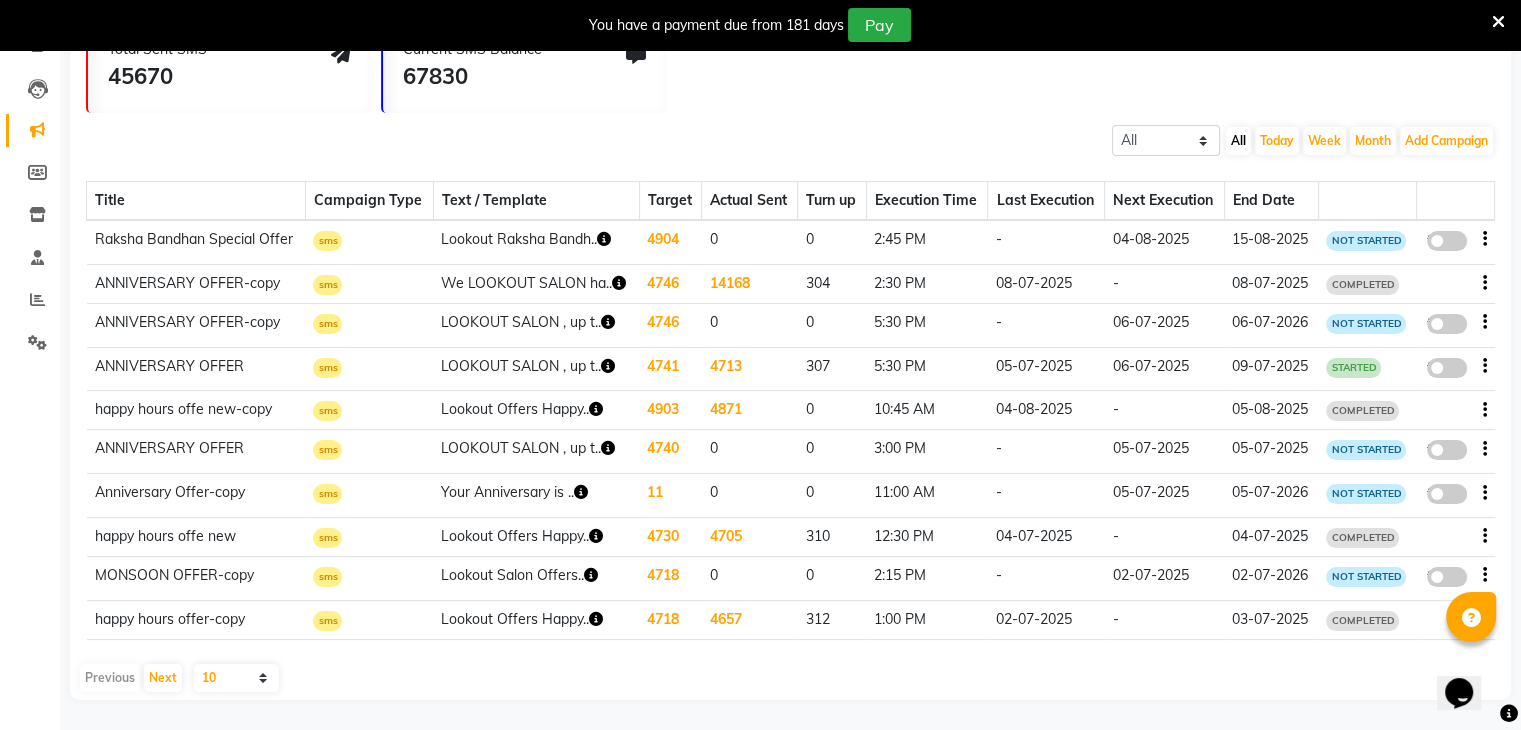 click 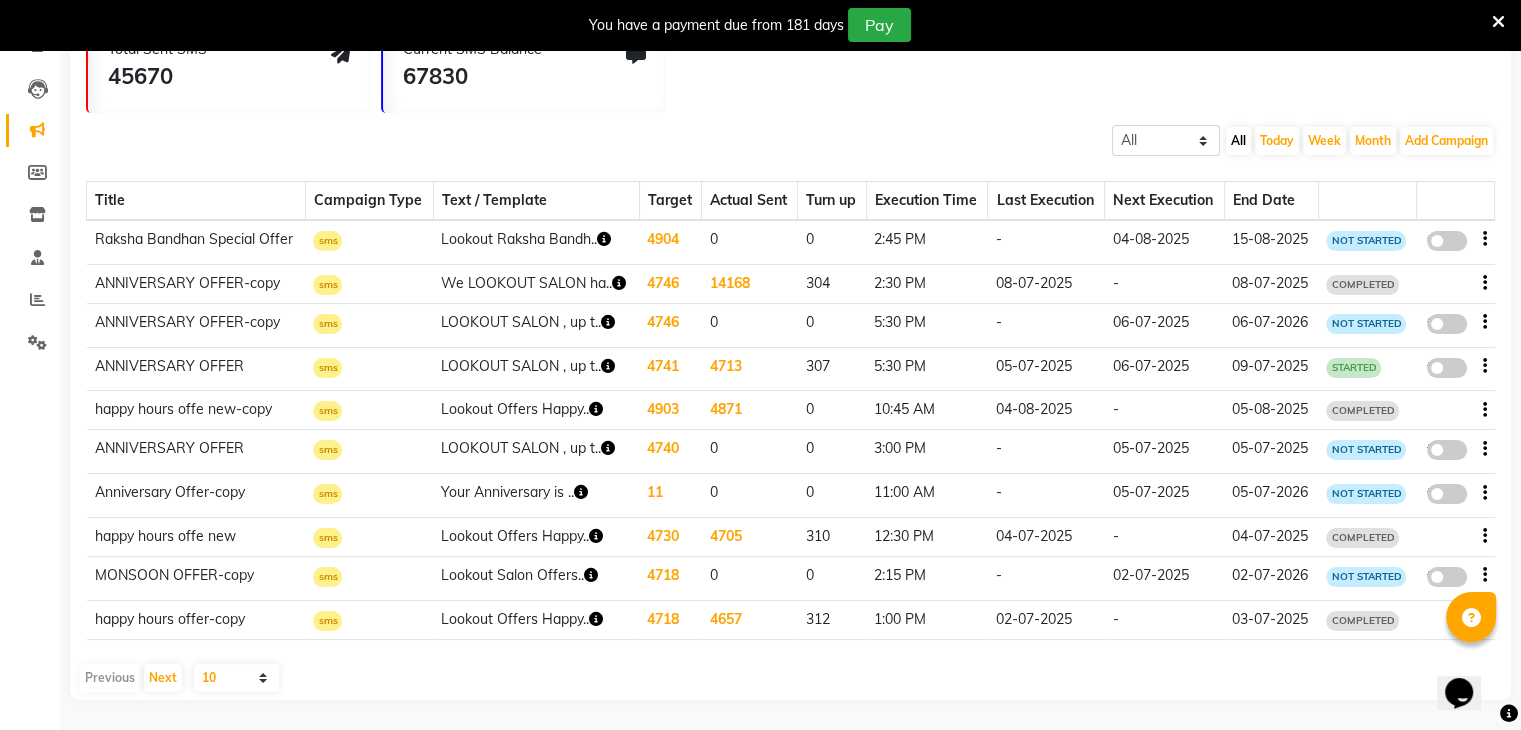 click on "false" 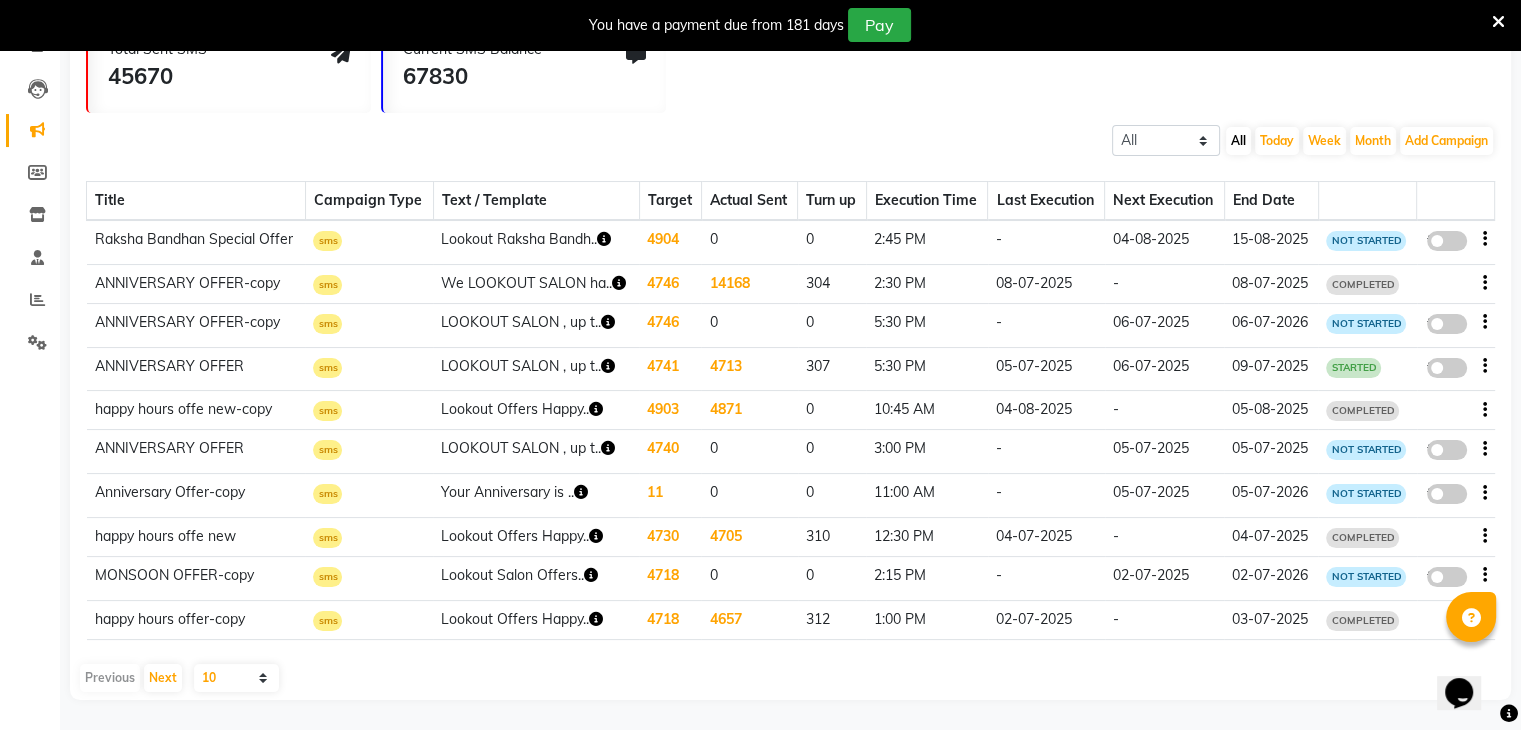 select on "3" 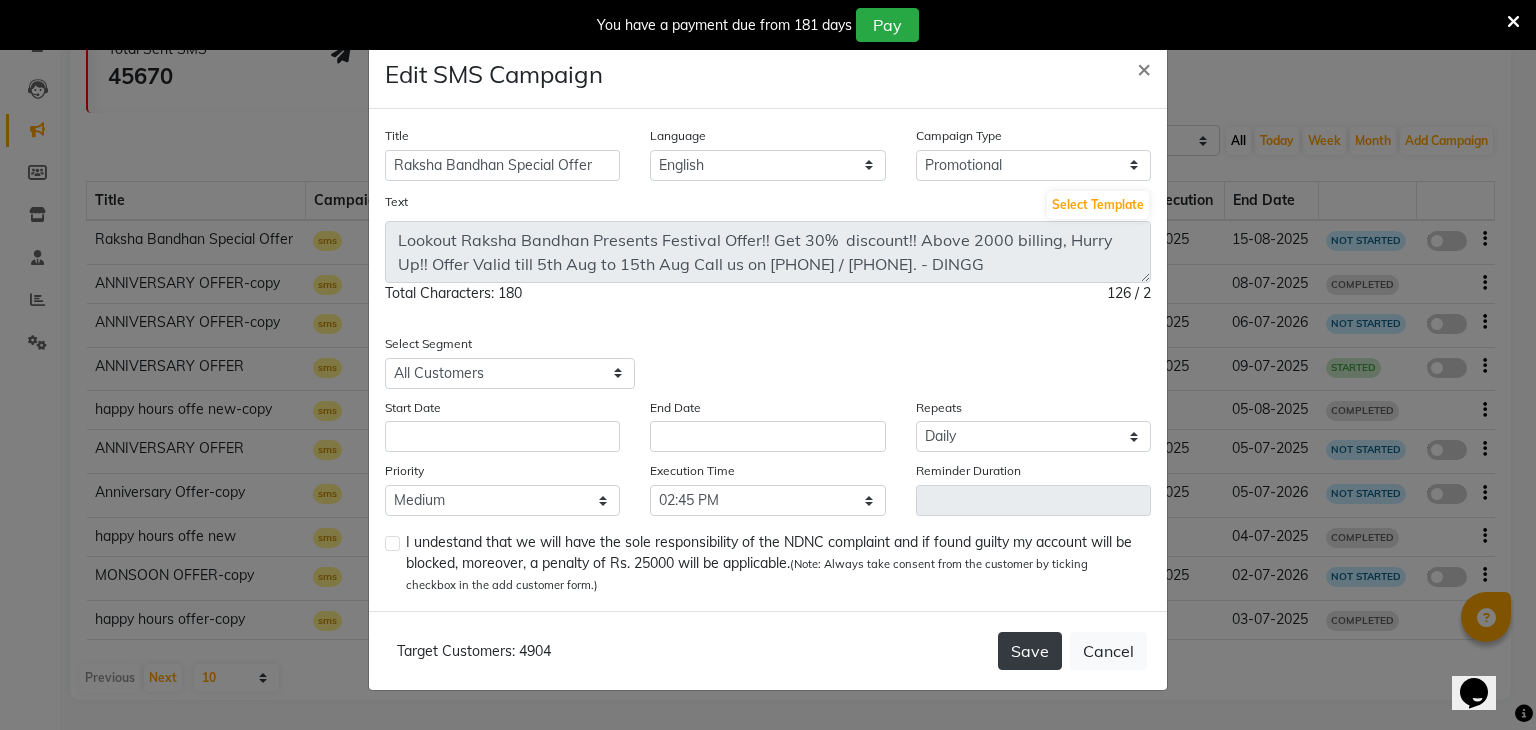 click on "Save" 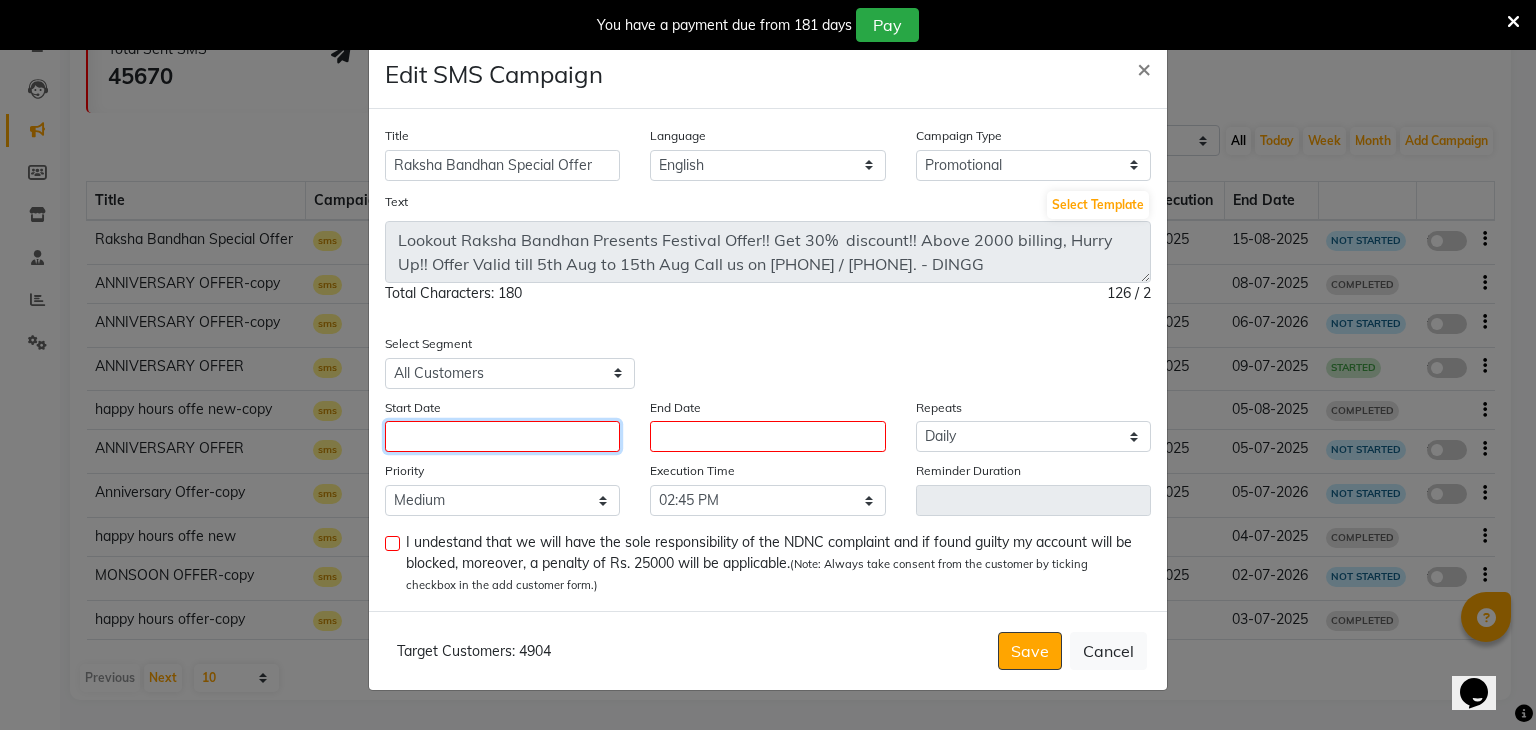 click 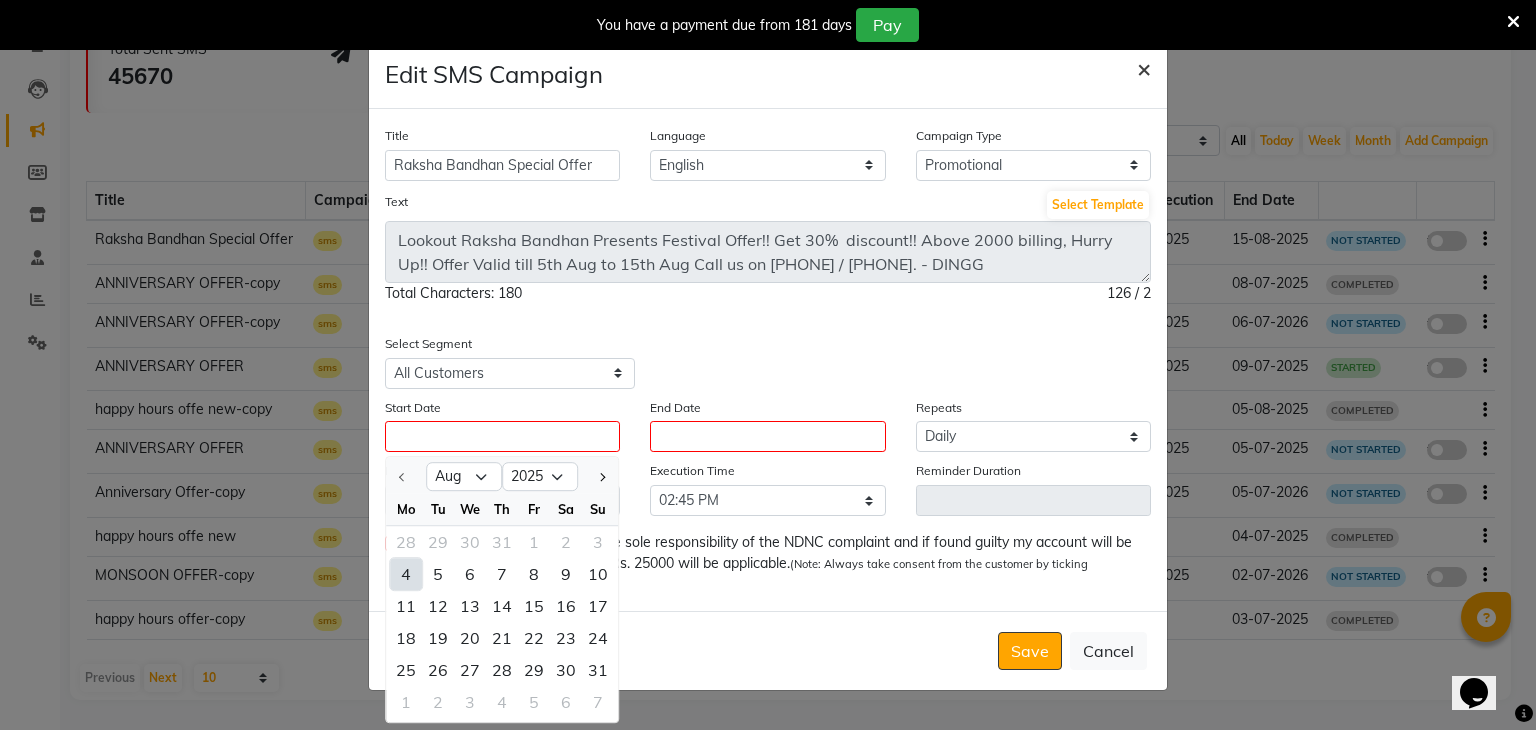 click on "×" 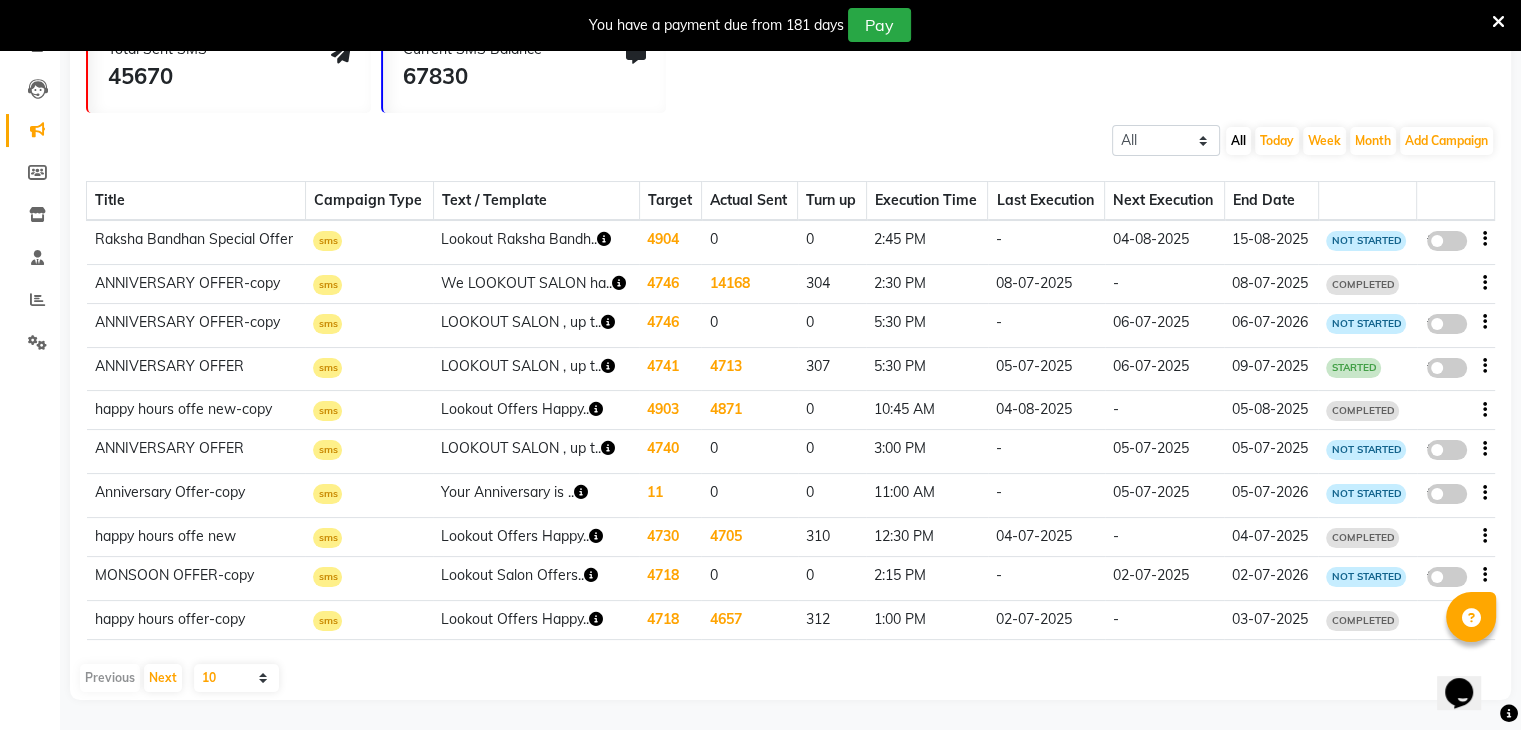 click on "false" 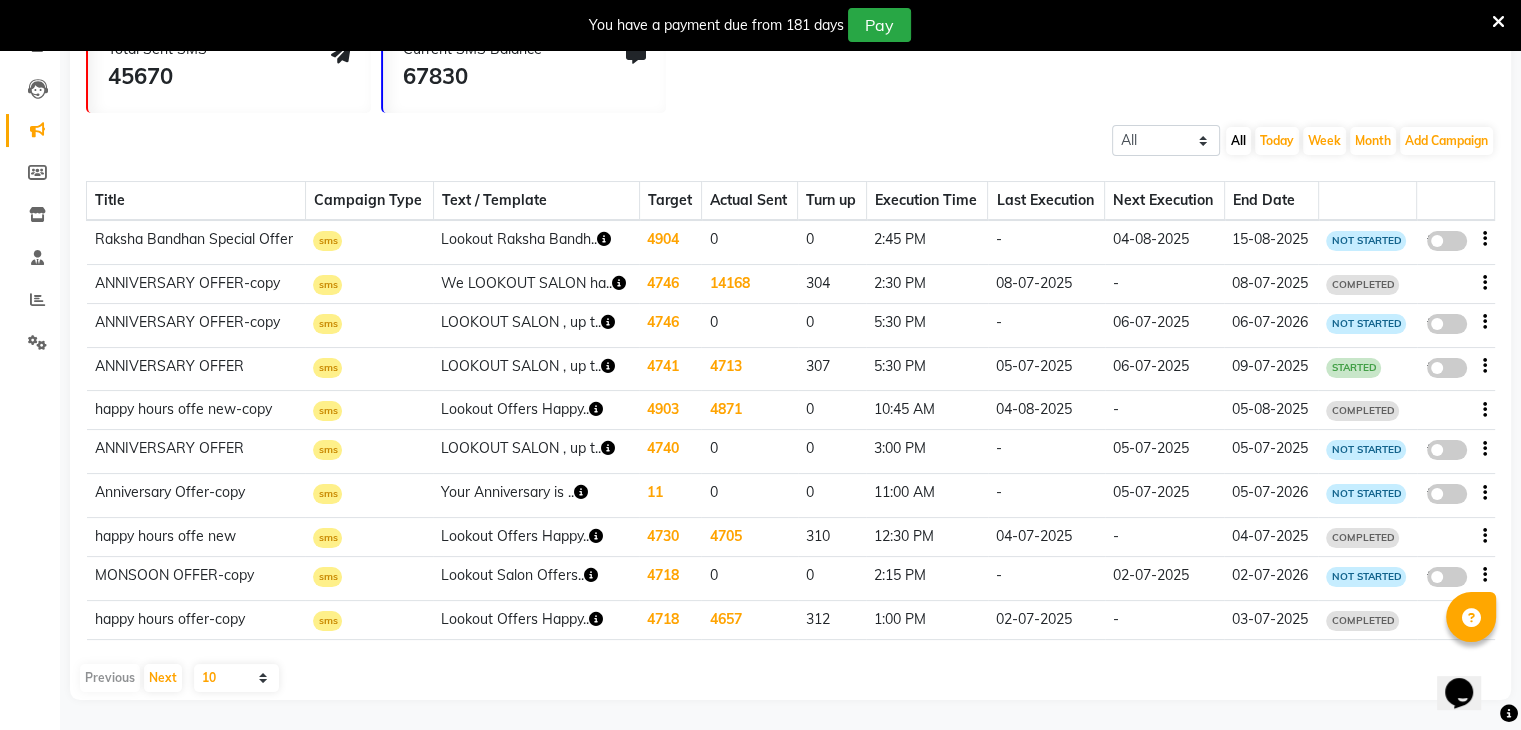 click 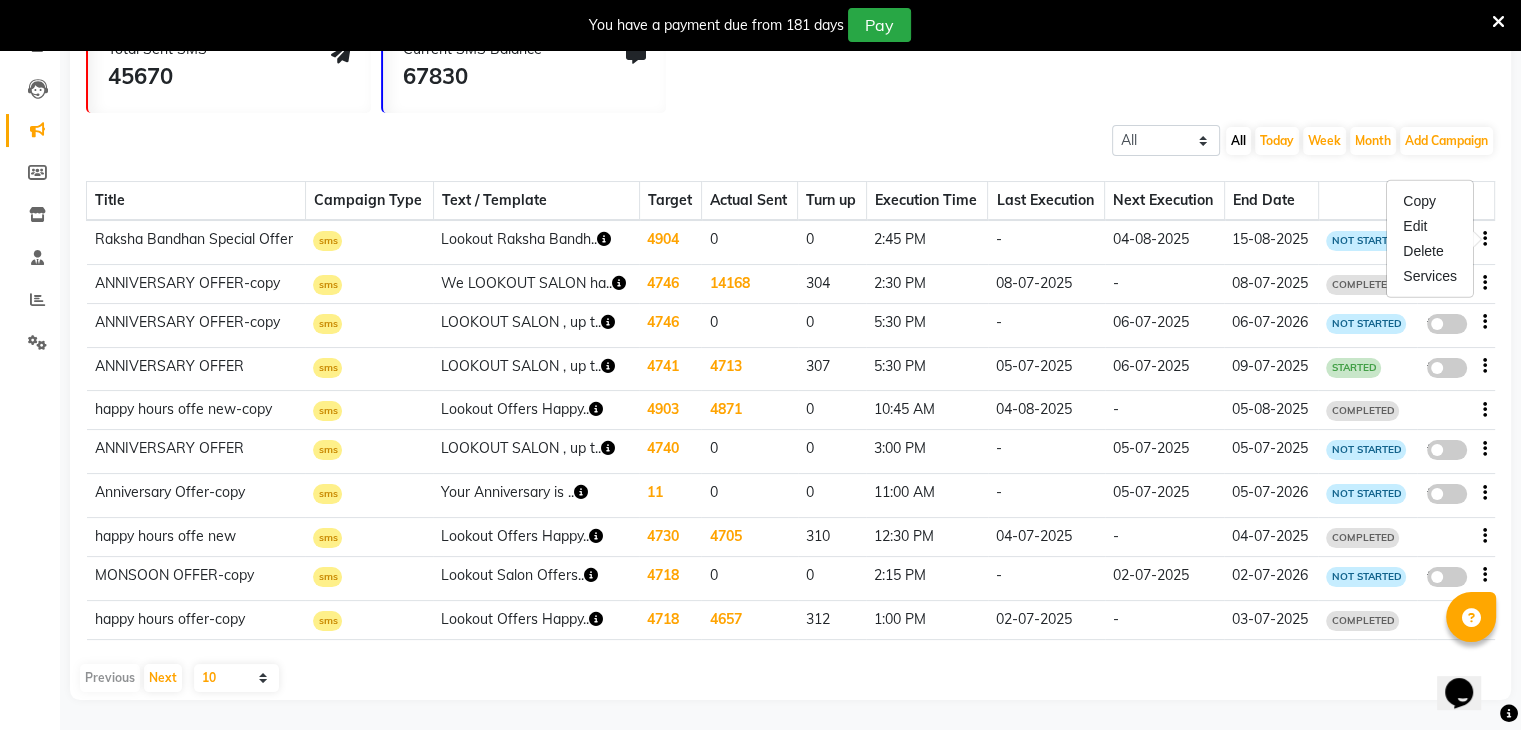 click on "NOT STARTED" 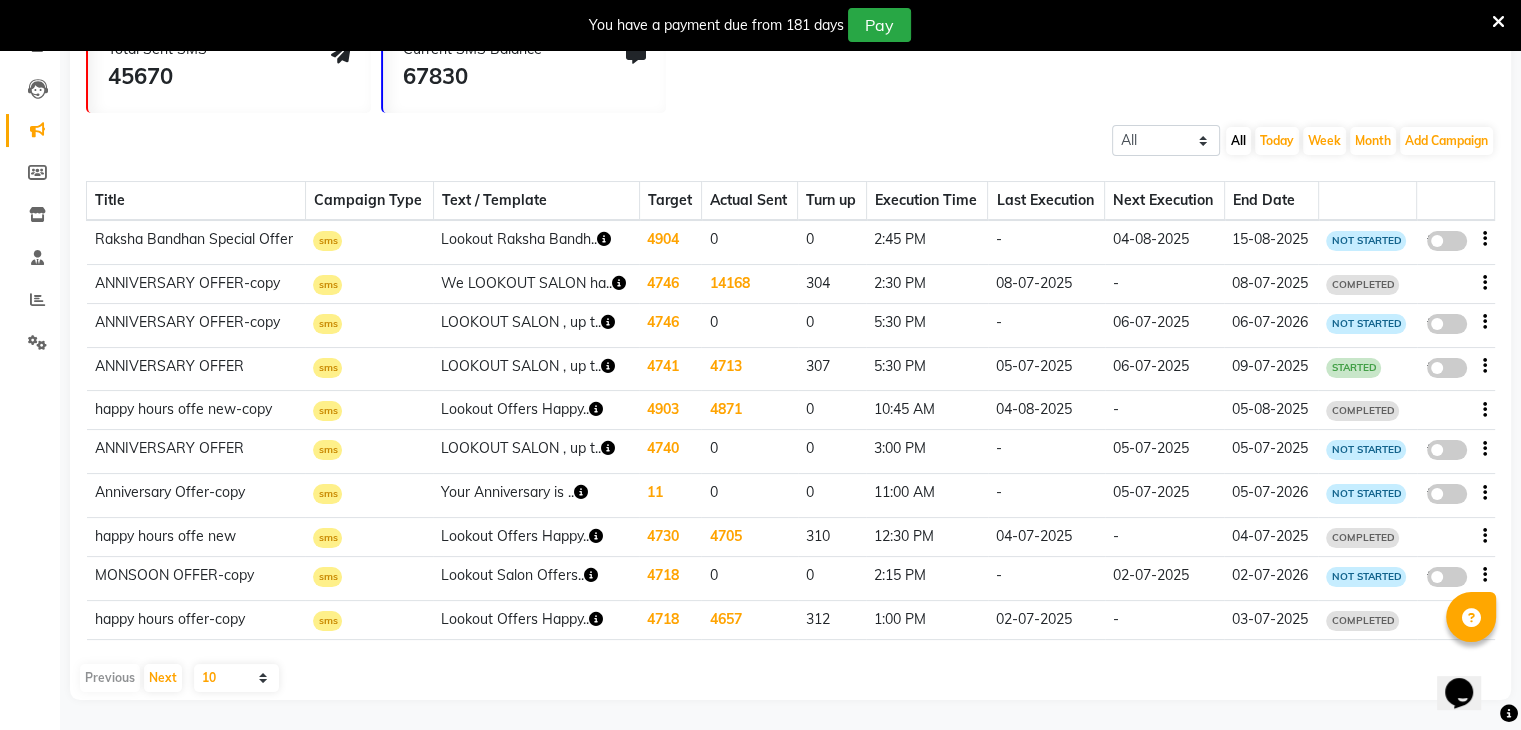 click 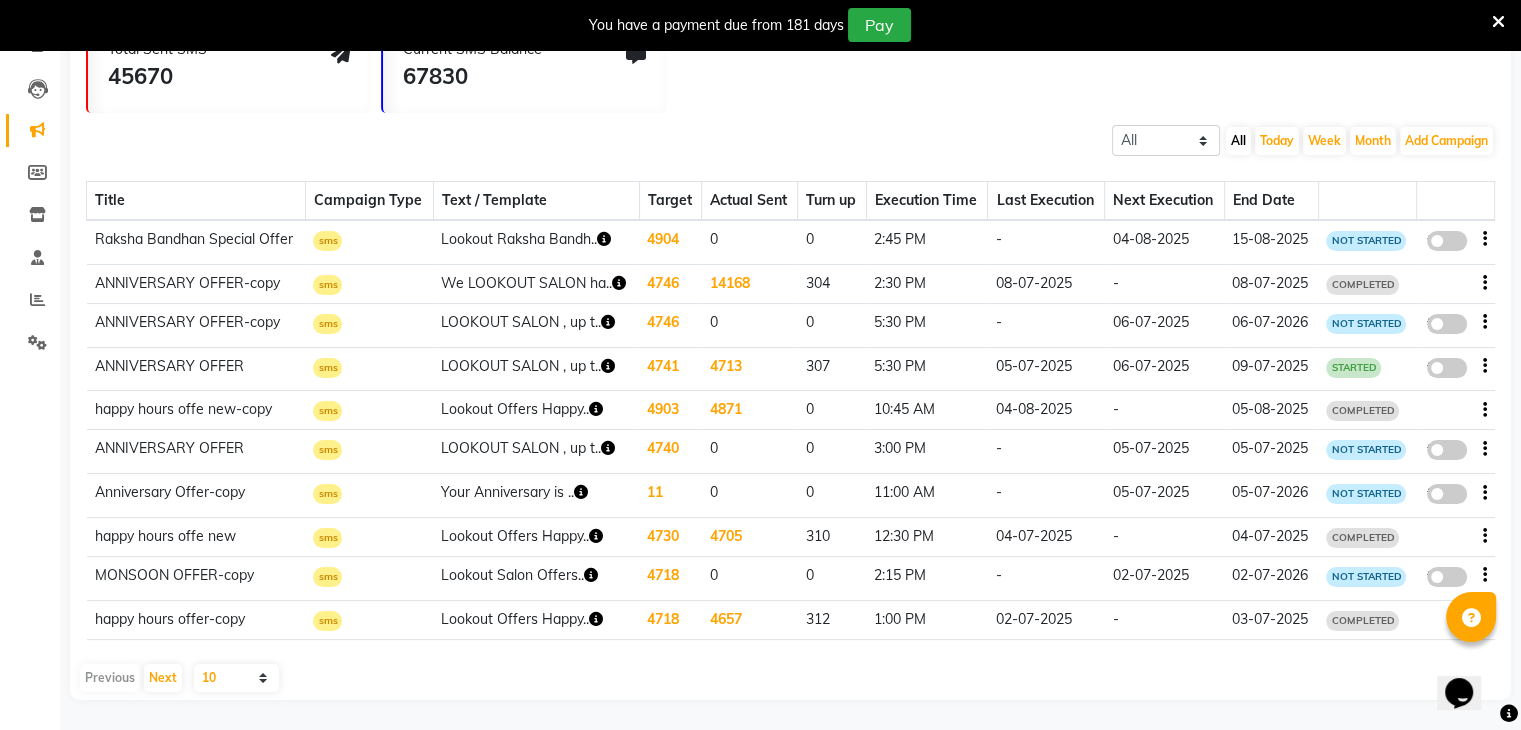 click on "false" 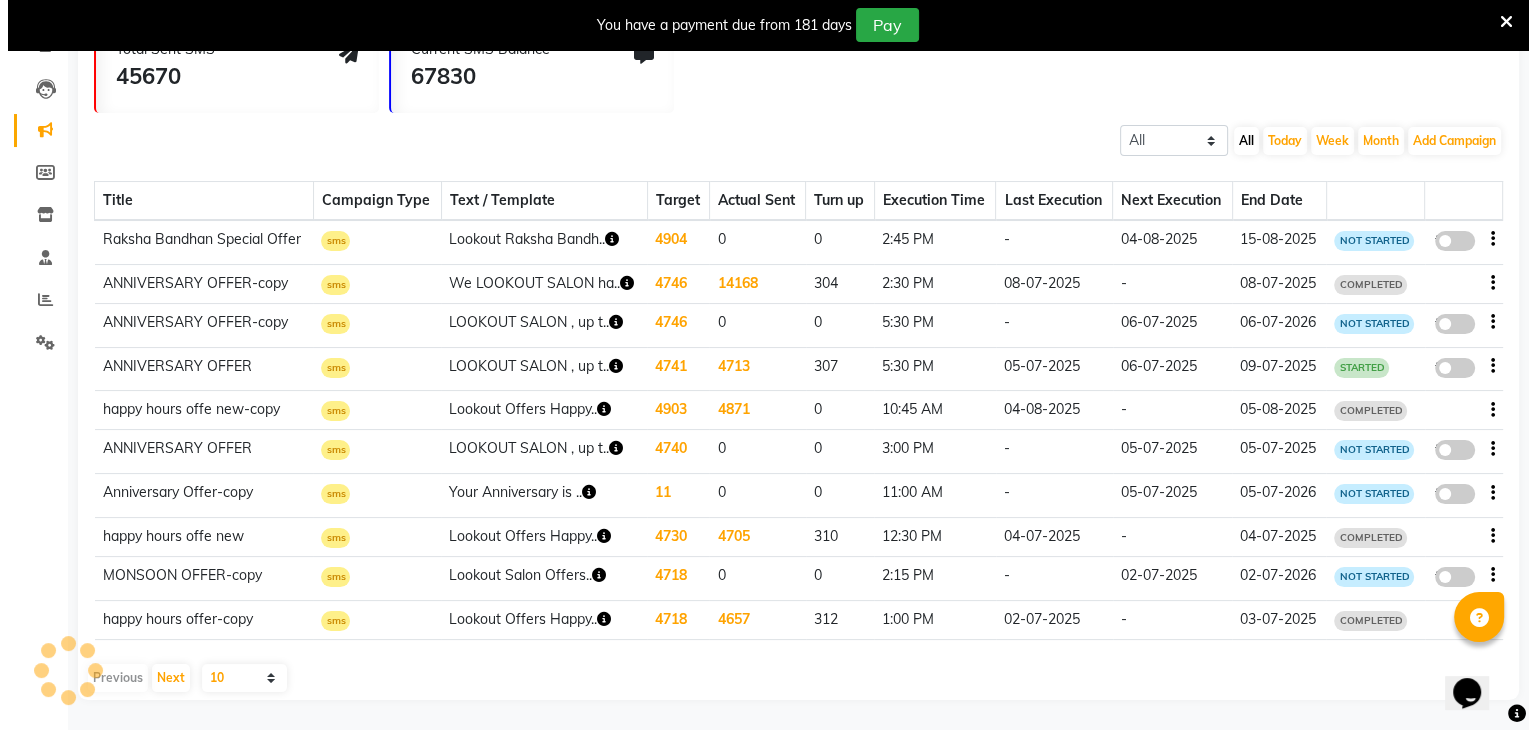 select on "3" 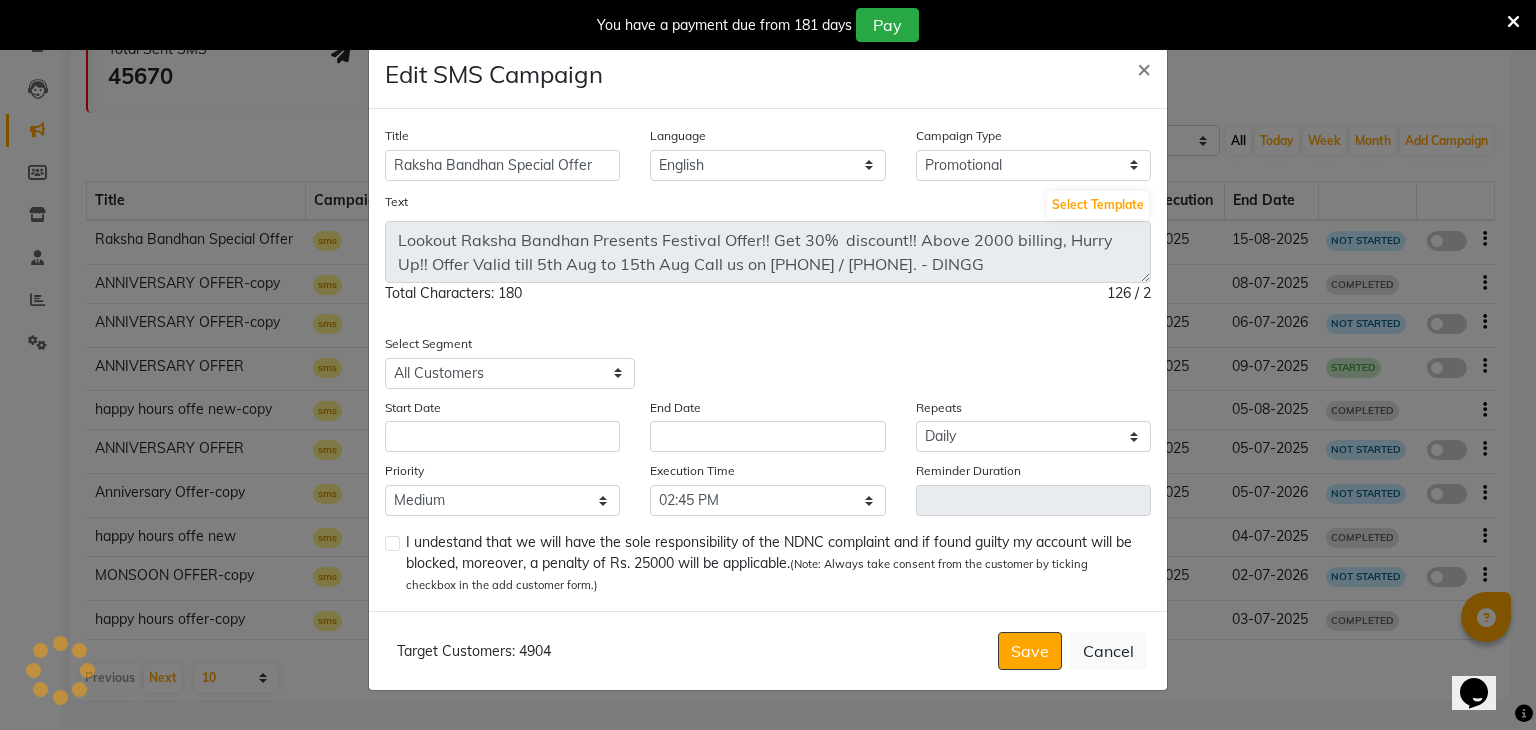 click on "Edit SMS Campaign × Title Raksha Bandhan Special Offer Language English Campaign Type Select Birthday Anniversary Promotional Service reminder Text Select Template Lookout Raksha Bandhan Presents Festival Offer!! Get 30%  discount!! Above 2000 billing, Hurry Up!! Offer Valid till 5th Aug to 15th Aug Call us on 8828282252 / 9967675758. - DINGG Total Characters: 180 126 / 2  Select Segment Select All Customers All Male Customer All Female Customer All Members All Customers Visited in last 30 days All Customers Visited in last 60 days but not in last 30 days Inactive/Lost Customers High Ticket Customers Low Ticket Customers Frequent Customers Regular Customers New Customers All Customers with Valid Birthdays All Customers with Valid Anniversary All Customer Visited in 2020 membership  membership membership expired membership expring membershil Membership reminder Start Date End Date Repeats Select Once Daily Alternate Day Weekly Monthly Yearly Priority Low Medium High Execution Time Select 09:00 AM 09:15 AM" 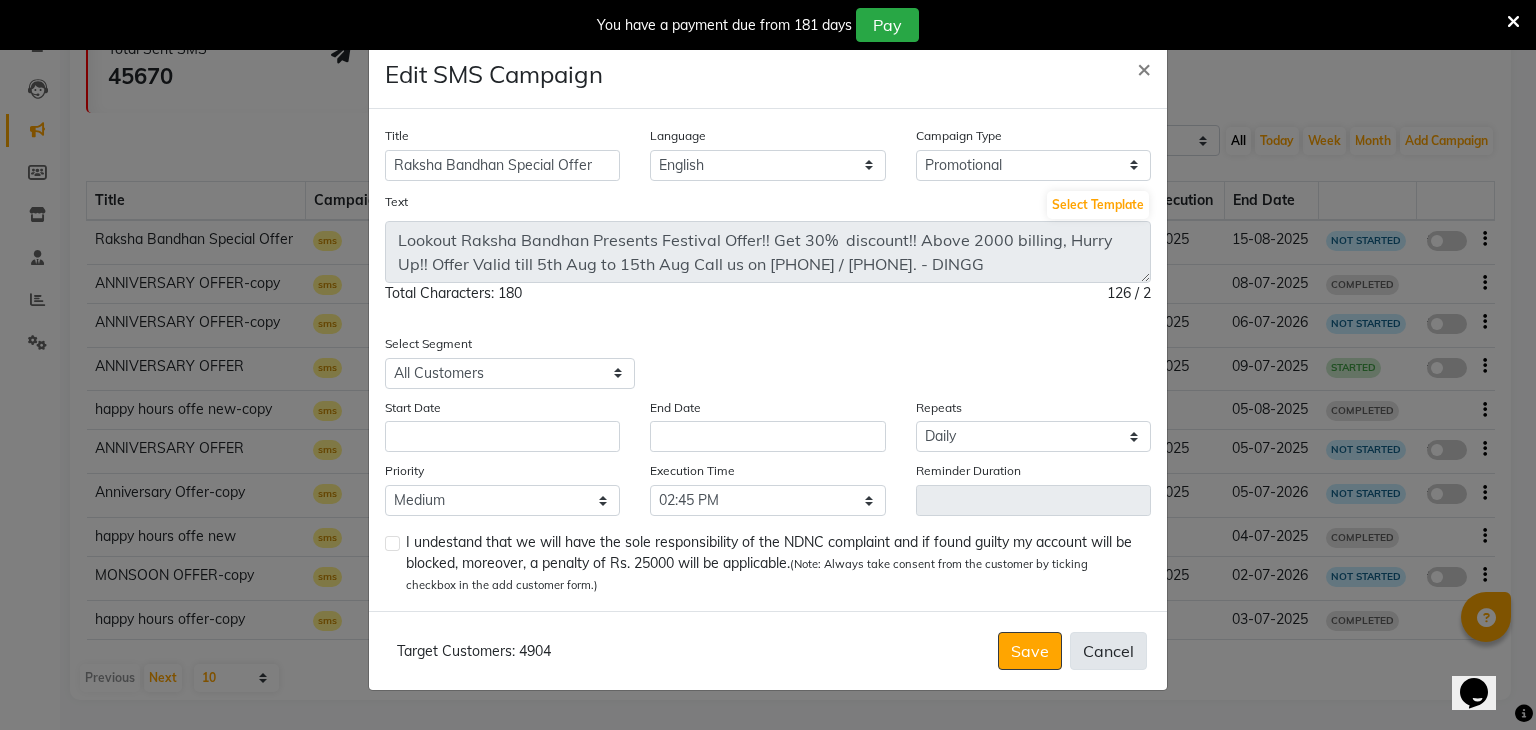 click on "Cancel" 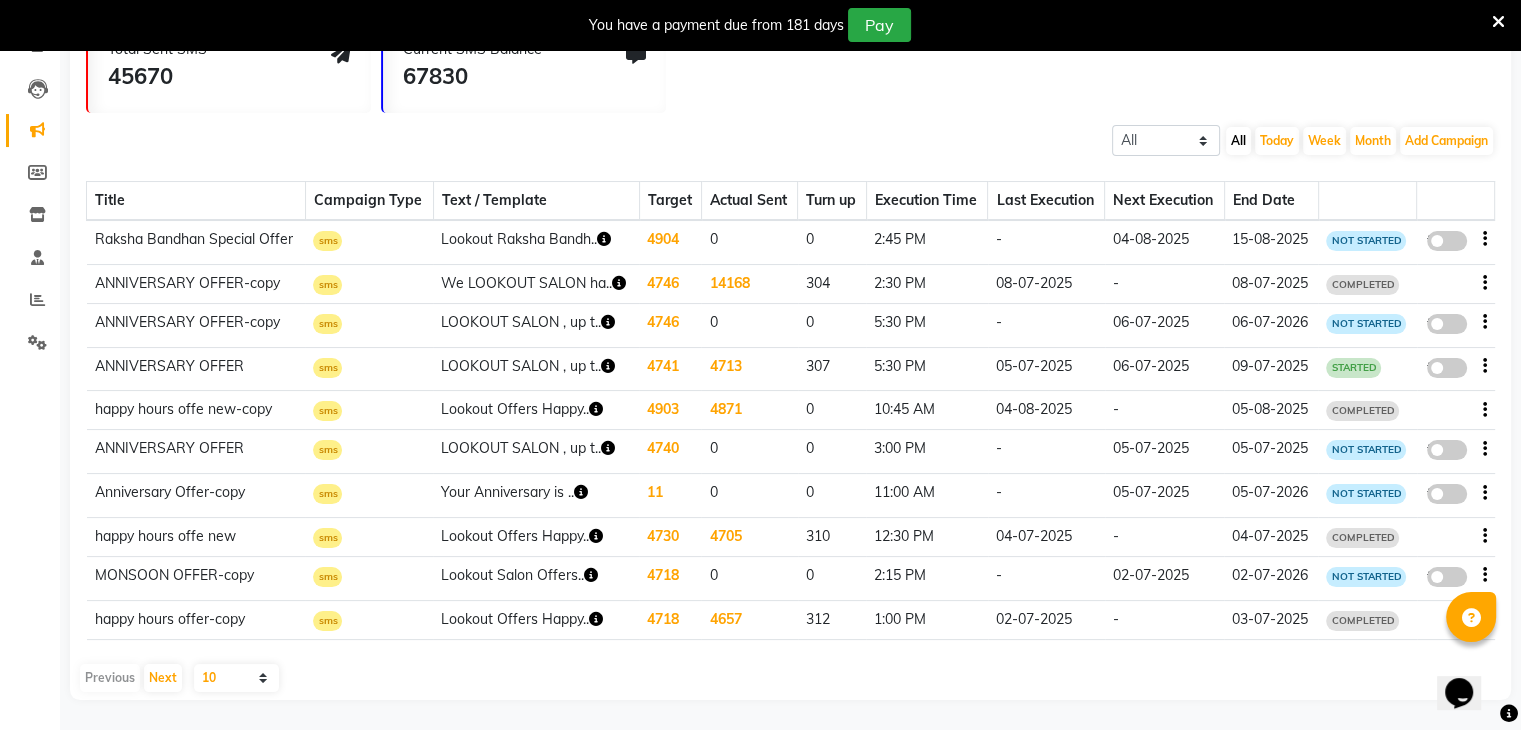 click on "NOT STARTED" 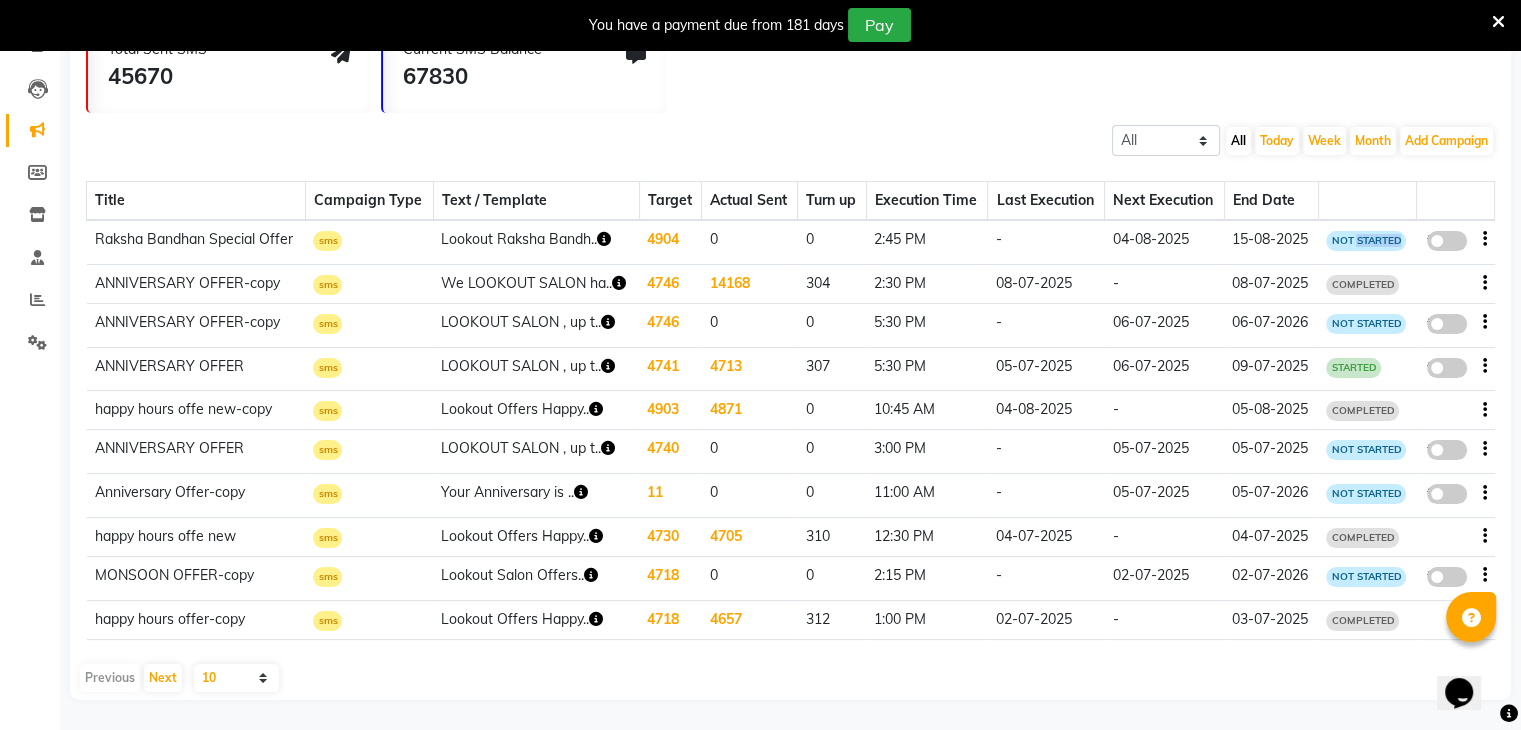 click on "NOT STARTED" 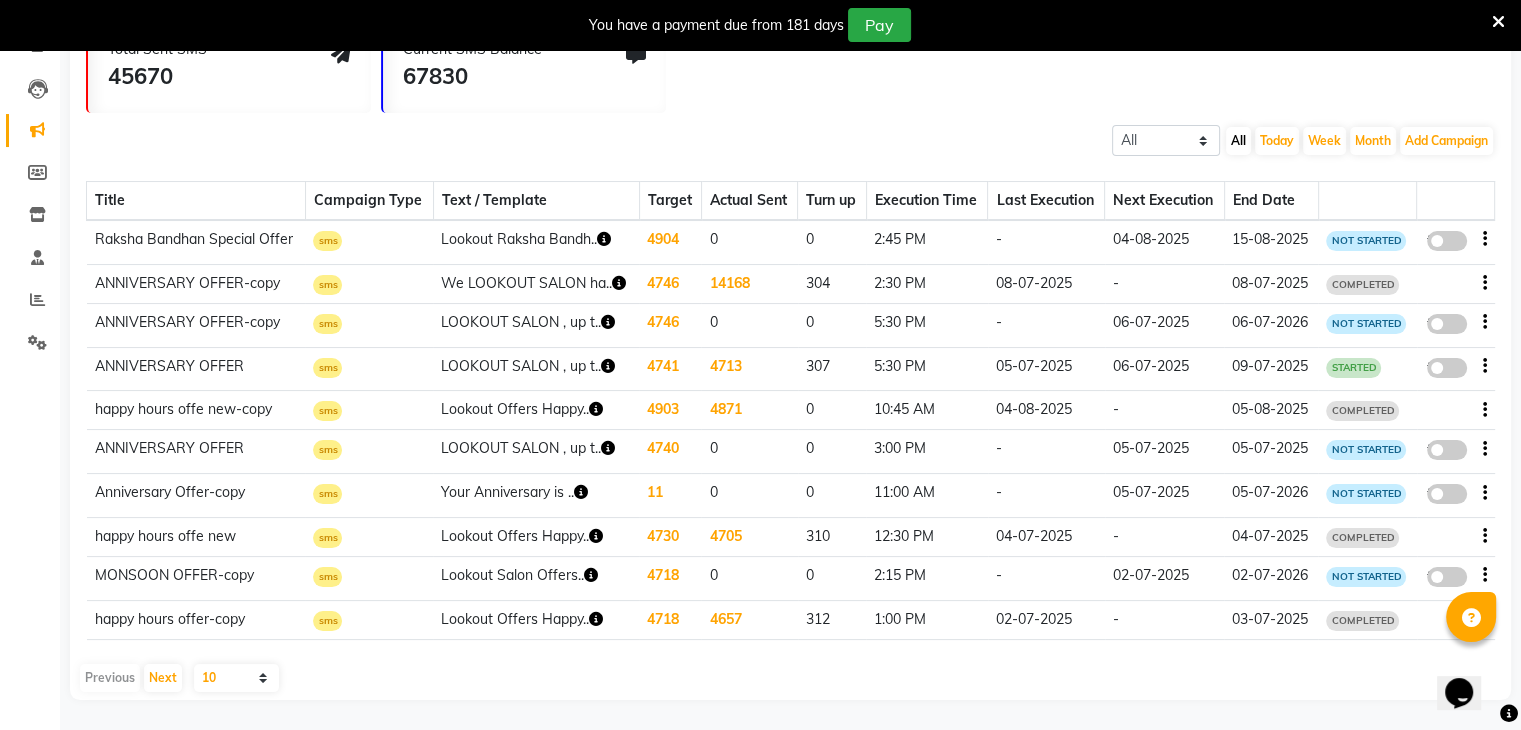 click 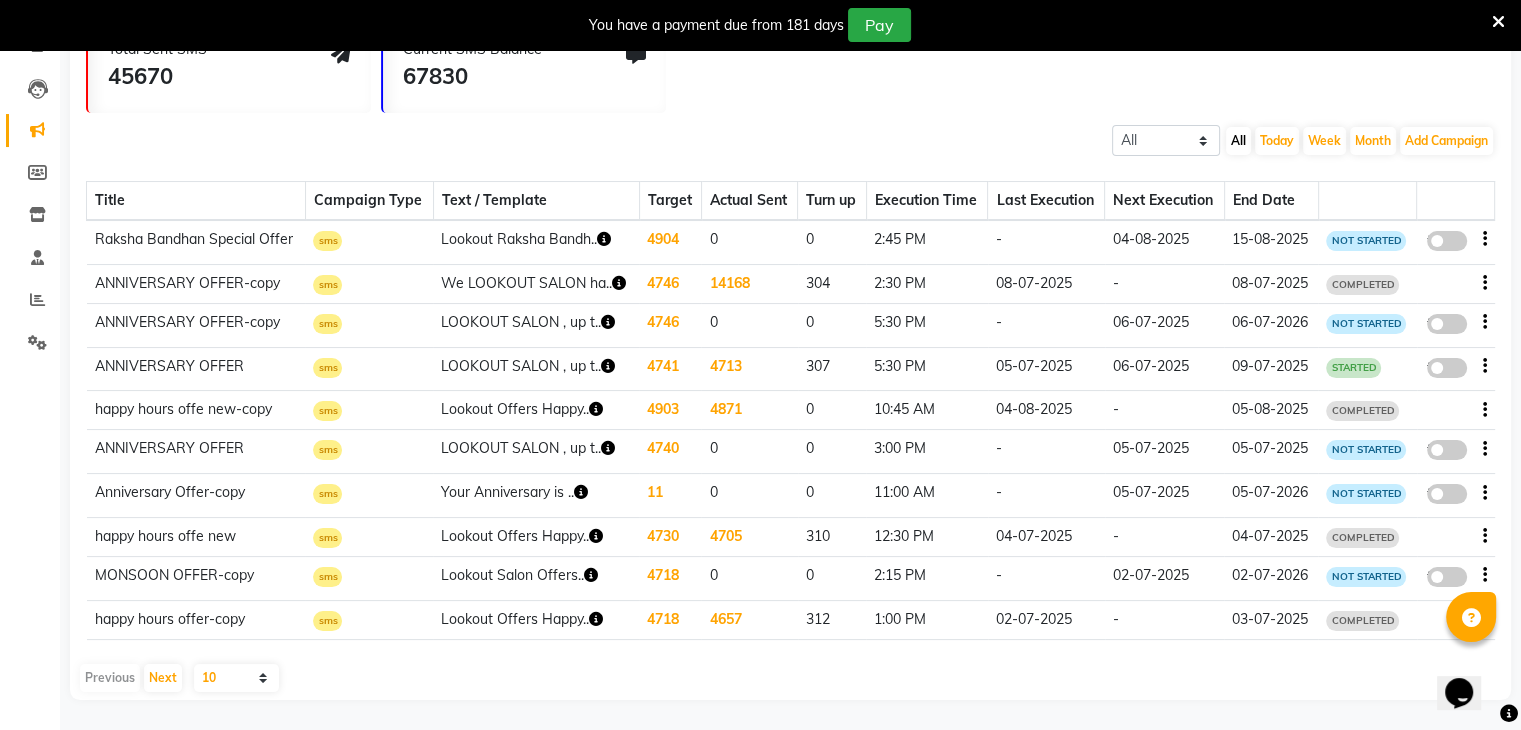click on "false" 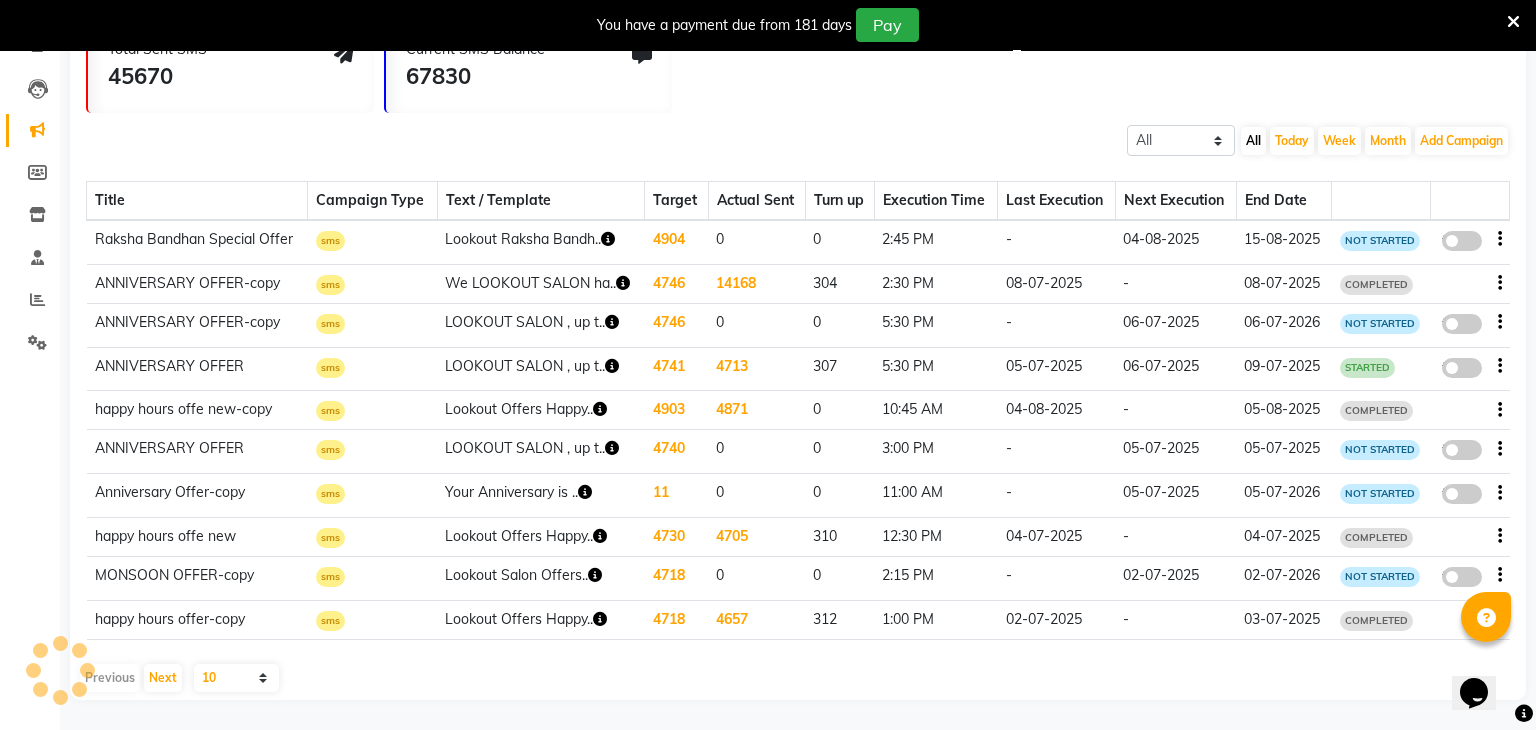 select on "3" 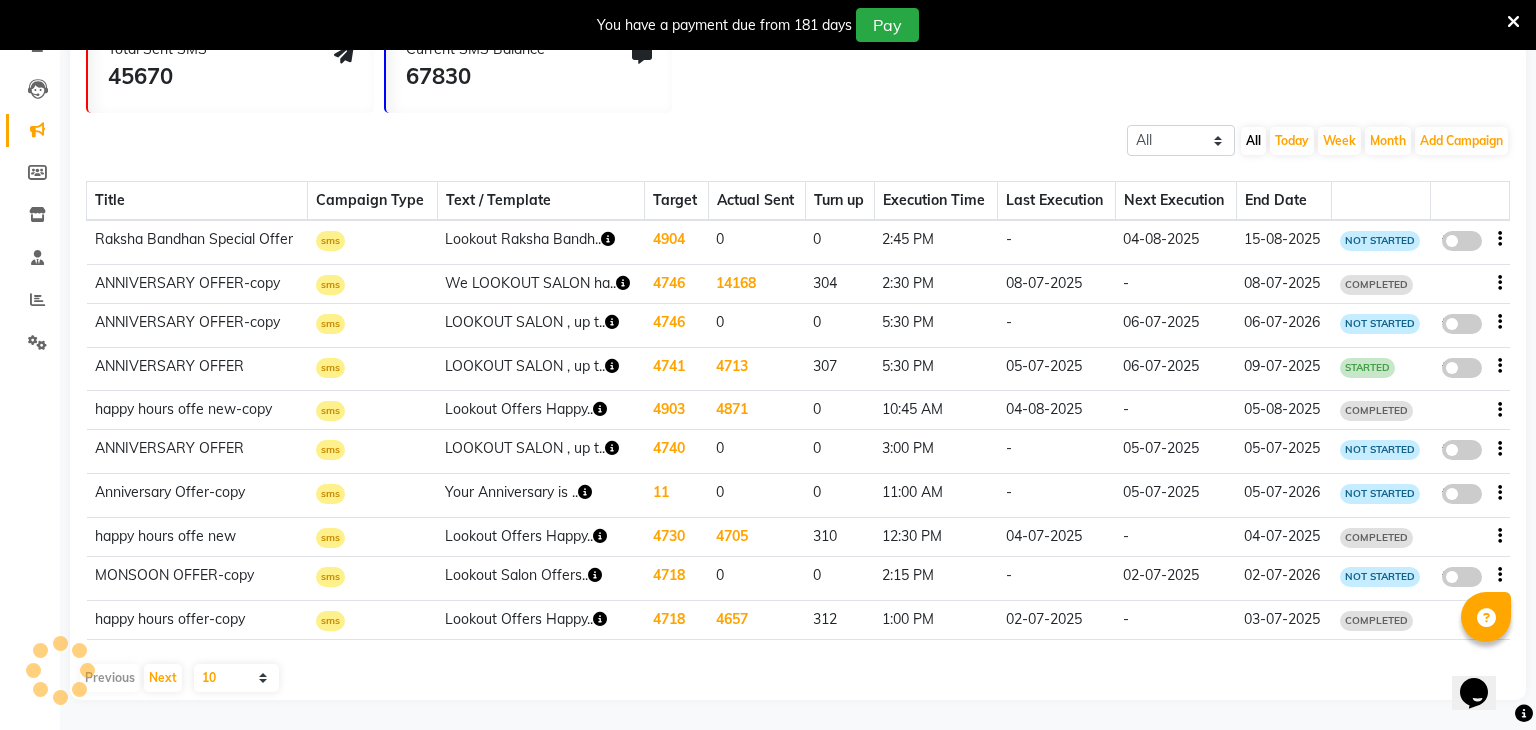 select on "35764" 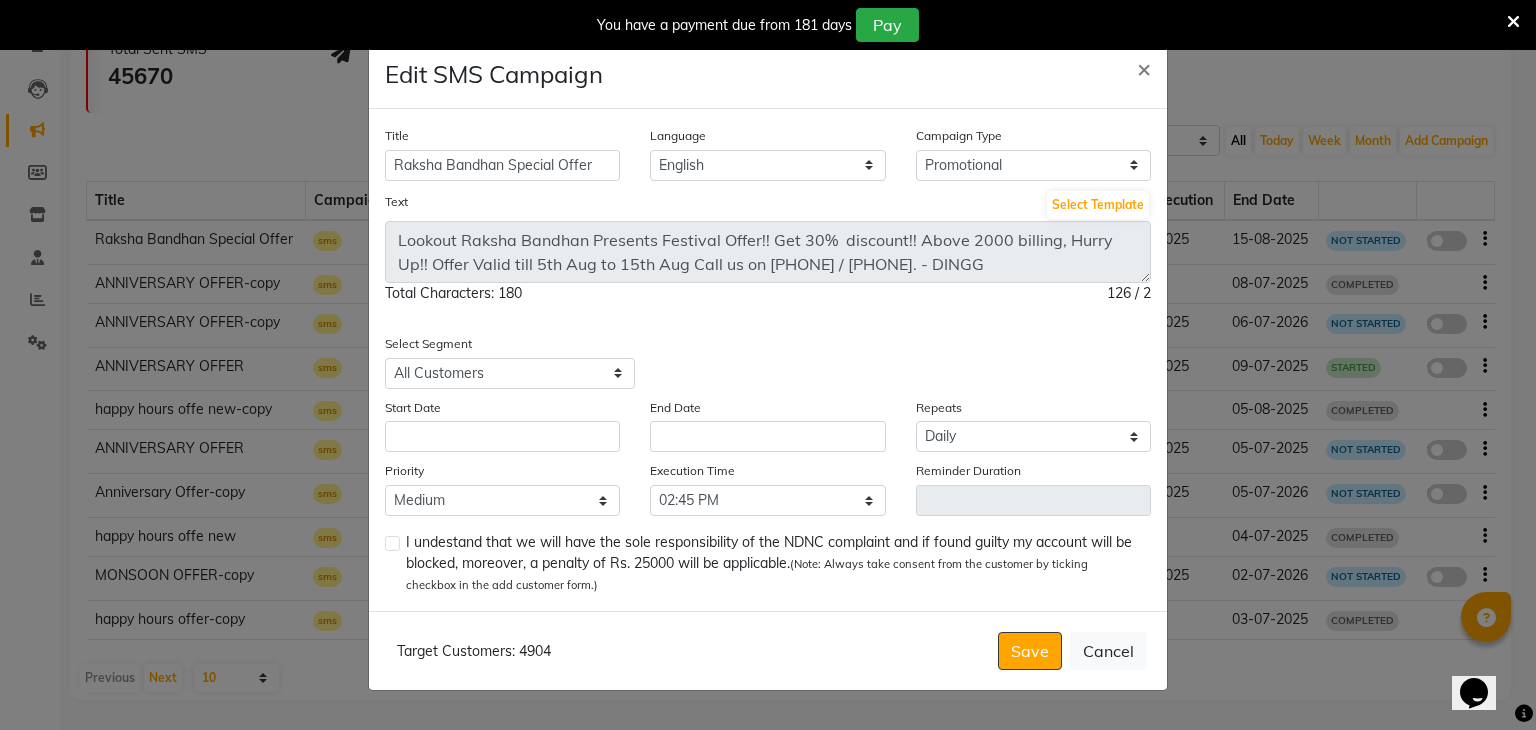 click 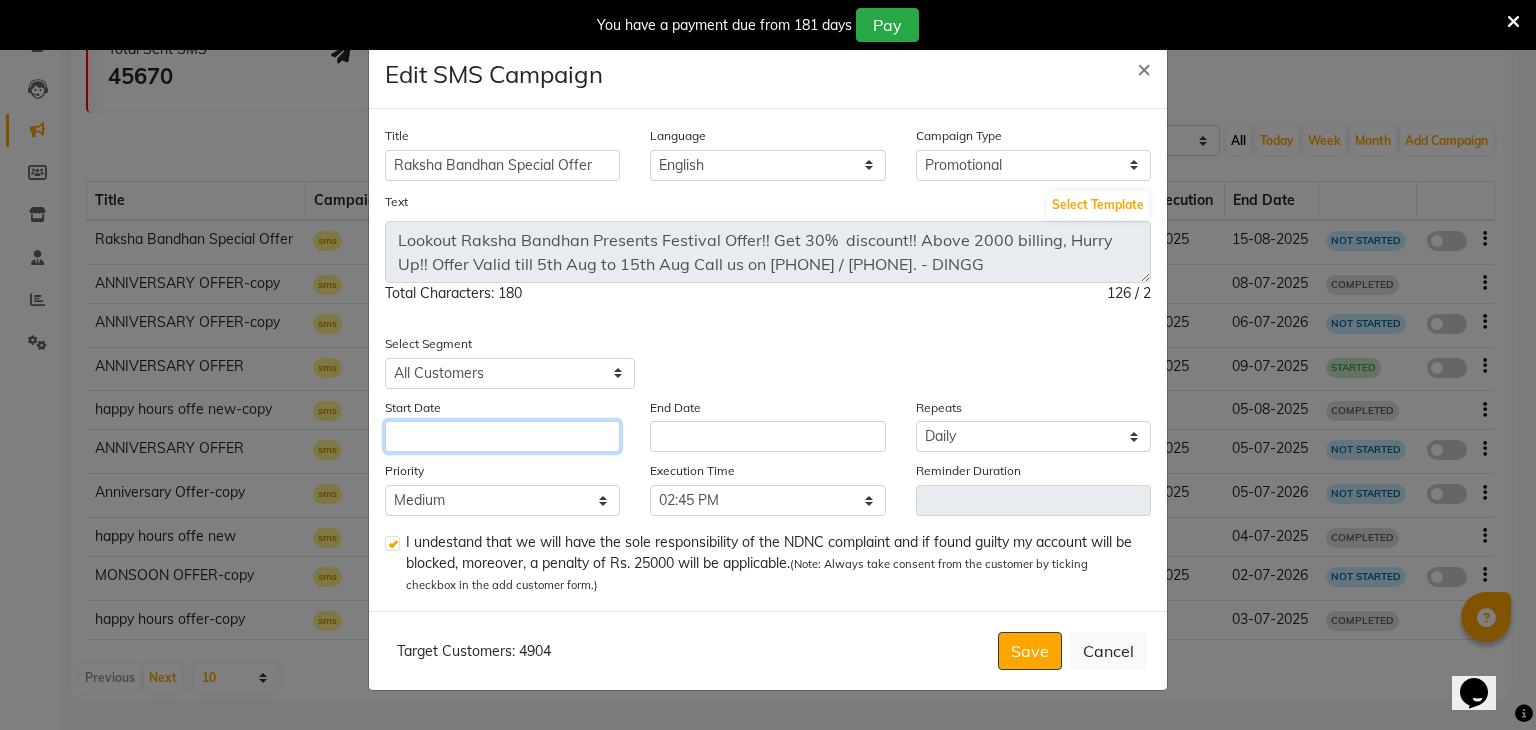 click 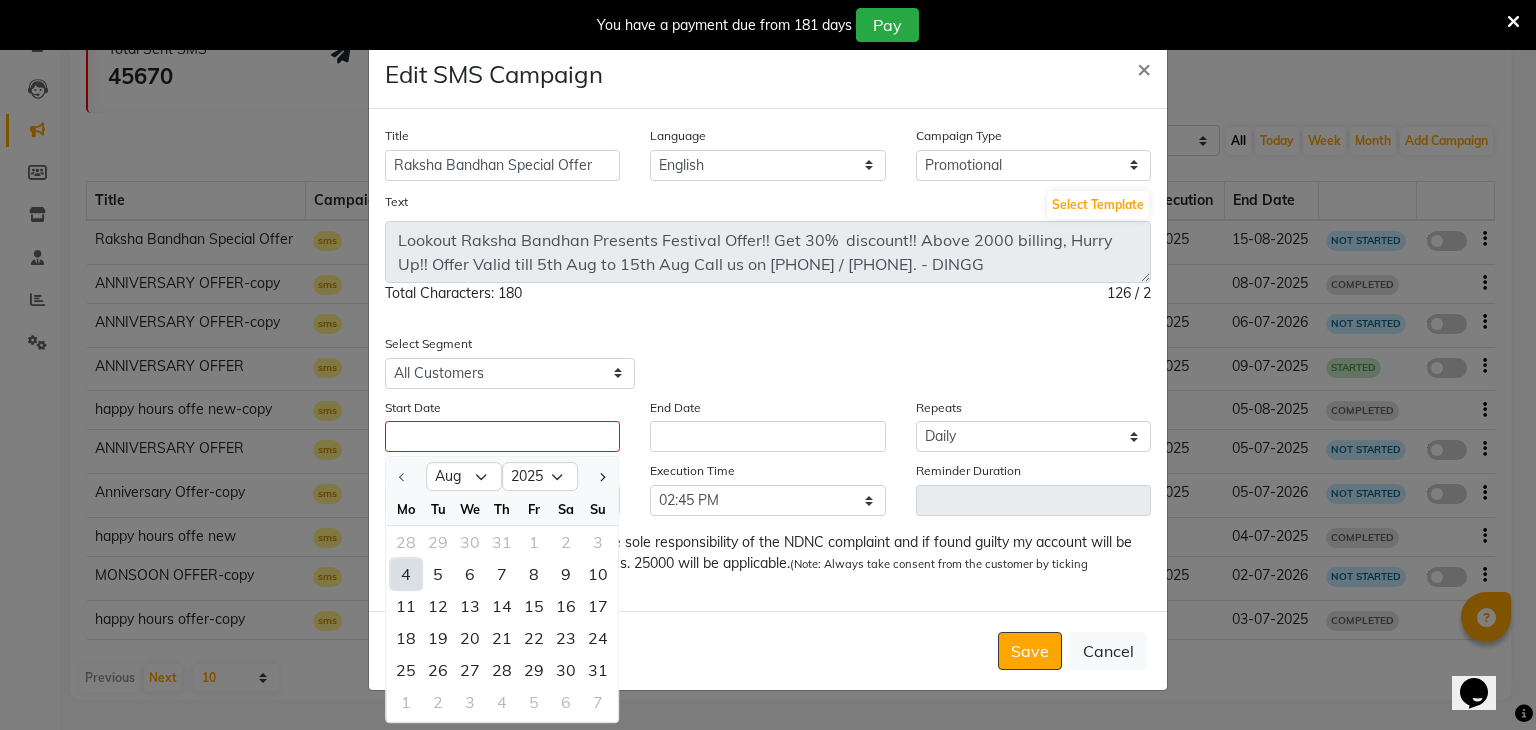 click on "4" 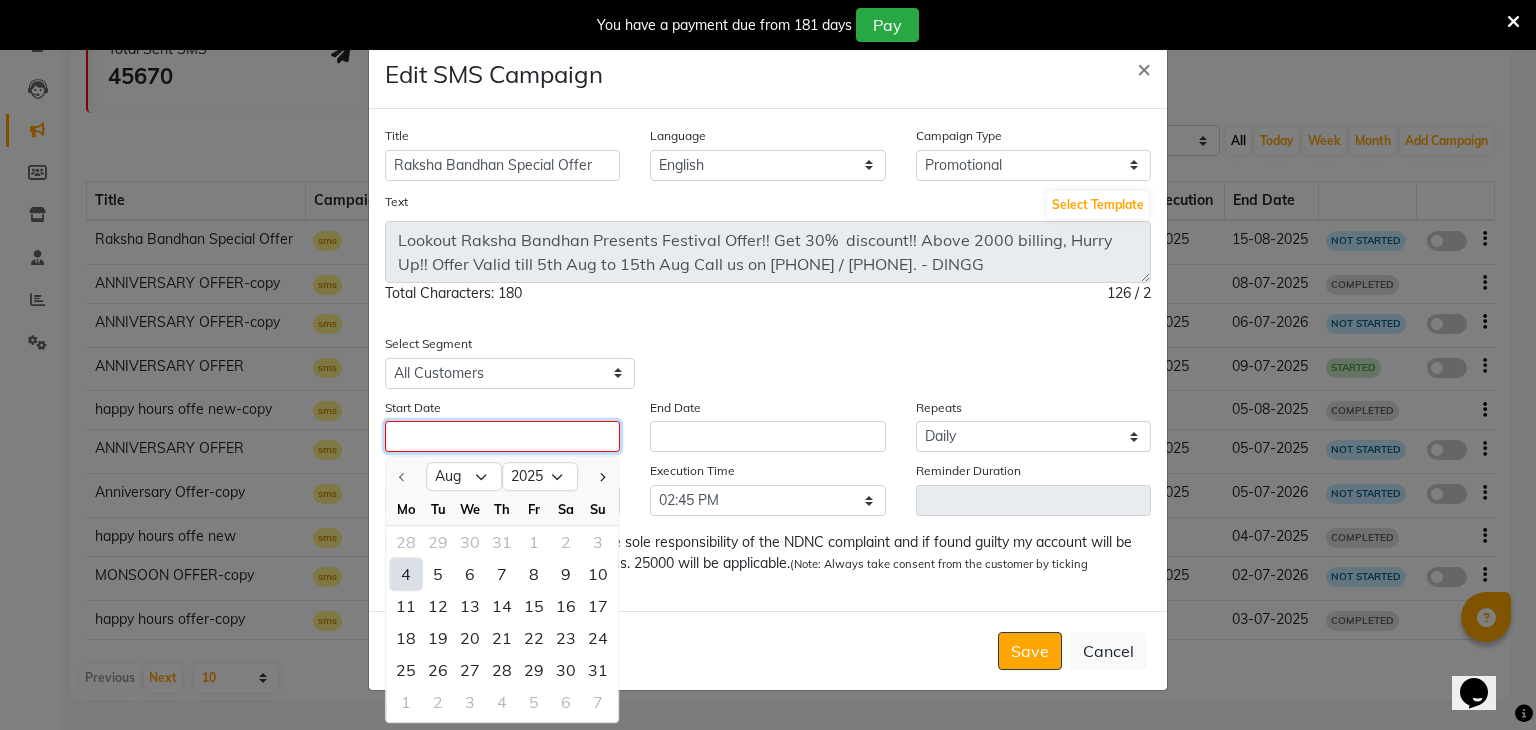 type on "04-08-2025" 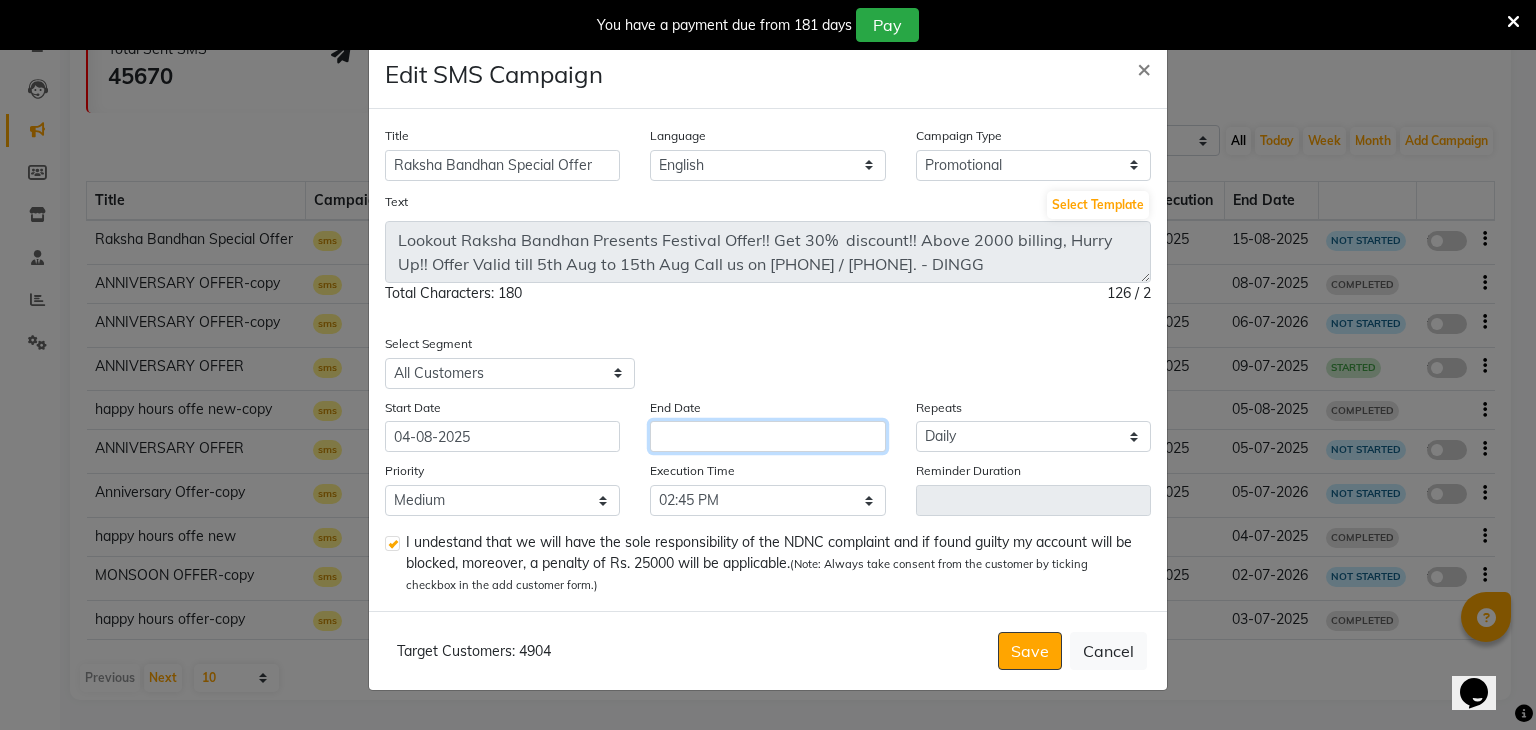 click 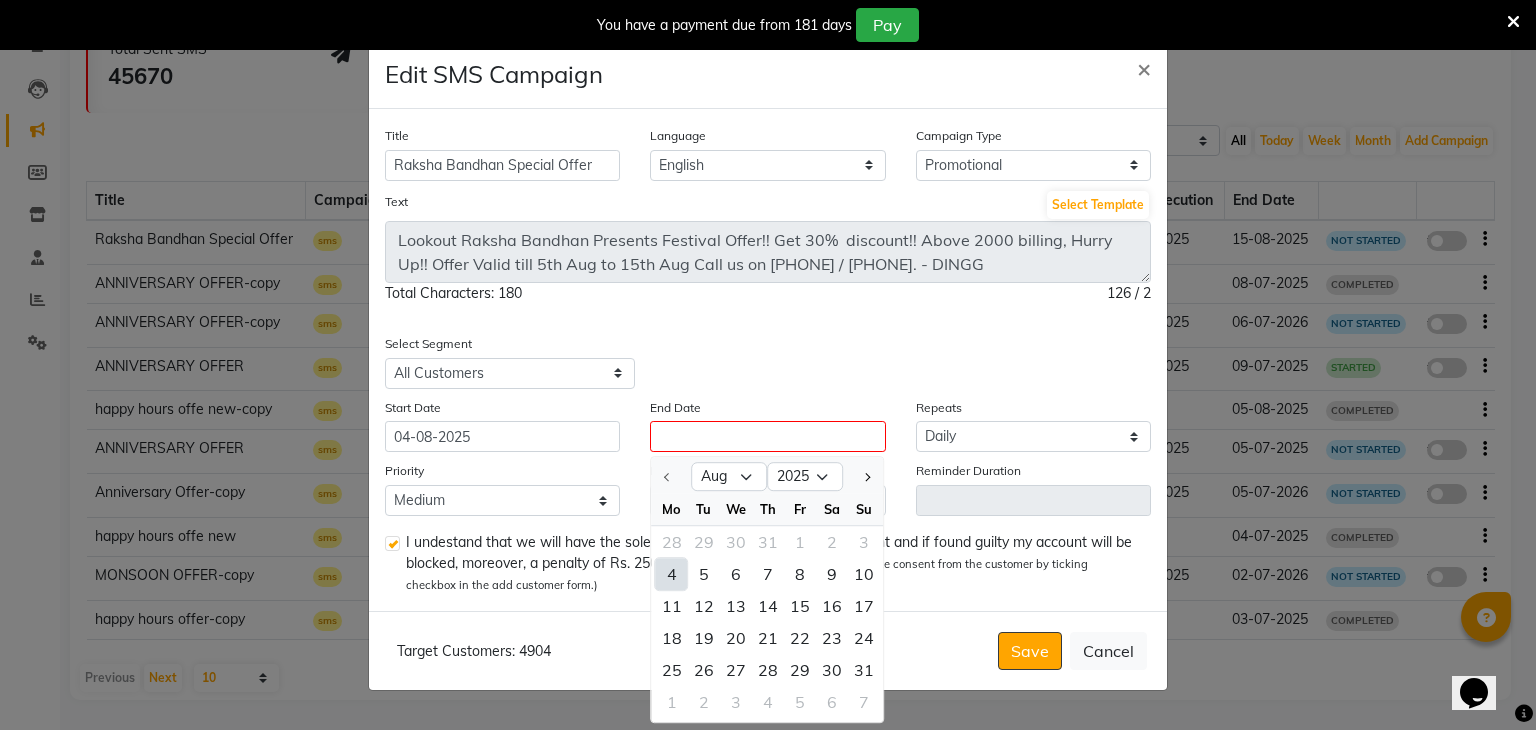 click on "15" 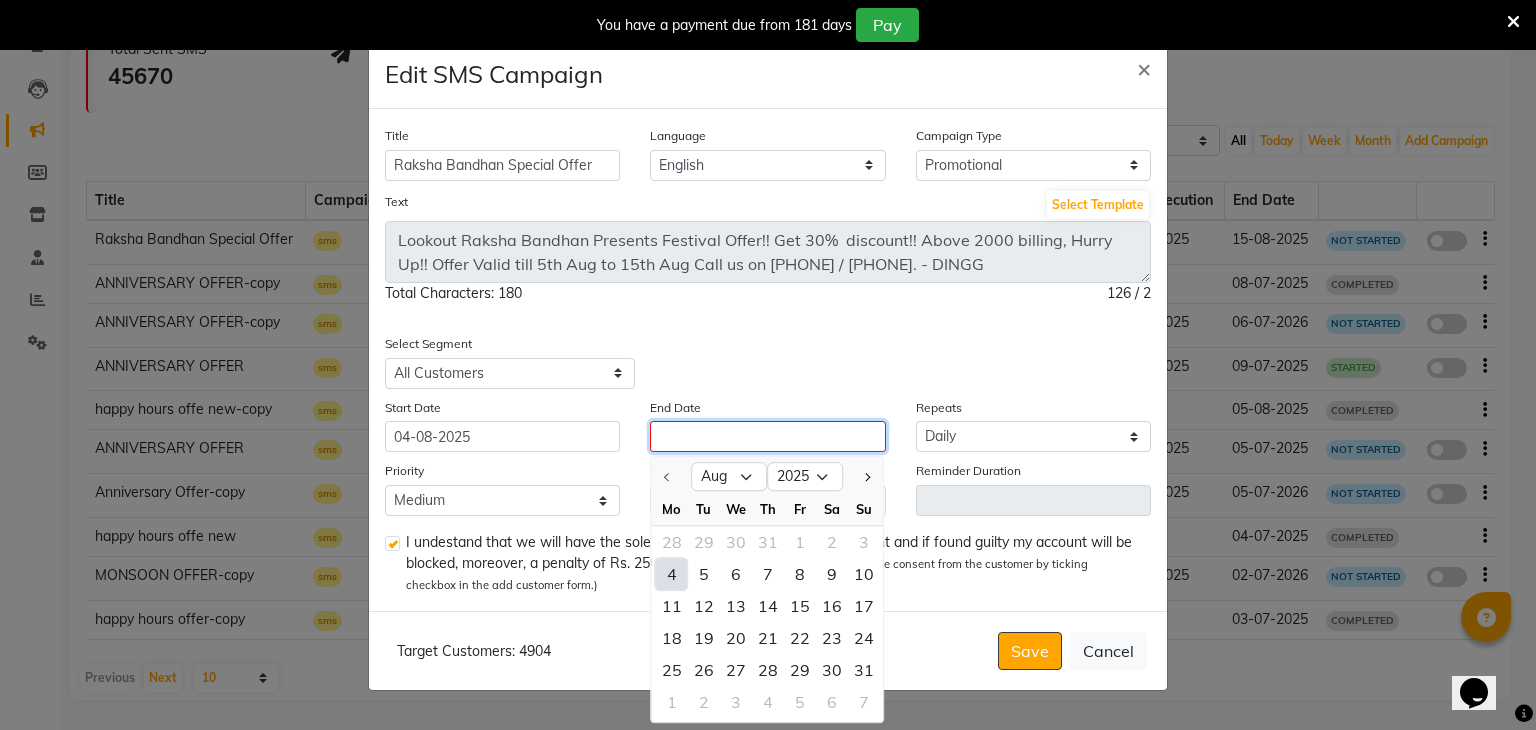type on "15-08-2025" 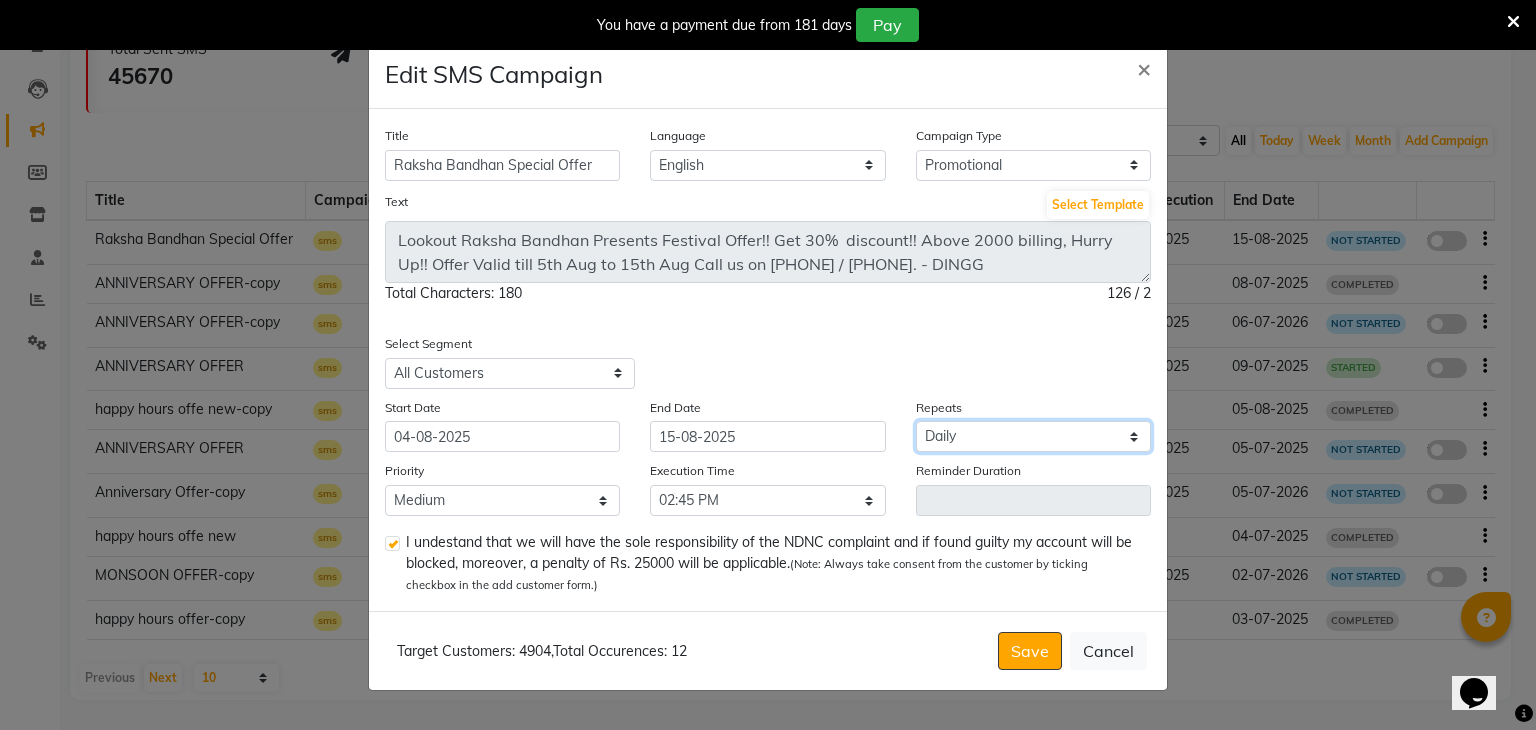 drag, startPoint x: 1128, startPoint y: 440, endPoint x: 1121, endPoint y: 451, distance: 13.038404 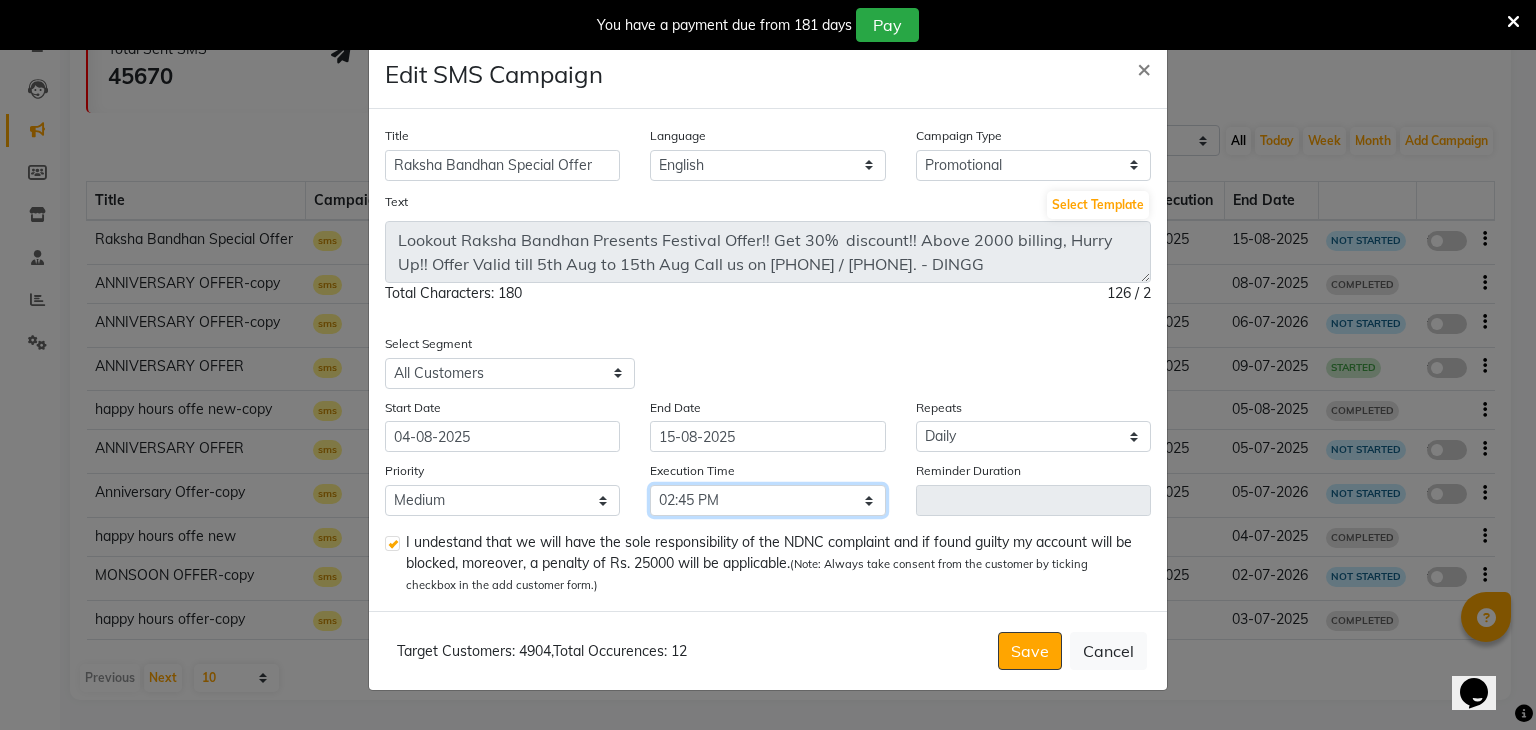 click on "Select 09:00 AM 09:15 AM 09:30 AM 09:45 AM 10:00 AM 10:15 AM 10:30 AM 10:45 AM 11:00 AM 11:15 AM 11:30 AM 11:45 AM 12:00 PM 12:15 PM 12:30 PM 12:45 PM 01:00 PM 01:15 PM 01:30 PM 01:45 PM 02:00 PM 02:15 PM 02:30 PM 02:45 PM 03:00 PM 03:15 PM 03:30 PM 03:45 PM 04:00 PM 04:15 PM 04:30 PM 04:45 PM 05:00 PM 05:15 PM 05:30 PM 05:45 PM 06:00 PM 06:15 PM 06:30 PM 06:45 PM 07:00 PM 07:15 PM 07:30 PM 07:45 PM 08:00 PM 08:15 PM 08:30 PM 08:45 PM" at bounding box center (767, 500) 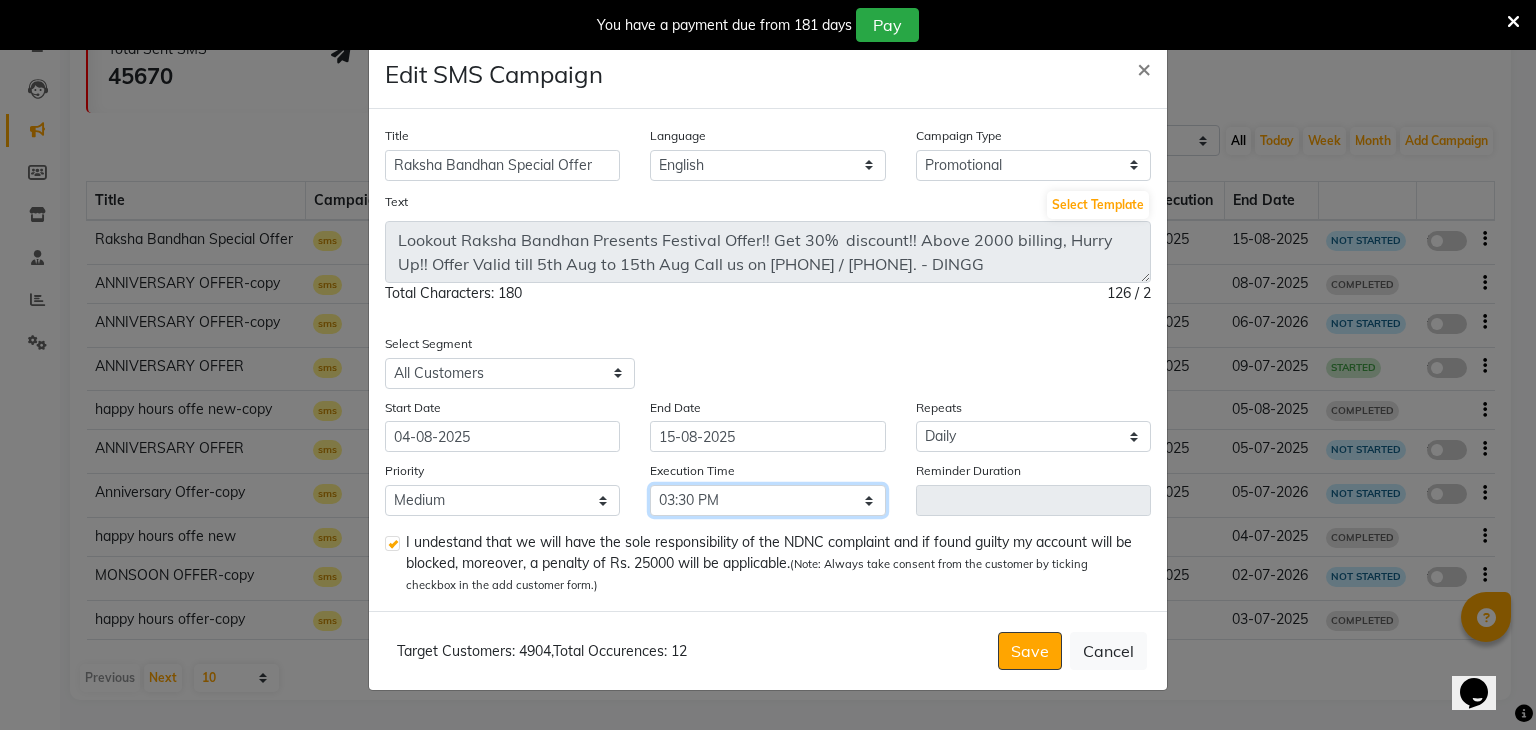 click on "Select 09:00 AM 09:15 AM 09:30 AM 09:45 AM 10:00 AM 10:15 AM 10:30 AM 10:45 AM 11:00 AM 11:15 AM 11:30 AM 11:45 AM 12:00 PM 12:15 PM 12:30 PM 12:45 PM 01:00 PM 01:15 PM 01:30 PM 01:45 PM 02:00 PM 02:15 PM 02:30 PM 02:45 PM 03:00 PM 03:15 PM 03:30 PM 03:45 PM 04:00 PM 04:15 PM 04:30 PM 04:45 PM 05:00 PM 05:15 PM 05:30 PM 05:45 PM 06:00 PM 06:15 PM 06:30 PM 06:45 PM 07:00 PM 07:15 PM 07:30 PM 07:45 PM 08:00 PM 08:15 PM 08:30 PM 08:45 PM" at bounding box center [767, 500] 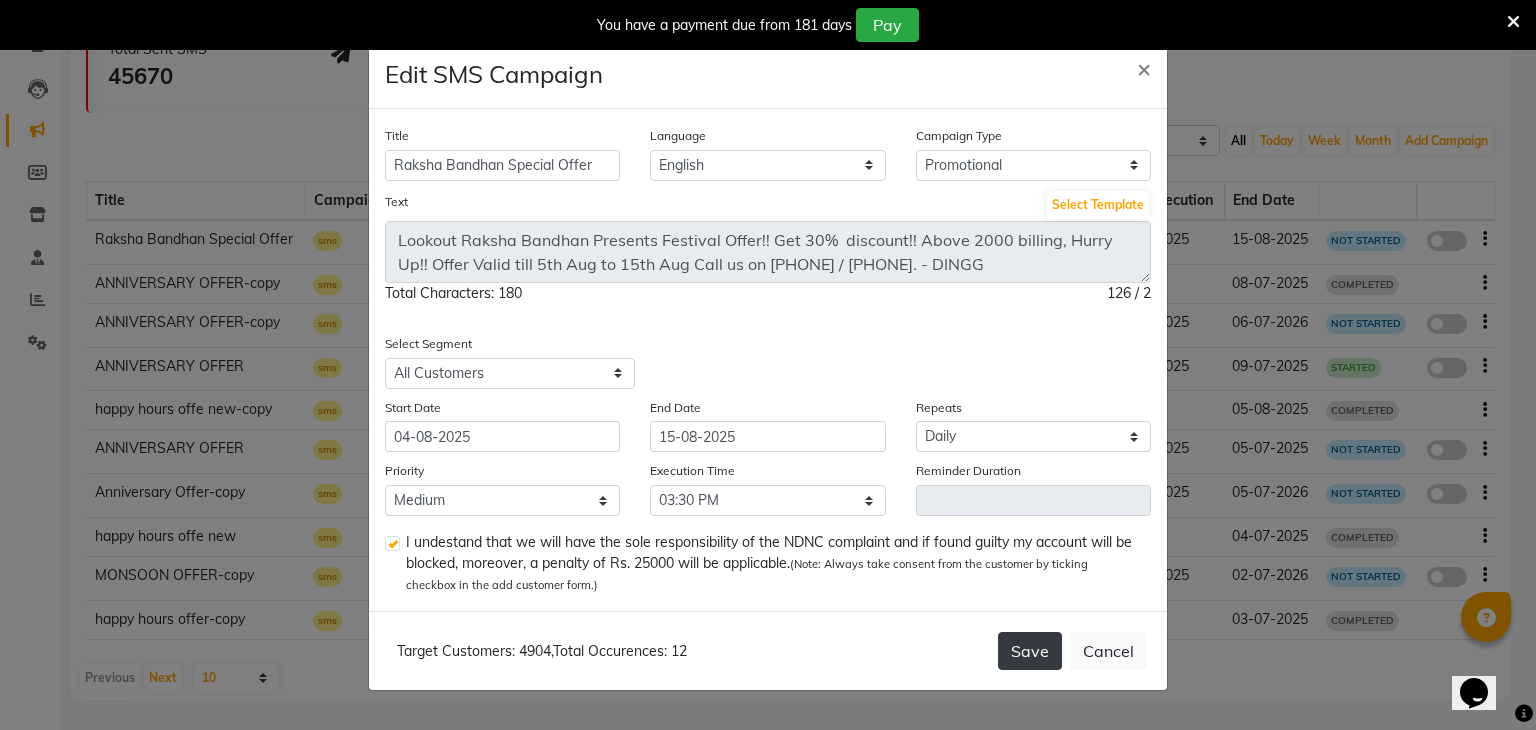 click on "Save" 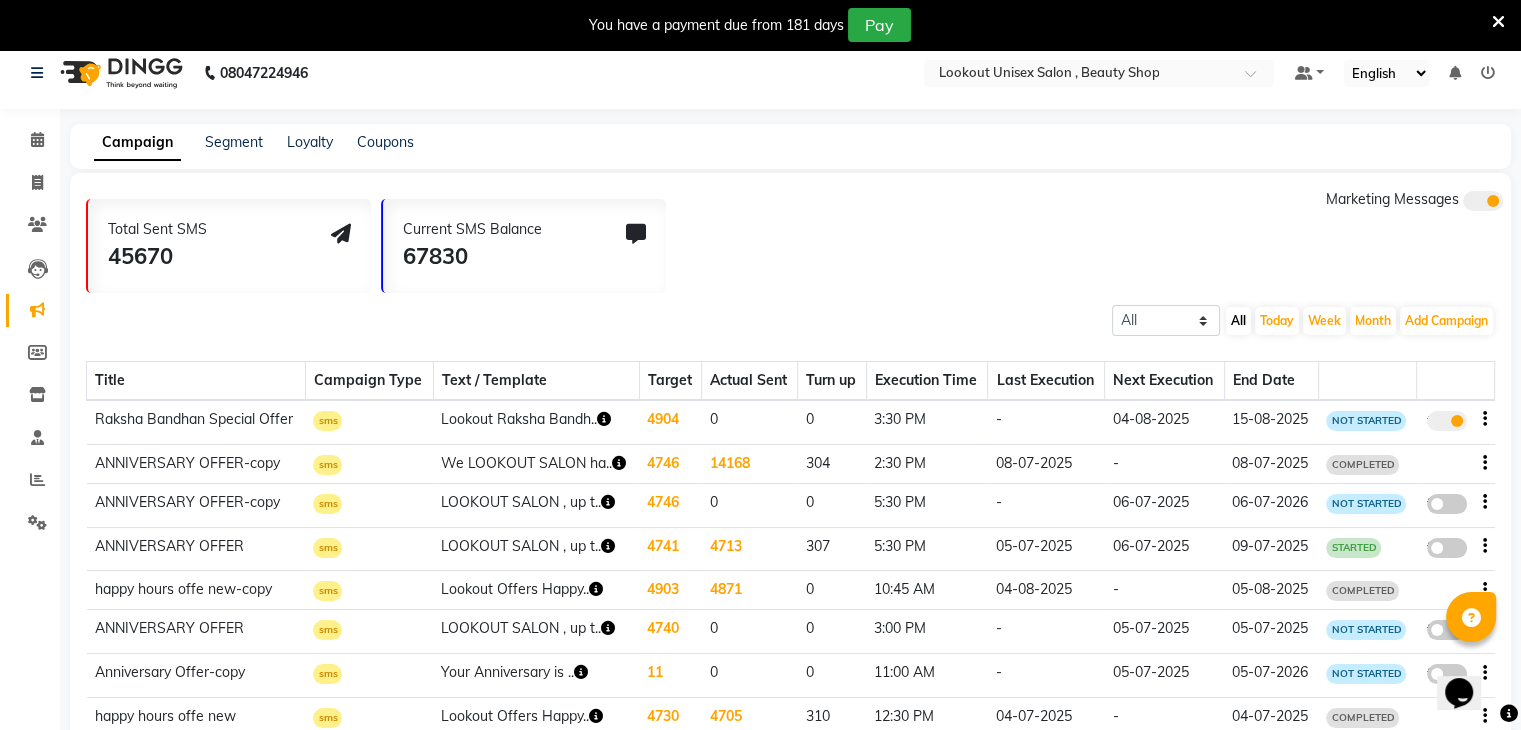 scroll, scrollTop: 0, scrollLeft: 0, axis: both 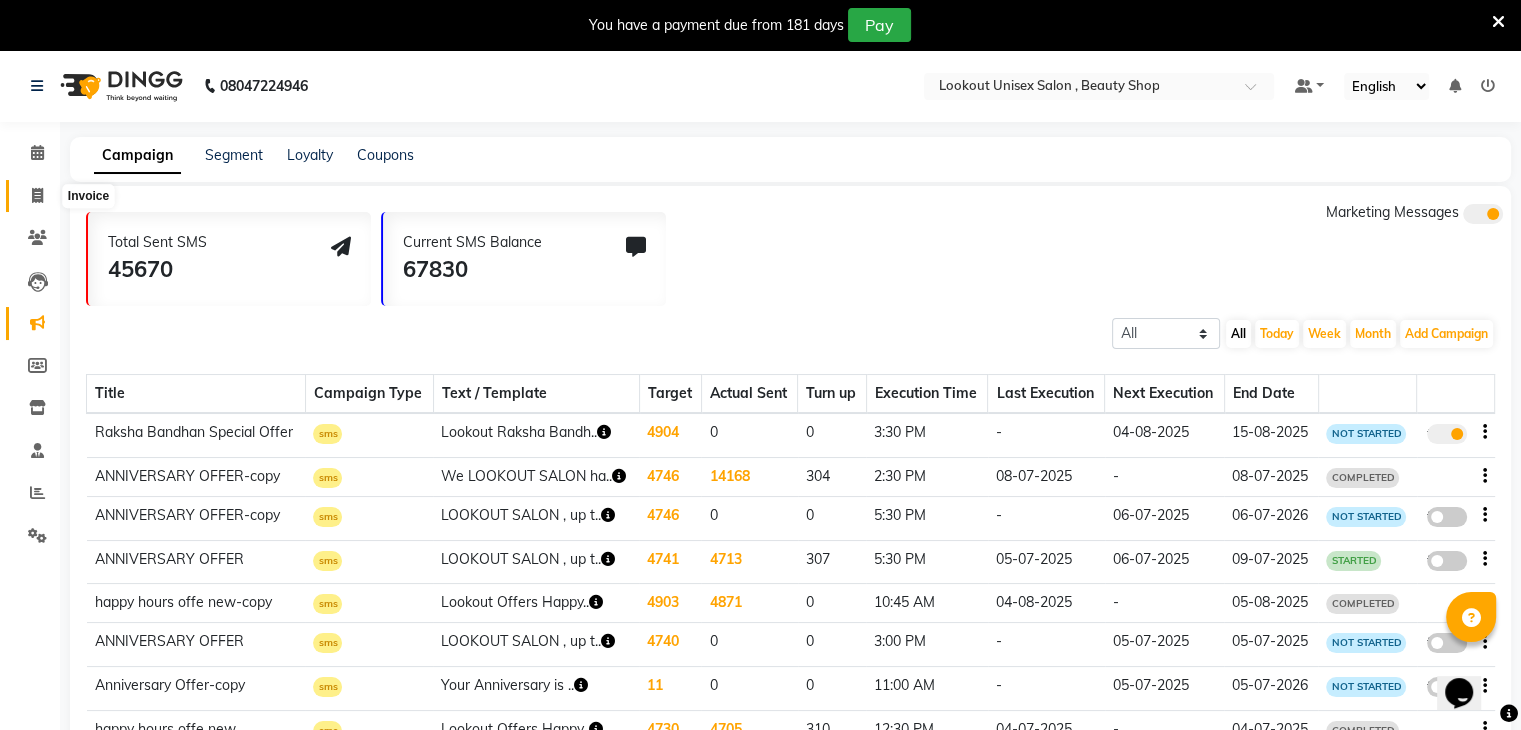 click 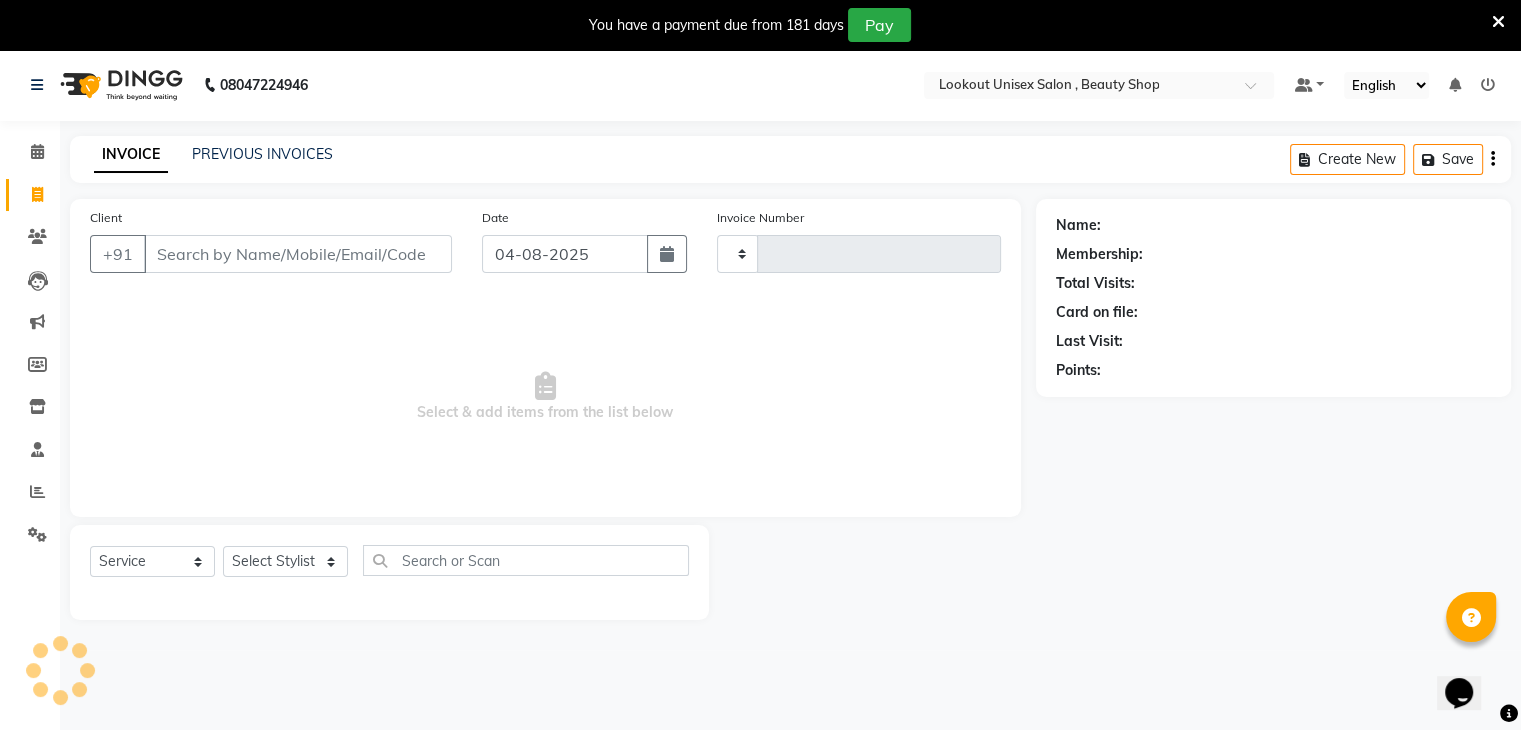 type on "2774" 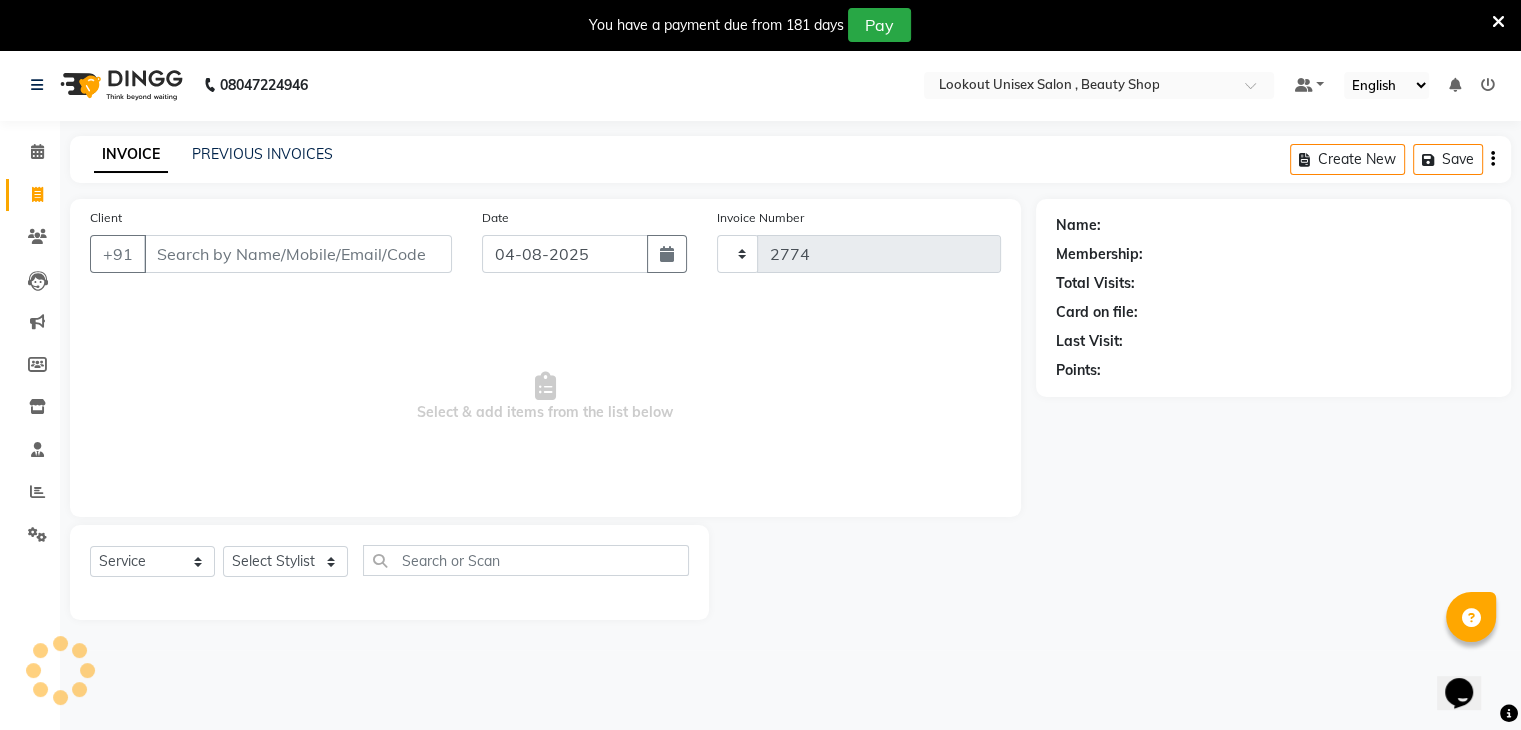 select on "7658" 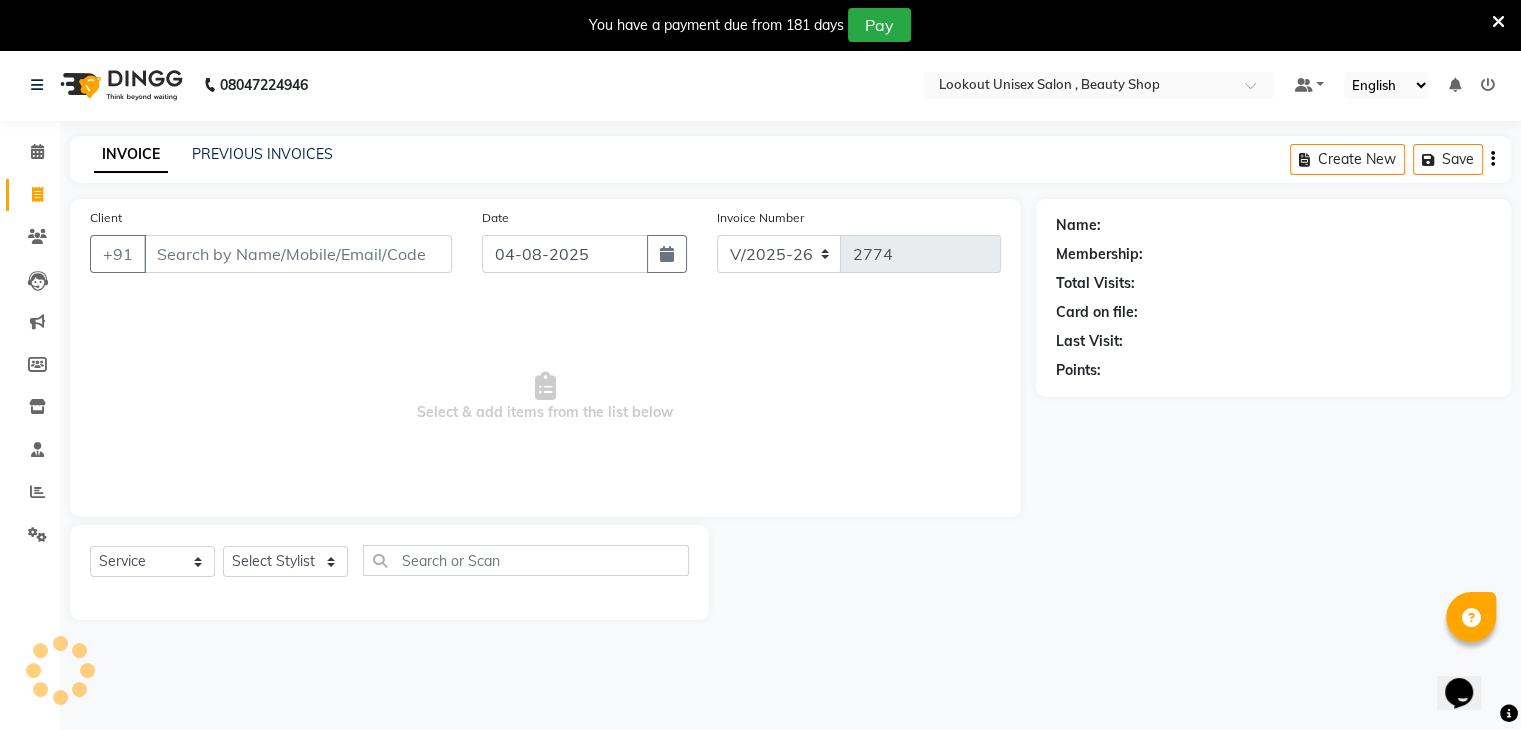 scroll, scrollTop: 50, scrollLeft: 0, axis: vertical 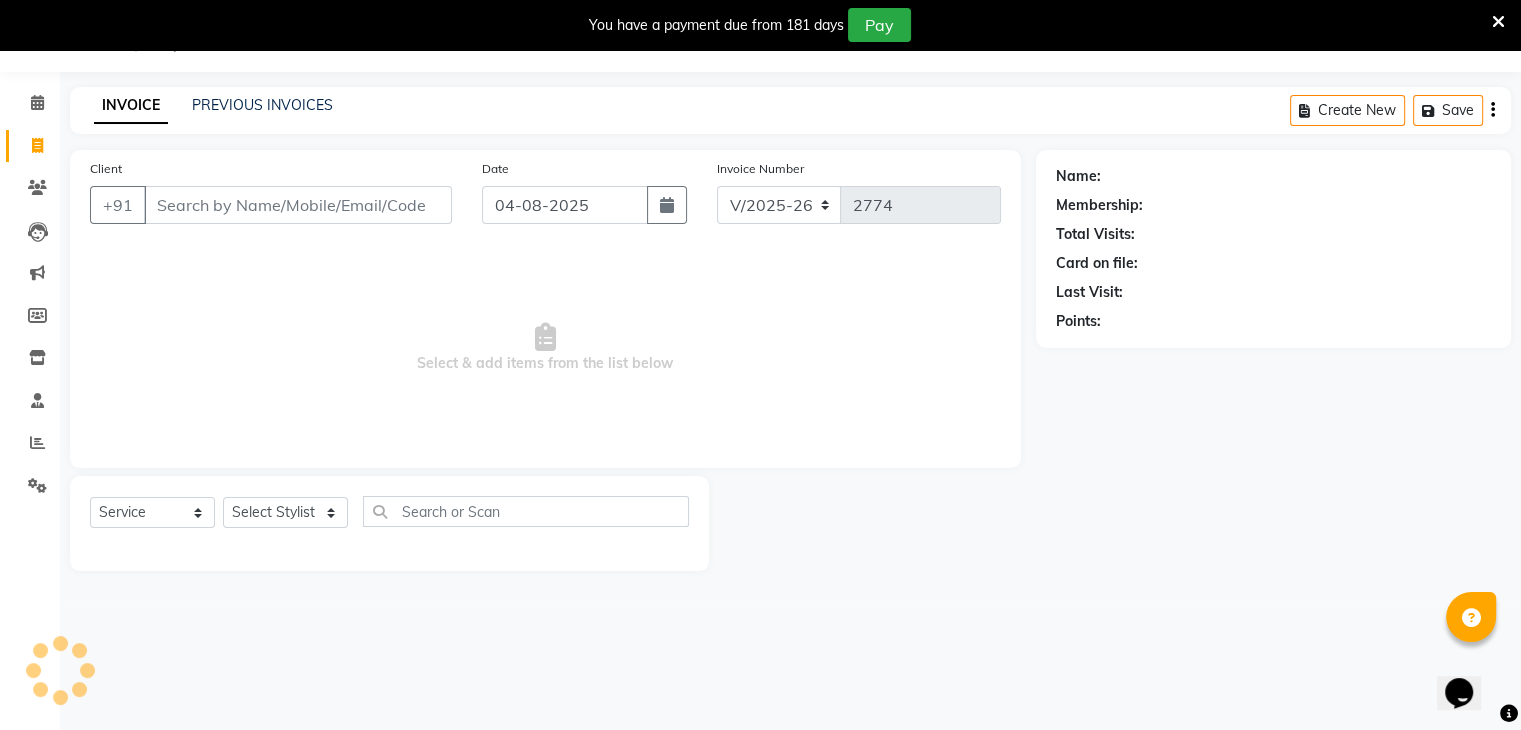 click on "Client" at bounding box center [298, 205] 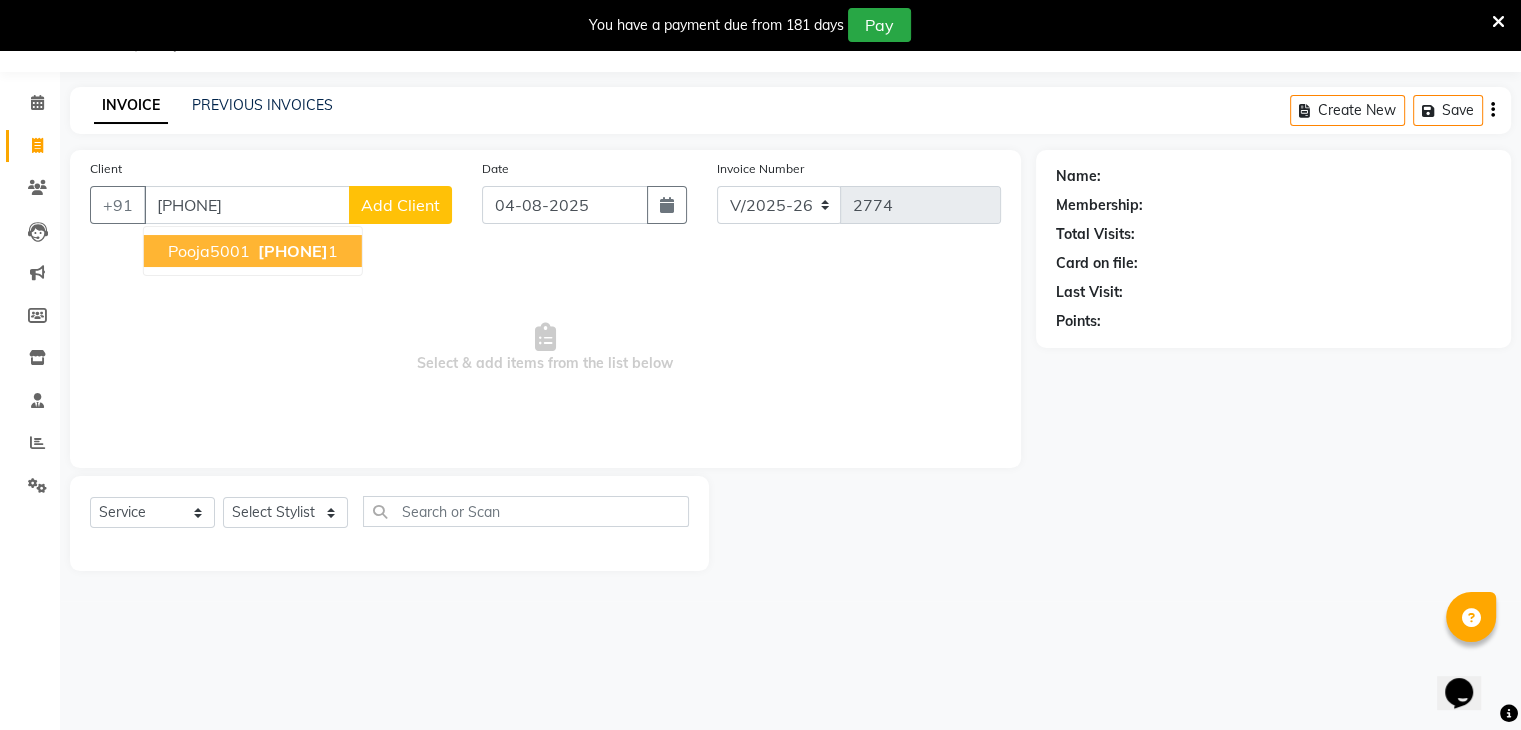 click on "Pooja5001" at bounding box center (209, 251) 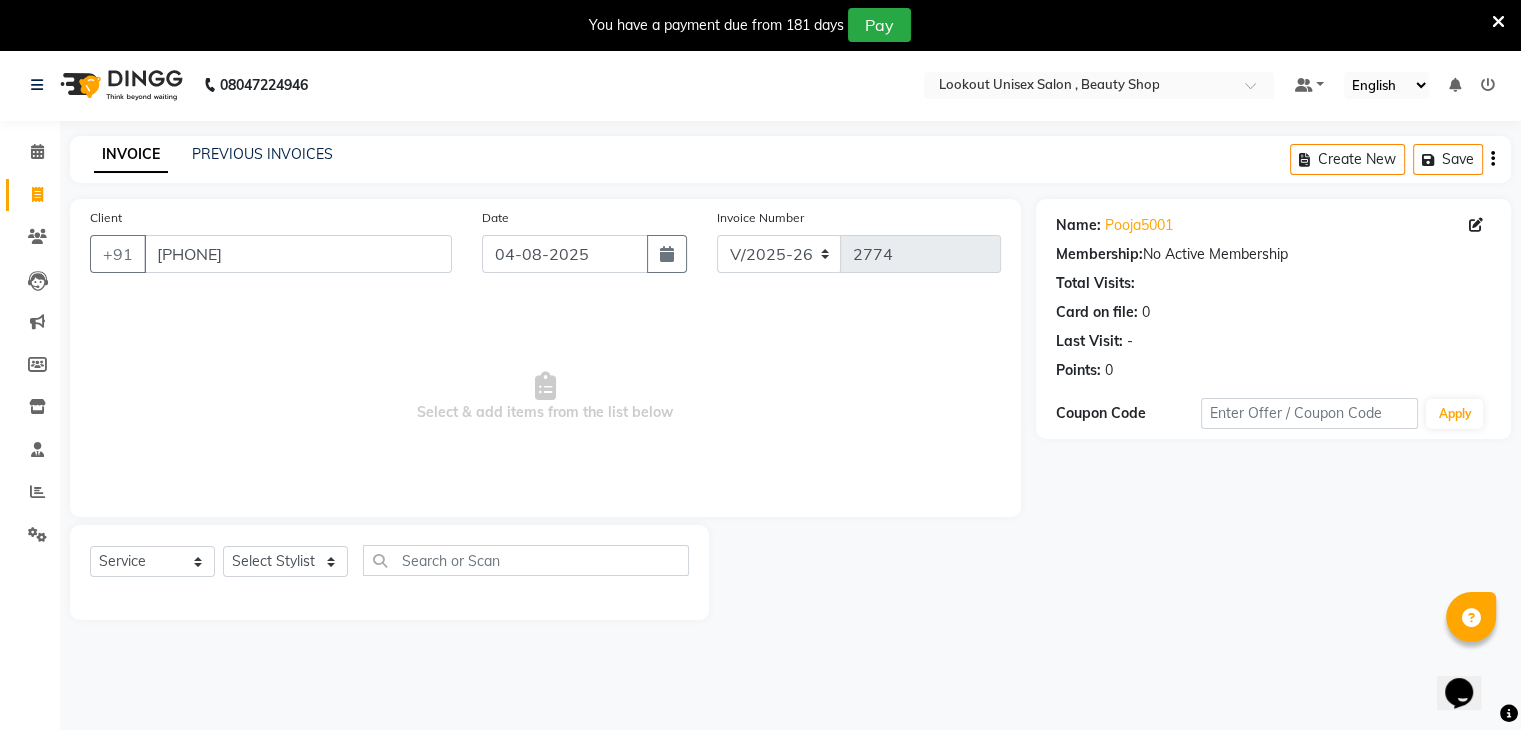 scroll, scrollTop: 0, scrollLeft: 0, axis: both 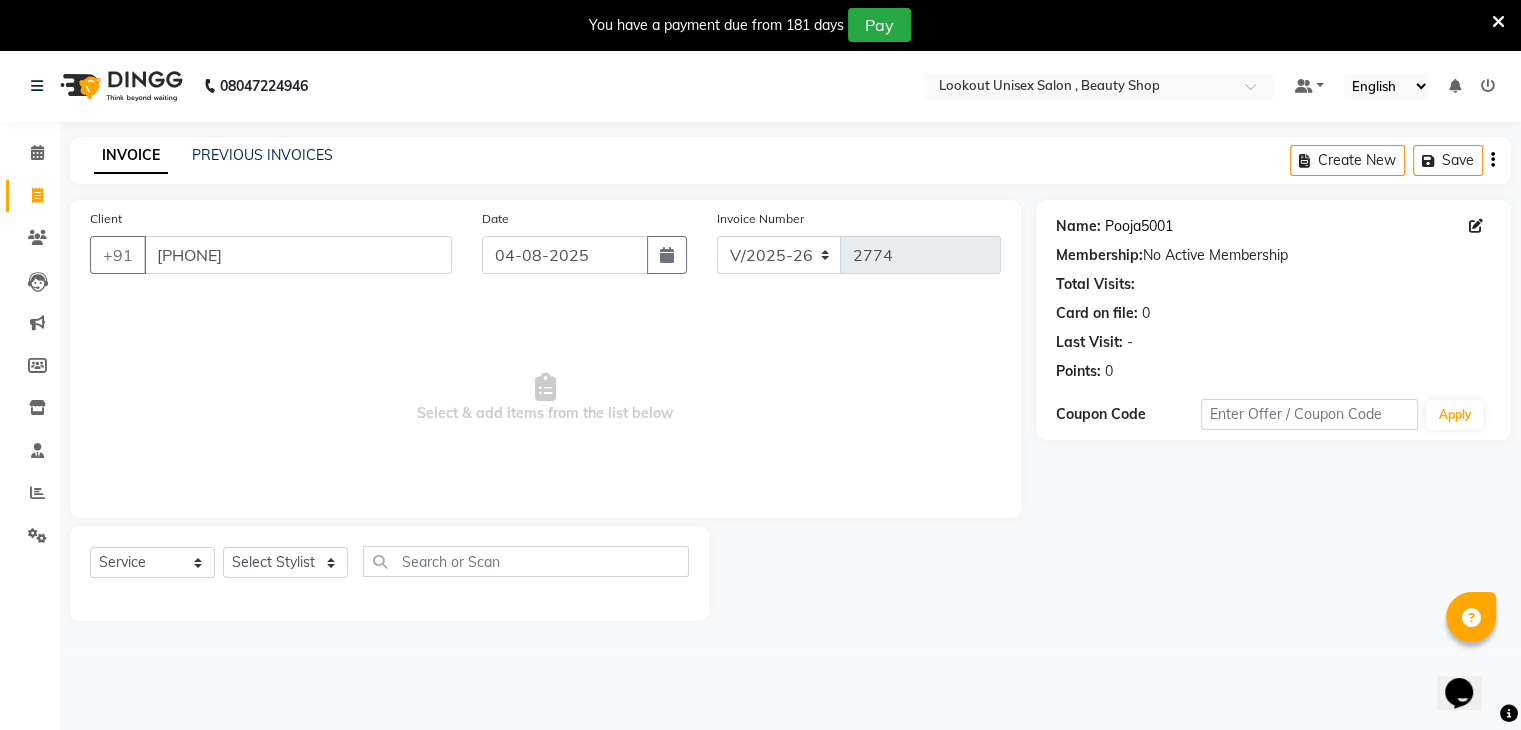 click on "Pooja5001" 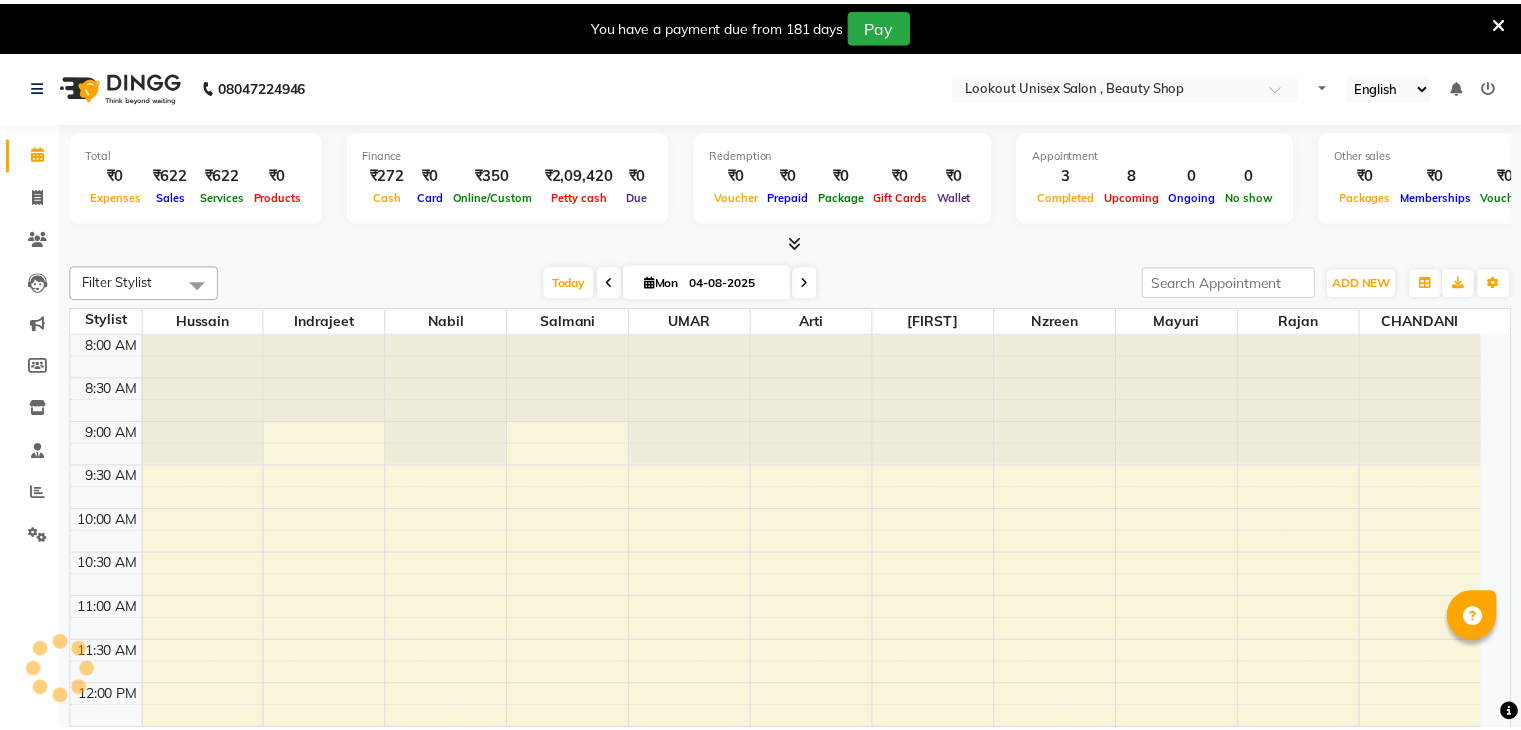 scroll, scrollTop: 0, scrollLeft: 0, axis: both 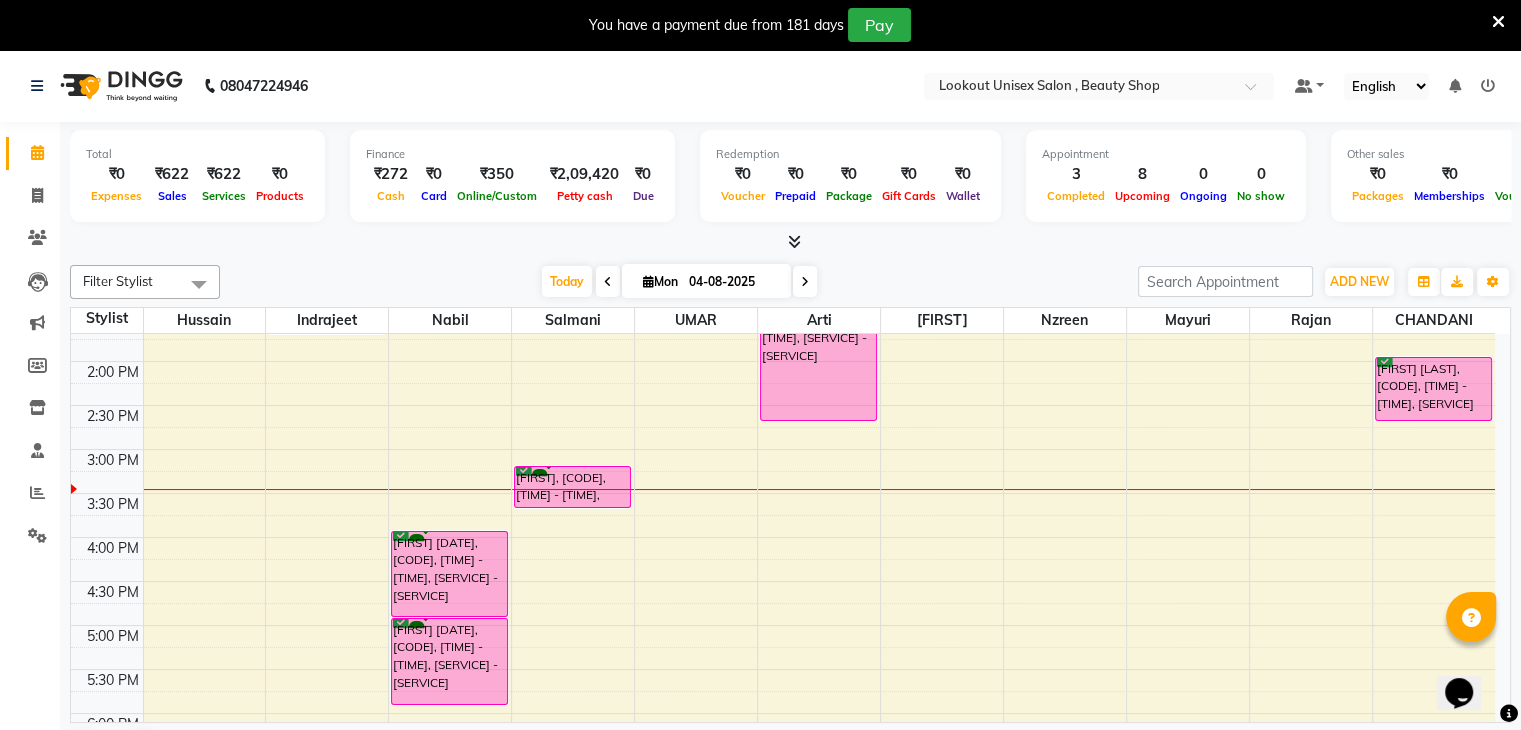 click at bounding box center [573, 489] 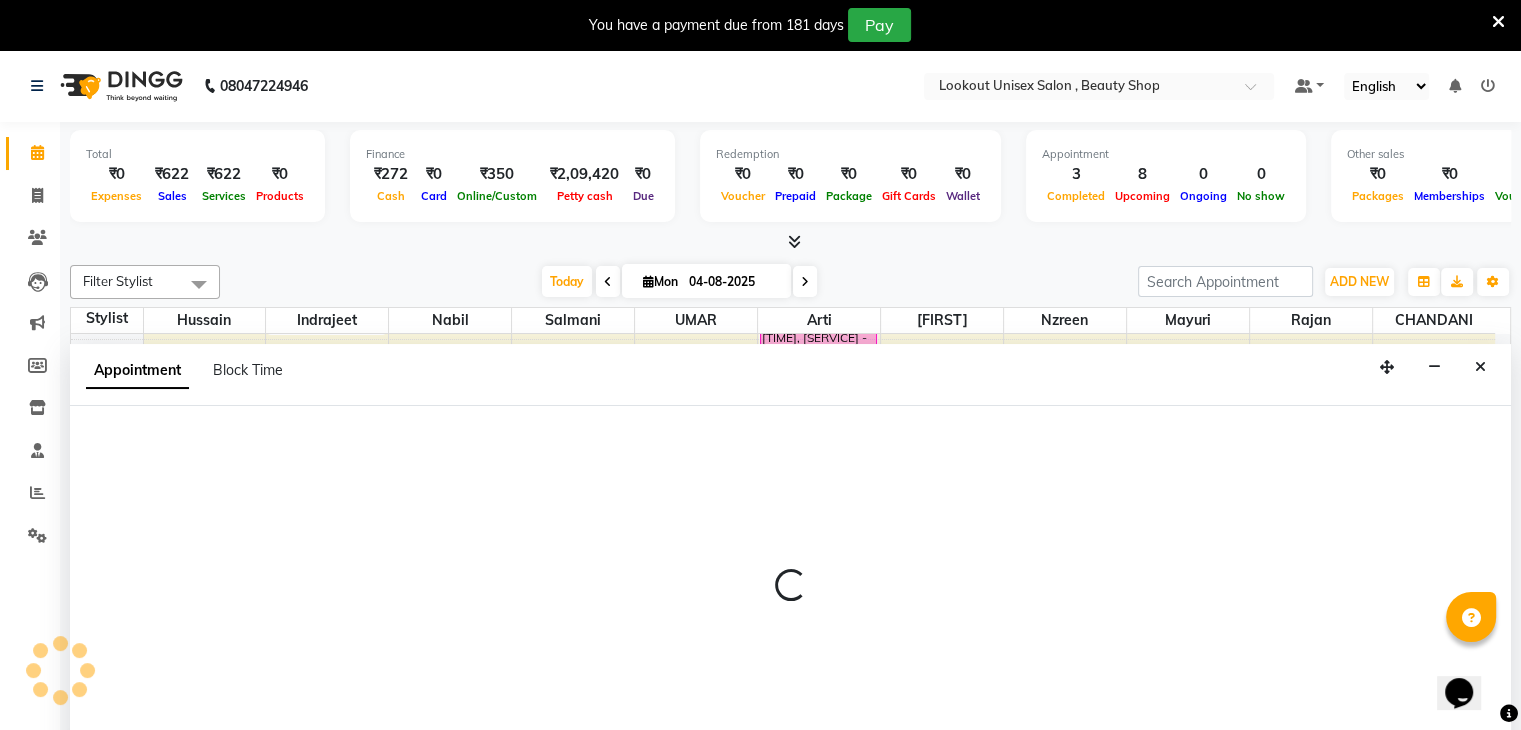 scroll, scrollTop: 51, scrollLeft: 0, axis: vertical 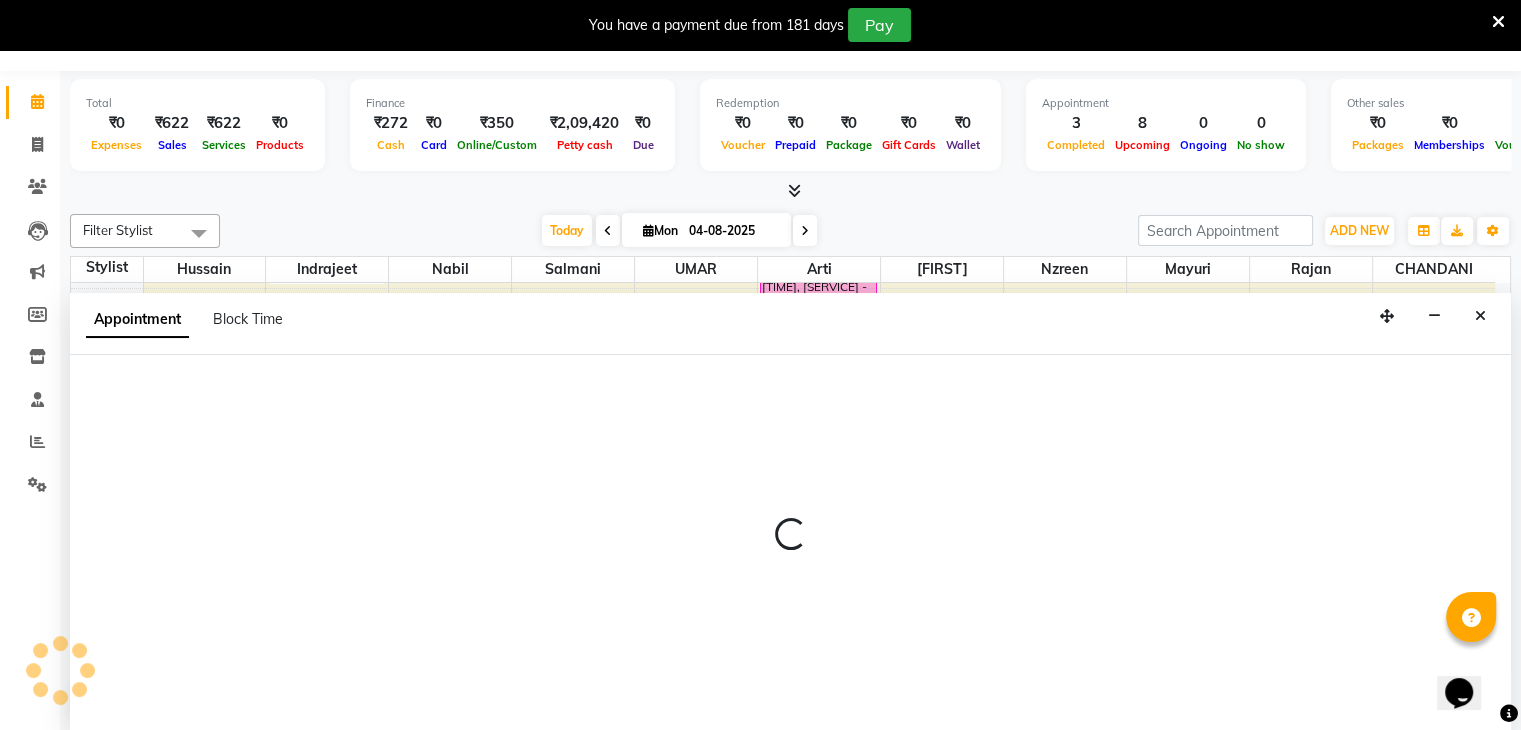 select on "67793" 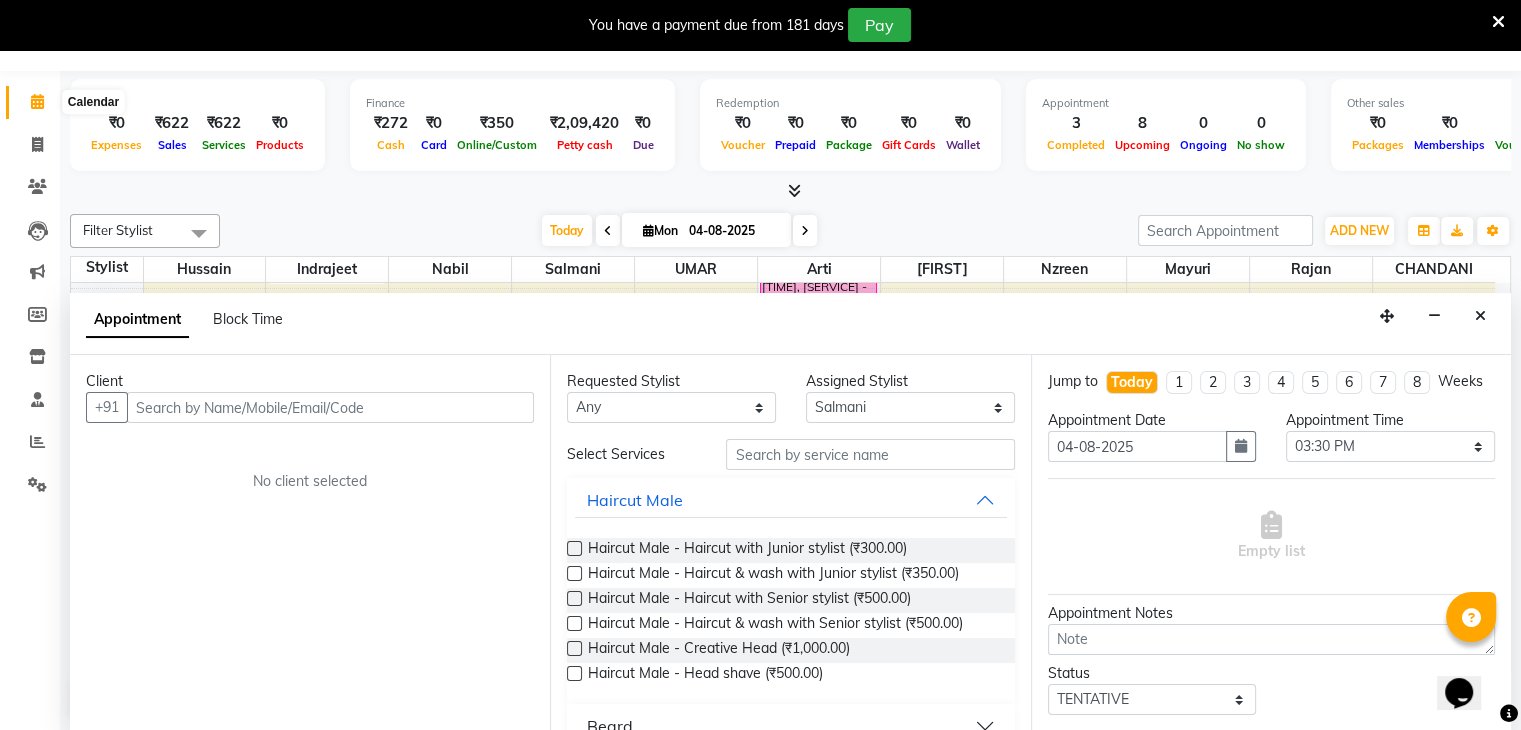 click 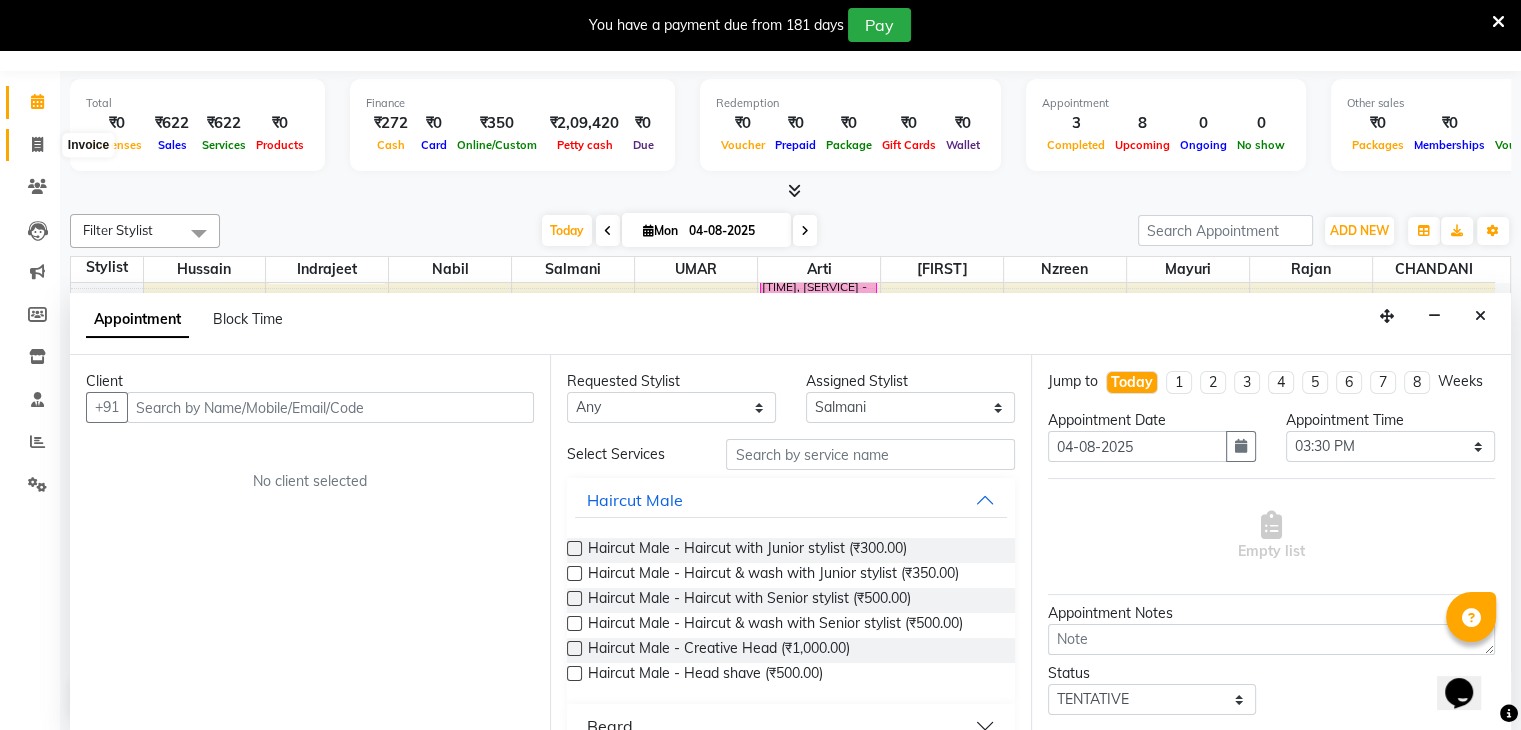 click 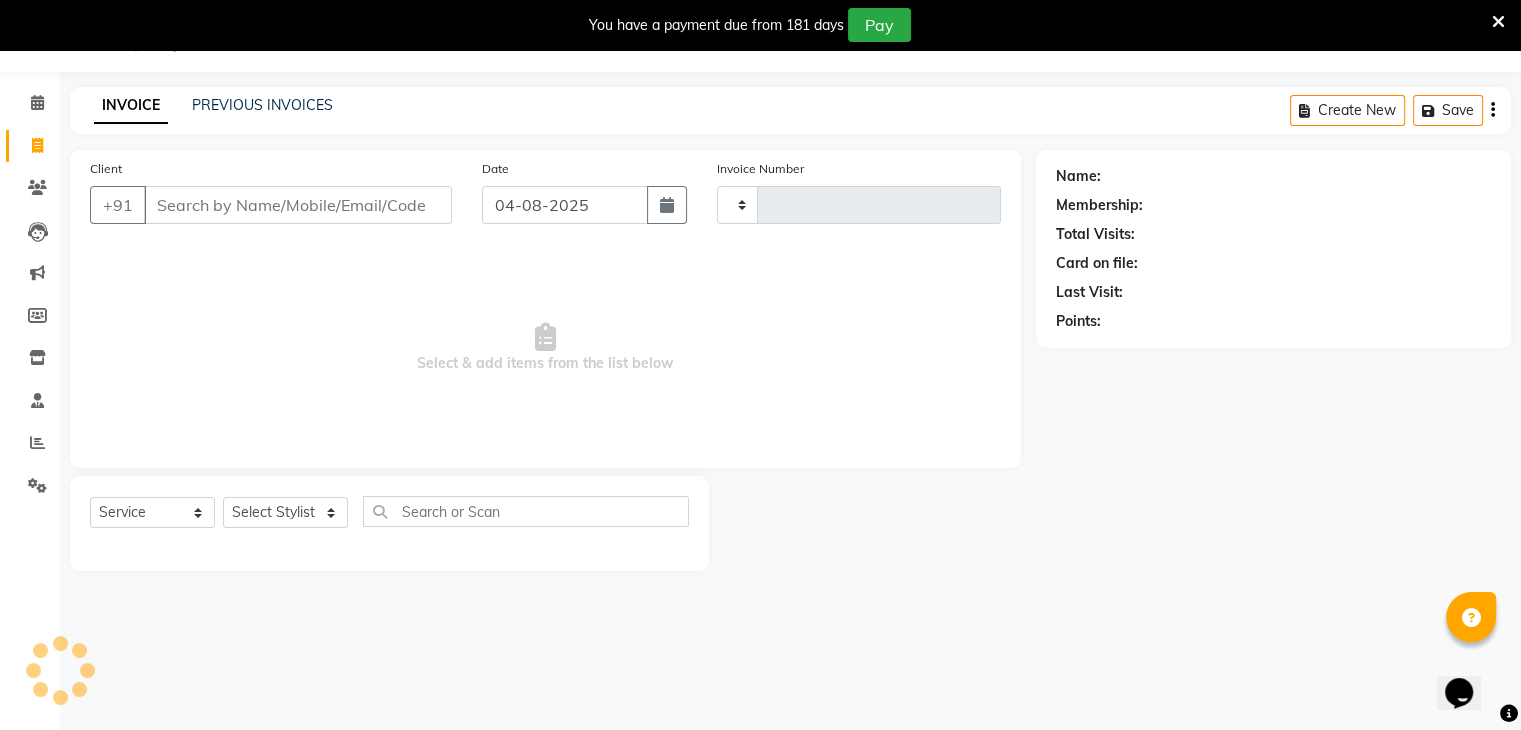 scroll, scrollTop: 50, scrollLeft: 0, axis: vertical 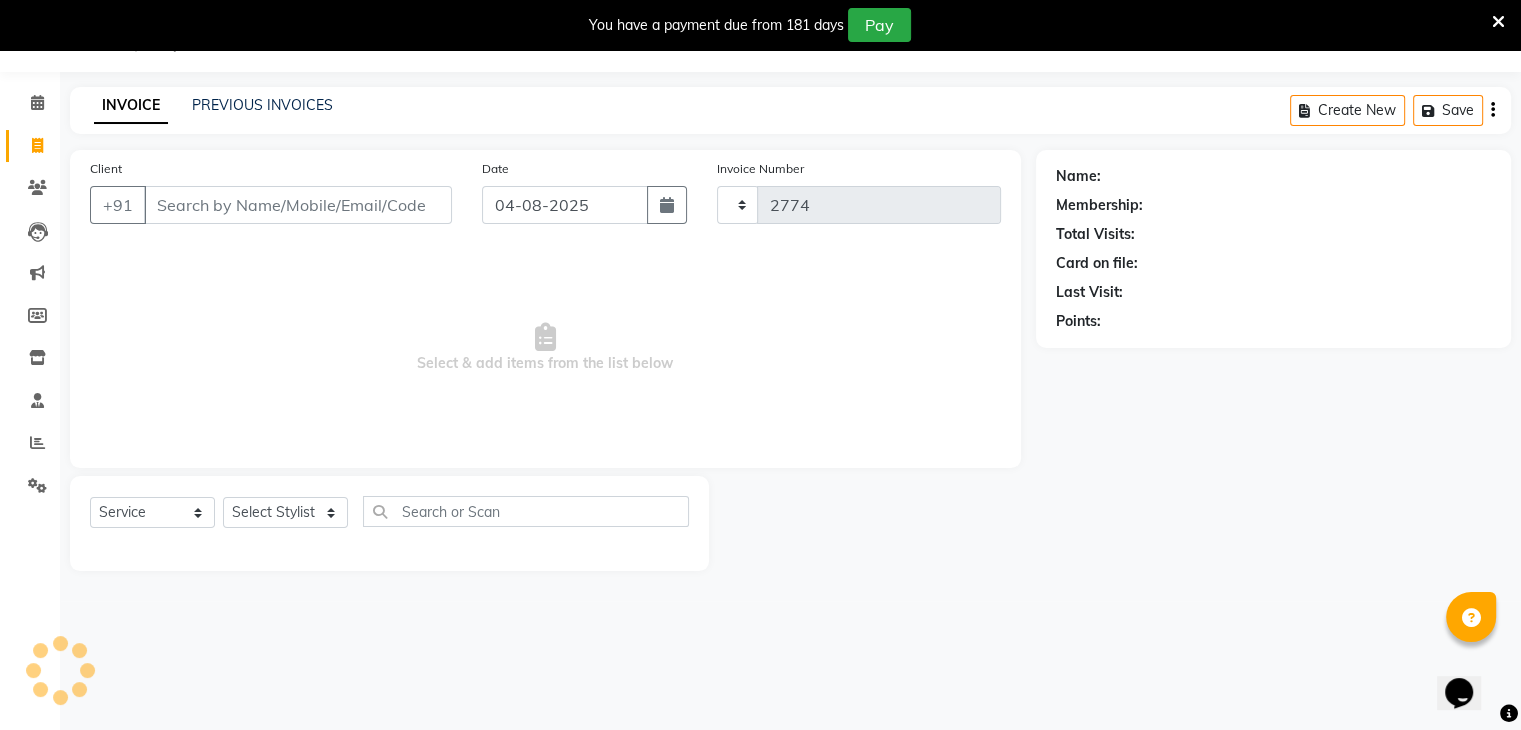 select on "7658" 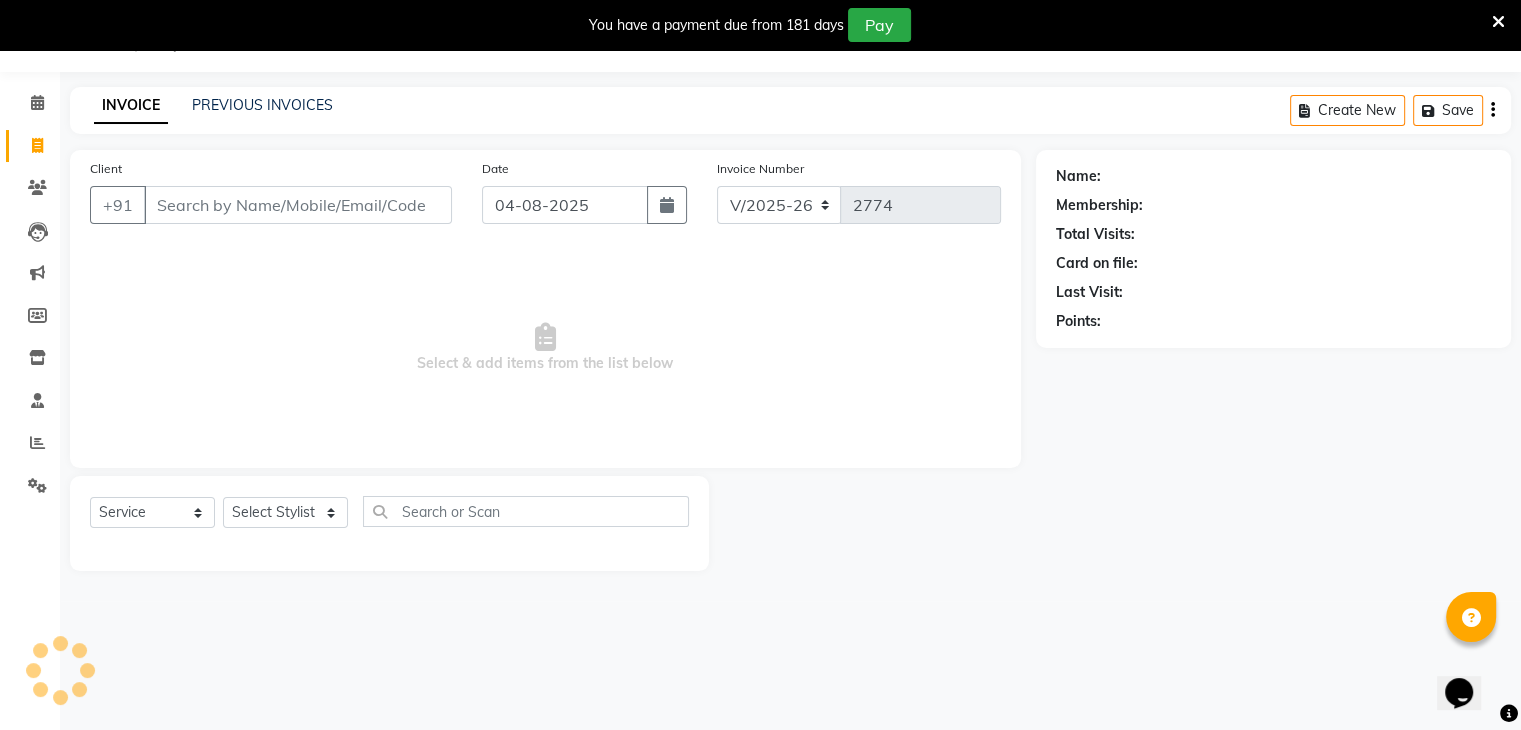 scroll, scrollTop: 0, scrollLeft: 0, axis: both 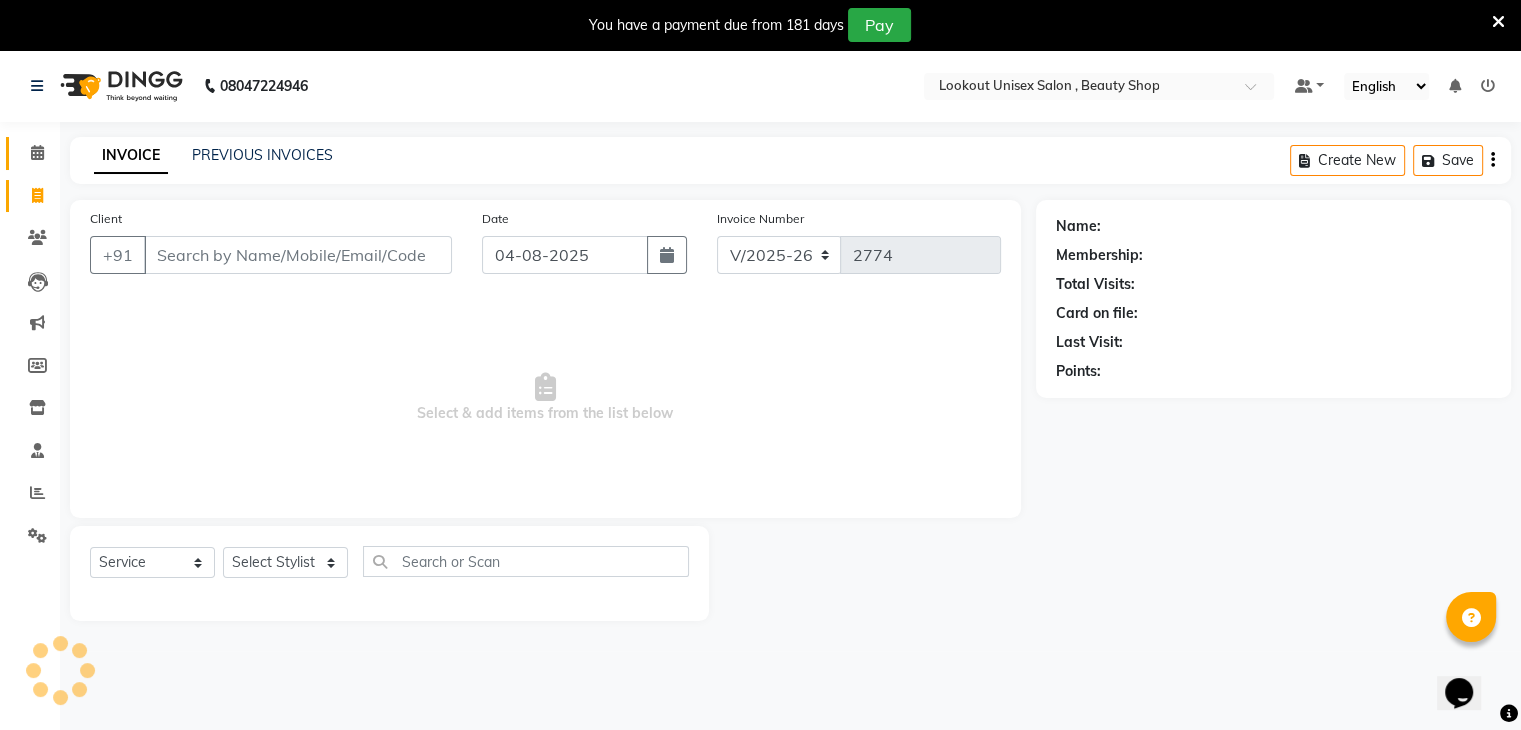 click 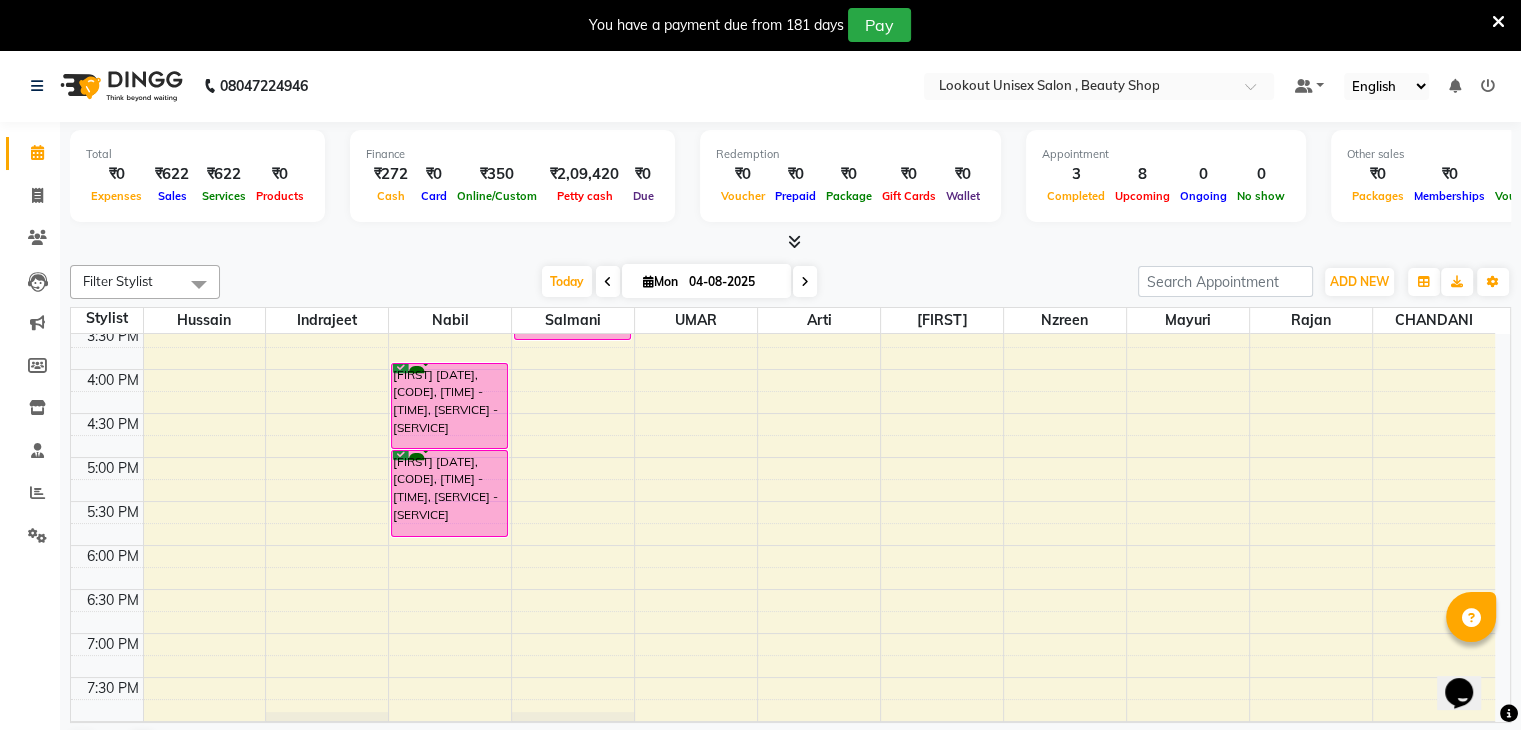 scroll, scrollTop: 500, scrollLeft: 0, axis: vertical 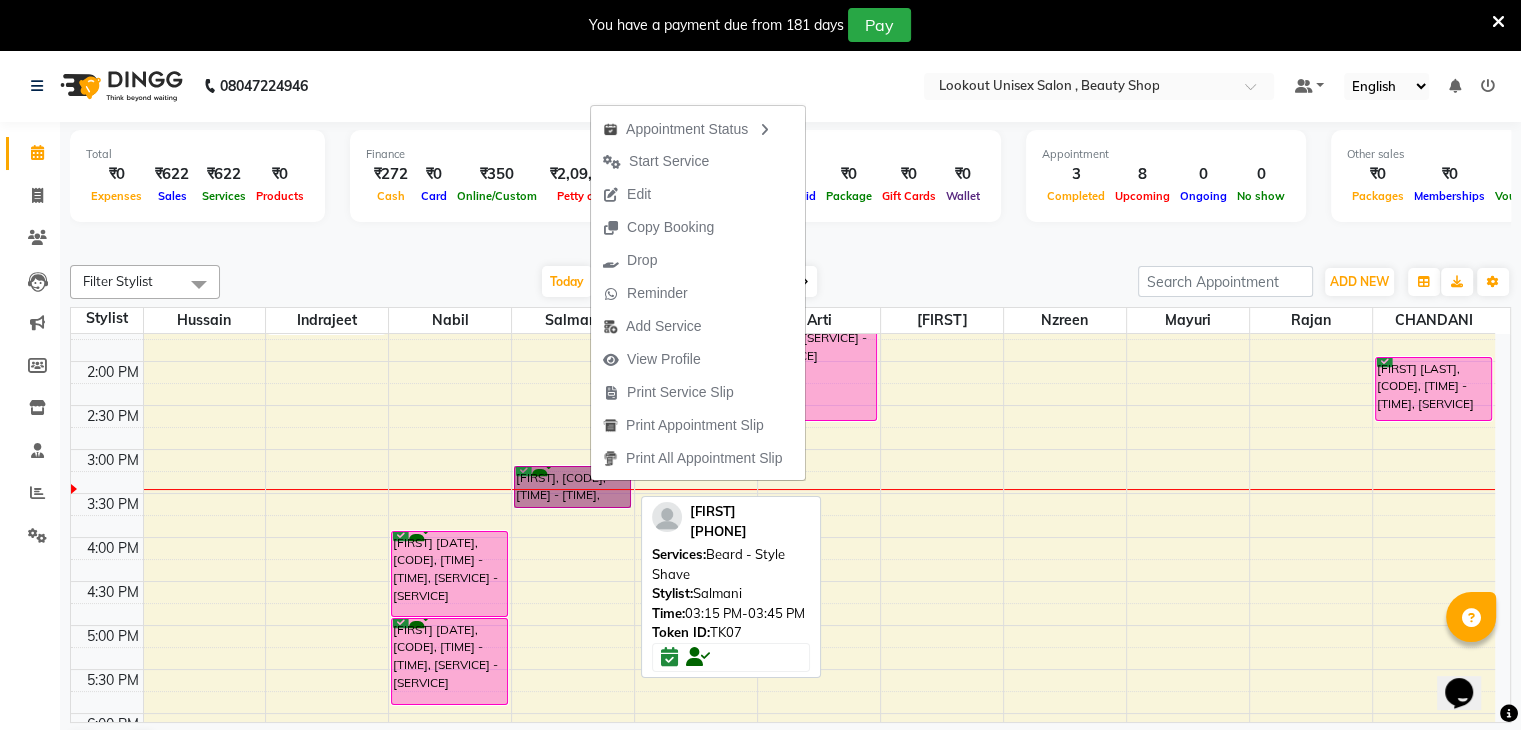 click on "[NAME], TK07, [TIME] PM-[TIME] PM, Beard - Style Shave" at bounding box center [572, 487] 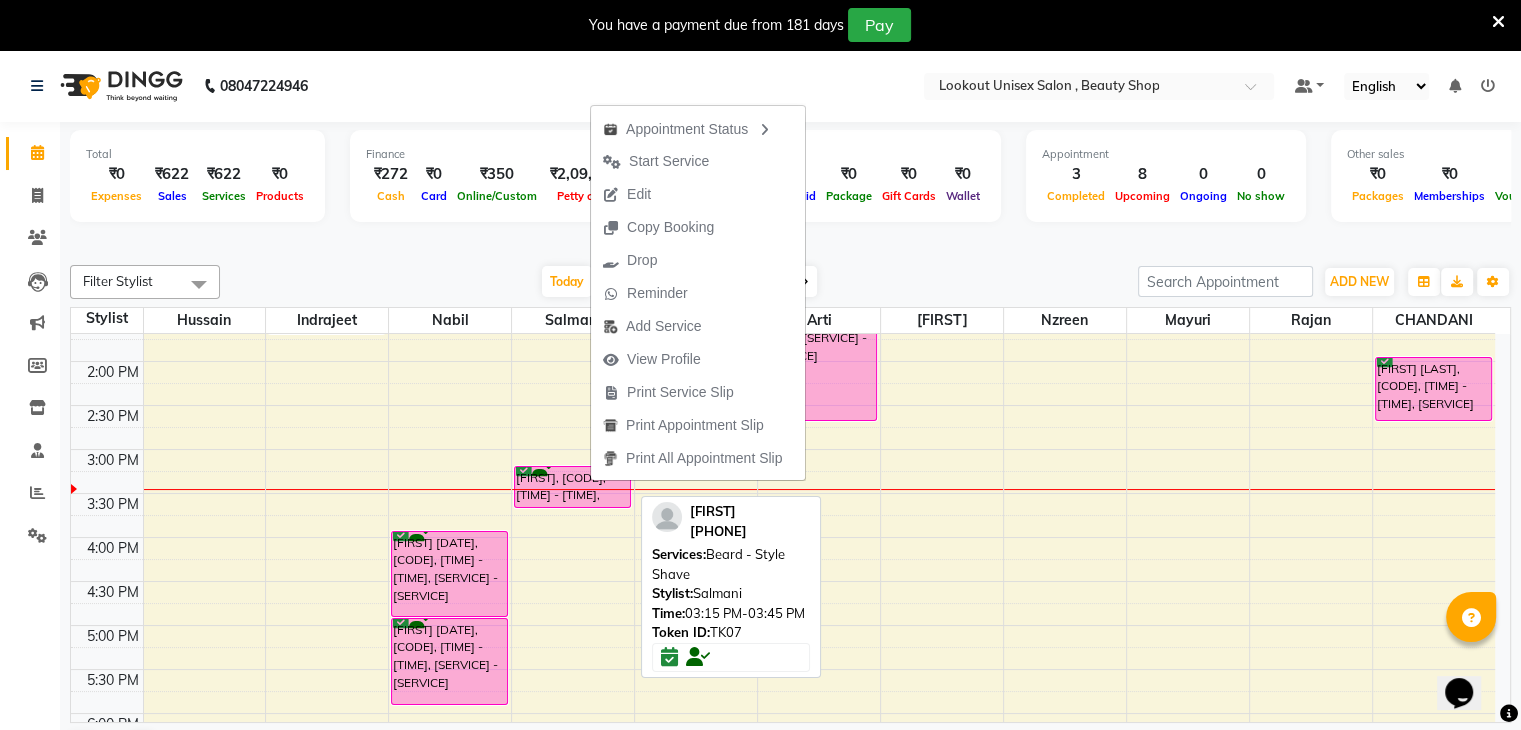 select on "6" 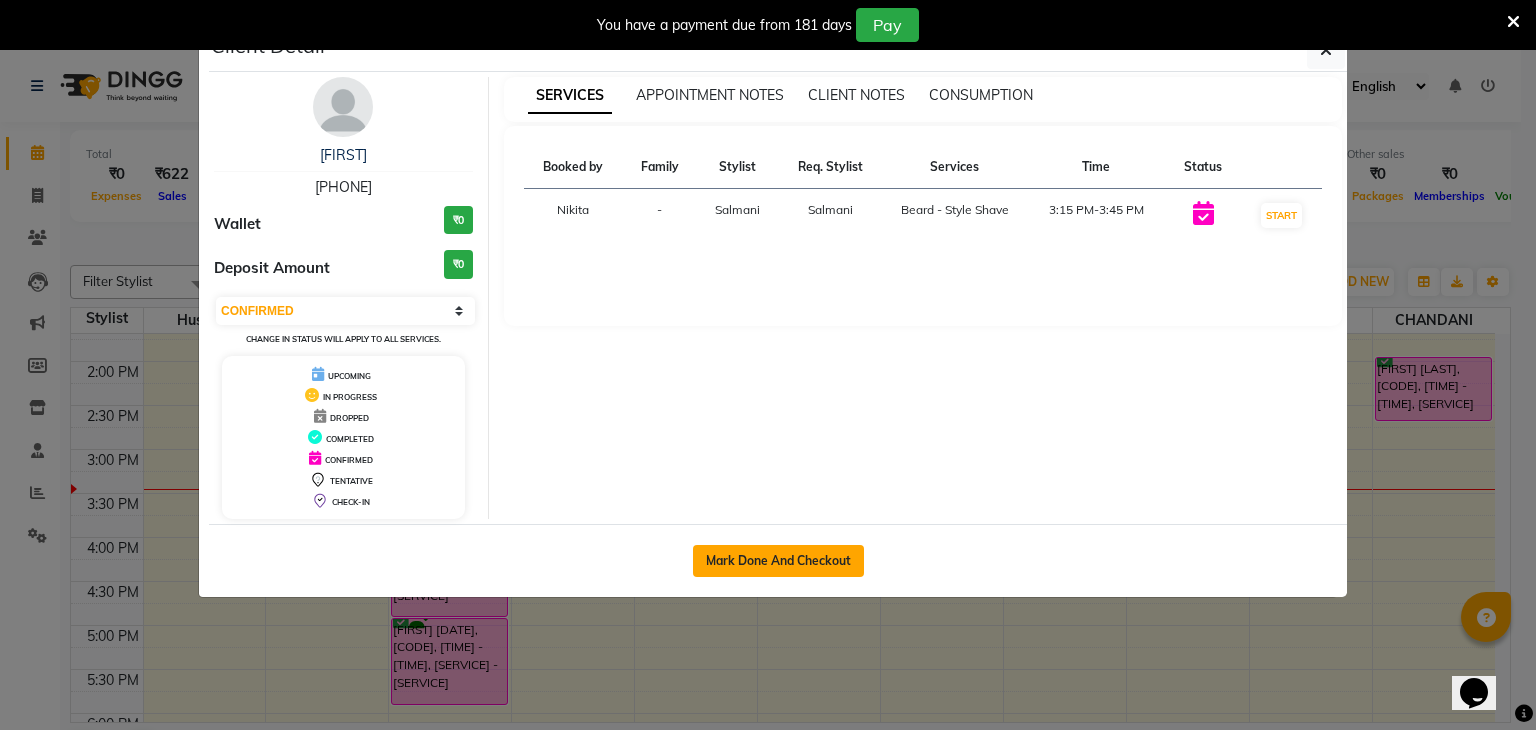 click on "Mark Done And Checkout" 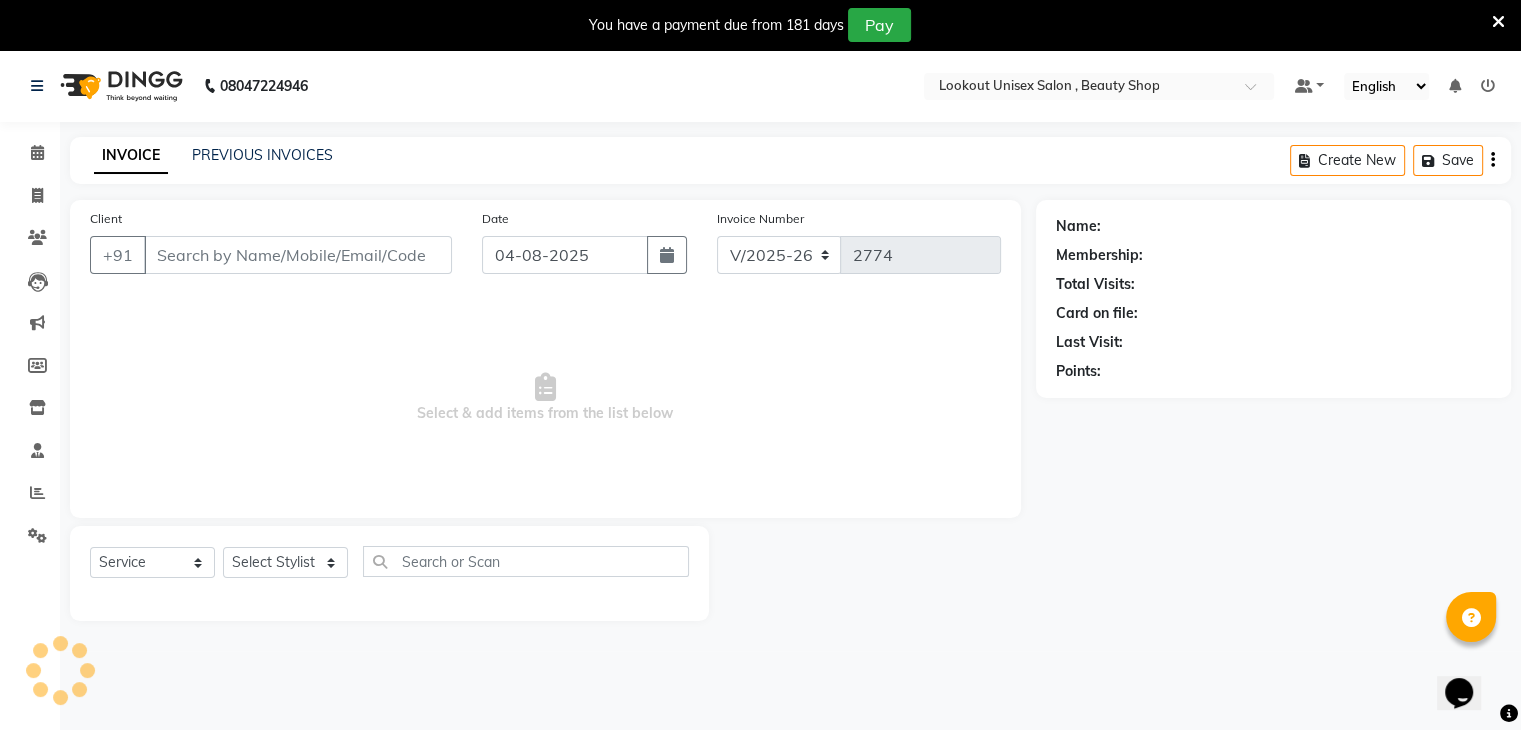 type on "[PHONE]" 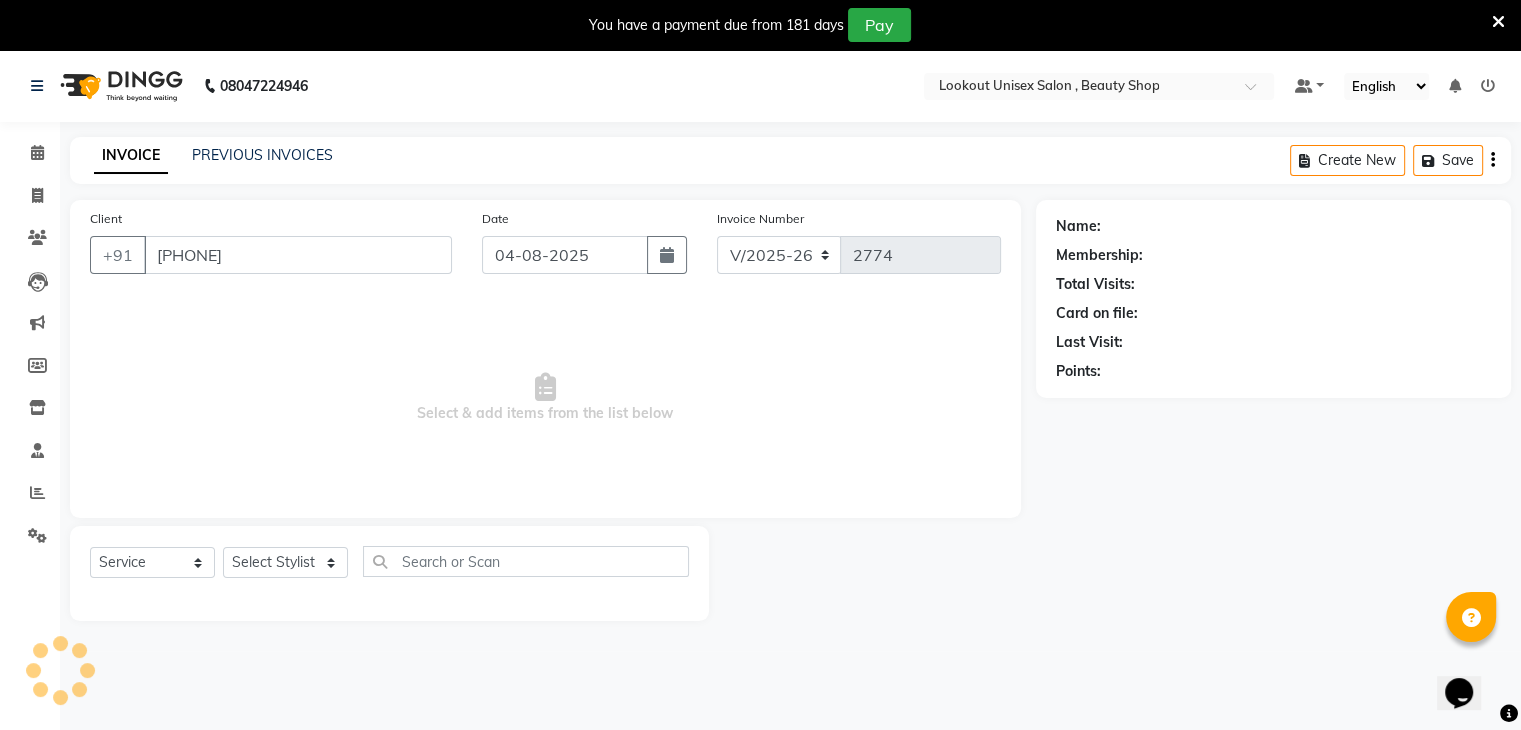 select on "67793" 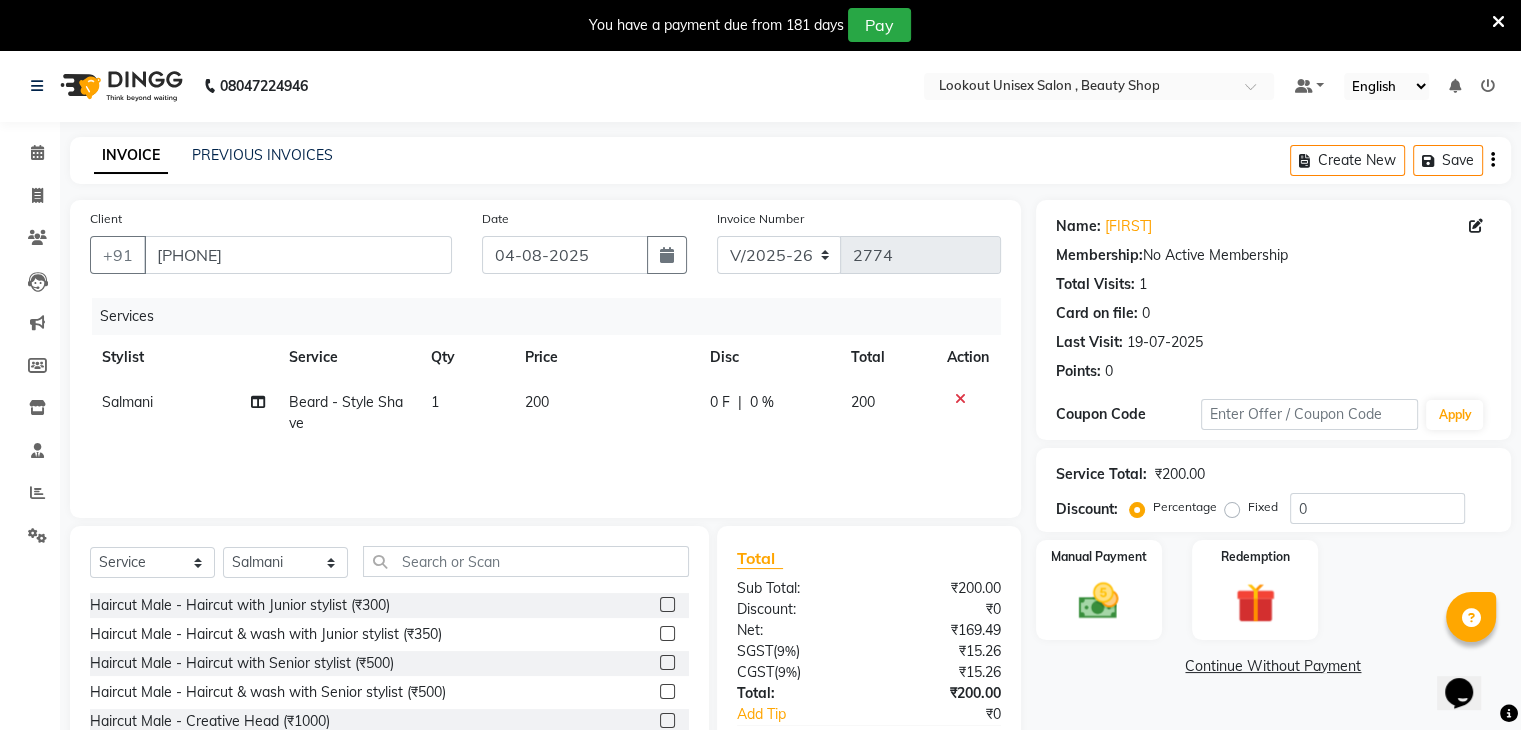 scroll, scrollTop: 122, scrollLeft: 0, axis: vertical 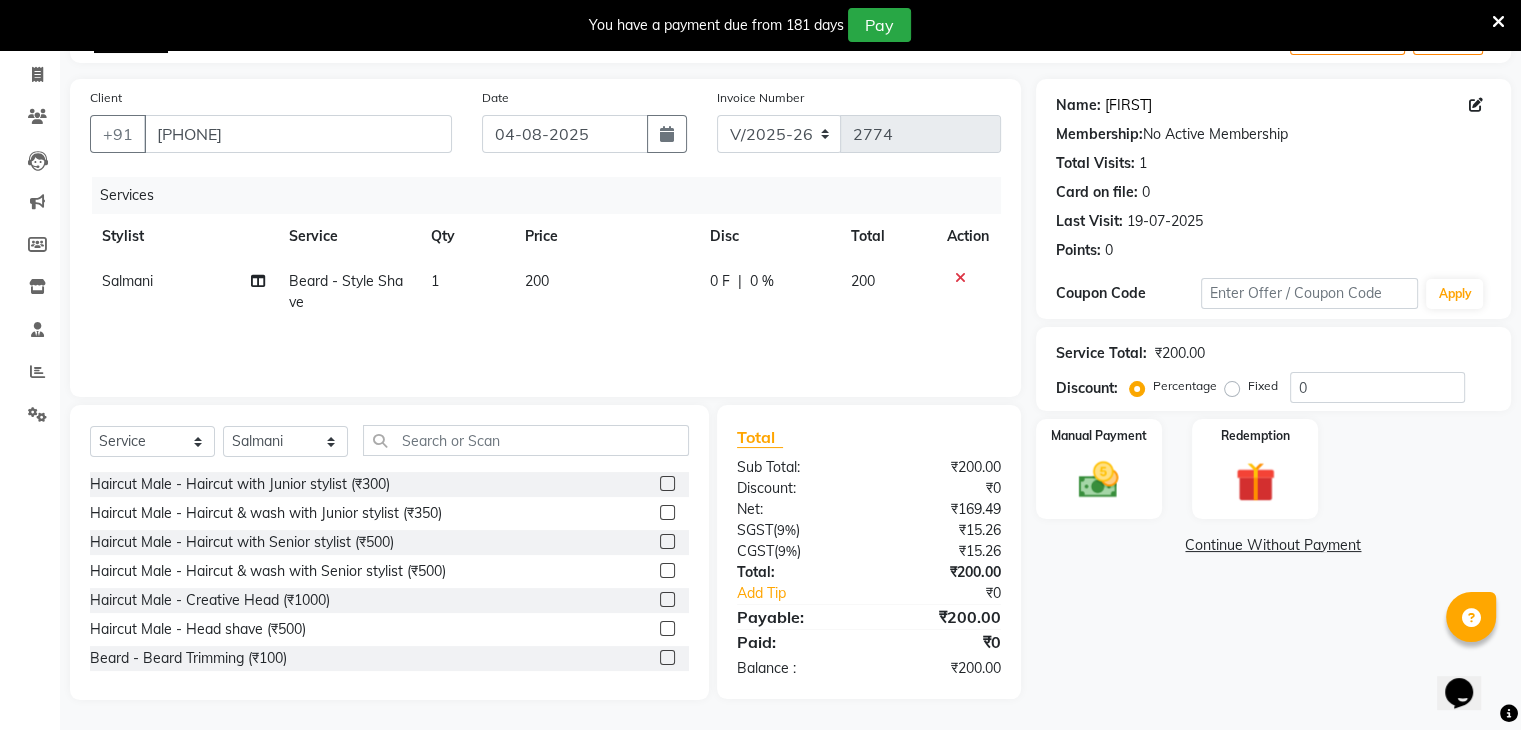 click on "Gaurav" 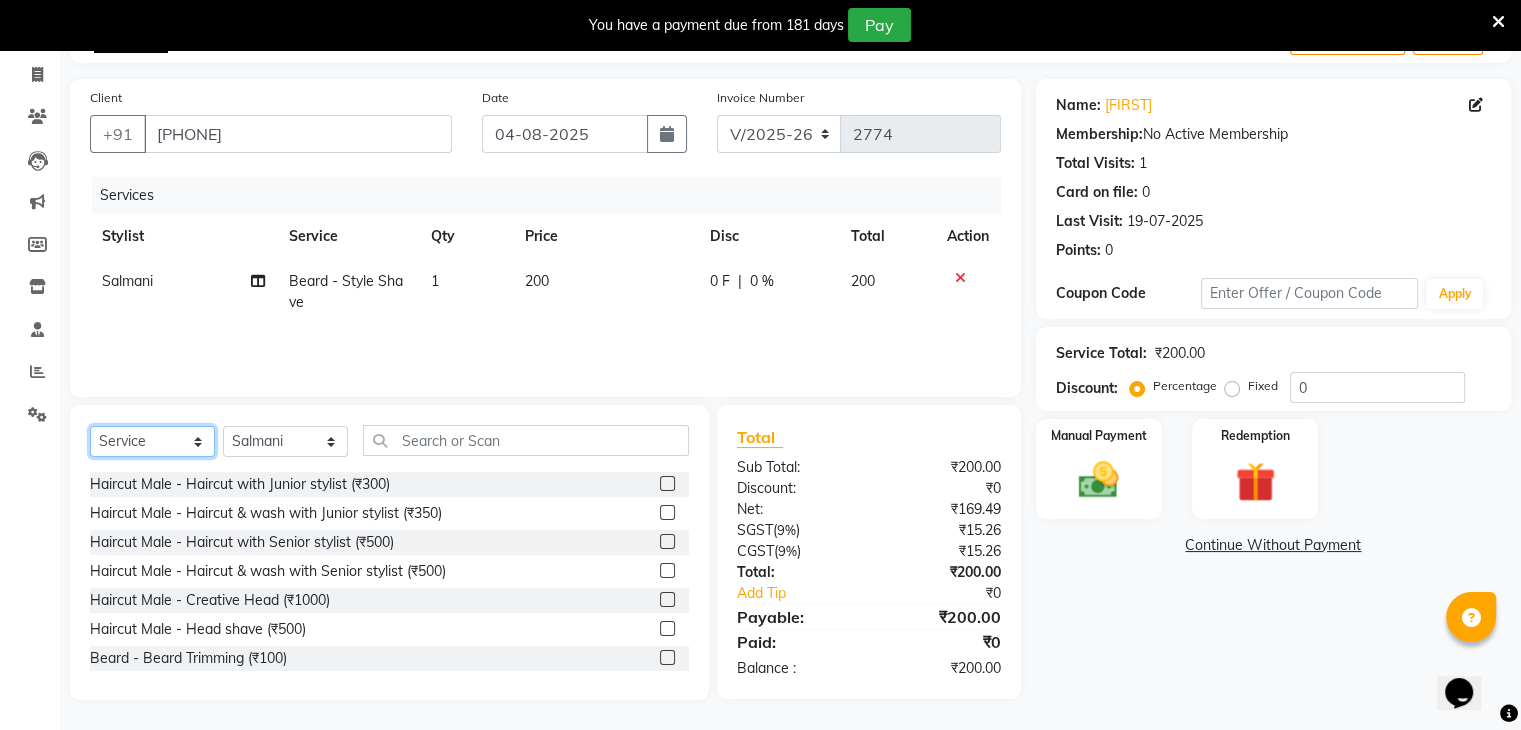 click on "Select  Service  Product  Membership  Package Voucher Prepaid Gift Card" 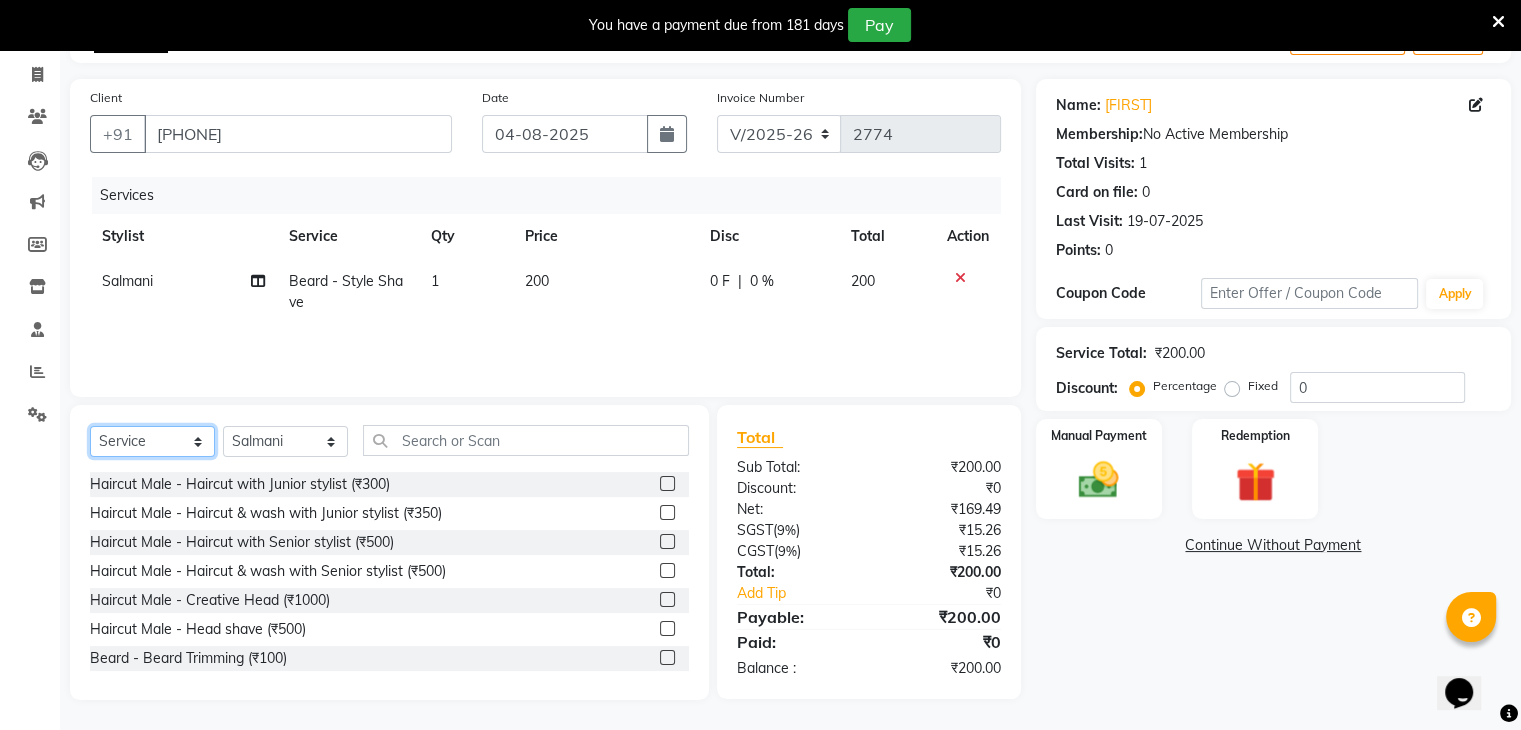 select on "membership" 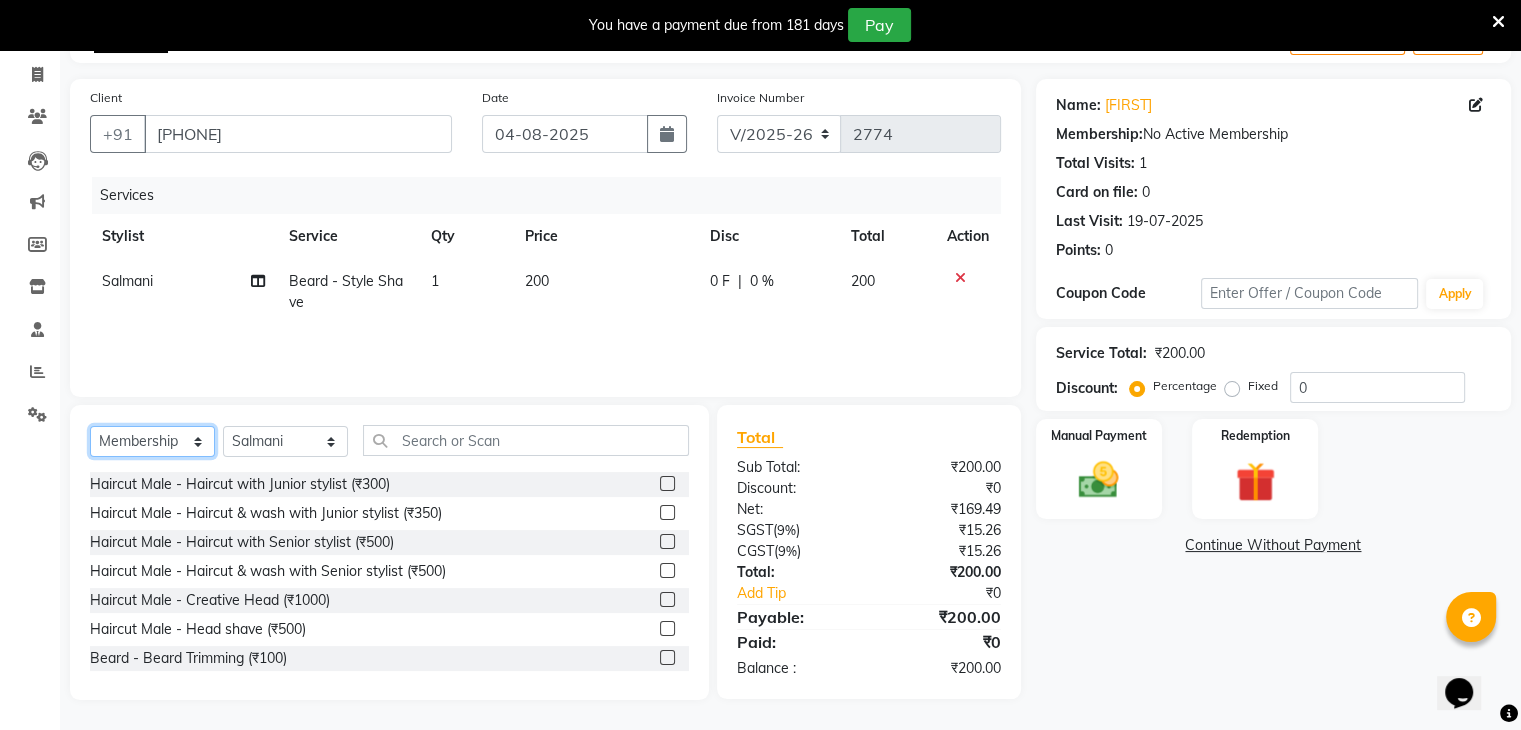 click on "Select  Service  Product  Membership  Package Voucher Prepaid Gift Card" 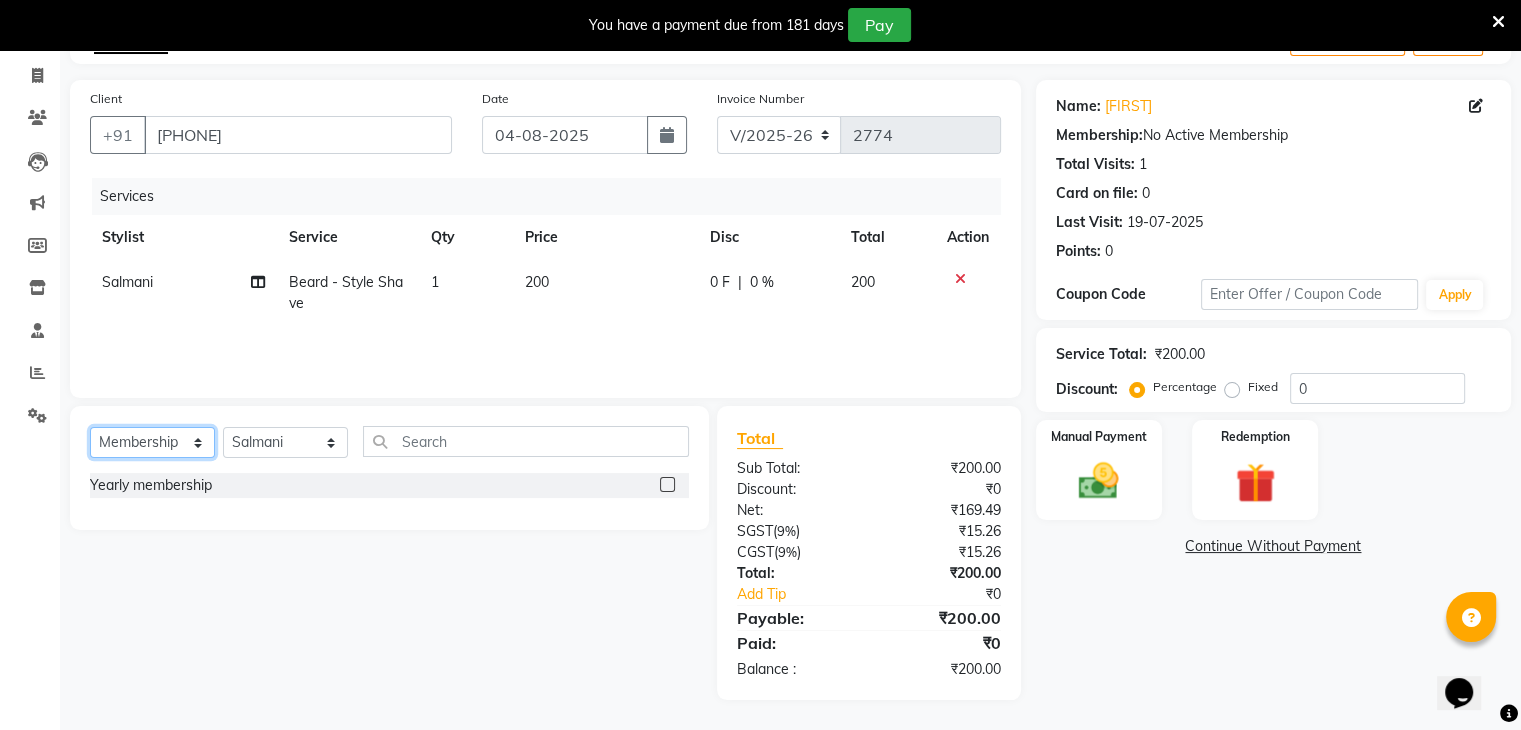 scroll, scrollTop: 120, scrollLeft: 0, axis: vertical 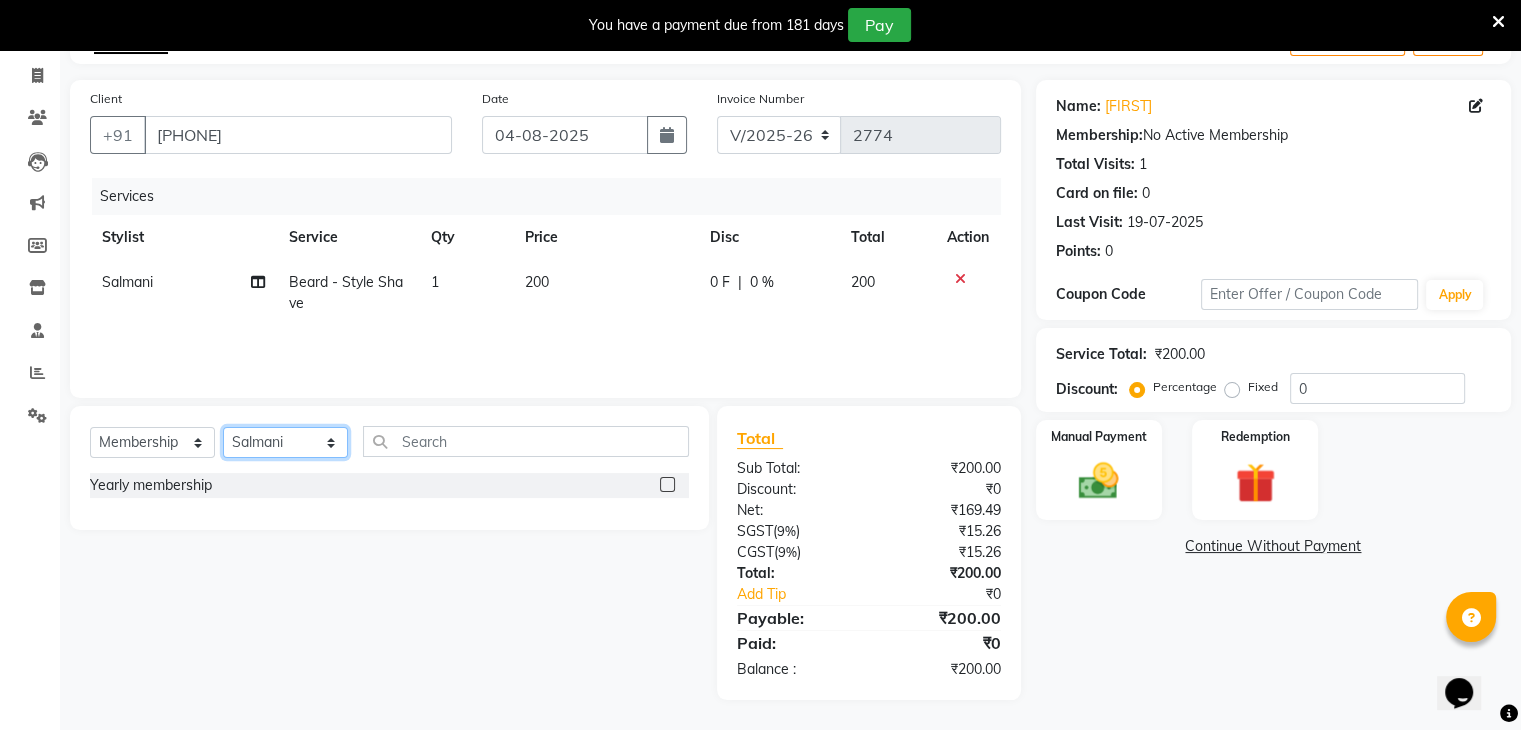 click on "Select Stylist Arti CHANDANI Deepali Dhaval Sir DISHA KAMDAR Hussain Indrajeet Jyoti Mahesh  Manisha Mayuri Mehboob Nabil Nikita Nzreen Rahul Rajan Rishika Salma Salmani Shivani UMAR" 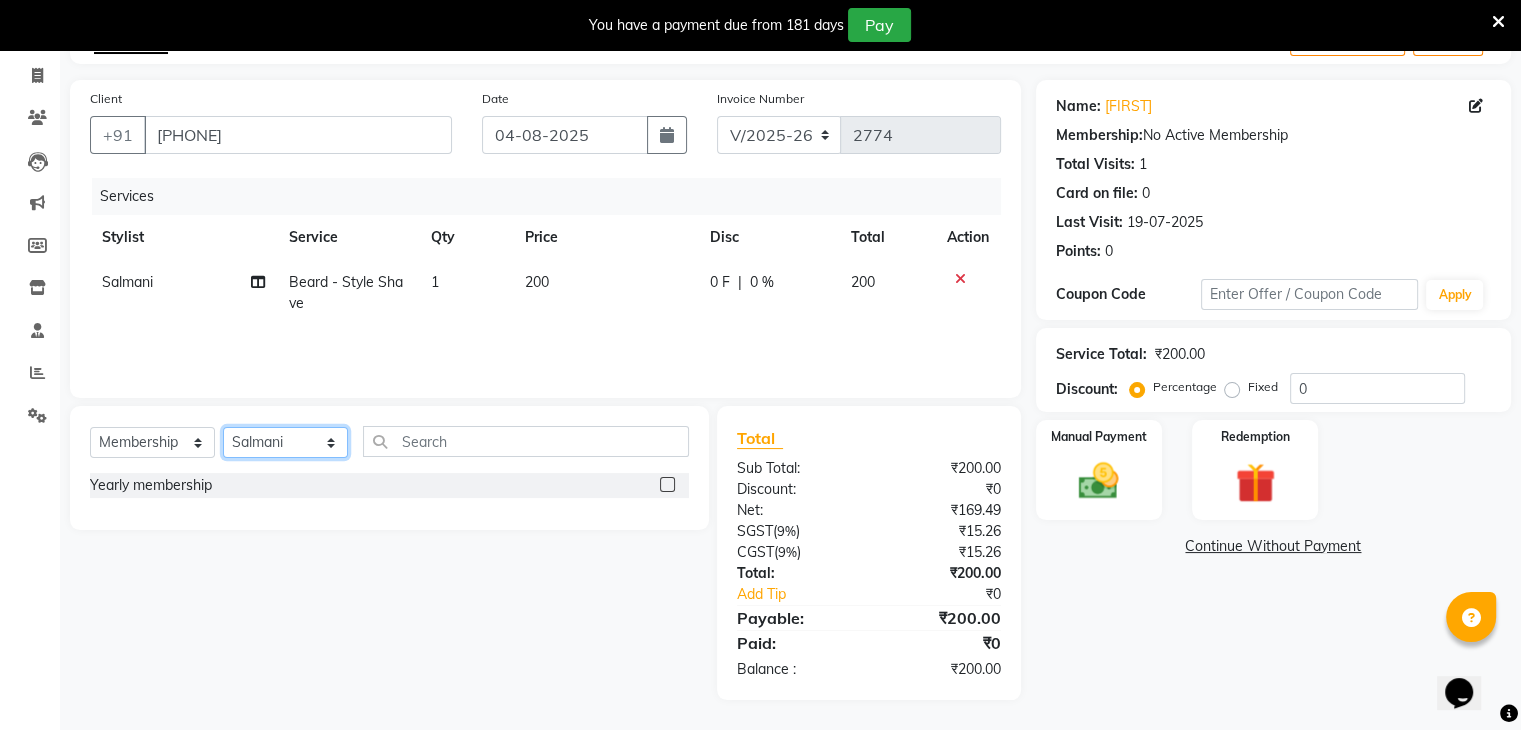 select on "80342" 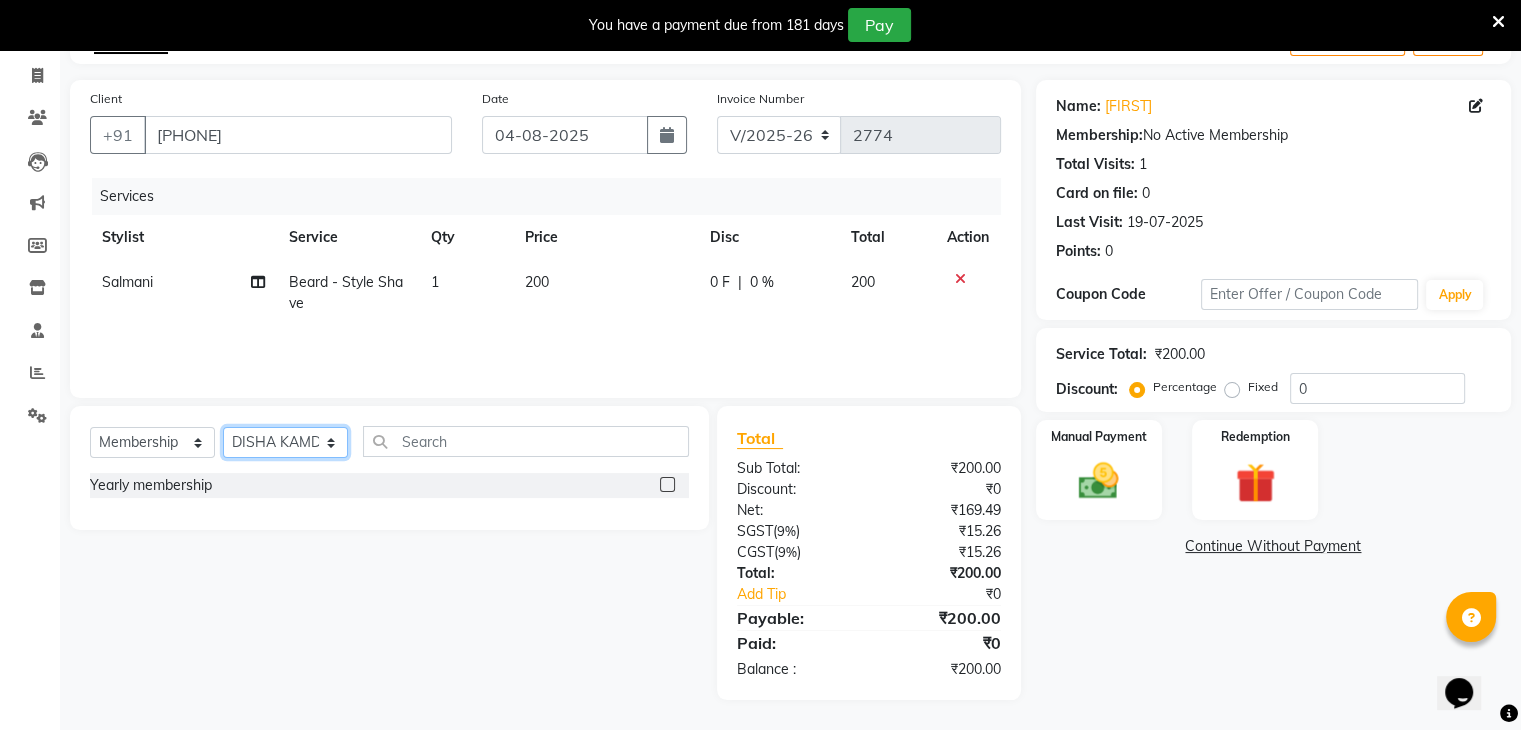 click on "Select Stylist Arti CHANDANI Deepali Dhaval Sir DISHA KAMDAR Hussain Indrajeet Jyoti Mahesh  Manisha Mayuri Mehboob Nabil Nikita Nzreen Rahul Rajan Rishika Salma Salmani Shivani UMAR" 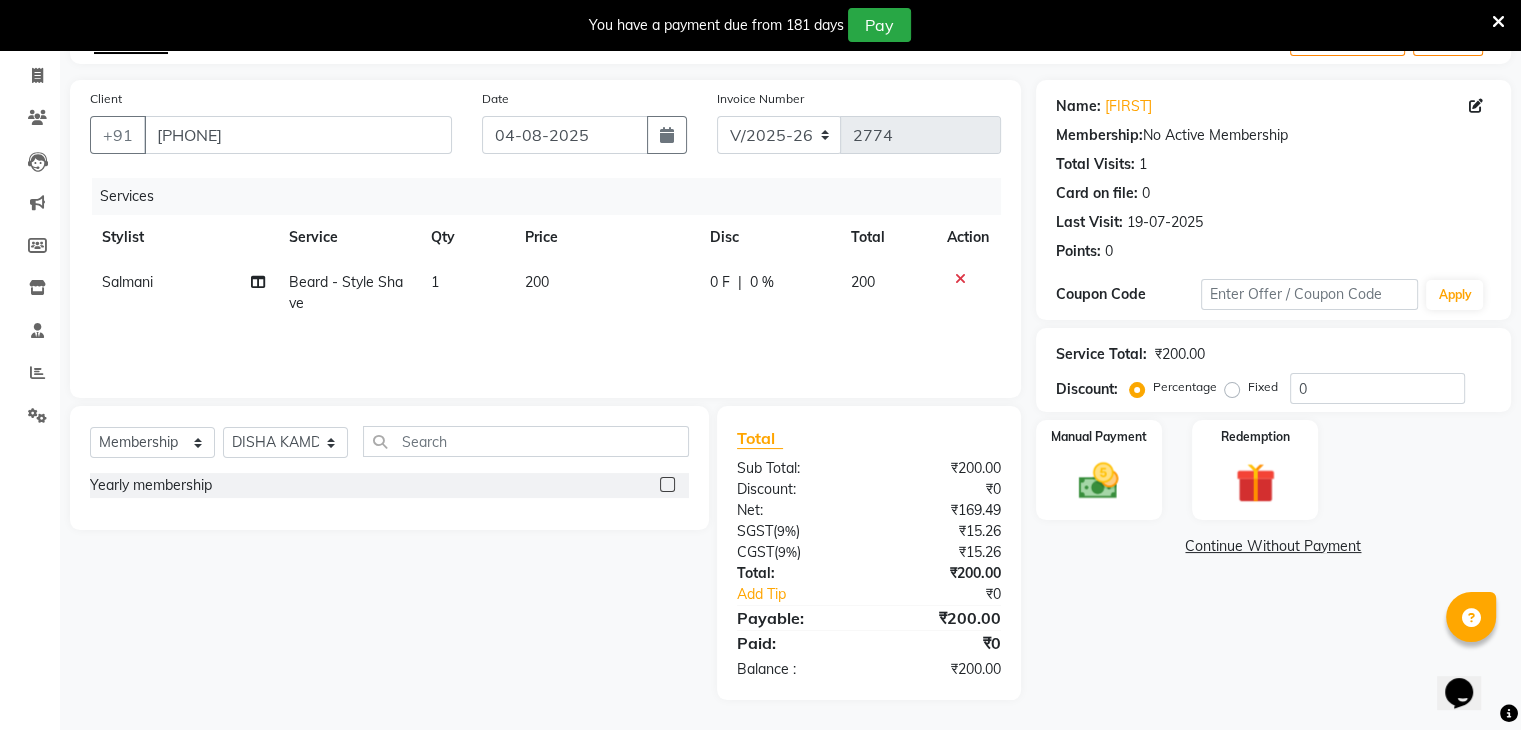 click 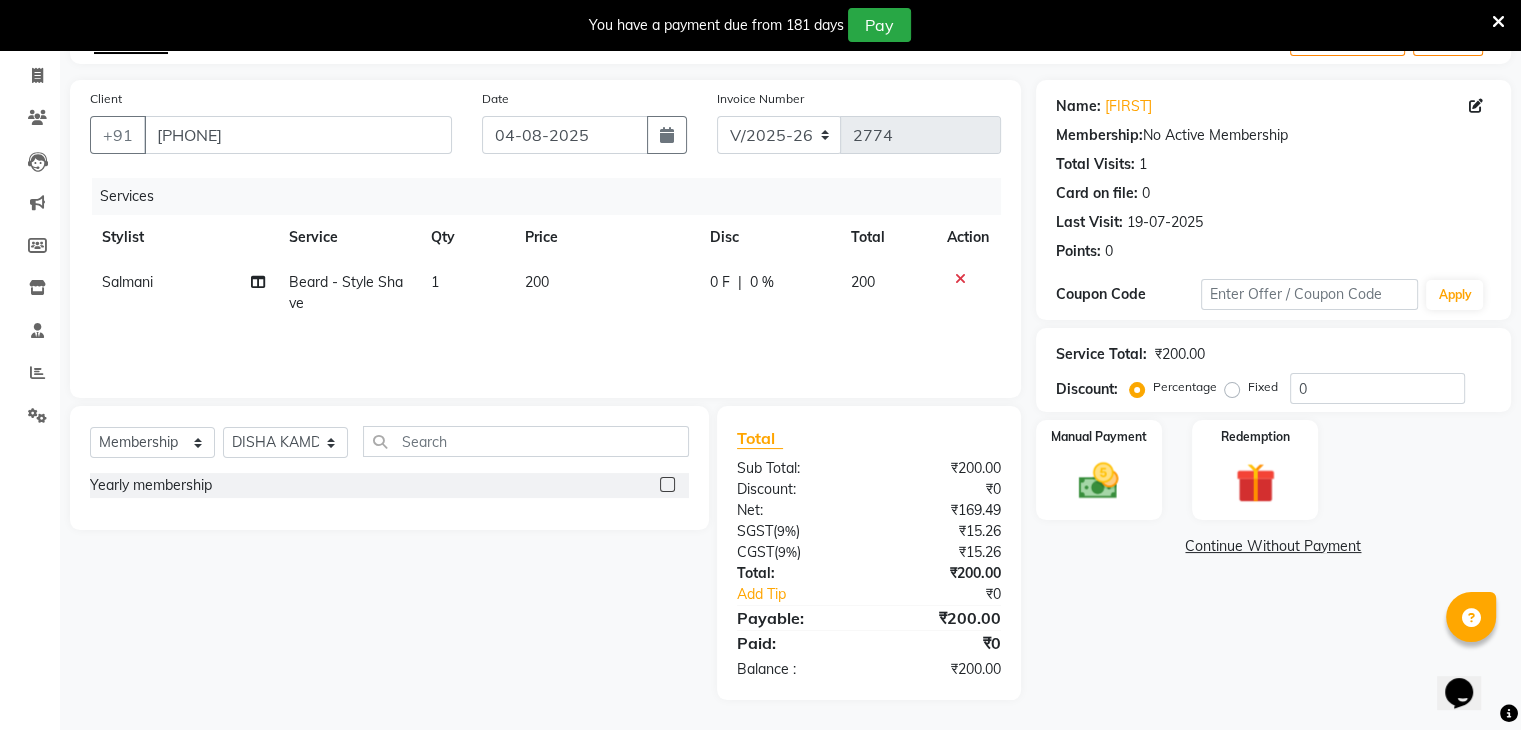 click at bounding box center (666, 485) 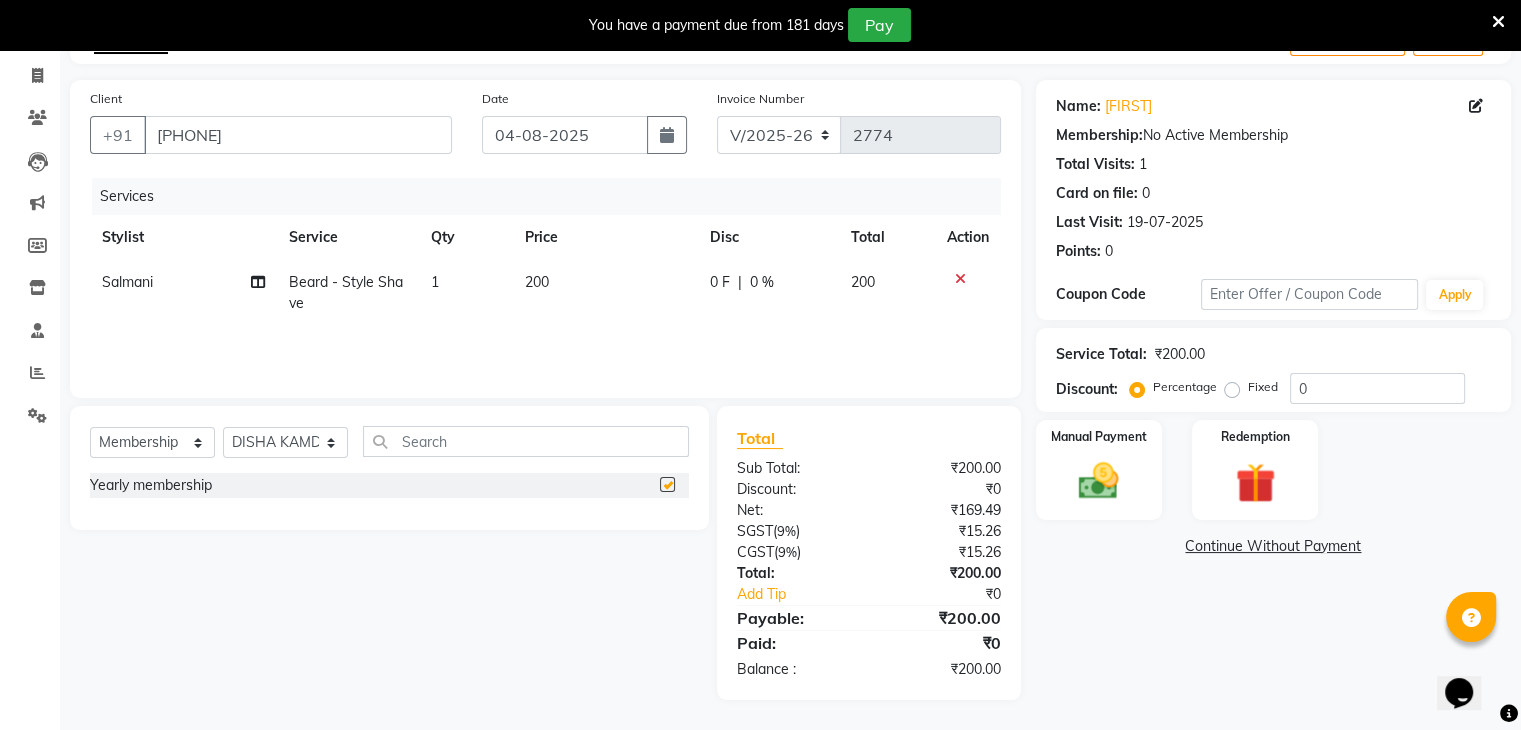 select on "select" 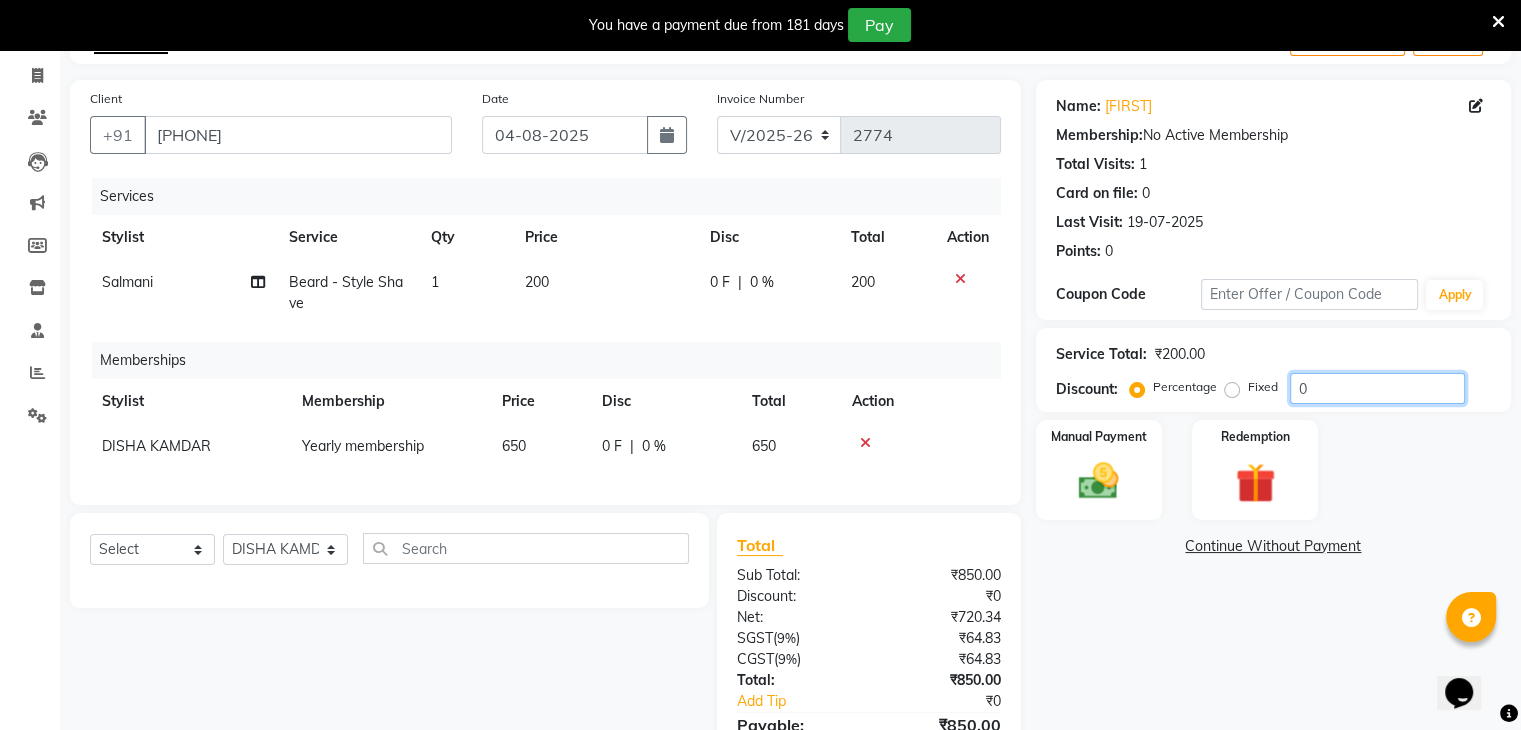 click on "0" 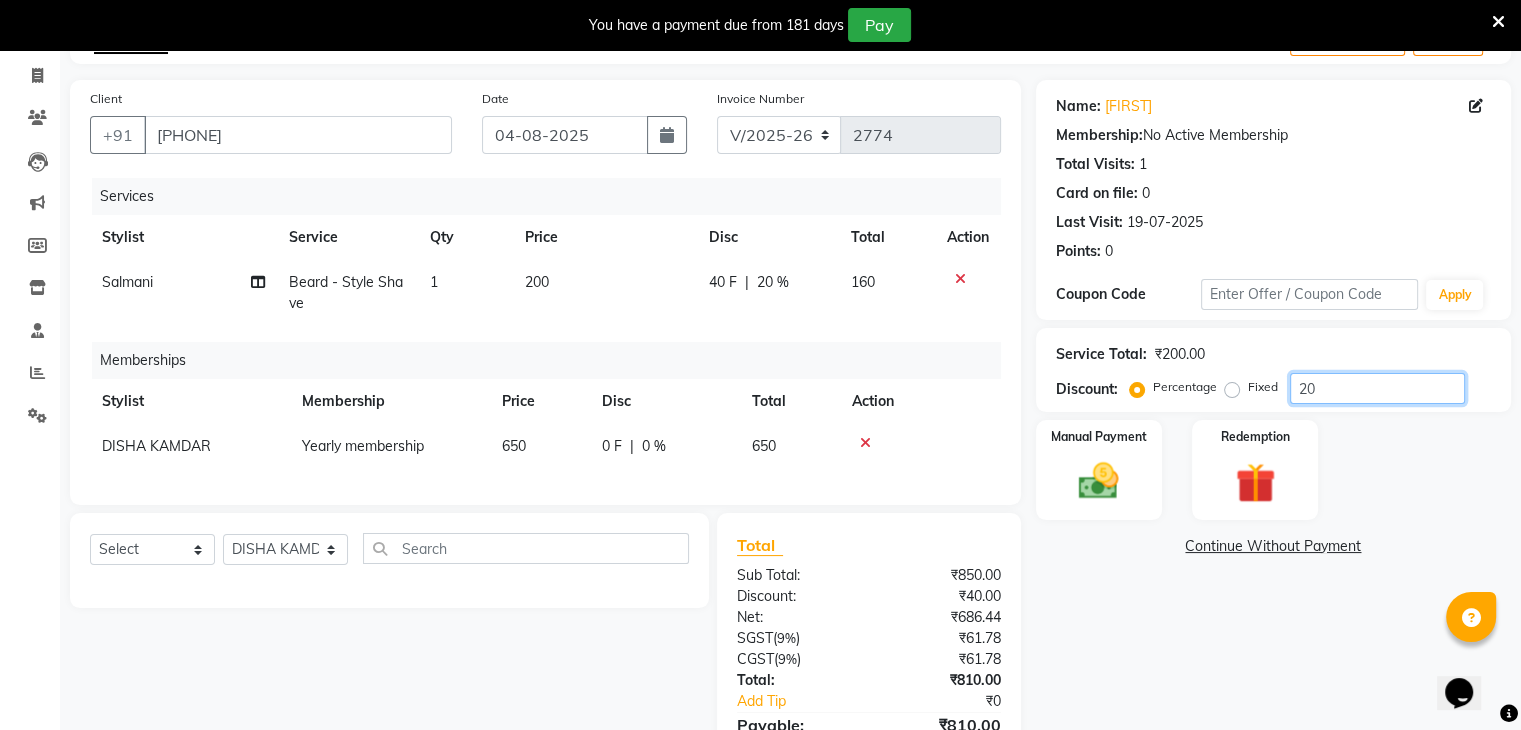 scroll, scrollTop: 243, scrollLeft: 0, axis: vertical 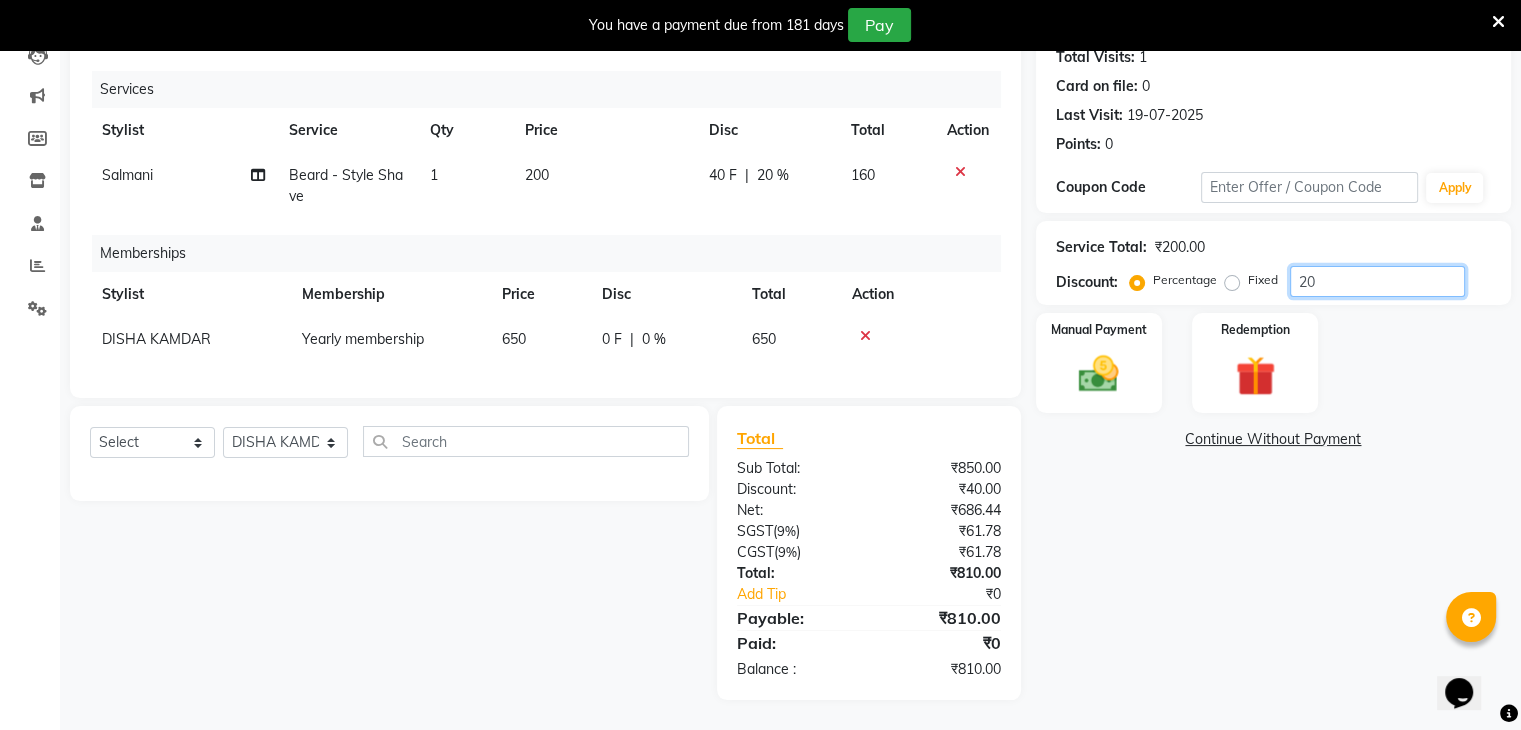 click on "20" 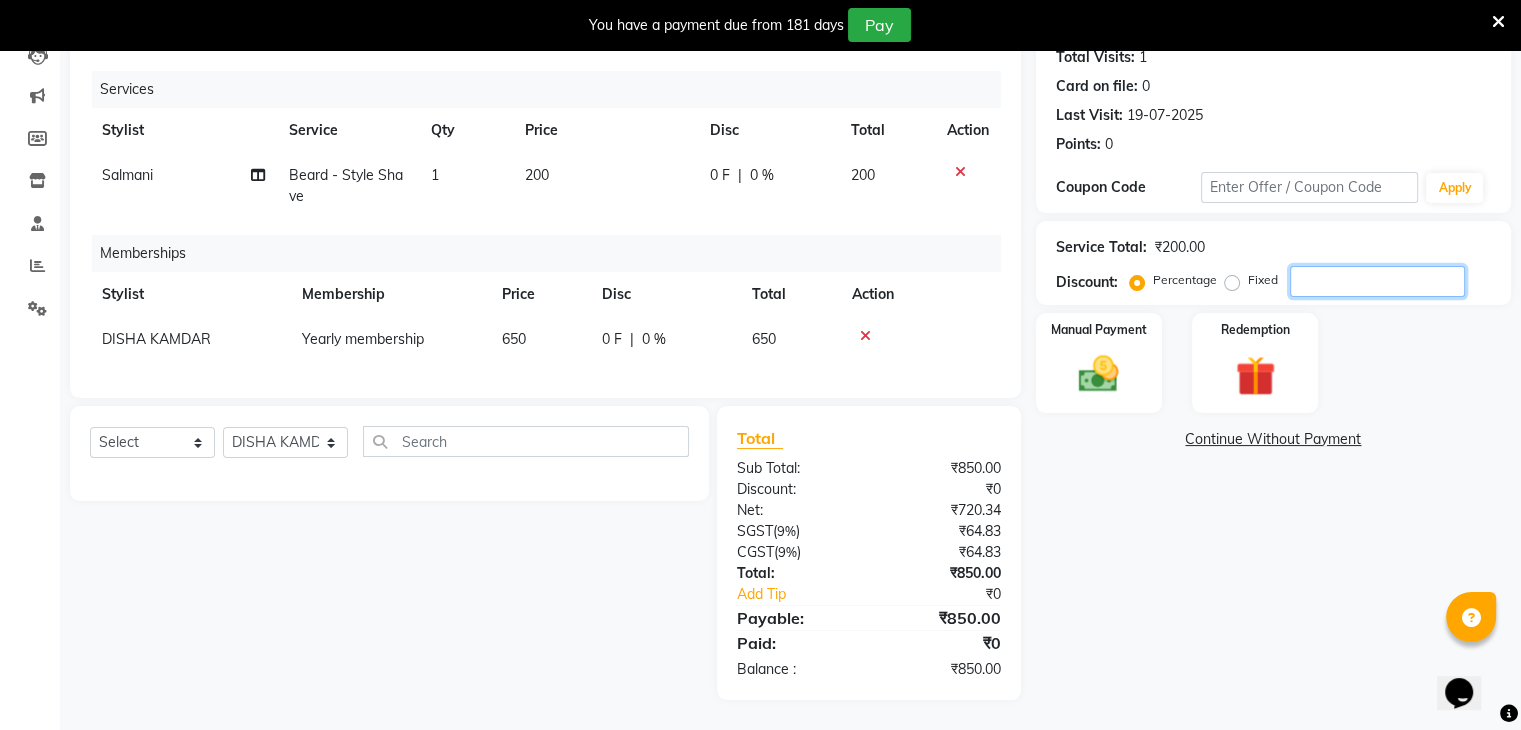 type 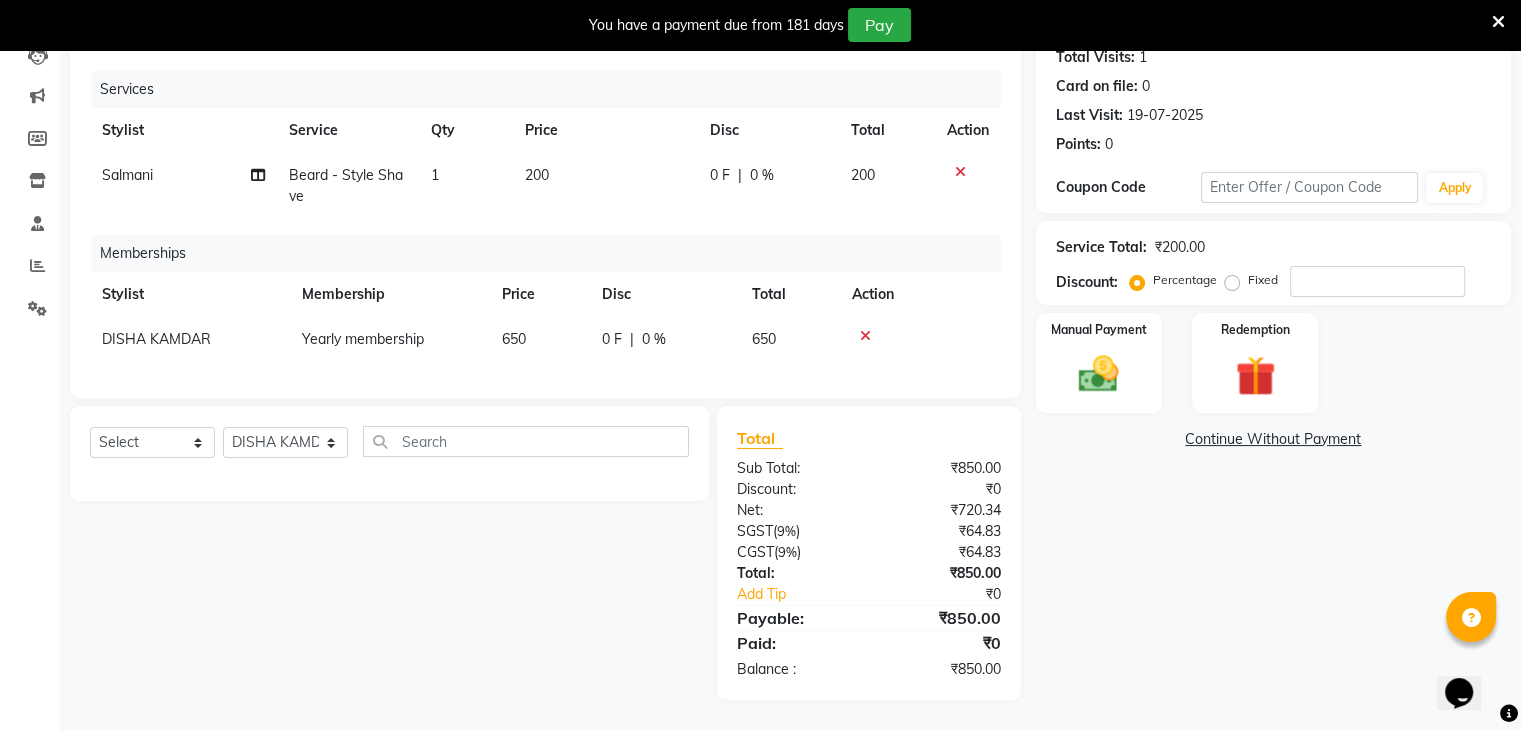 click 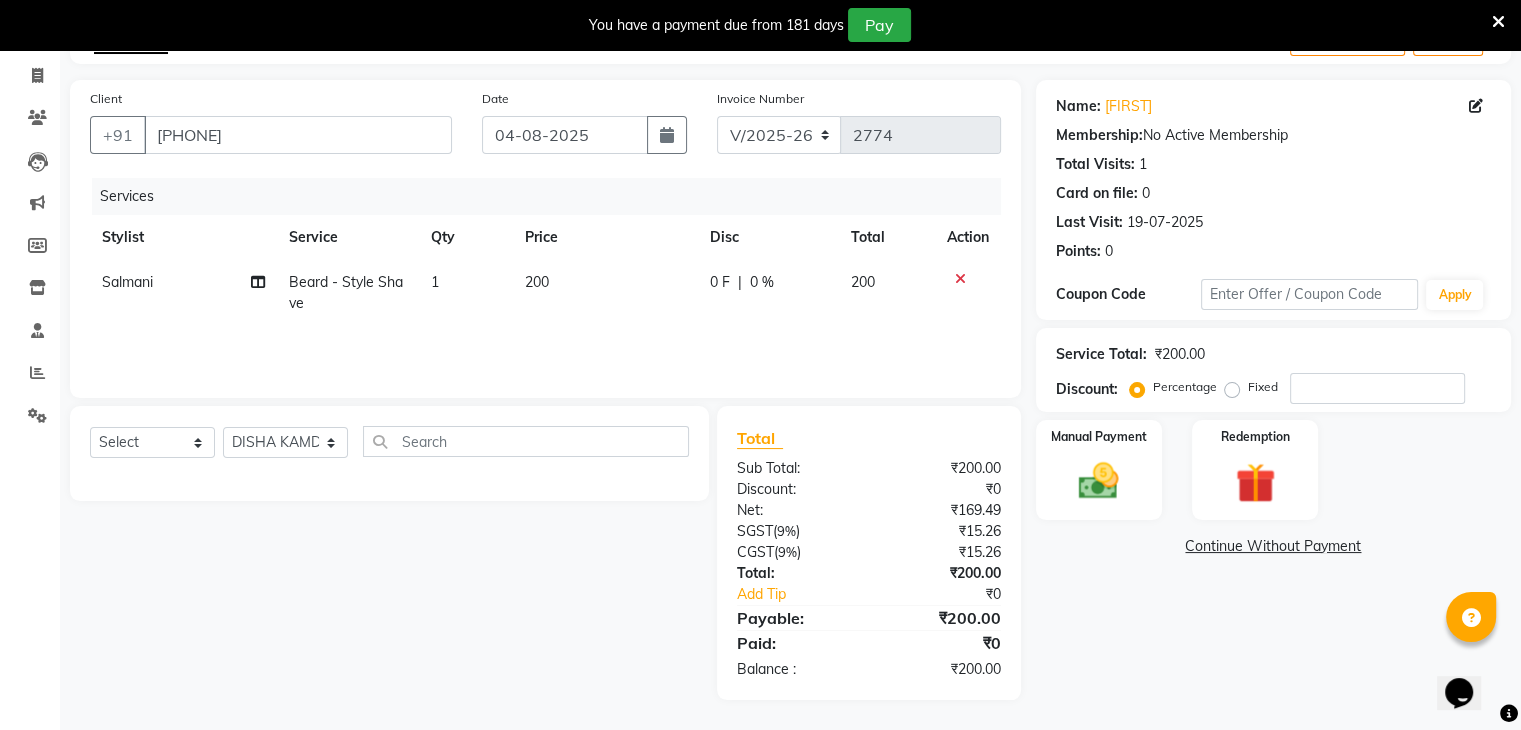 scroll, scrollTop: 0, scrollLeft: 0, axis: both 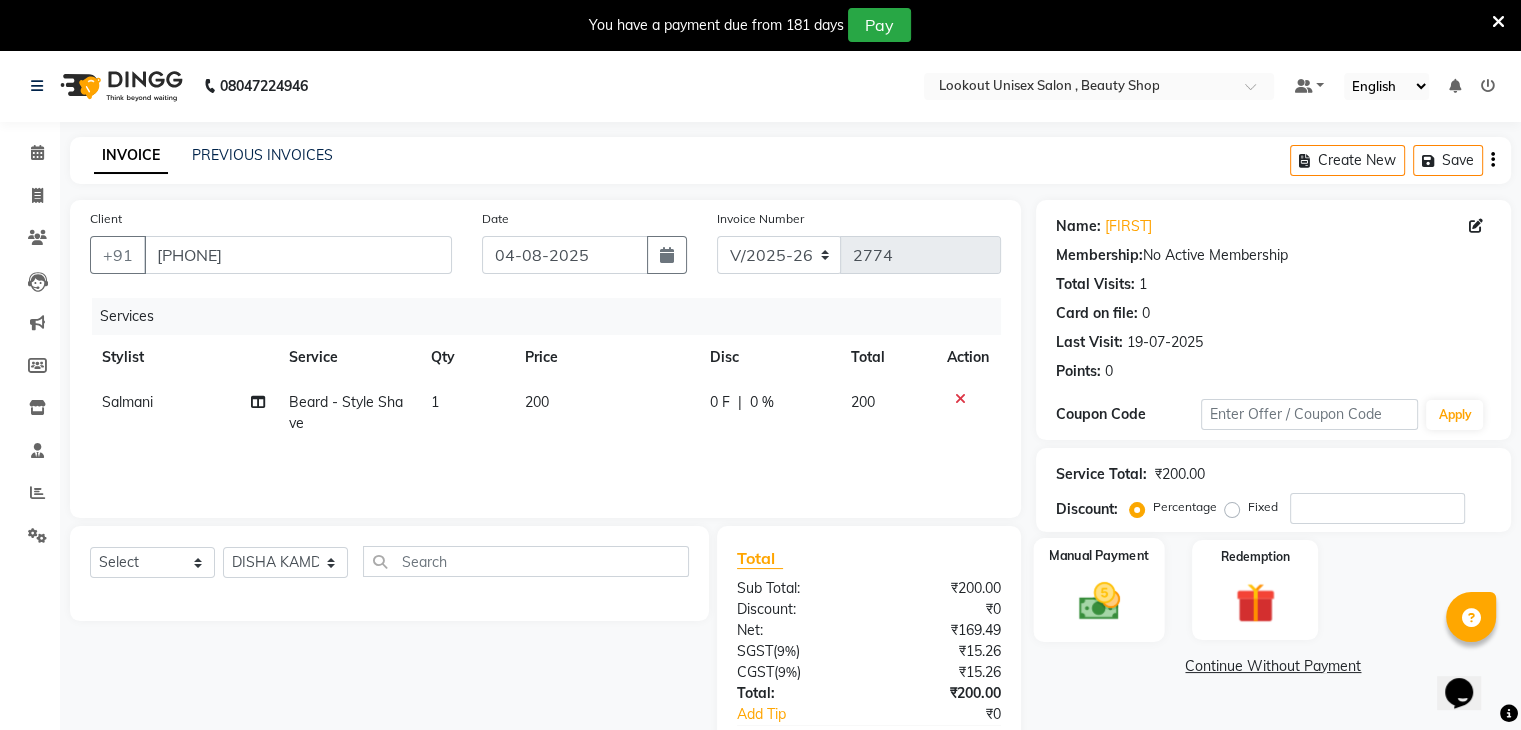 click on "Manual Payment" 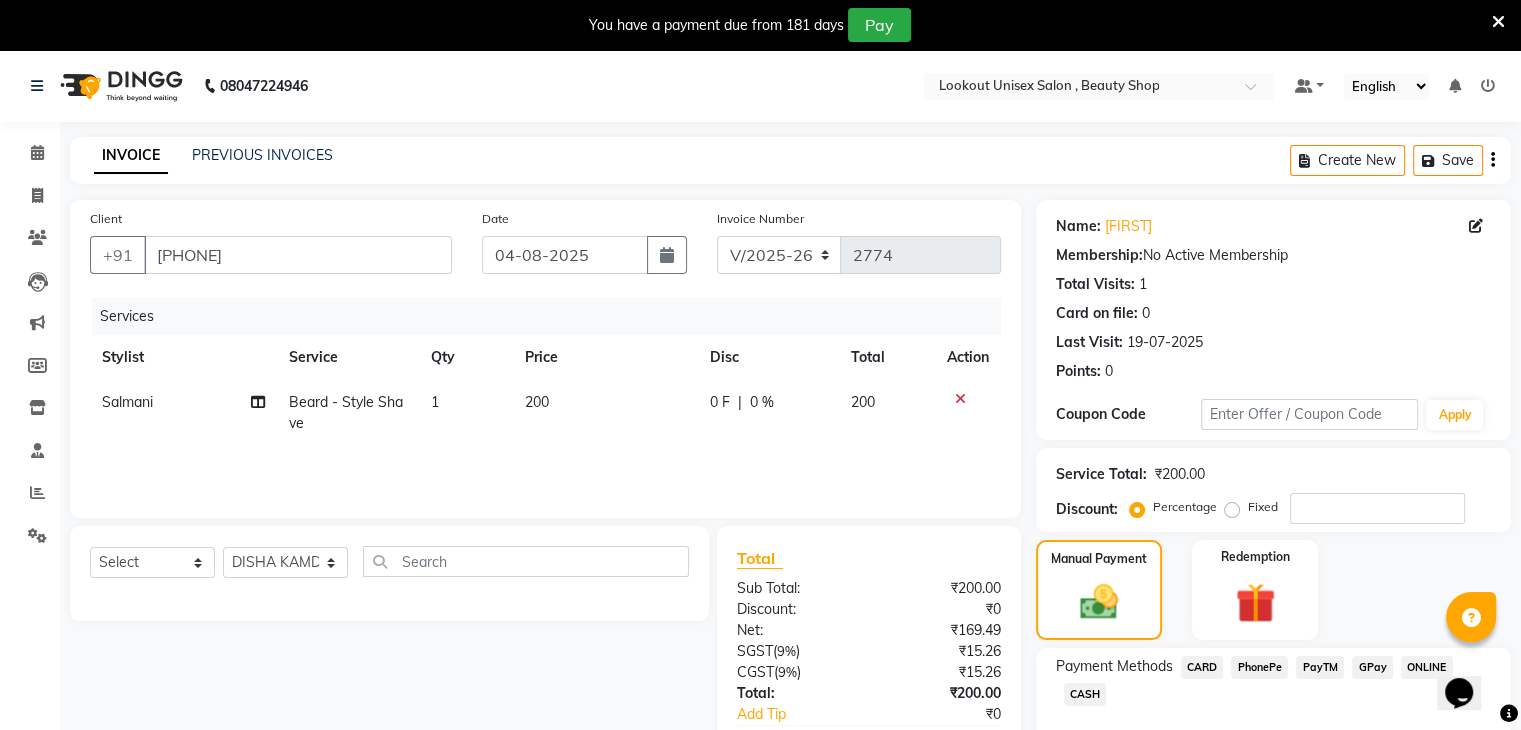 scroll, scrollTop: 120, scrollLeft: 0, axis: vertical 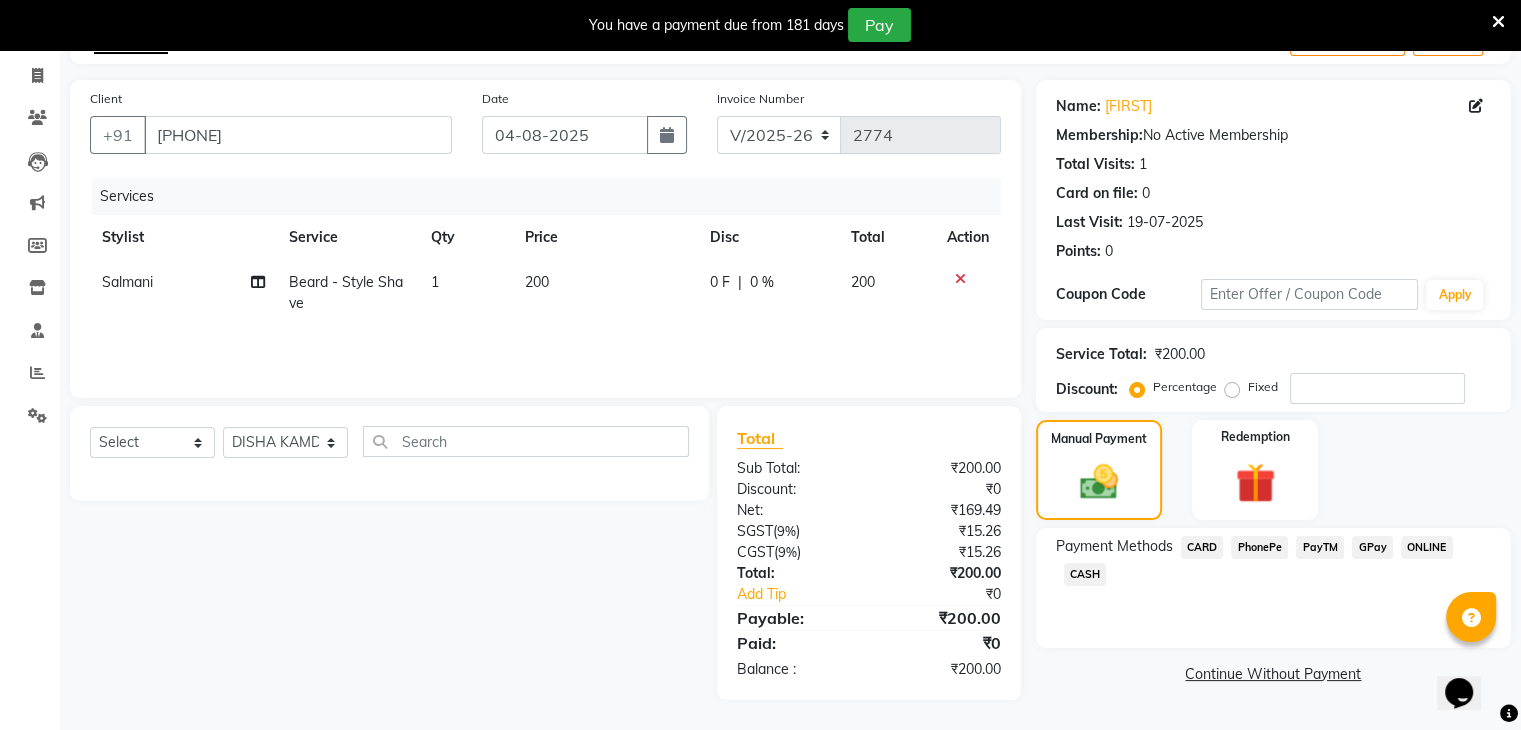 drag, startPoint x: 1076, startPoint y: 571, endPoint x: 1072, endPoint y: 582, distance: 11.7046995 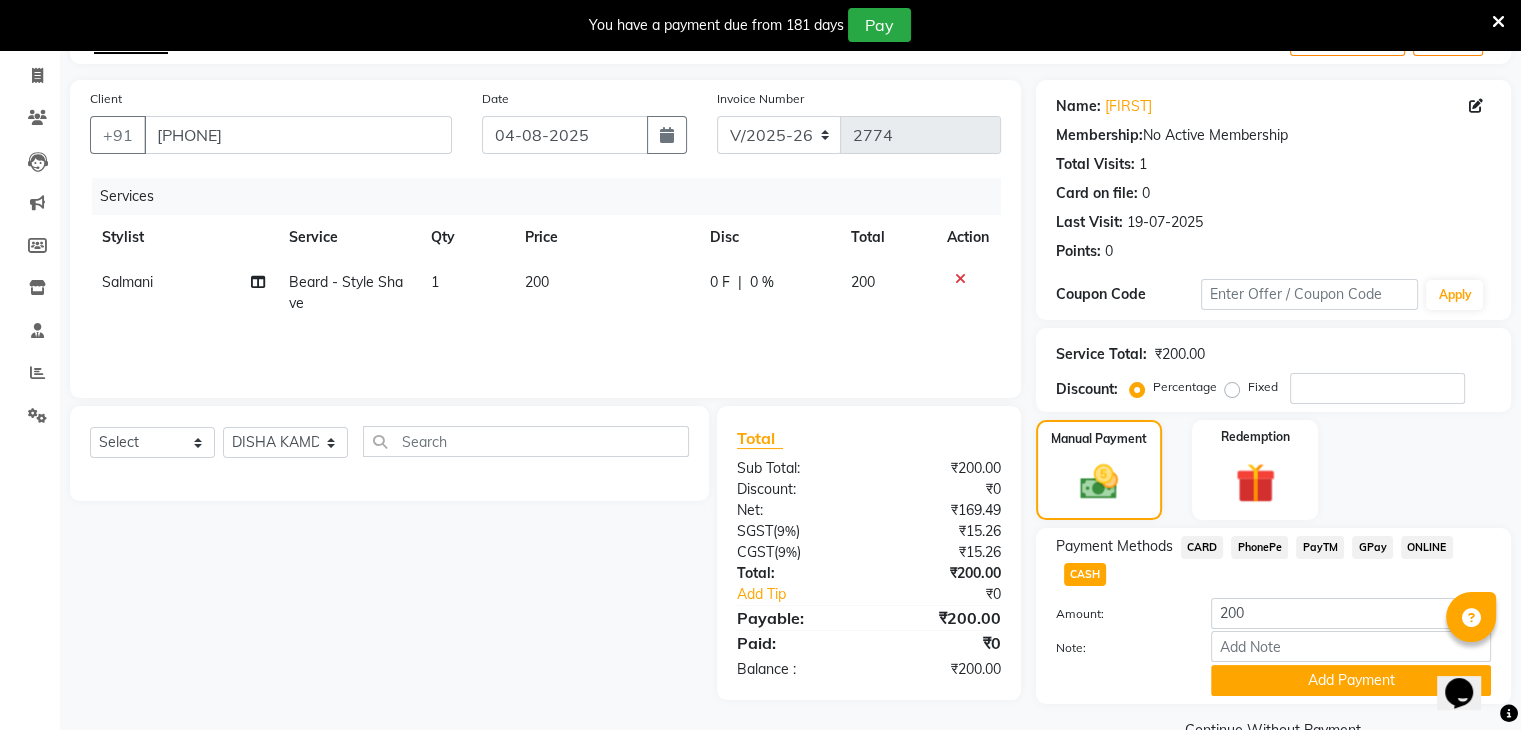 scroll, scrollTop: 167, scrollLeft: 0, axis: vertical 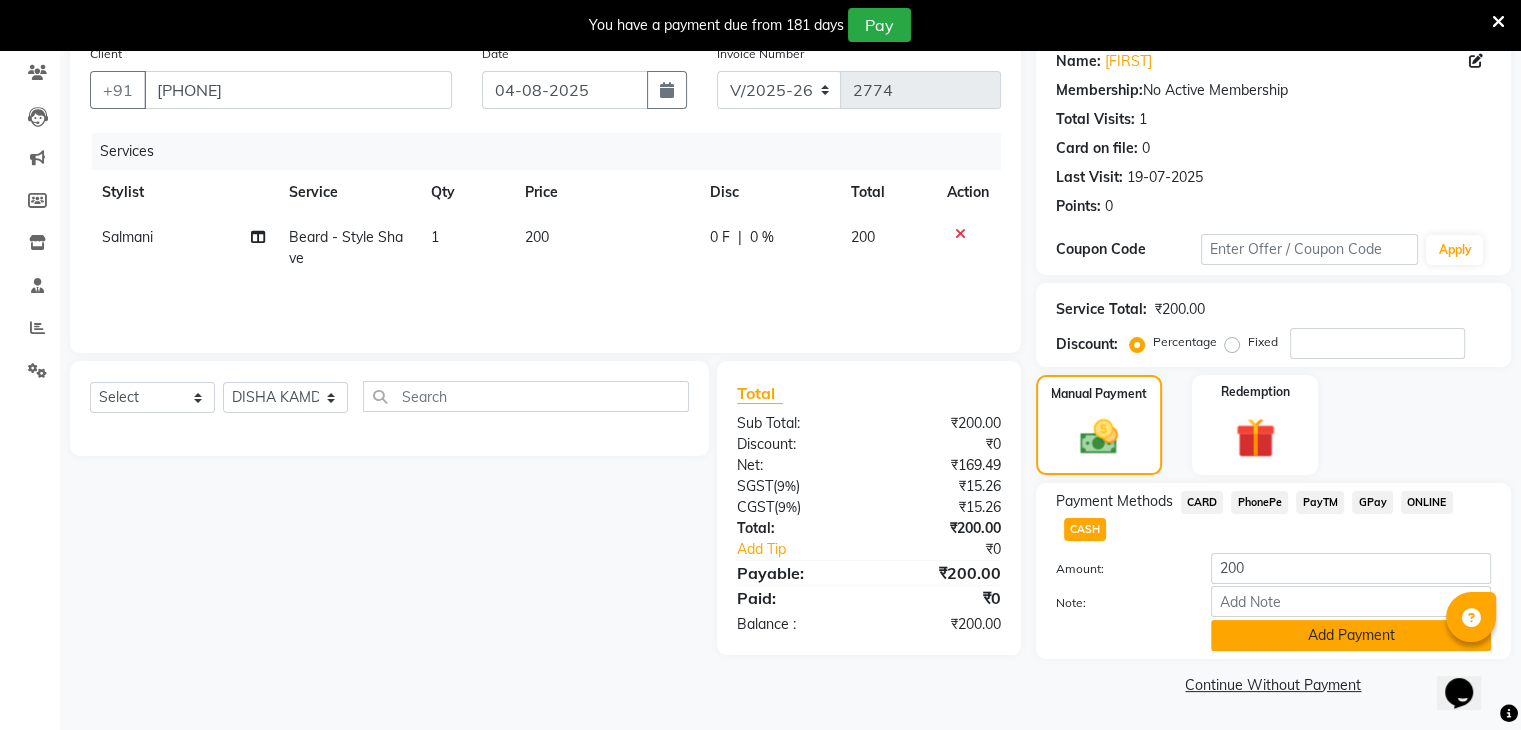 click on "Add Payment" 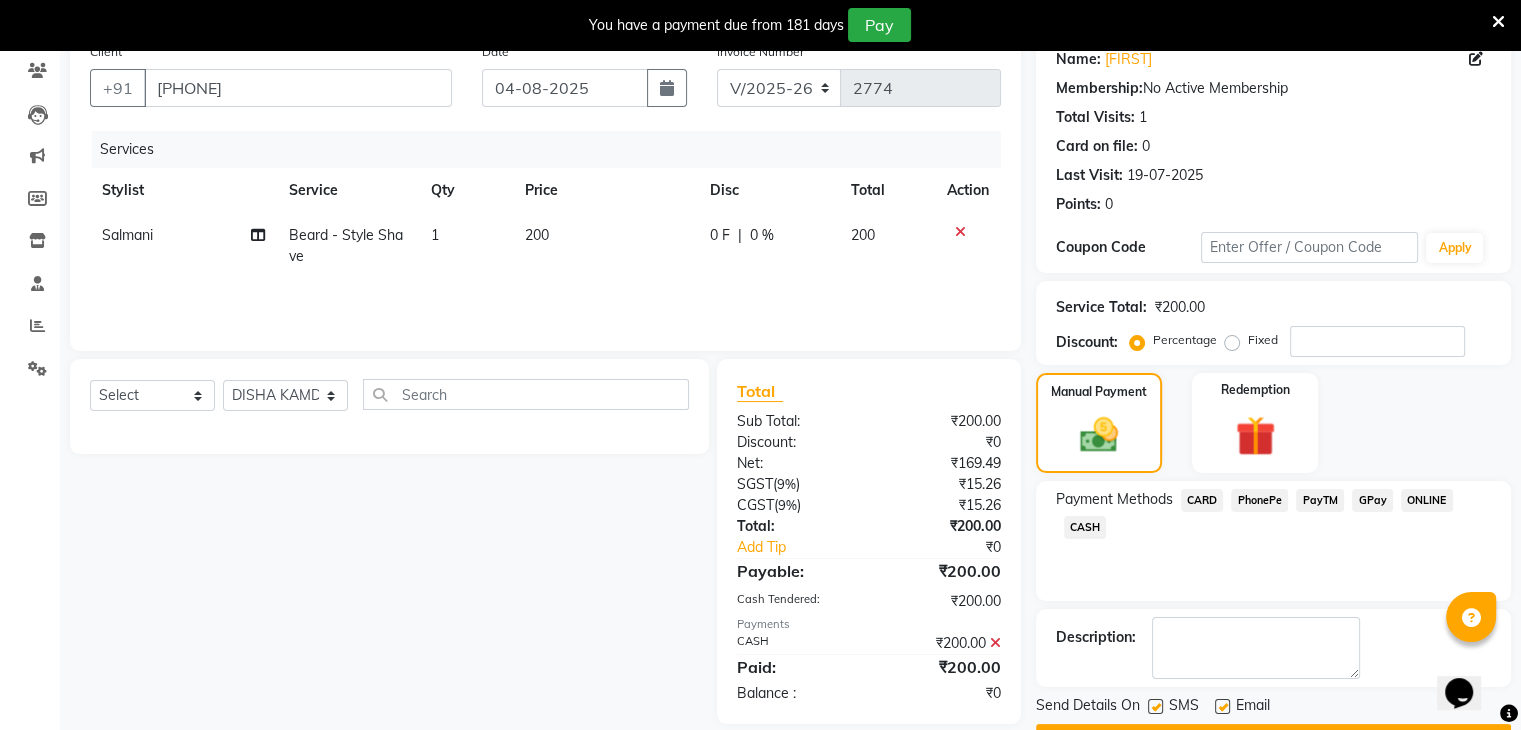 scroll, scrollTop: 220, scrollLeft: 0, axis: vertical 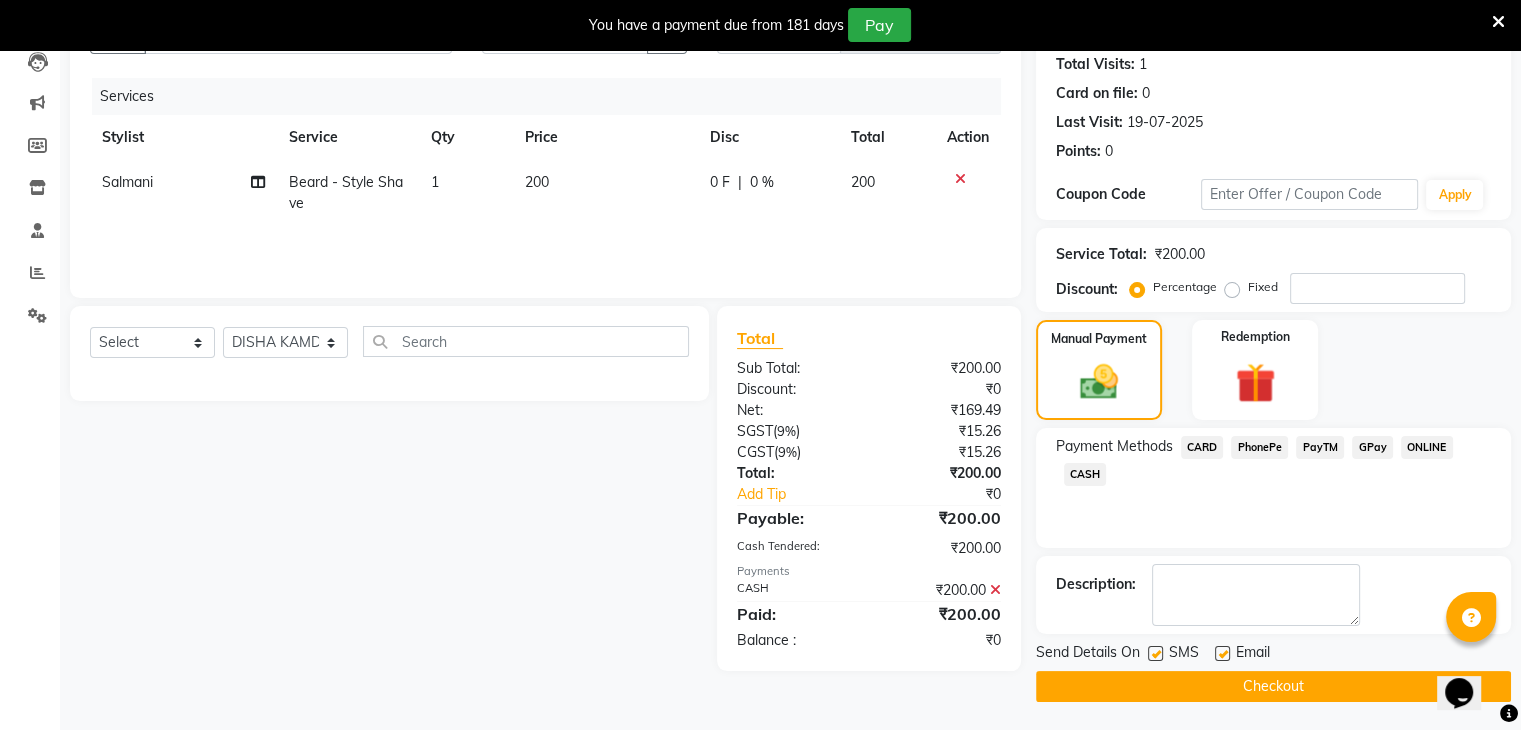 click 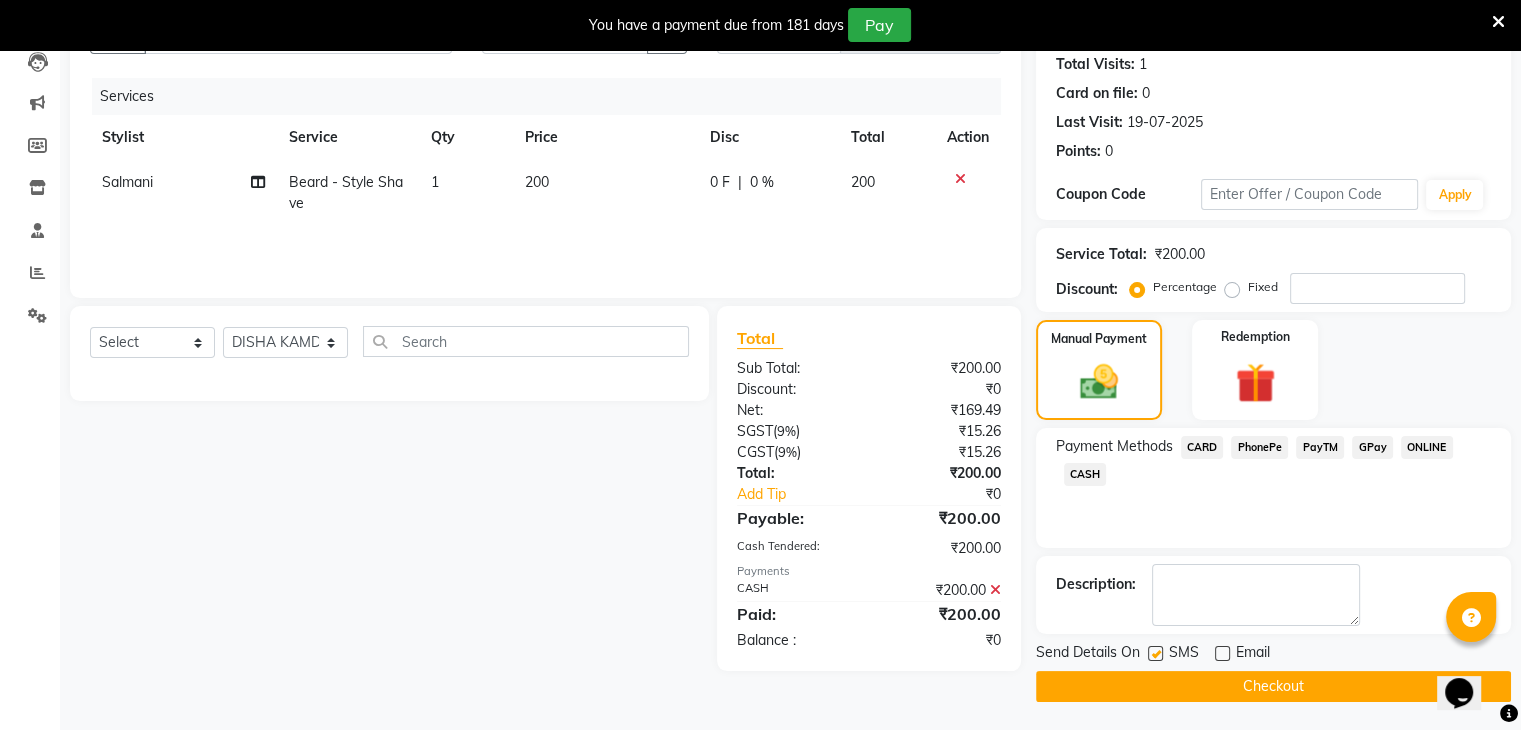click on "Checkout" 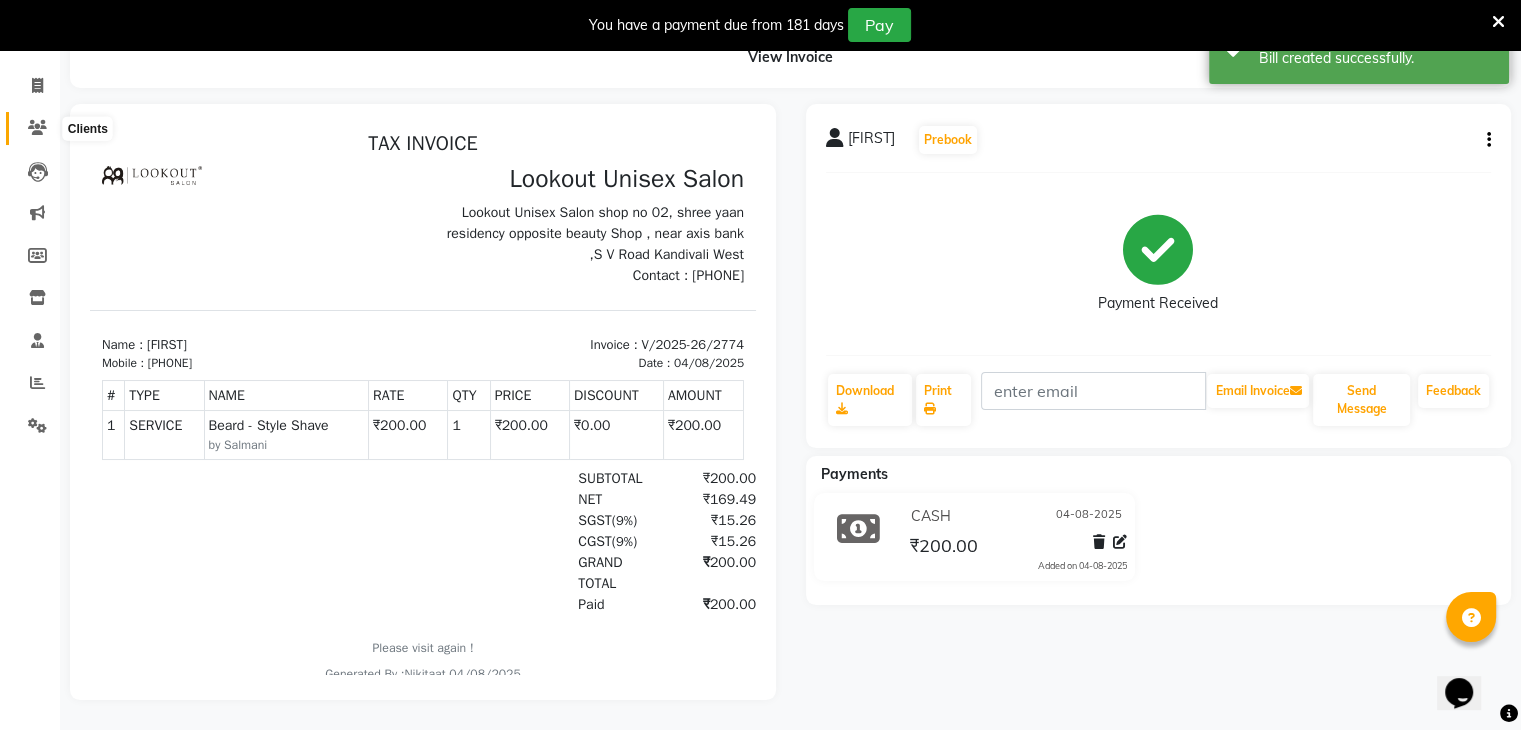 scroll, scrollTop: 0, scrollLeft: 0, axis: both 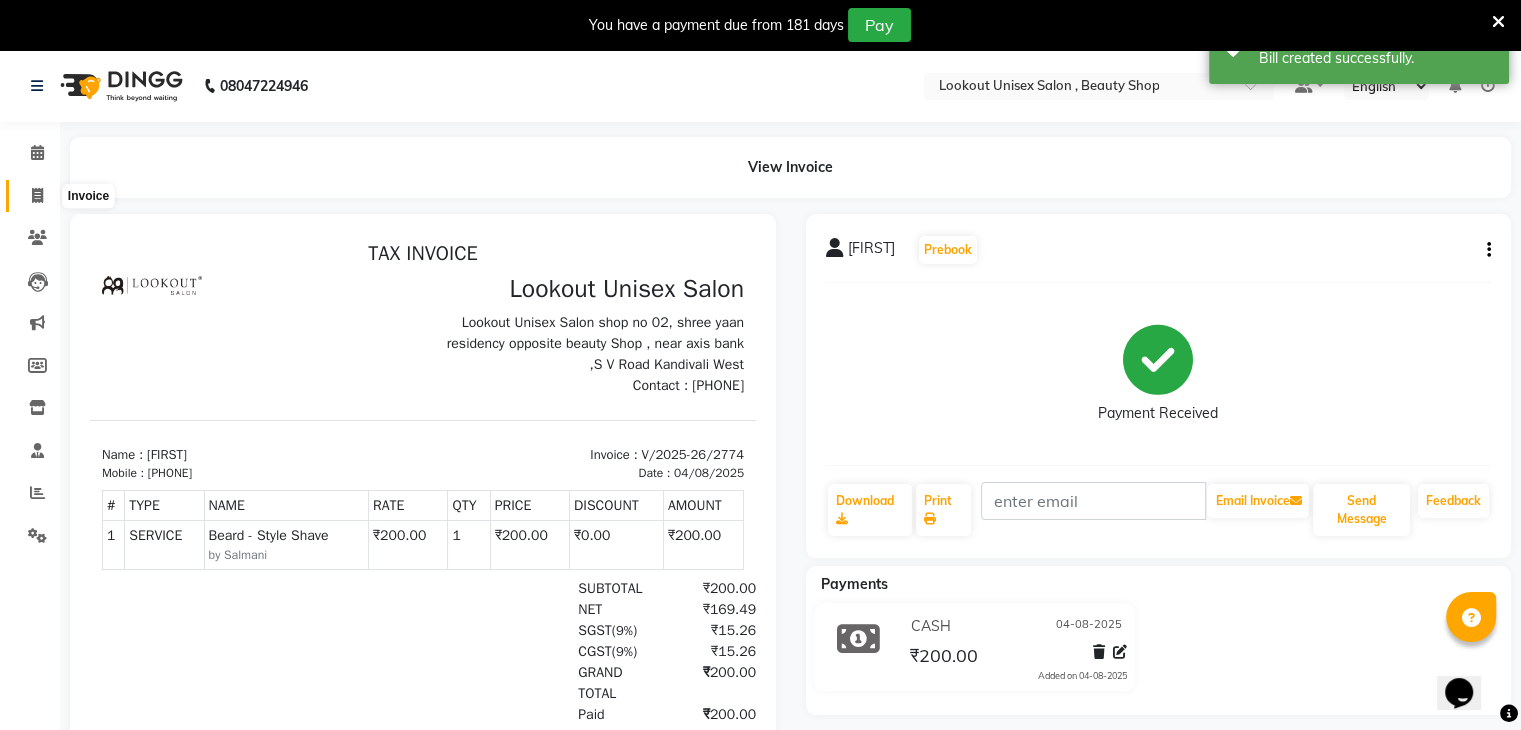 click 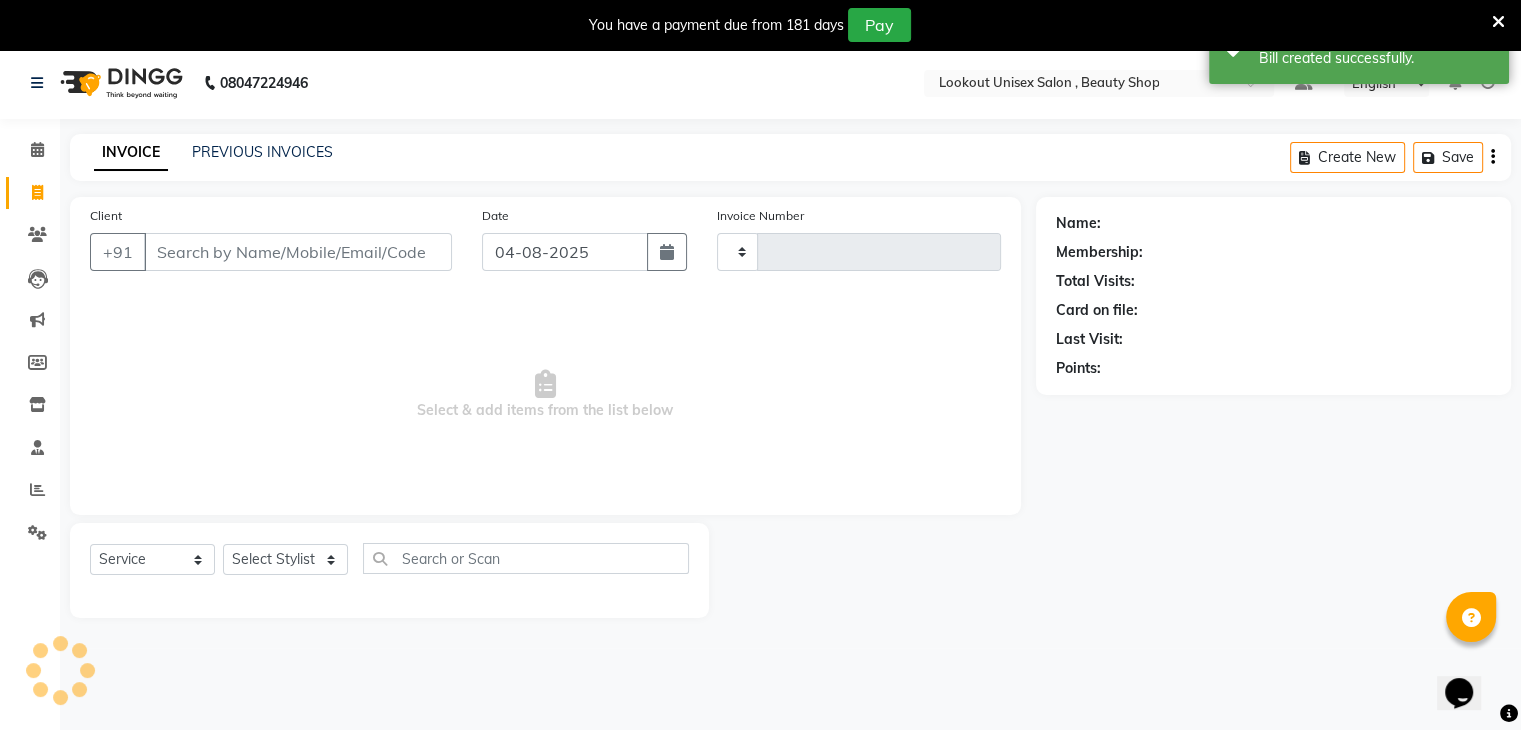 type on "2775" 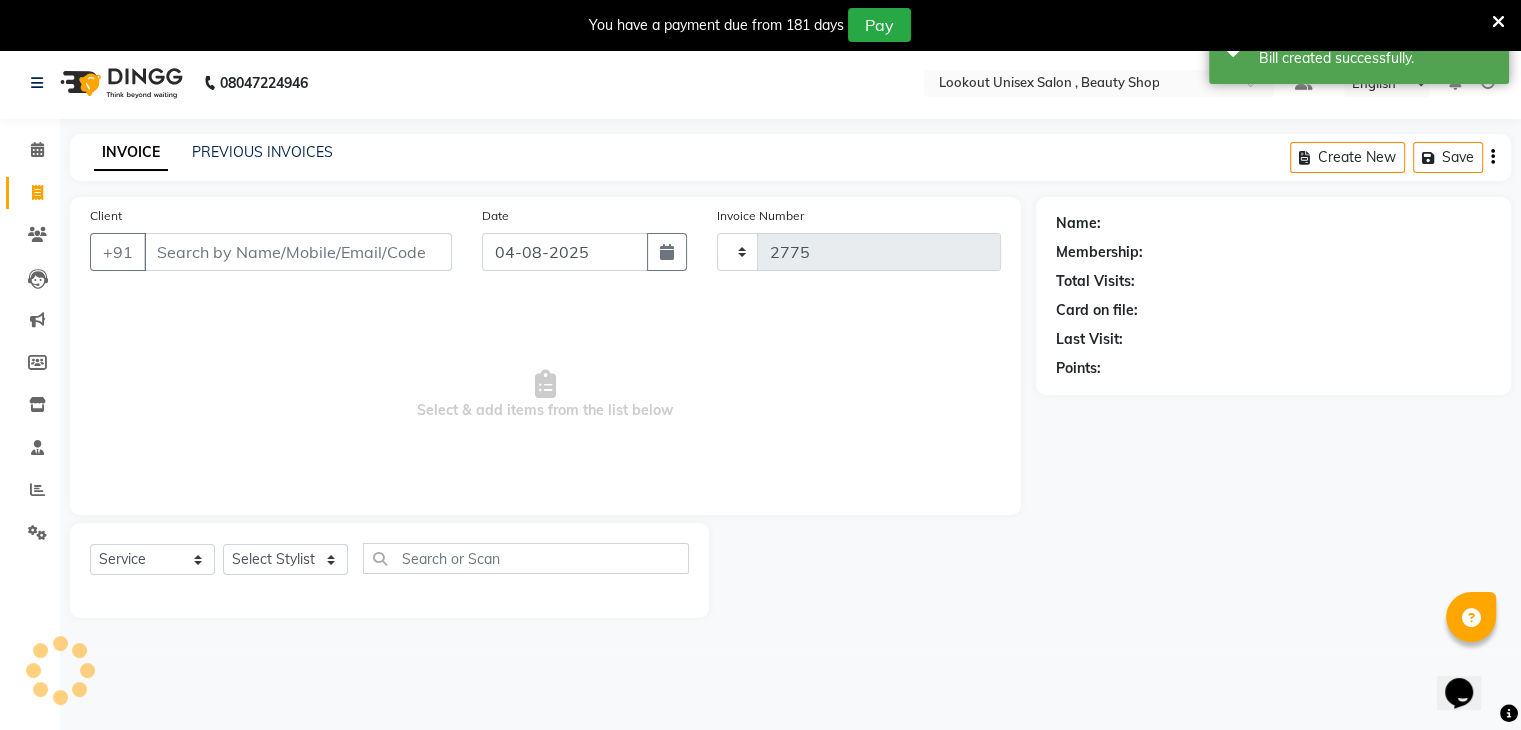 select on "7658" 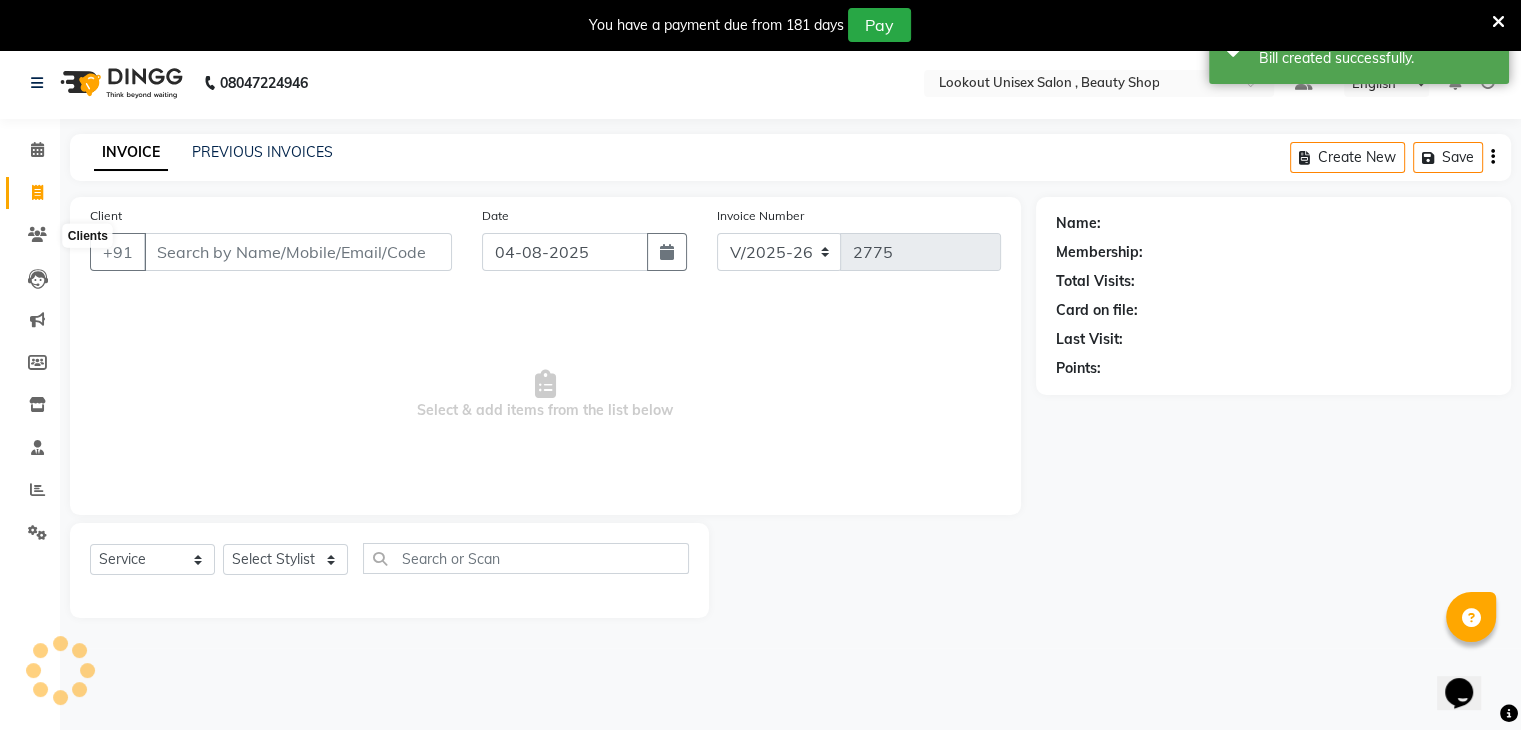 scroll, scrollTop: 50, scrollLeft: 0, axis: vertical 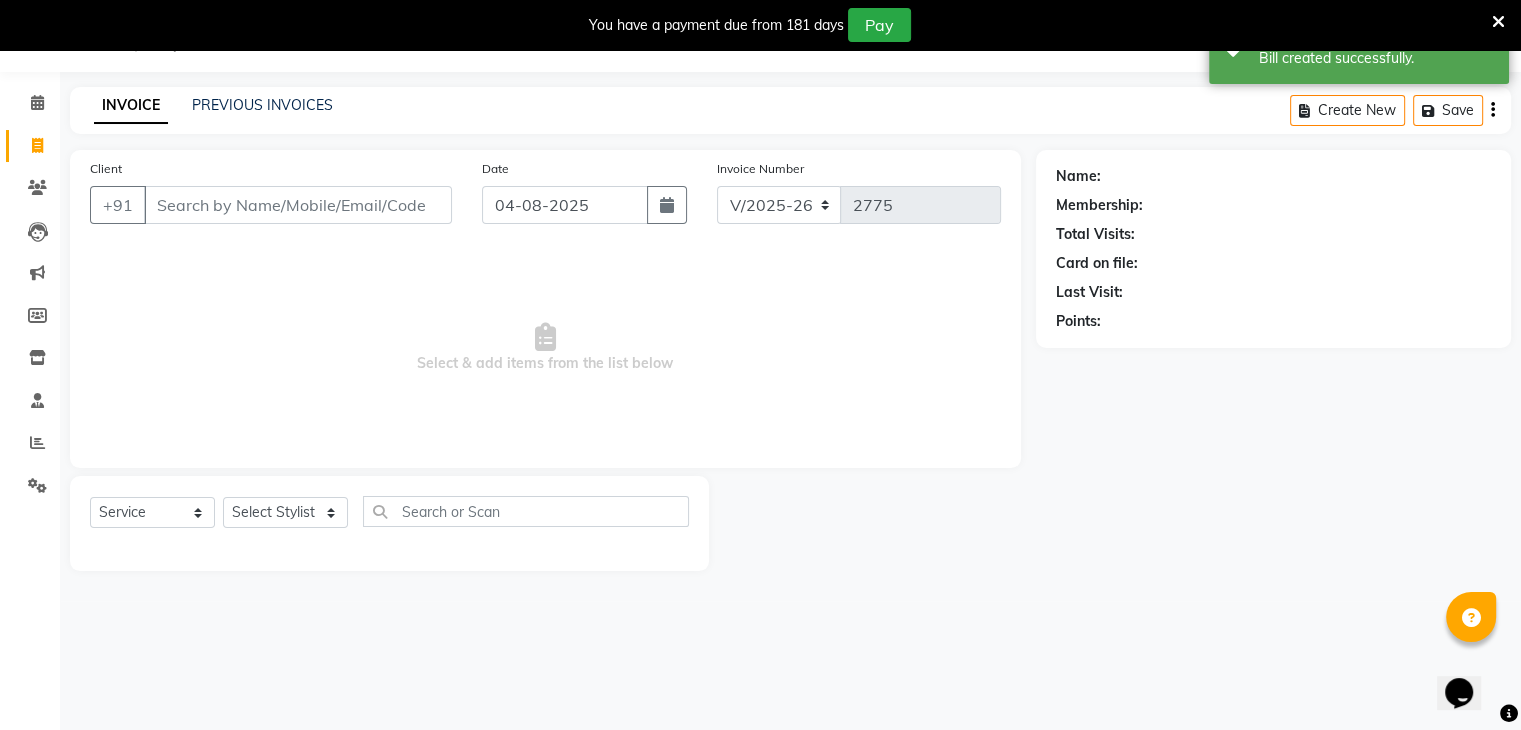 click on "Client" at bounding box center [298, 205] 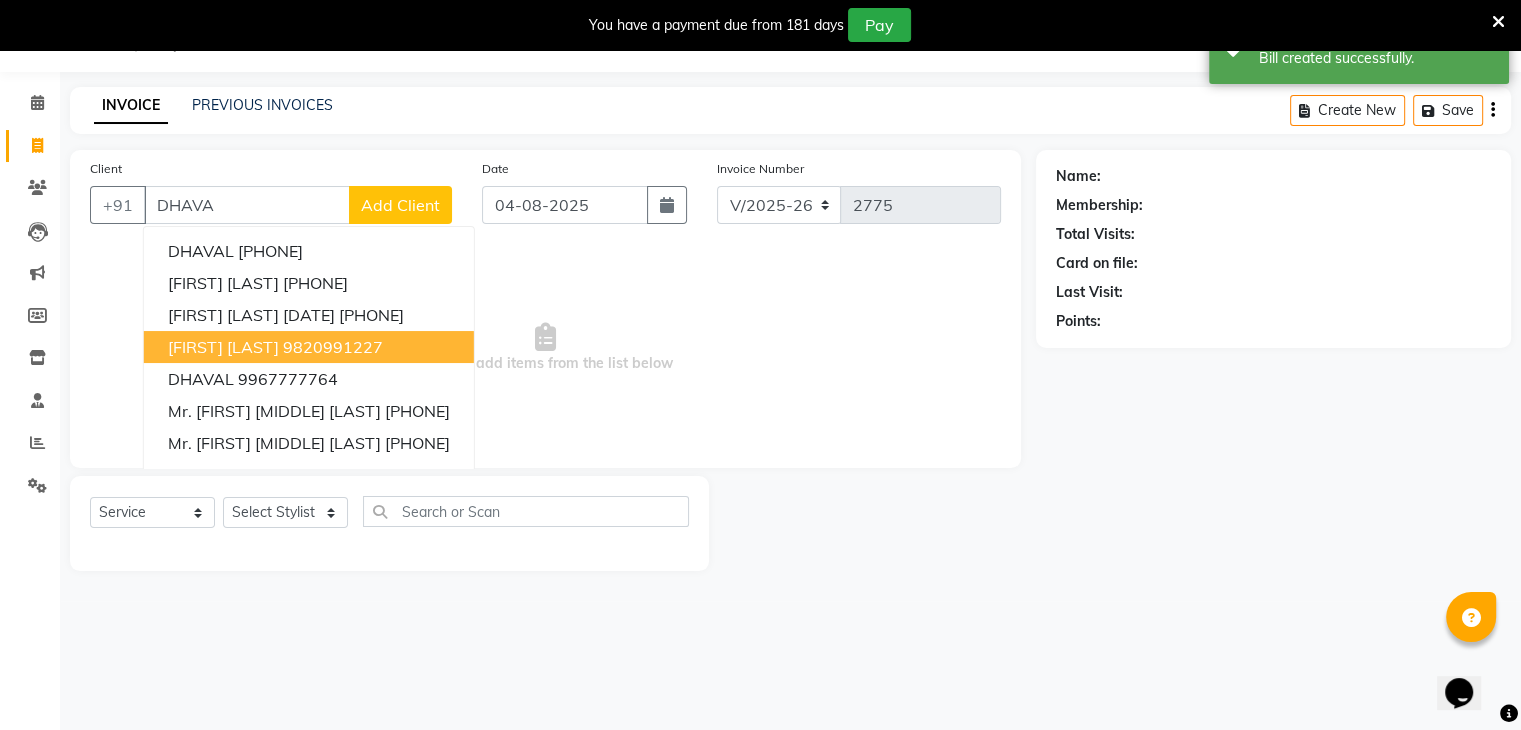 click on "Dhaval Solanki  9820991227" at bounding box center [309, 347] 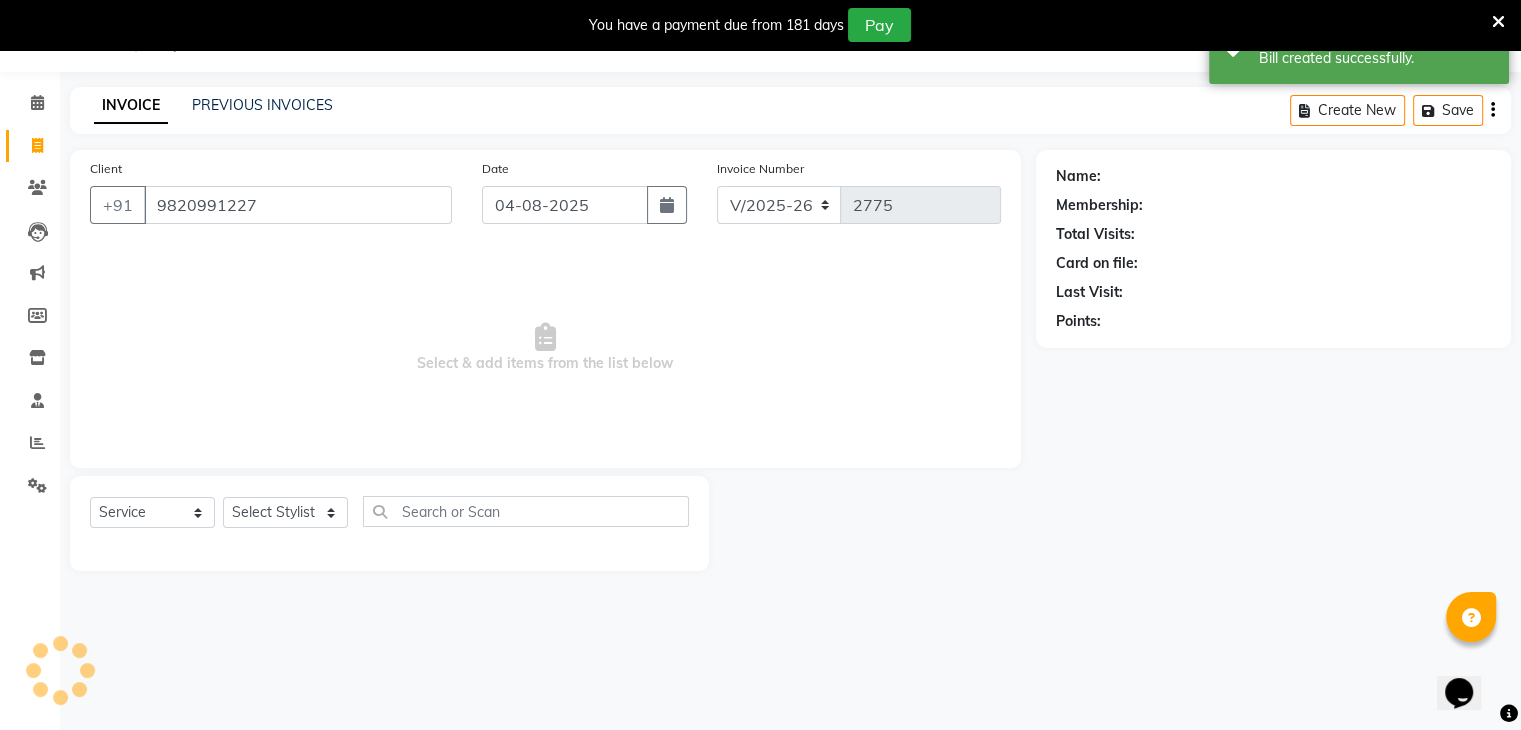type on "9820991227" 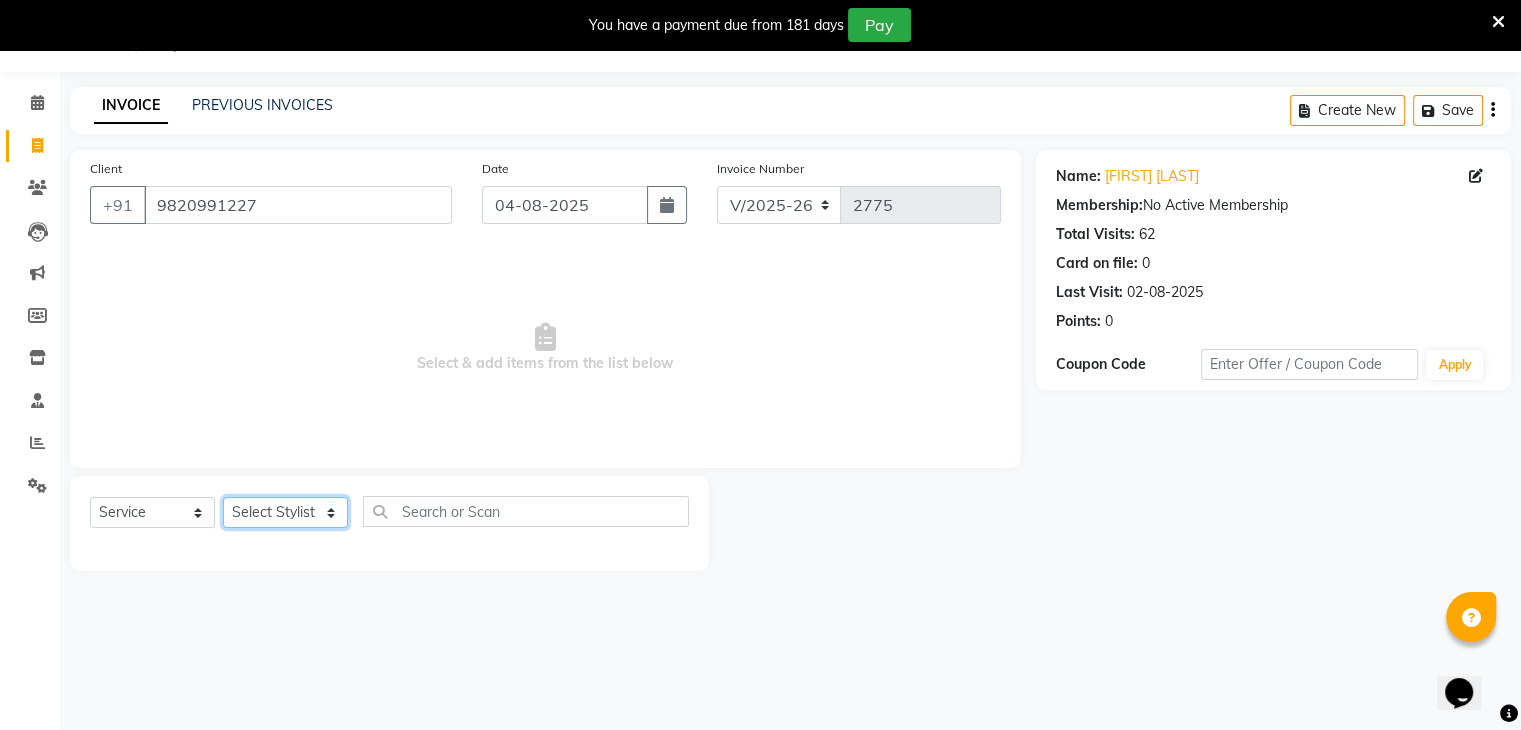 click on "Select Stylist Arti CHANDANI Deepali Dhaval Sir DISHA KAMDAR Hussain Indrajeet Jyoti Mahesh  Manisha Mayuri Mehboob Nabil Nikita Nzreen Rahul Rajan Rishika Salma Salmani Shivani UMAR" 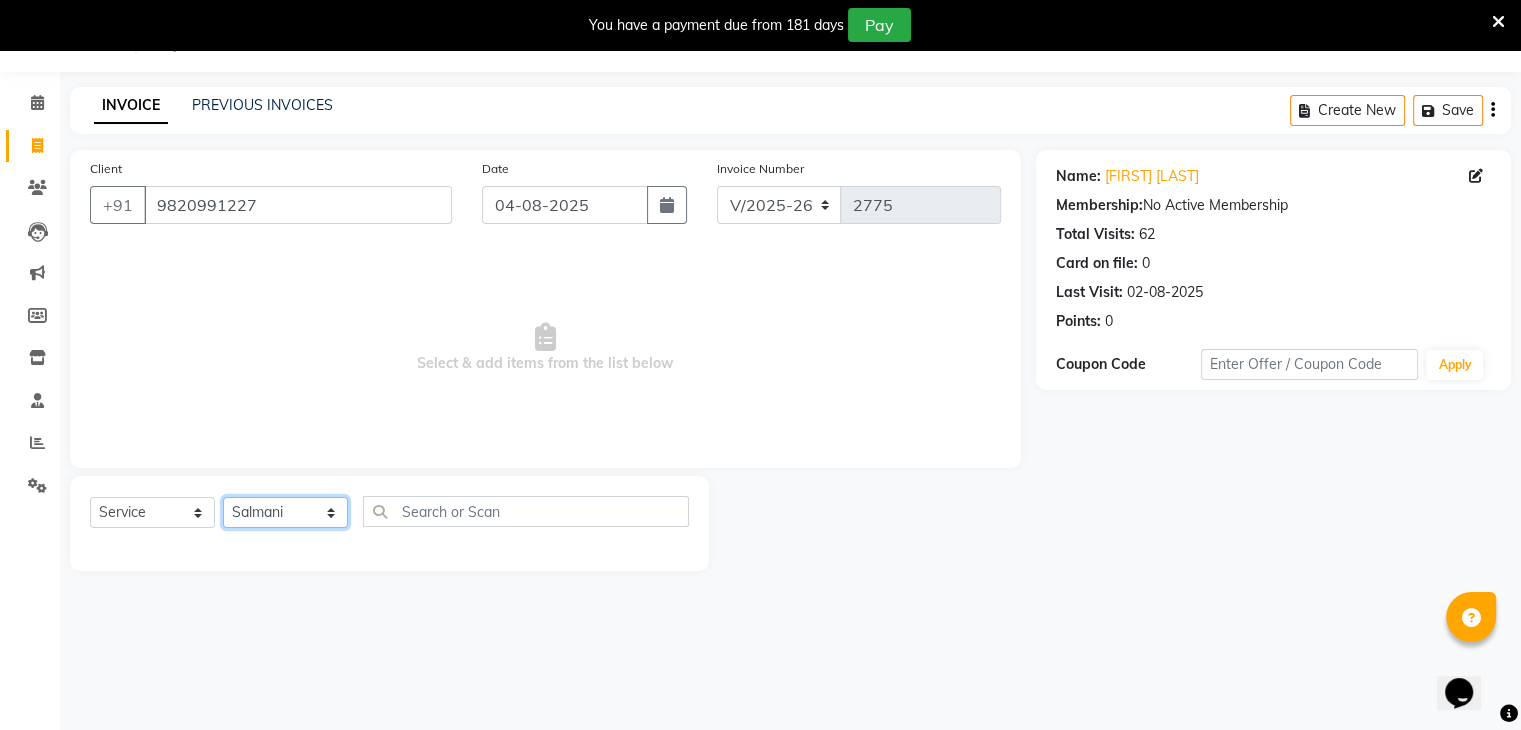 click on "Select Stylist Arti CHANDANI Deepali Dhaval Sir DISHA KAMDAR Hussain Indrajeet Jyoti Mahesh  Manisha Mayuri Mehboob Nabil Nikita Nzreen Rahul Rajan Rishika Salma Salmani Shivani UMAR" 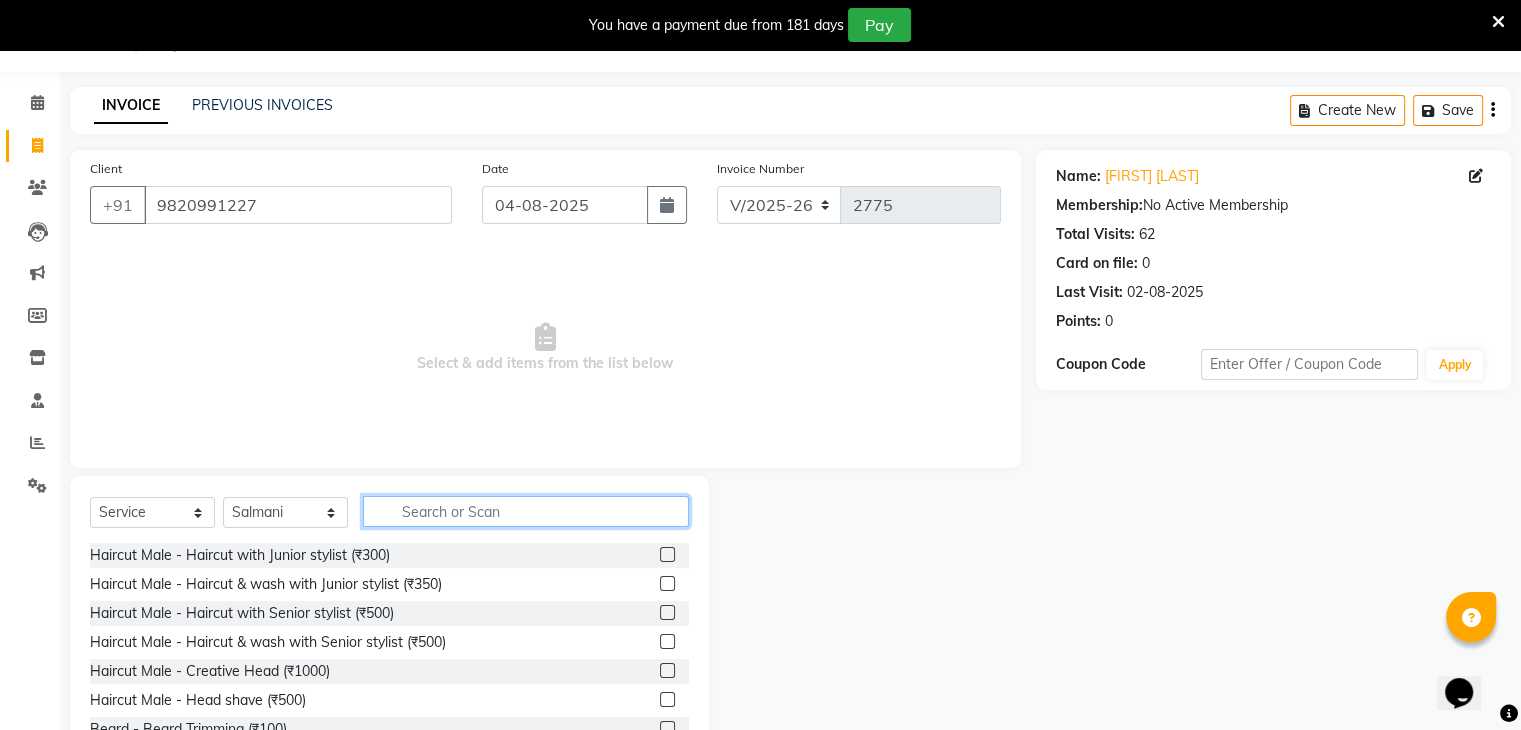 click 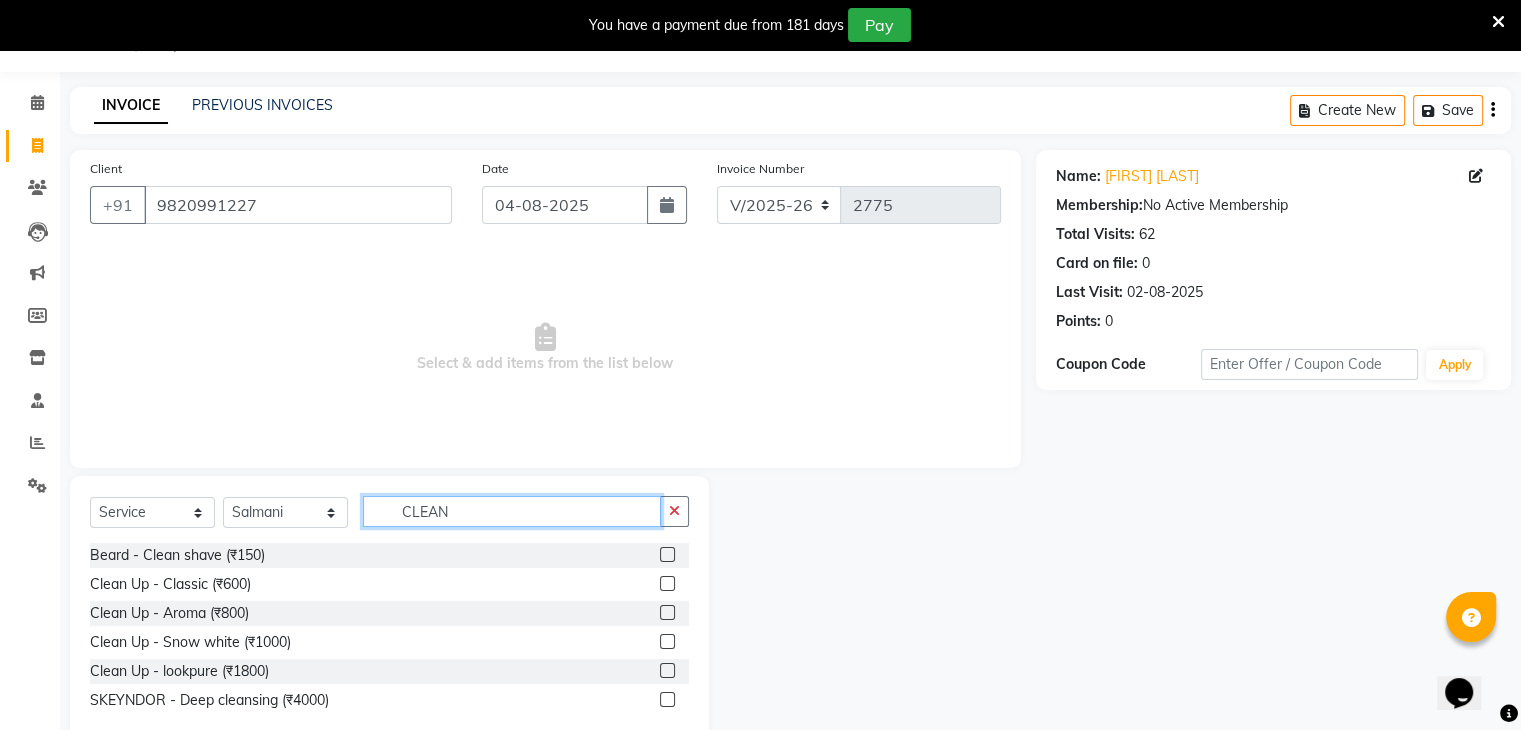 scroll, scrollTop: 96, scrollLeft: 0, axis: vertical 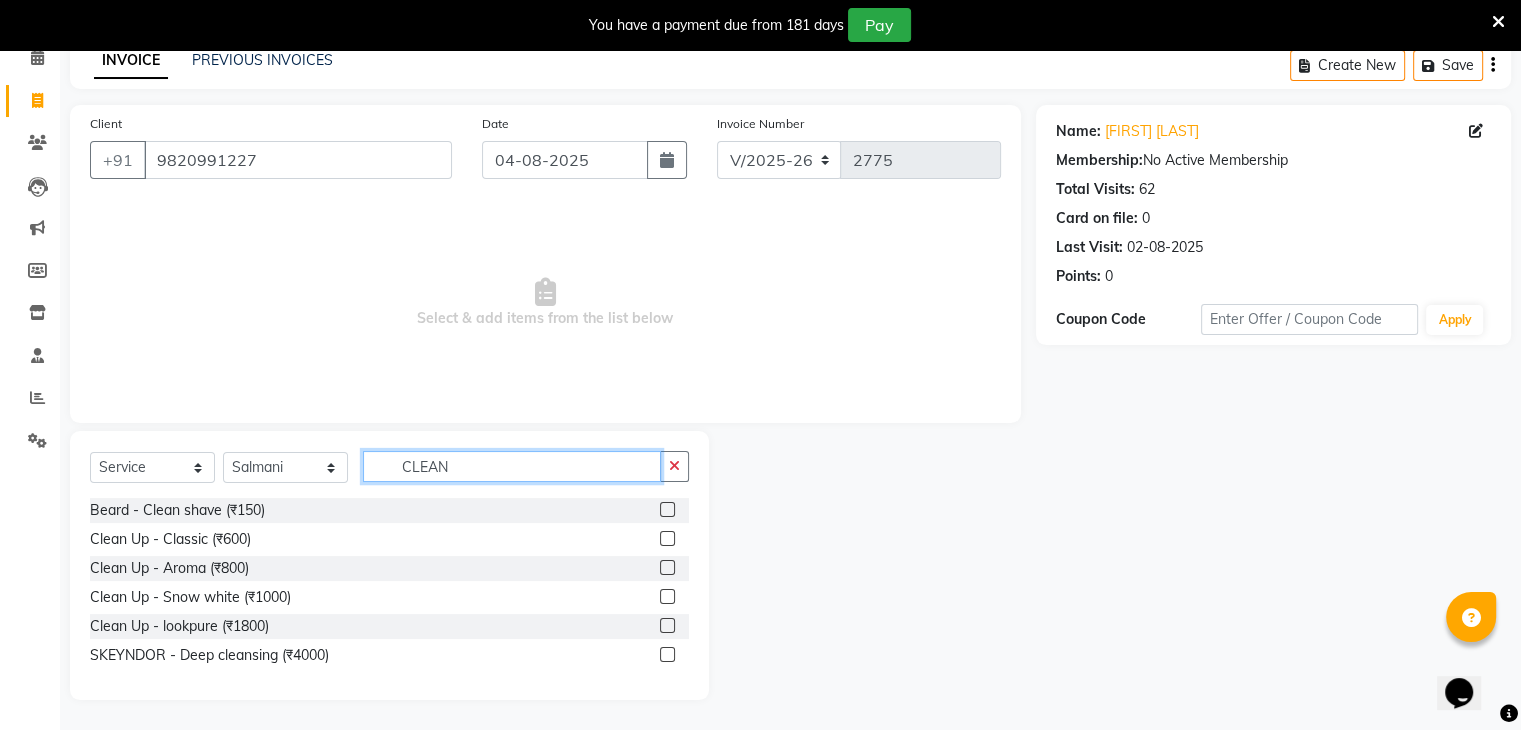 type on "CLEAN" 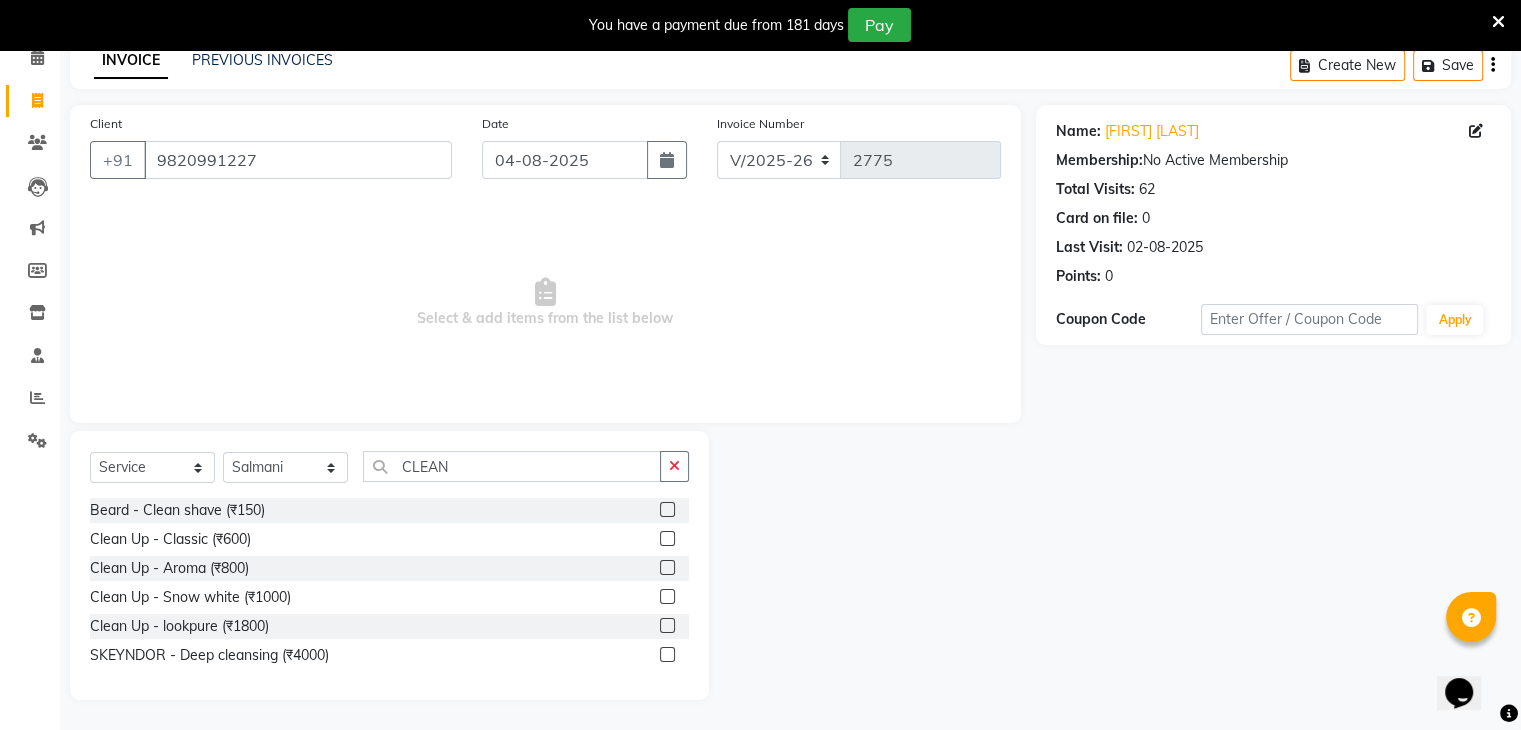 click 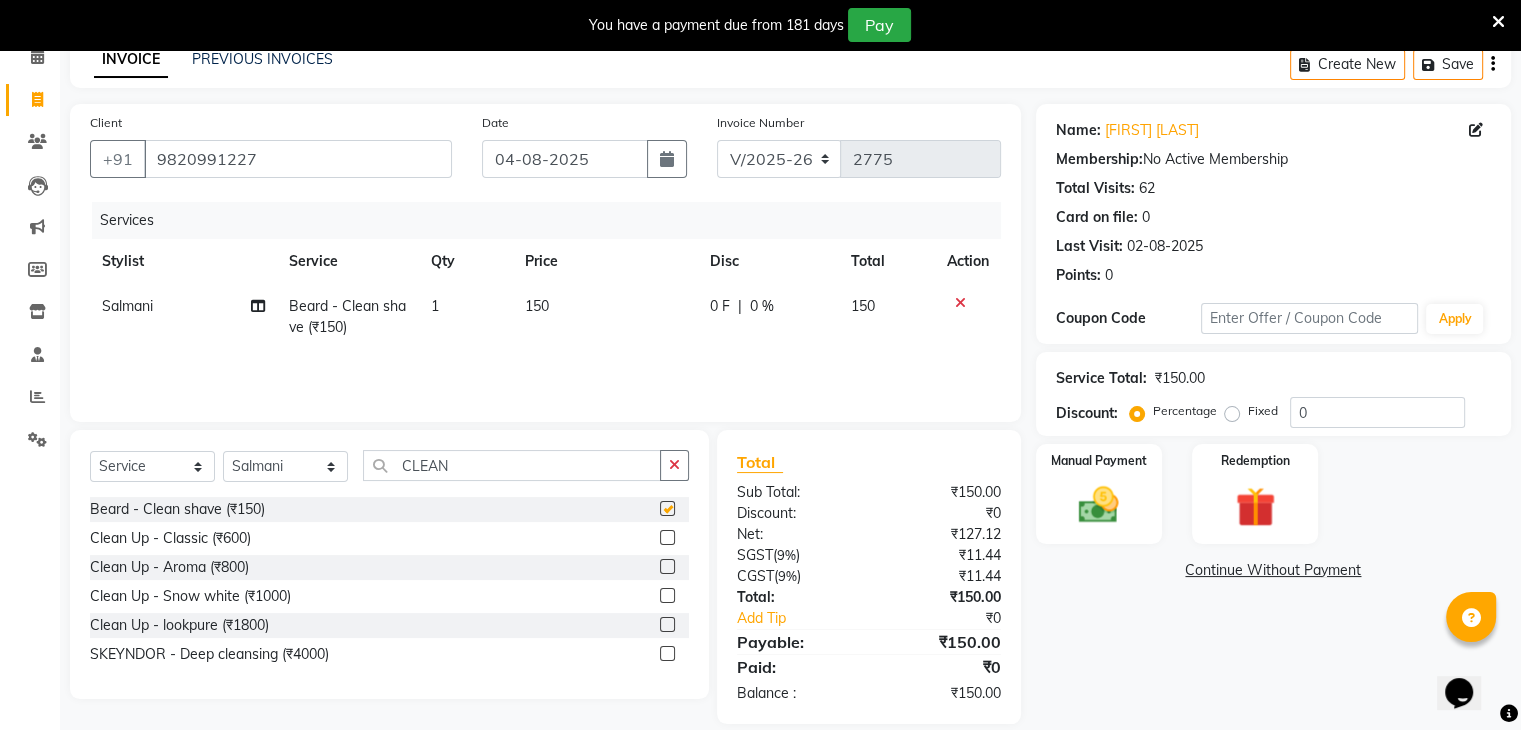 checkbox on "false" 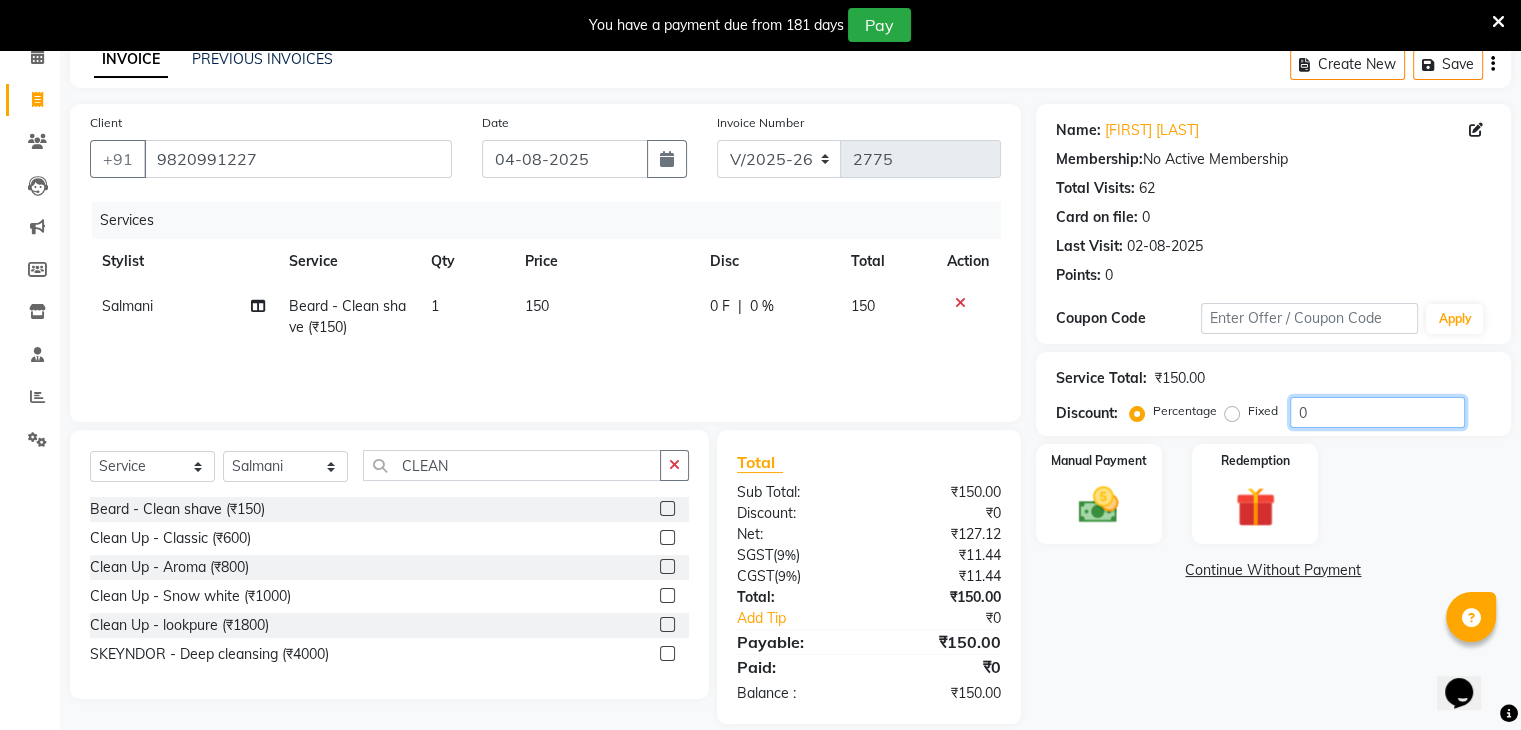 click on "0" 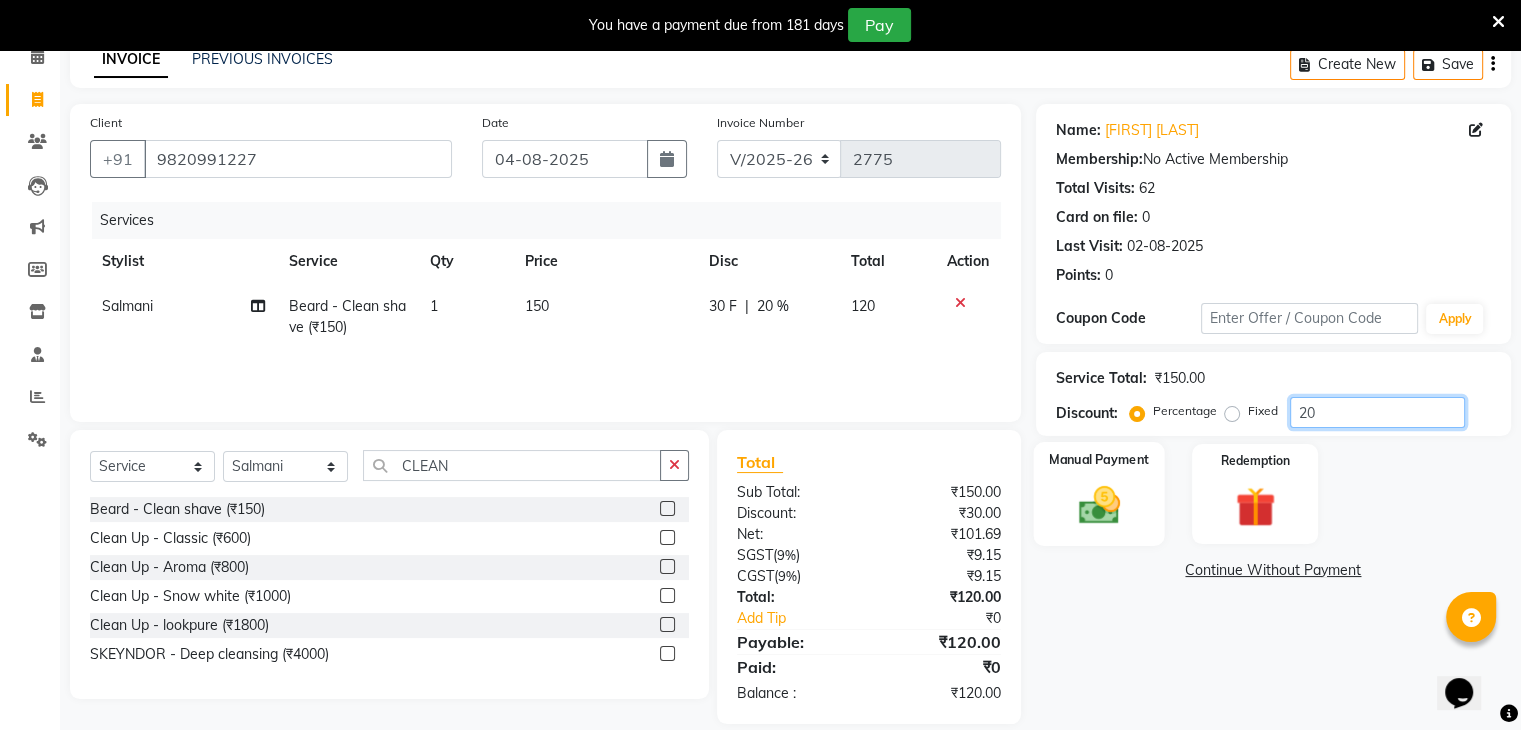 type on "20" 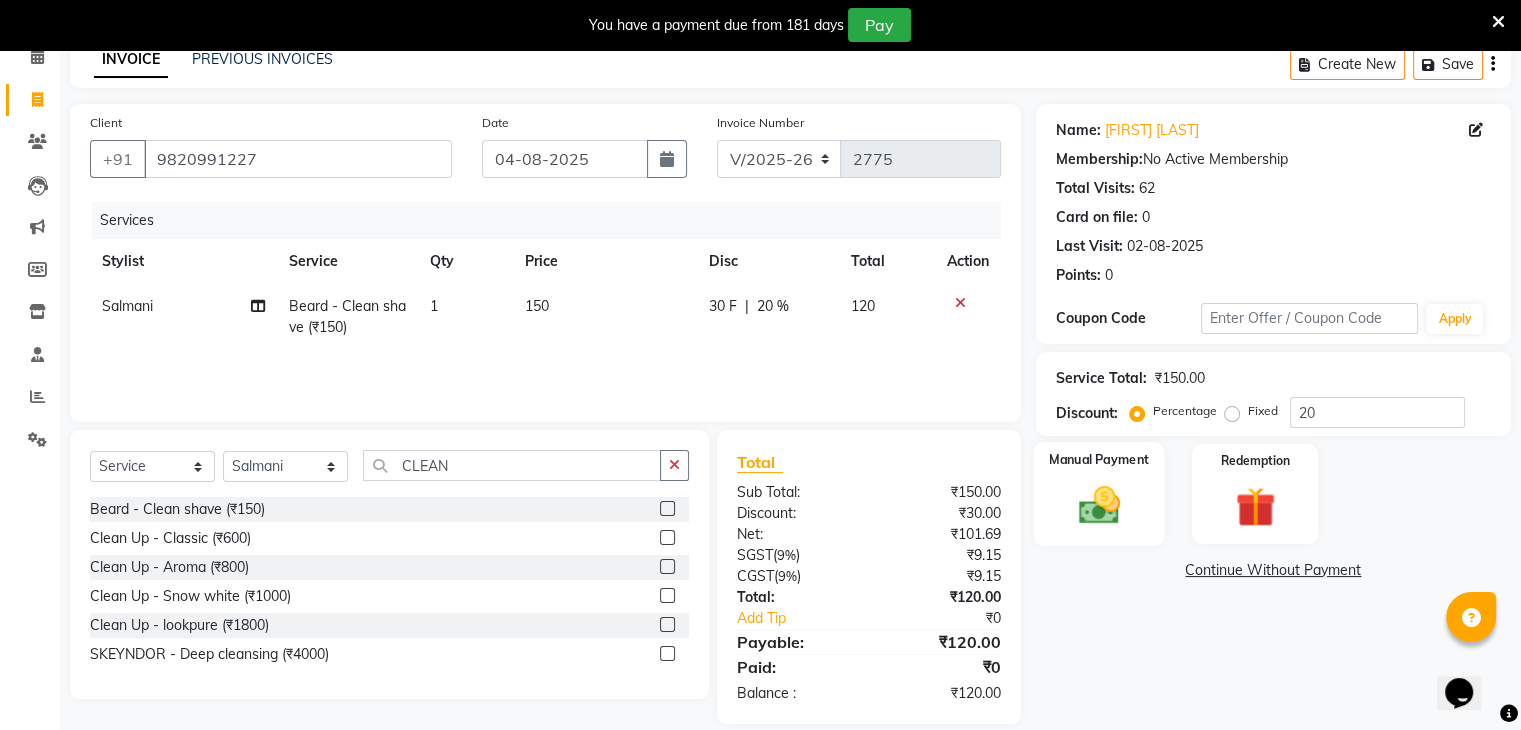 click 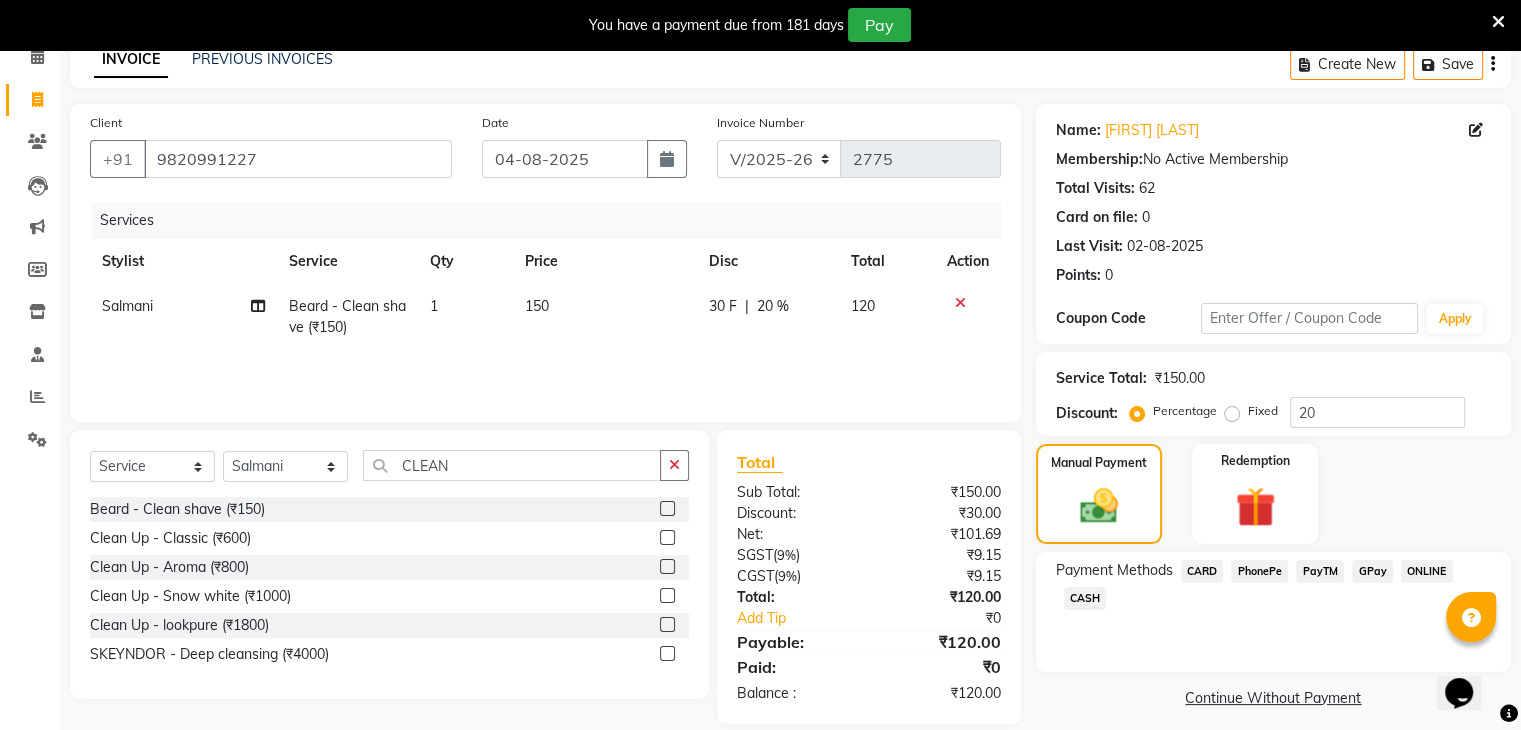 click on "PayTM" 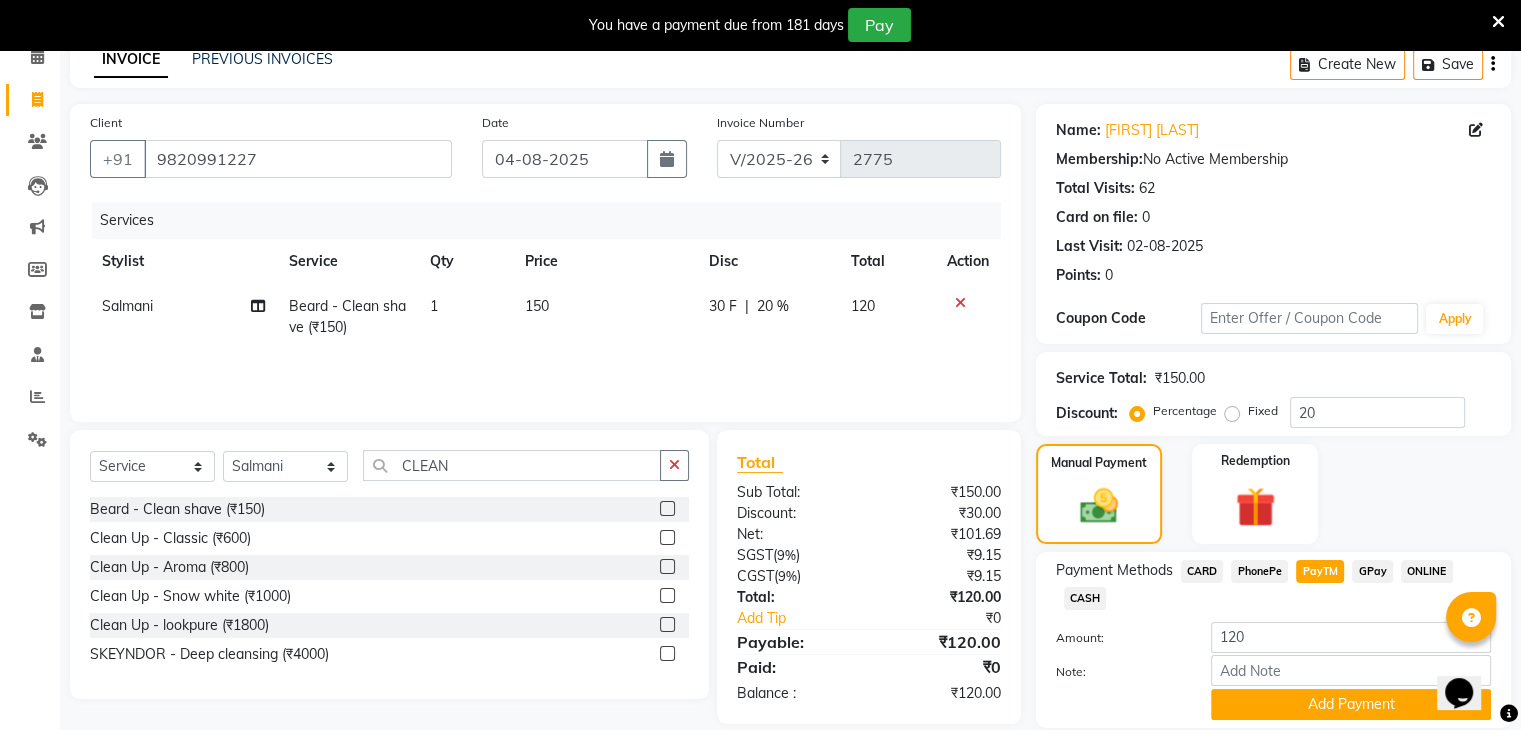 scroll, scrollTop: 167, scrollLeft: 0, axis: vertical 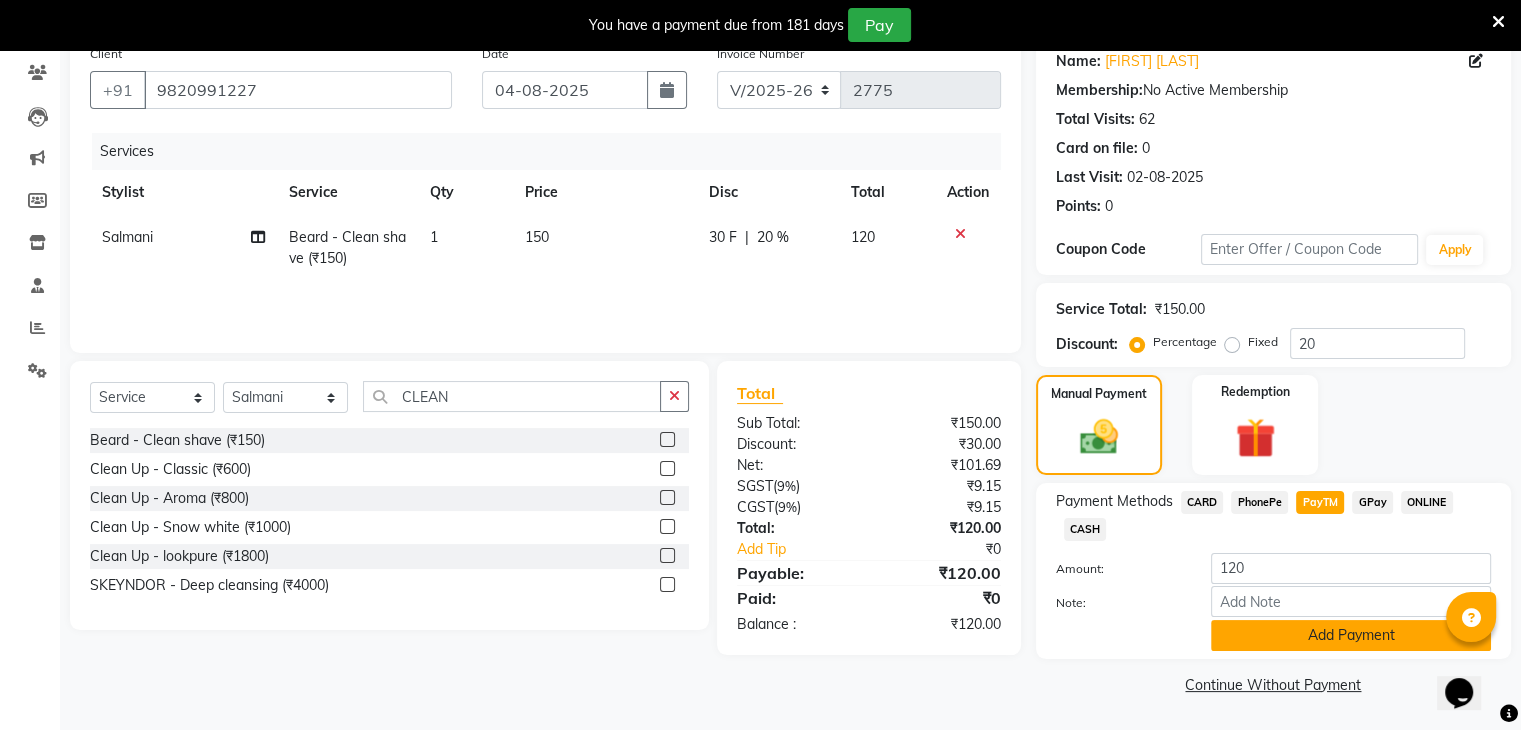 click on "Add Payment" 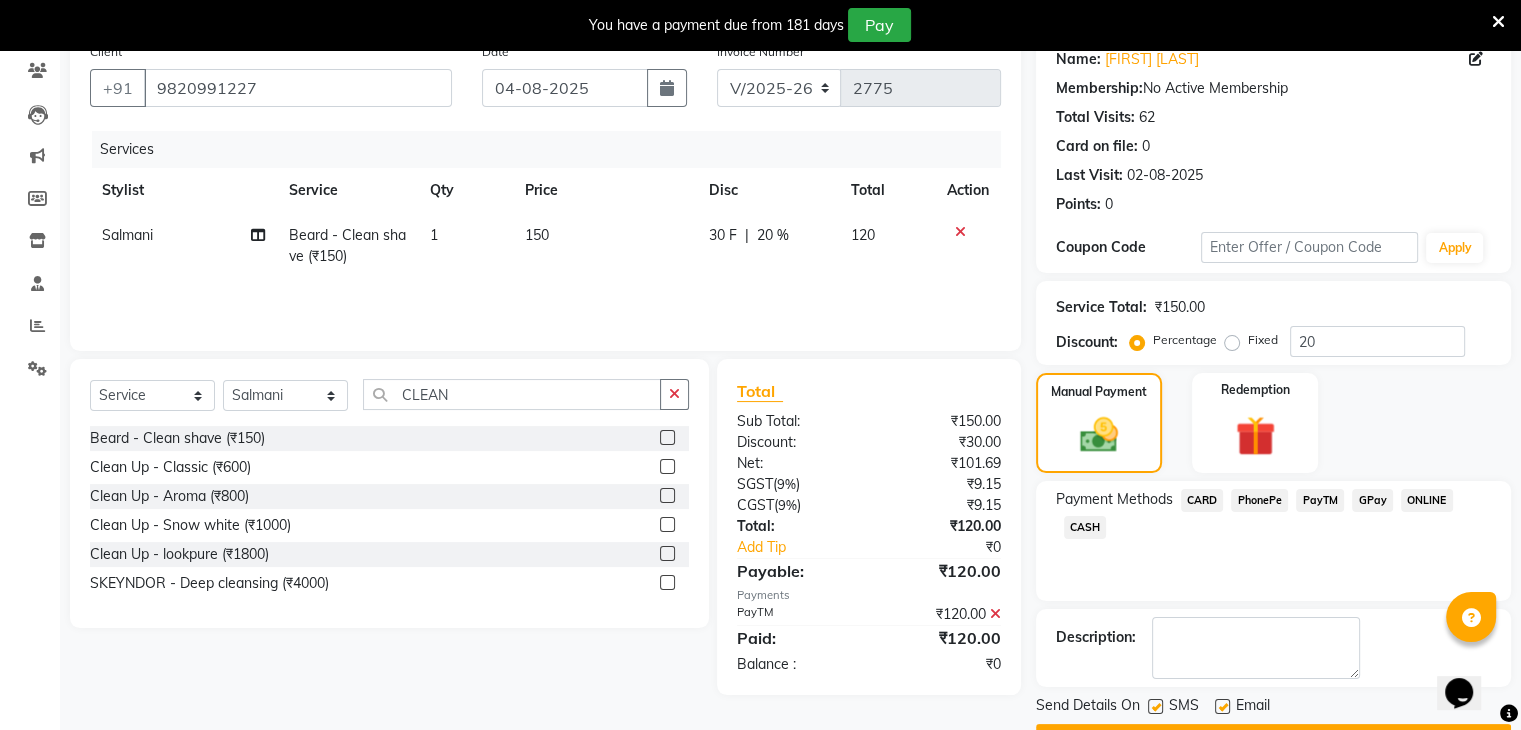 scroll, scrollTop: 220, scrollLeft: 0, axis: vertical 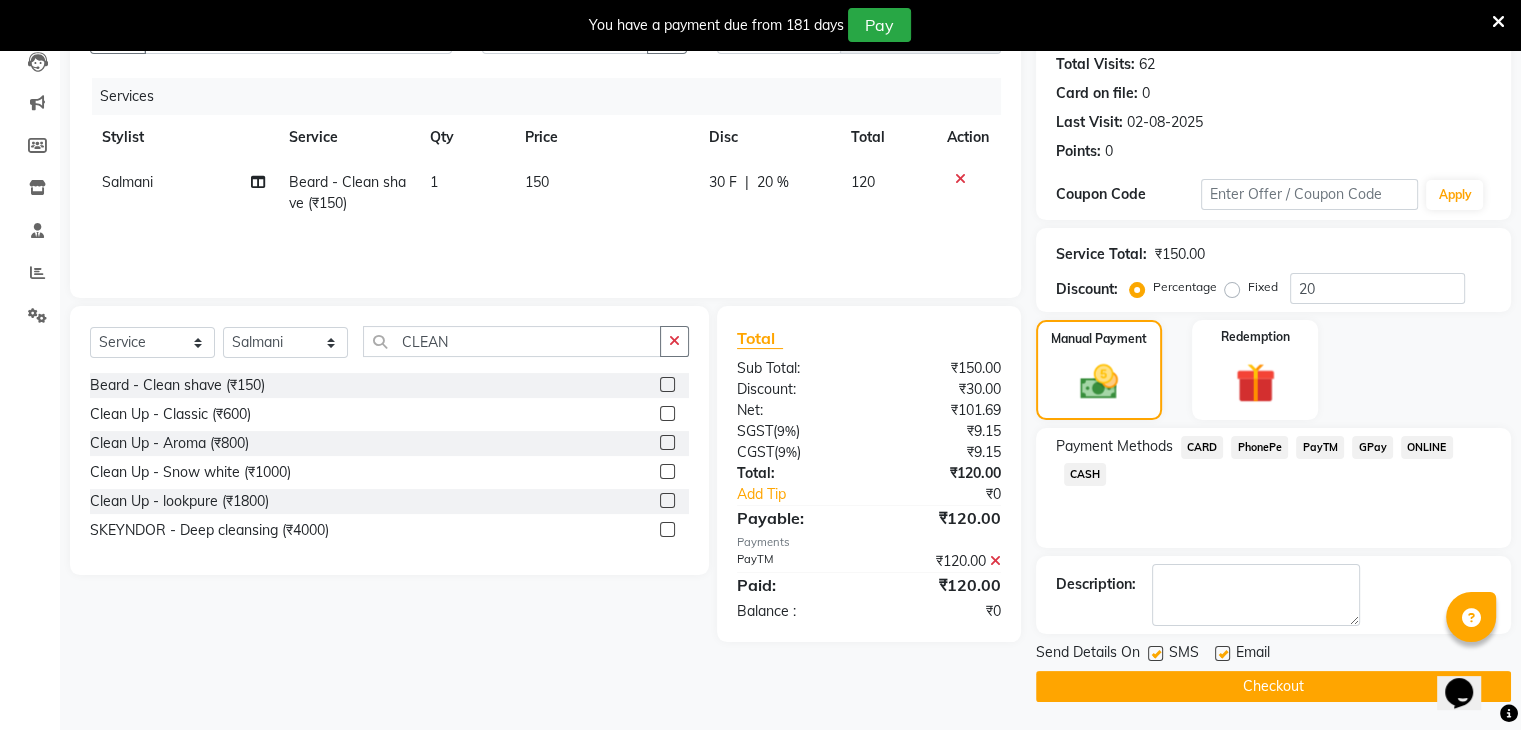click 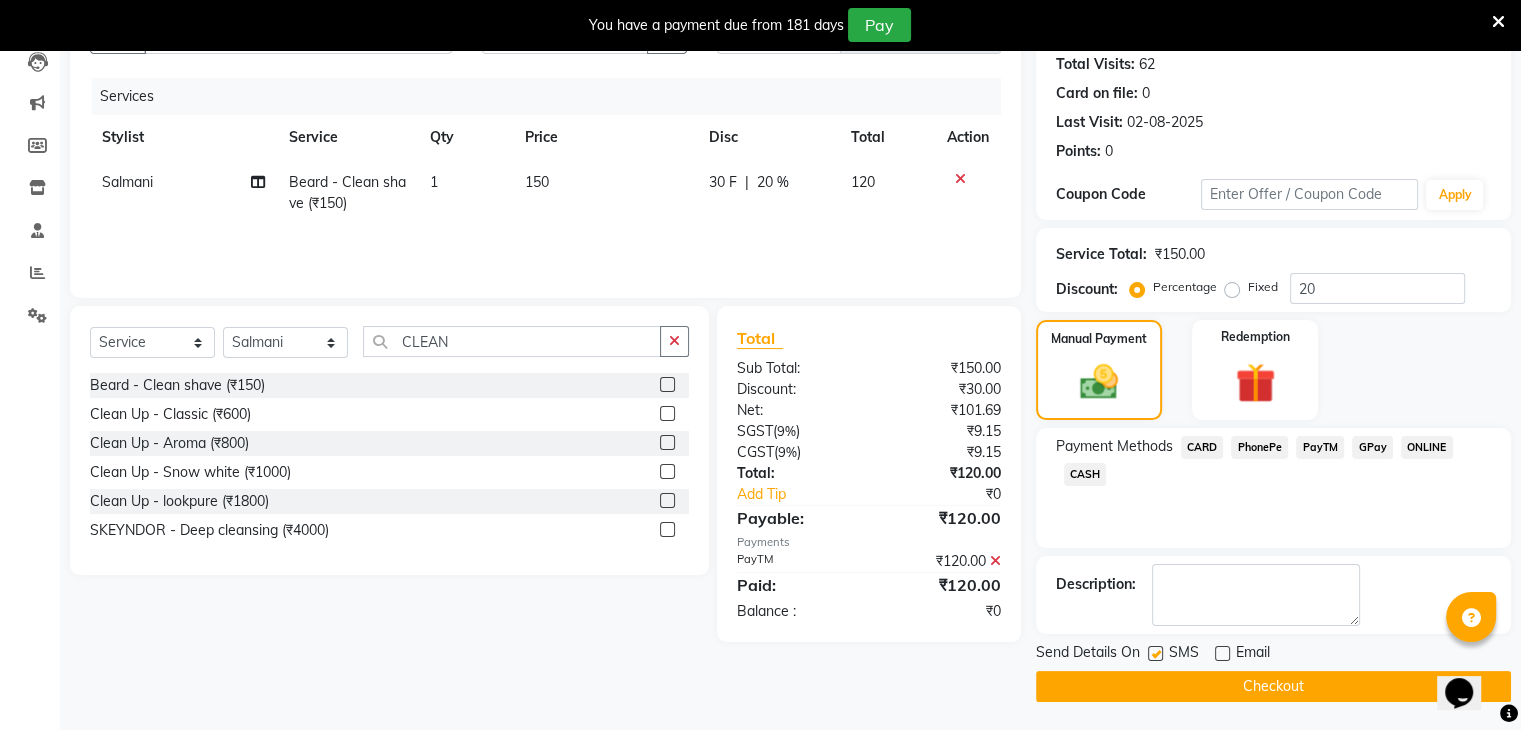 click 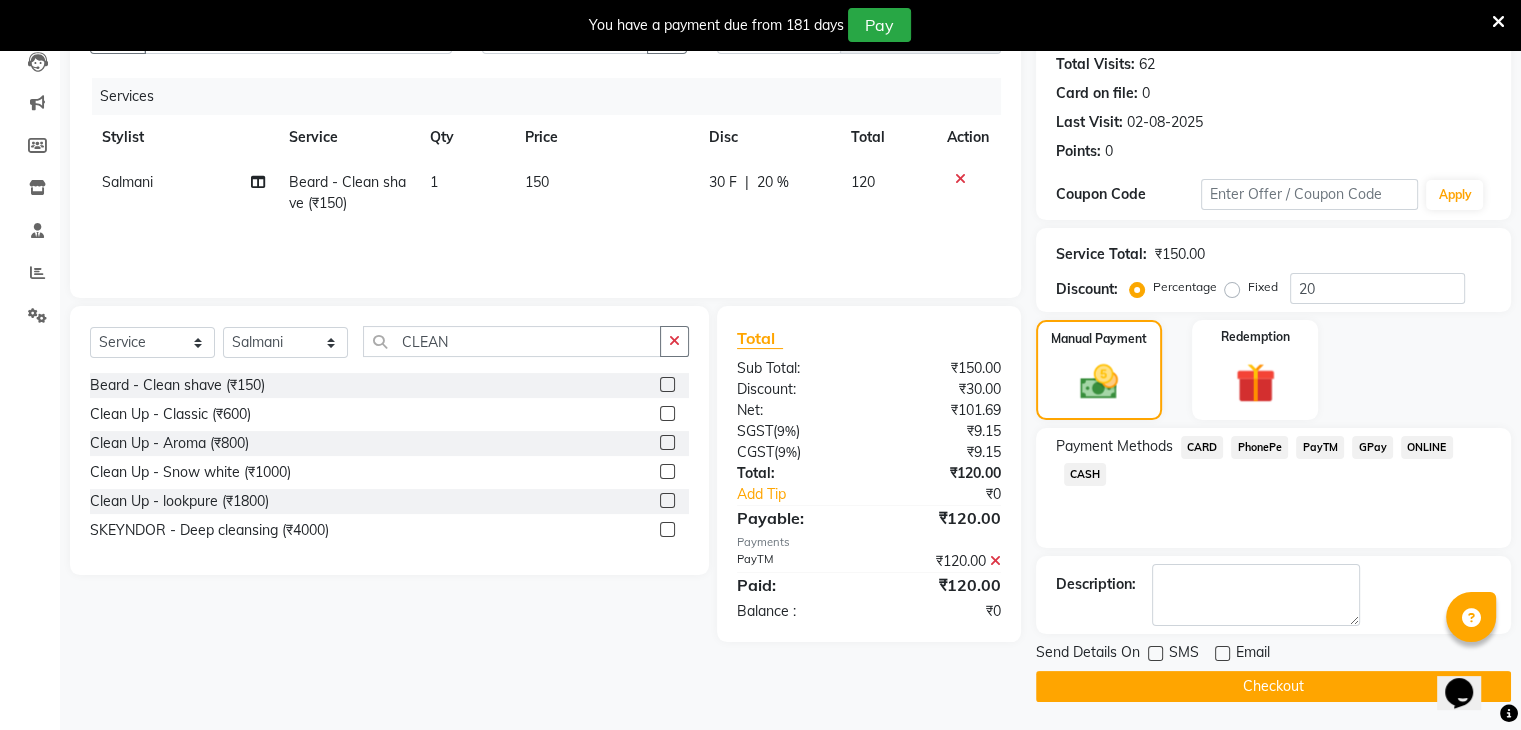 click on "Checkout" 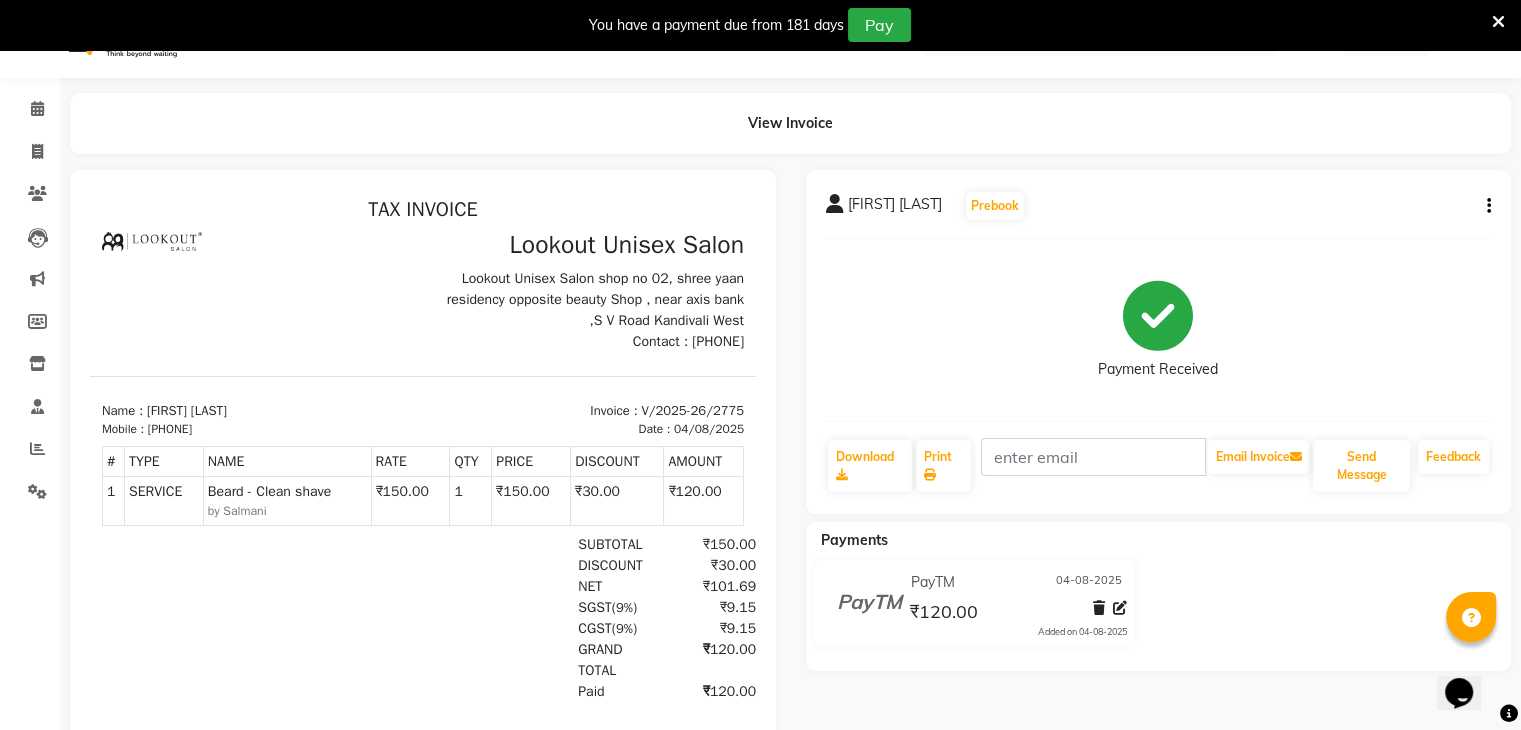 scroll, scrollTop: 0, scrollLeft: 0, axis: both 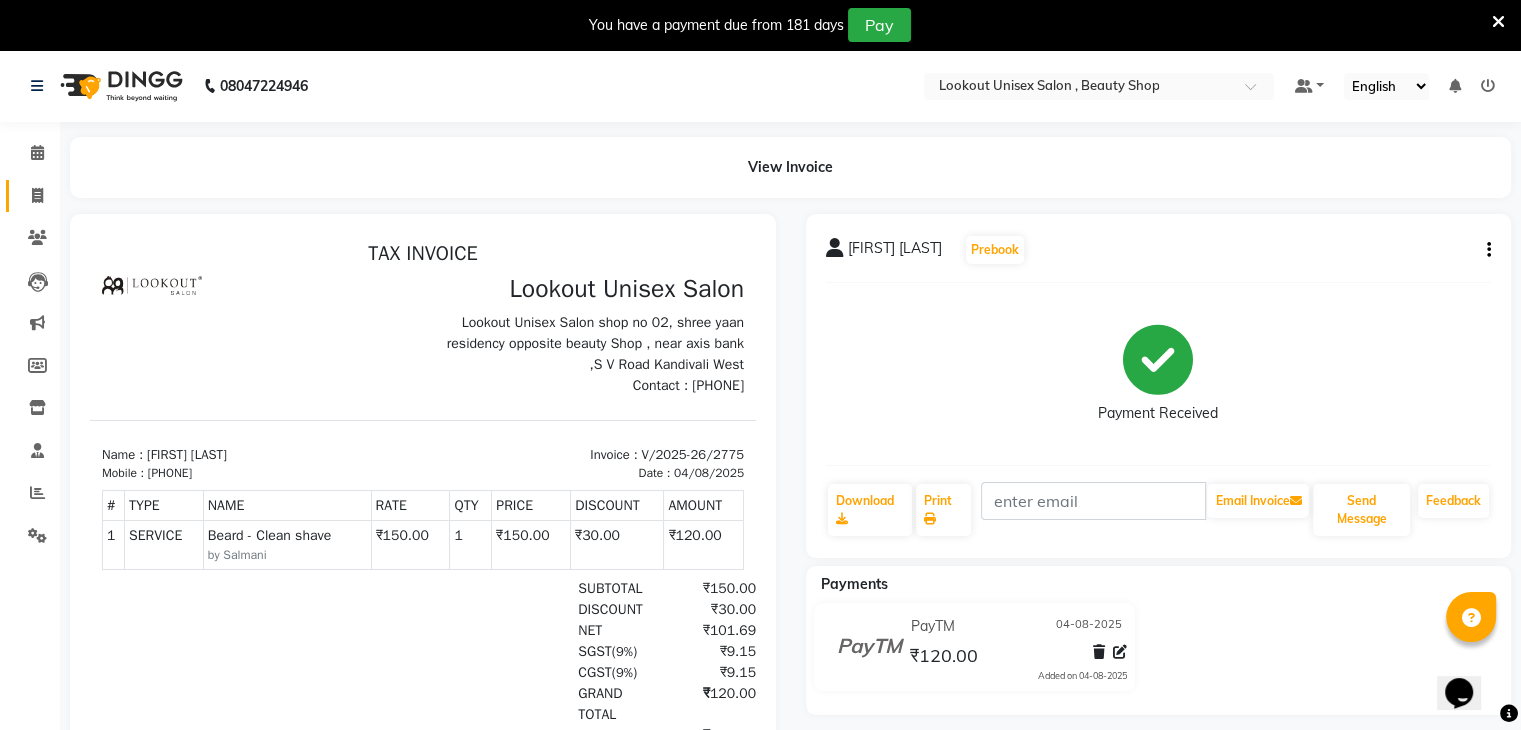 click 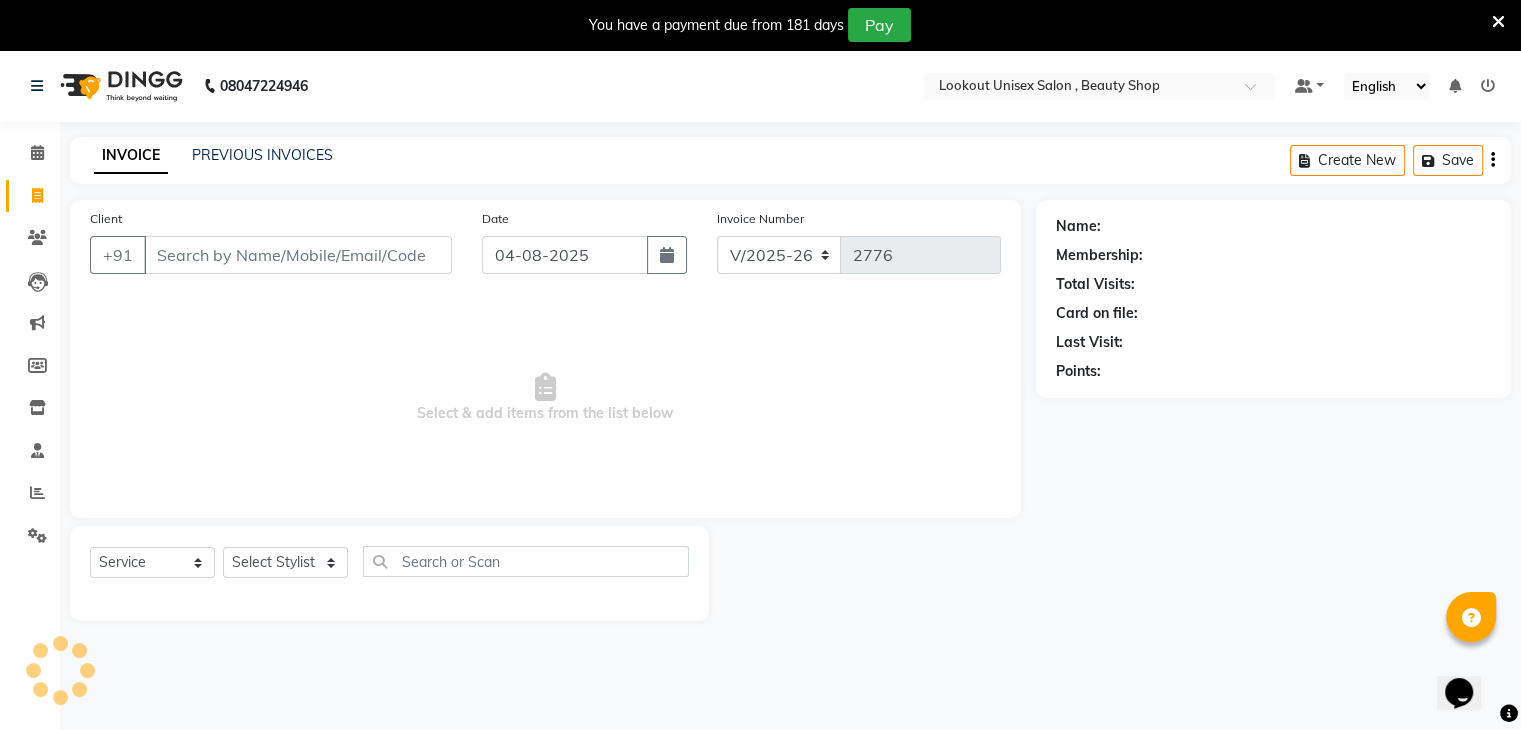 scroll, scrollTop: 50, scrollLeft: 0, axis: vertical 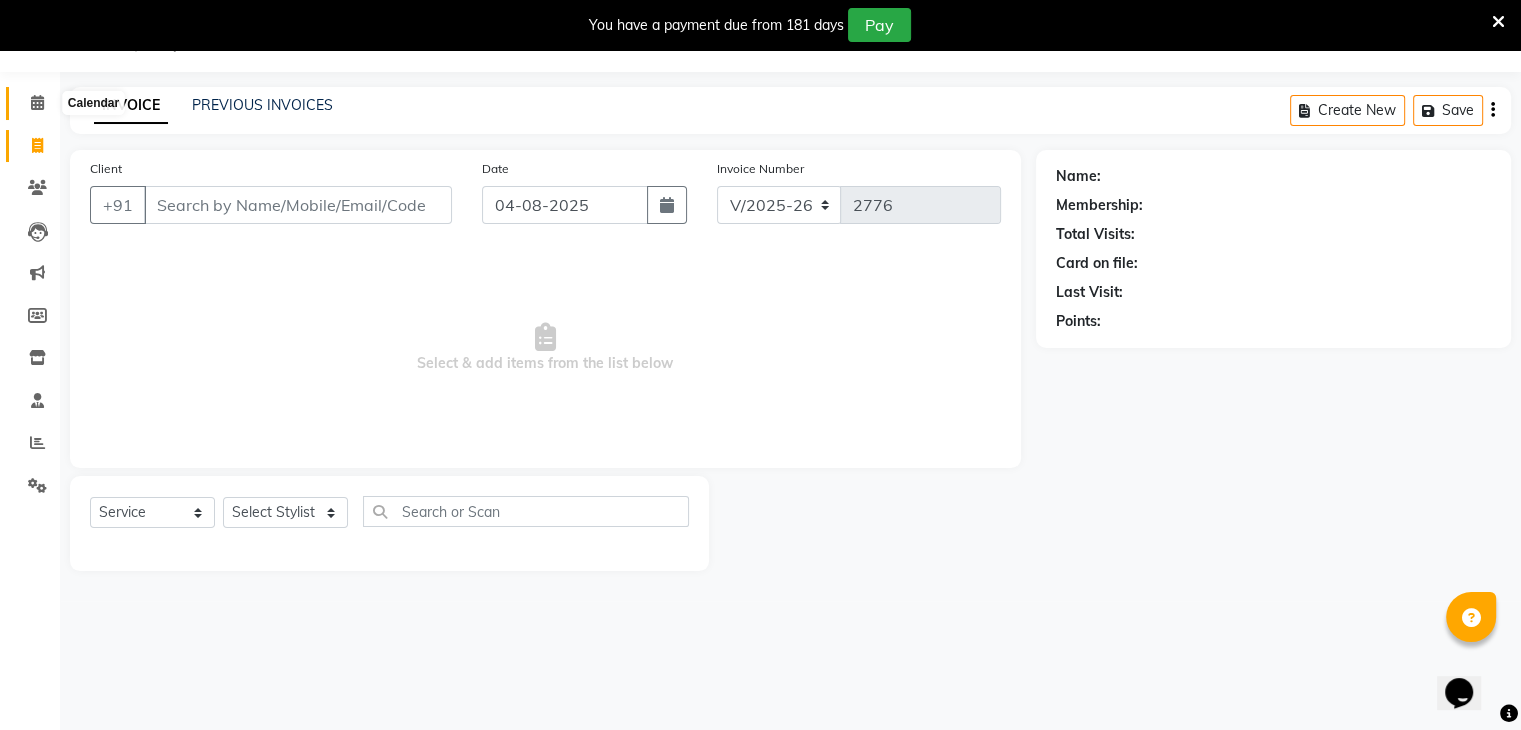 click on "Calendar" 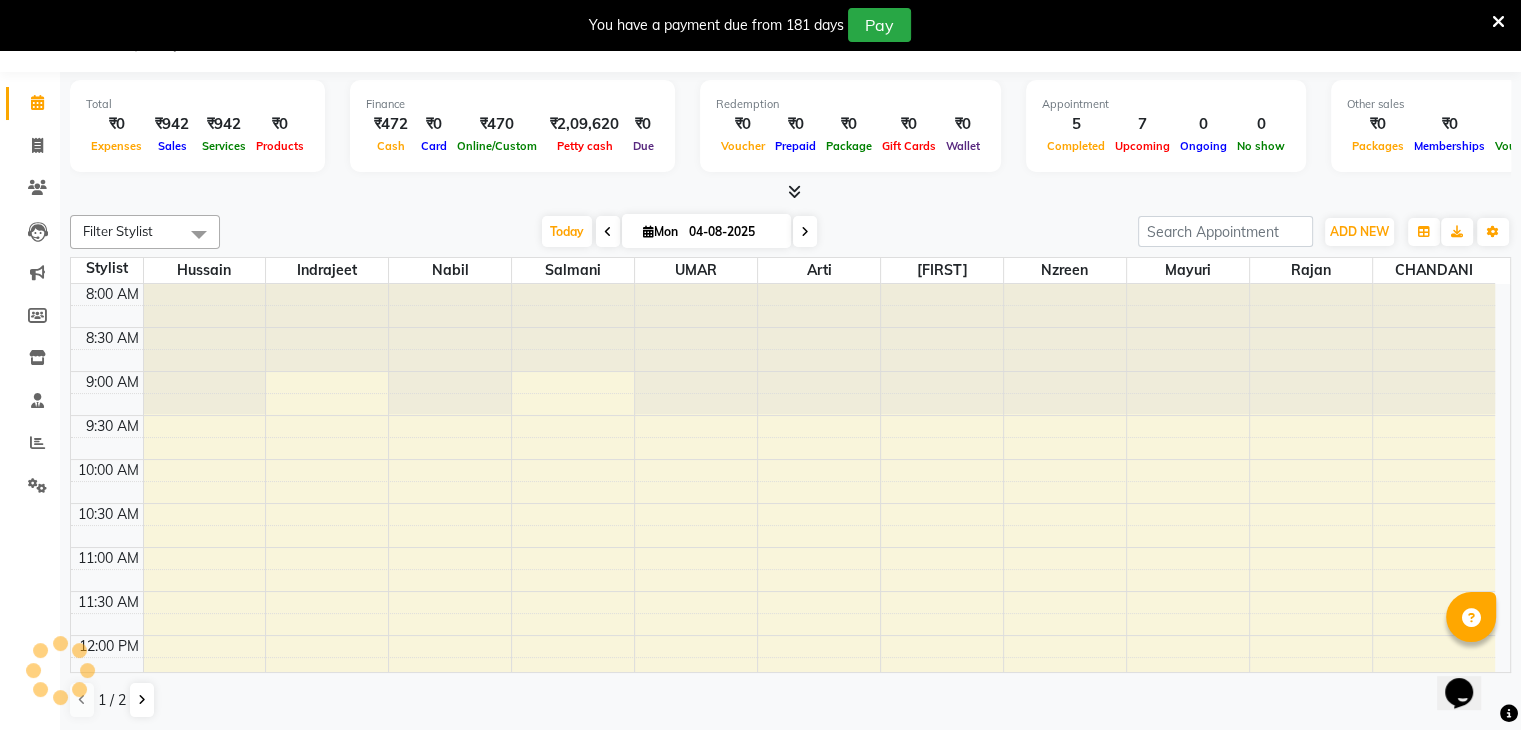 scroll, scrollTop: 0, scrollLeft: 0, axis: both 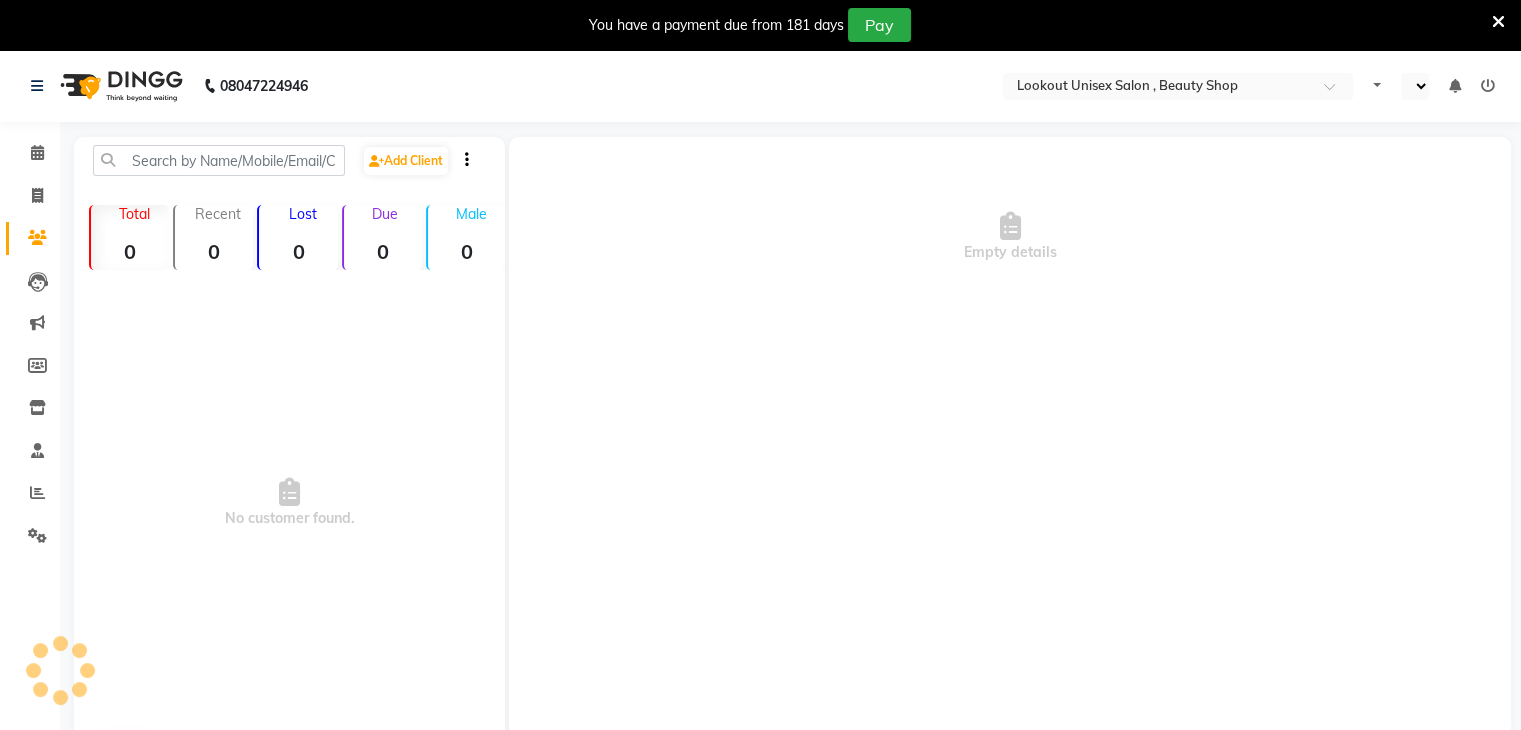 select on "en" 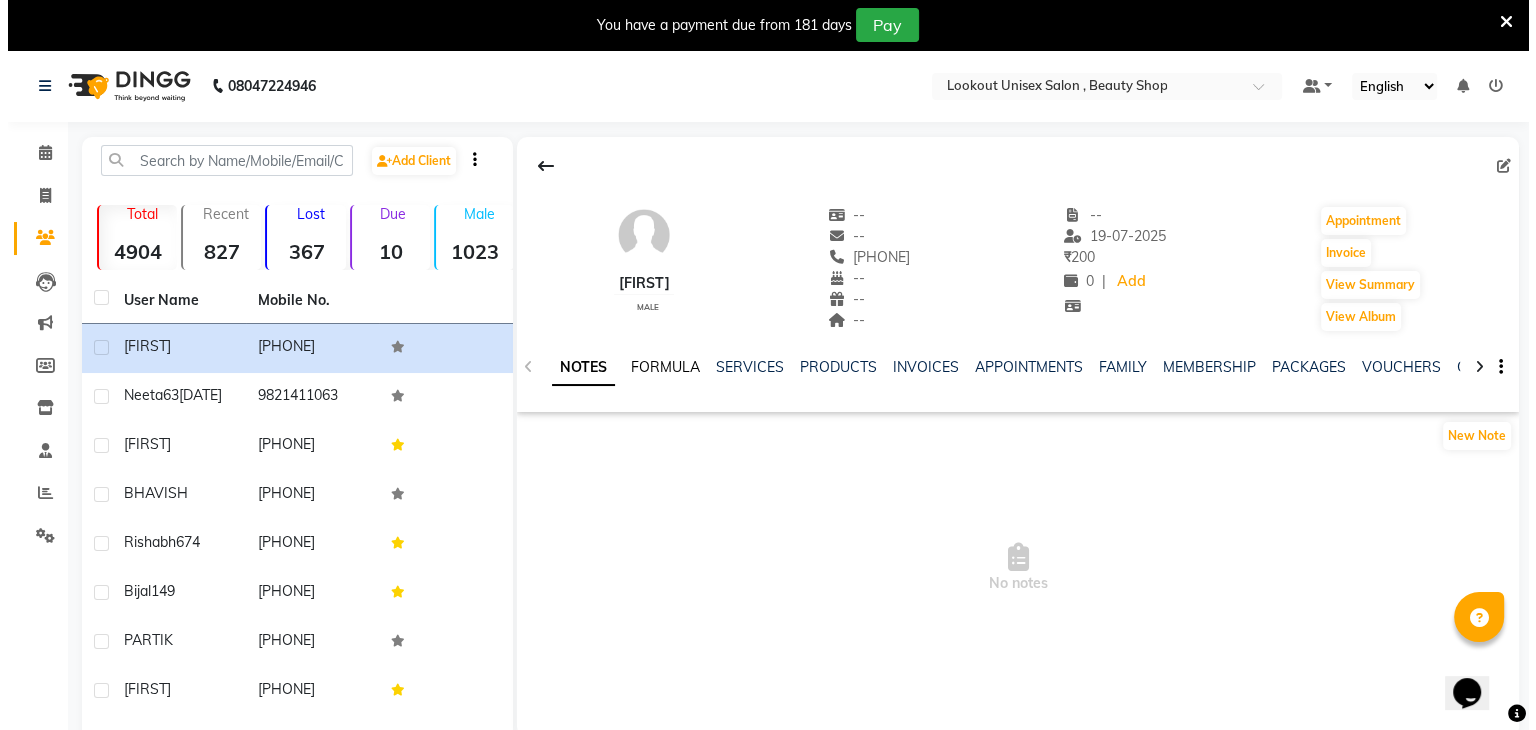 scroll, scrollTop: 0, scrollLeft: 0, axis: both 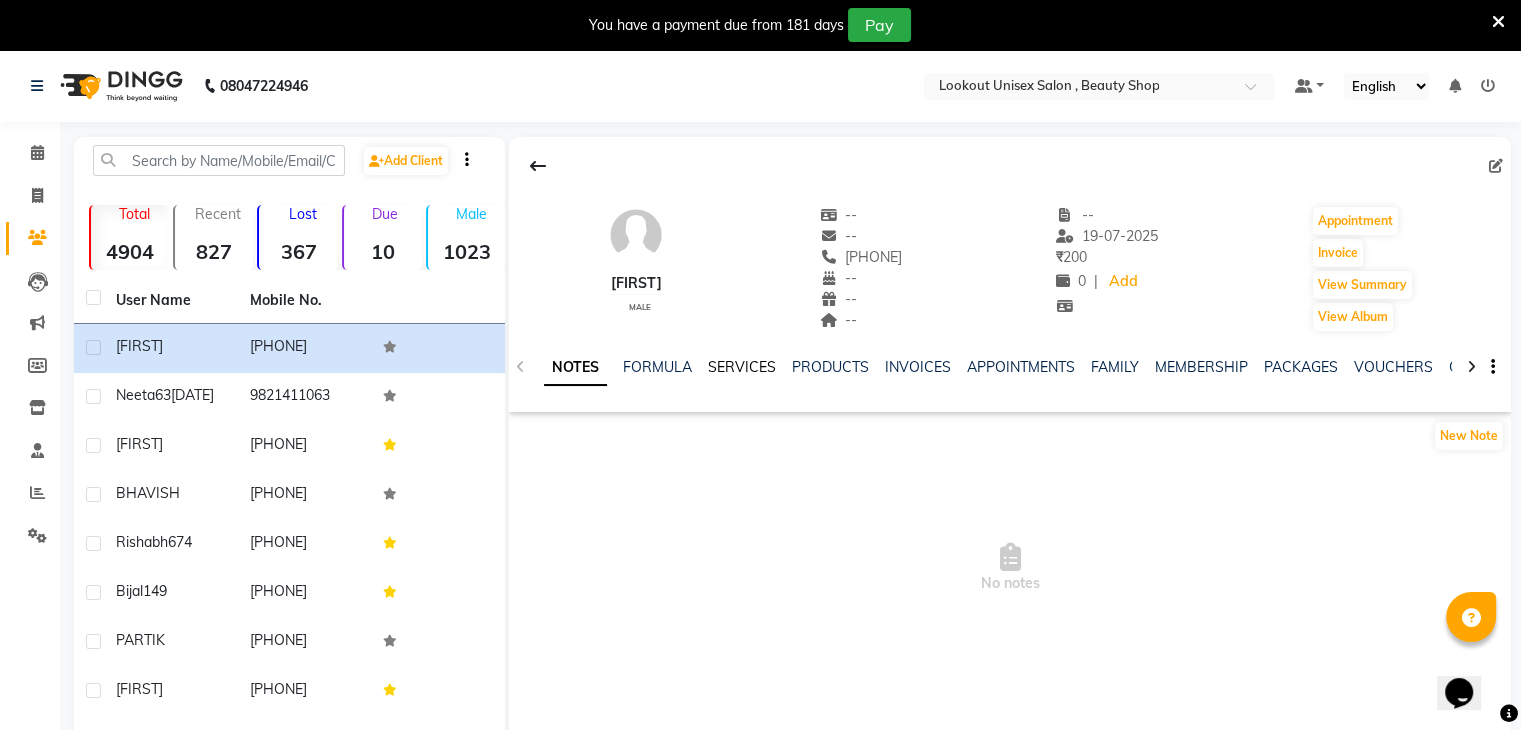 click on "SERVICES" 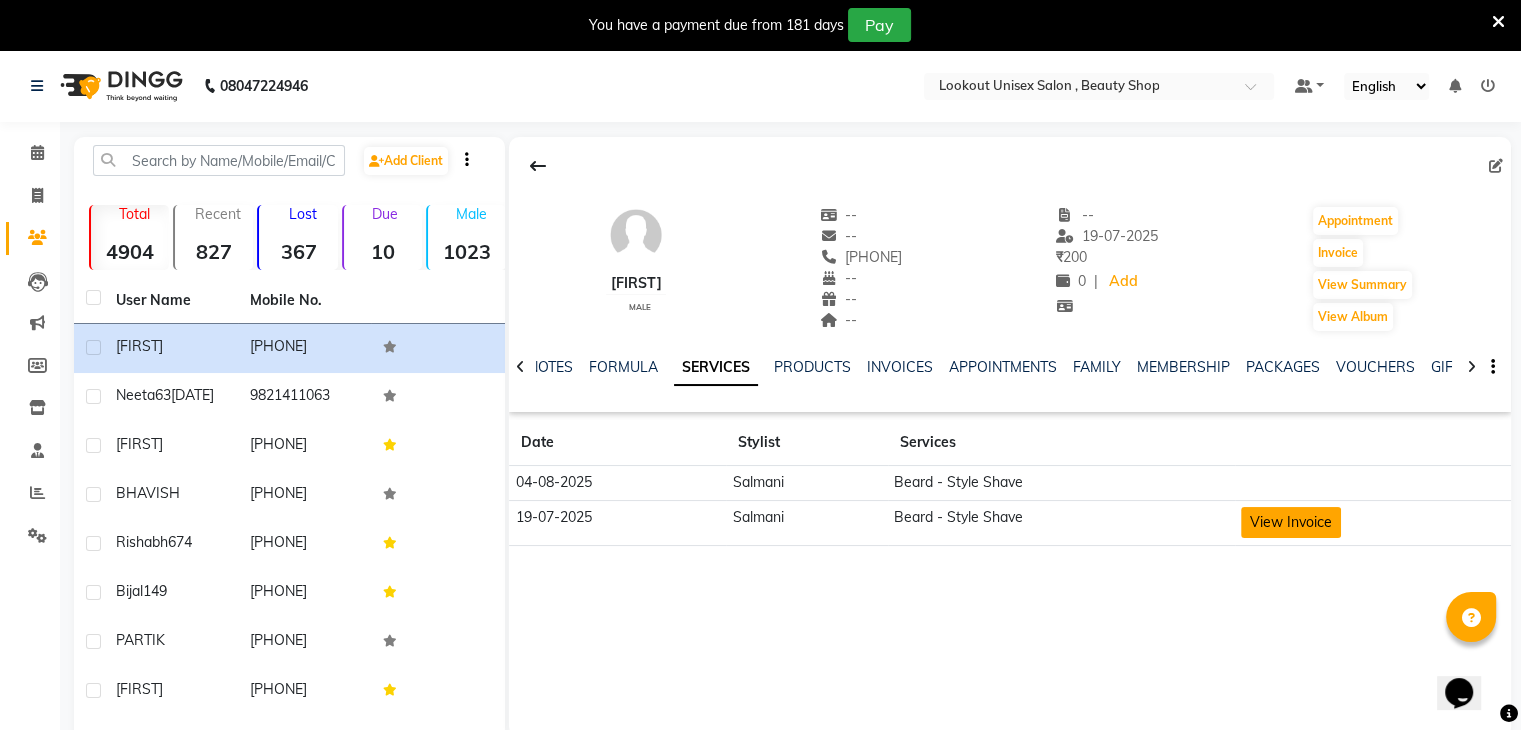 click on "View Invoice" 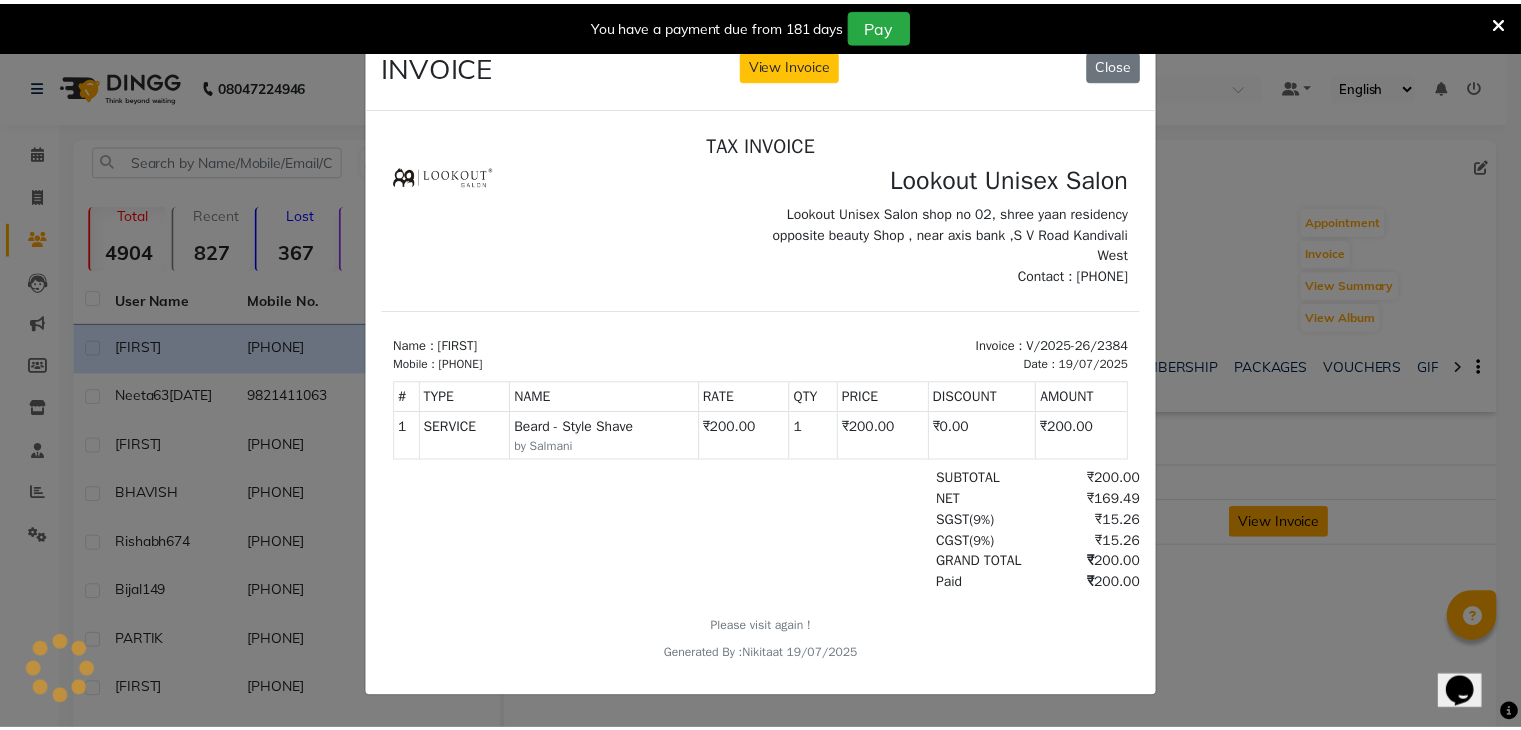 scroll, scrollTop: 0, scrollLeft: 0, axis: both 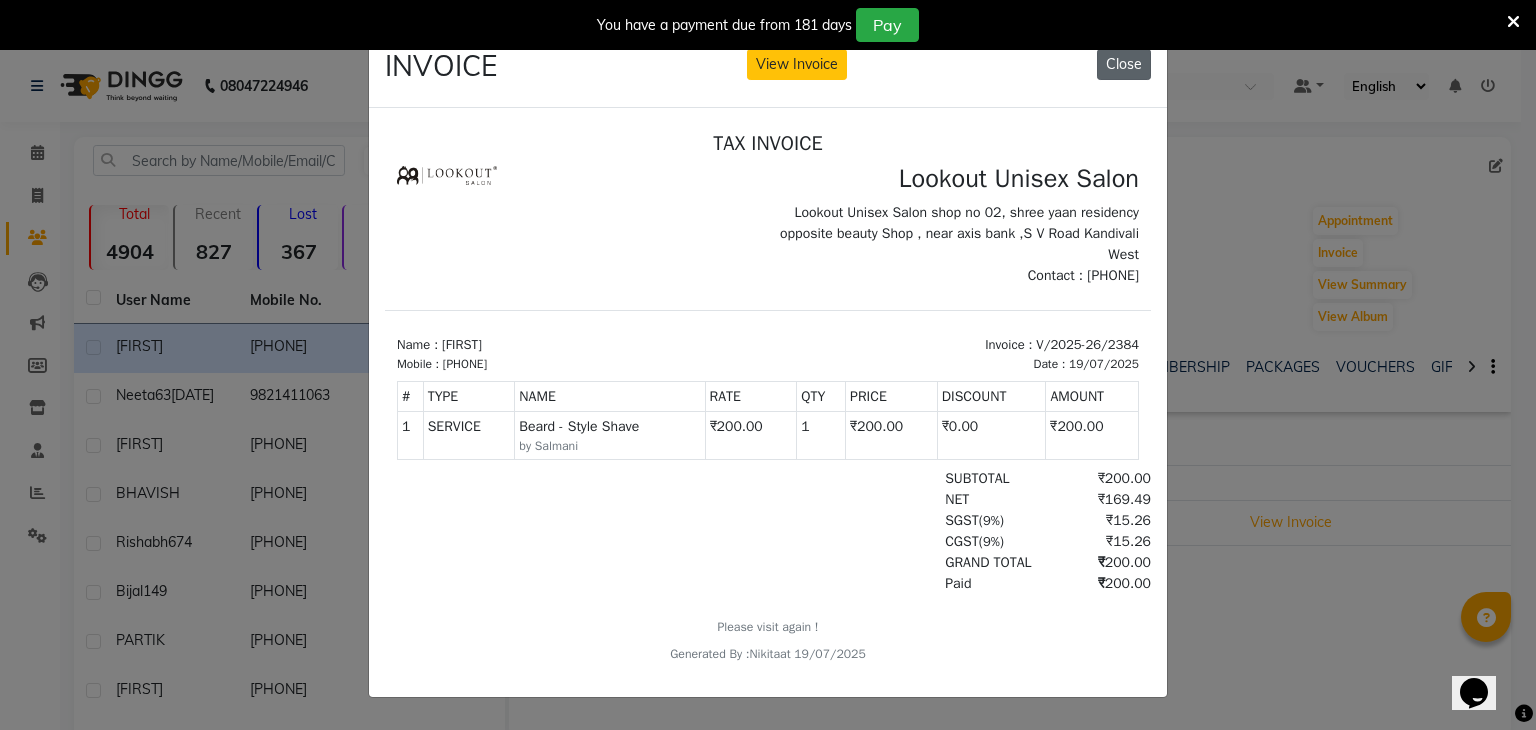 click on "Close" 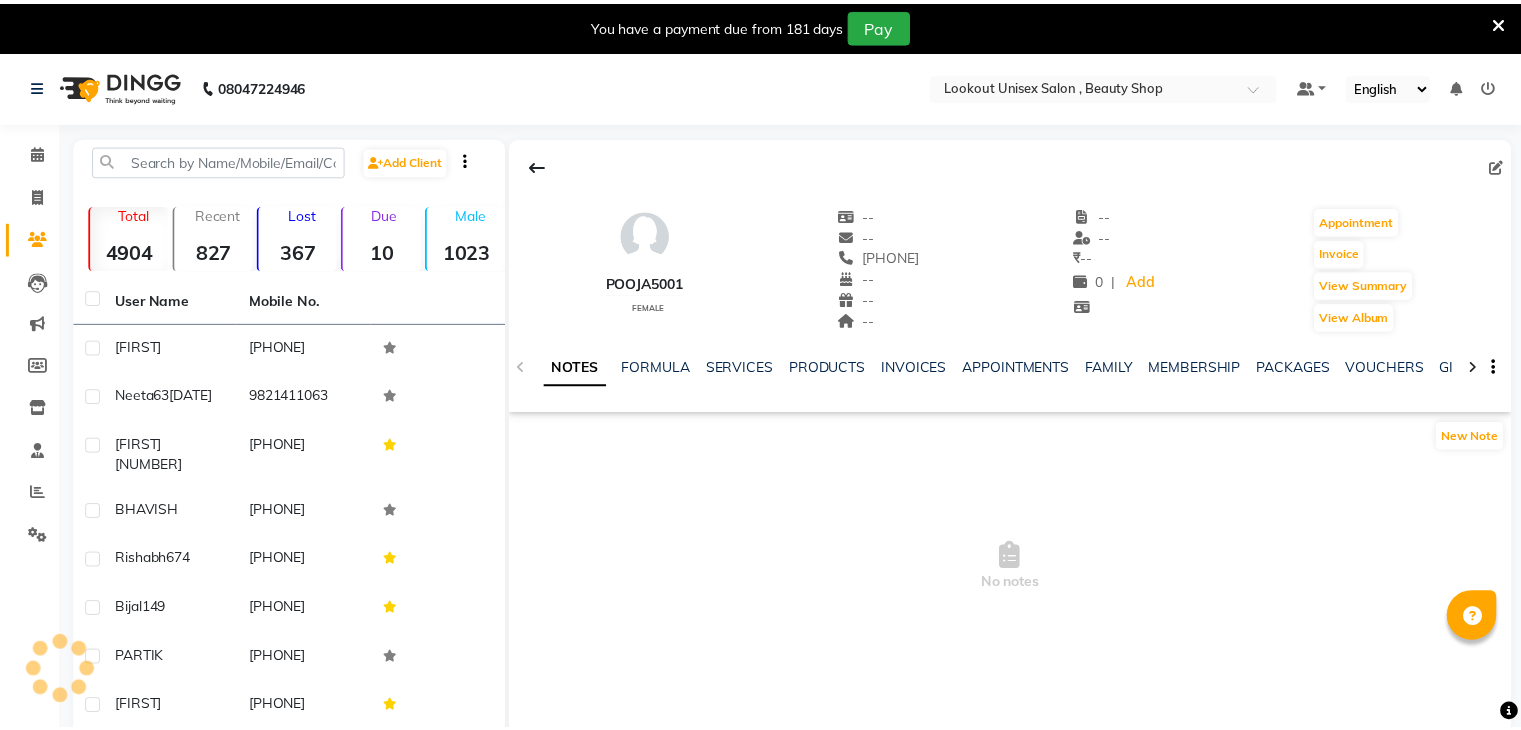 scroll, scrollTop: 0, scrollLeft: 0, axis: both 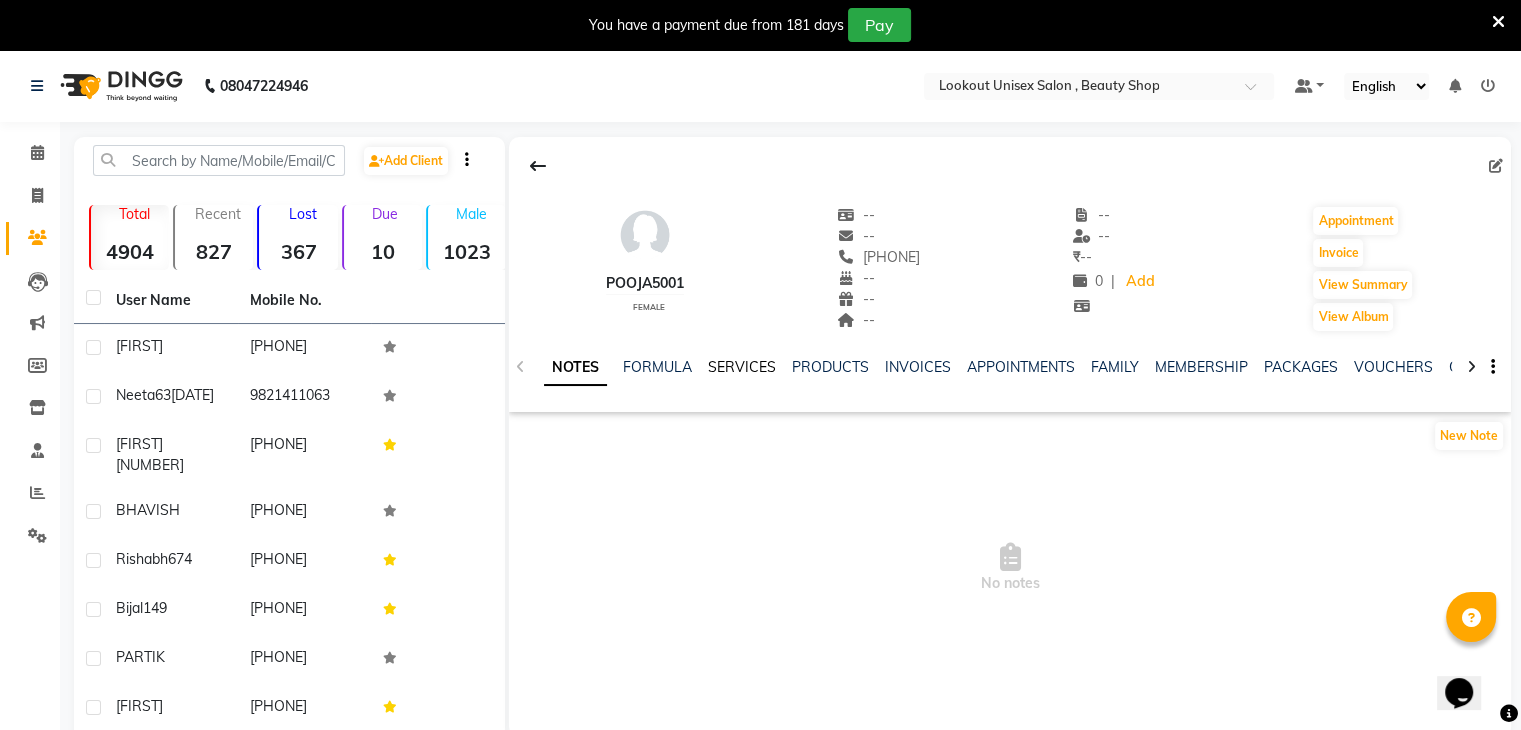 click on "SERVICES" 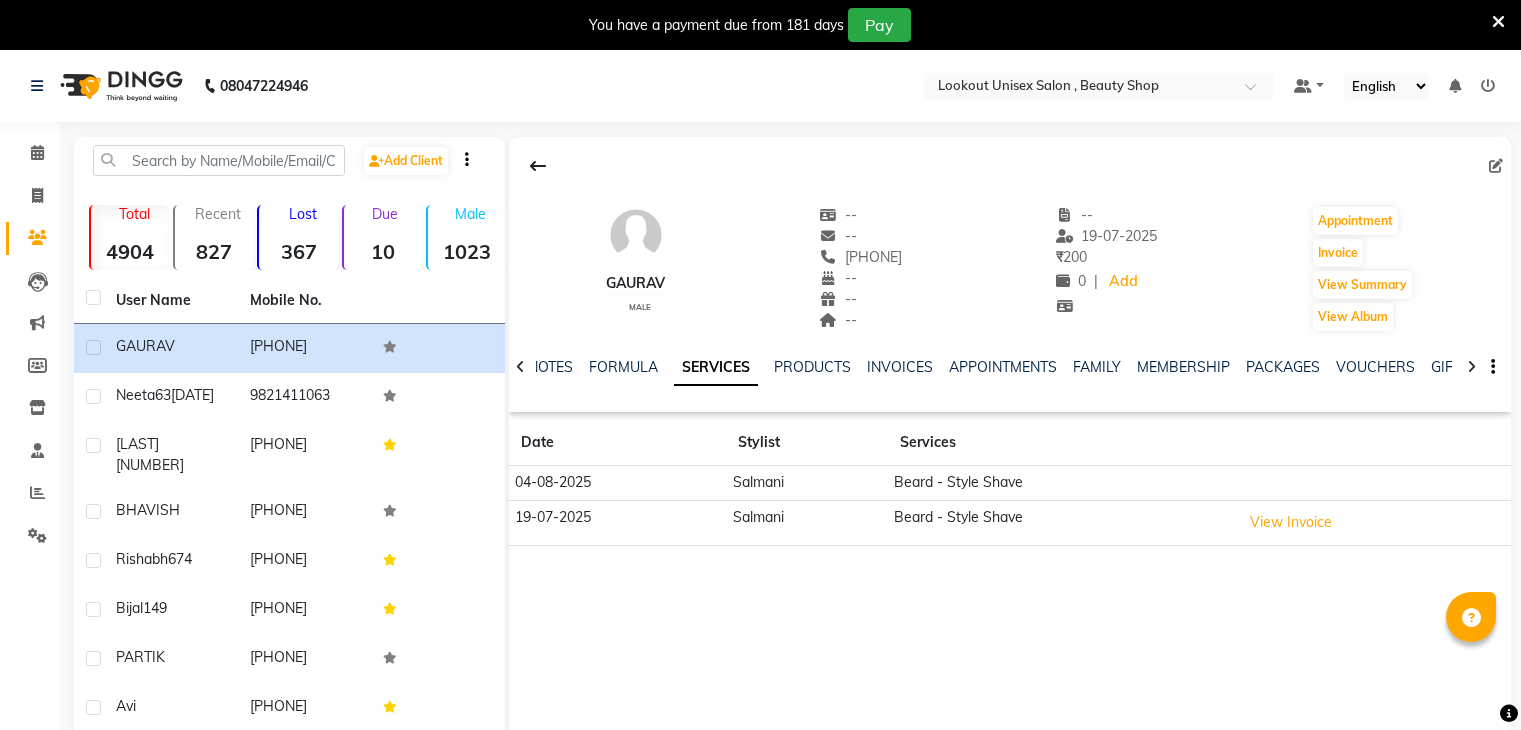scroll, scrollTop: 0, scrollLeft: 0, axis: both 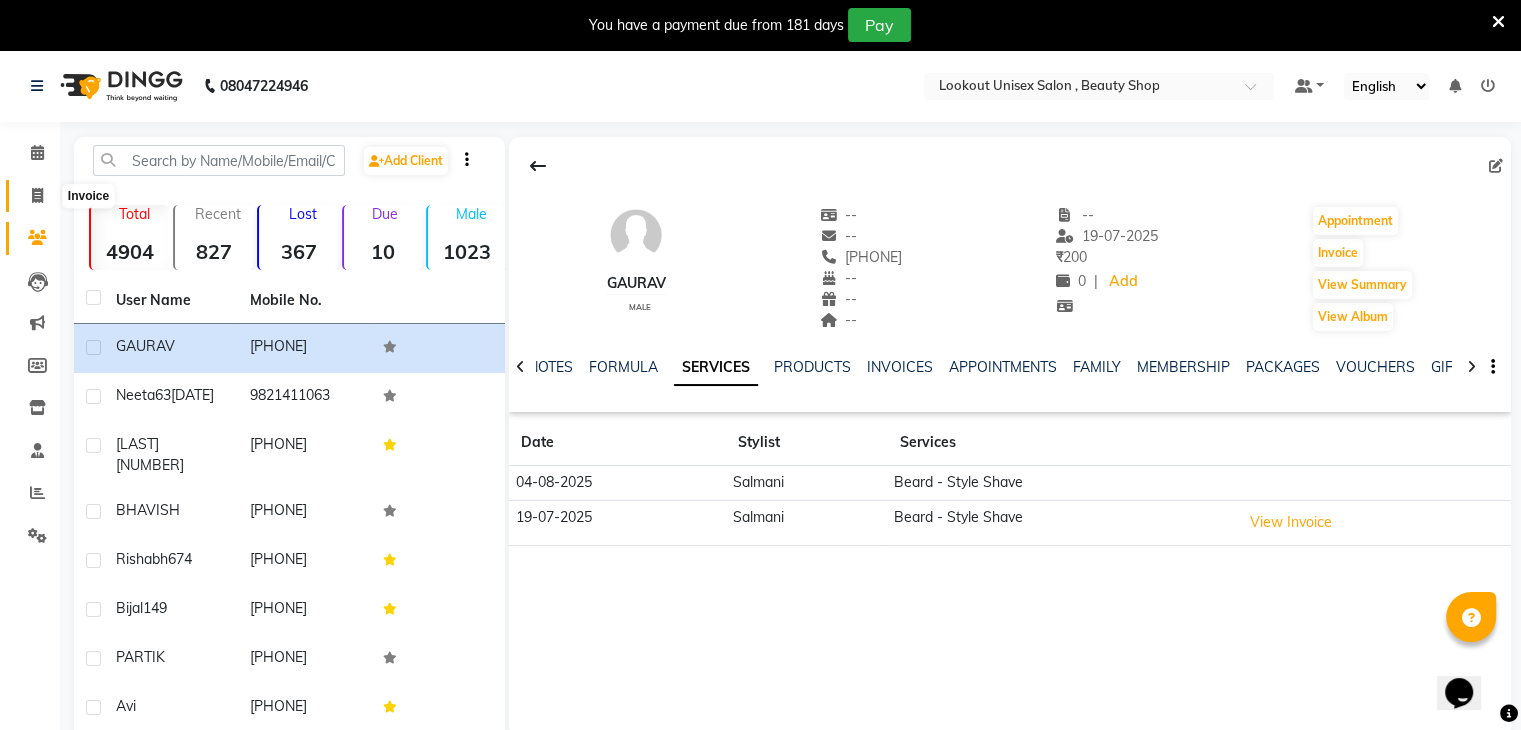 click 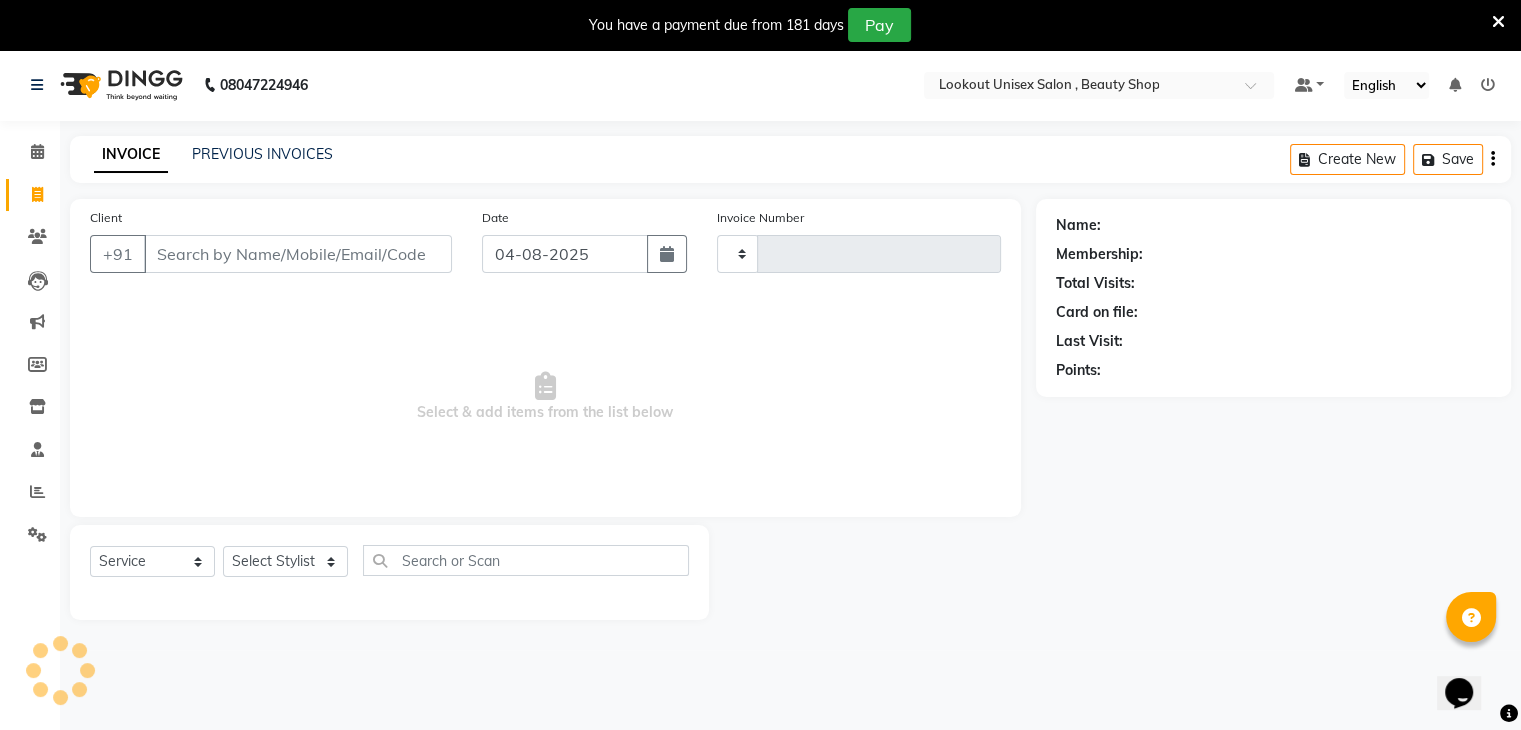 type on "2776" 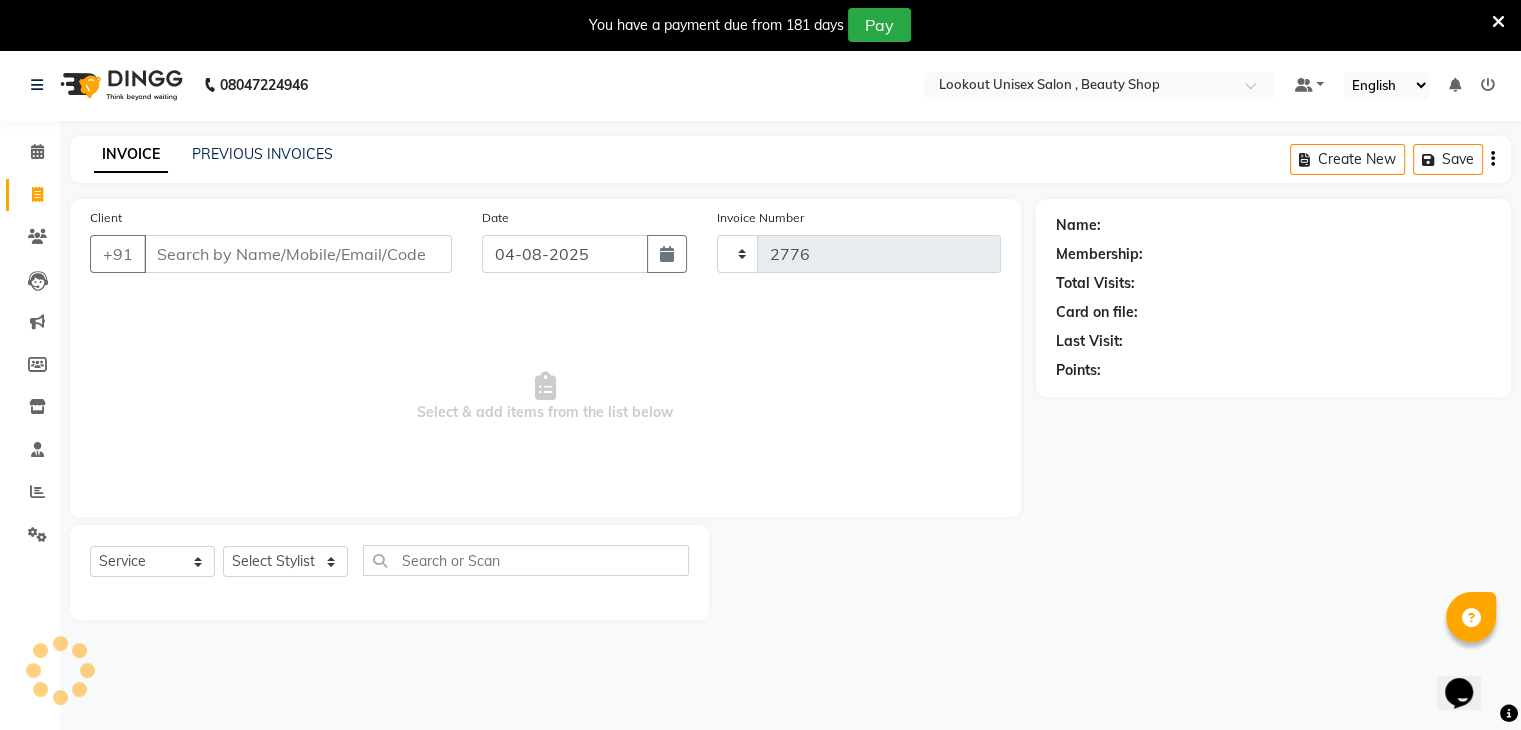 select on "7658" 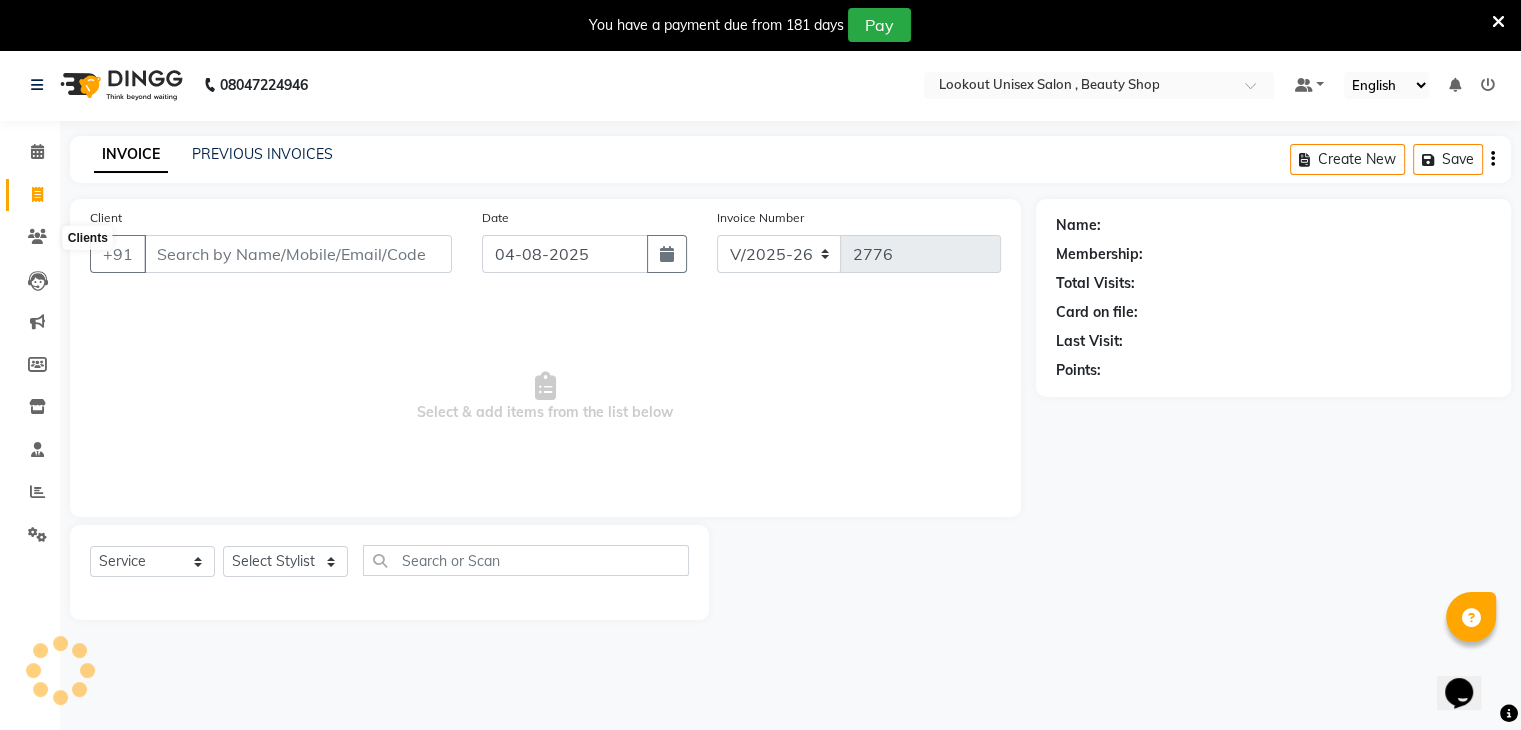 scroll, scrollTop: 50, scrollLeft: 0, axis: vertical 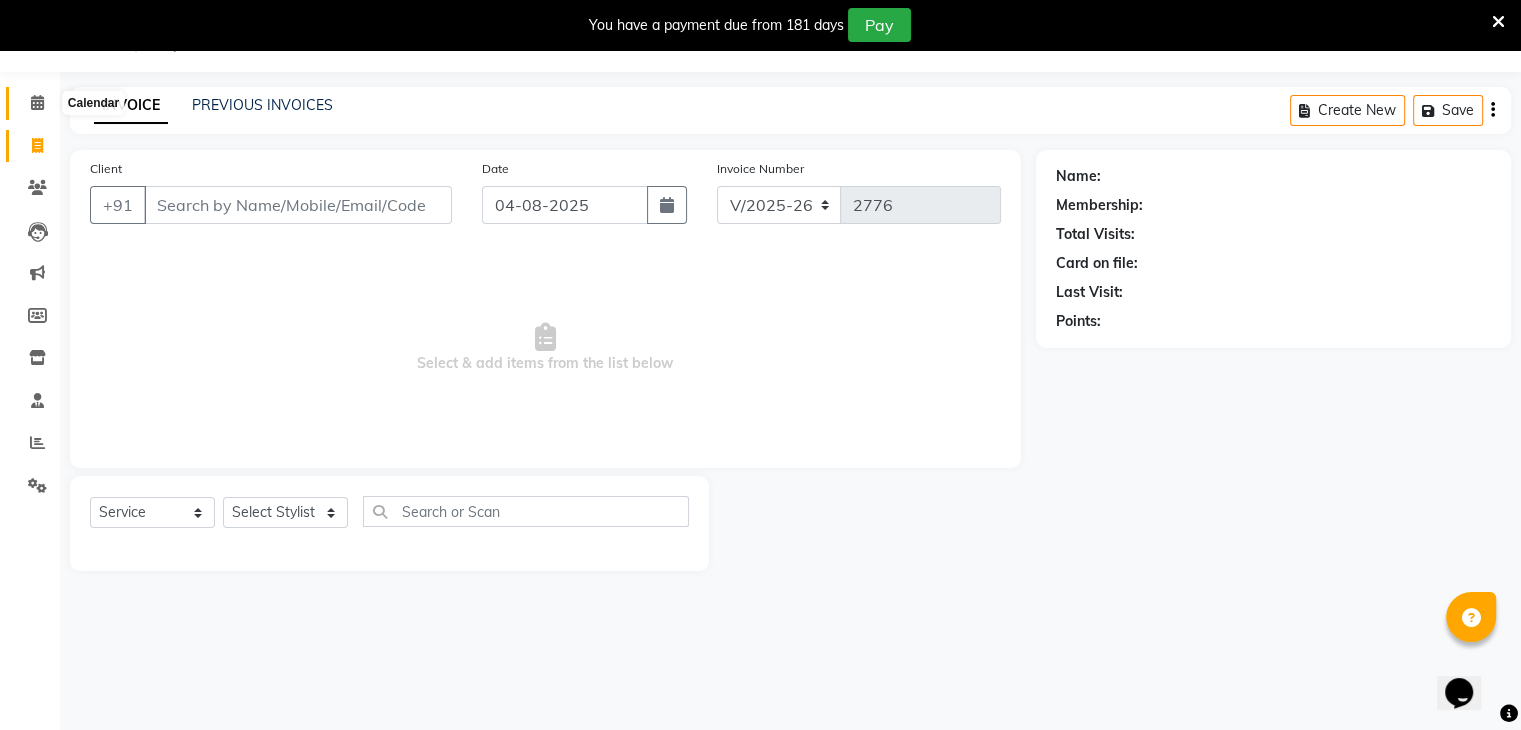 click 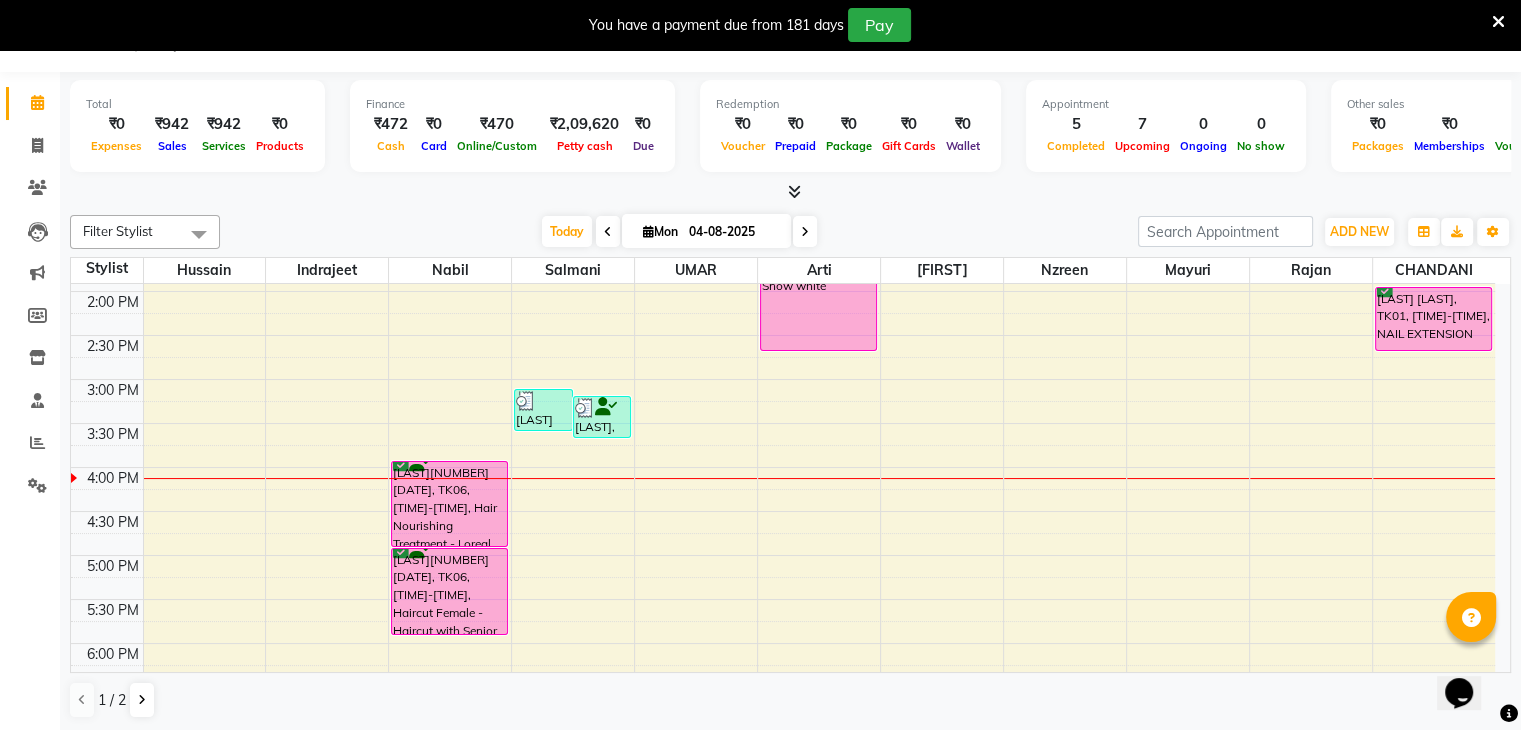 scroll, scrollTop: 500, scrollLeft: 0, axis: vertical 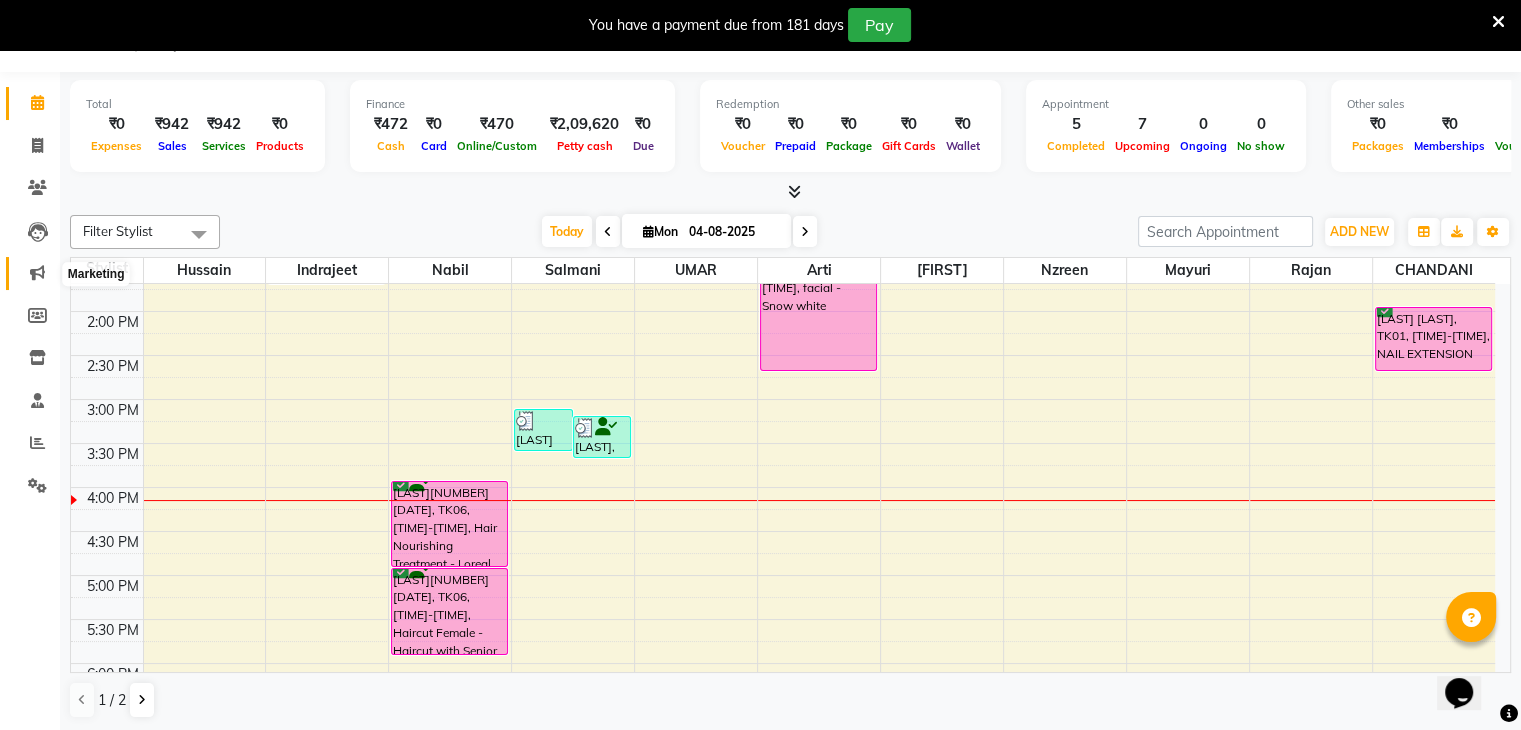 click 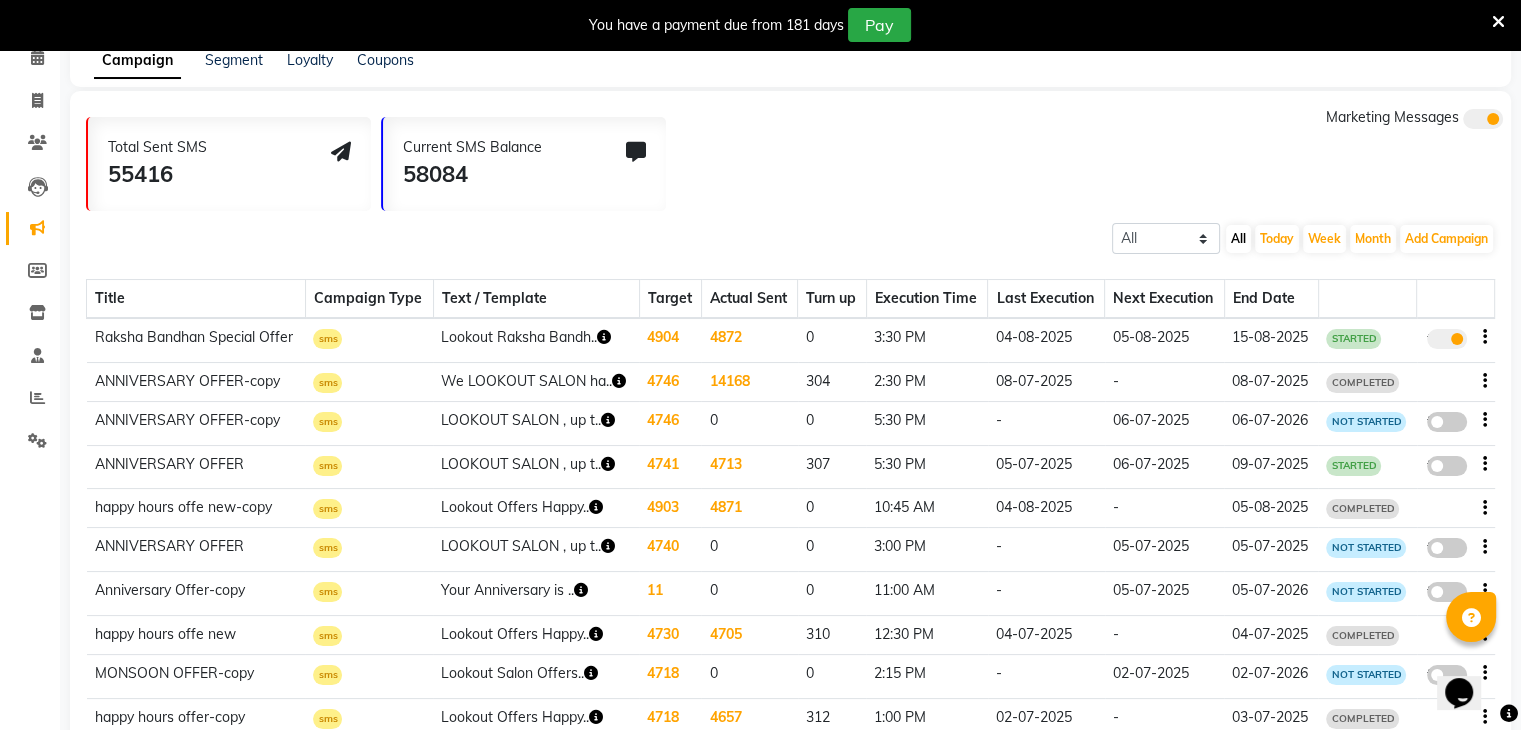 scroll, scrollTop: 198, scrollLeft: 0, axis: vertical 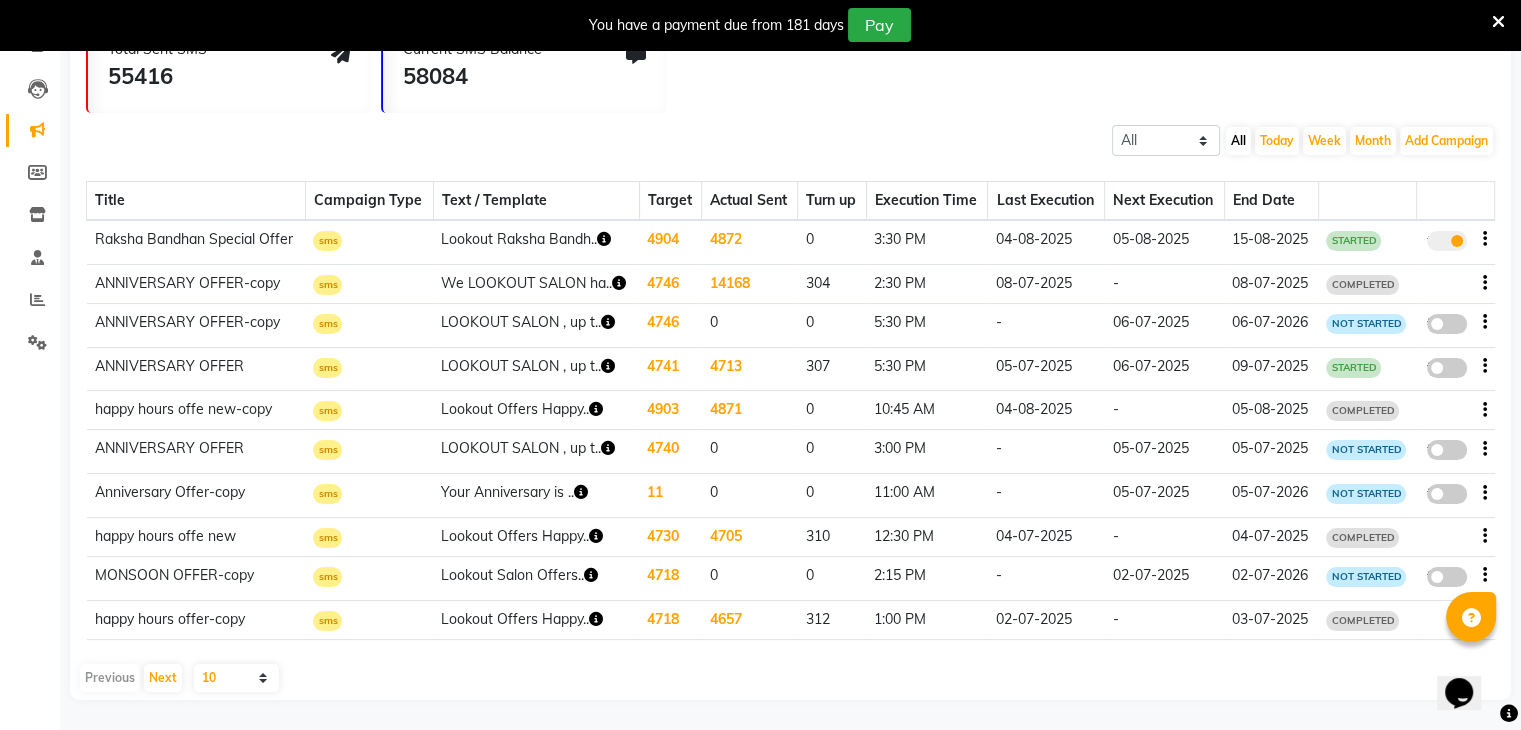 click on "10 20 50 100" 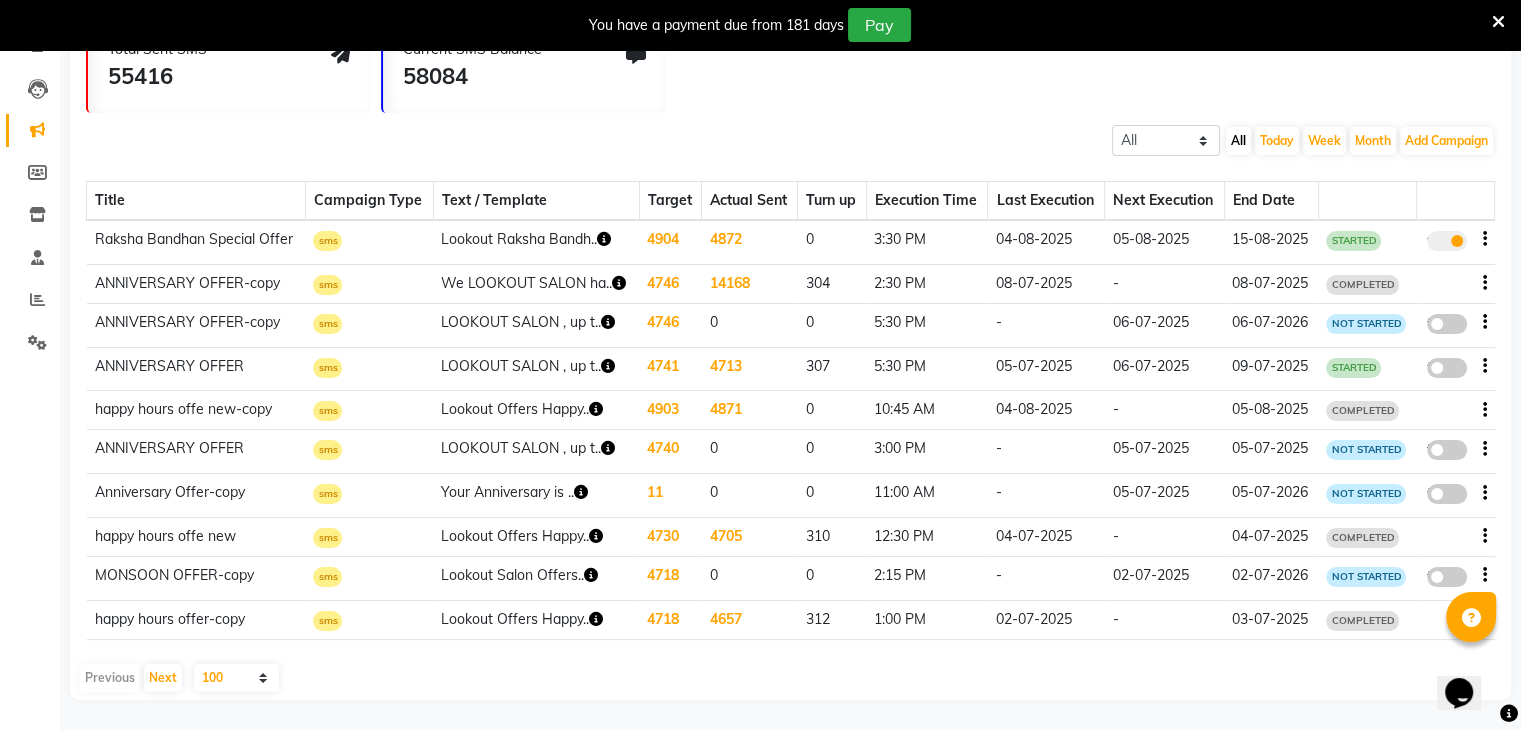 click on "10 20 50 100" 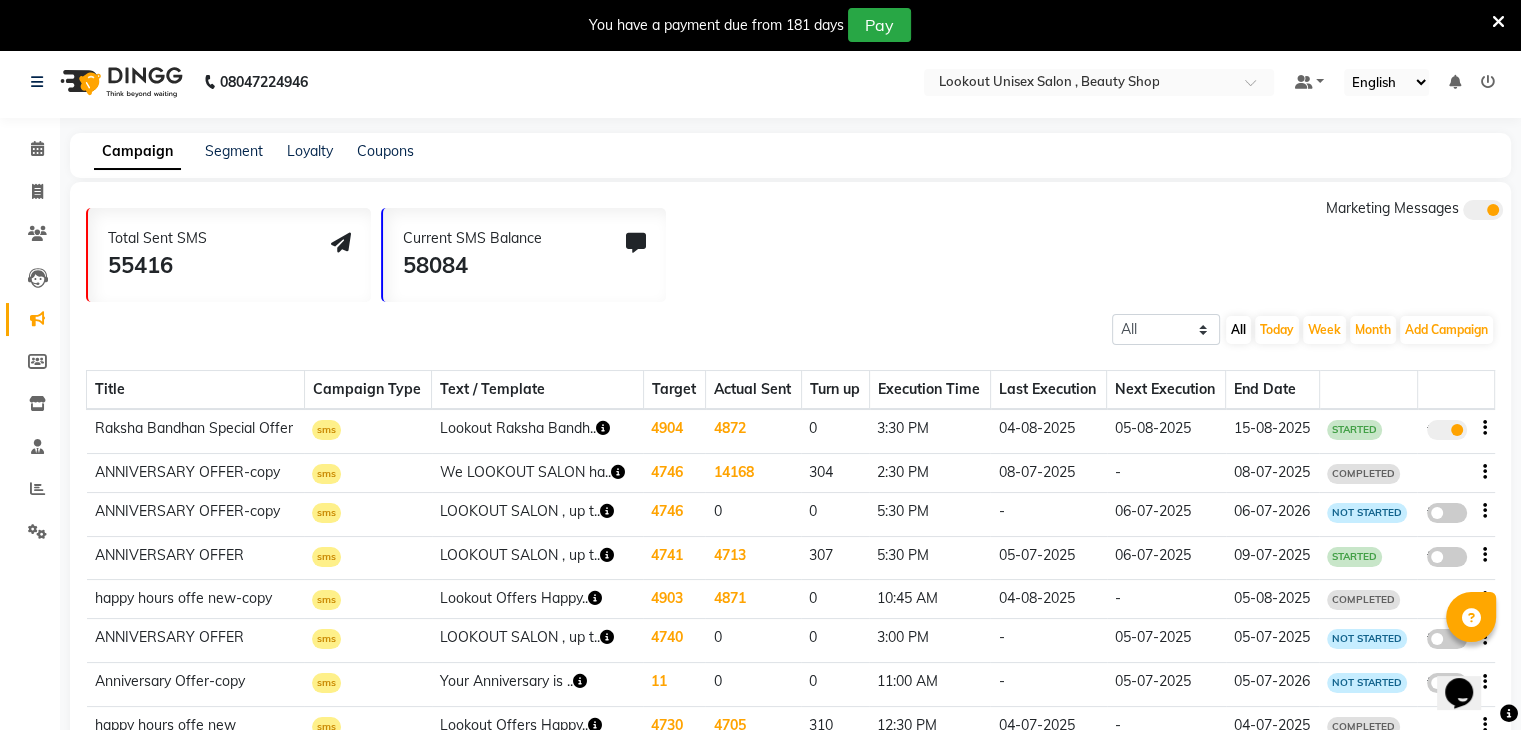 scroll, scrollTop: 0, scrollLeft: 0, axis: both 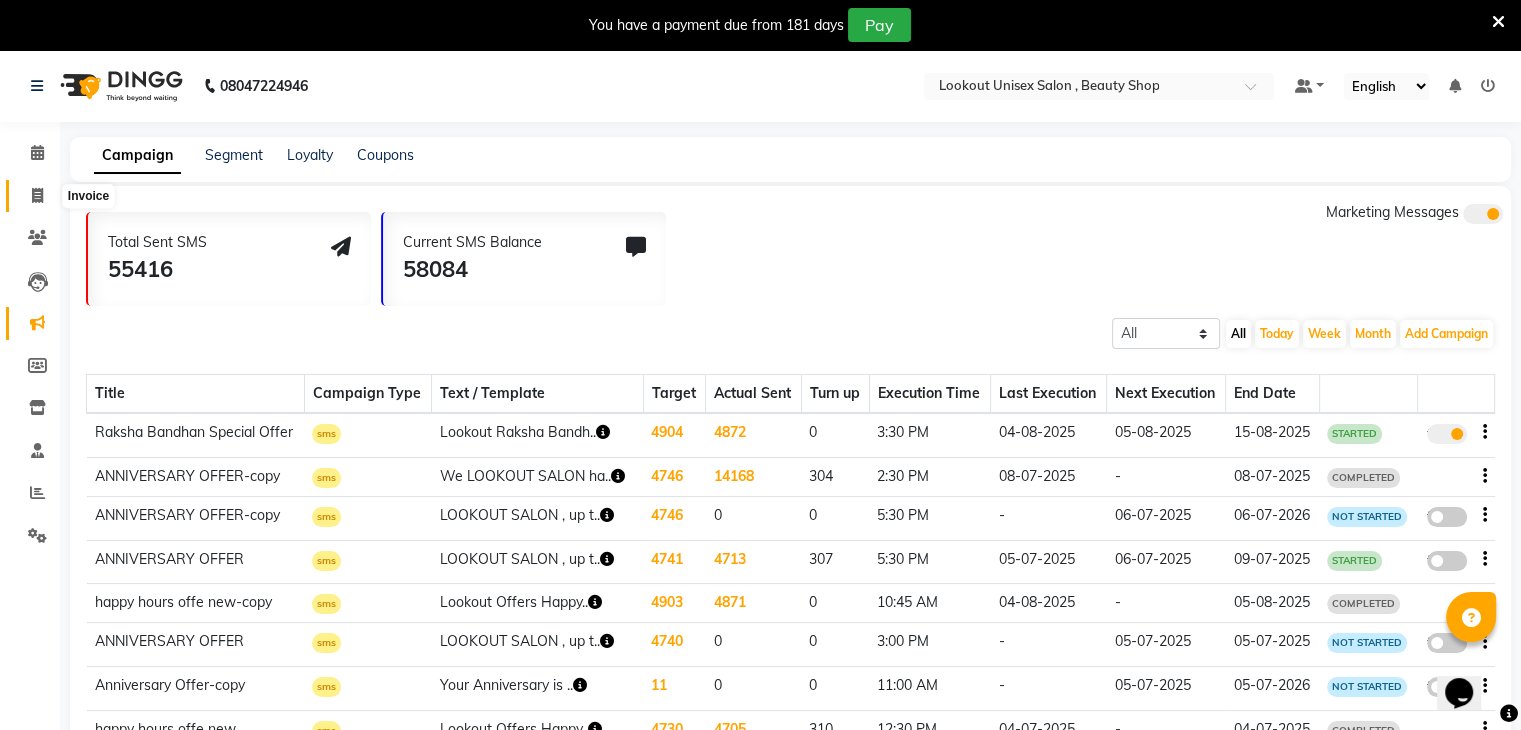 click 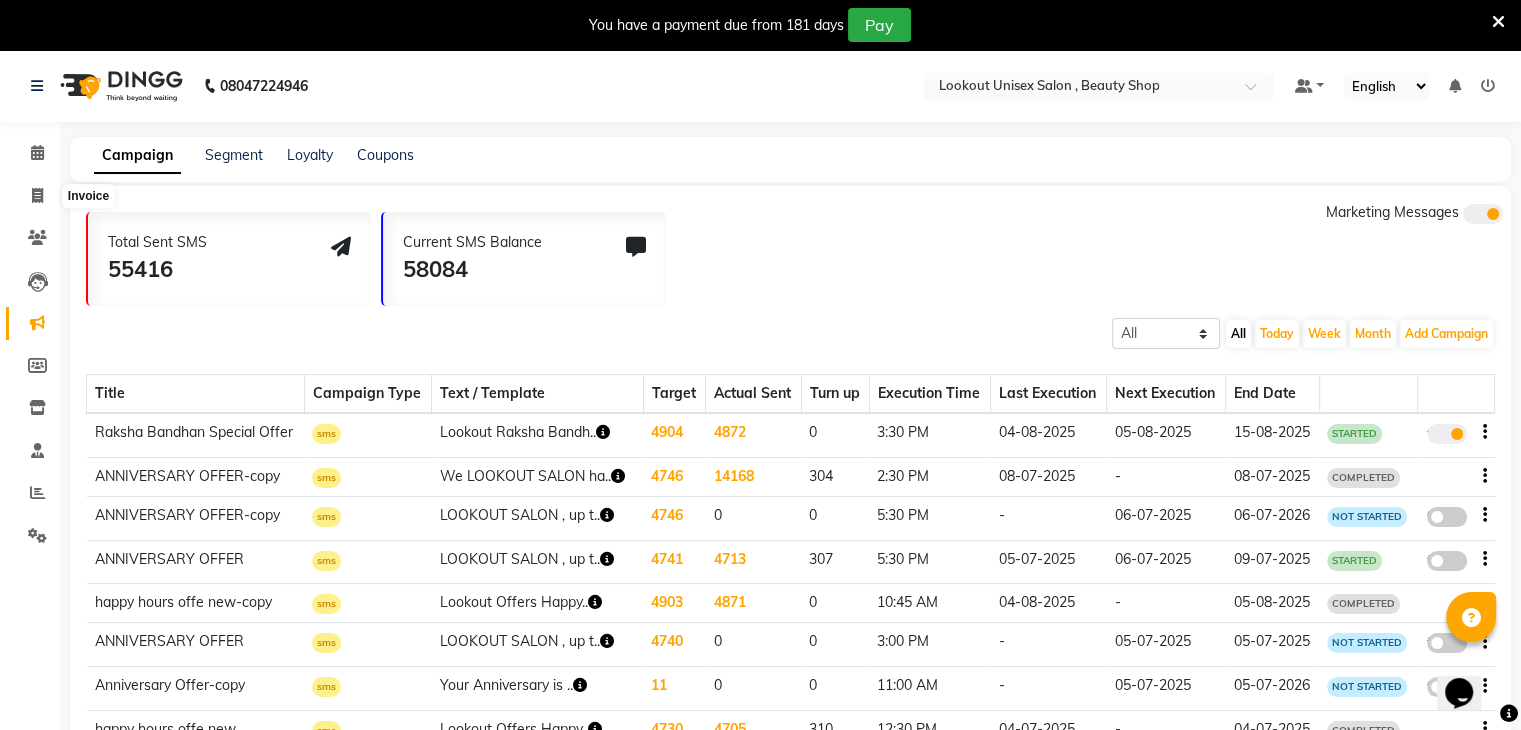 select on "service" 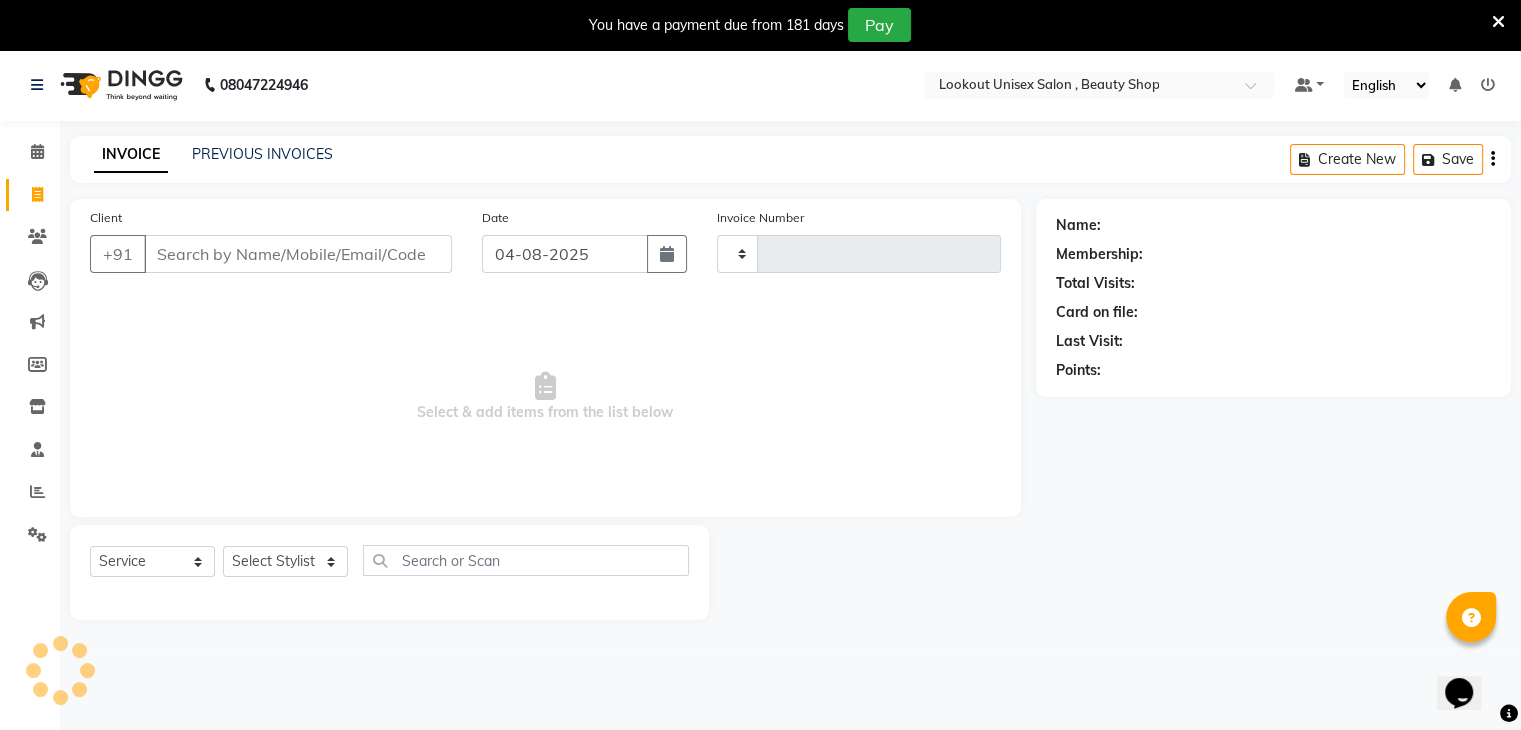 type on "2776" 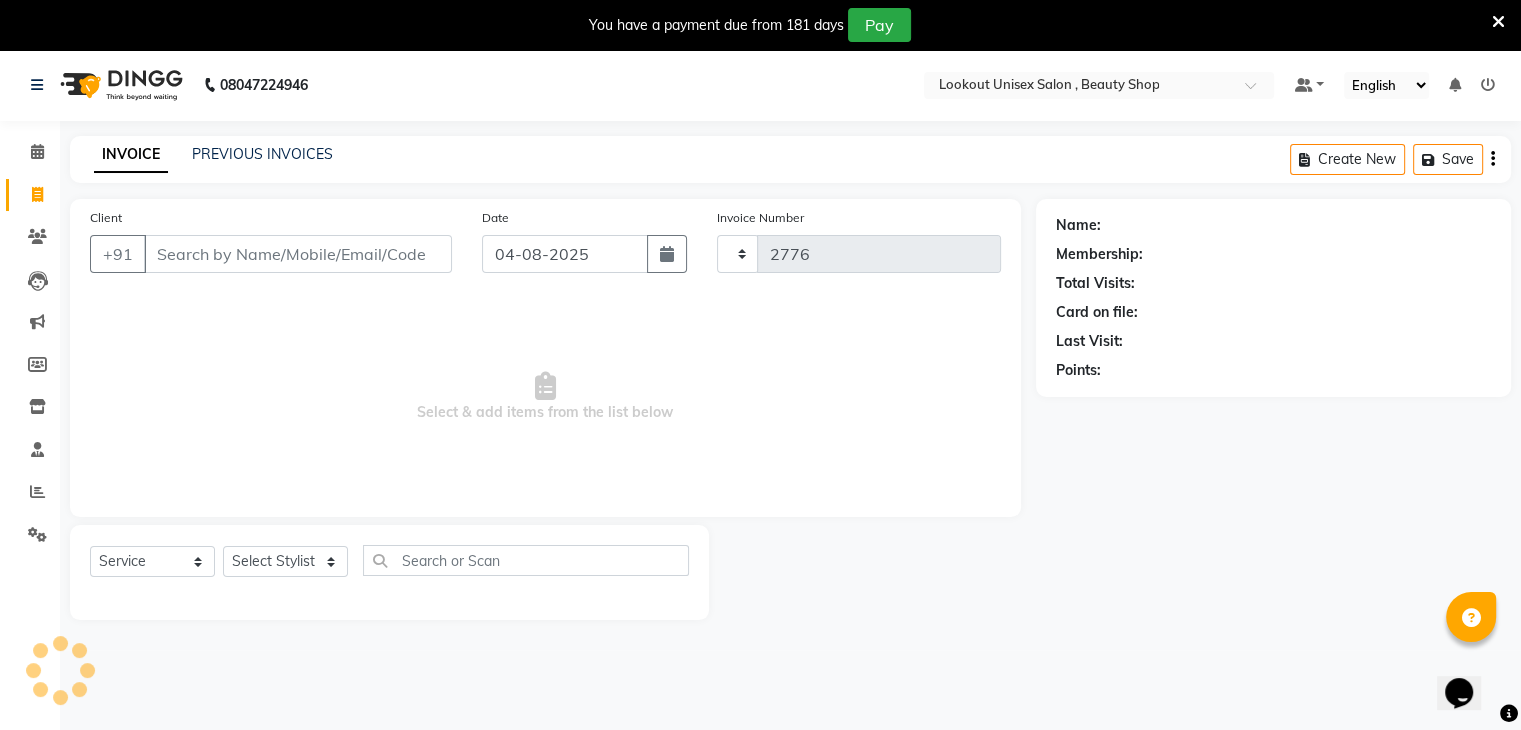 scroll, scrollTop: 50, scrollLeft: 0, axis: vertical 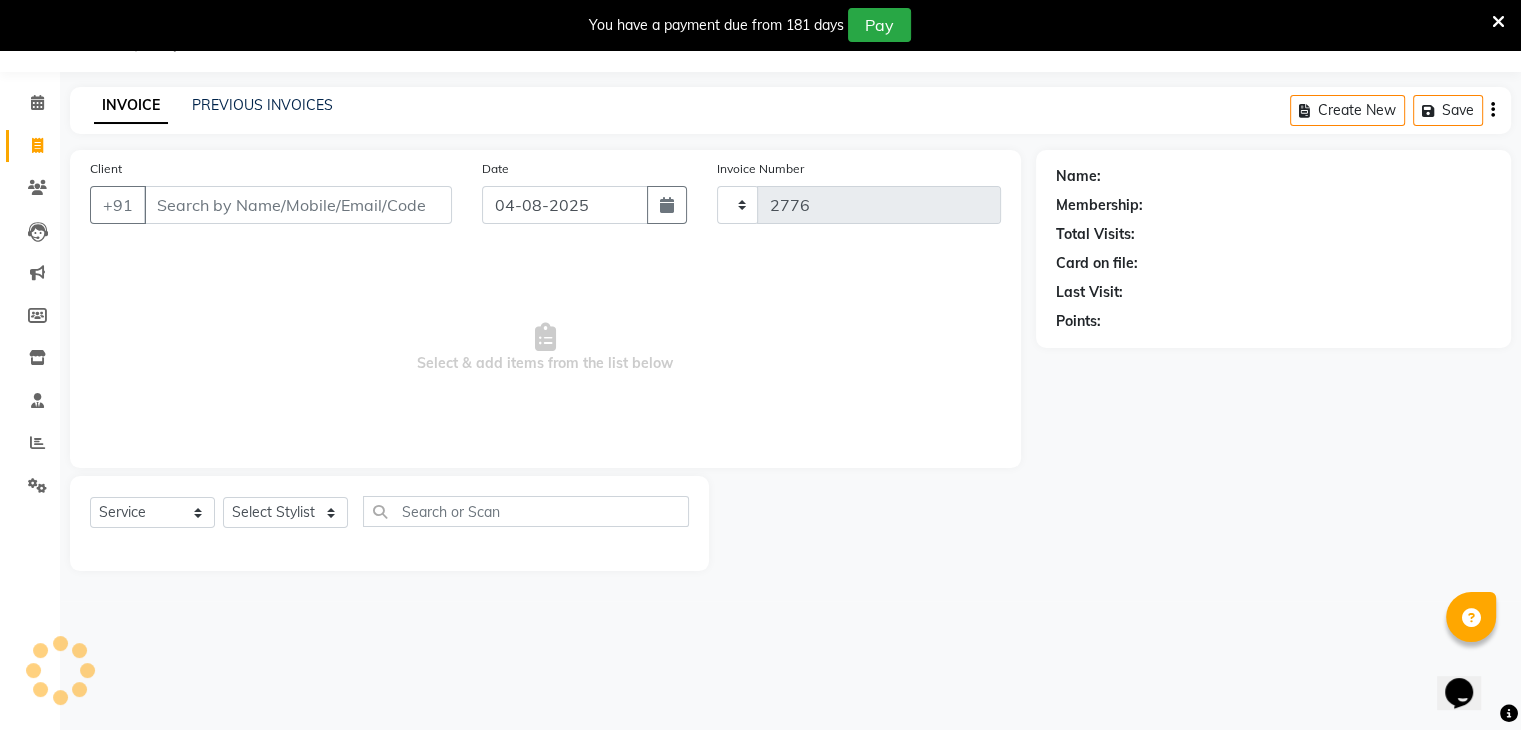 select on "7658" 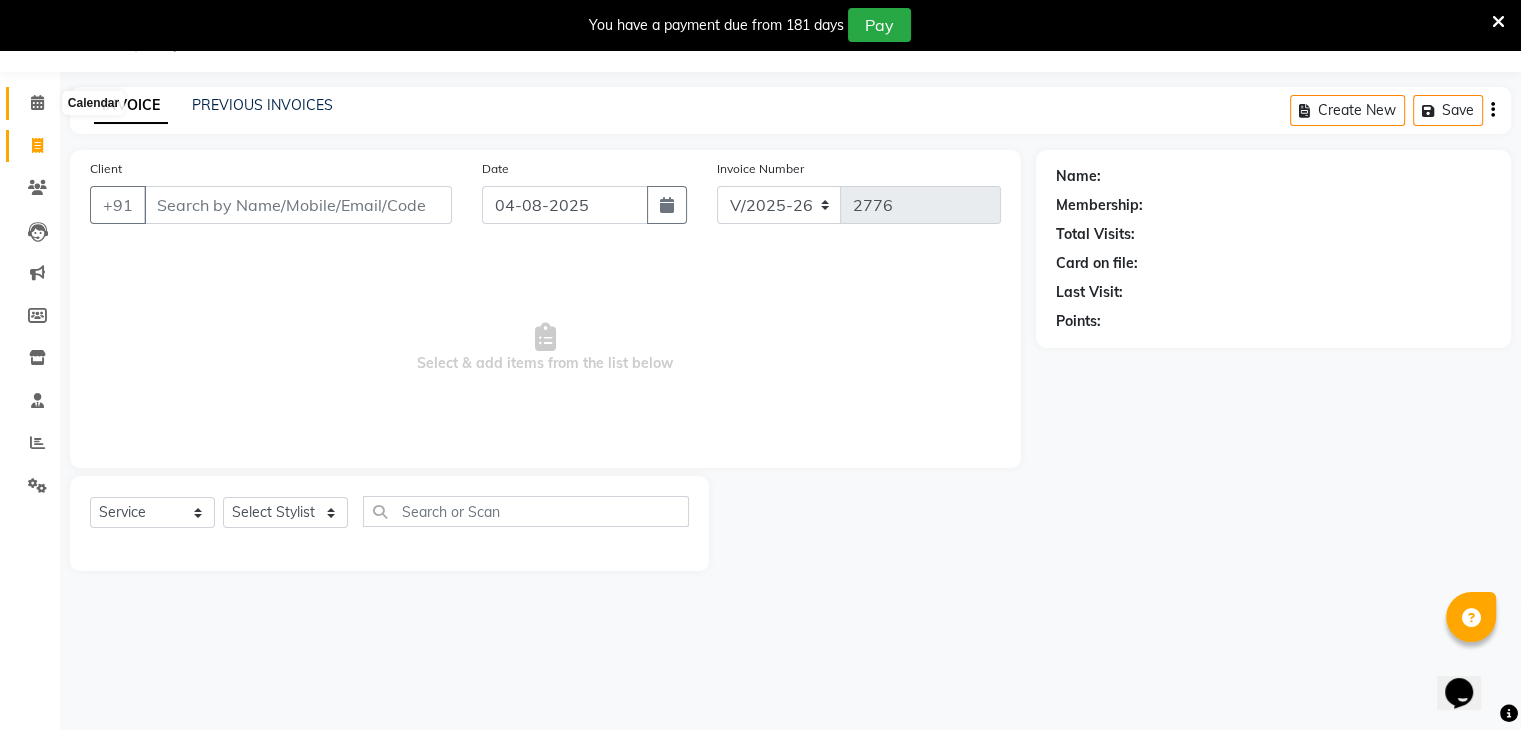 click 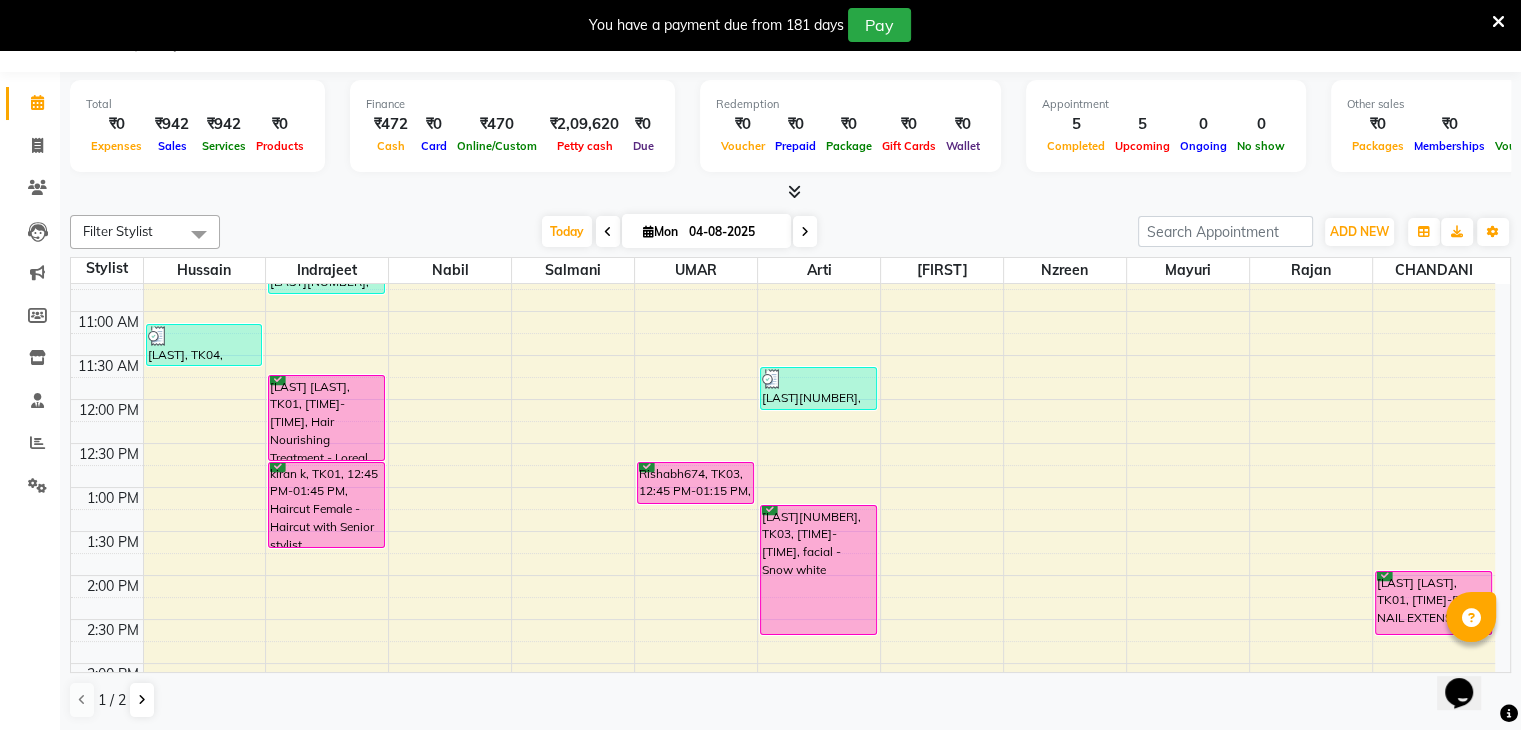 scroll, scrollTop: 300, scrollLeft: 0, axis: vertical 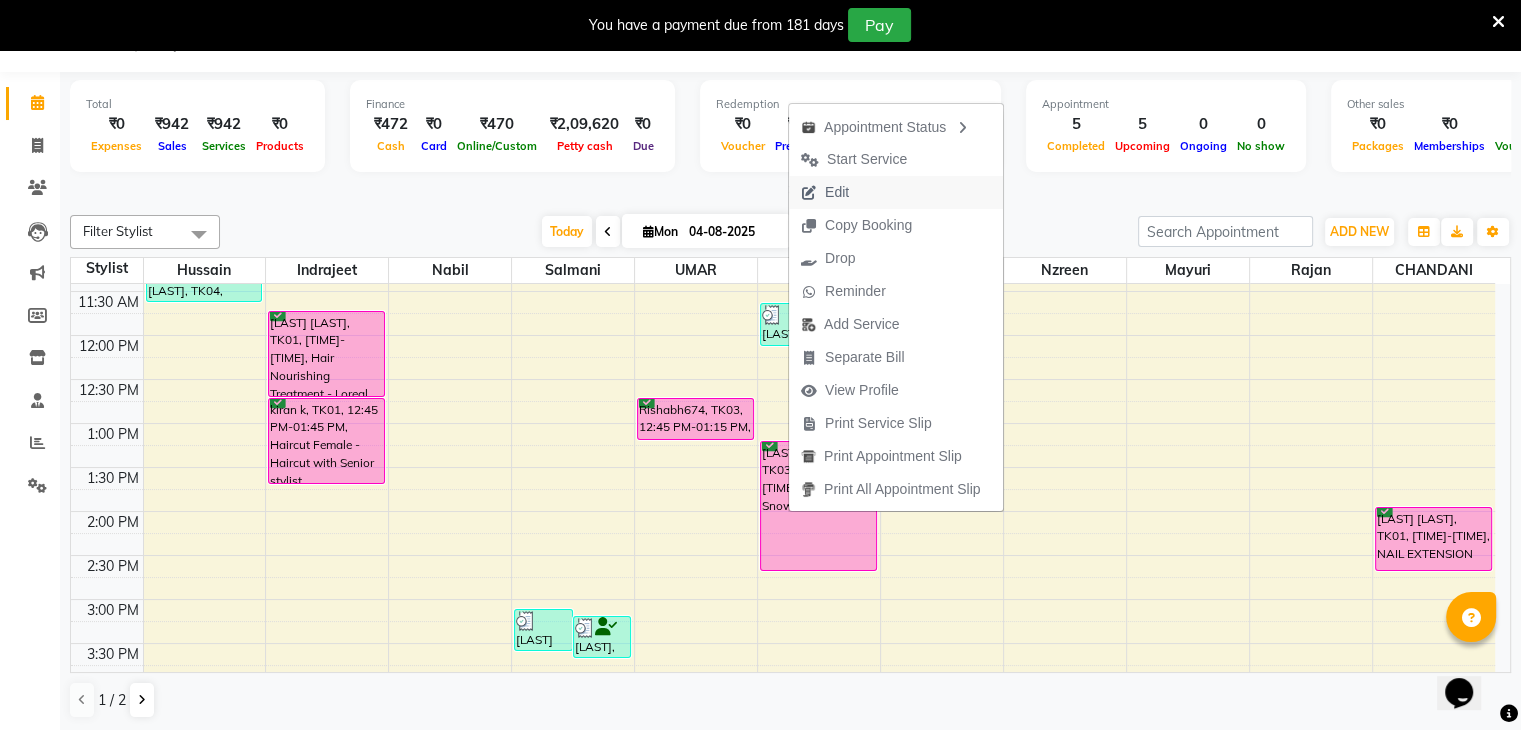click on "Edit" at bounding box center [825, 192] 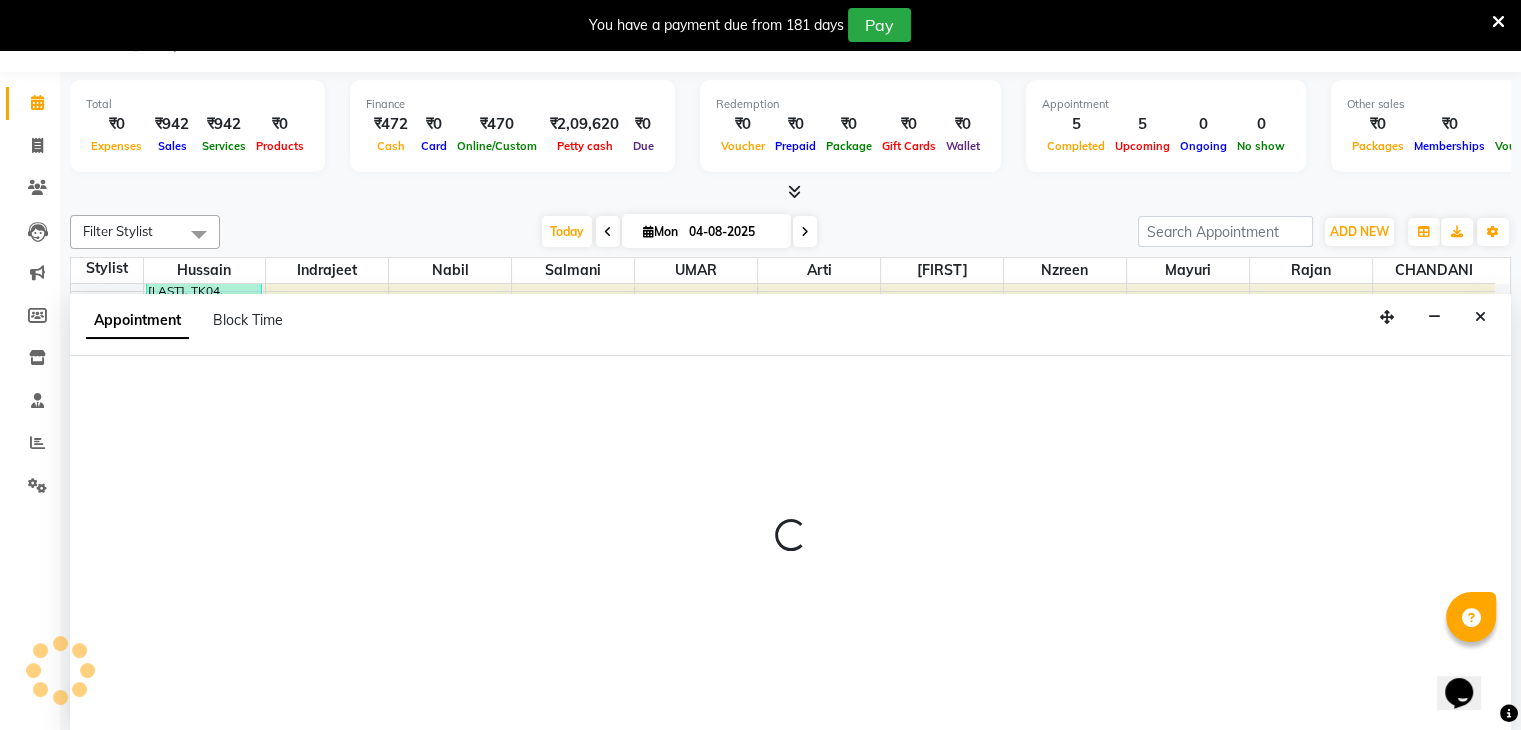 scroll, scrollTop: 51, scrollLeft: 0, axis: vertical 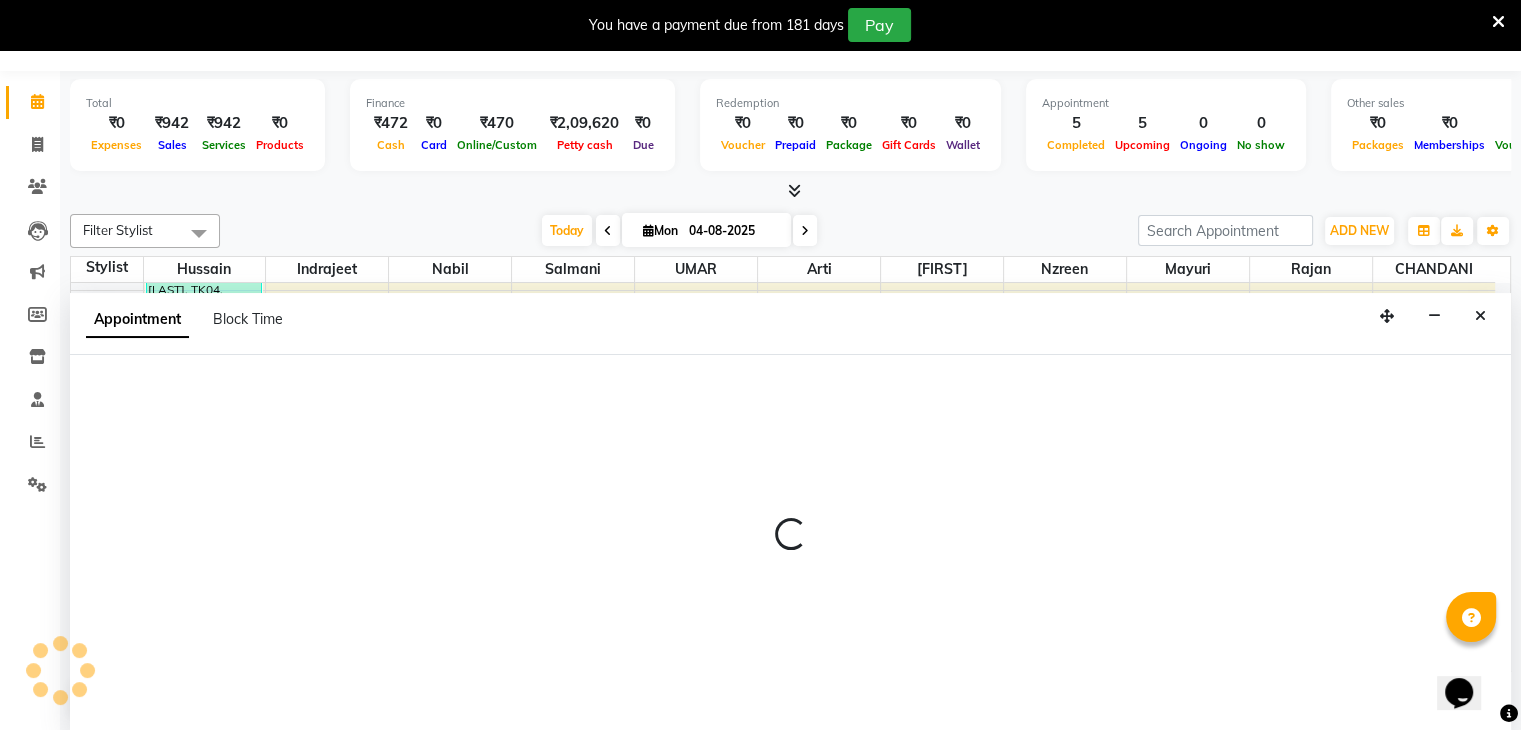 select on "tentative" 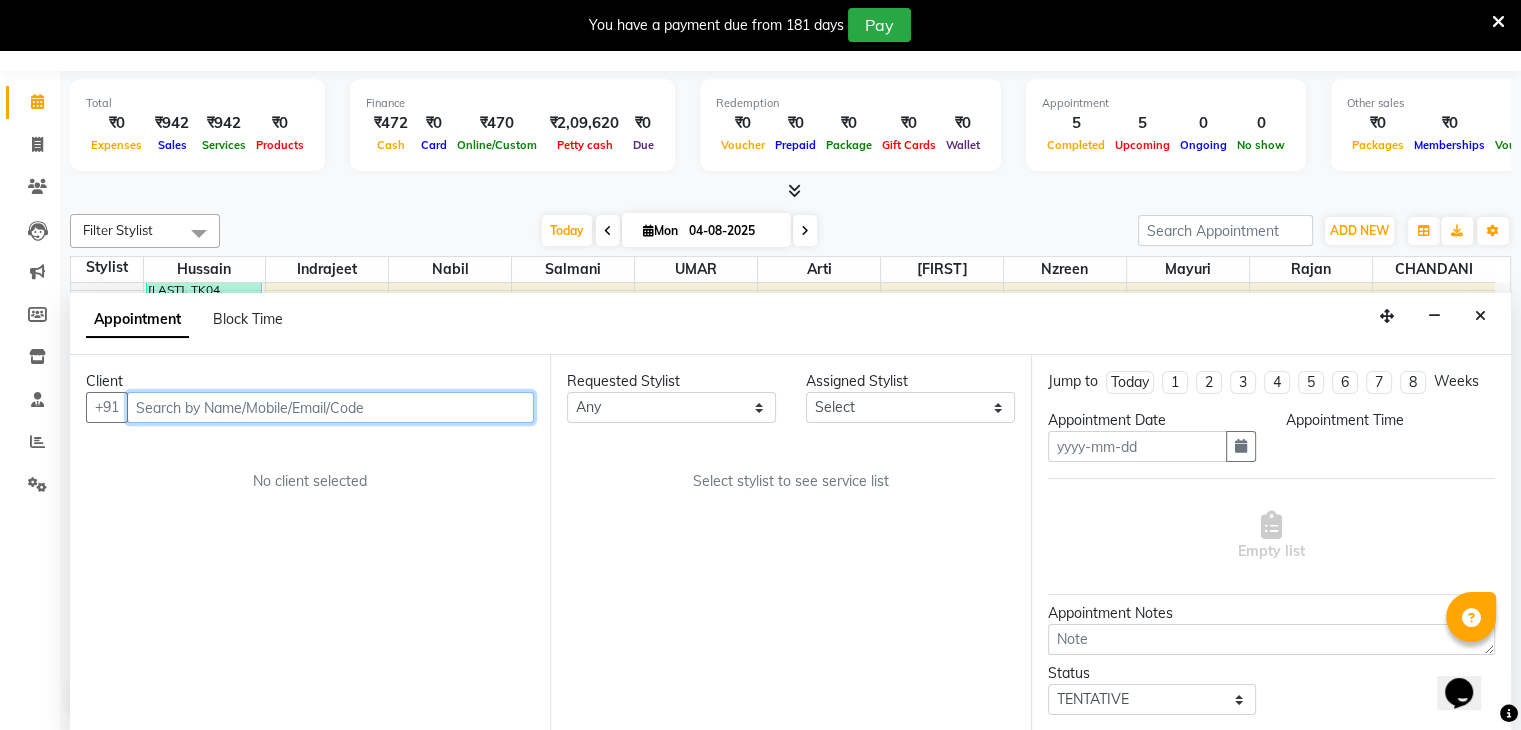 type on "04-08-2025" 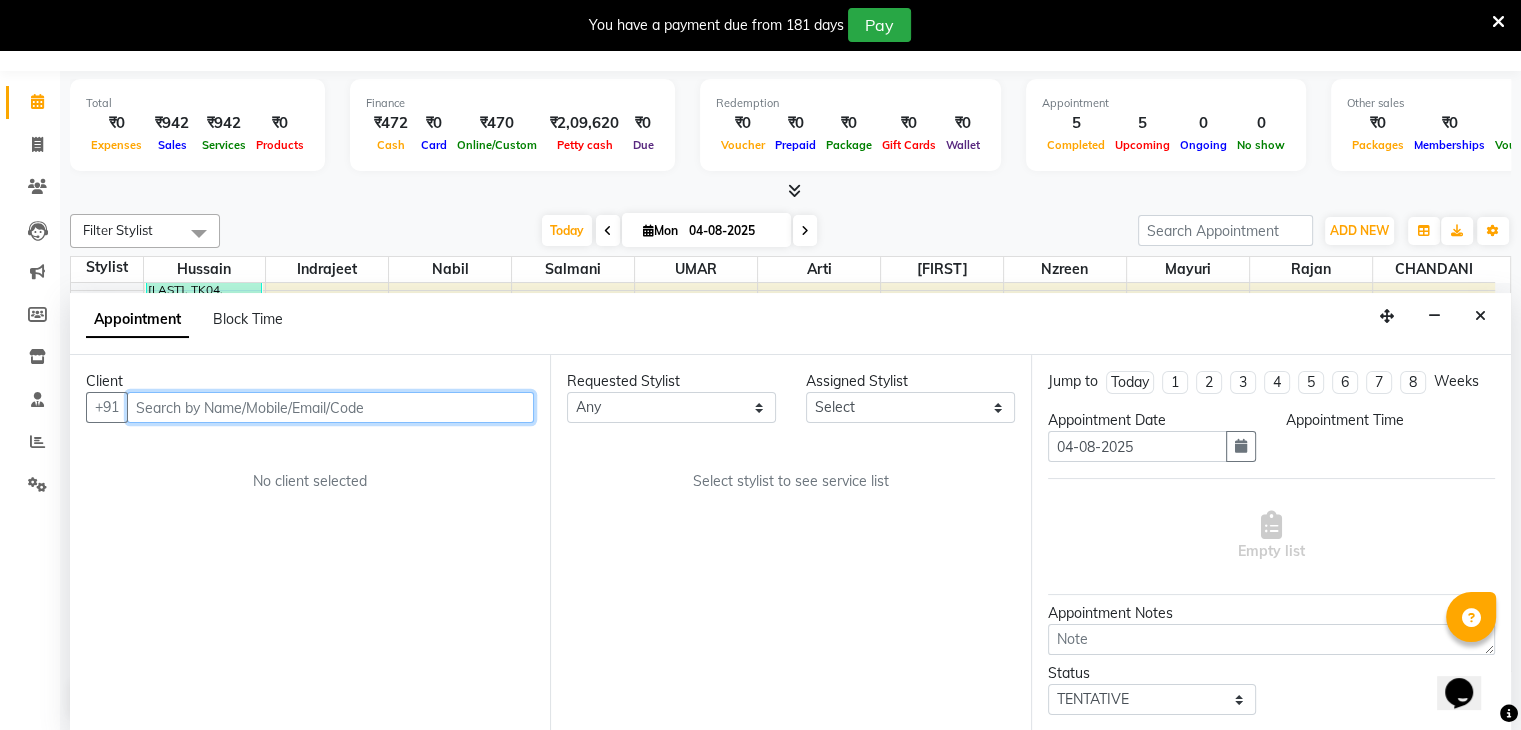 select on "confirm booking" 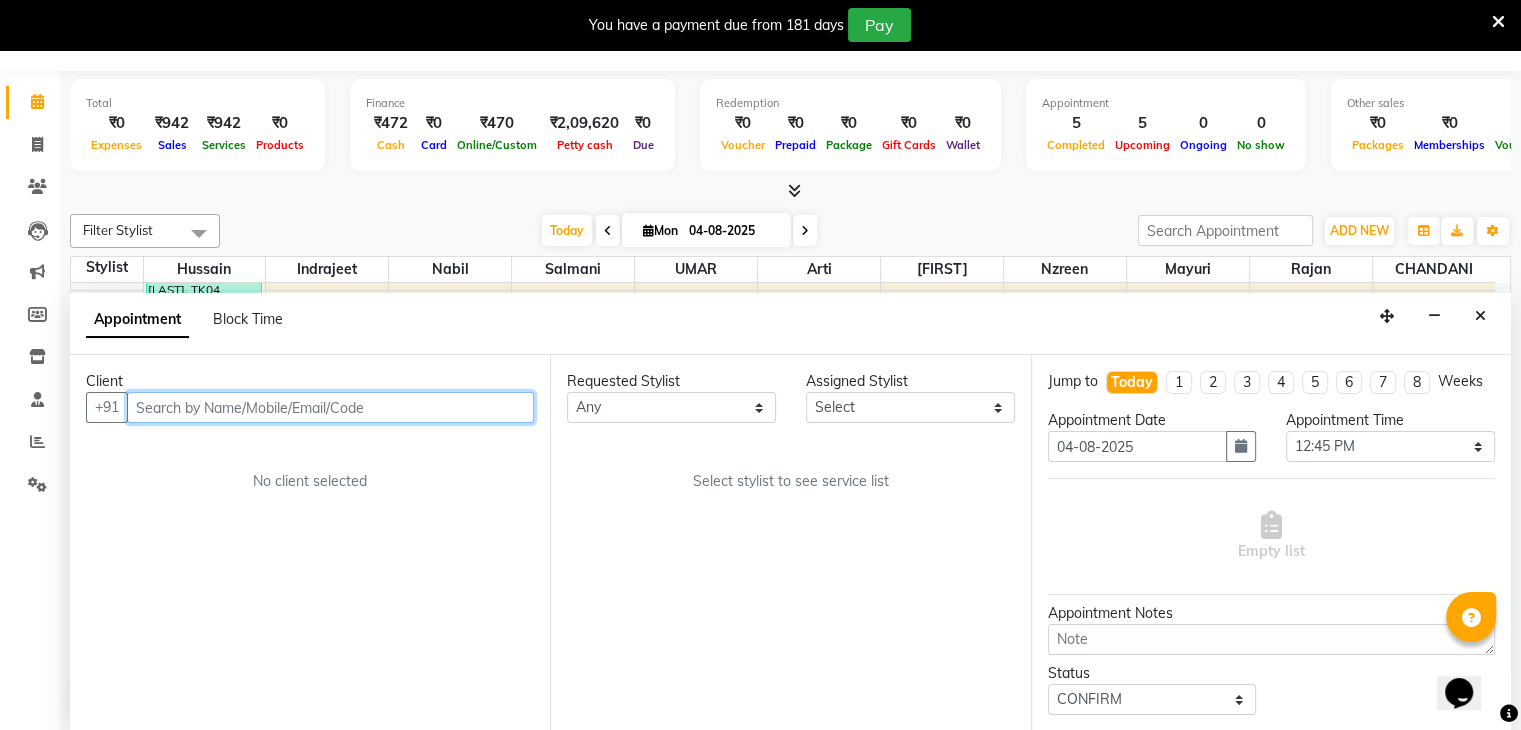 select on "68895" 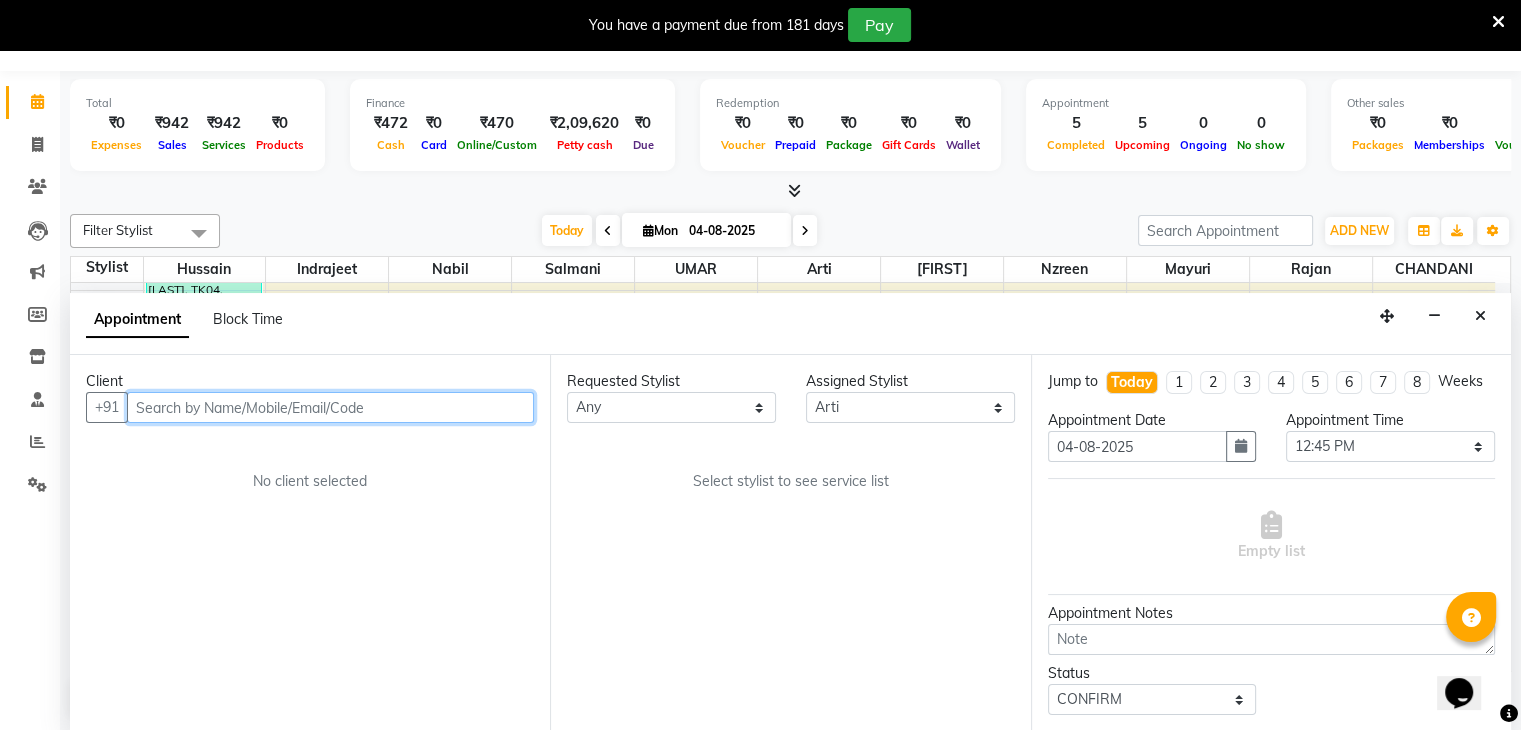 scroll, scrollTop: 699, scrollLeft: 0, axis: vertical 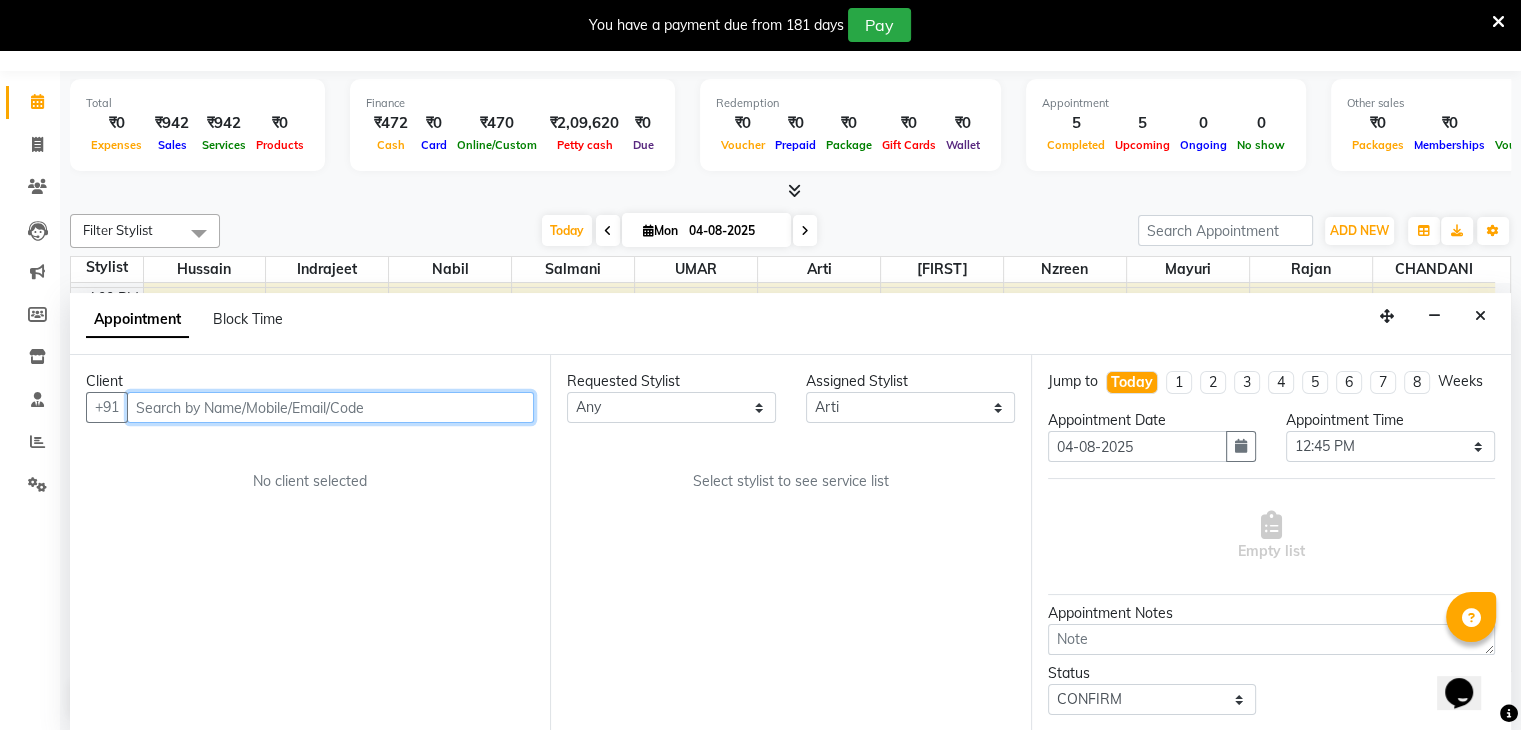 select on "3843" 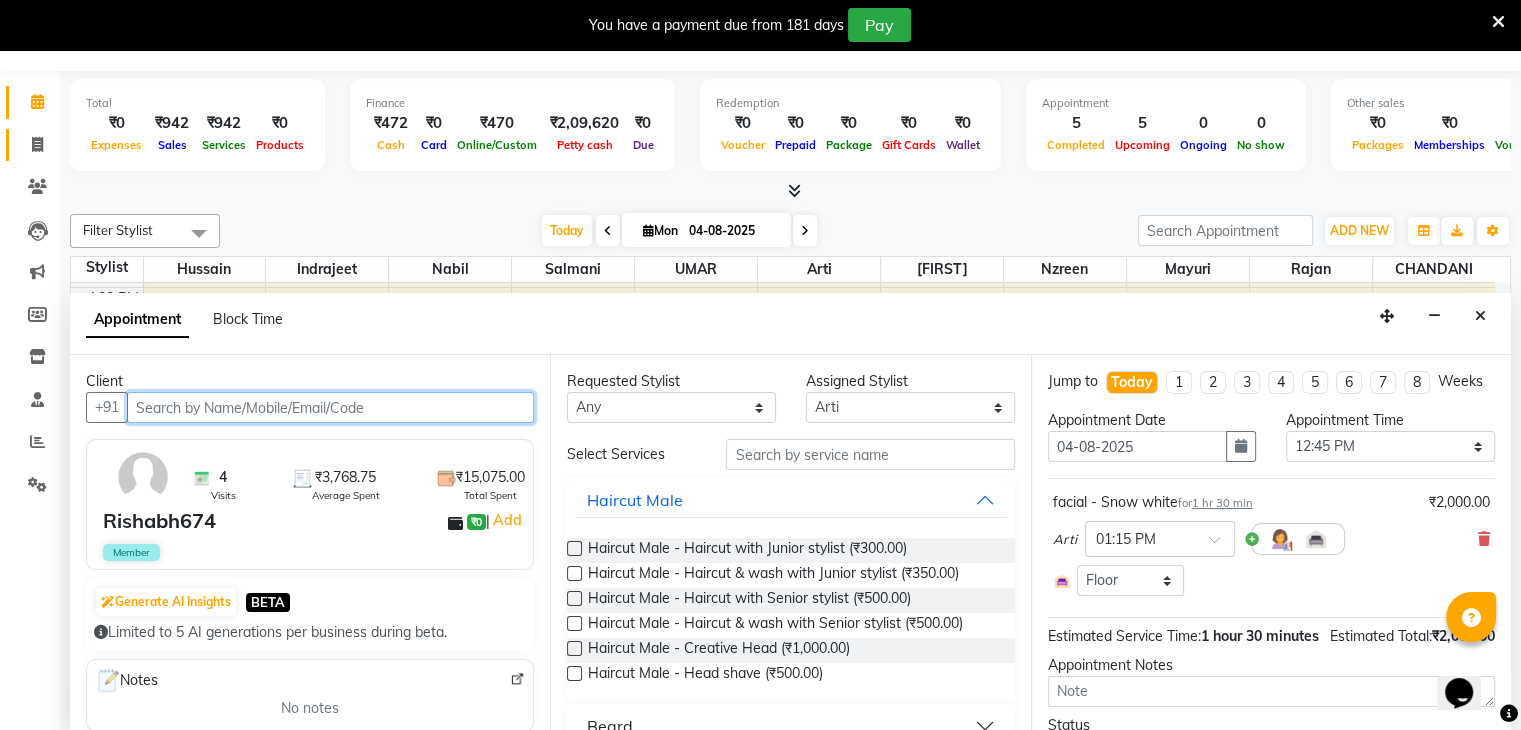 select on "3843" 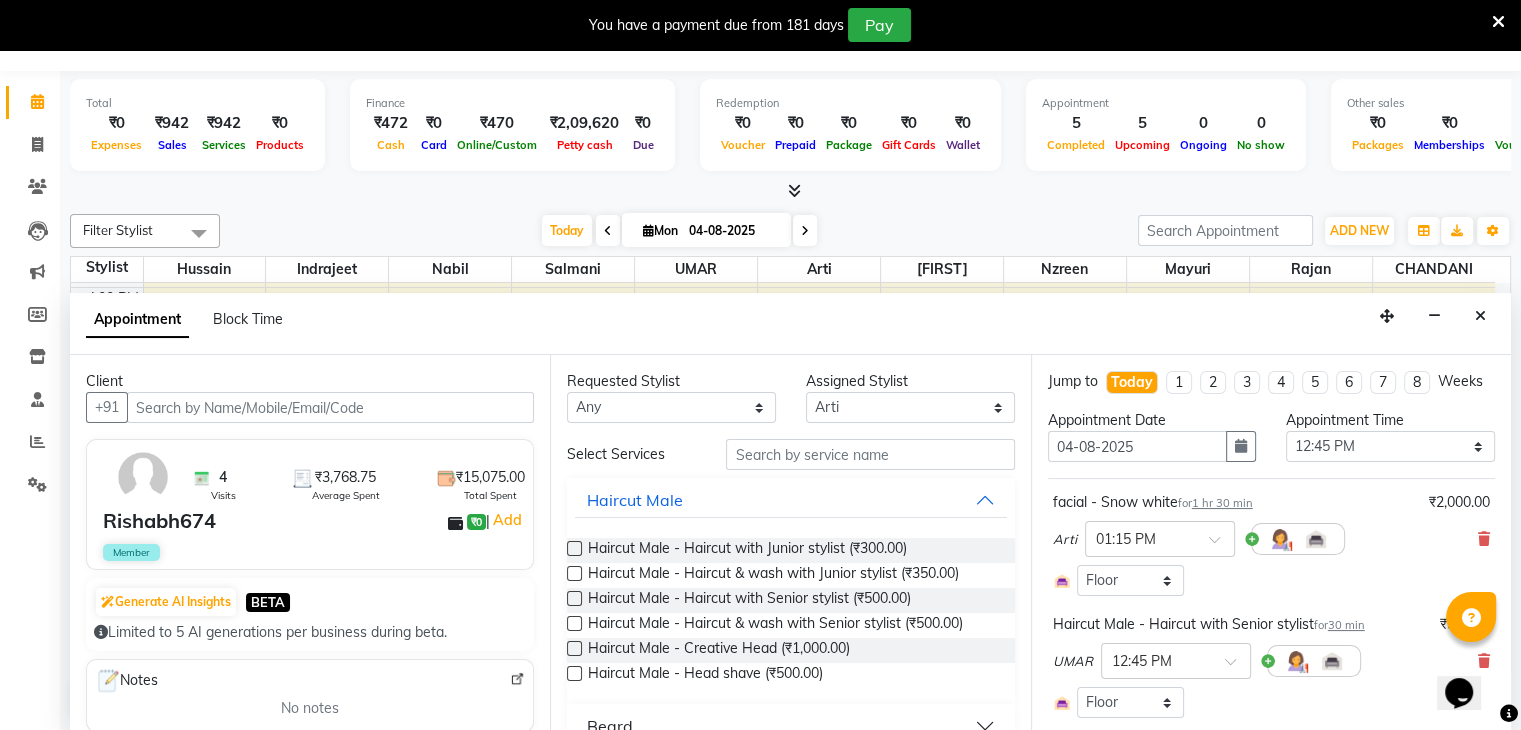 click on "Calendar" 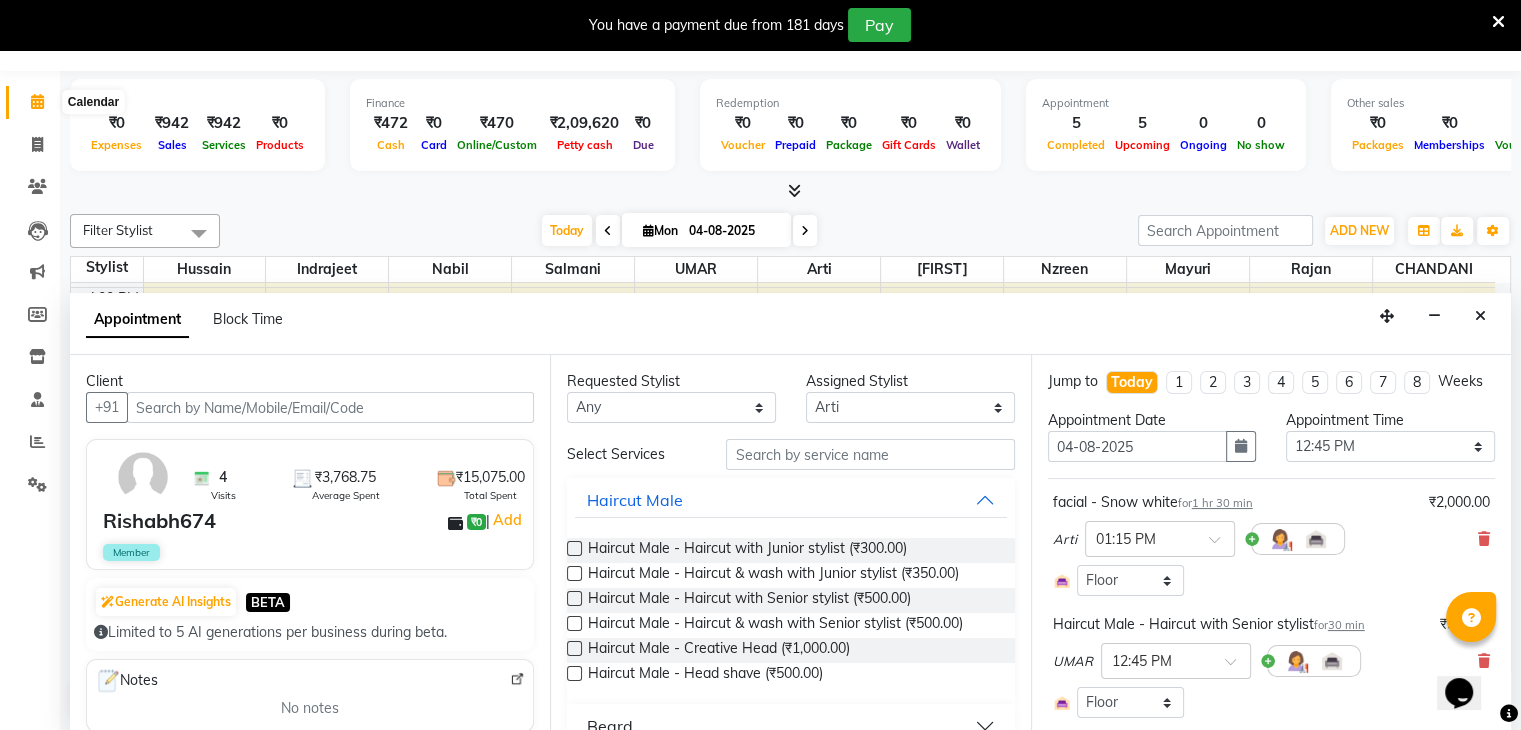 click 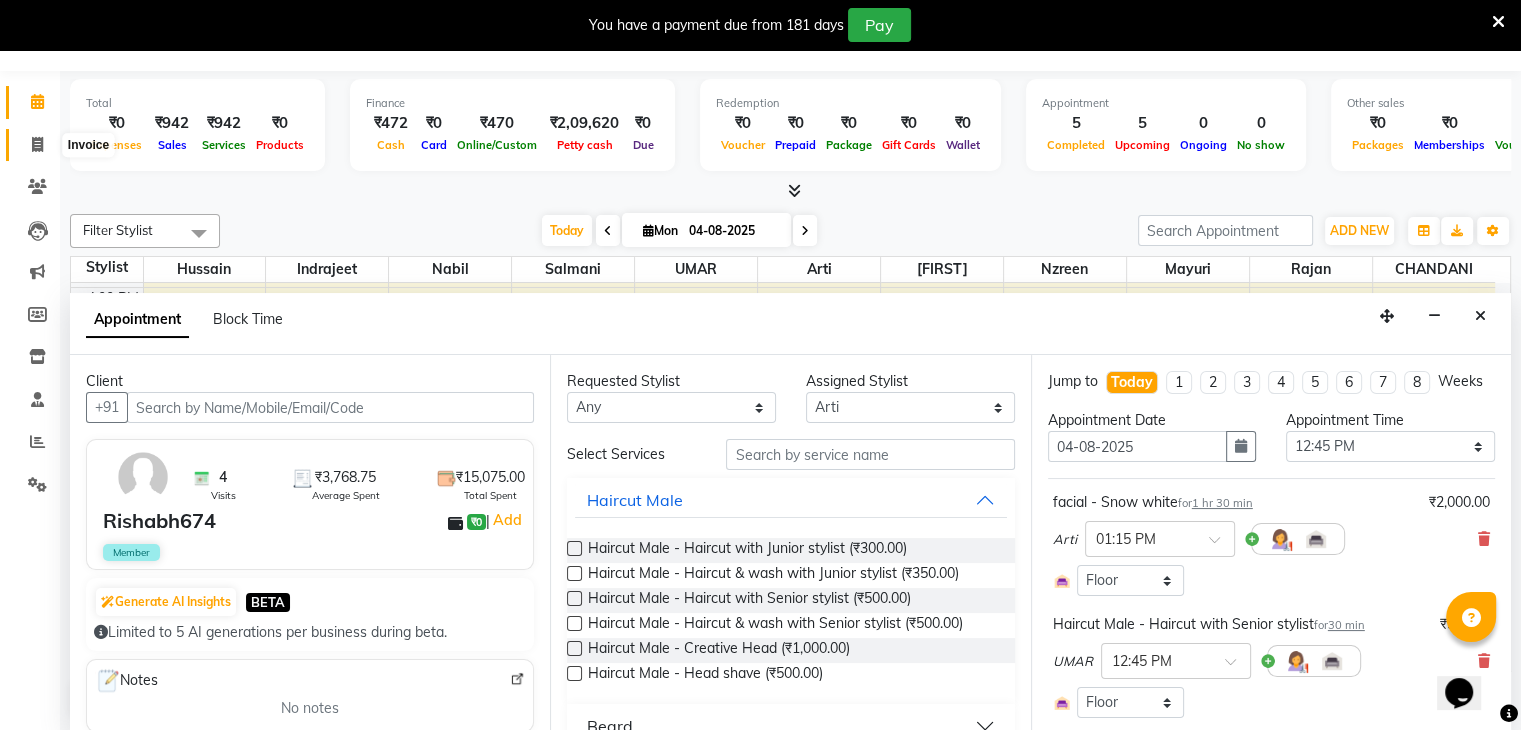 click 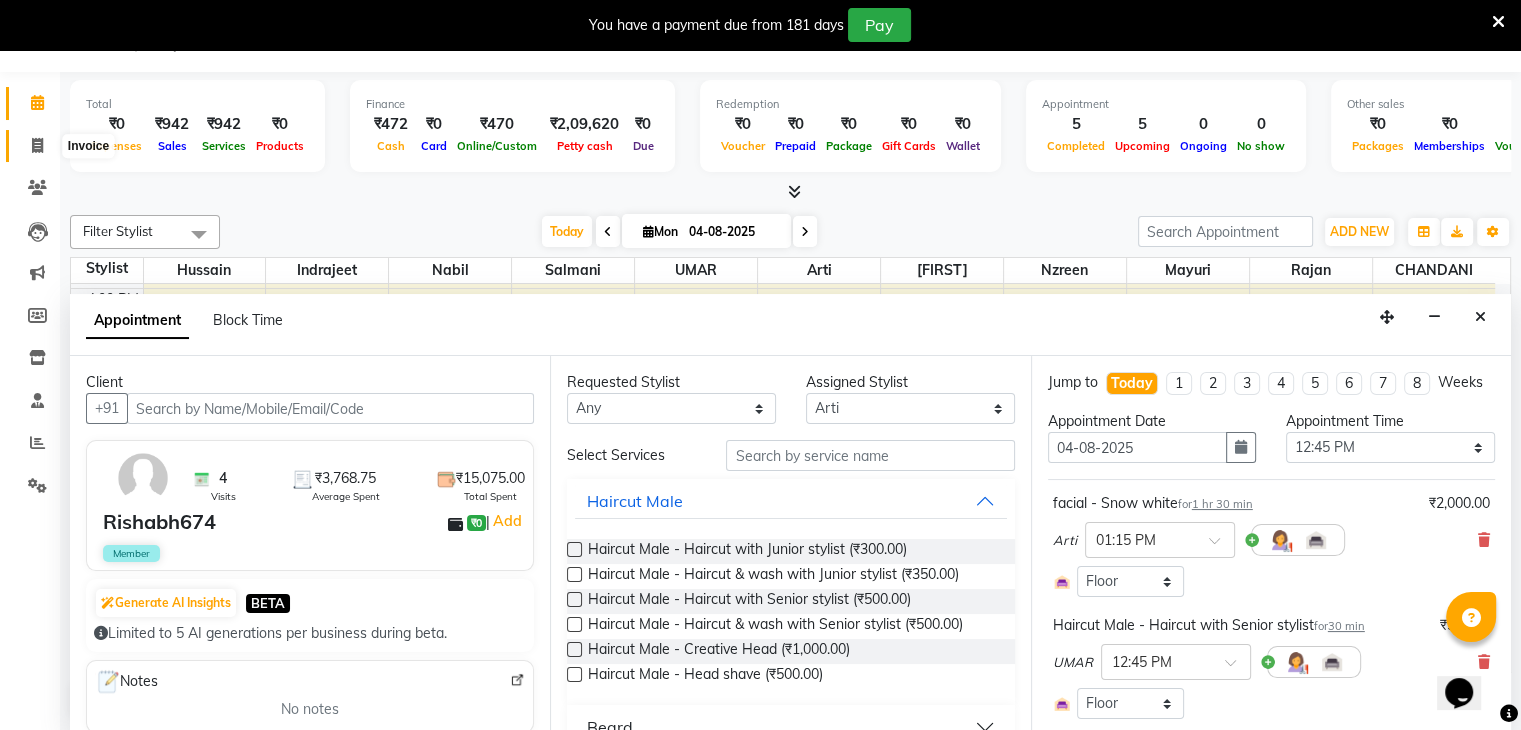 select on "7658" 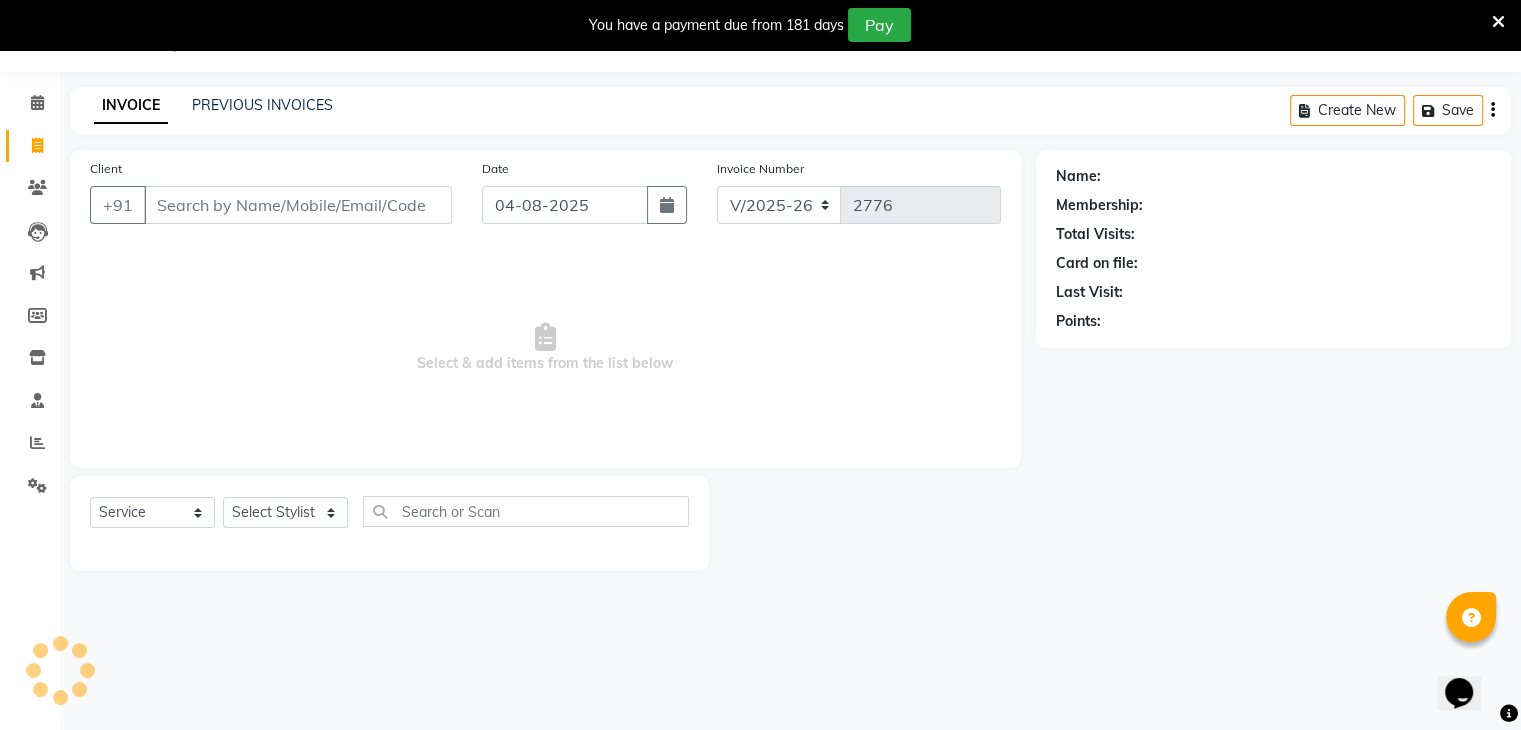 scroll, scrollTop: 0, scrollLeft: 0, axis: both 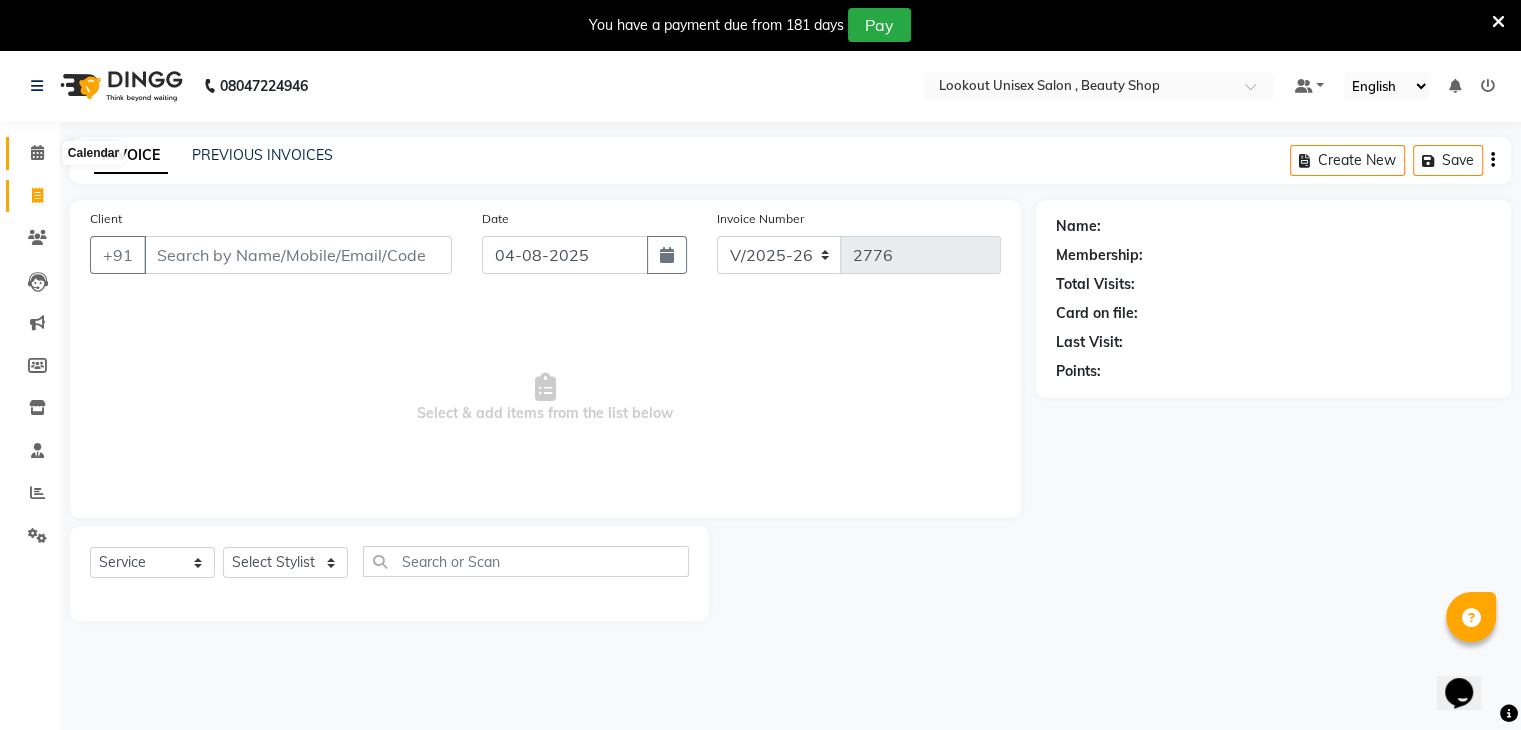 click 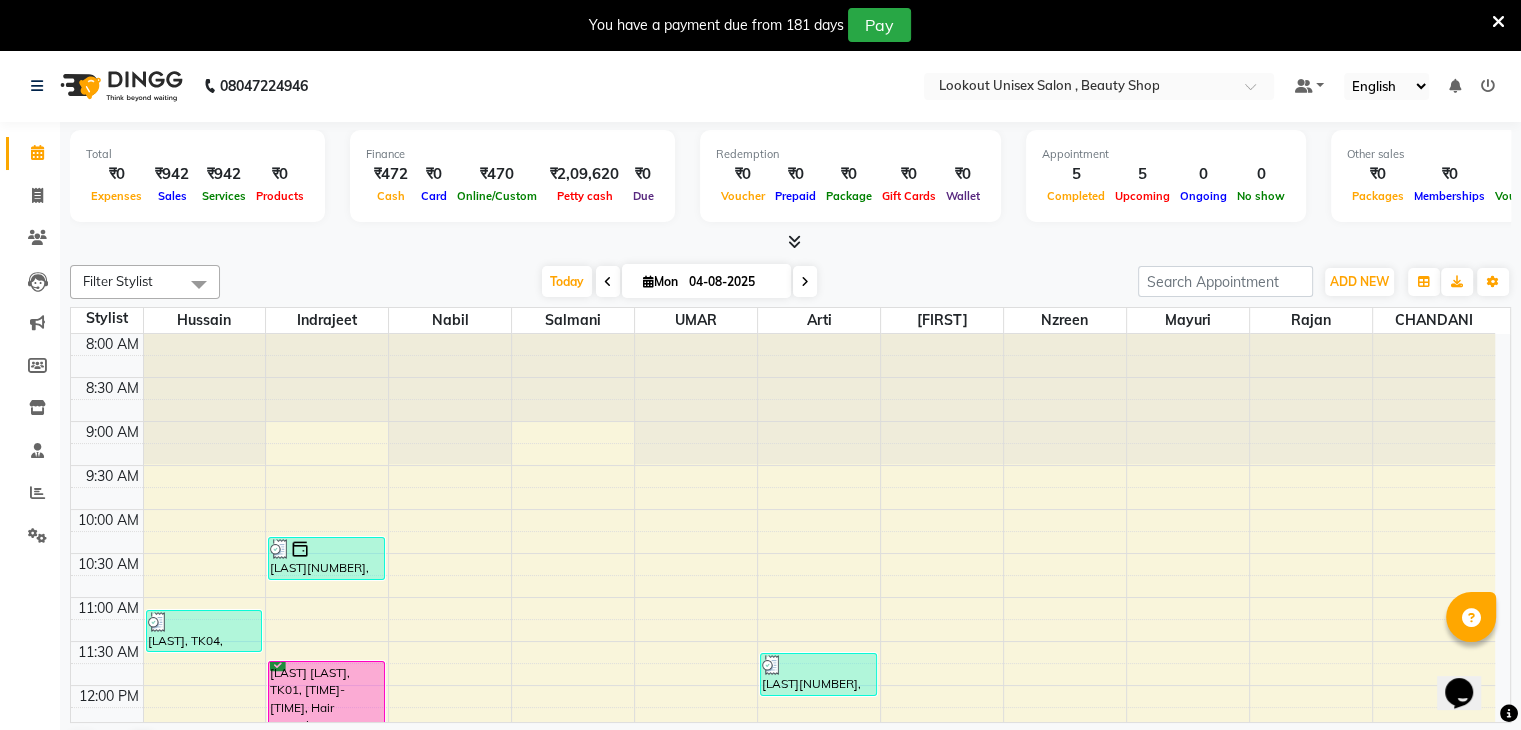 drag, startPoint x: 477, startPoint y: 460, endPoint x: 594, endPoint y: 443, distance: 118.22859 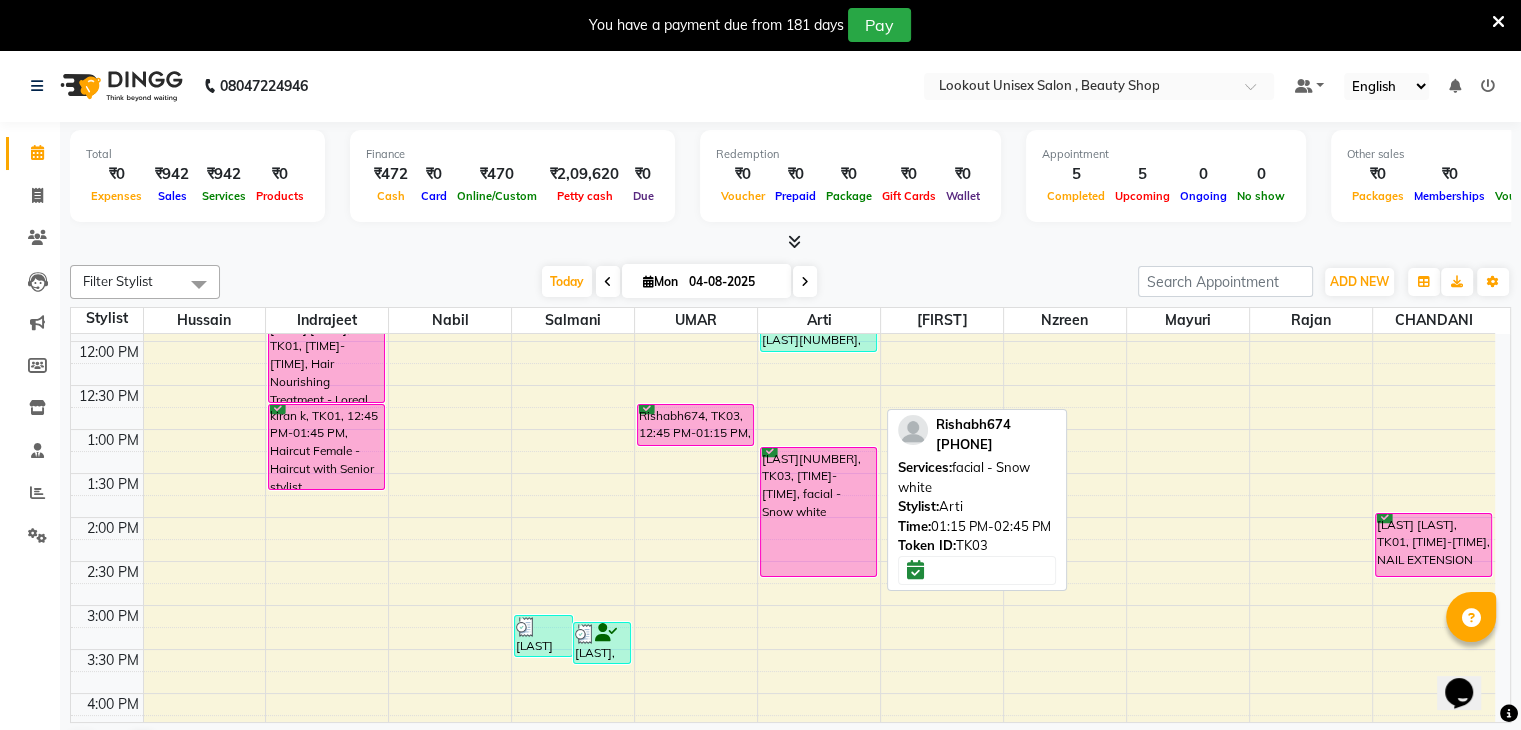 scroll, scrollTop: 300, scrollLeft: 0, axis: vertical 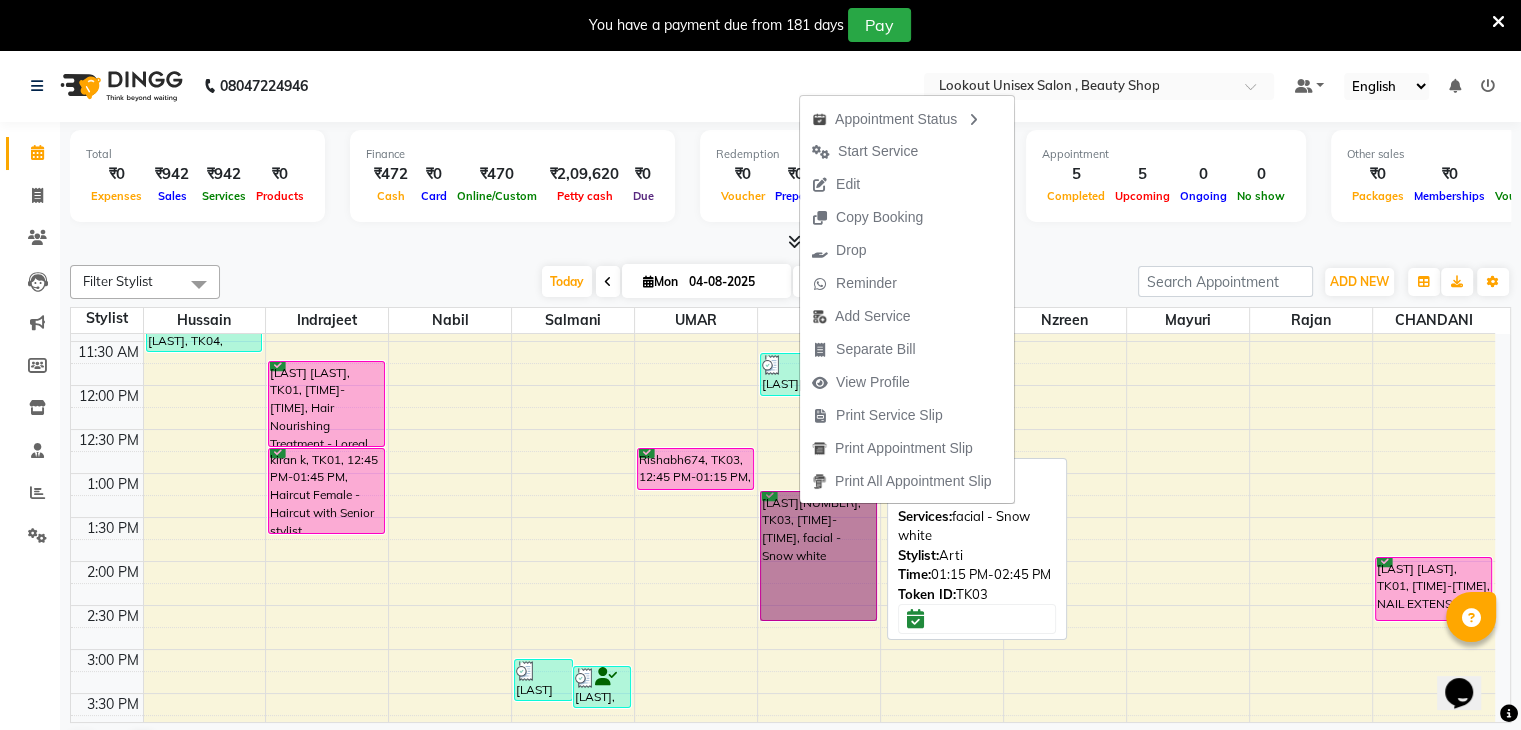 click on "Rishabh674, TK03, 01:15 PM-02:45 PM, facial - Snow white" at bounding box center [818, 556] 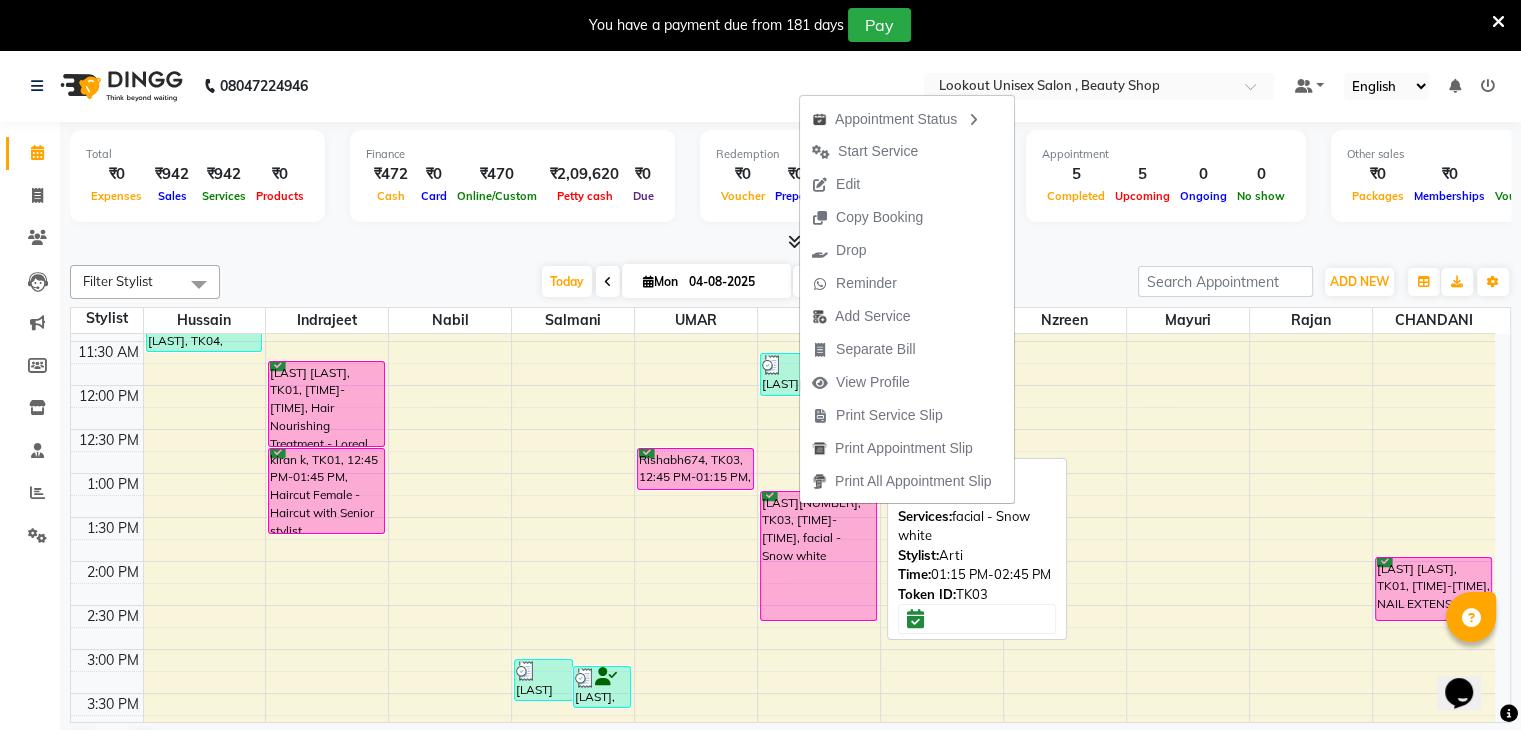 select on "6" 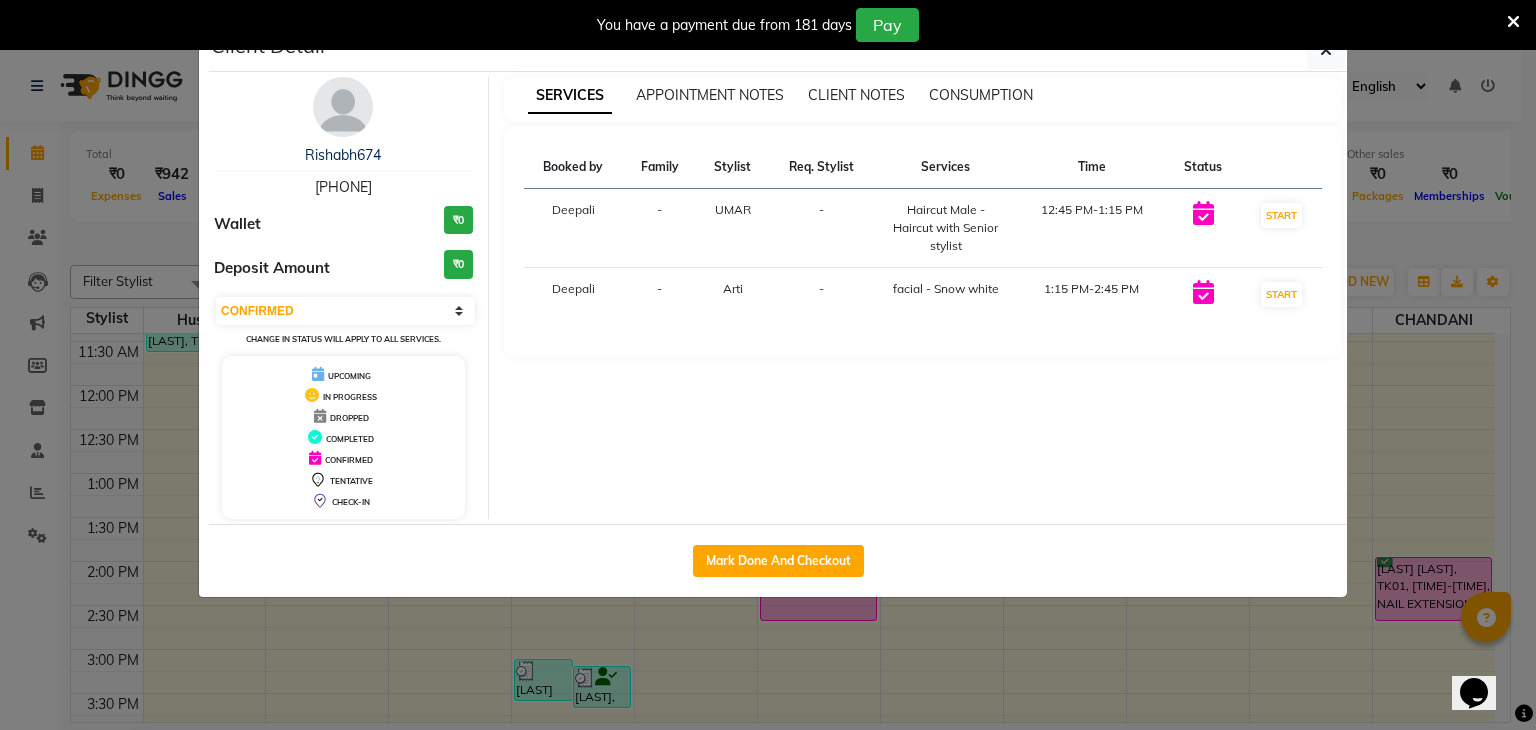 drag, startPoint x: 296, startPoint y: 177, endPoint x: 394, endPoint y: 185, distance: 98.32599 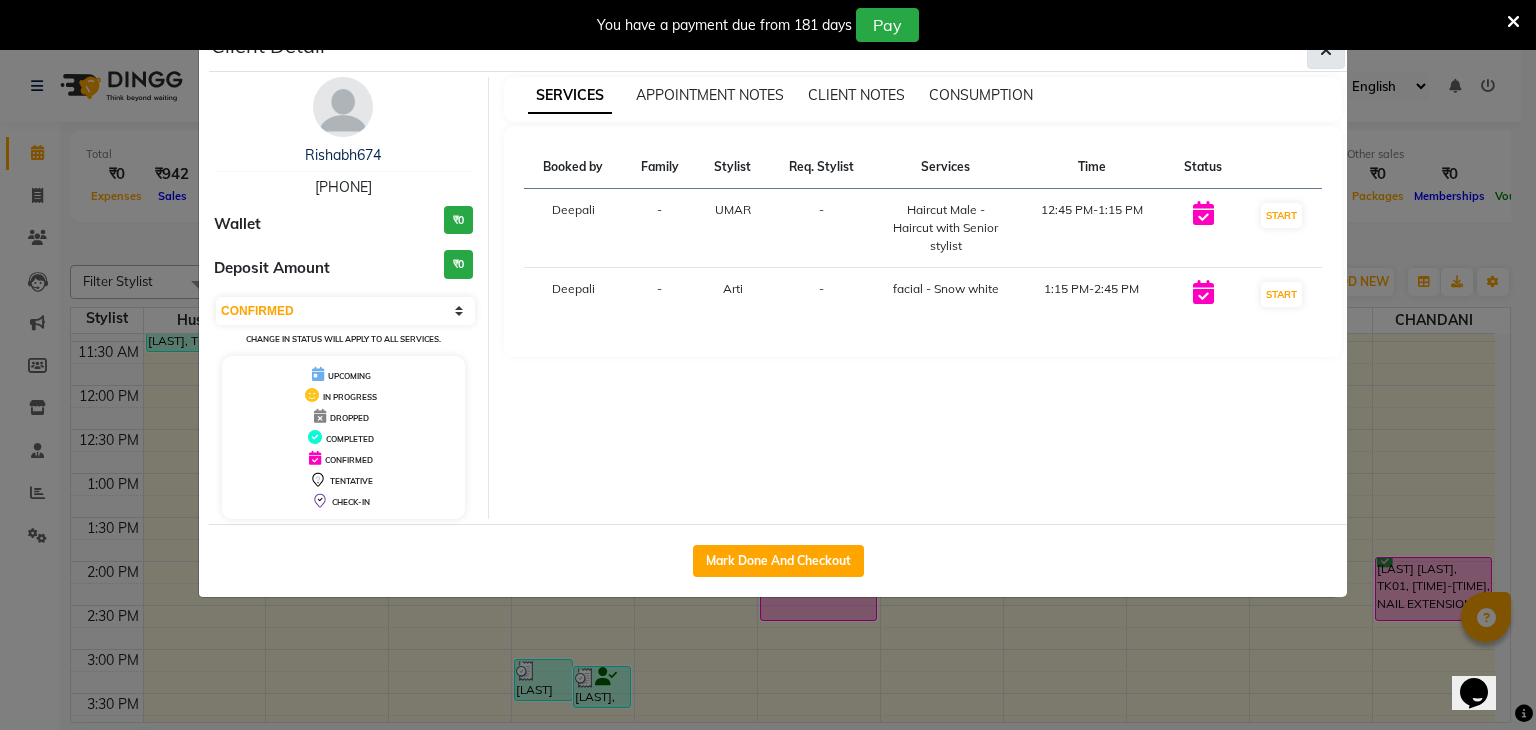 click 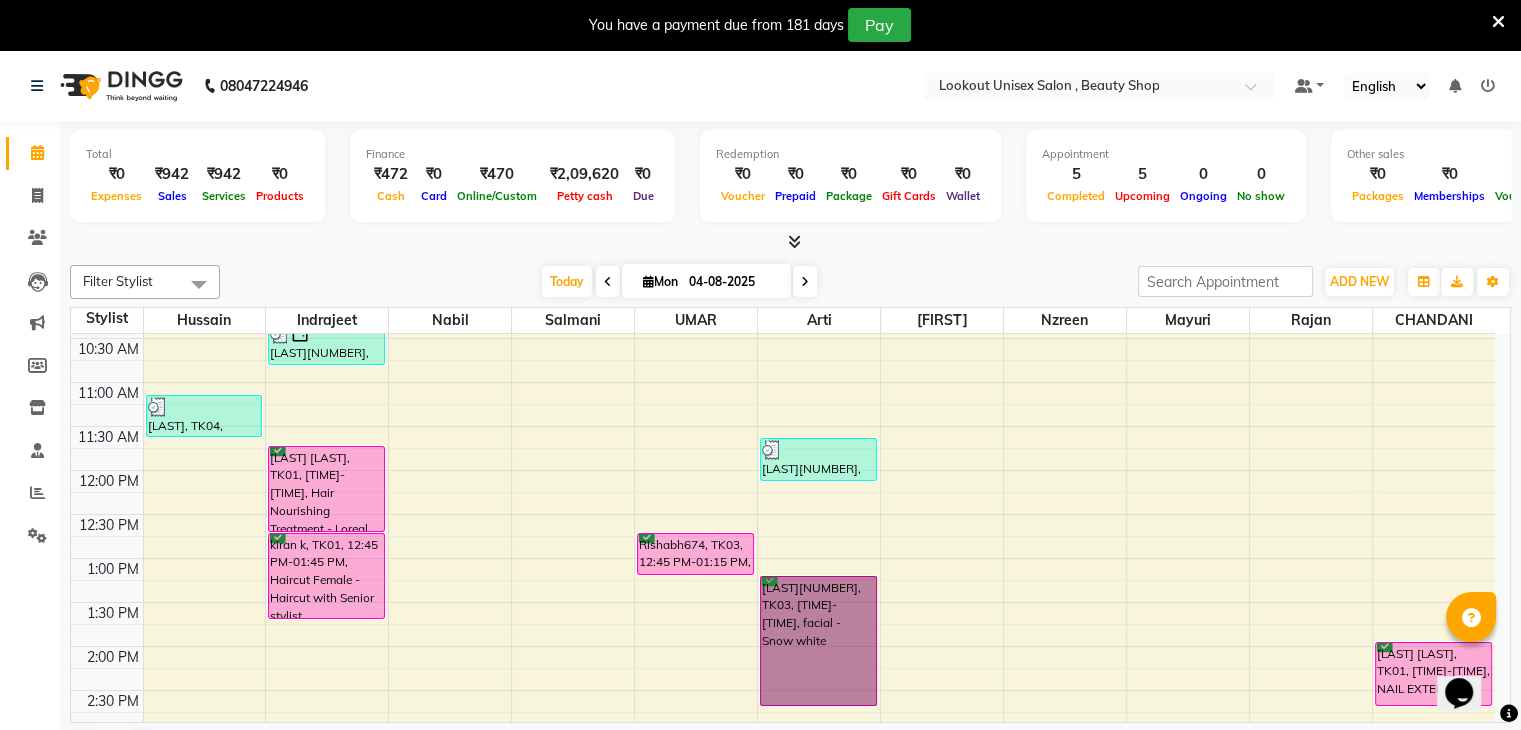 scroll, scrollTop: 200, scrollLeft: 0, axis: vertical 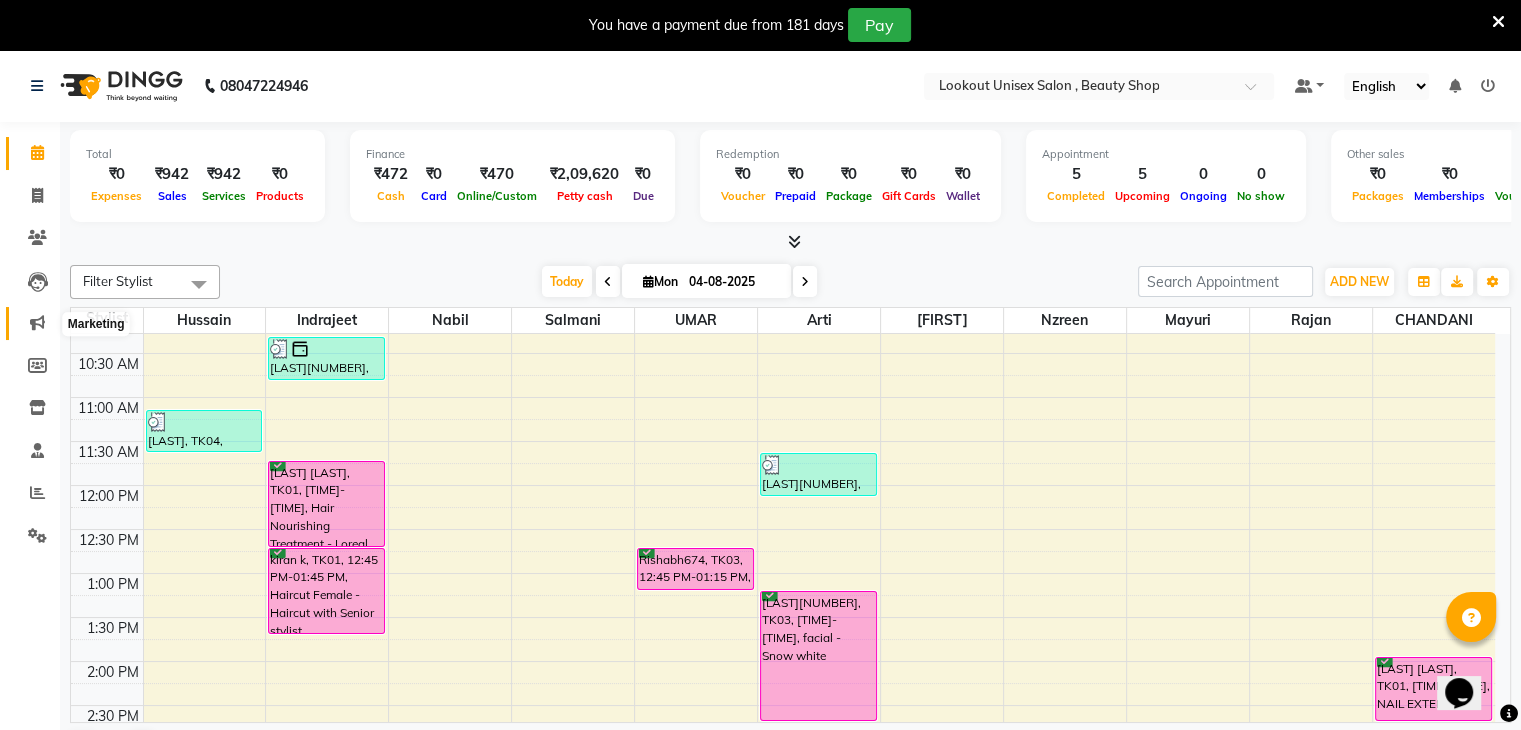click 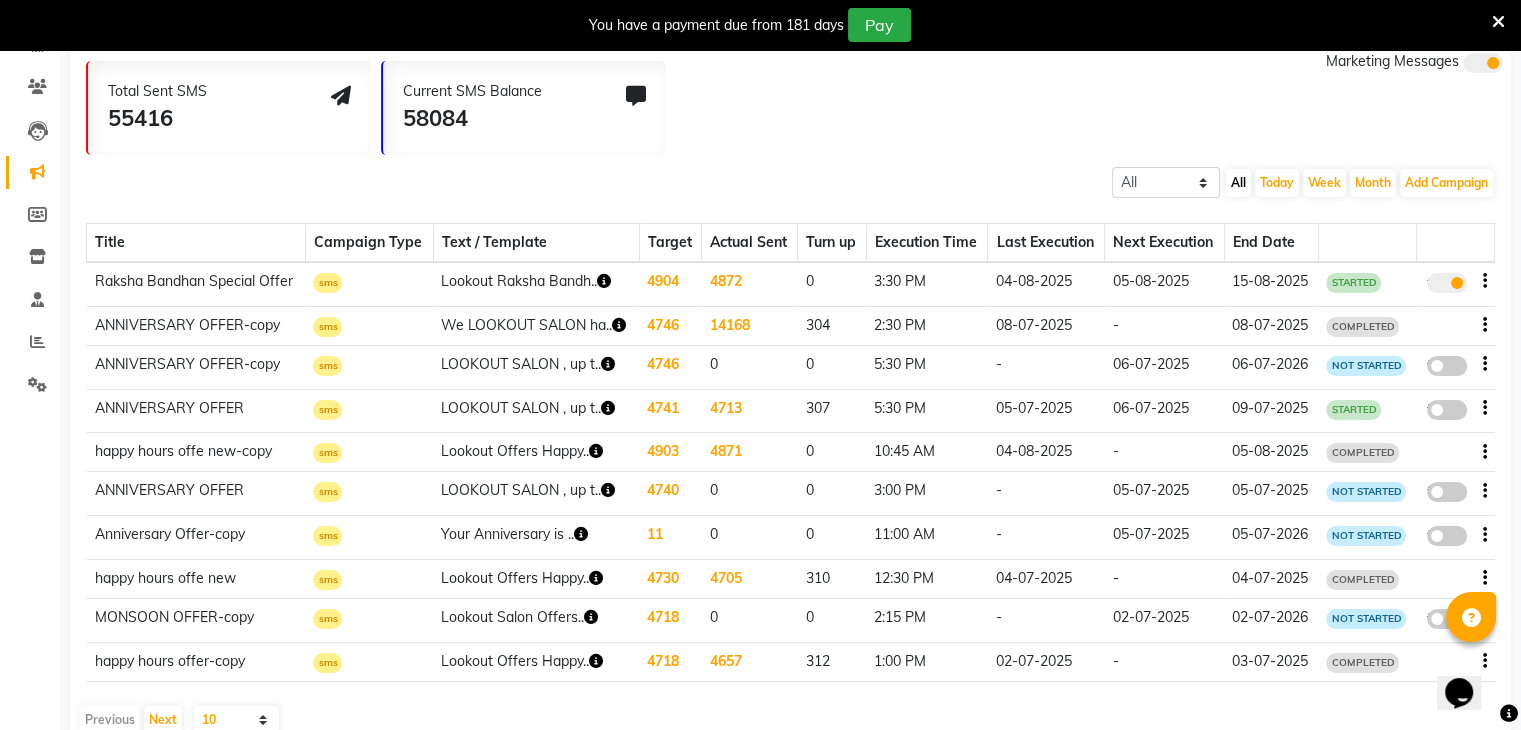 scroll, scrollTop: 198, scrollLeft: 0, axis: vertical 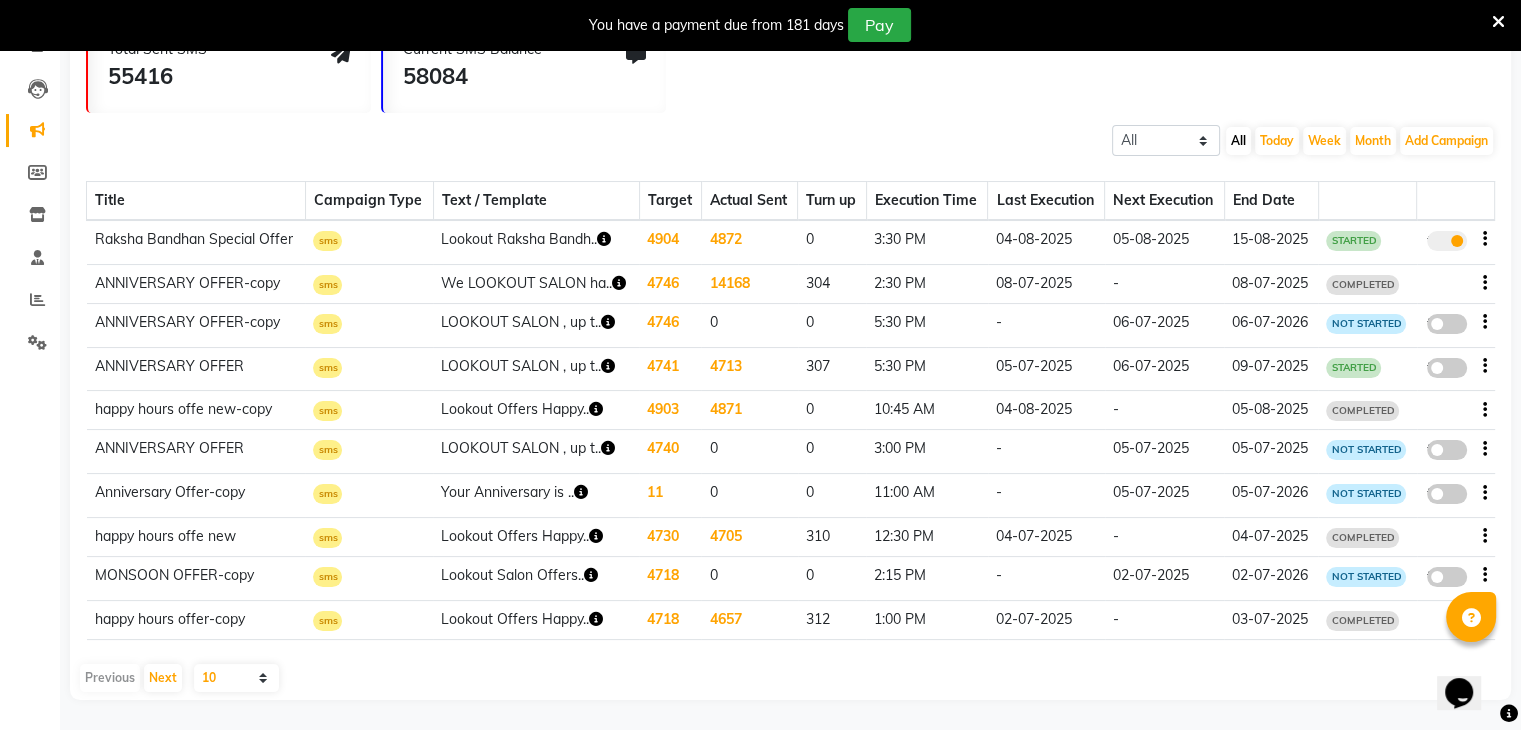 click on "STARTED" 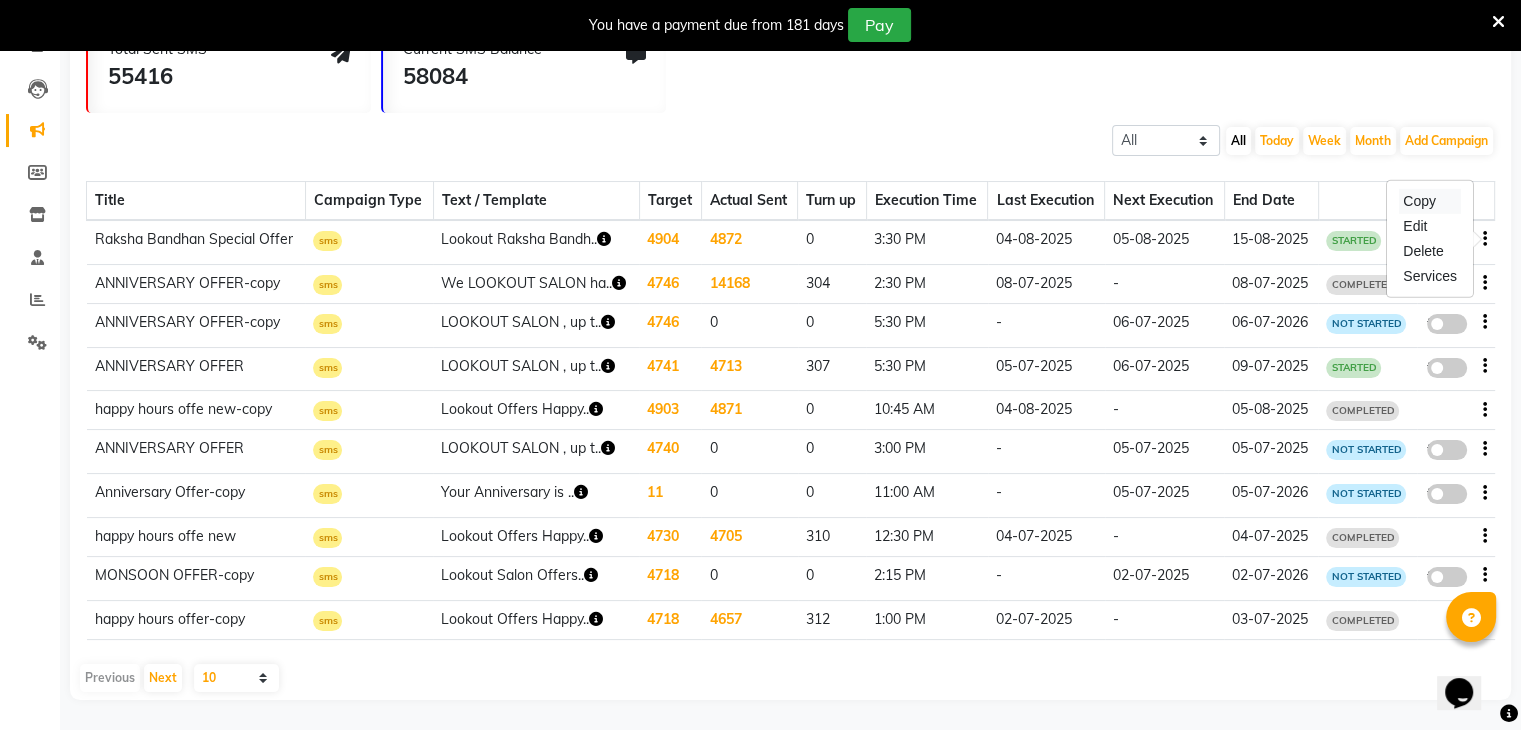 click on "Copy" at bounding box center [1430, 201] 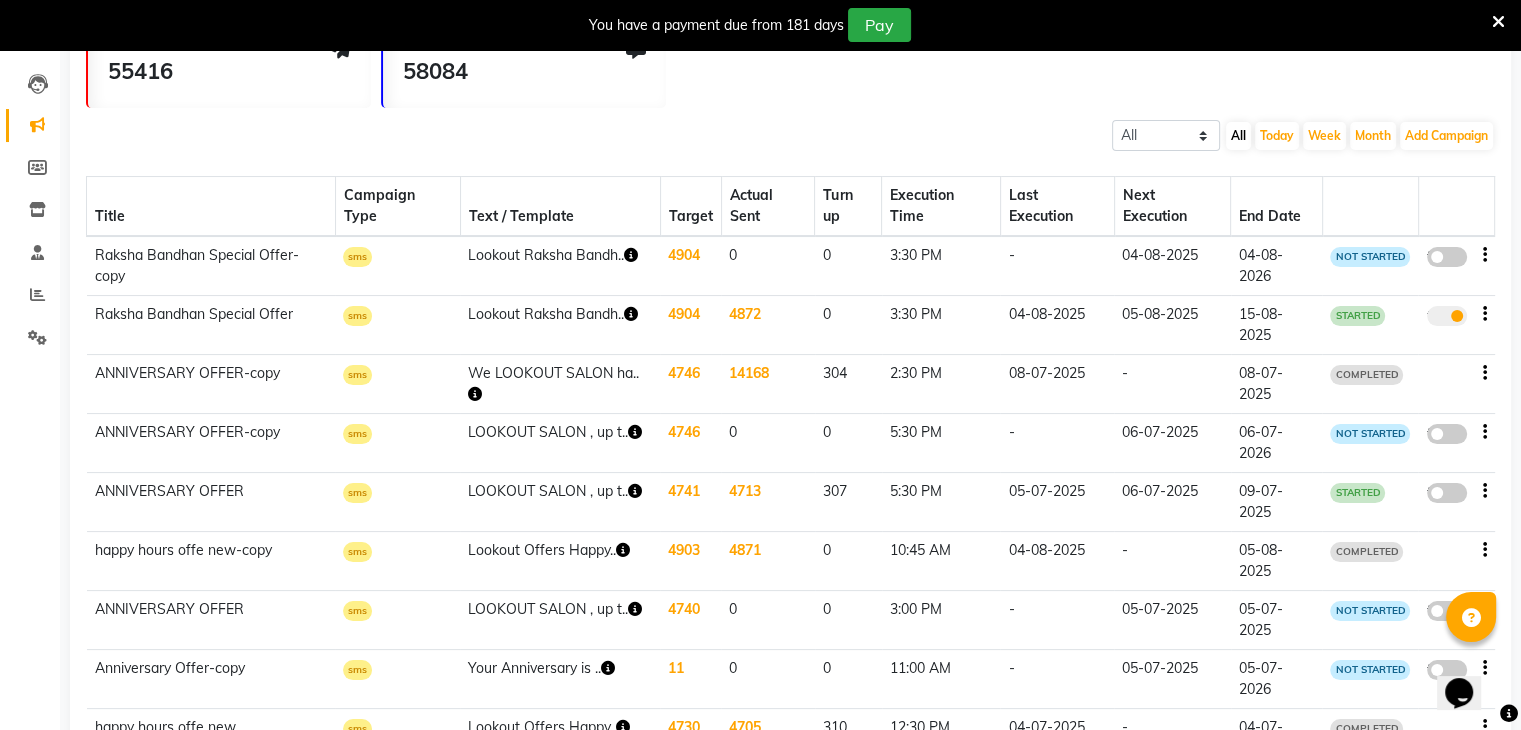 click on "false" 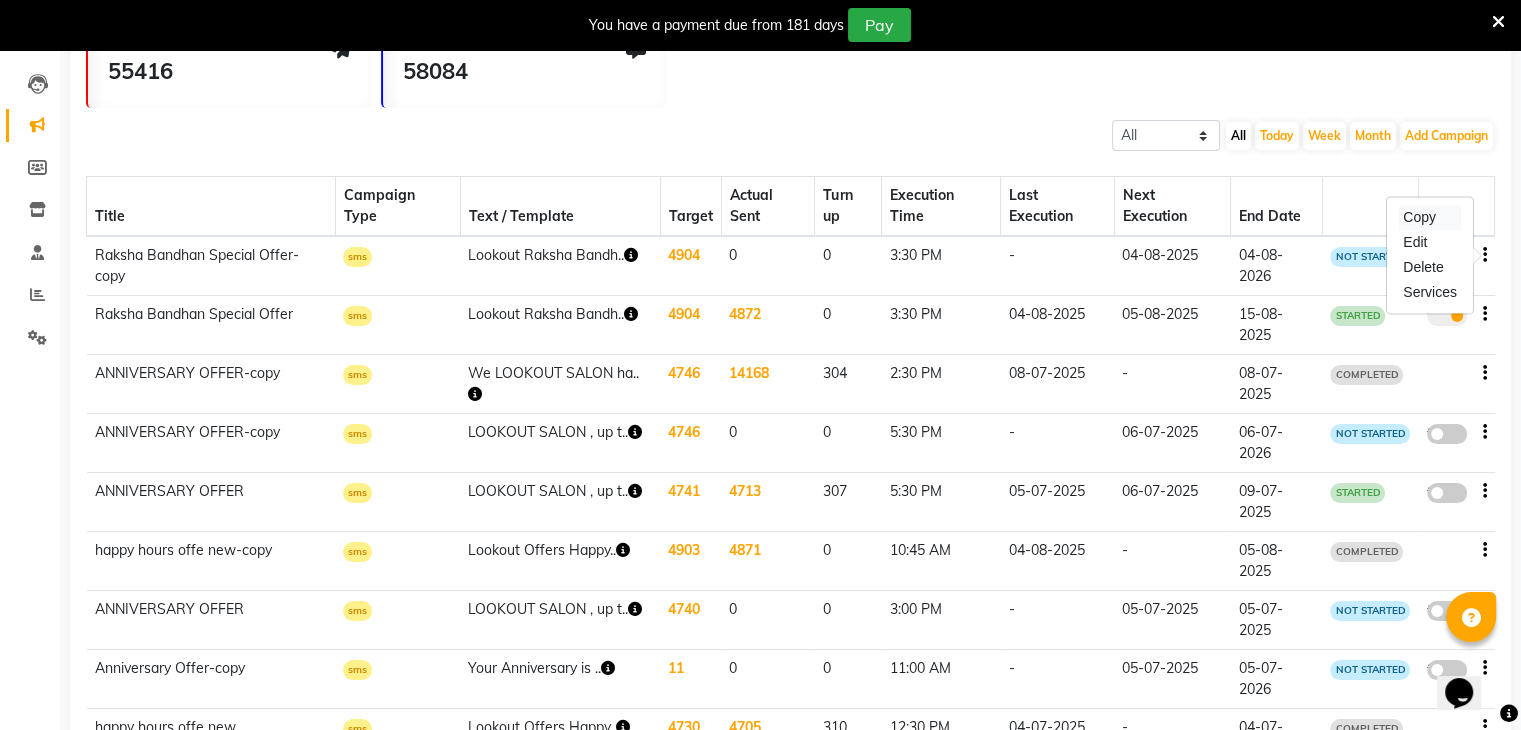 click on "Copy" at bounding box center (1430, 217) 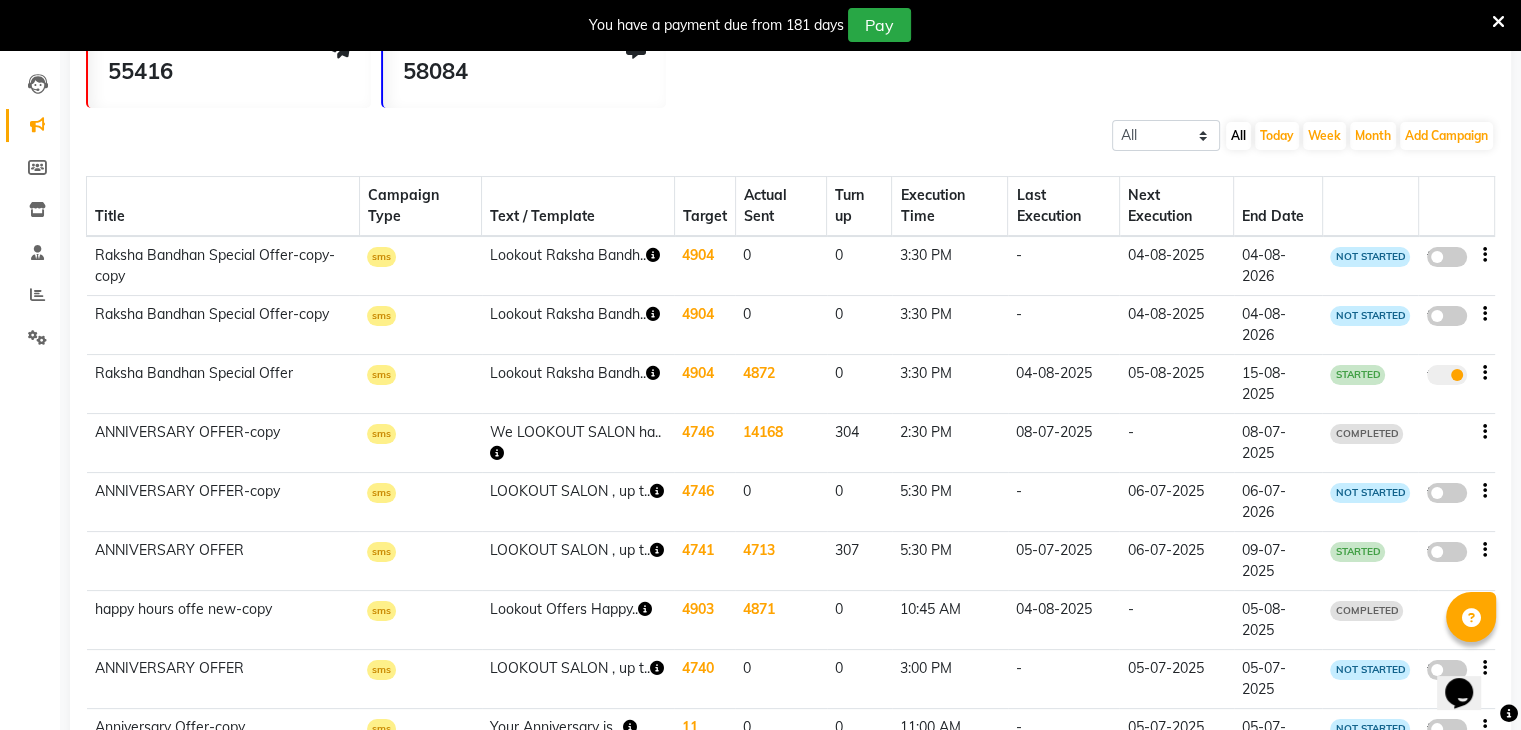 click 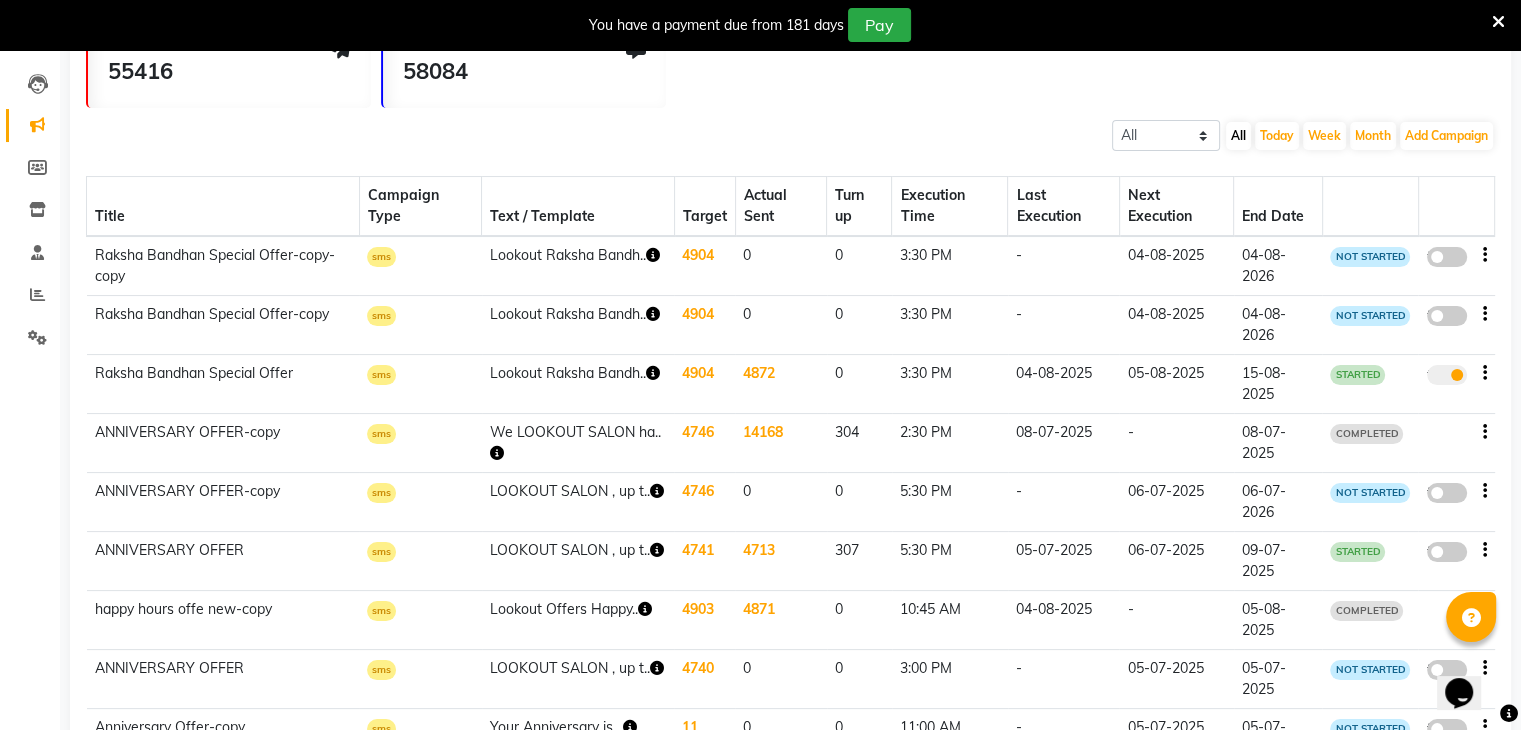 click on "false" 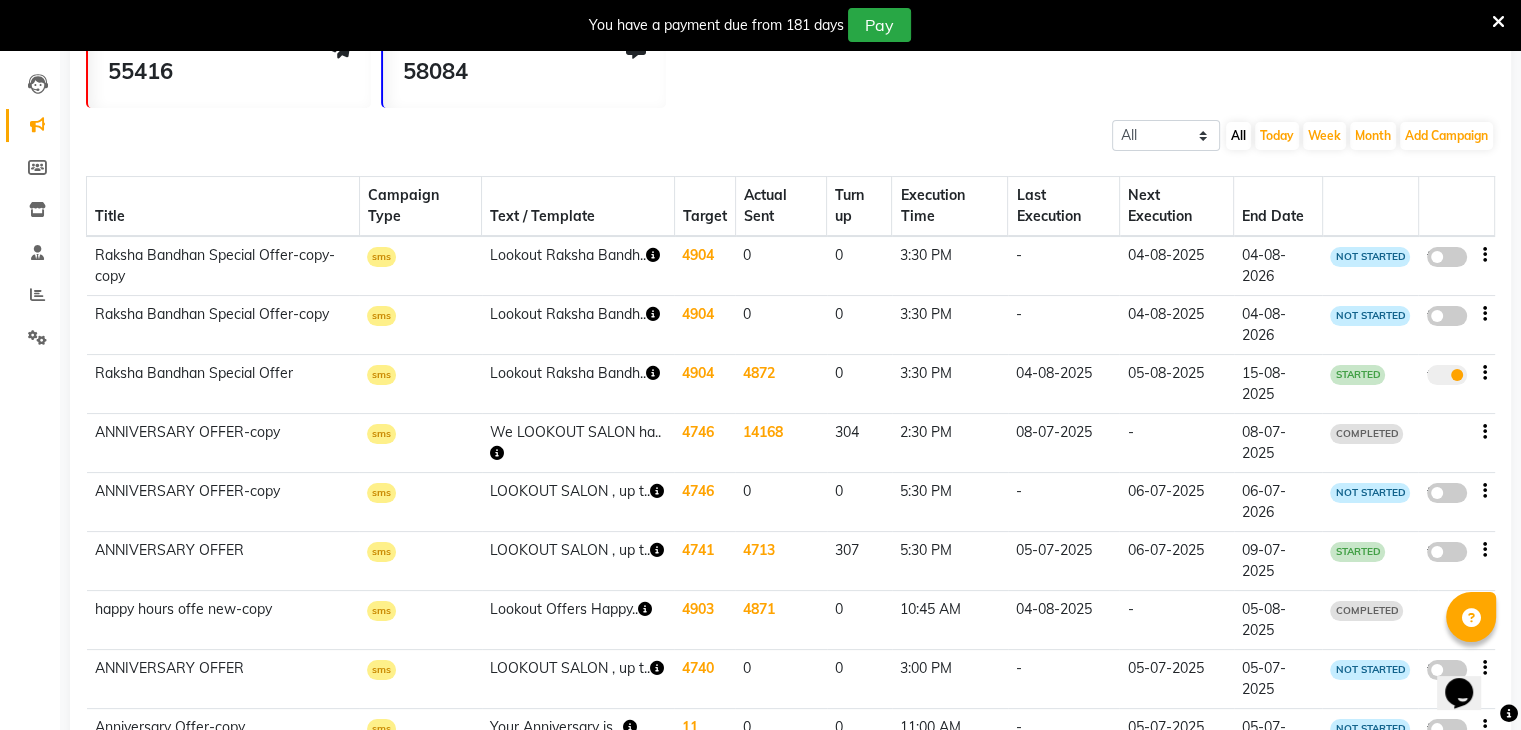 select on "3" 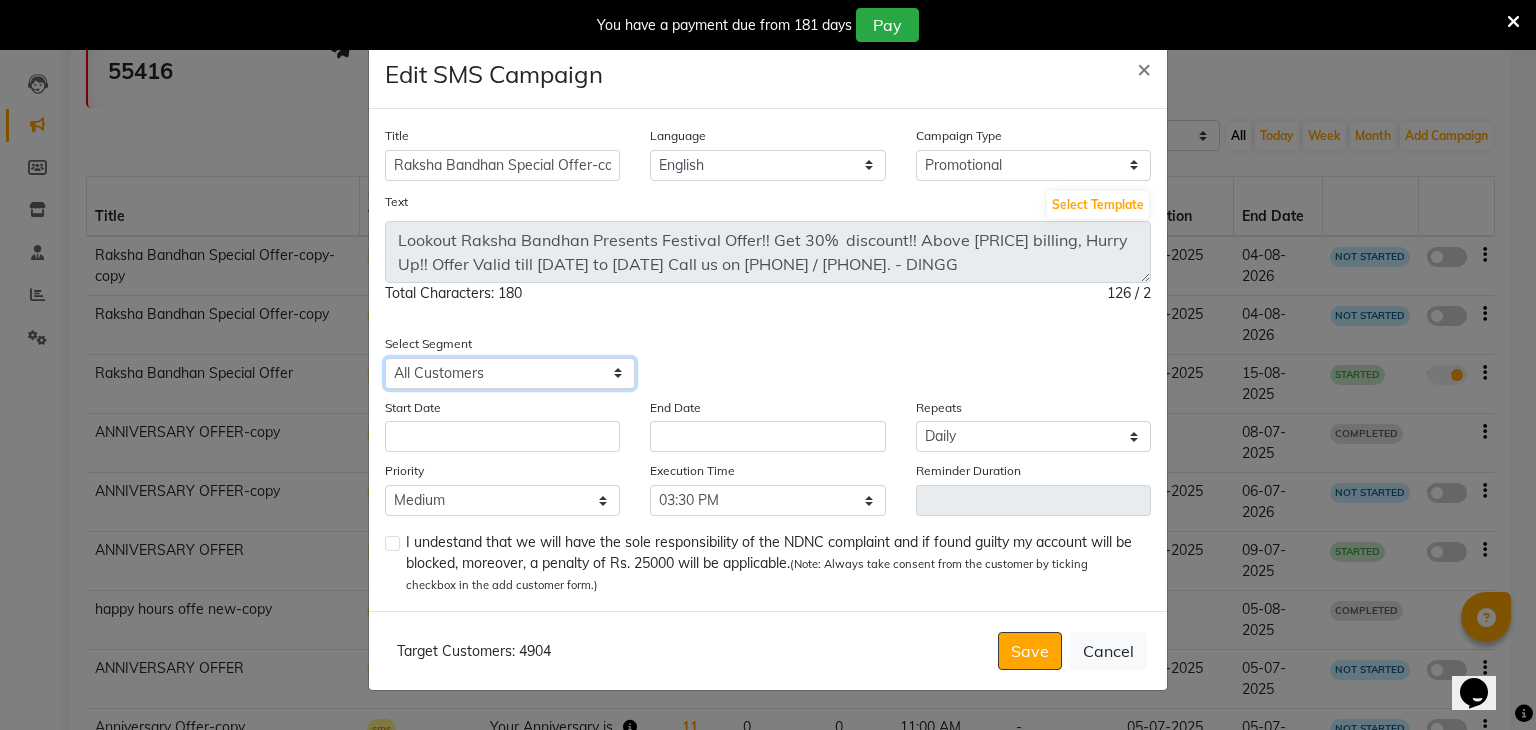 click on "Select All Customers All Male Customer All Female Customer All Members All Customers Visited in last 30 days All Customers Visited in last 60 days but not in last 30 days Inactive/Lost Customers High Ticket Customers Low Ticket Customers Frequent Customers Regular Customers New Customers All Customers with Valid Birthdays All Customers with Valid Anniversary All Customer Visited in 2020 membership  membership membership expired membership expring membershil Membership reminder" at bounding box center (510, 373) 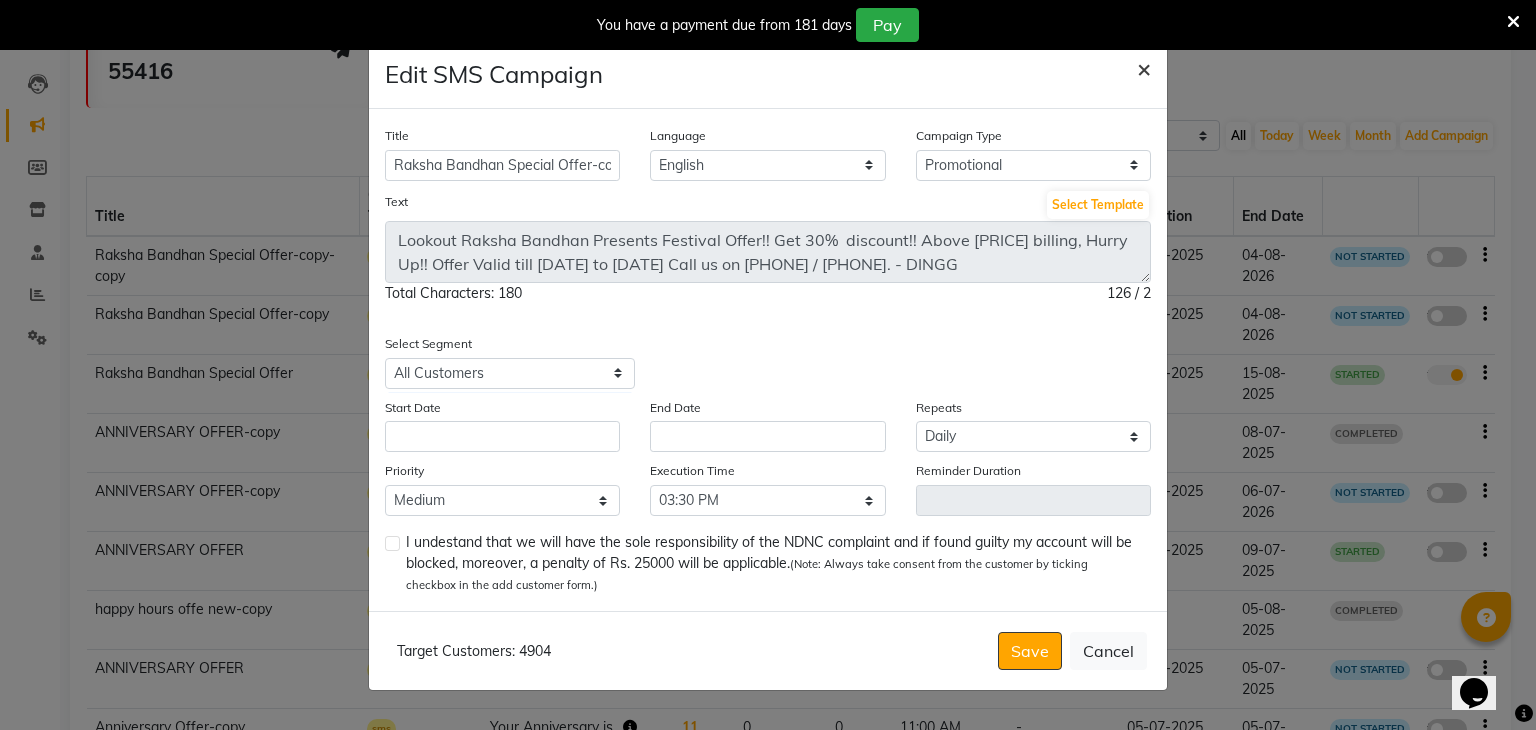 click on "×" 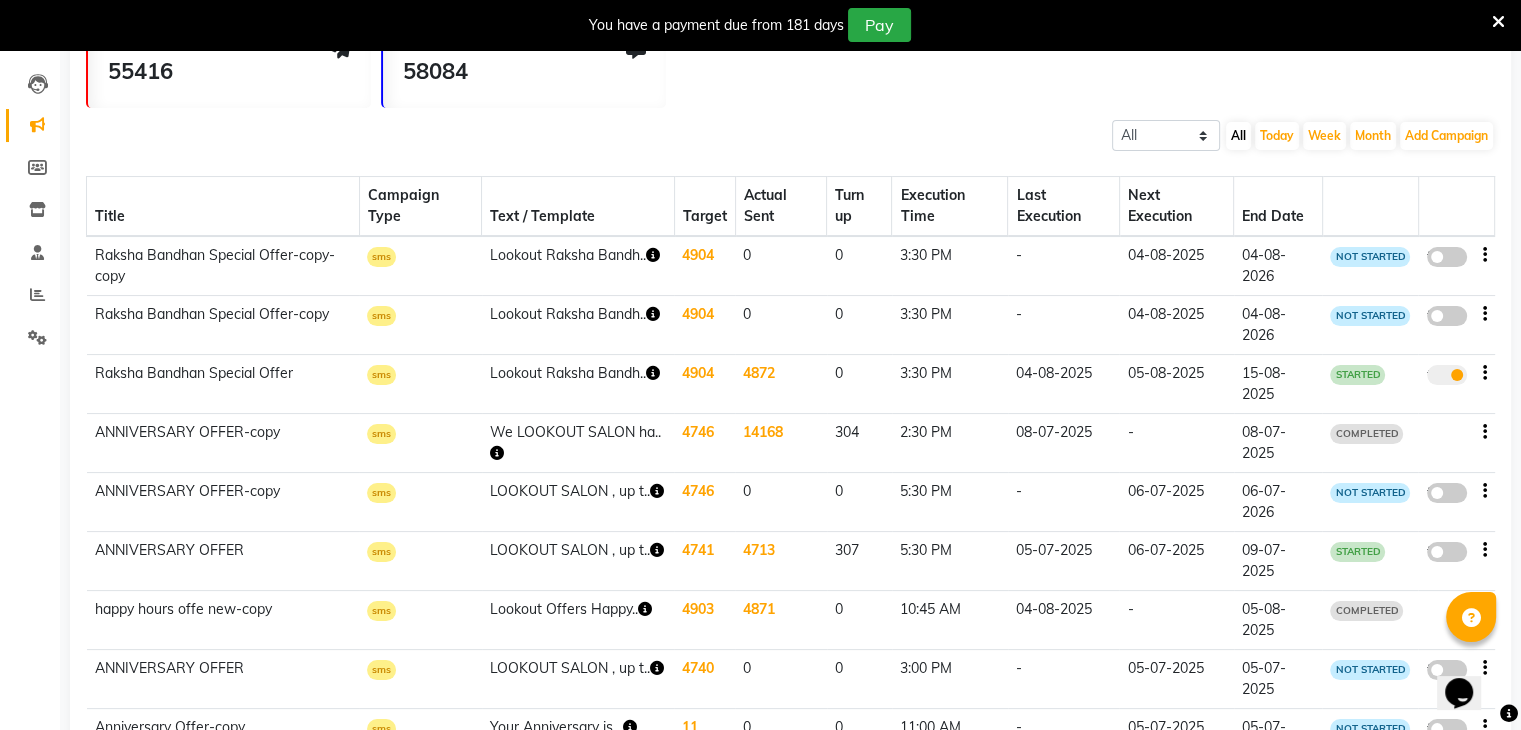 click 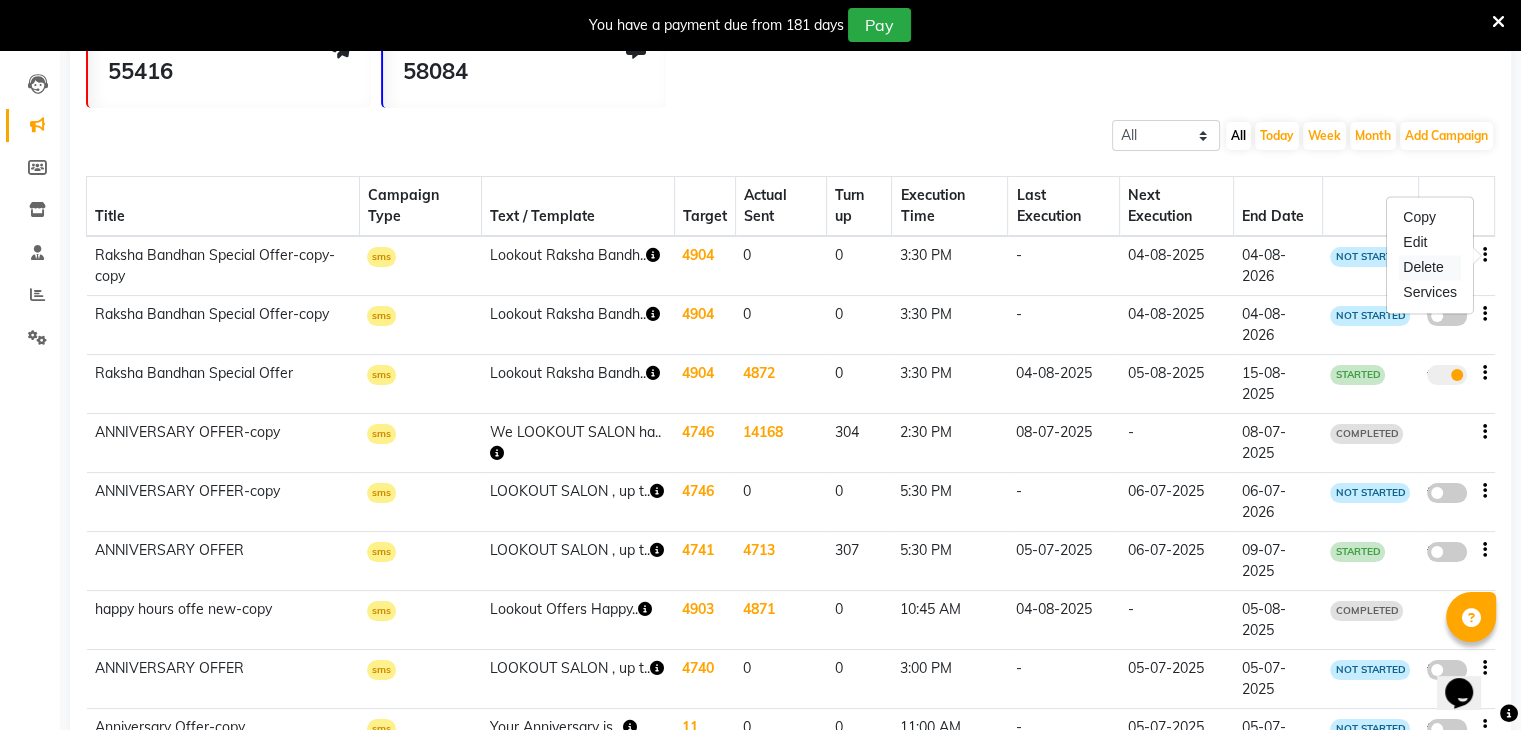 click on "Delete" at bounding box center [1430, 267] 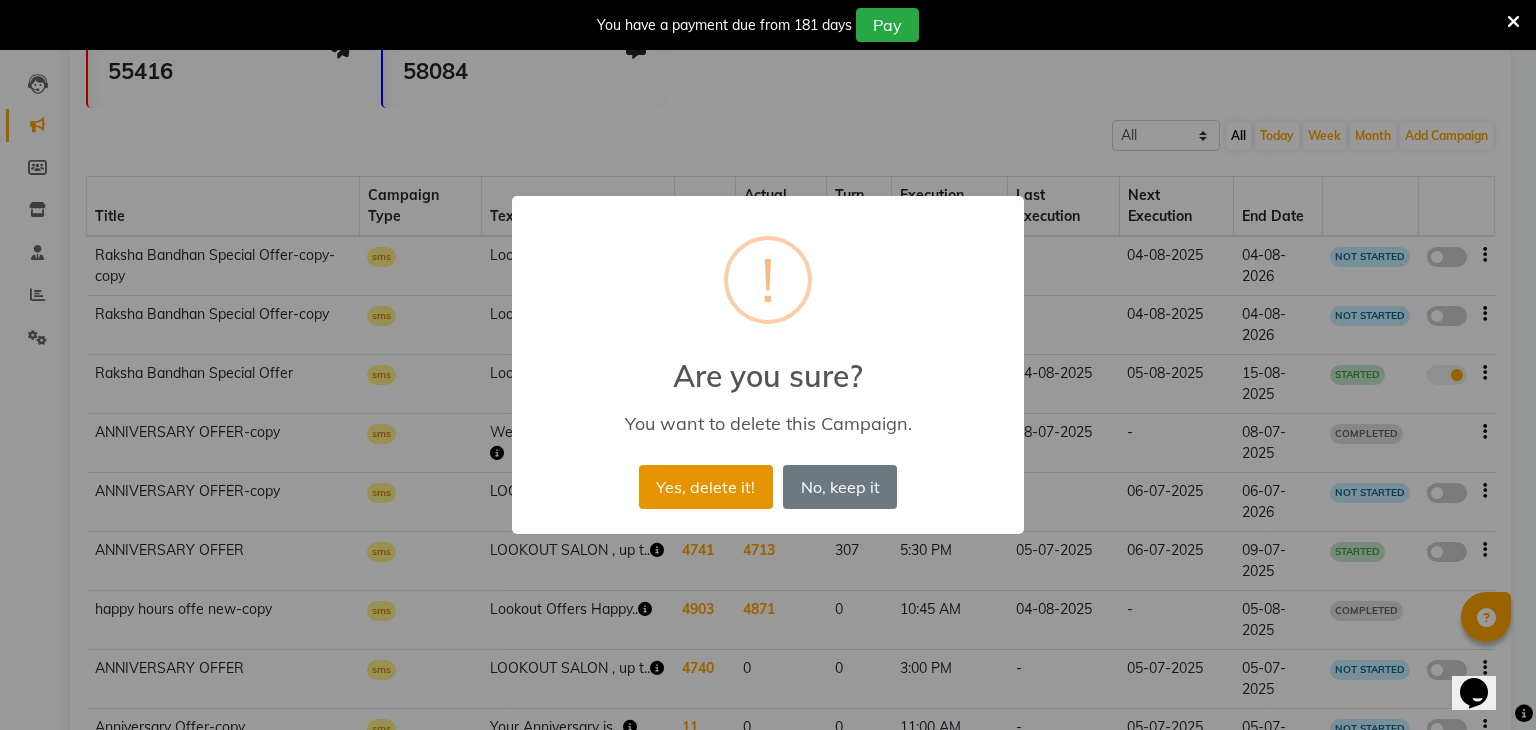 click on "Yes, delete it!" at bounding box center [706, 487] 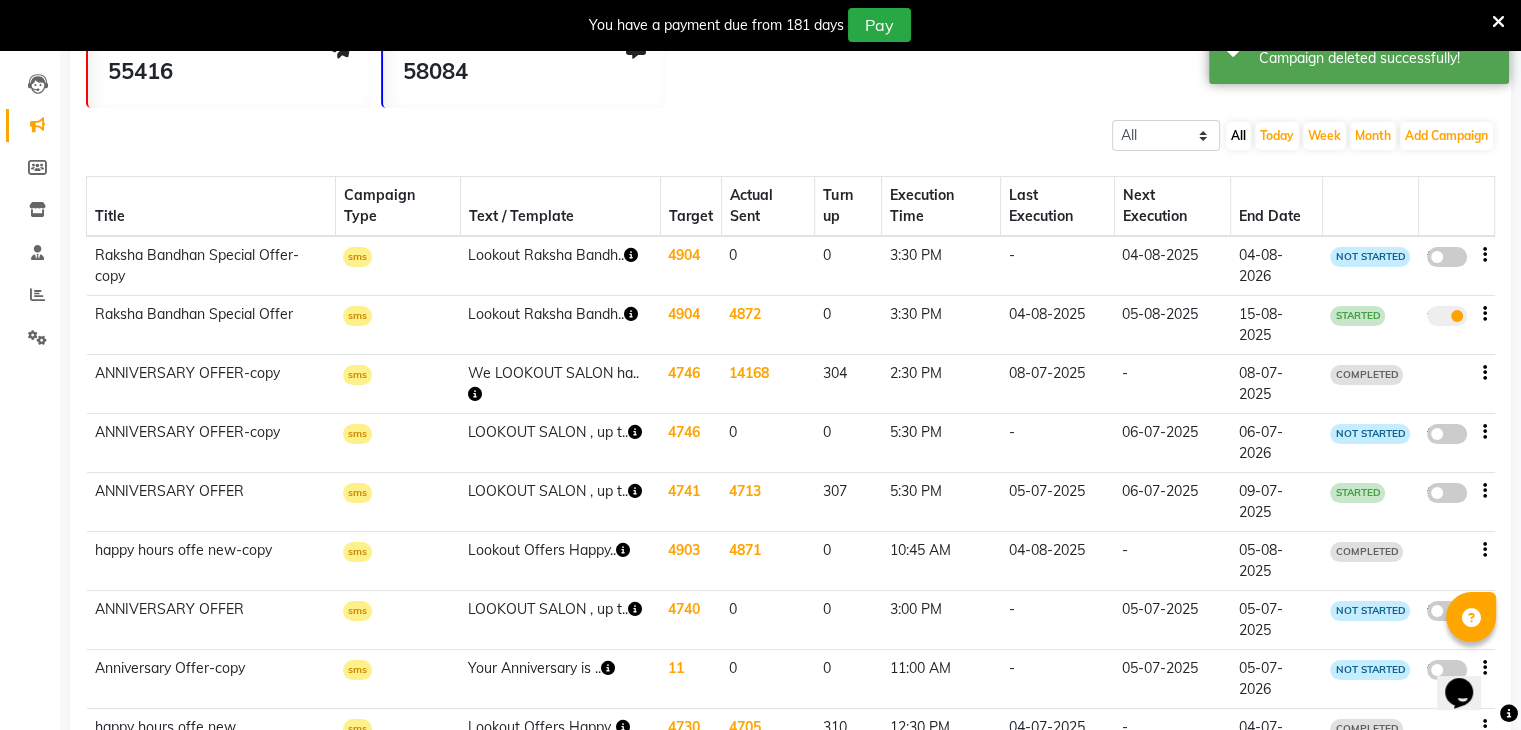 click 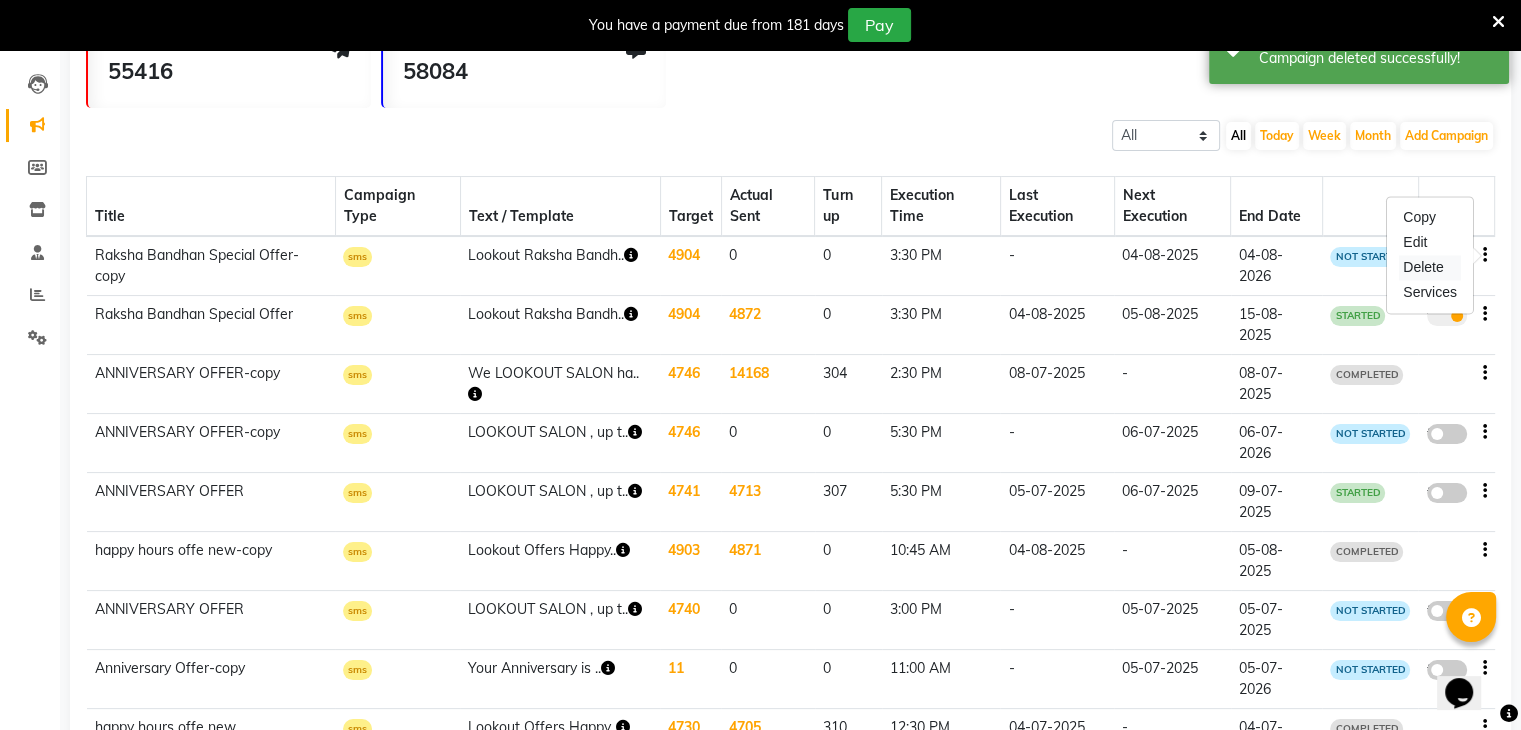 click on "Delete" at bounding box center (1430, 267) 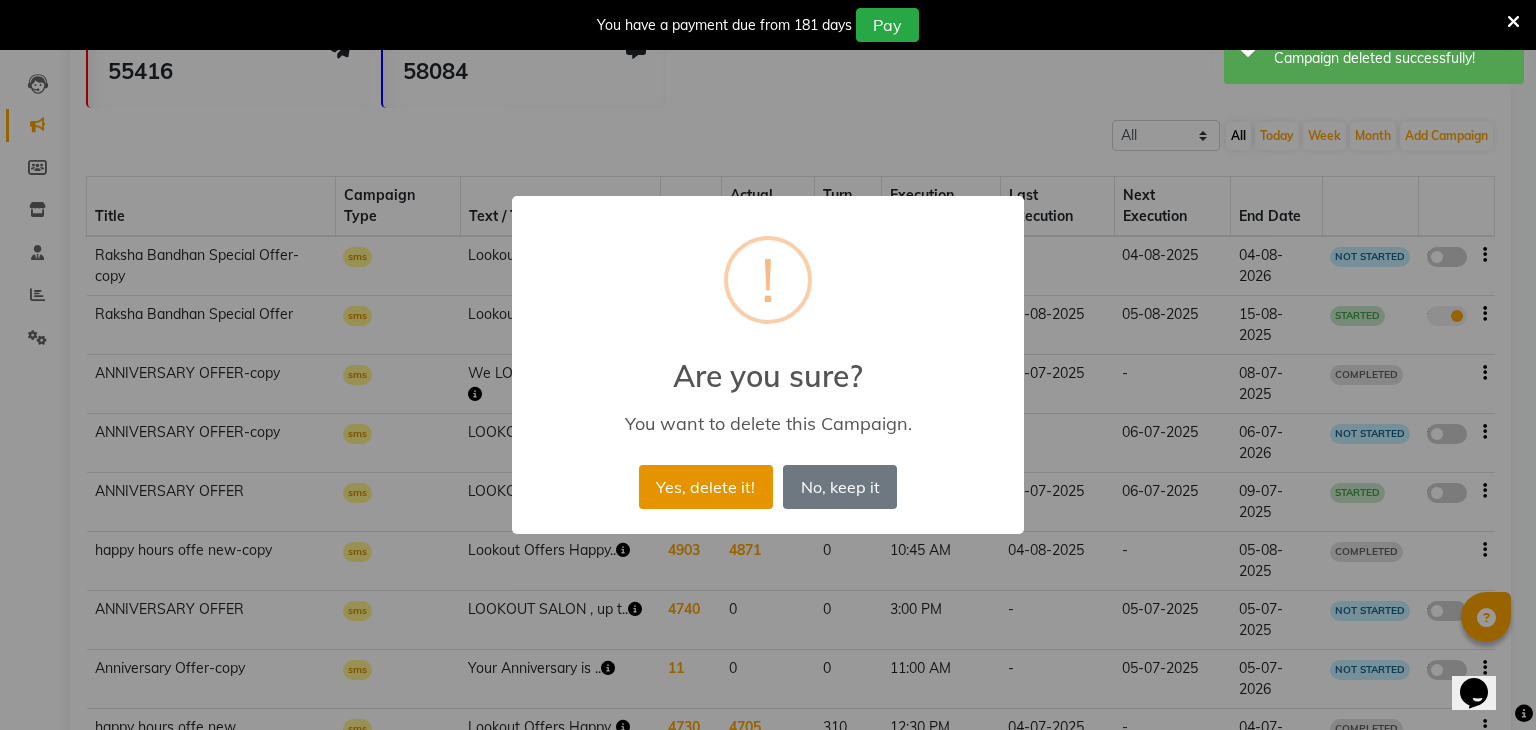 click on "Yes, delete it!" at bounding box center [706, 487] 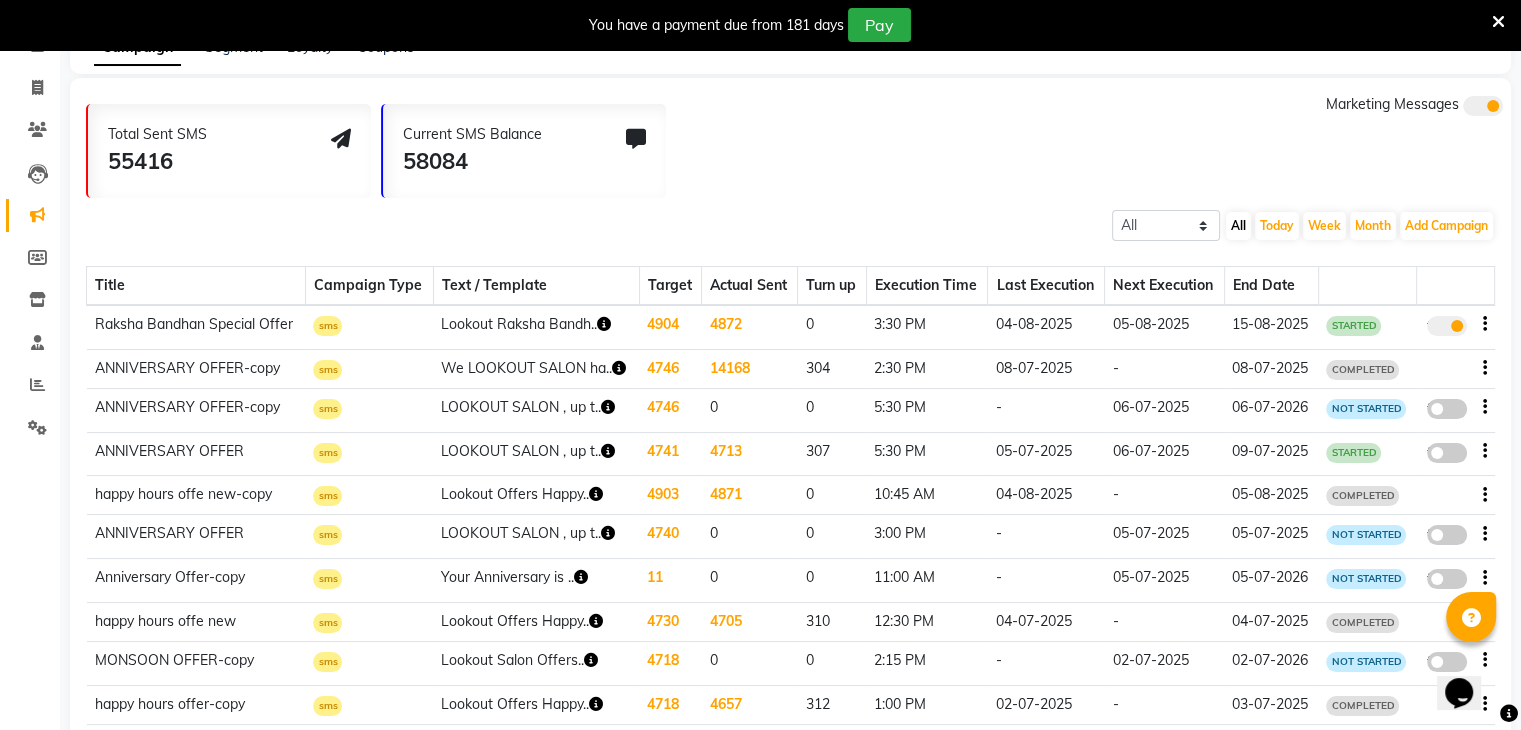 scroll, scrollTop: 0, scrollLeft: 0, axis: both 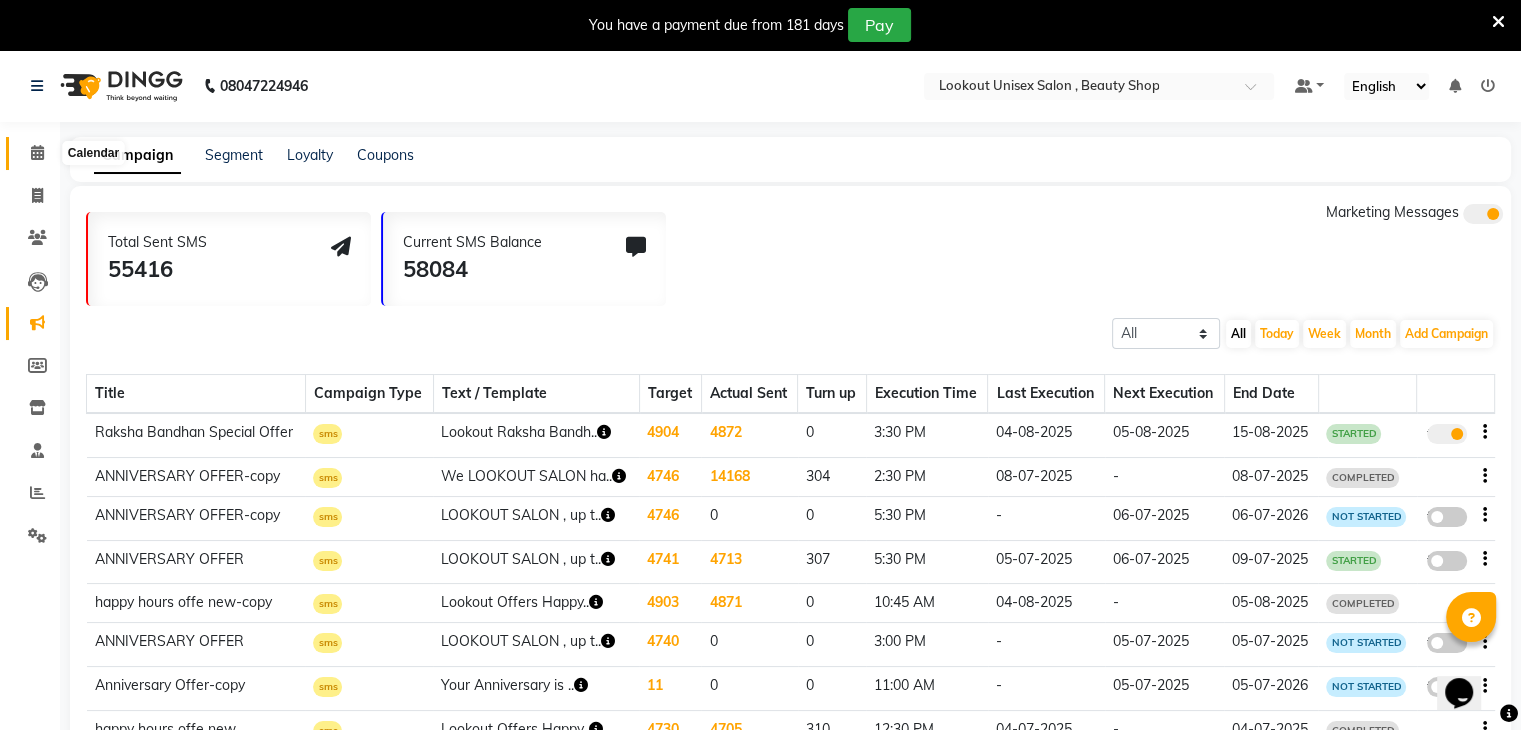 click 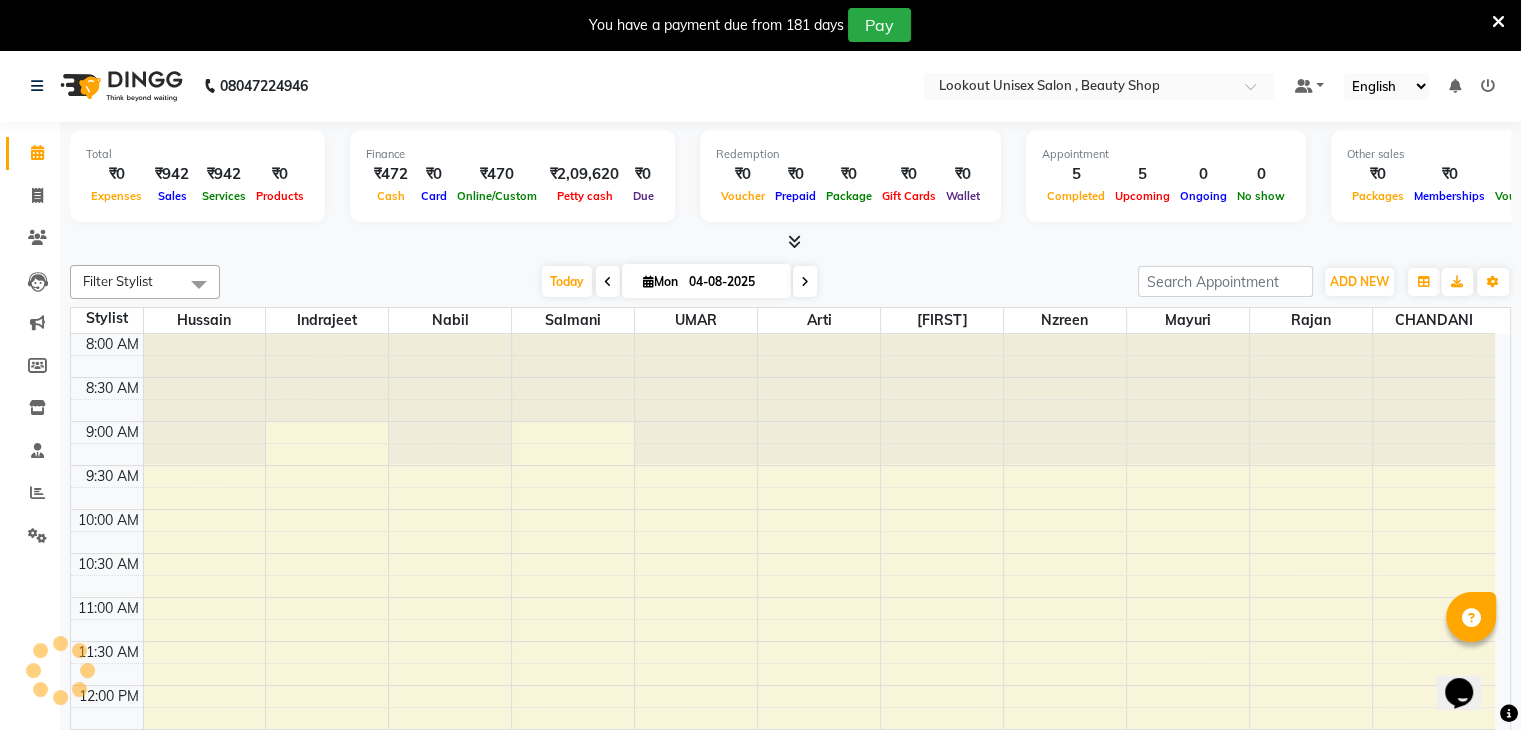 scroll, scrollTop: 0, scrollLeft: 0, axis: both 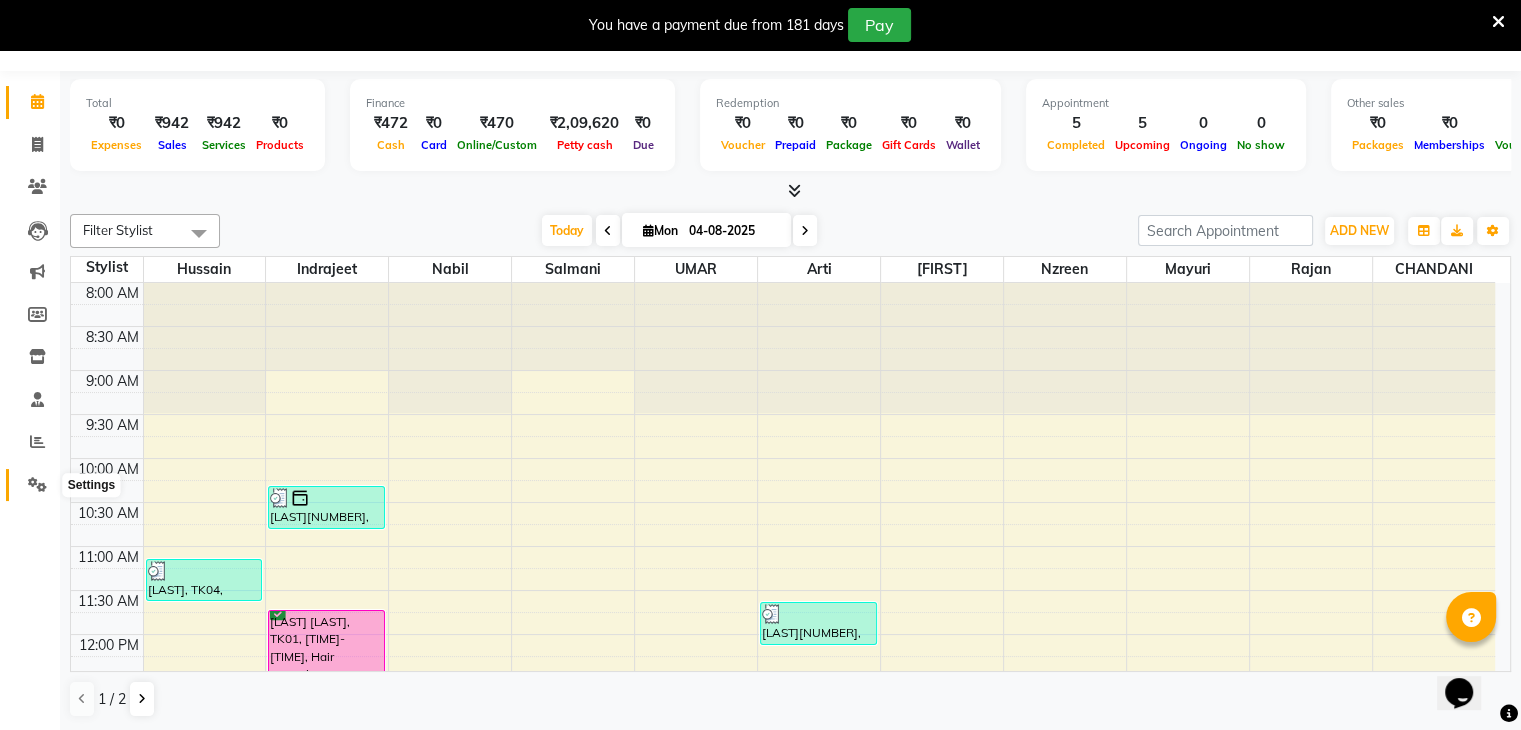 click 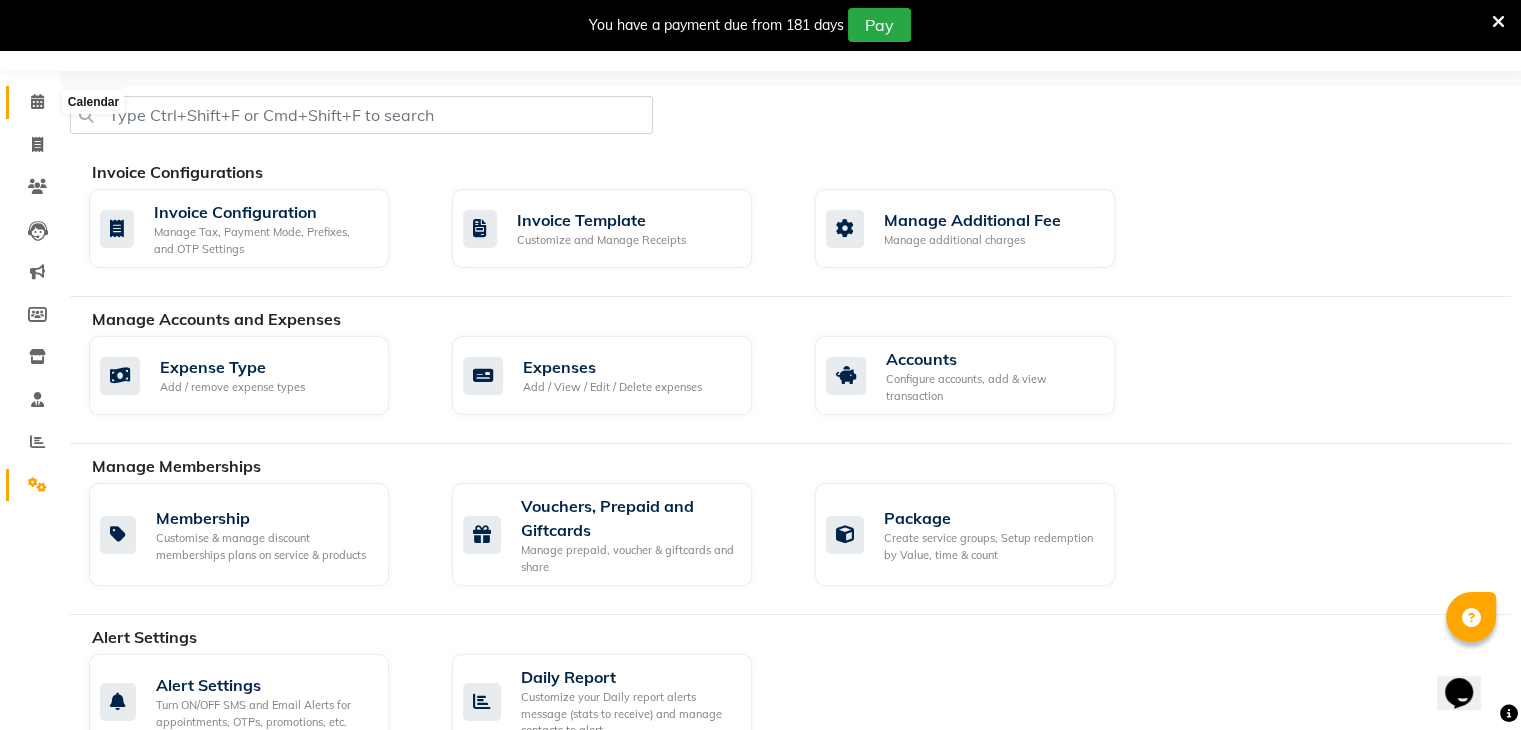 click 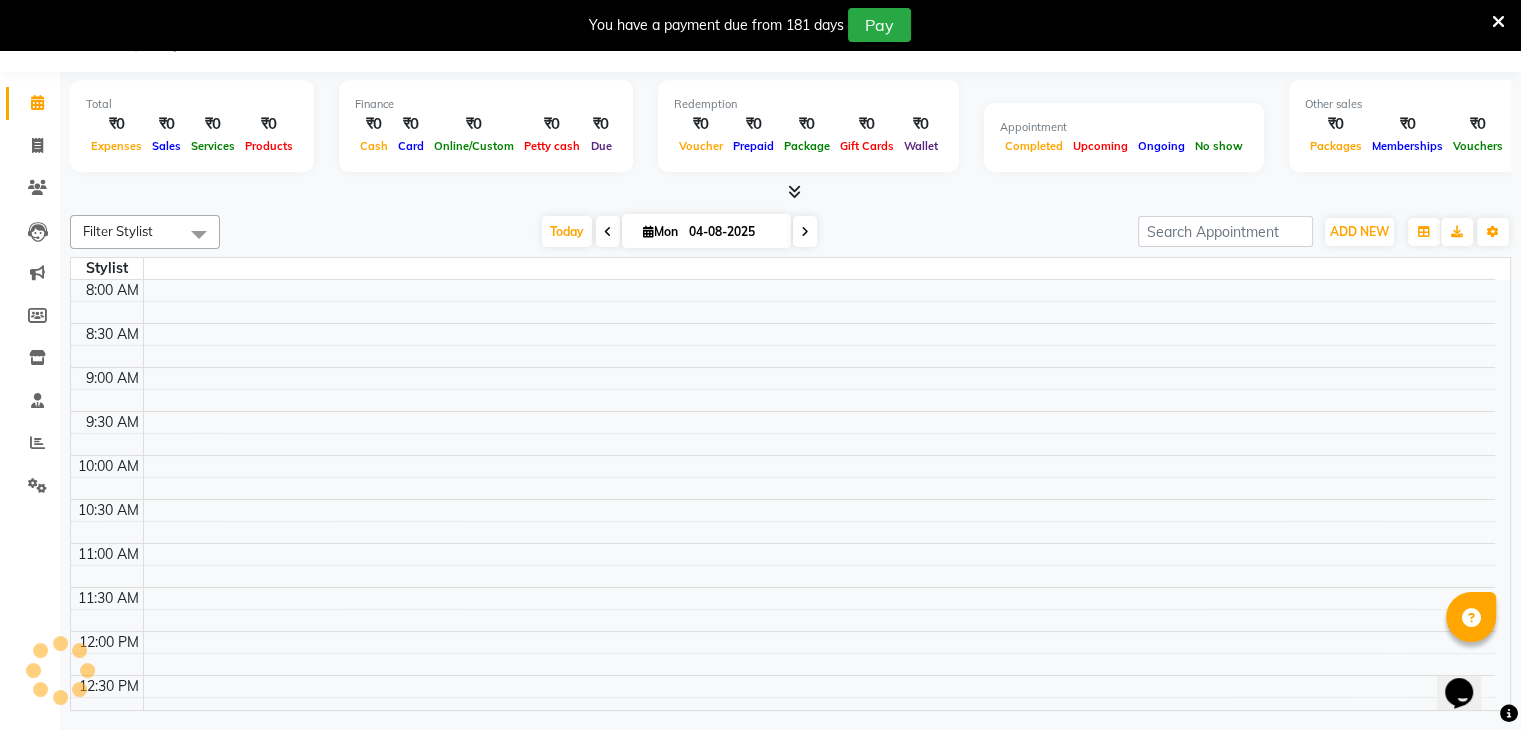scroll, scrollTop: 0, scrollLeft: 0, axis: both 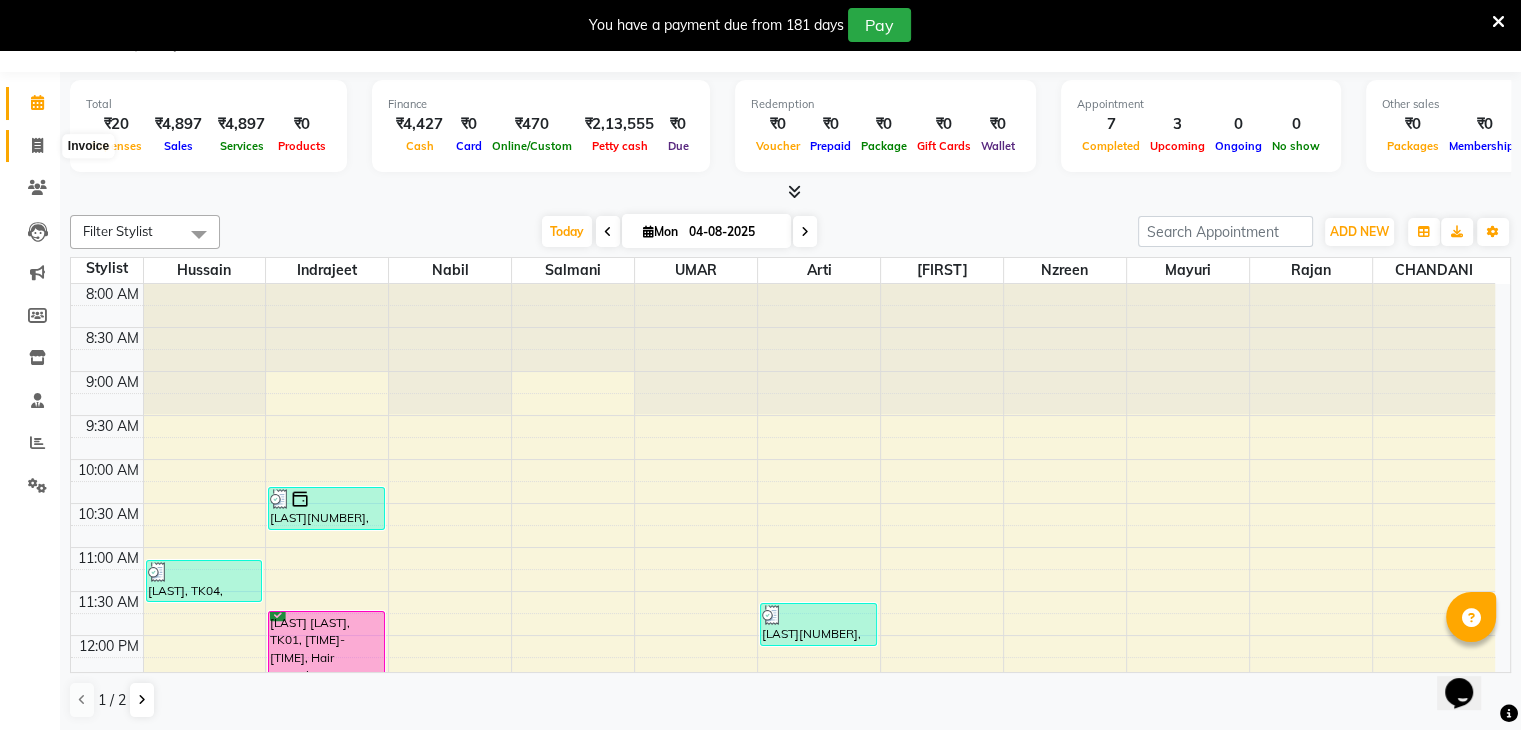 click 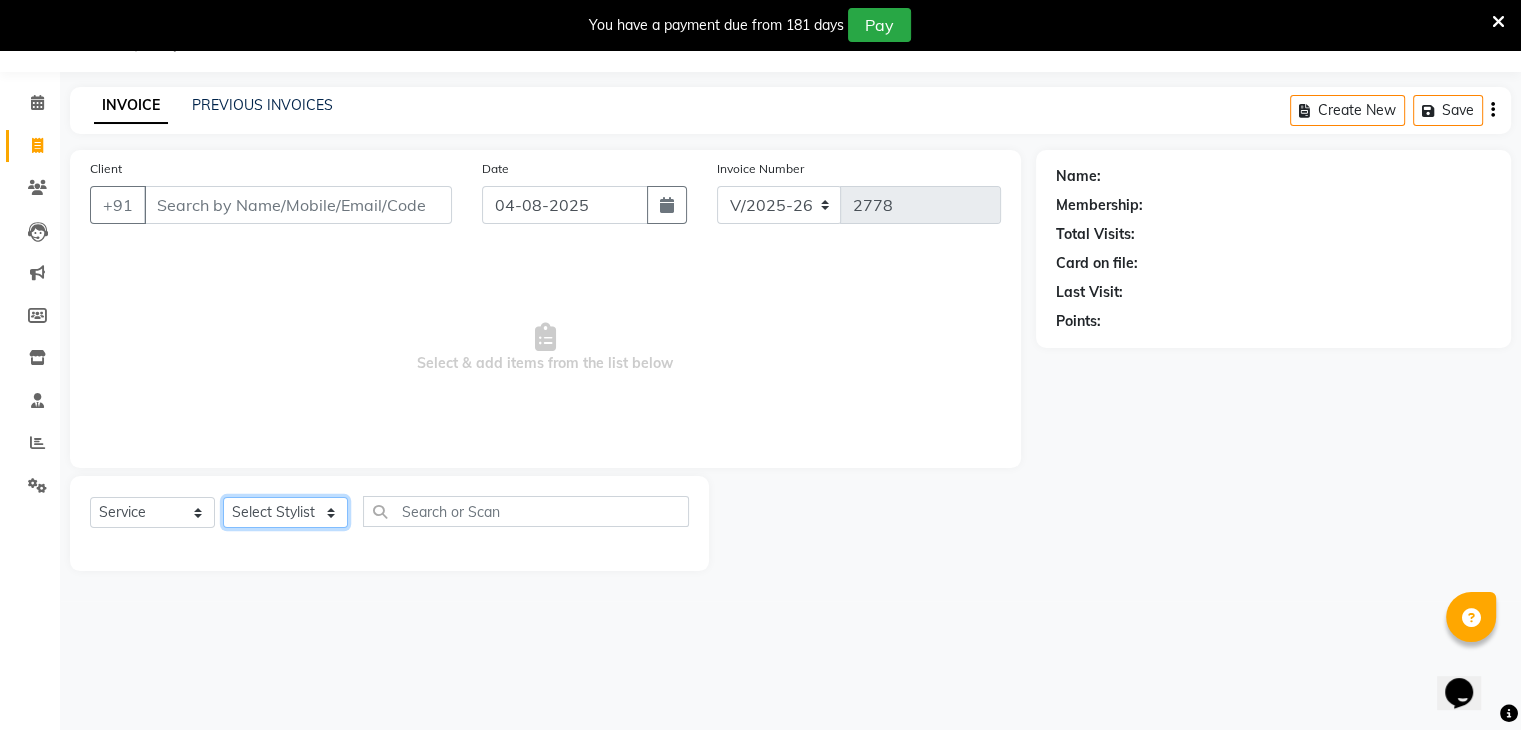 click on "Select Stylist Arti CHANDANI Deepali Dhaval Sir DISHA KAMDAR Hussain Indrajeet Jyoti Mahesh  Manisha Mayuri Mehboob Nabil Nikita Nzreen Rahul Rajan Rishika Salma Salmani Shivani UMAR" 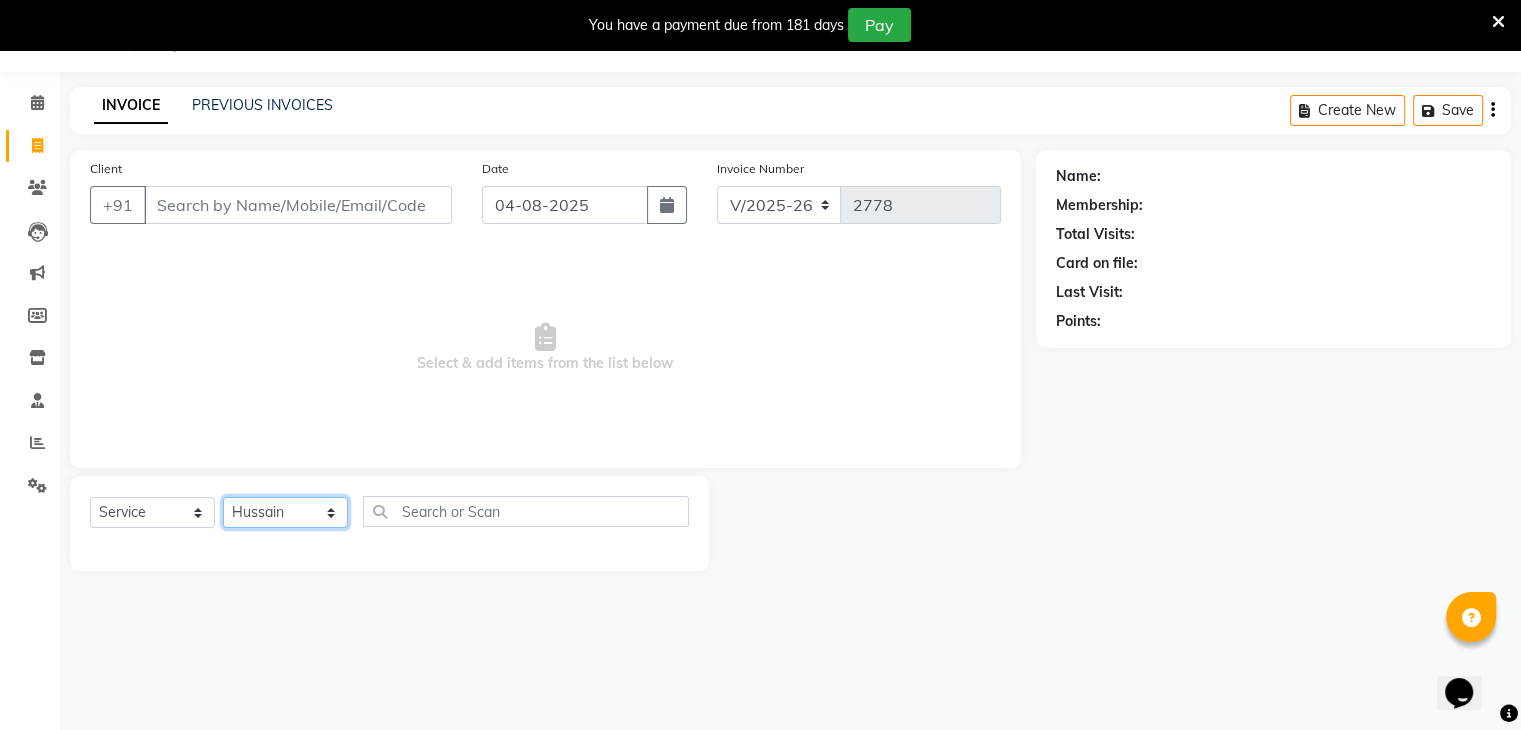 click on "Select Stylist Arti CHANDANI Deepali Dhaval Sir DISHA KAMDAR Hussain Indrajeet Jyoti Mahesh  Manisha Mayuri Mehboob Nabil Nikita Nzreen Rahul Rajan Rishika Salma Salmani Shivani UMAR" 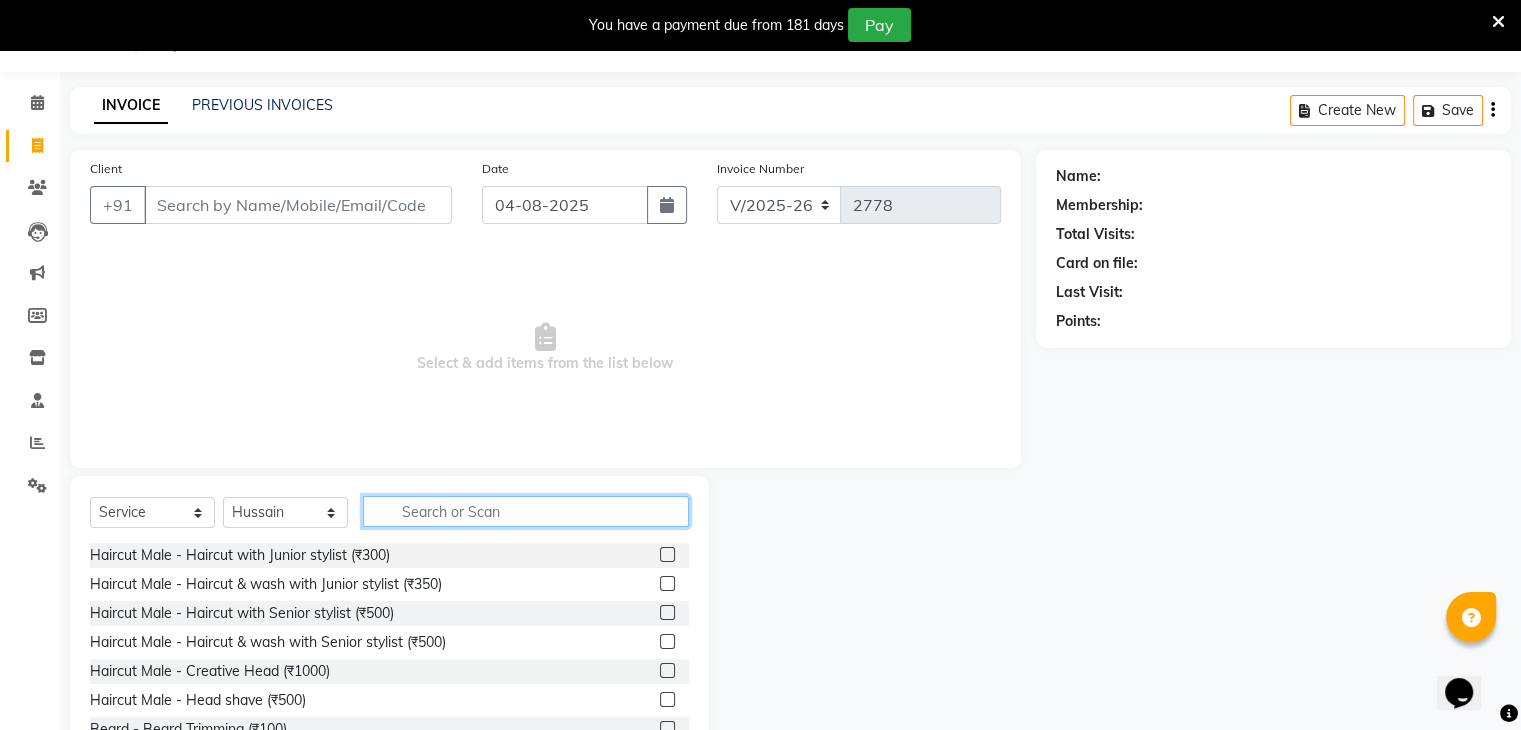 click 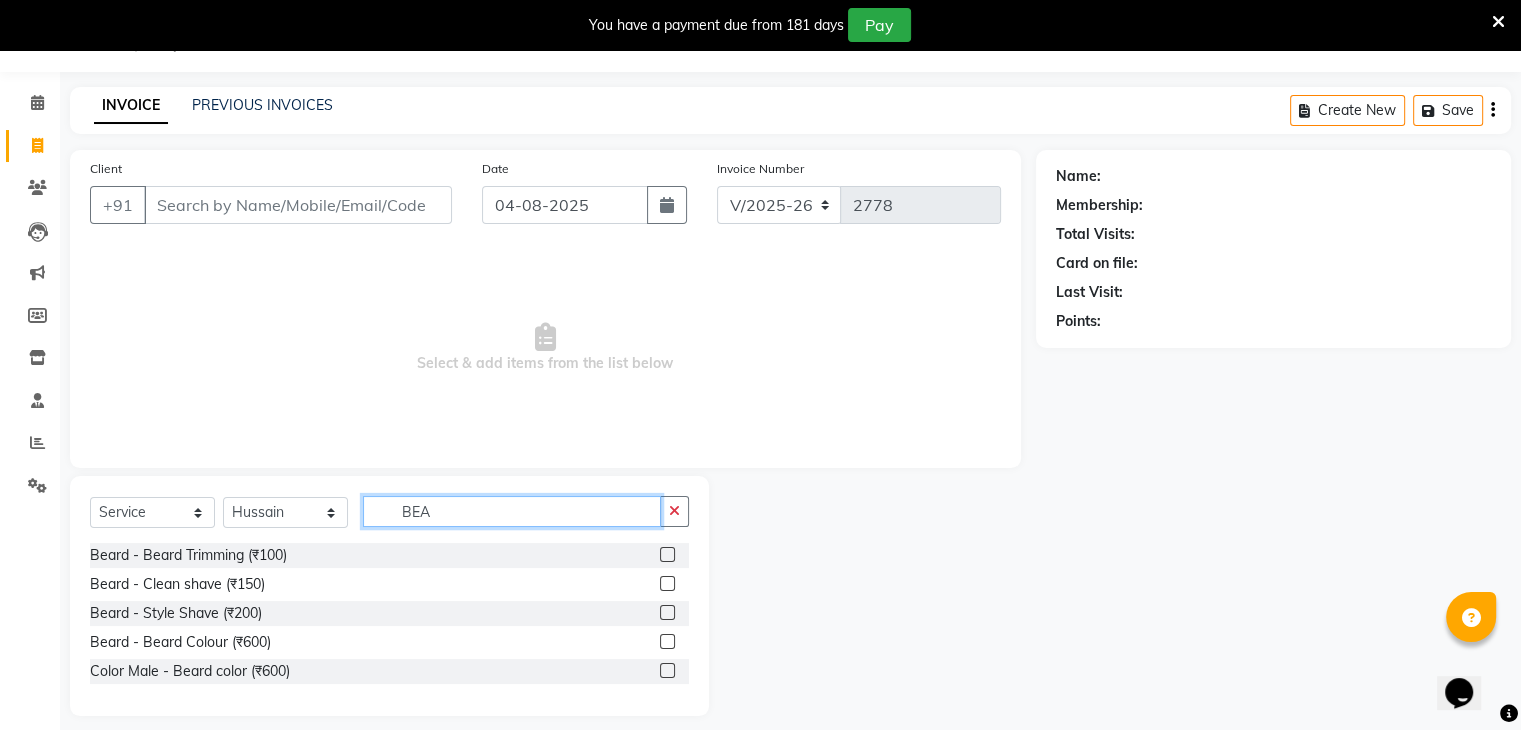 type on "BEA" 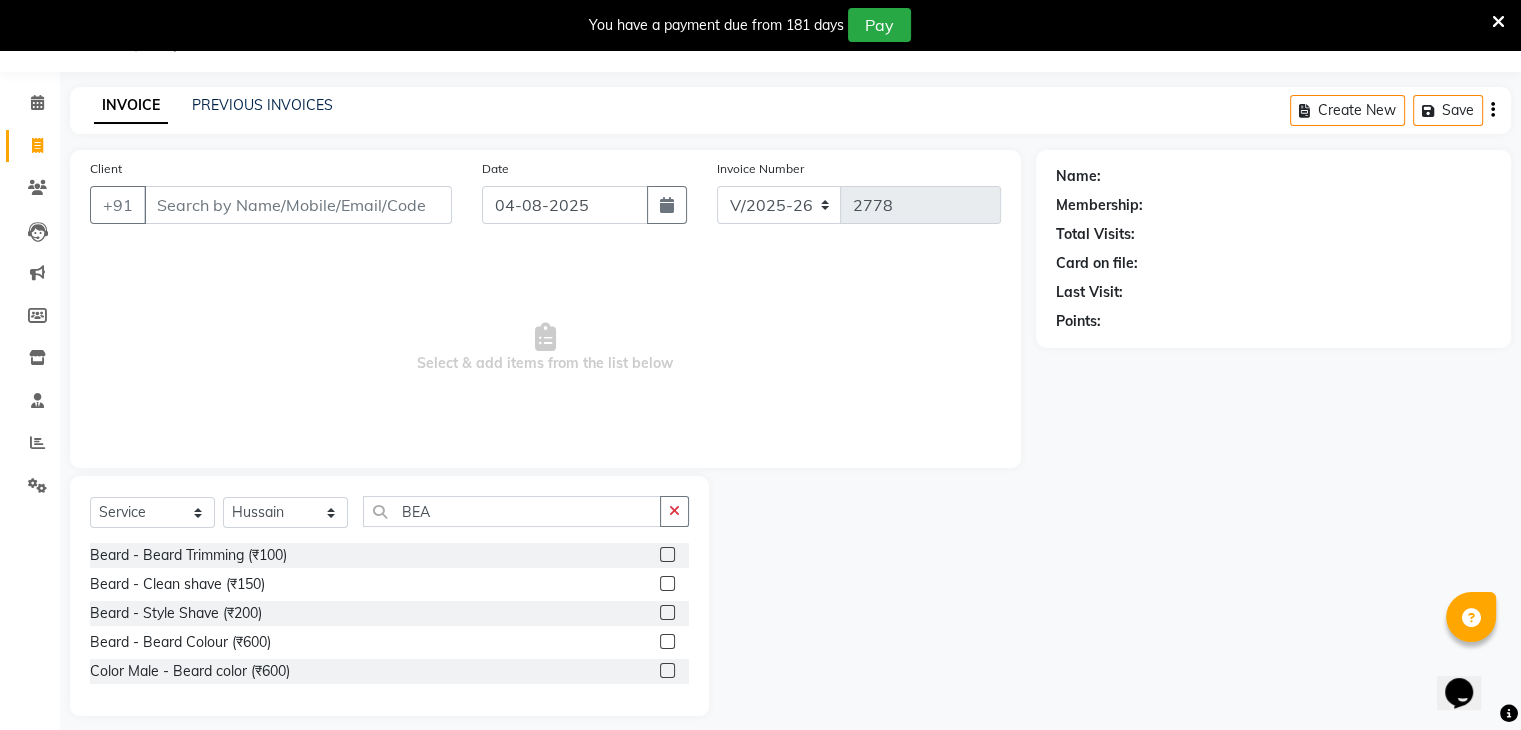 click 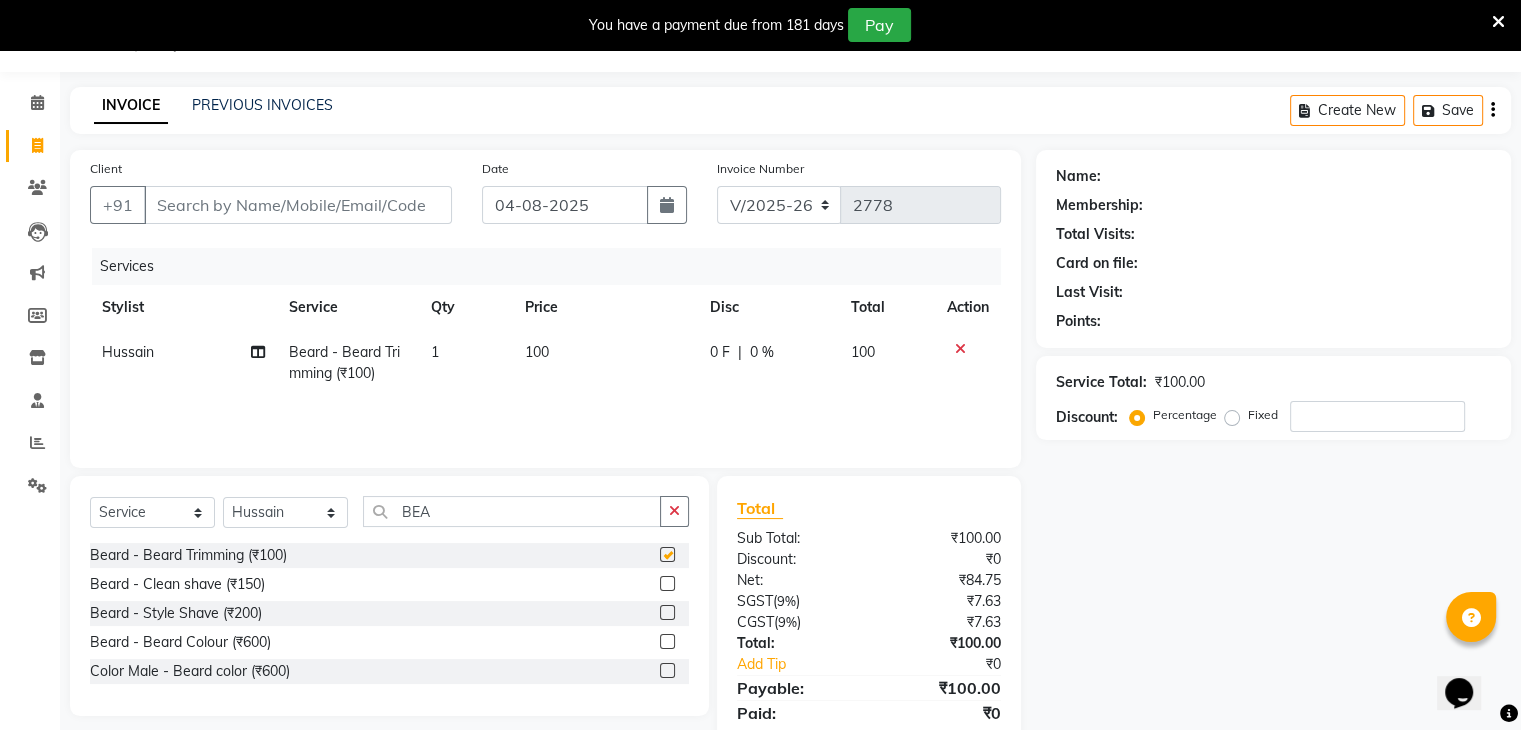 checkbox on "false" 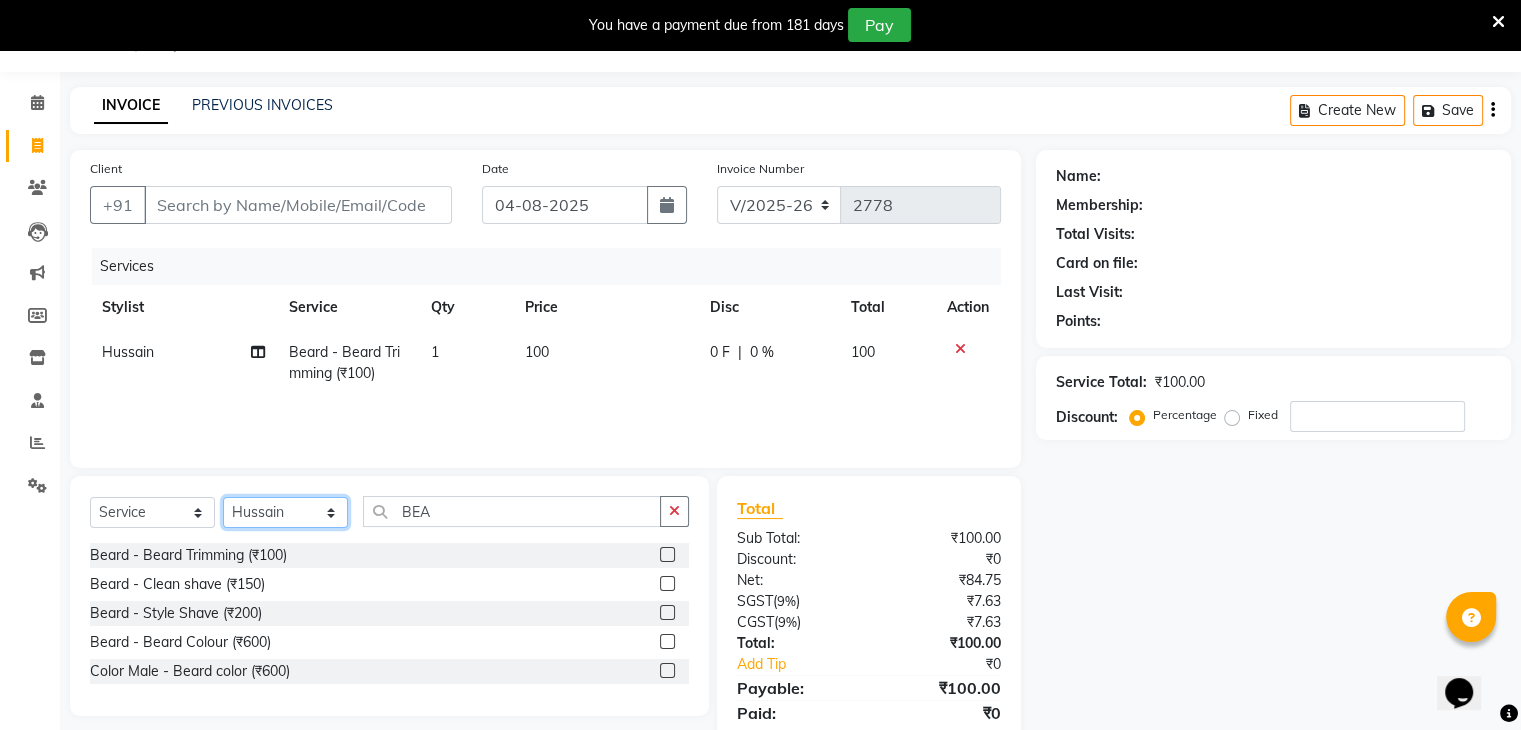 click on "Select Stylist Arti CHANDANI Deepali Dhaval Sir DISHA KAMDAR Hussain Indrajeet Jyoti Mahesh  Manisha Mayuri Mehboob Nabil Nikita Nzreen Rahul Rajan Rishika Salma Salmani Shivani UMAR" 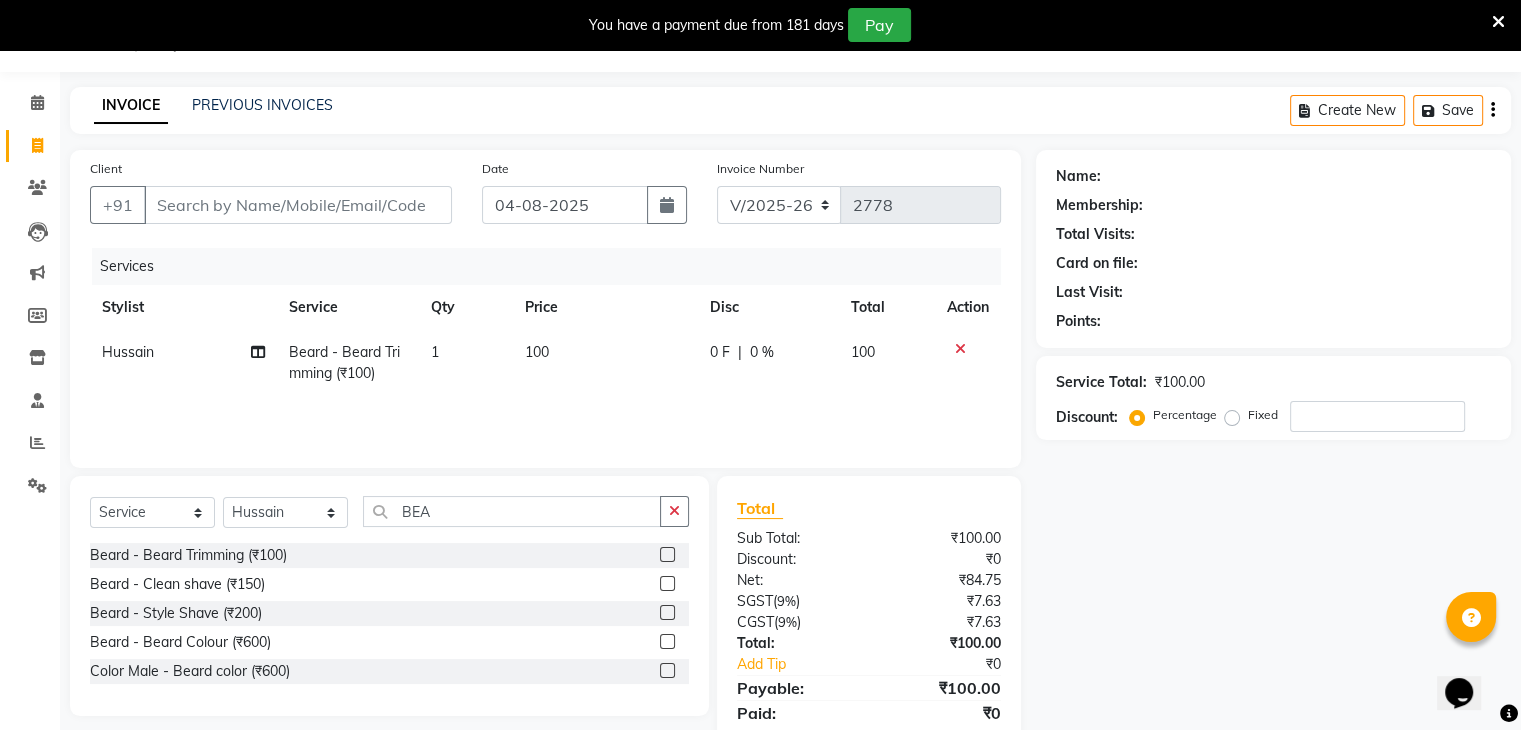 click on "Select  Service  Product  Membership  Package Voucher Prepaid Gift Card  Select Stylist Arti CHANDANI Deepali Dhaval Sir DISHA KAMDAR Hussain Indrajeet Jyoti Mahesh  Manisha Mayuri Mehboob Nabil Nikita Nzreen Rahul Rajan Rishika Salma Salmani Shivani UMAR BEA Beard - Beard Trimming (₹100)  Beard - Clean shave (₹150)  Beard - Style Shave (₹200)  Beard - Beard Colour (₹600)  Color Male - Beard color (₹600)" 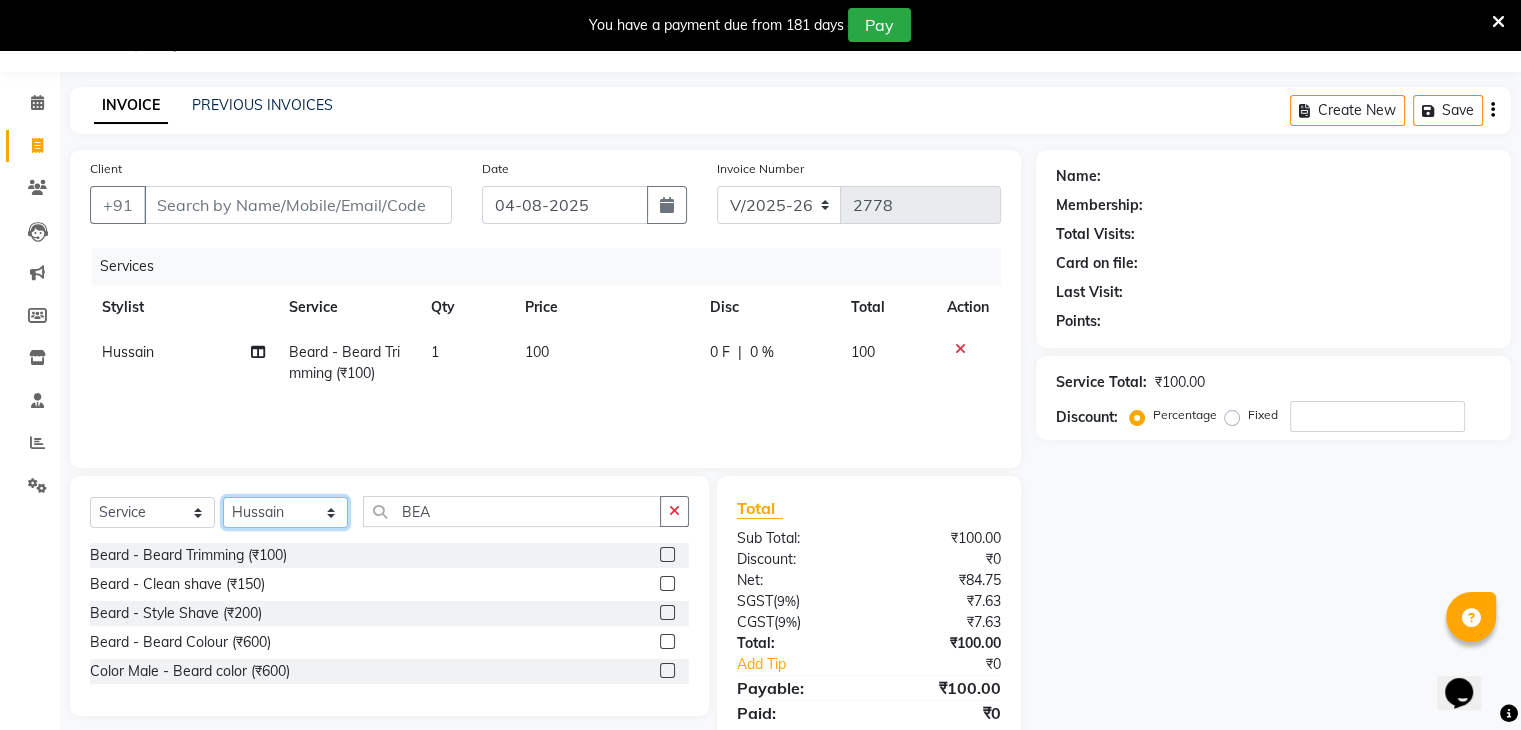 click on "Select Stylist Arti CHANDANI Deepali Dhaval Sir DISHA KAMDAR Hussain Indrajeet Jyoti Mahesh  Manisha Mayuri Mehboob Nabil Nikita Nzreen Rahul Rajan Rishika Salma Salmani Shivani UMAR" 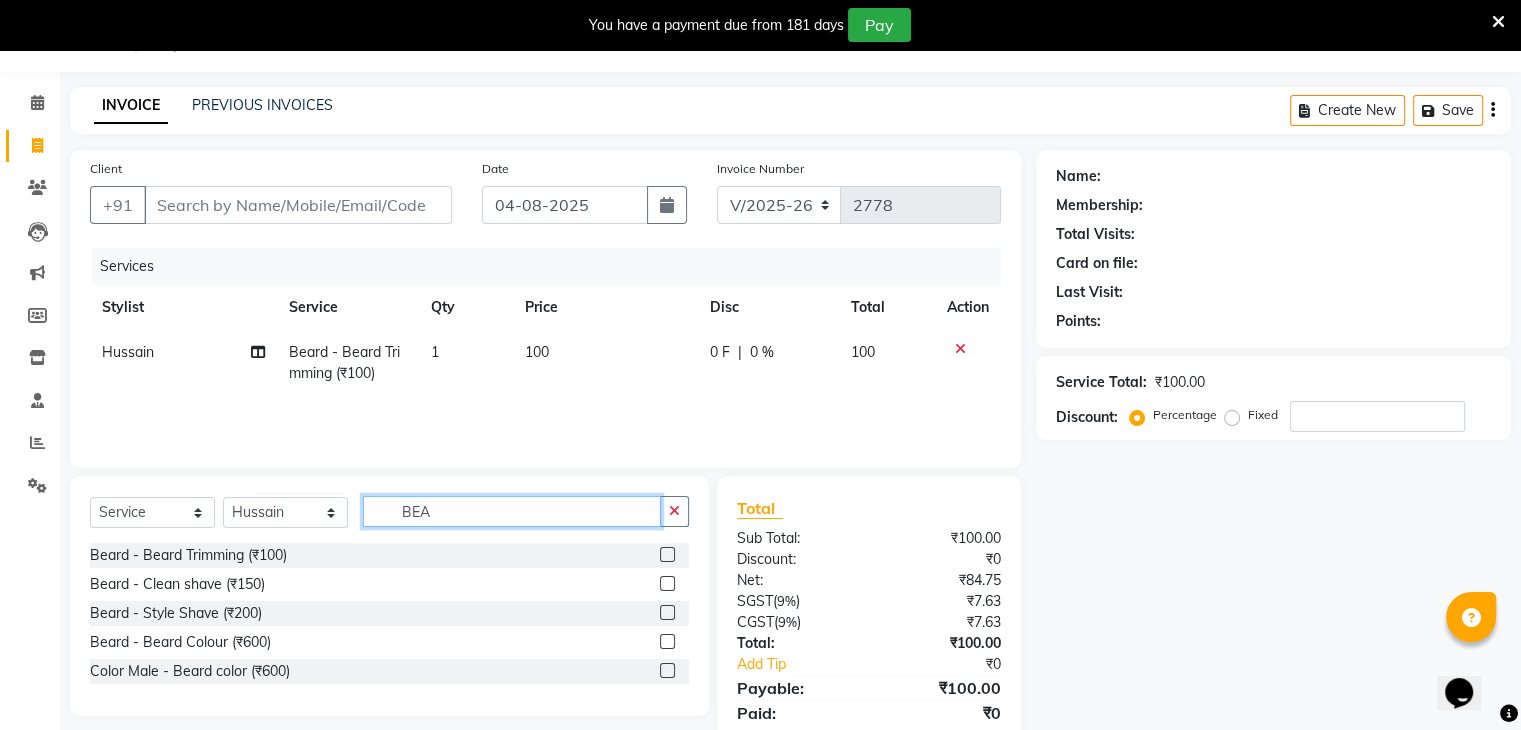 click on "BEA" 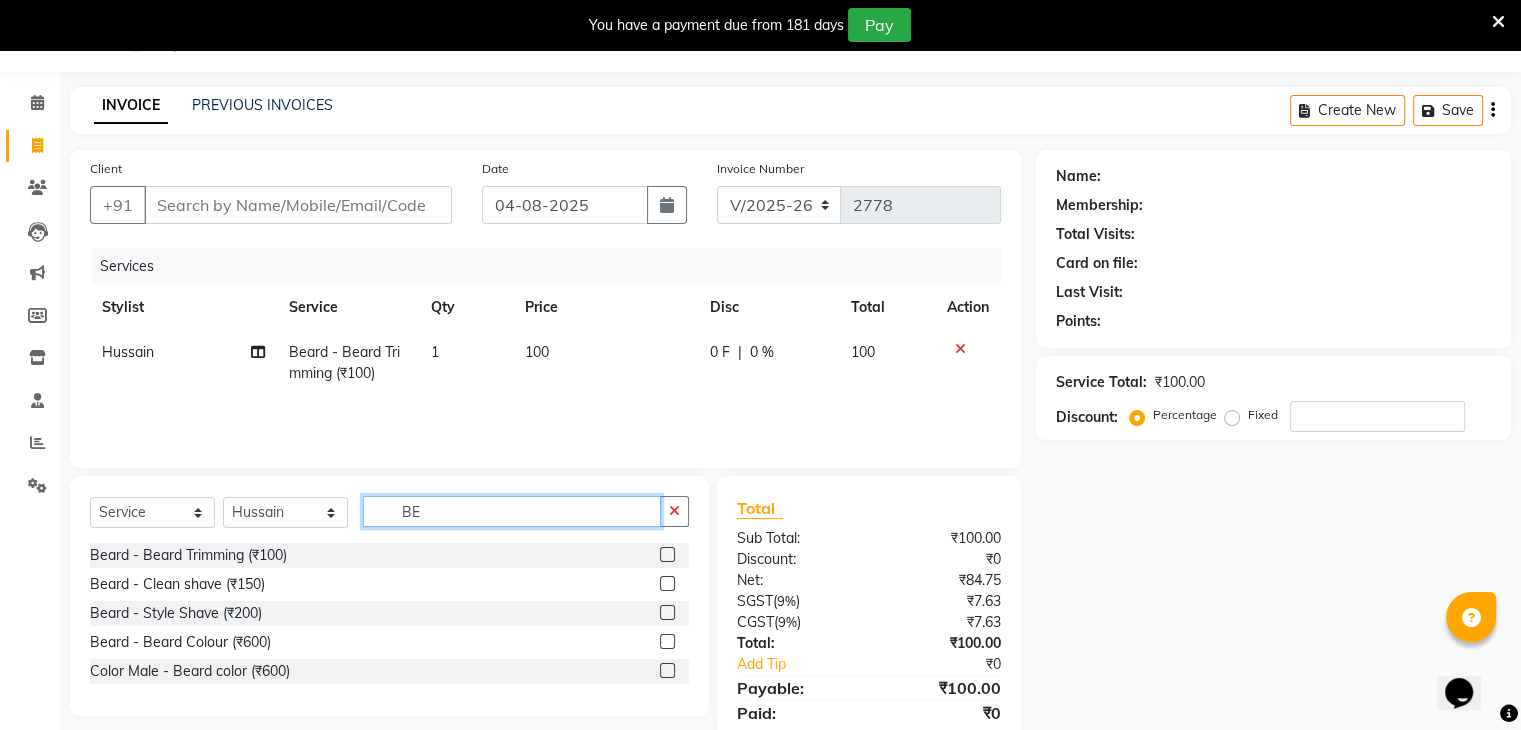type on "B" 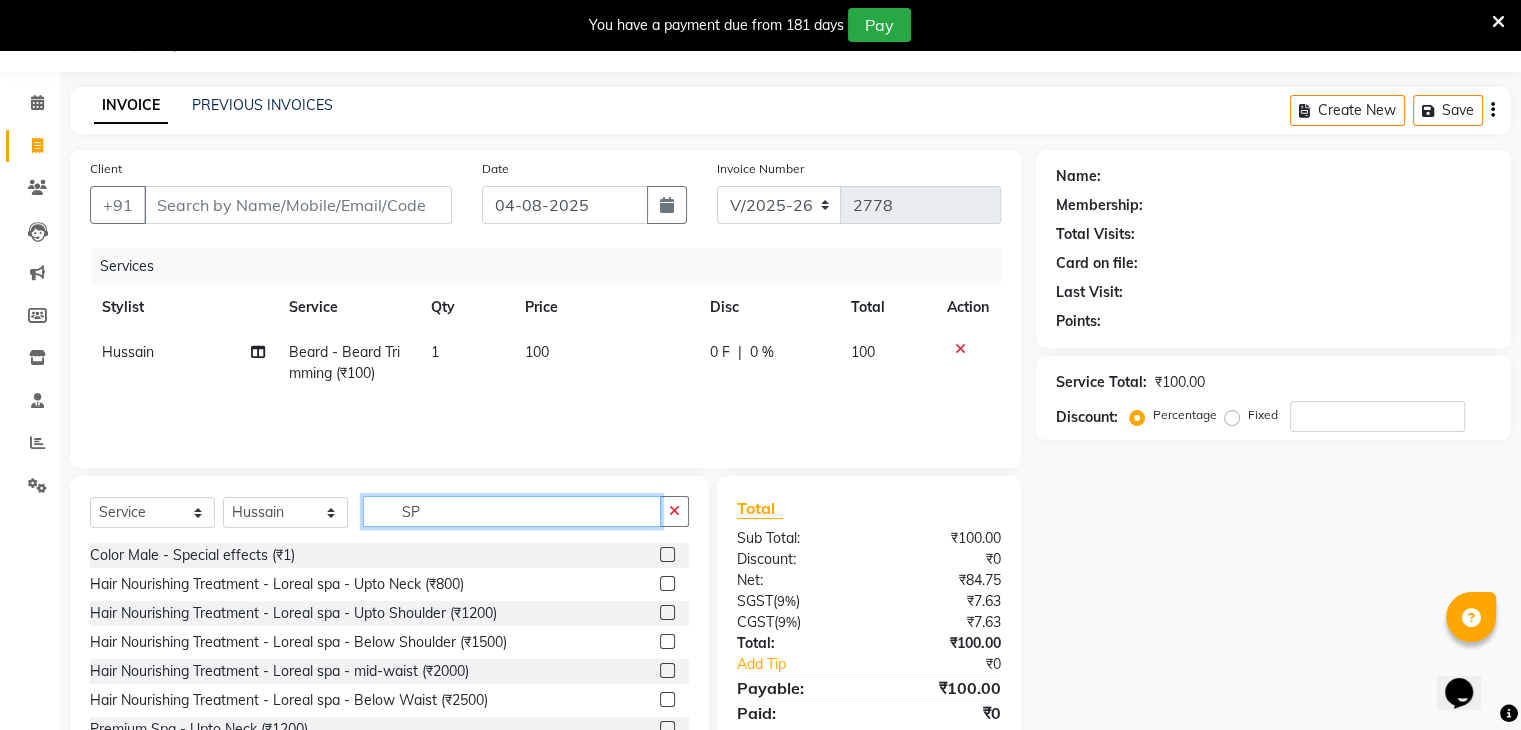 type on "S" 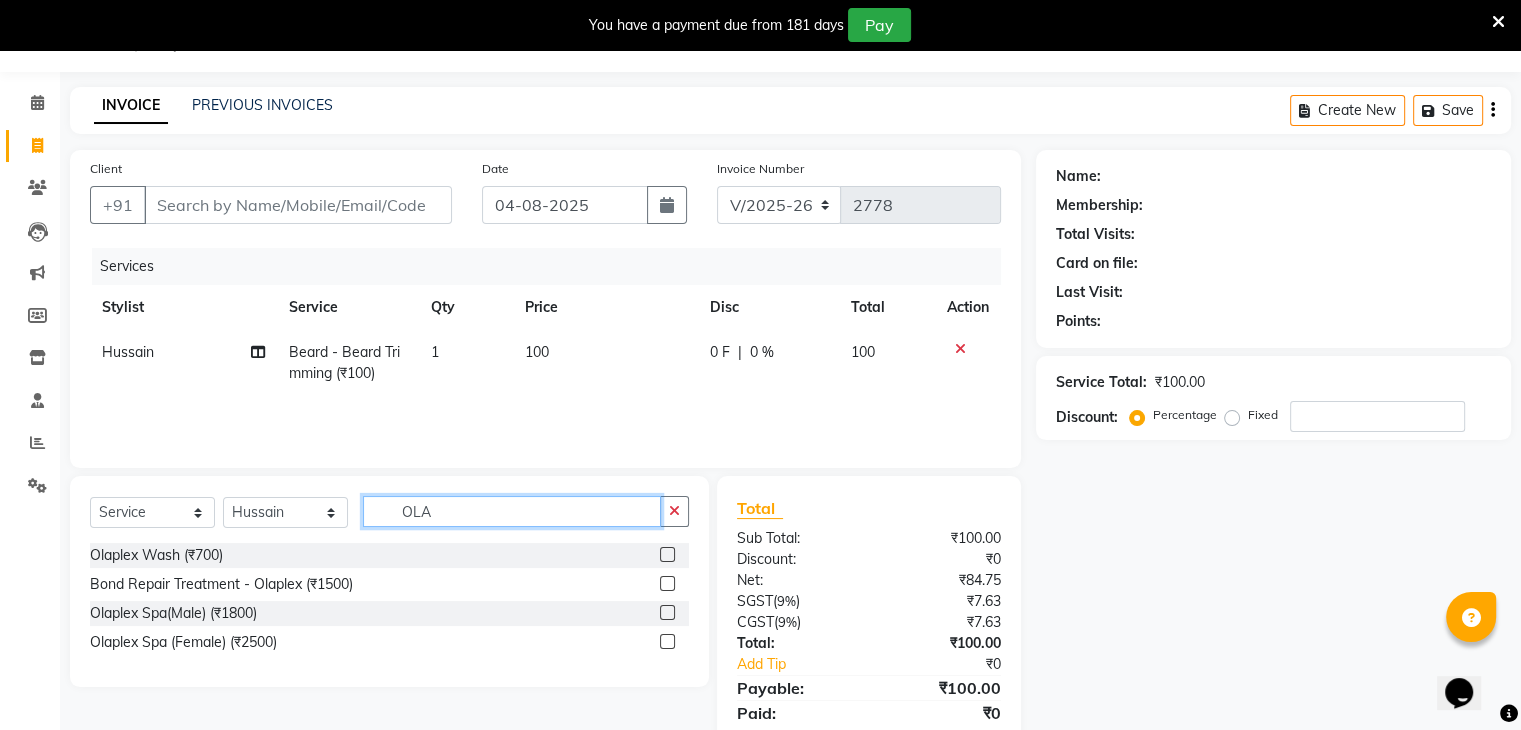 type on "OLA" 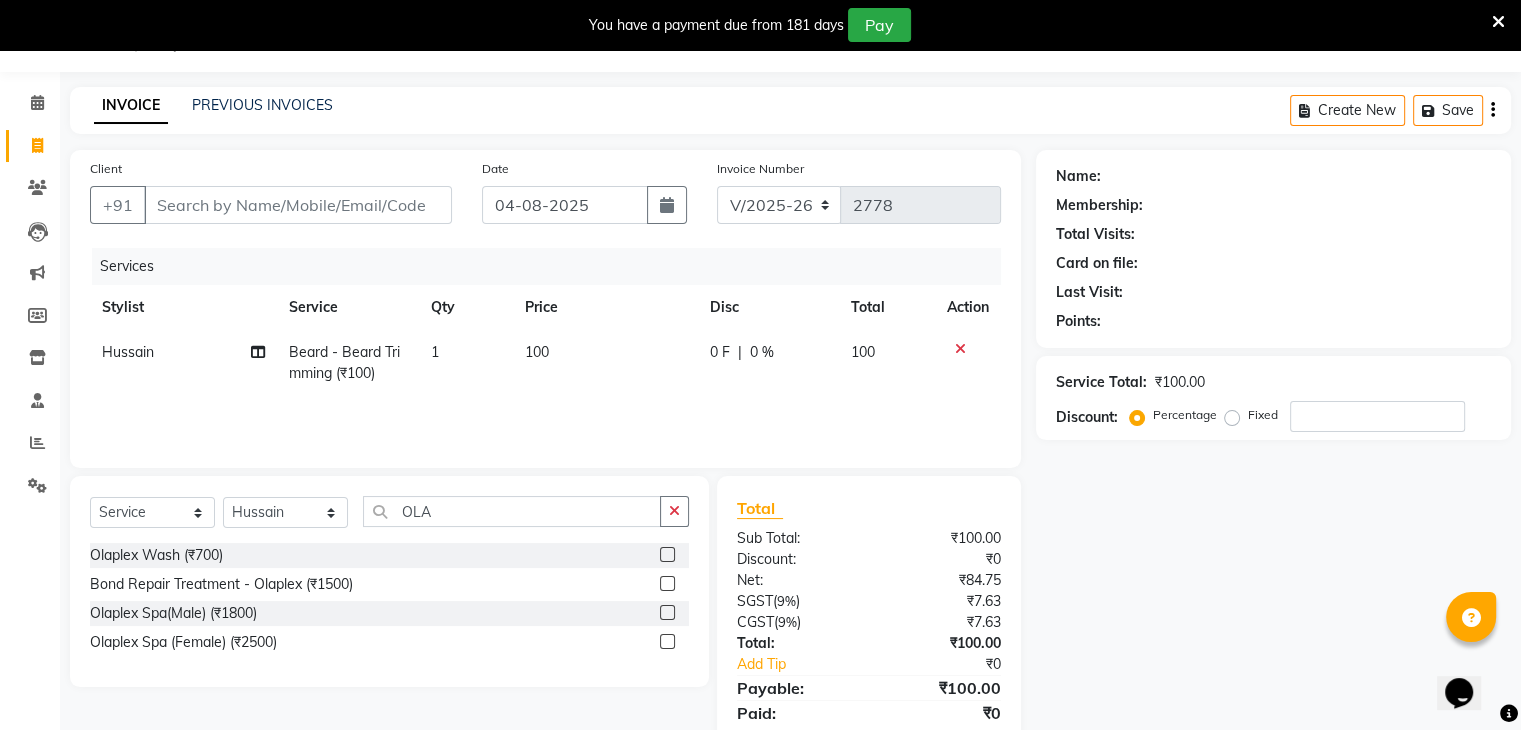 click 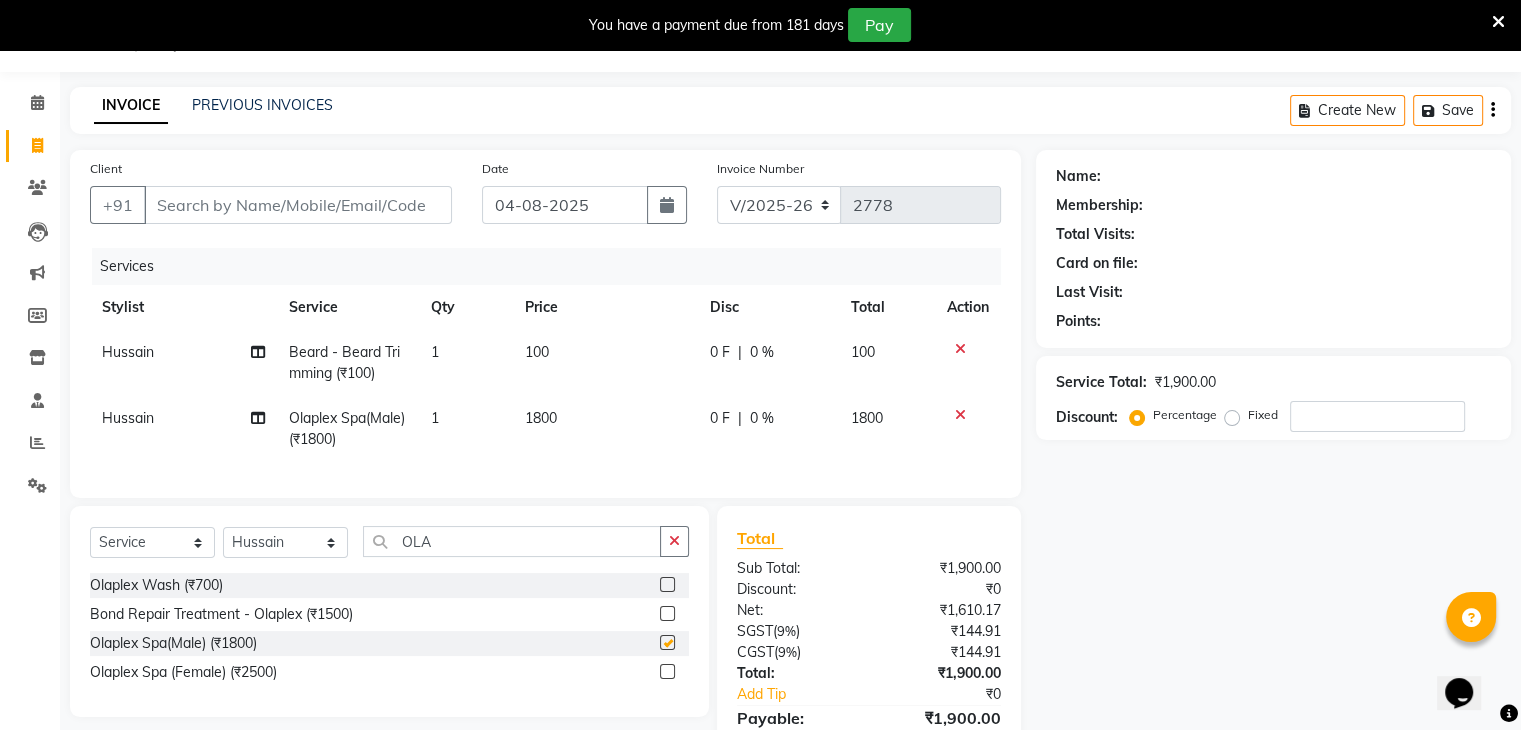 checkbox on "false" 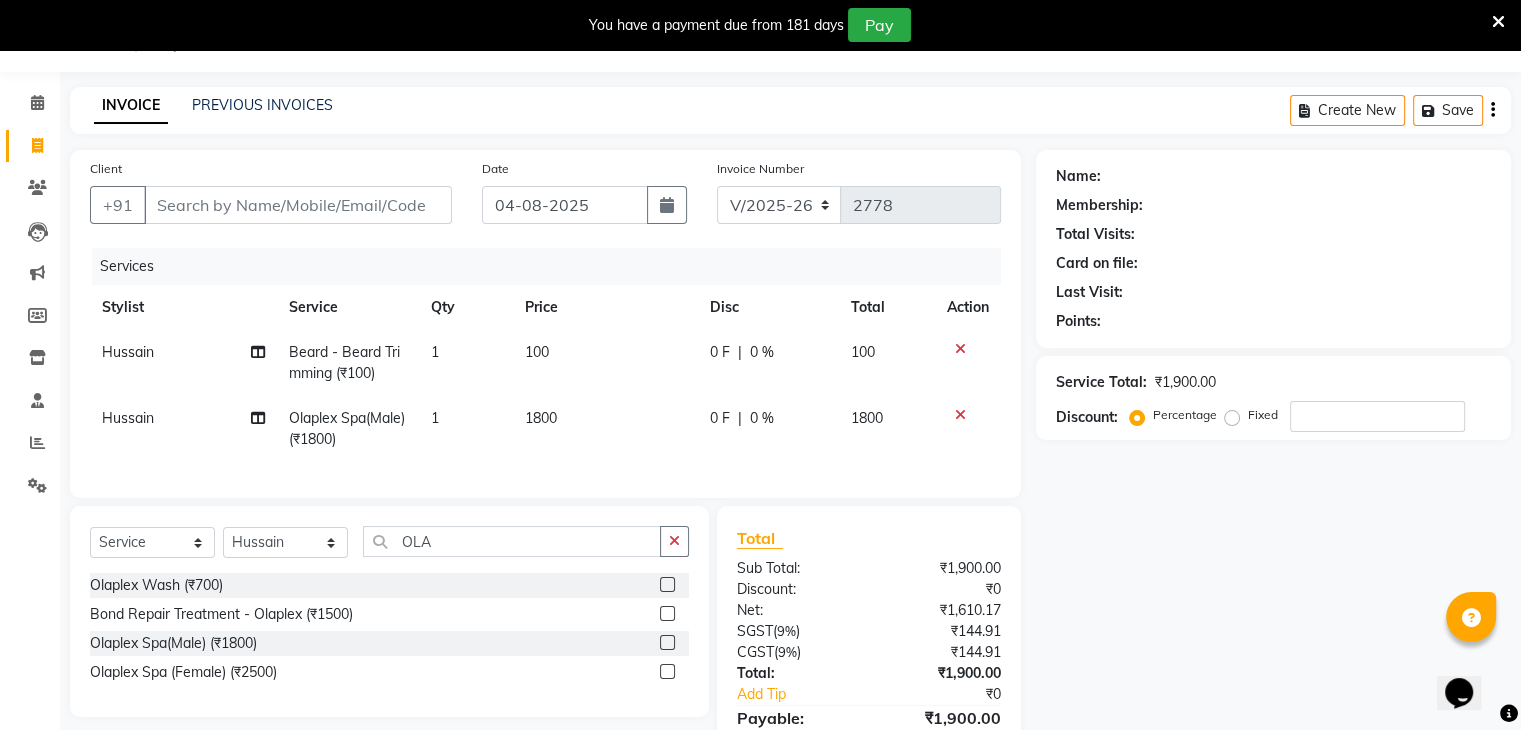 click on "1800" 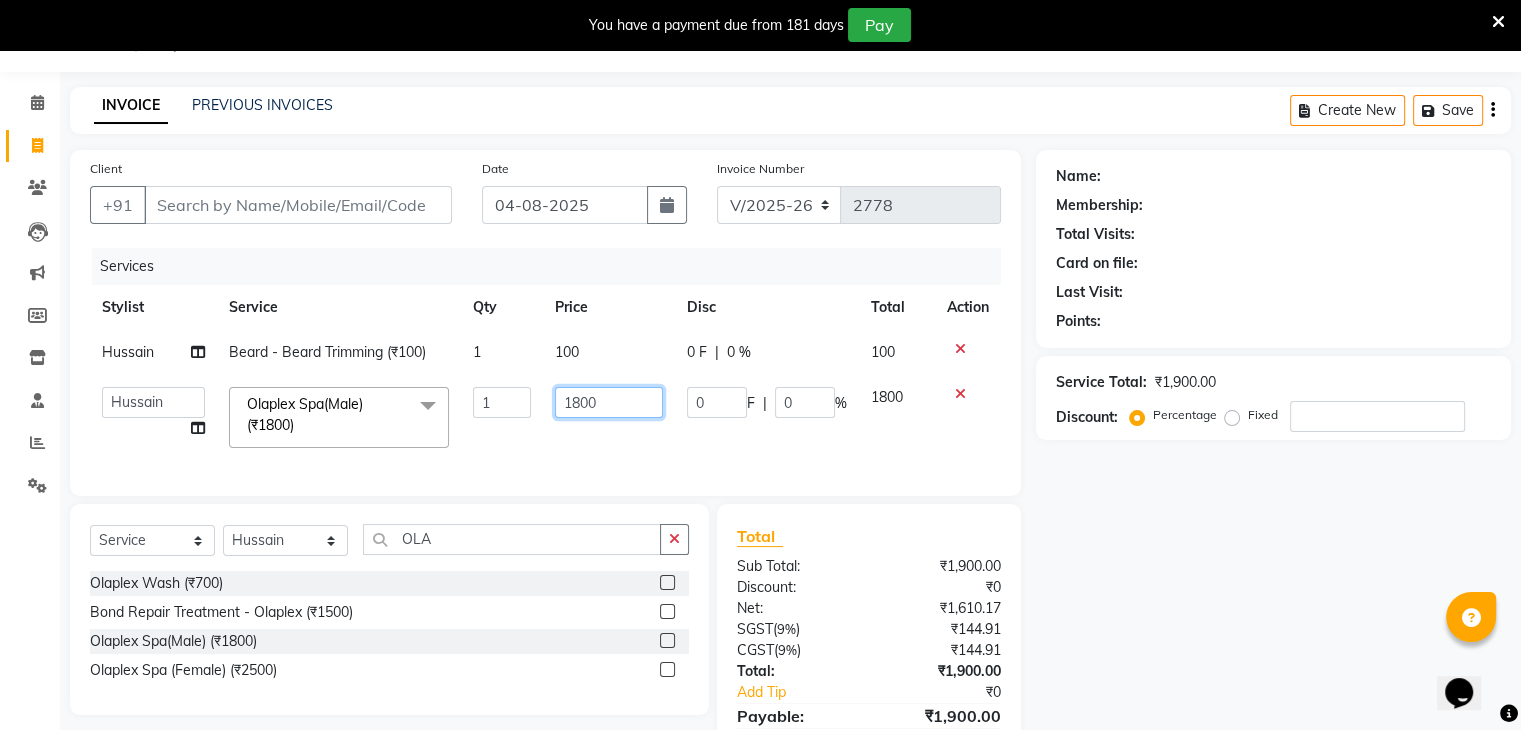 drag, startPoint x: 574, startPoint y: 402, endPoint x: 584, endPoint y: 412, distance: 14.142136 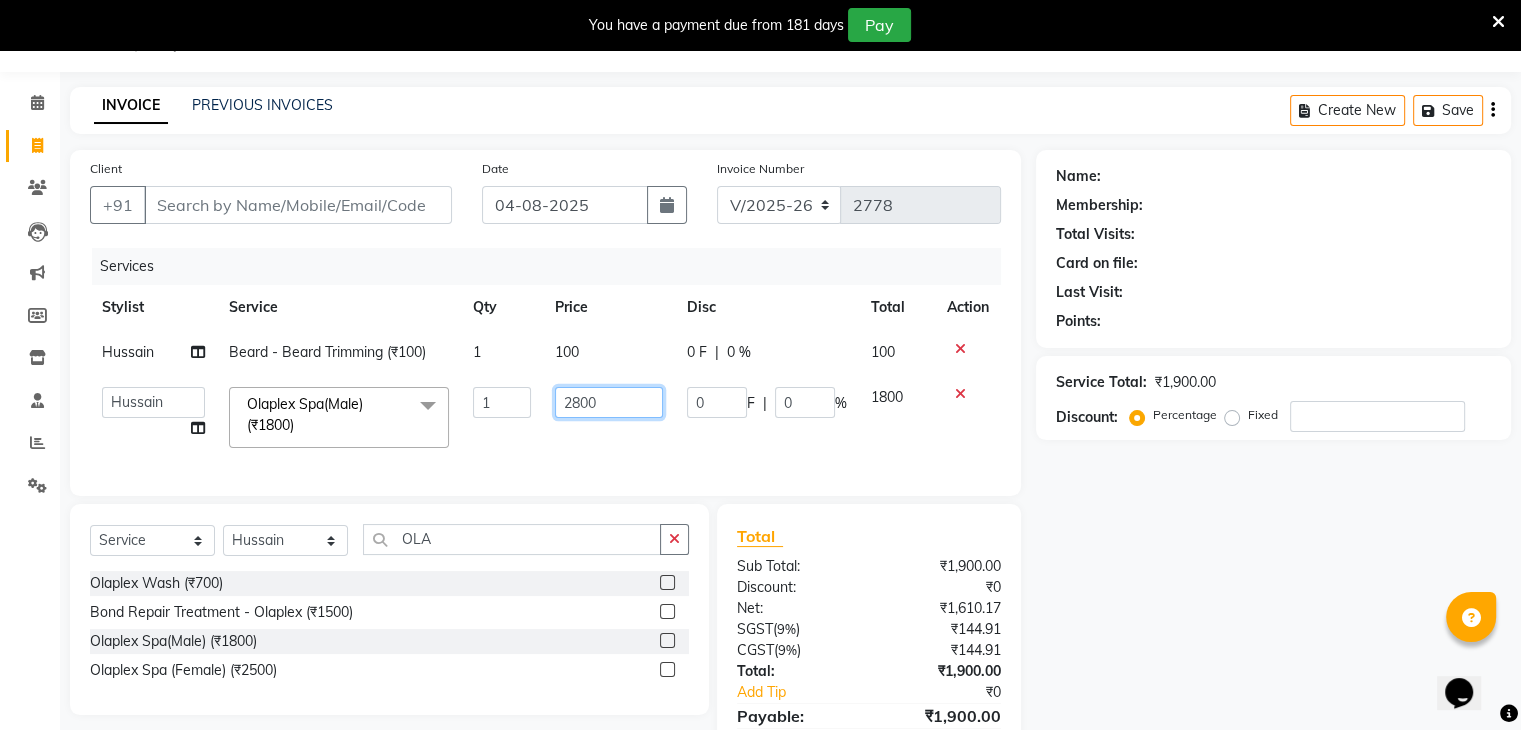 click on "2800" 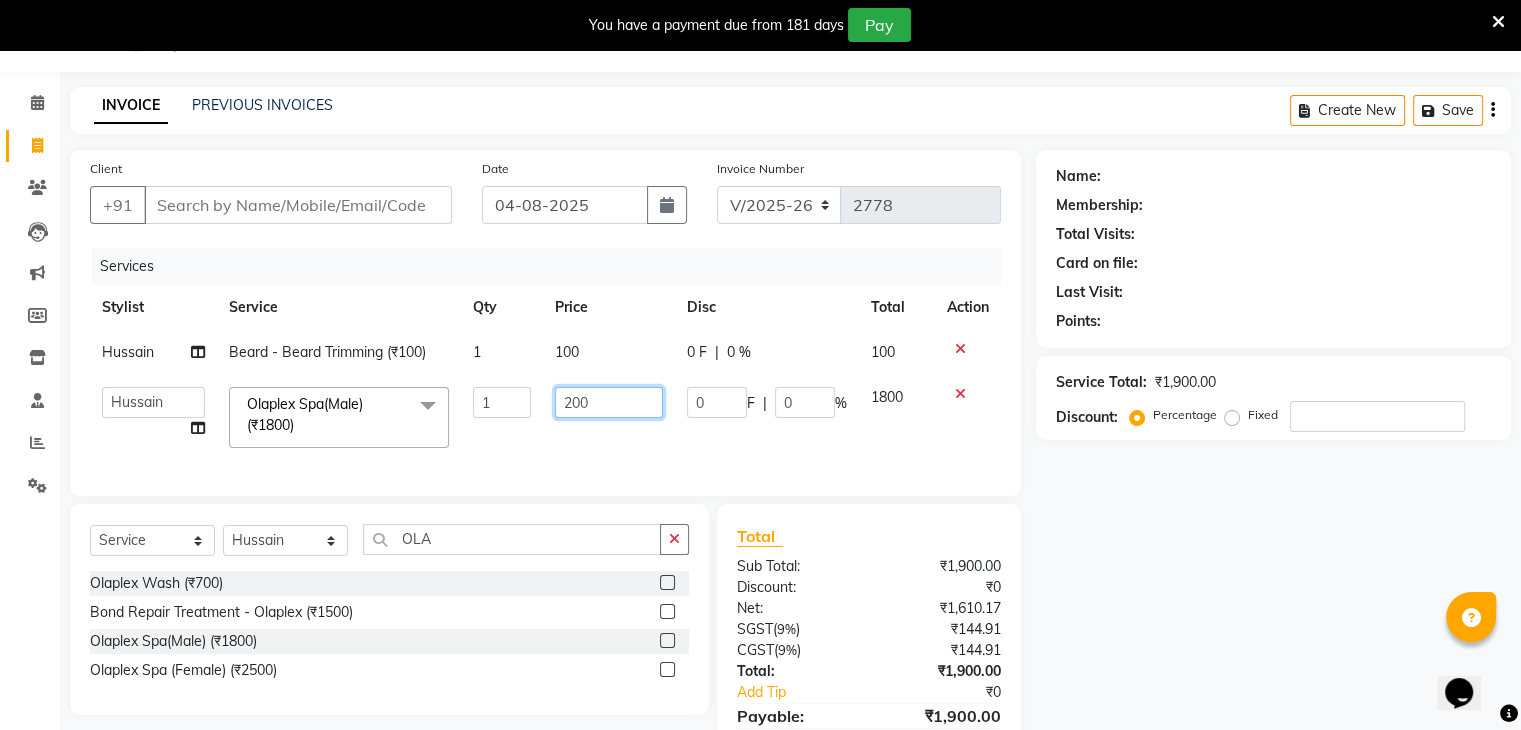 type on "2500" 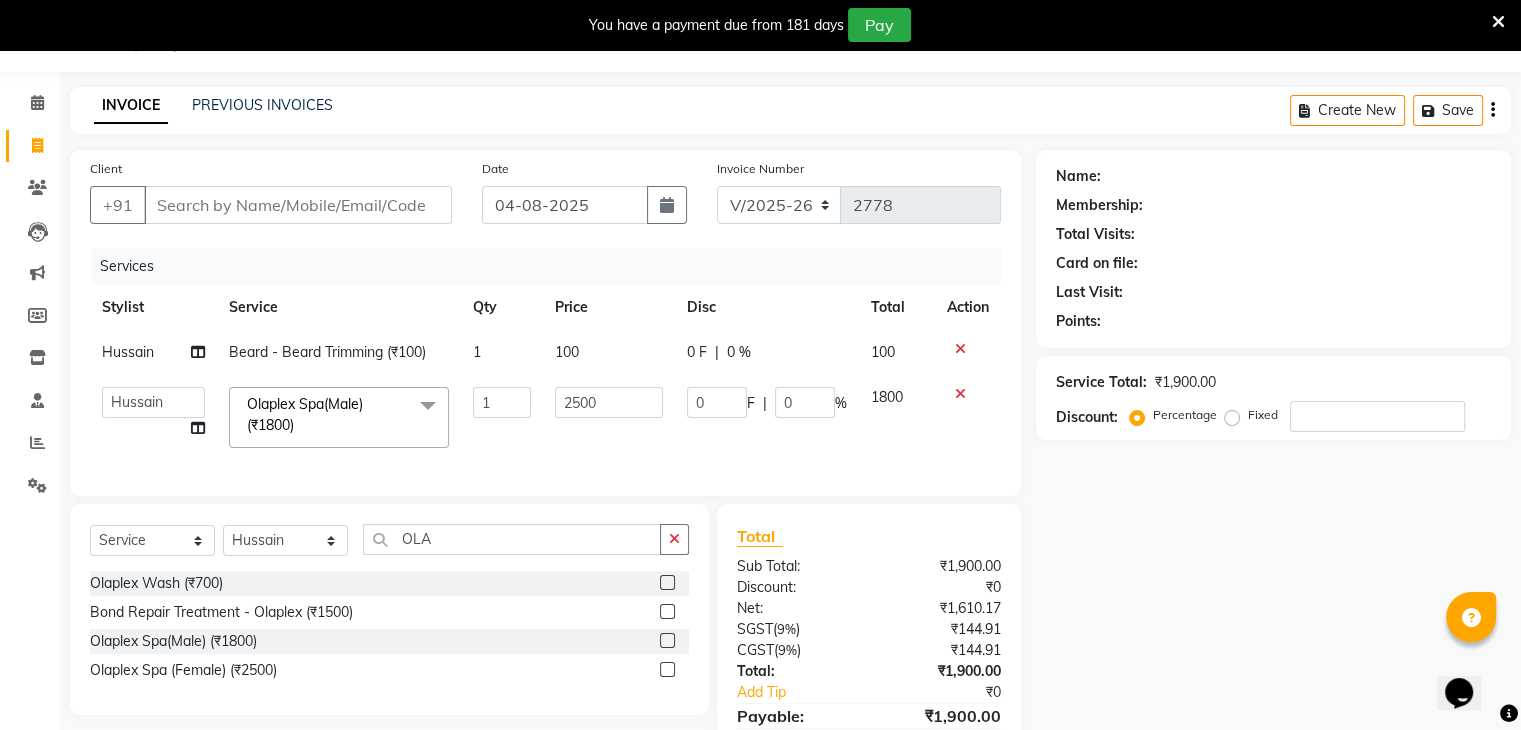 click on "2500" 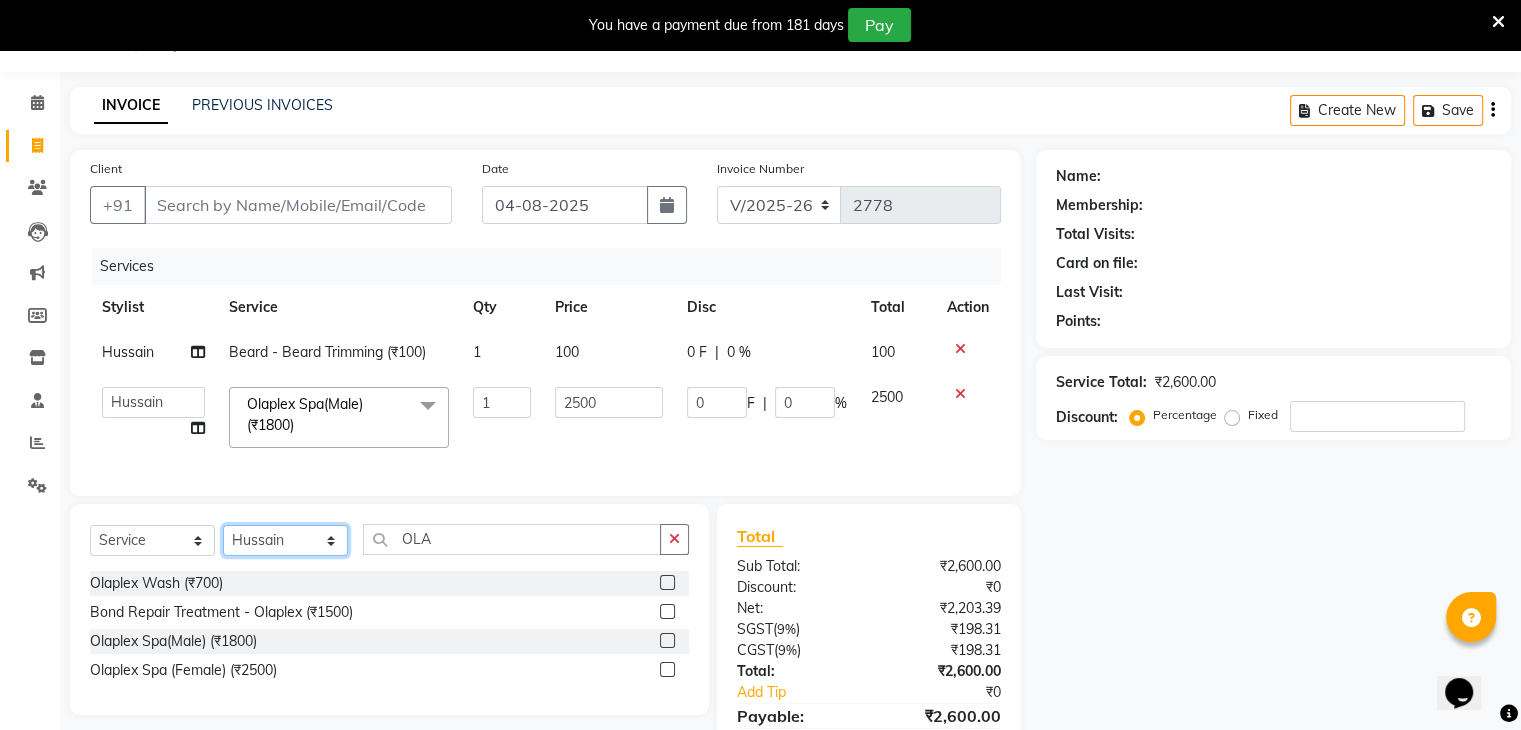 click on "Select Stylist Arti CHANDANI Deepali Dhaval Sir DISHA KAMDAR Hussain Indrajeet Jyoti Mahesh  Manisha Mayuri Mehboob Nabil Nikita Nzreen Rahul Rajan Rishika Salma Salmani Shivani UMAR" 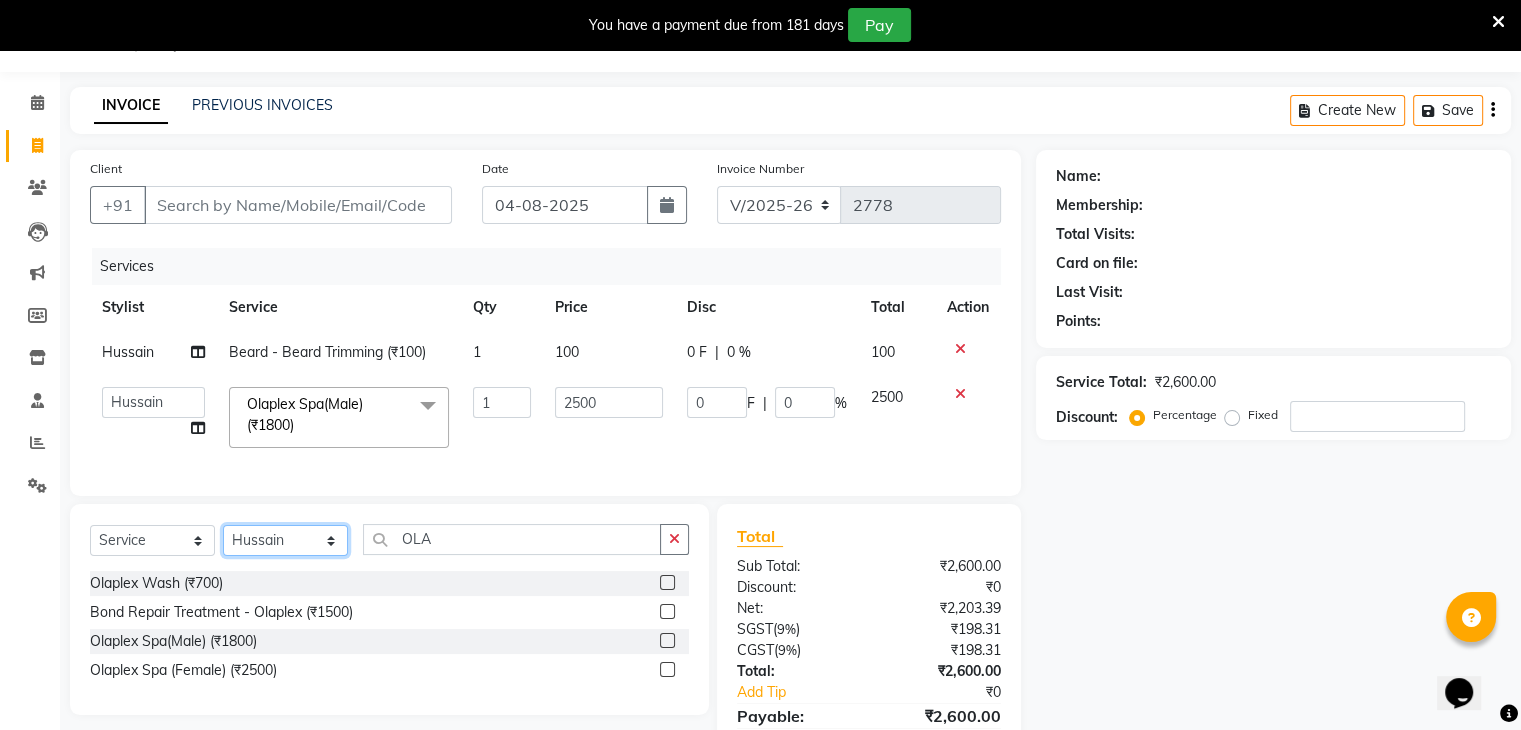 select on "67794" 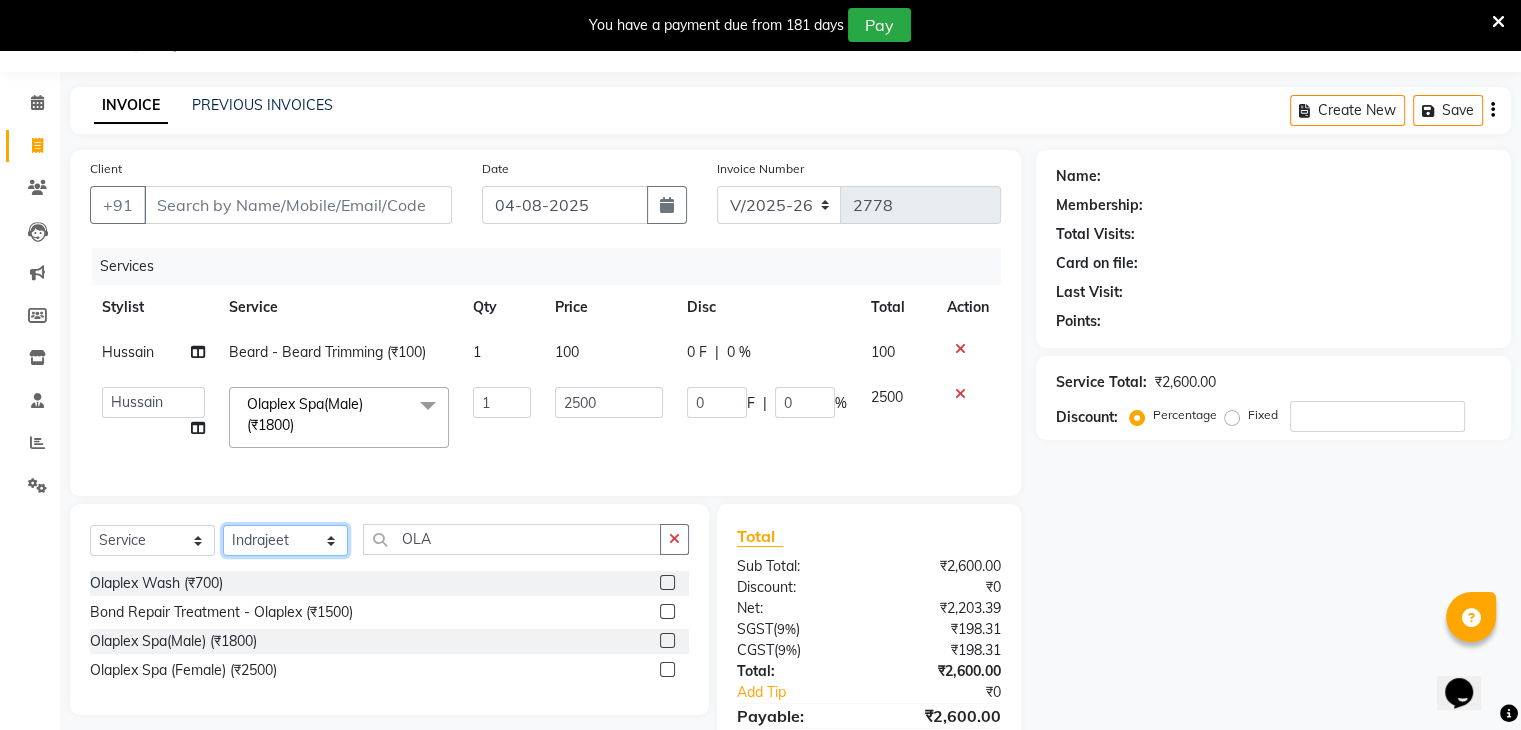 click on "Select Stylist Arti CHANDANI Deepali Dhaval Sir DISHA KAMDAR Hussain Indrajeet Jyoti Mahesh  Manisha Mayuri Mehboob Nabil Nikita Nzreen Rahul Rajan Rishika Salma Salmani Shivani UMAR" 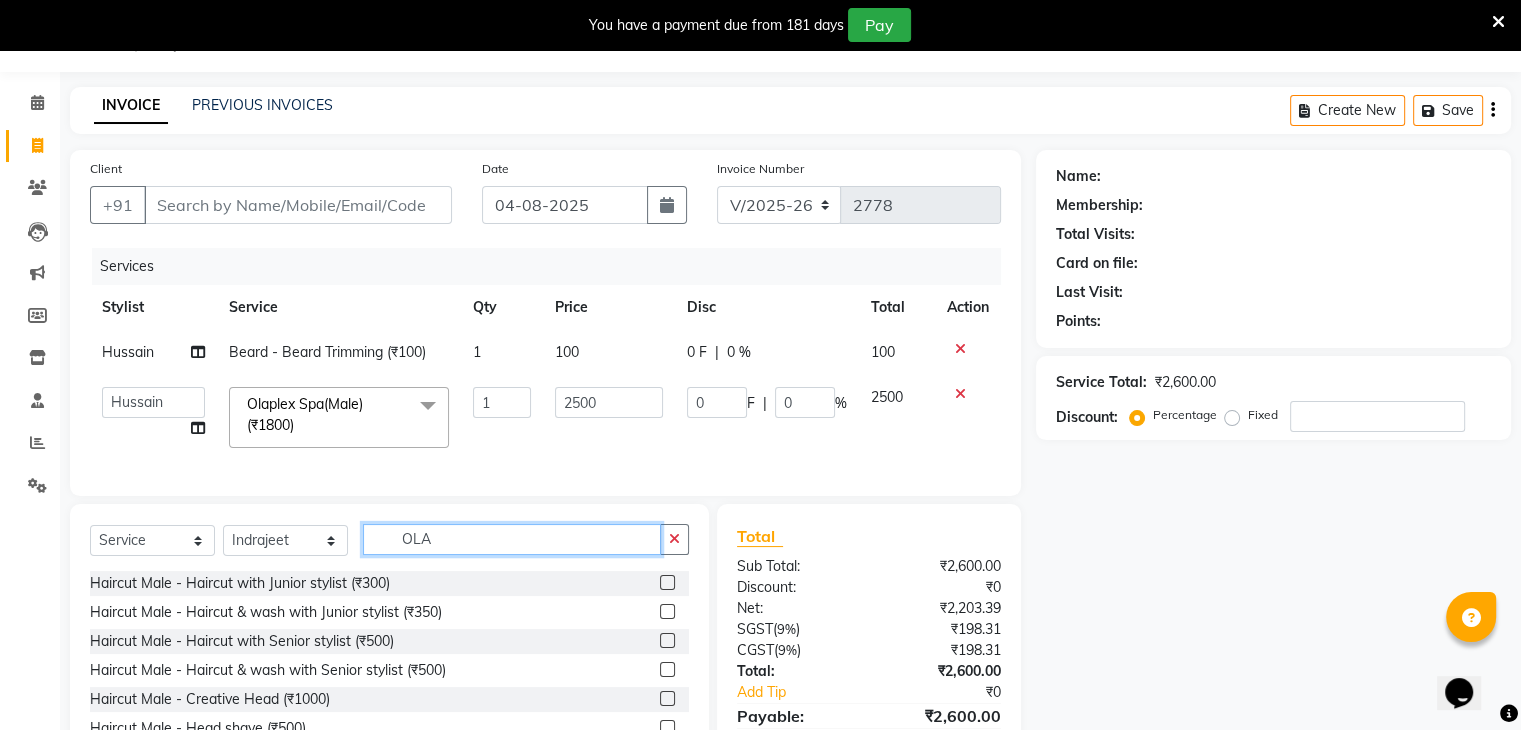 click on "OLA" 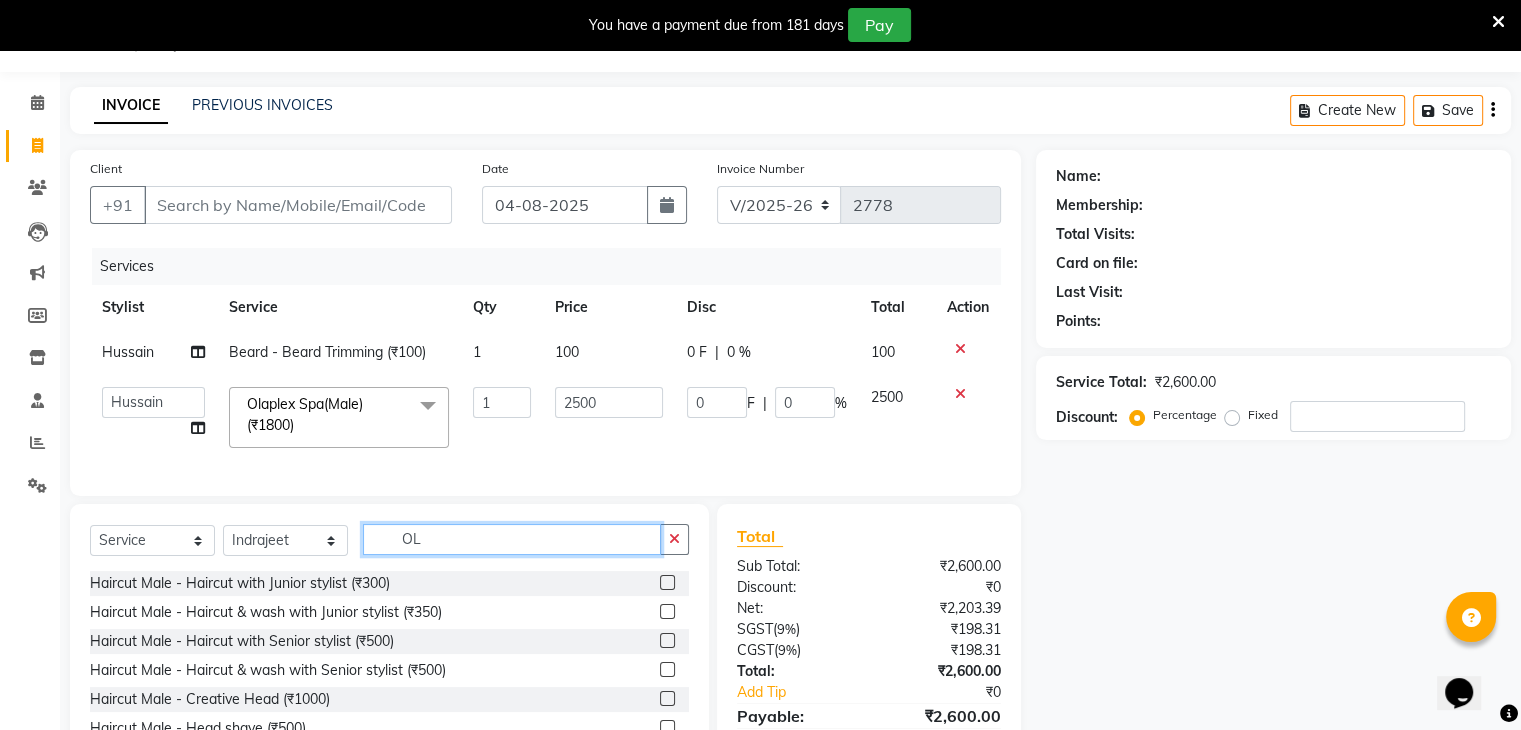 type on "O" 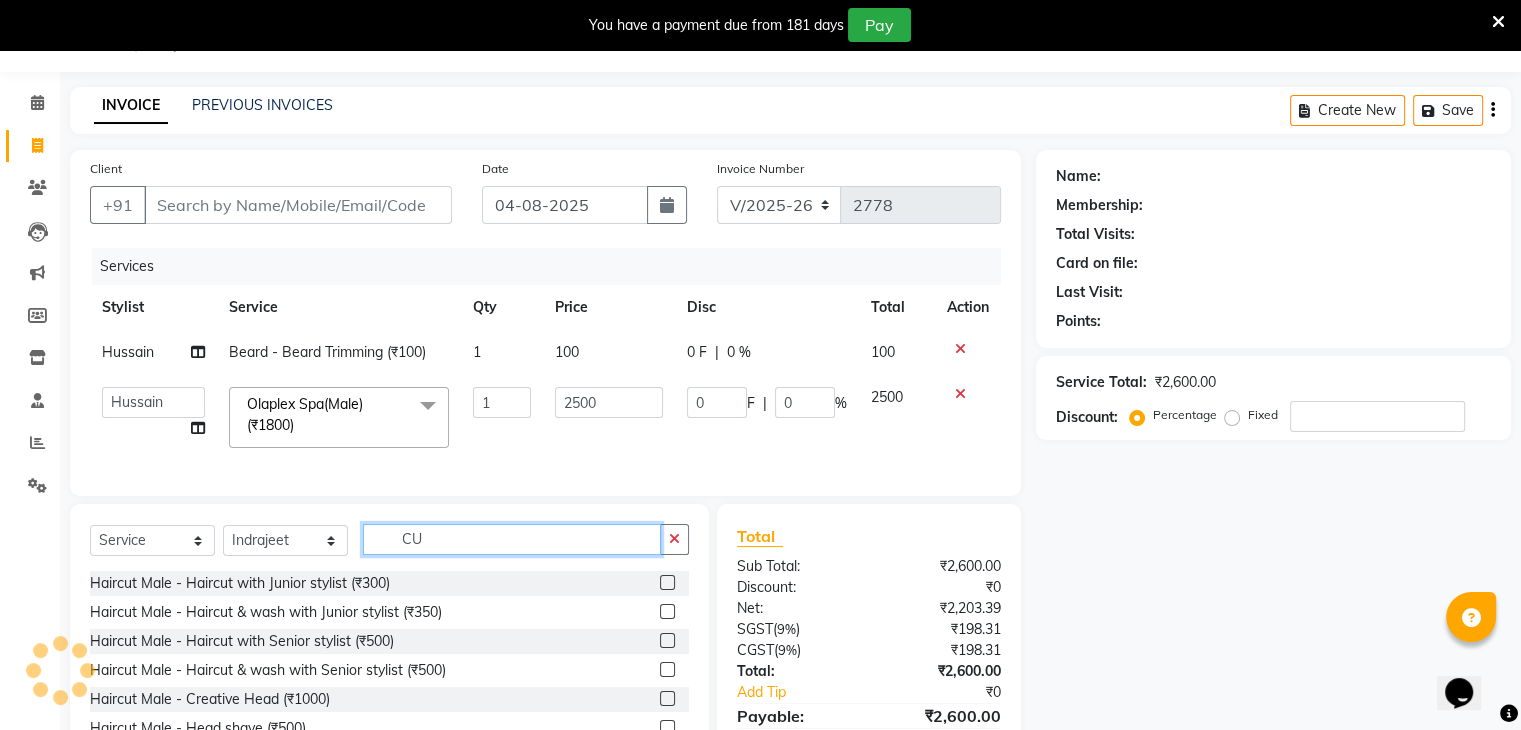 type on "C" 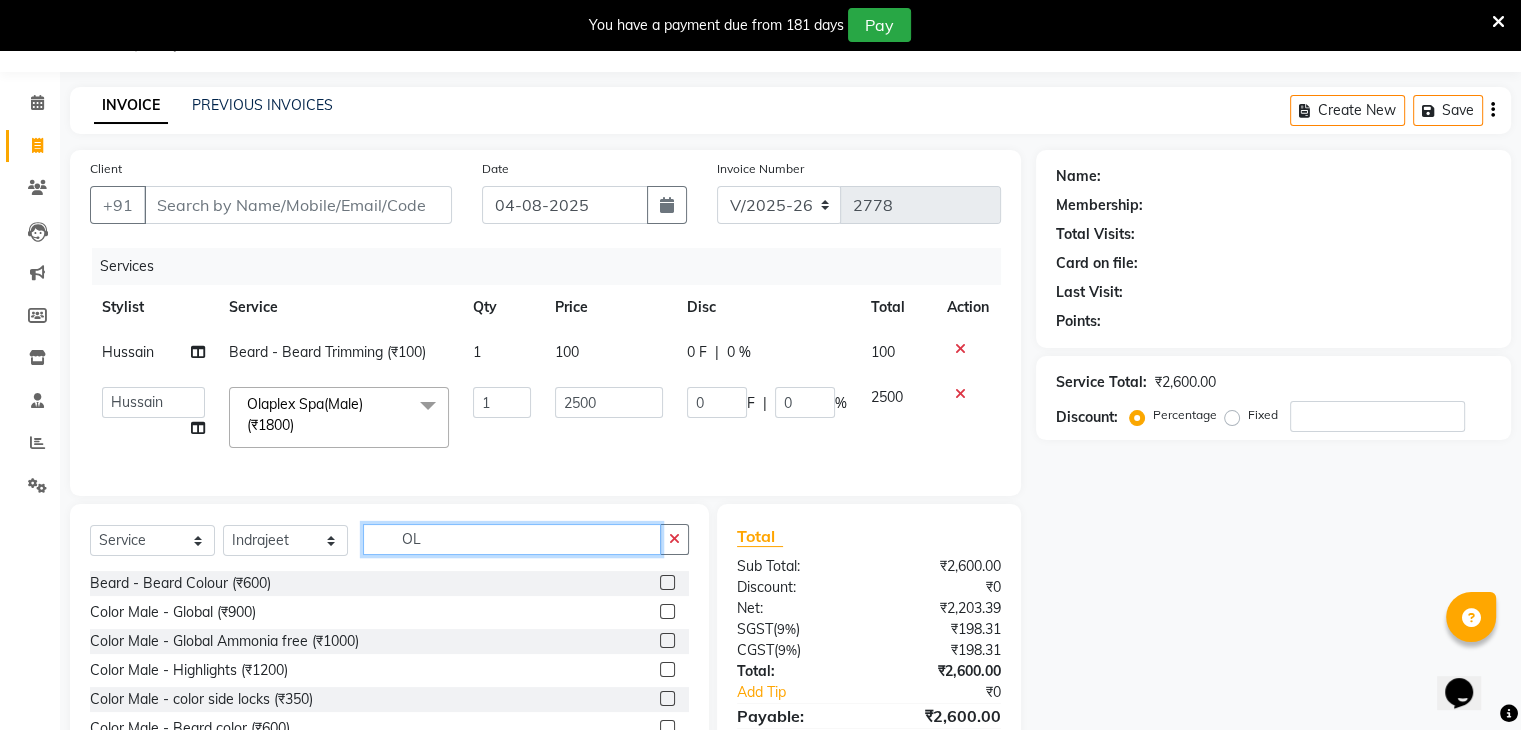 type on "OLA" 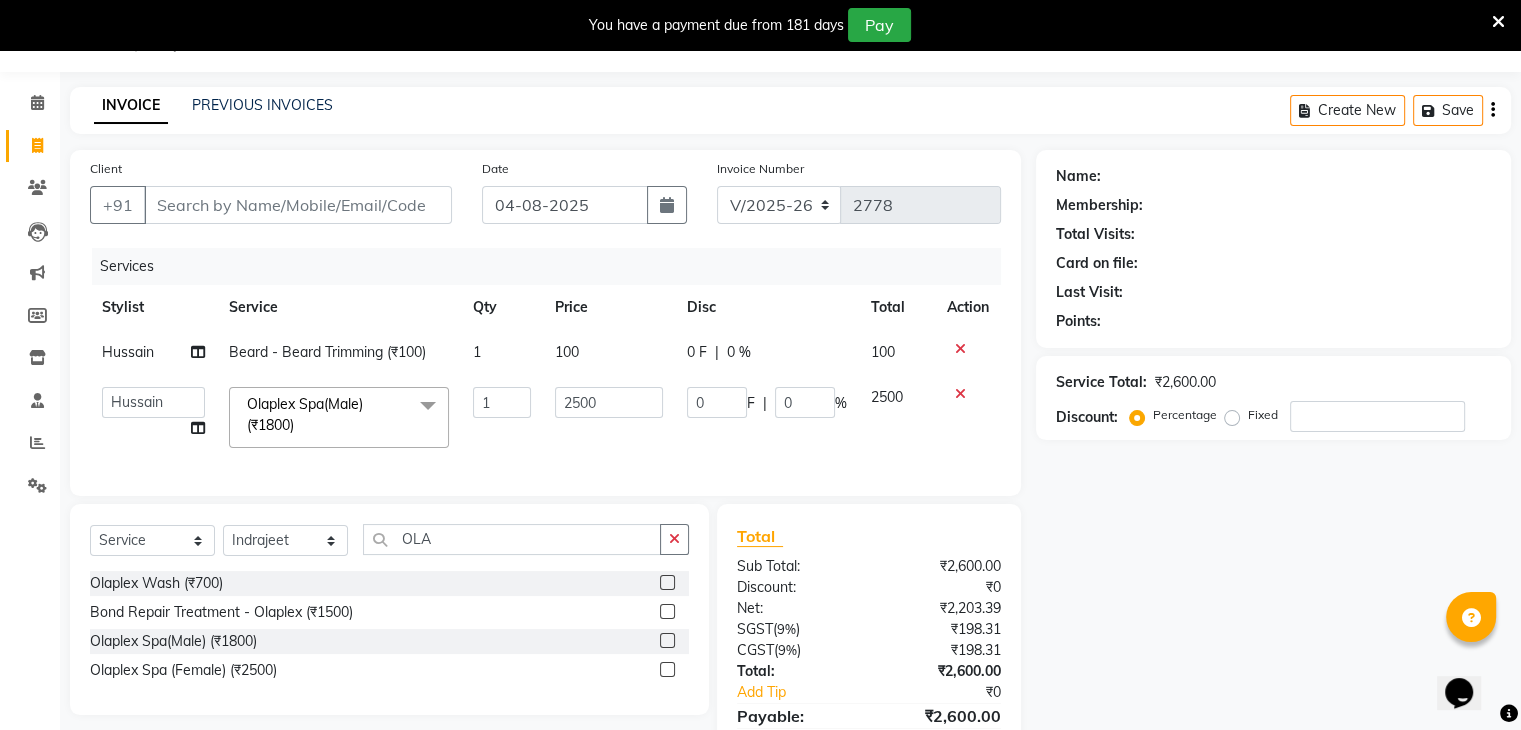 click 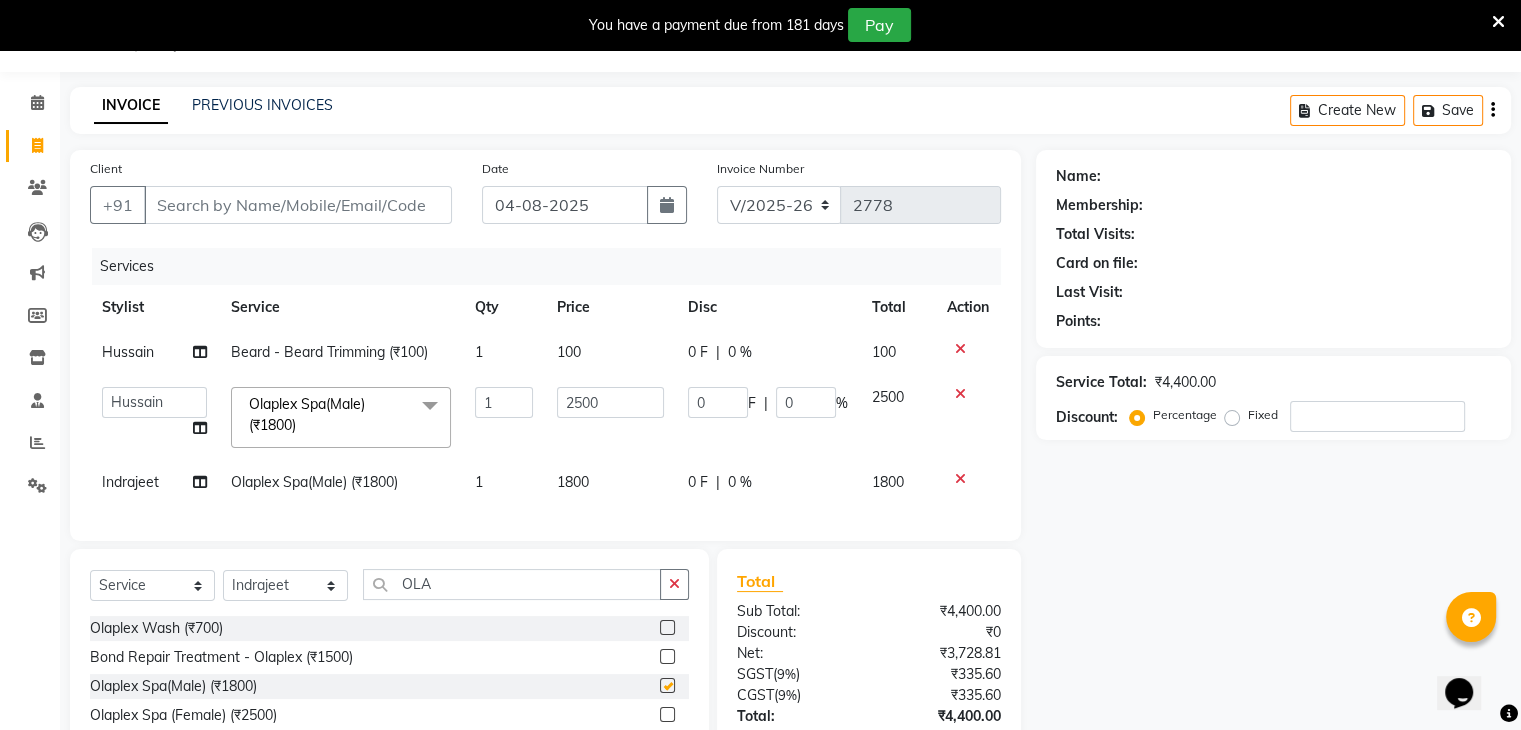 checkbox on "false" 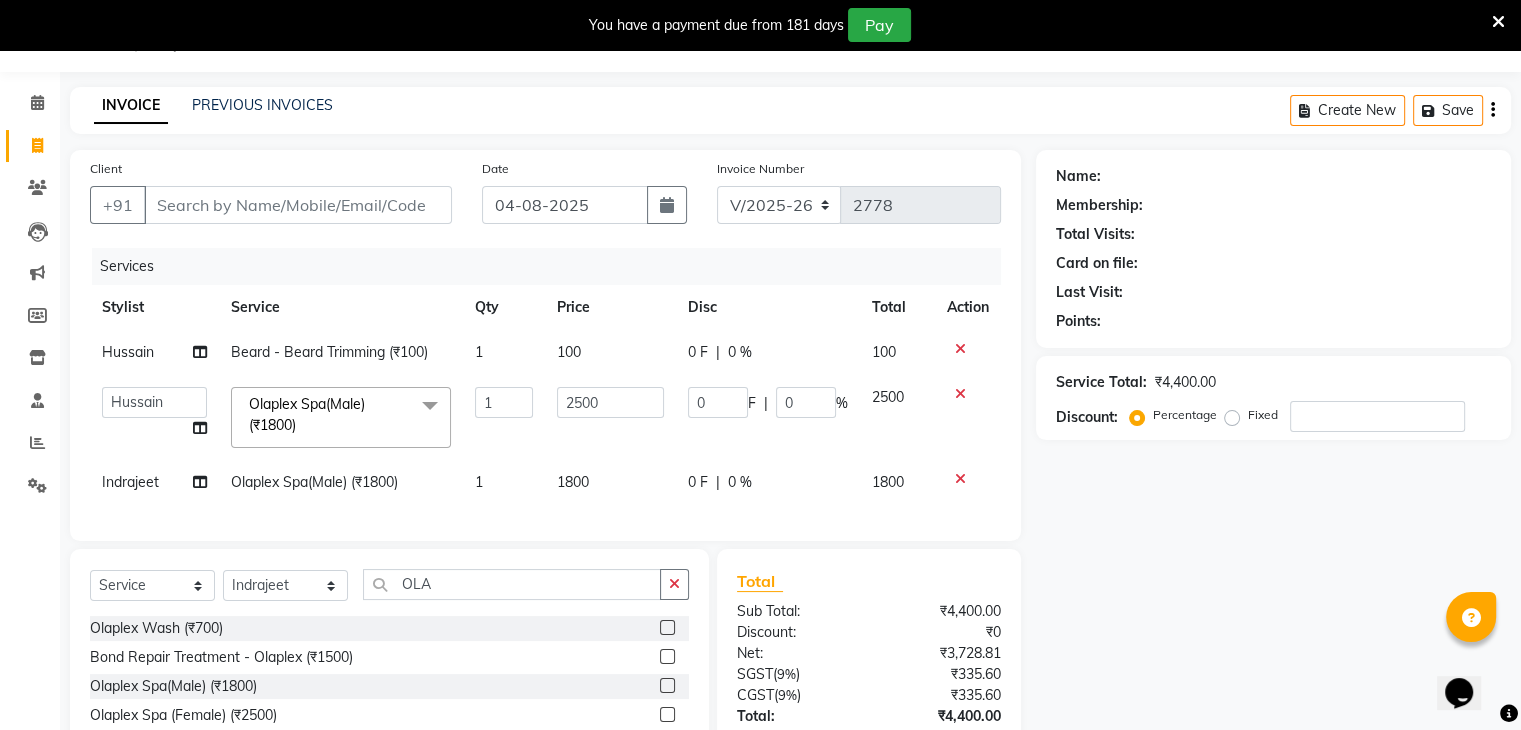click on "1800" 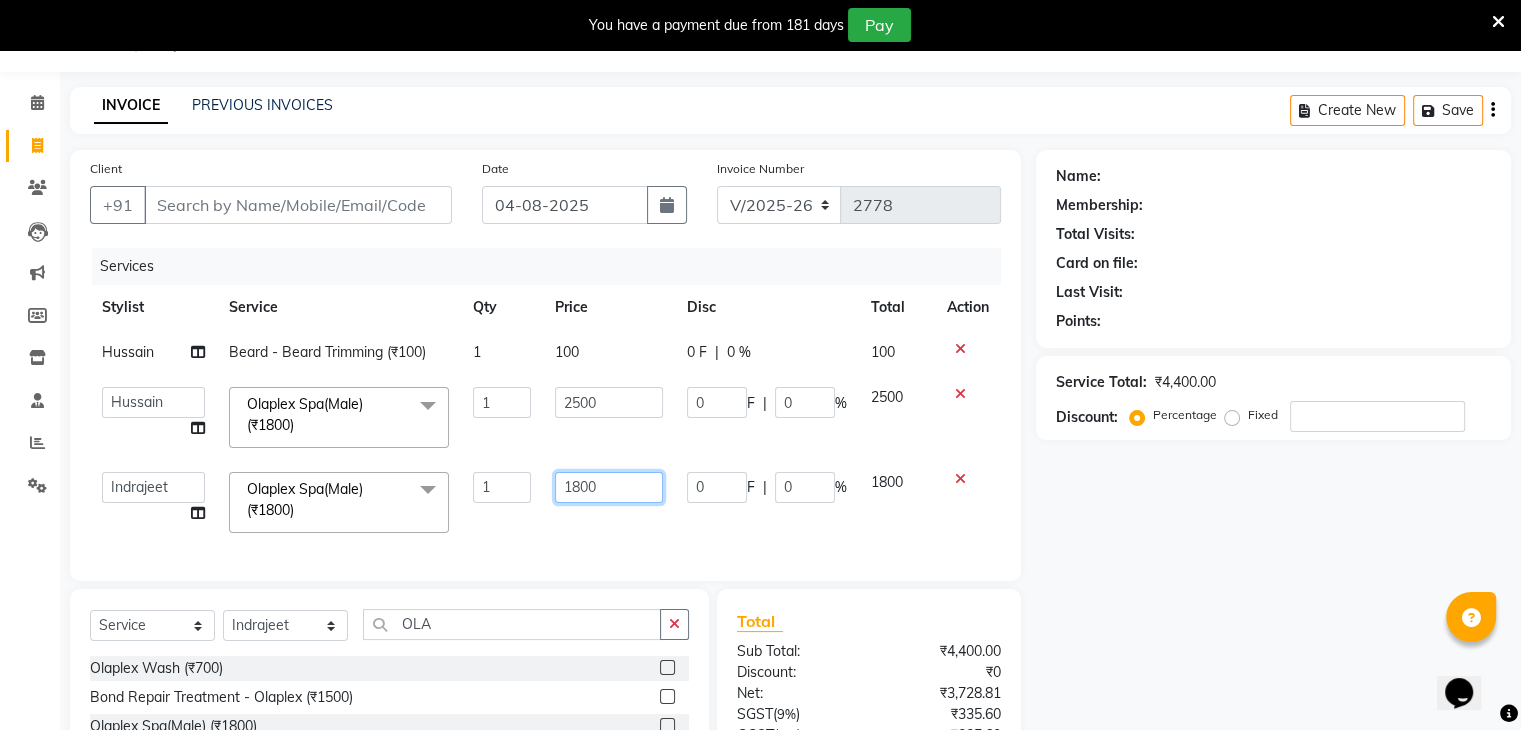 click on "1800" 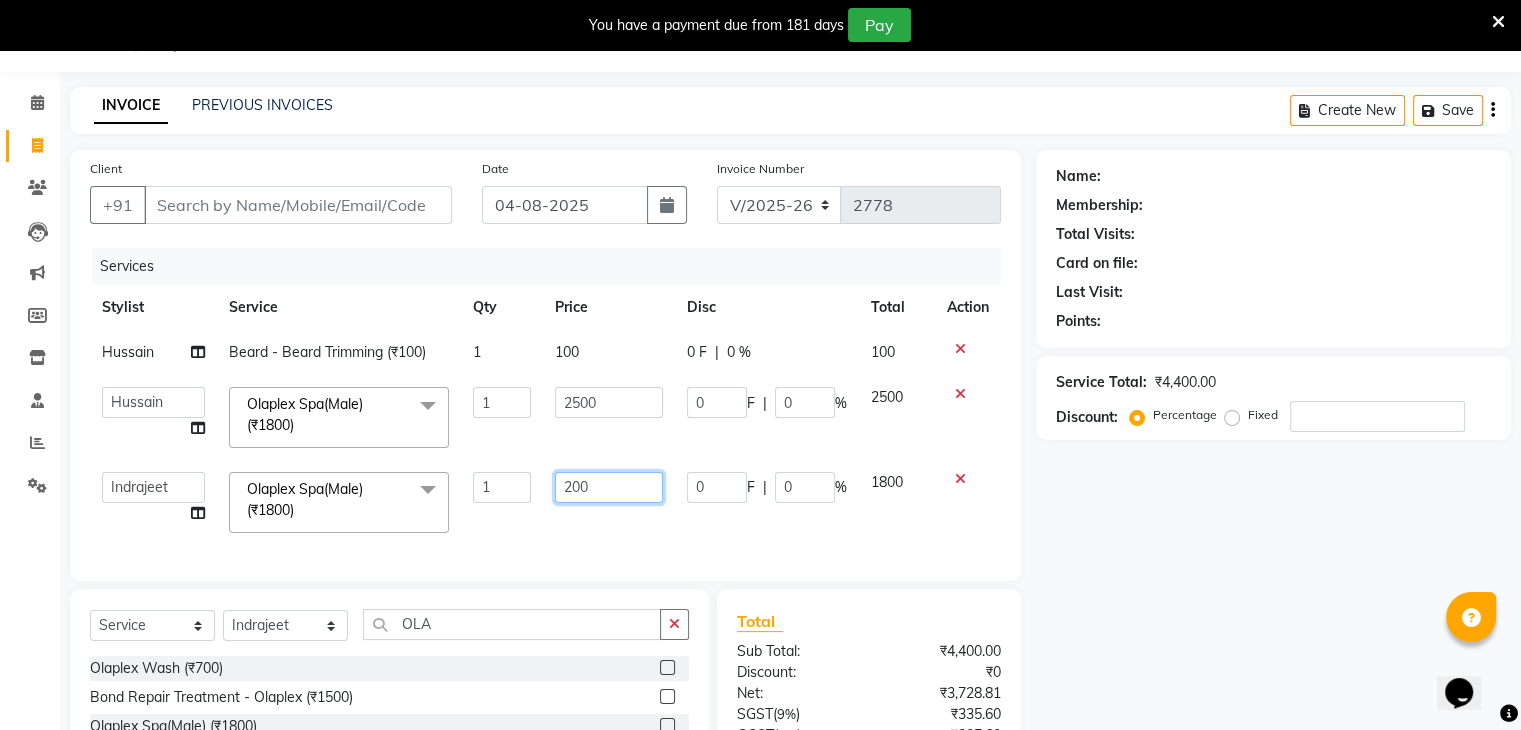 type on "2500" 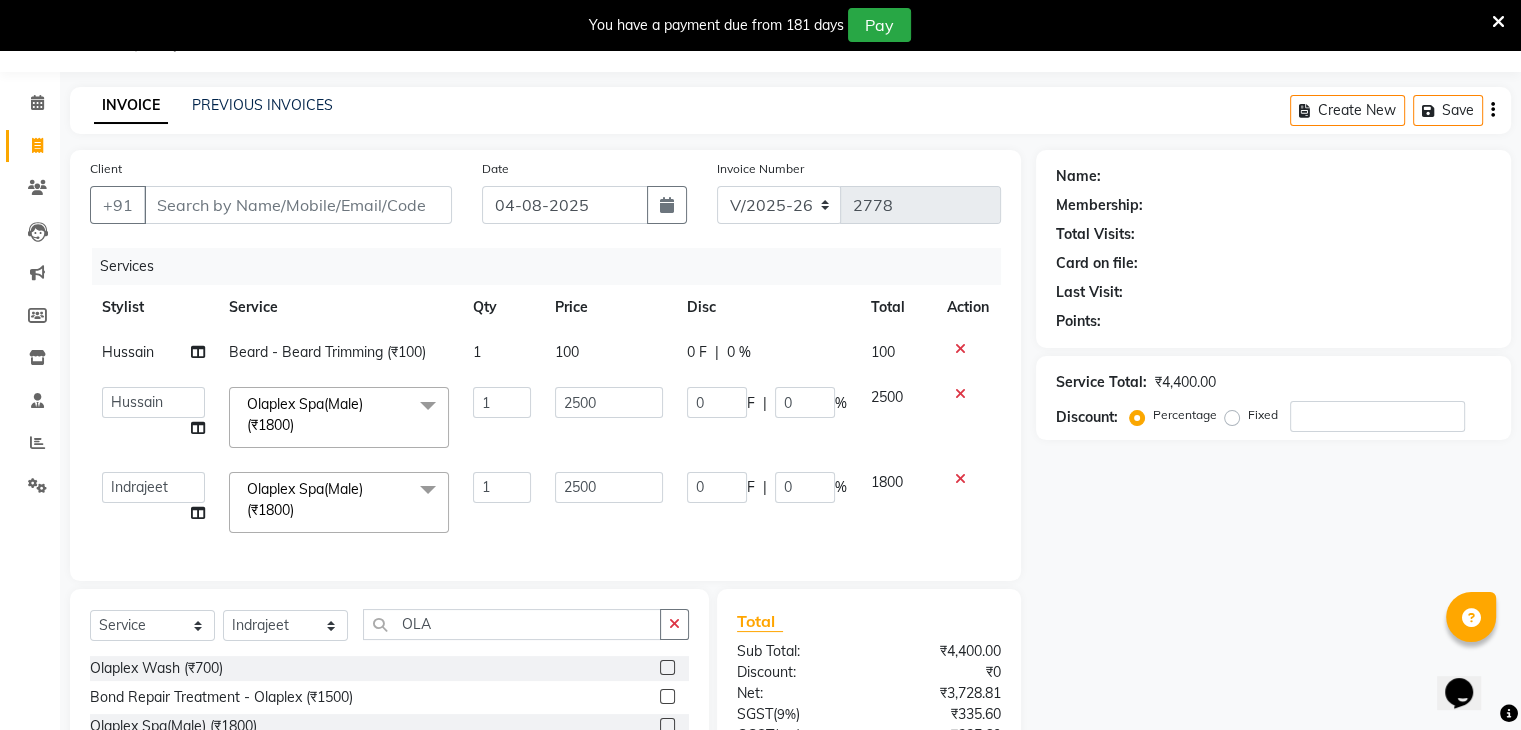 click on "Client +91 Date 04-08-2025 Invoice Number V/2025 V/2025-26 2778 Services Stylist Service Qty Price Disc Total Action Hussain Beard - Beard Trimming (₹100) 1 100 0 F | 0 % 100  Arti   CHANDANI   Deepali   Dhaval Sir   DISHA KAMDAR   Hussain   Indrajeet   Jyoti   Mahesh    Manisha   Mayuri   Mehboob   Nabil   Nikita   Nzreen   Rahul   Rajan   Rishika   Salma   Salmani   Shivani   UMAR  Olaplex Spa(Male) (₹1800)  x Haircut  Male - Haircut  with Junior stylist (₹300) Haircut  Male - Haircut & wash with Junior stylist (₹350) Haircut  Male - Haircut with Senior stylist (₹500) Haircut  Male - Haircut & wash with Senior stylist (₹500) Haircut  Male - Creative Head (₹1000) Haircut  Male - Head shave (₹500) Beard - Beard Trimming (₹100) Beard - Clean shave (₹150) Beard - Style Shave (₹200) Beard - Beard Colour (₹600) Color Male - Global (₹900) Color Male - Global Ammonia free (₹1000) Color Male - Highlights (₹1200) Color Male - color side locks (₹350) Color Male - Beard color (₹600) 1" 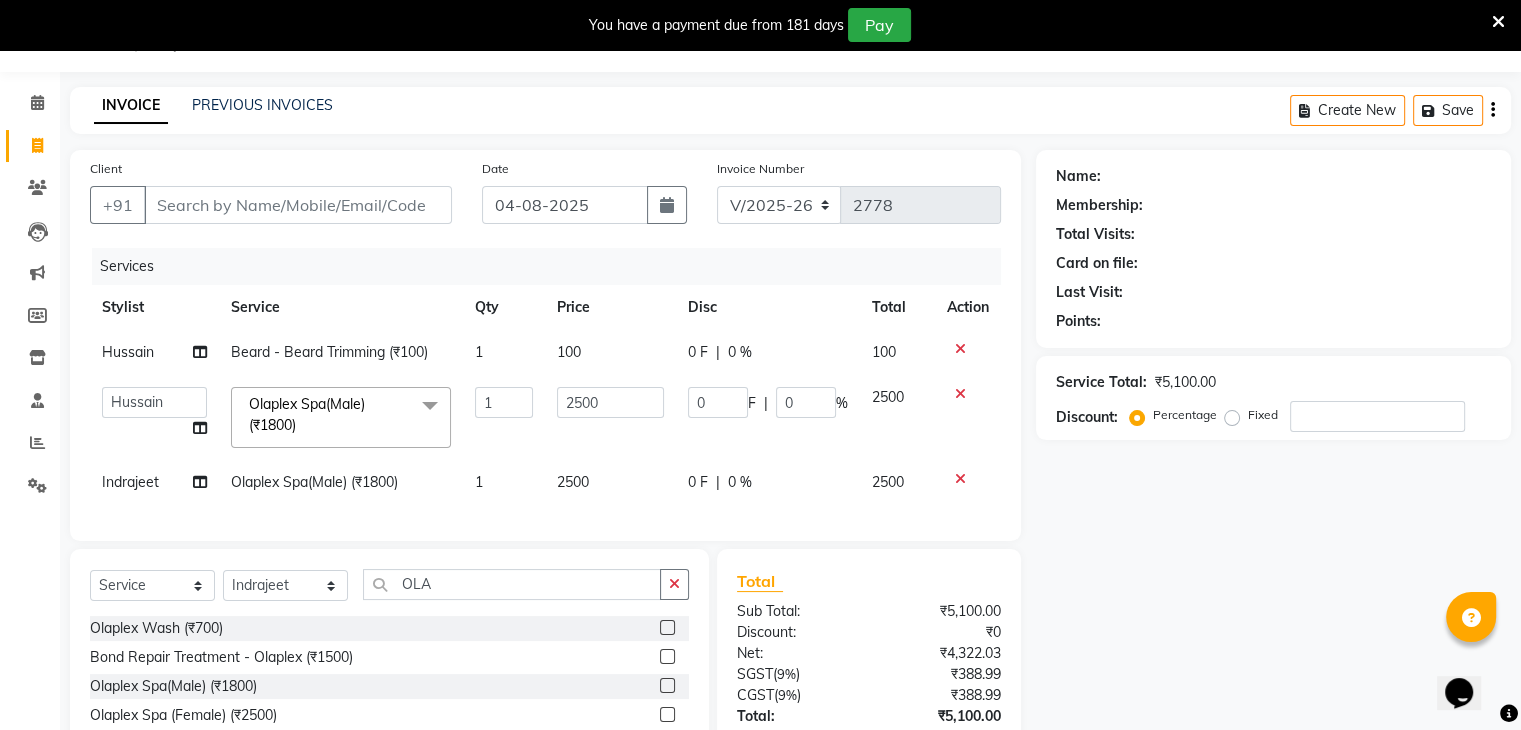 scroll, scrollTop: 208, scrollLeft: 0, axis: vertical 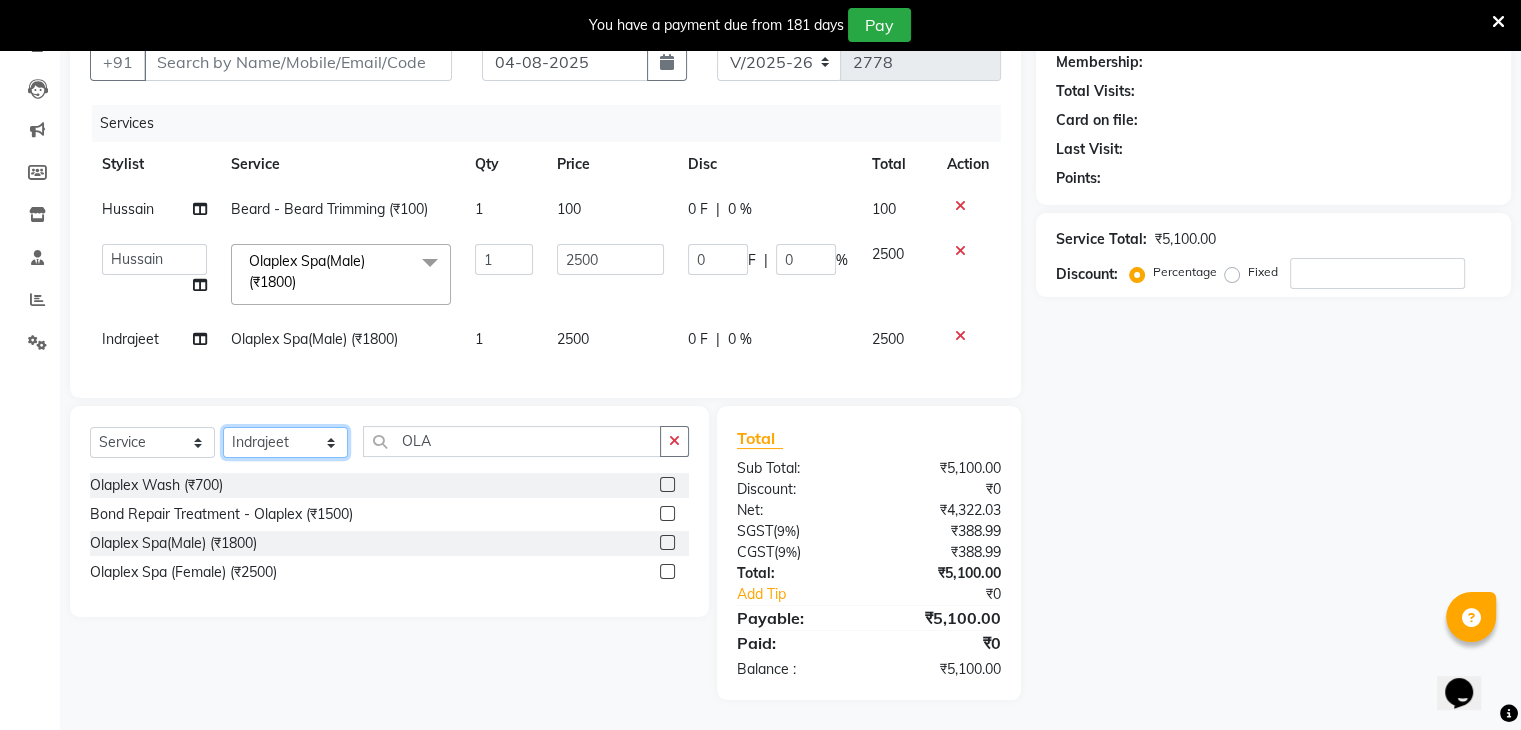 click on "Select Stylist Arti CHANDANI Deepali Dhaval Sir DISHA KAMDAR Hussain Indrajeet Jyoti Mahesh  Manisha Mayuri Mehboob Nabil Nikita Nzreen Rahul Rajan Rishika Salma Salmani Shivani UMAR" 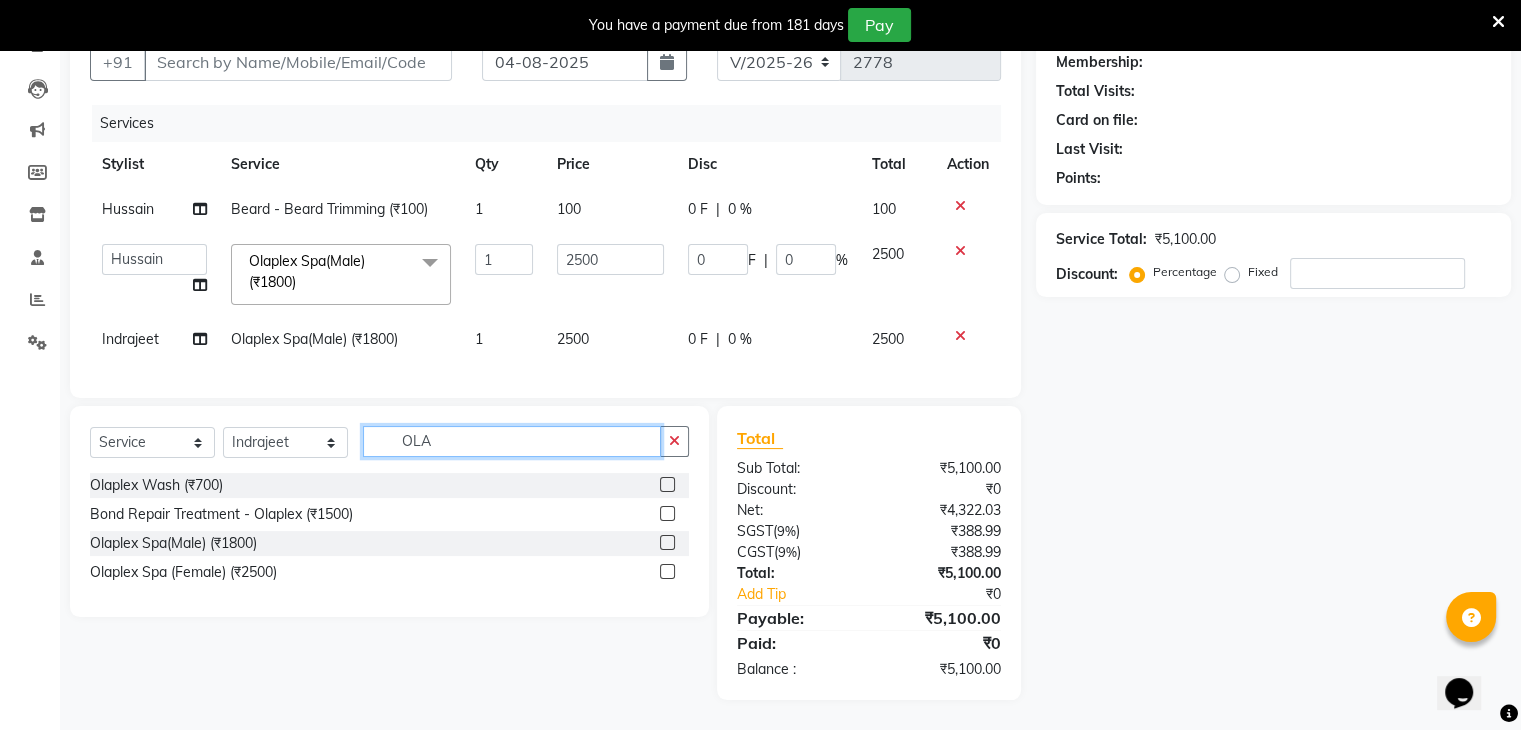 click on "OLA" 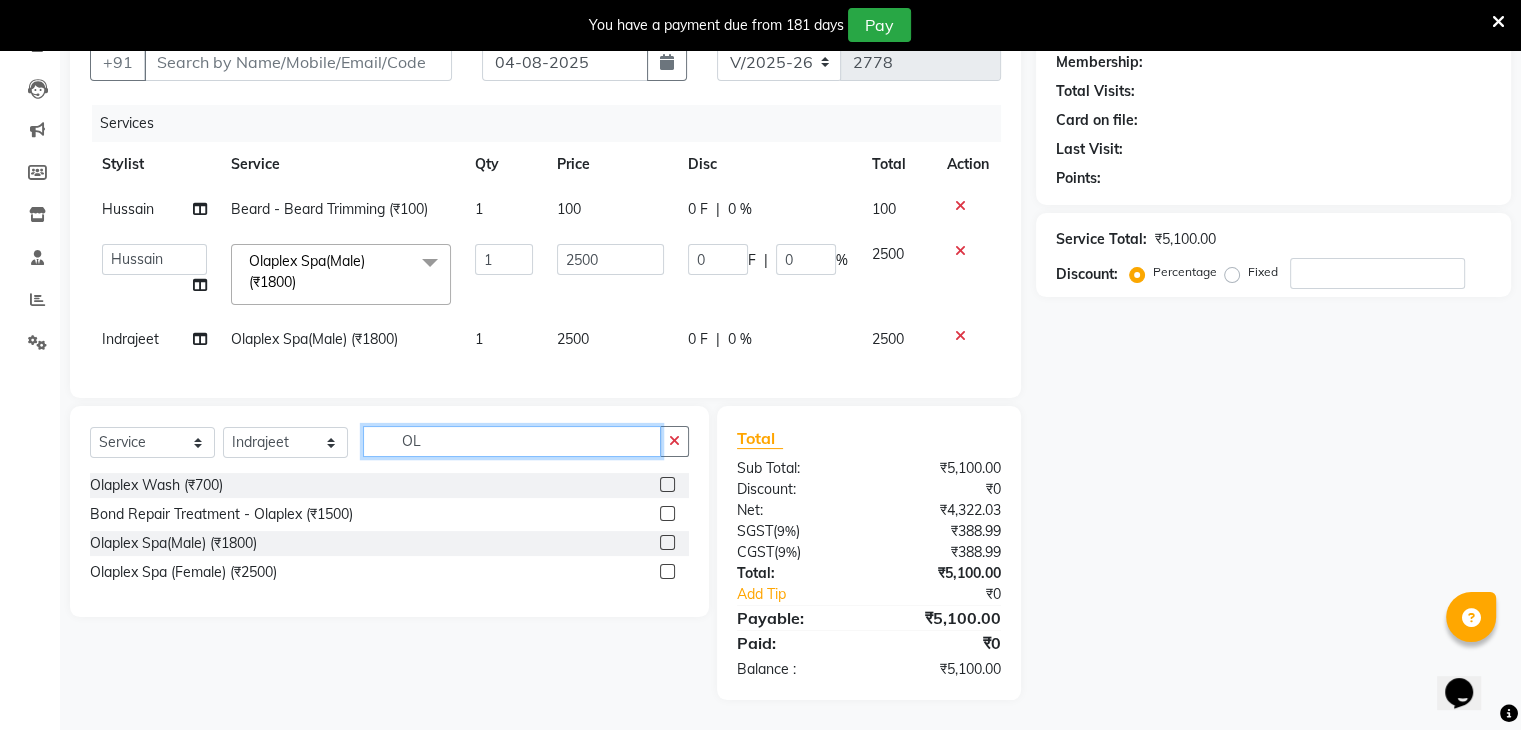 type on "O" 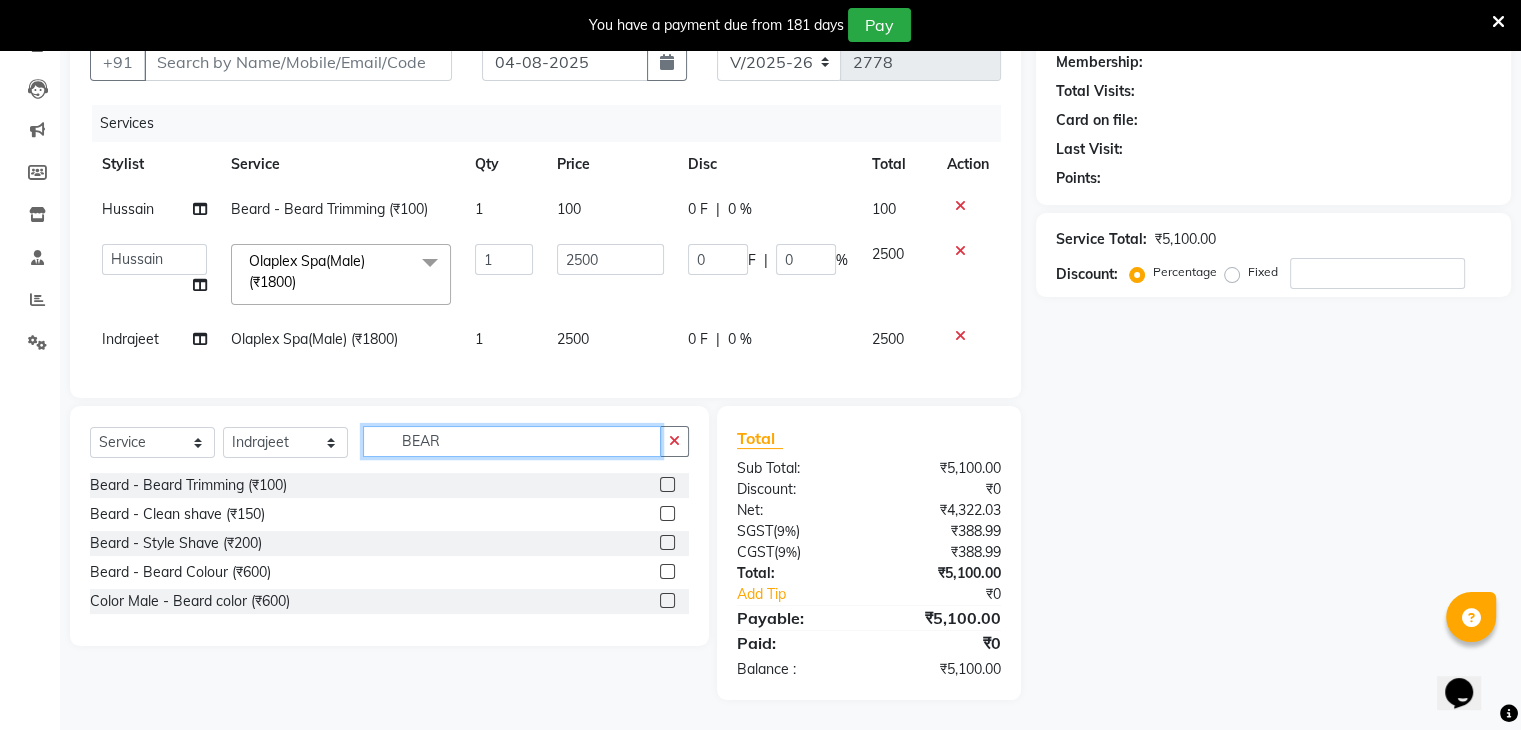 type on "BEAR" 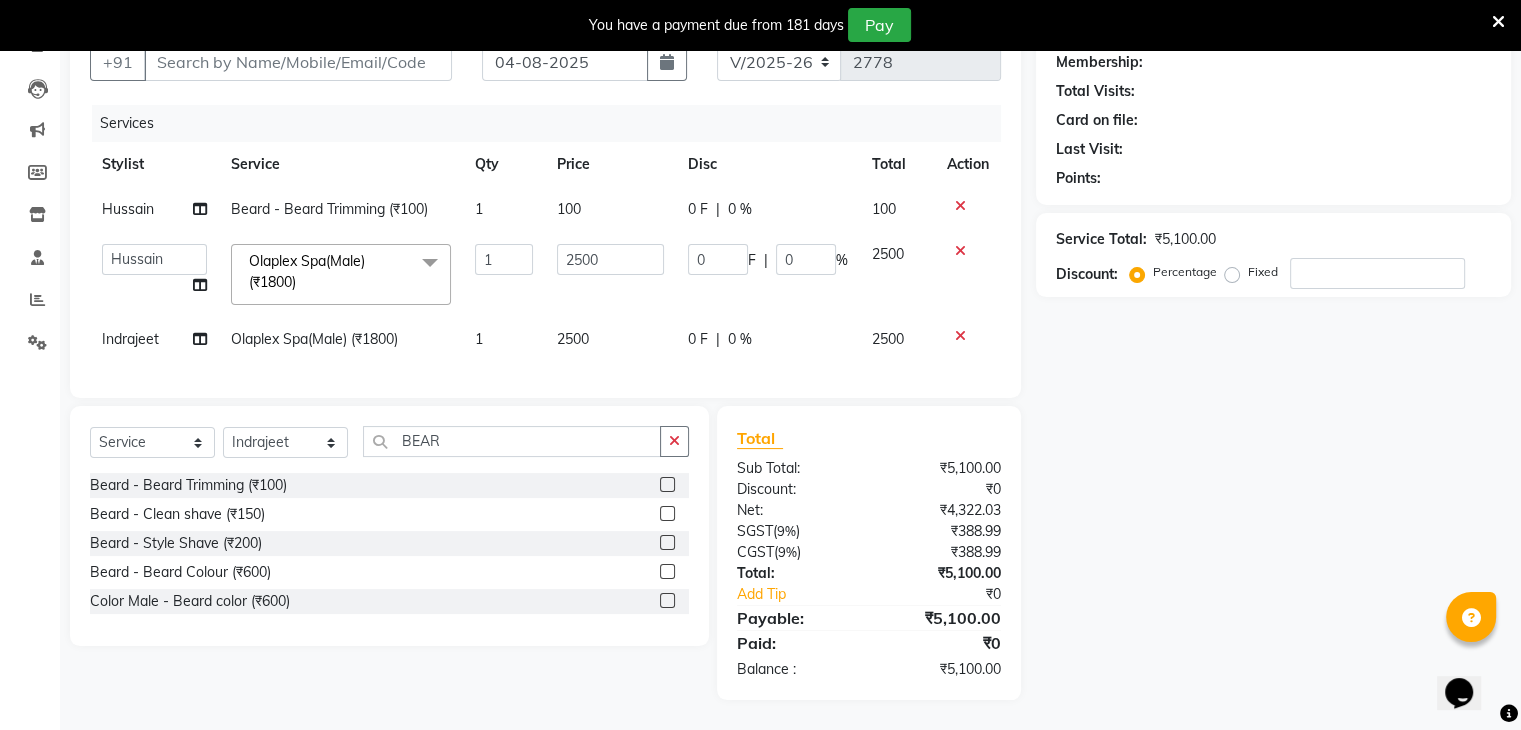 click 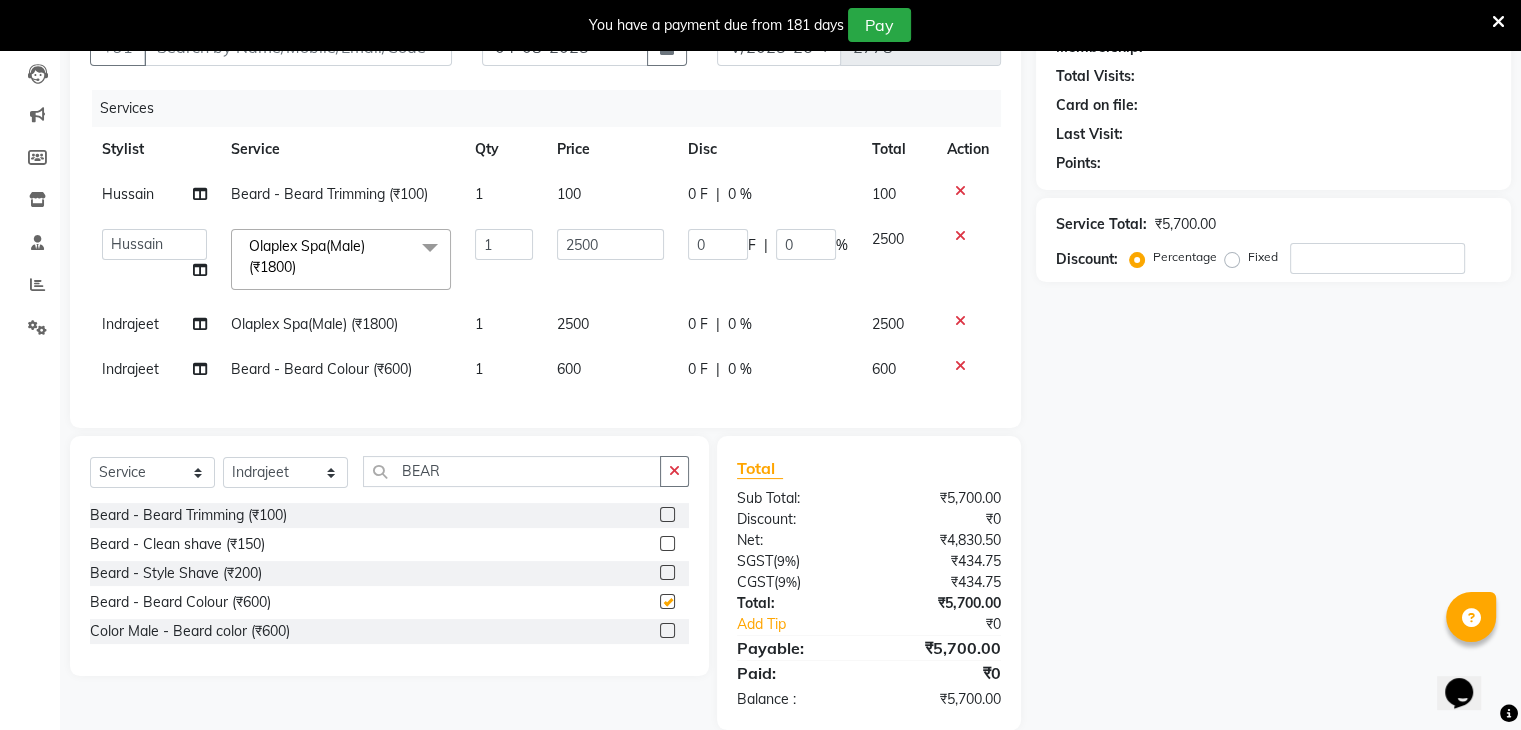 checkbox on "false" 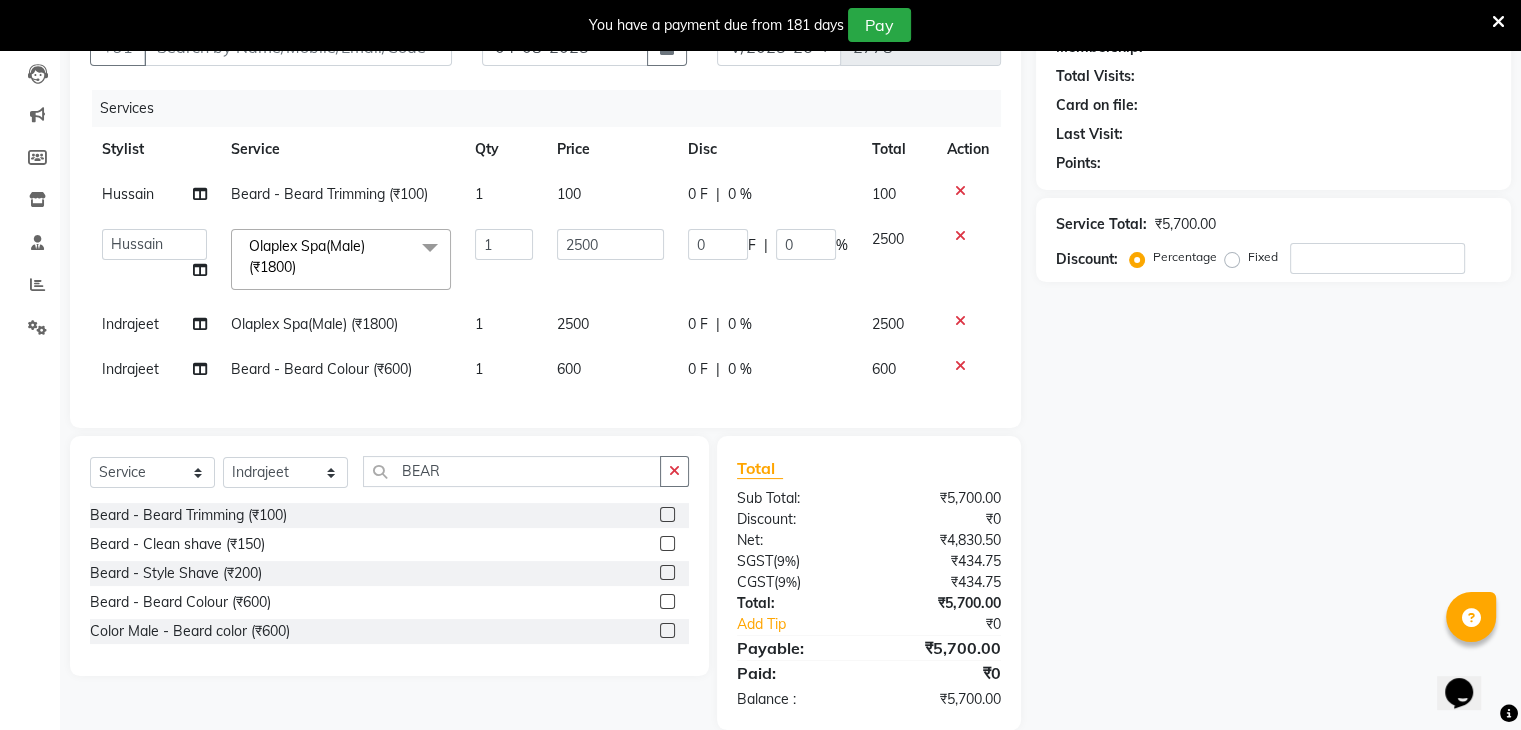 click 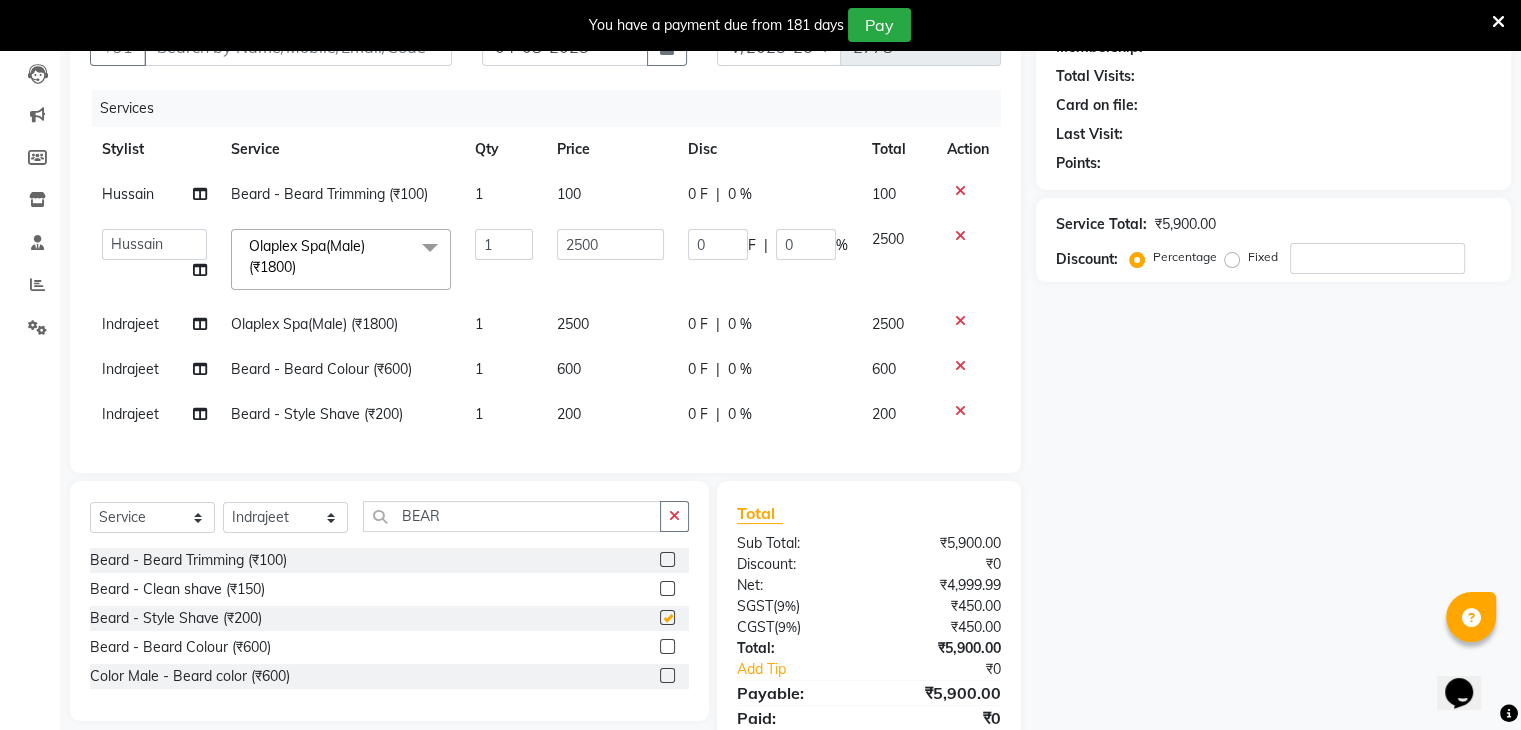 checkbox on "false" 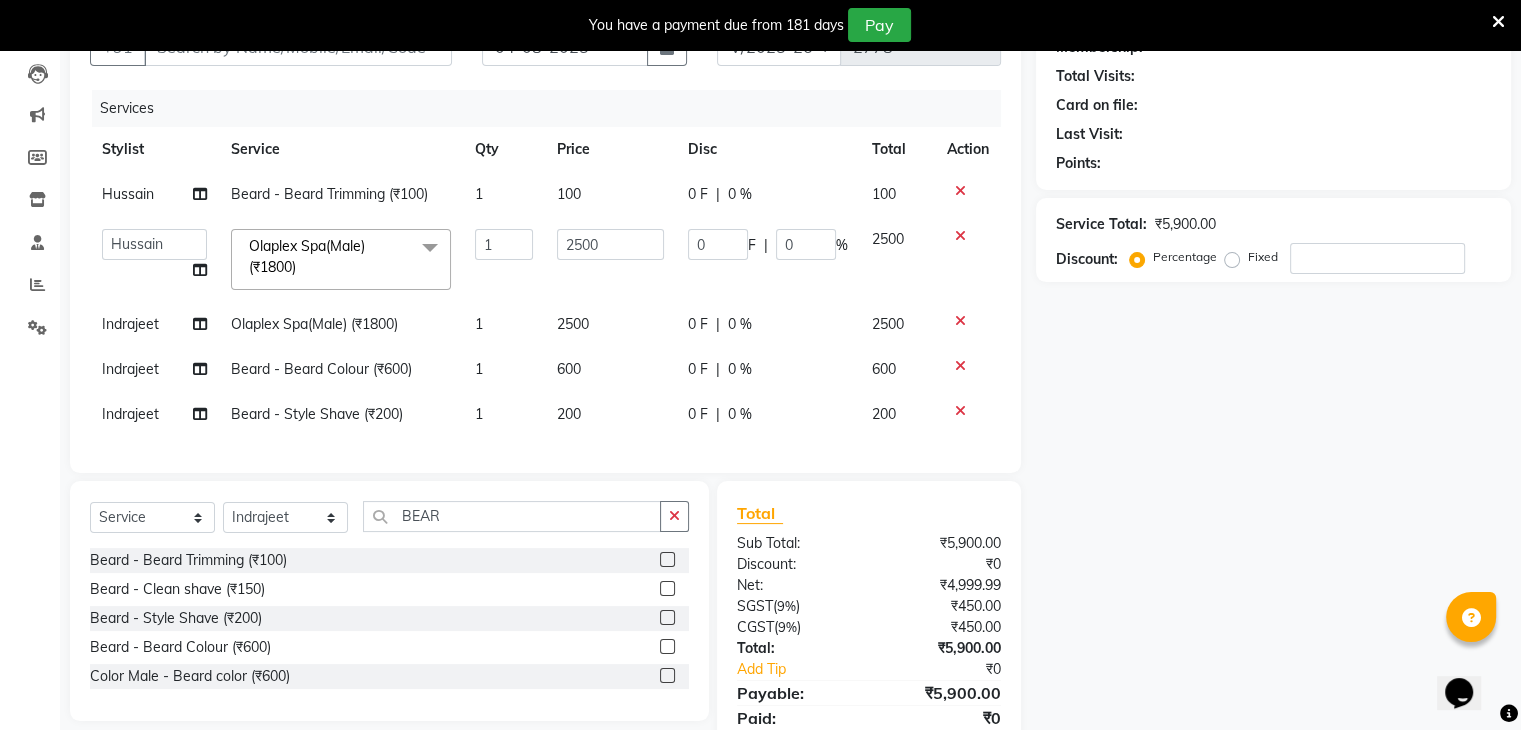 scroll, scrollTop: 8, scrollLeft: 0, axis: vertical 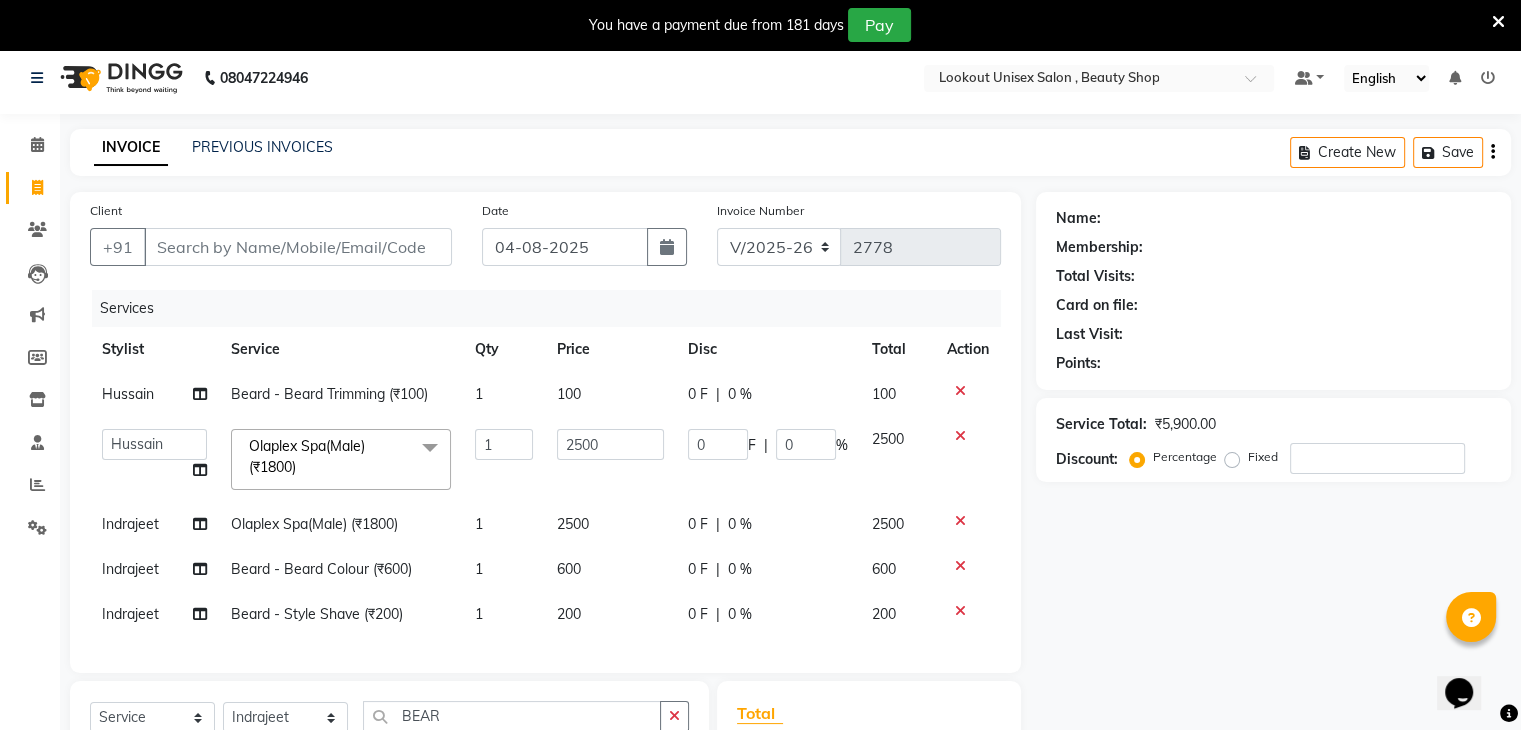 click on "Client +91" 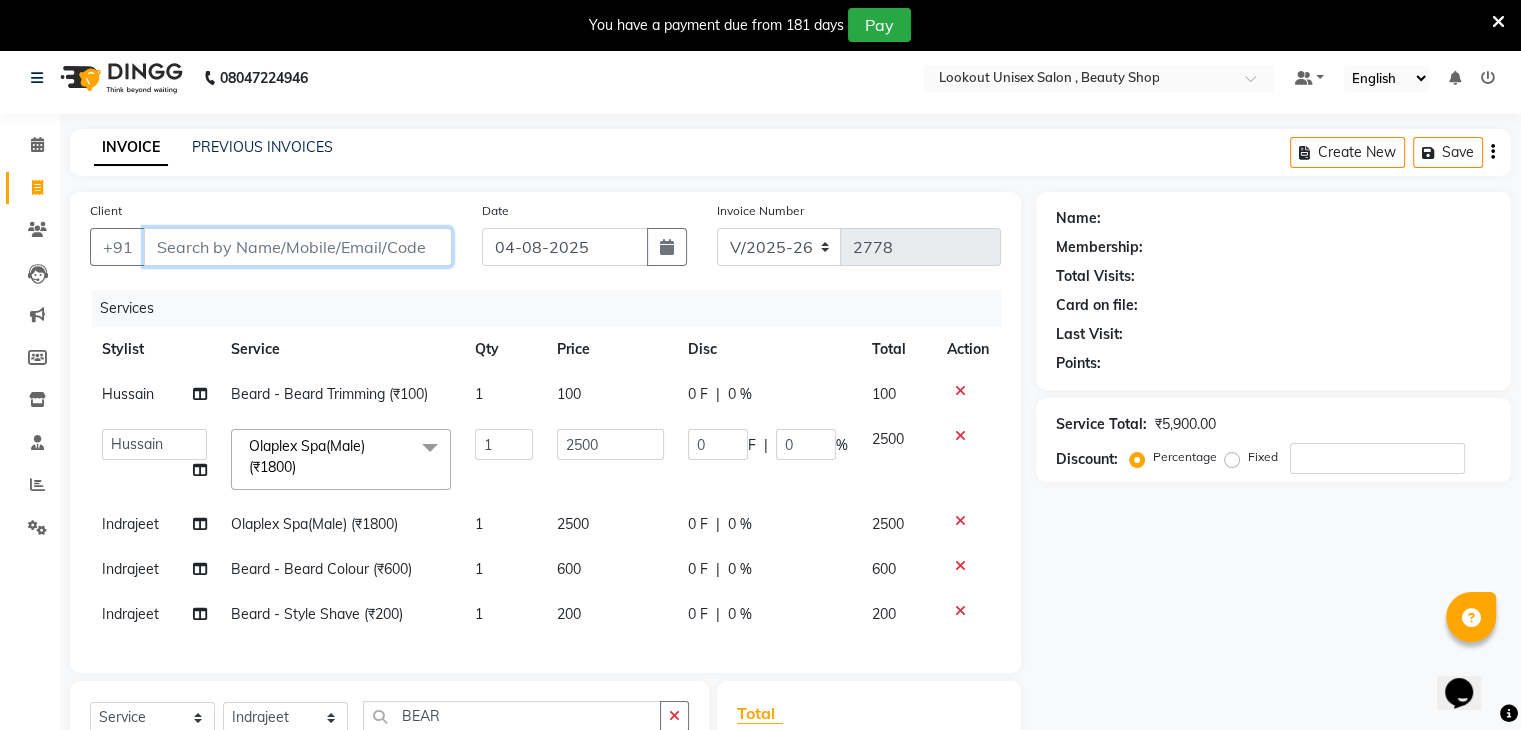 click on "Client" at bounding box center [298, 247] 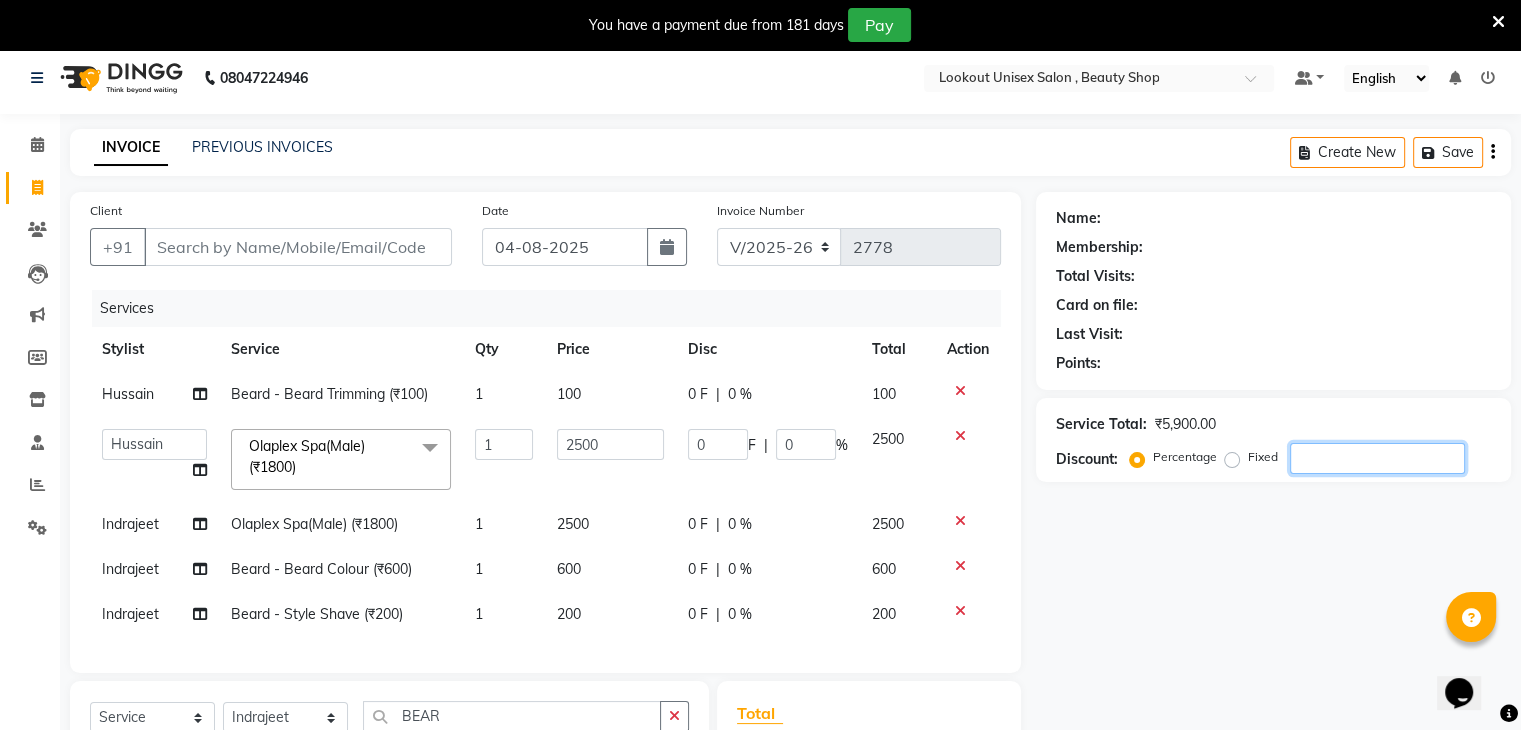 click 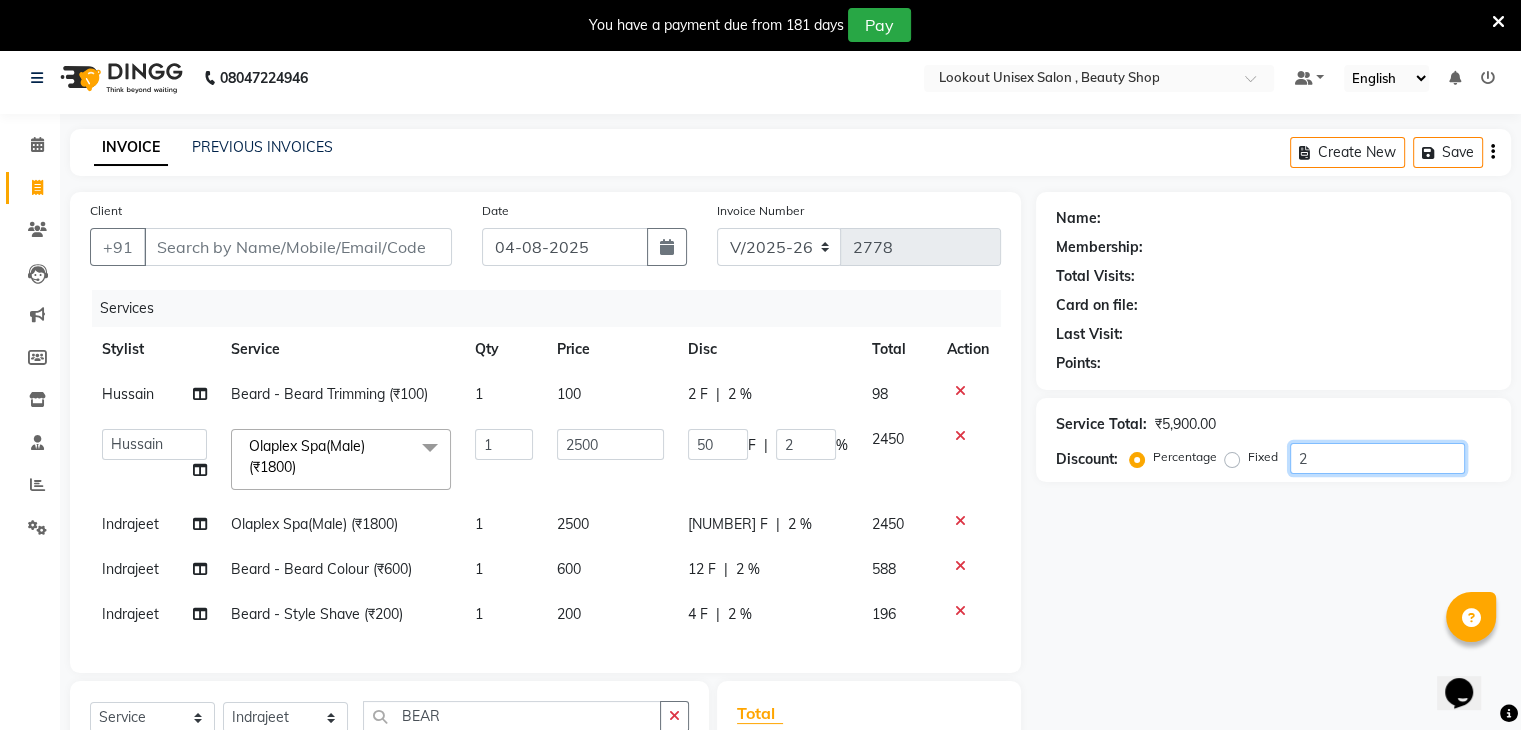 type on "22" 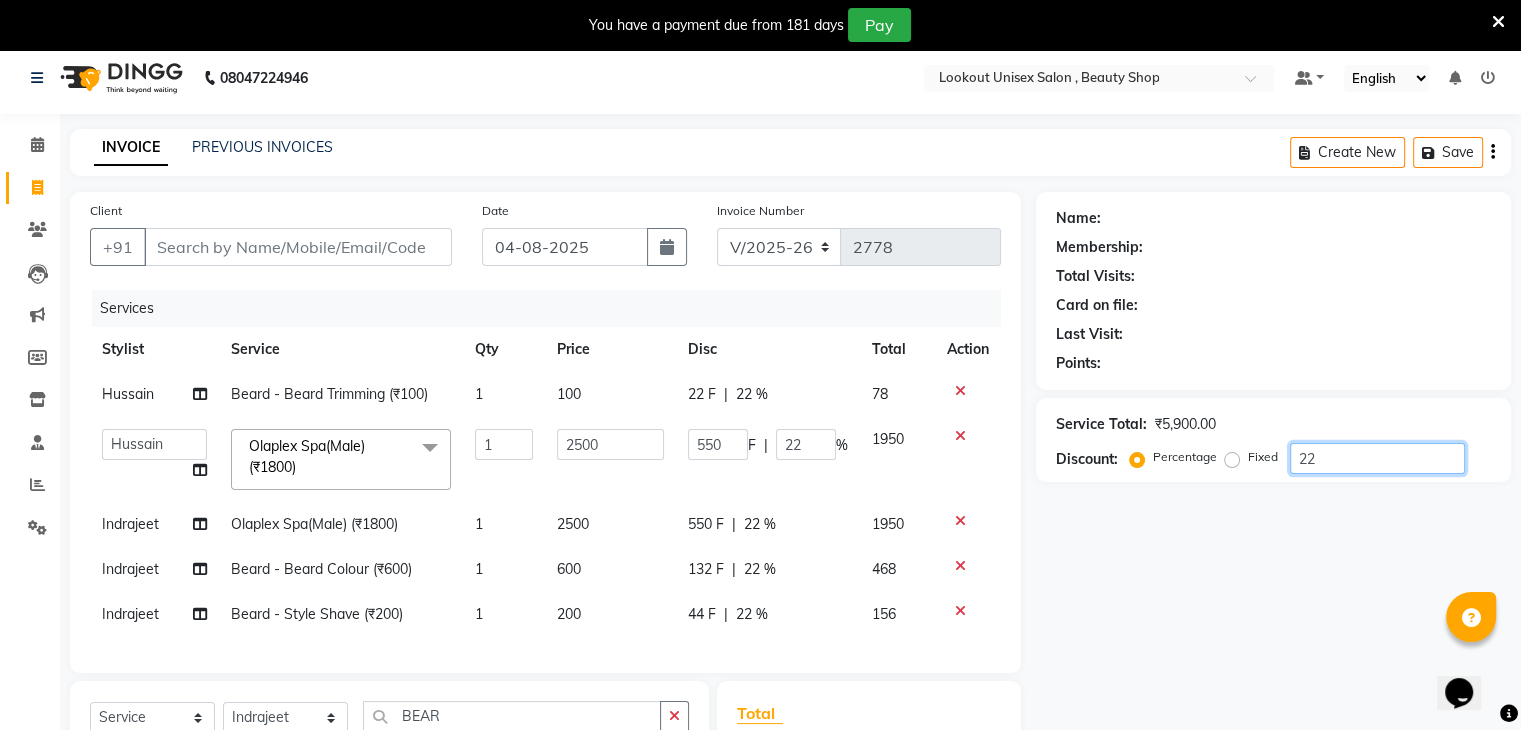 type on "2" 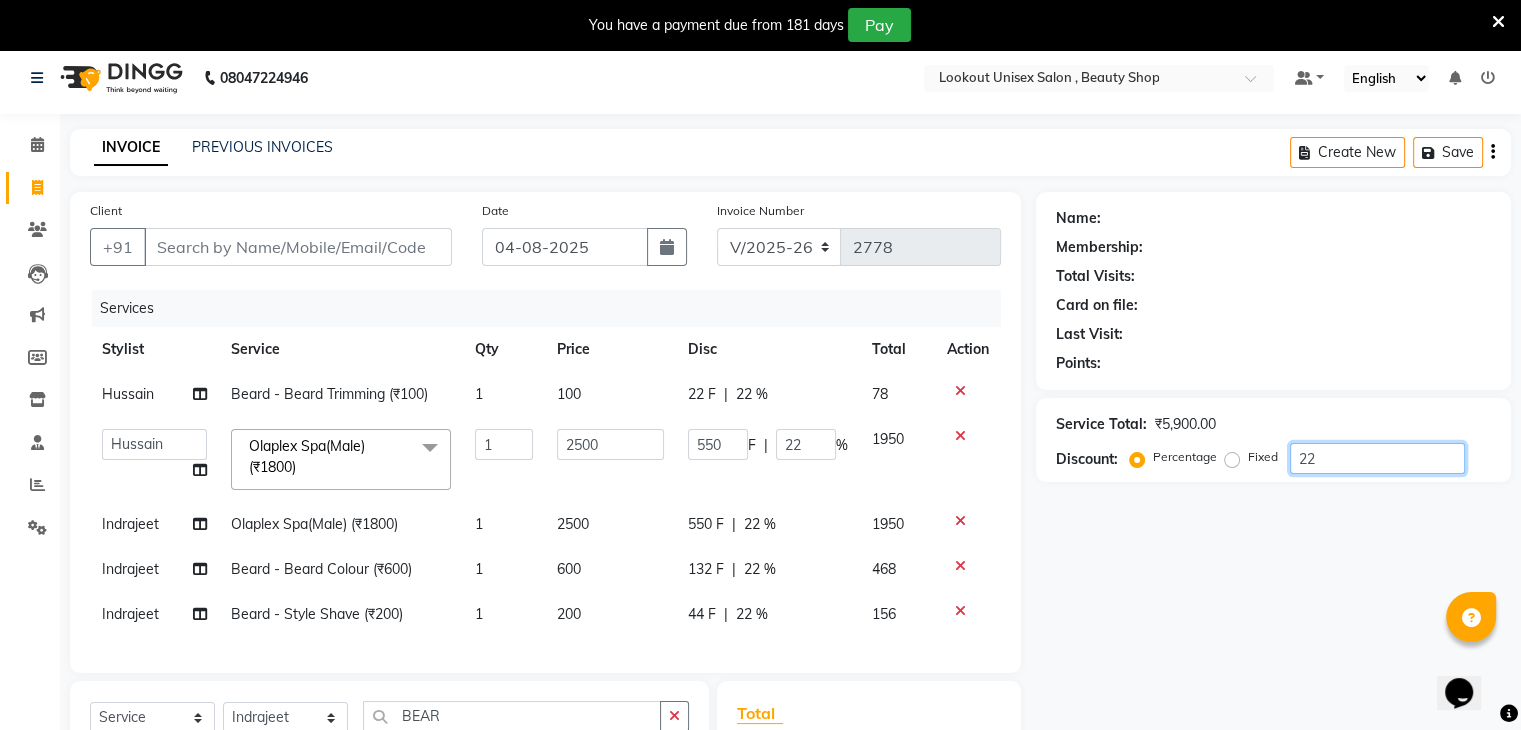 type on "50" 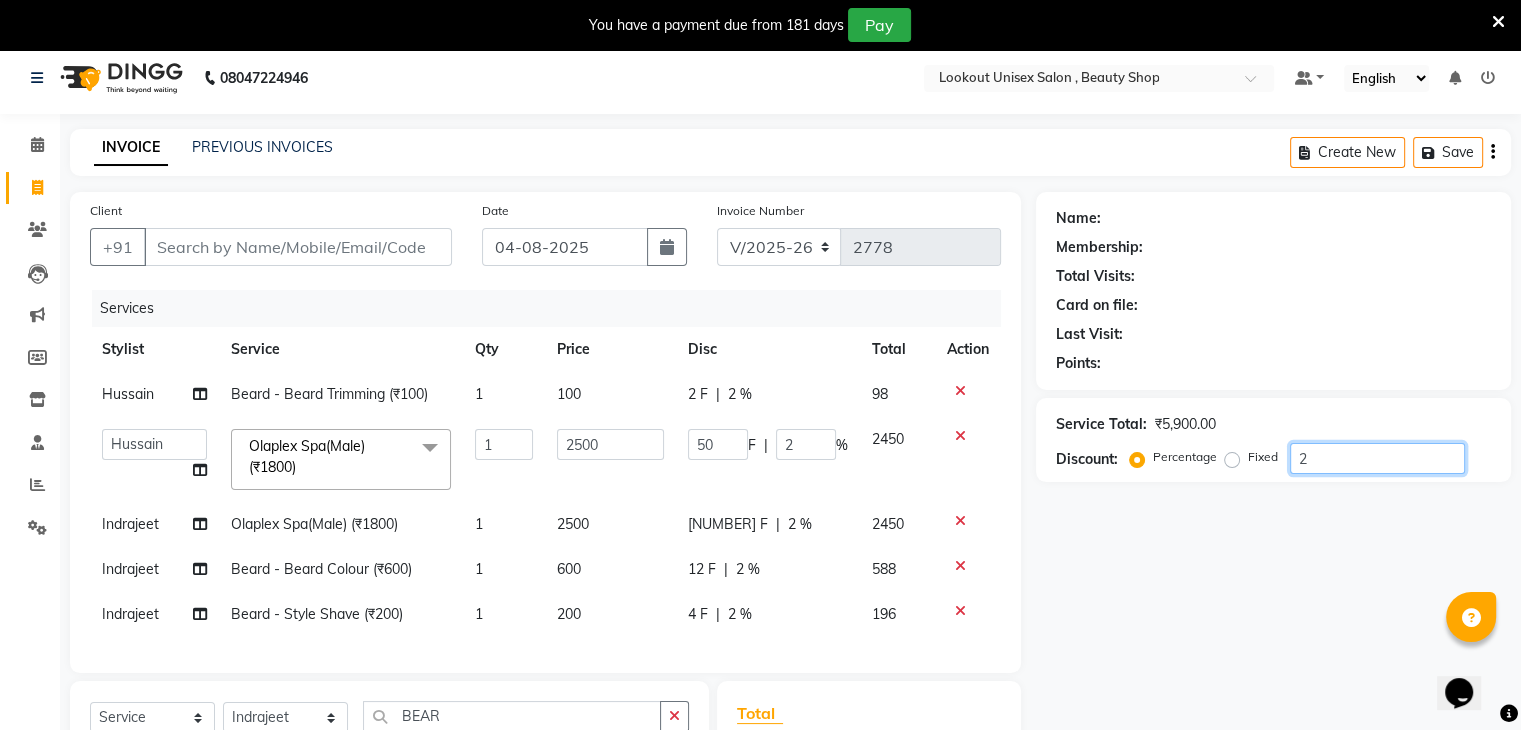 type on "20" 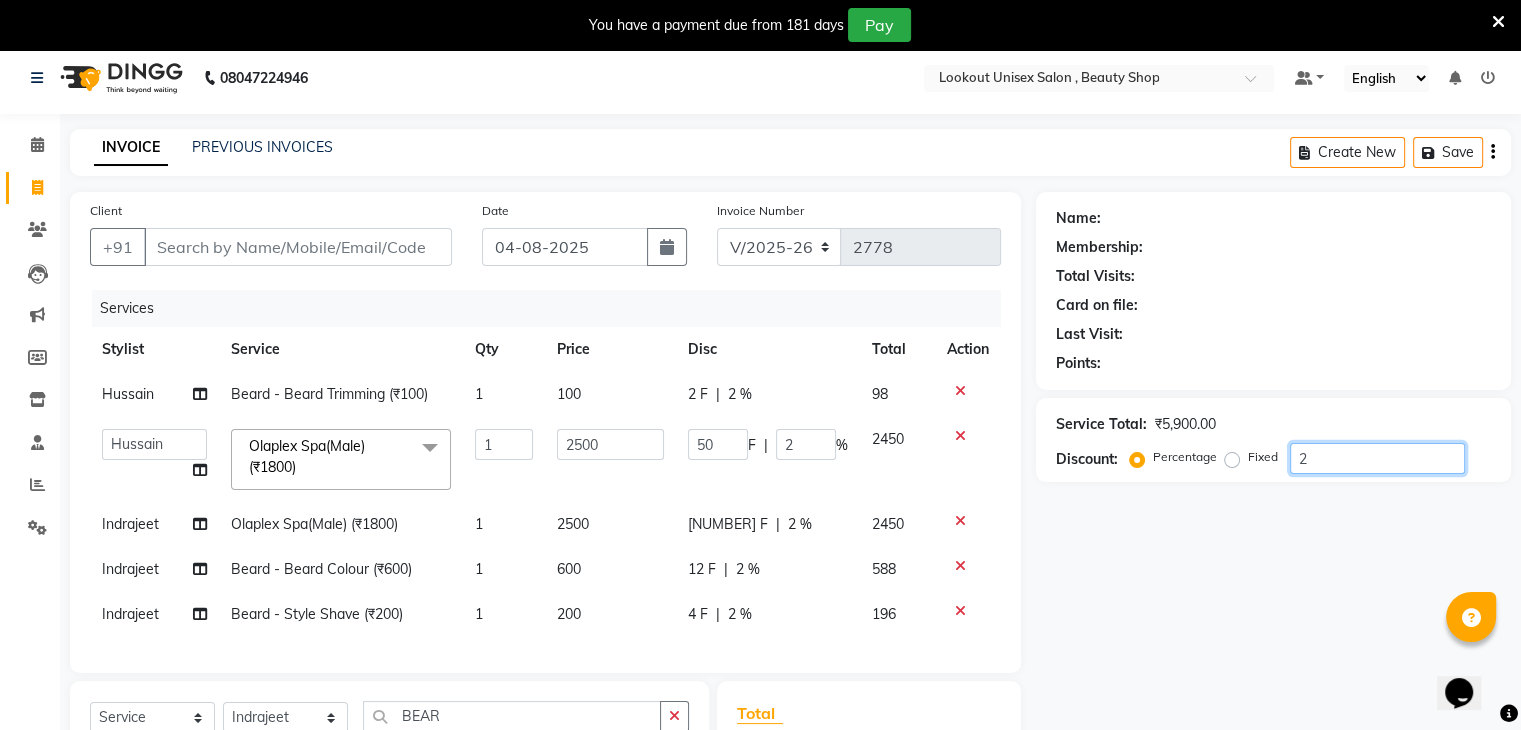 type on "500" 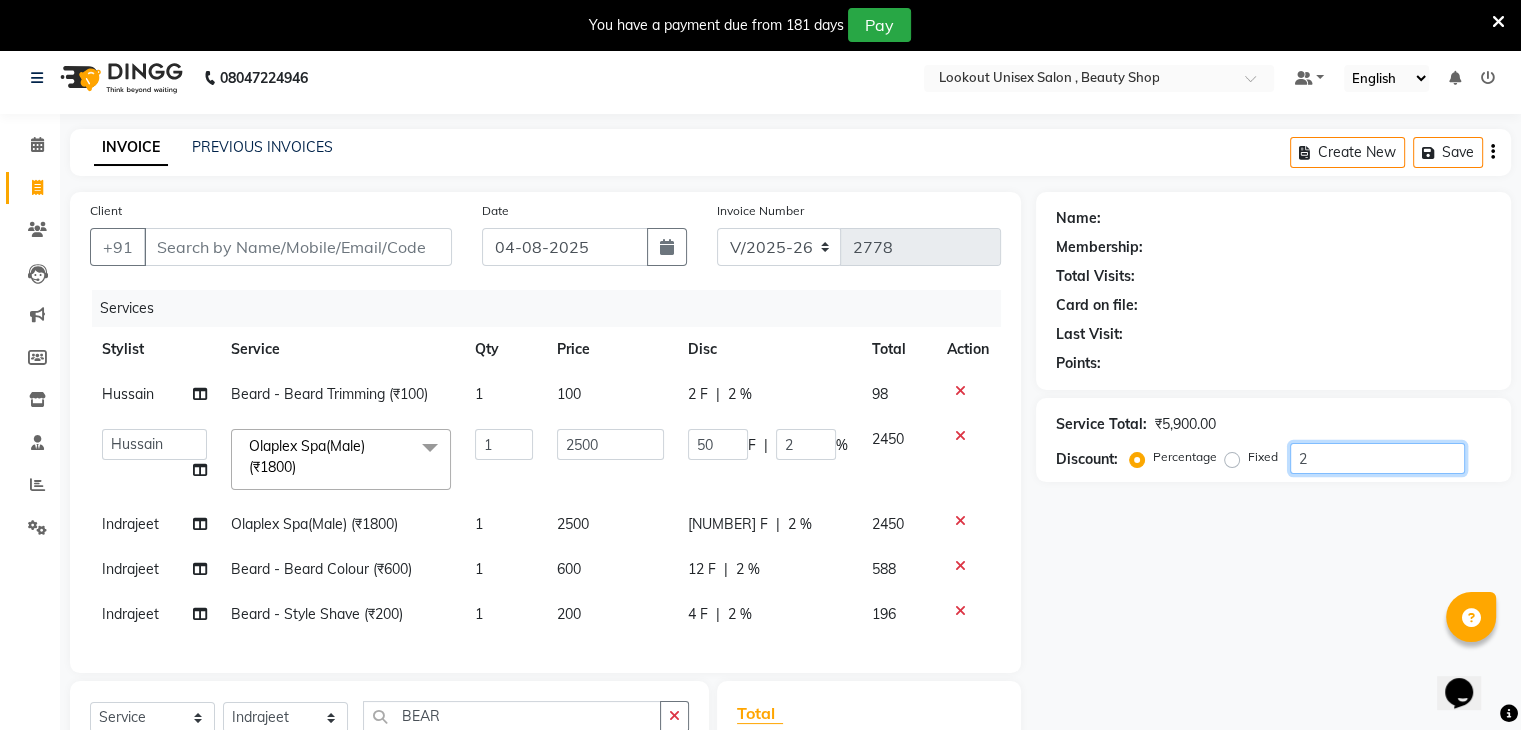 type on "20" 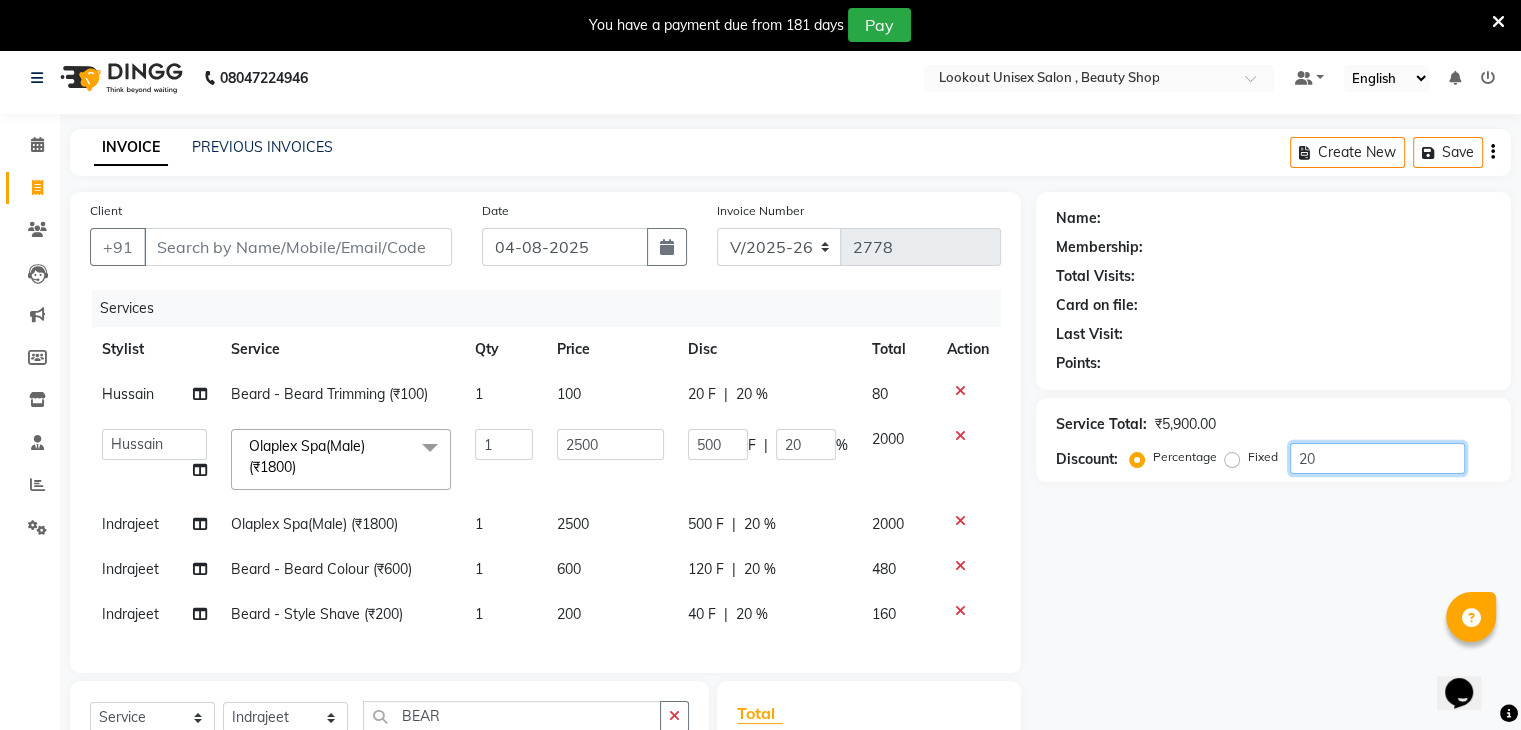 type on "20" 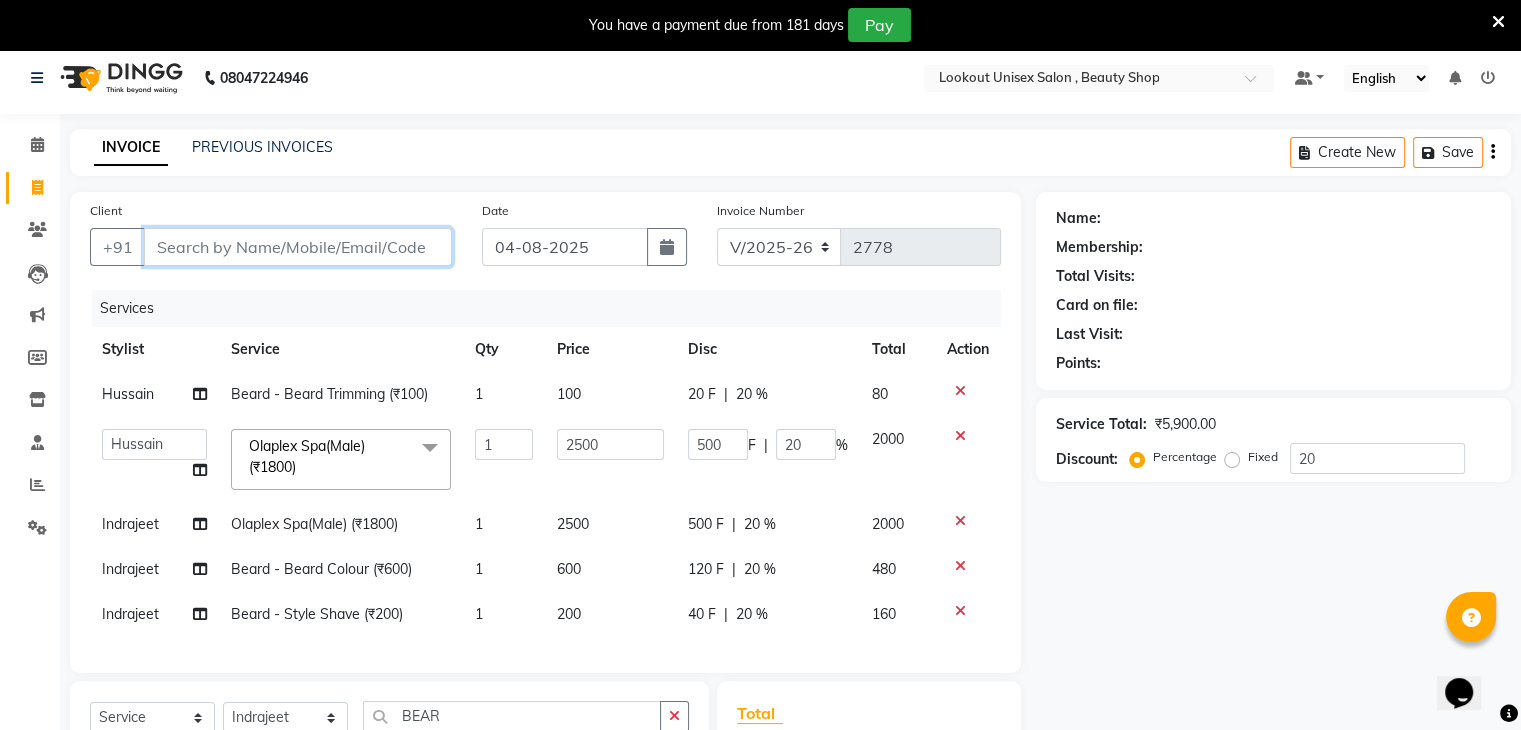click on "Client" at bounding box center [298, 247] 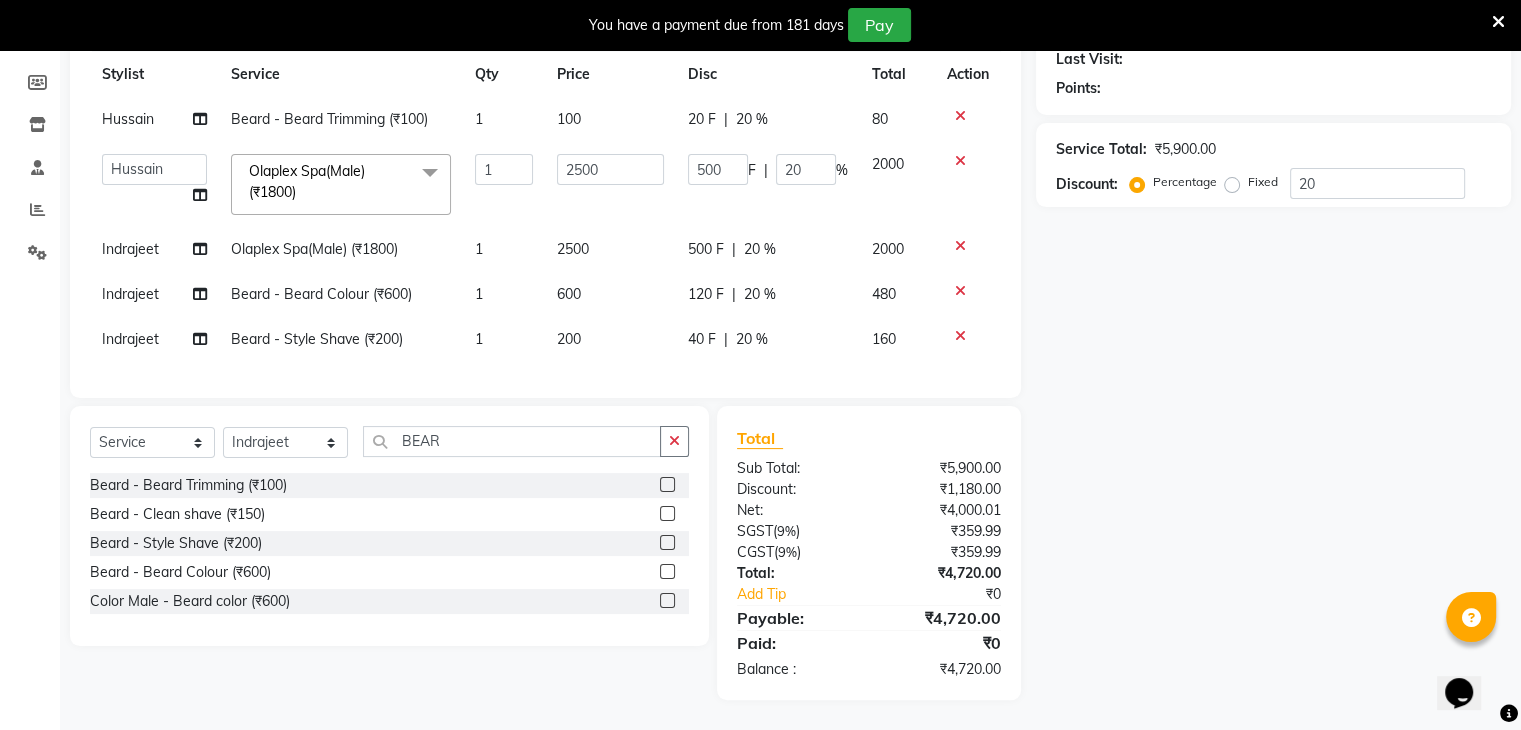 scroll, scrollTop: 0, scrollLeft: 0, axis: both 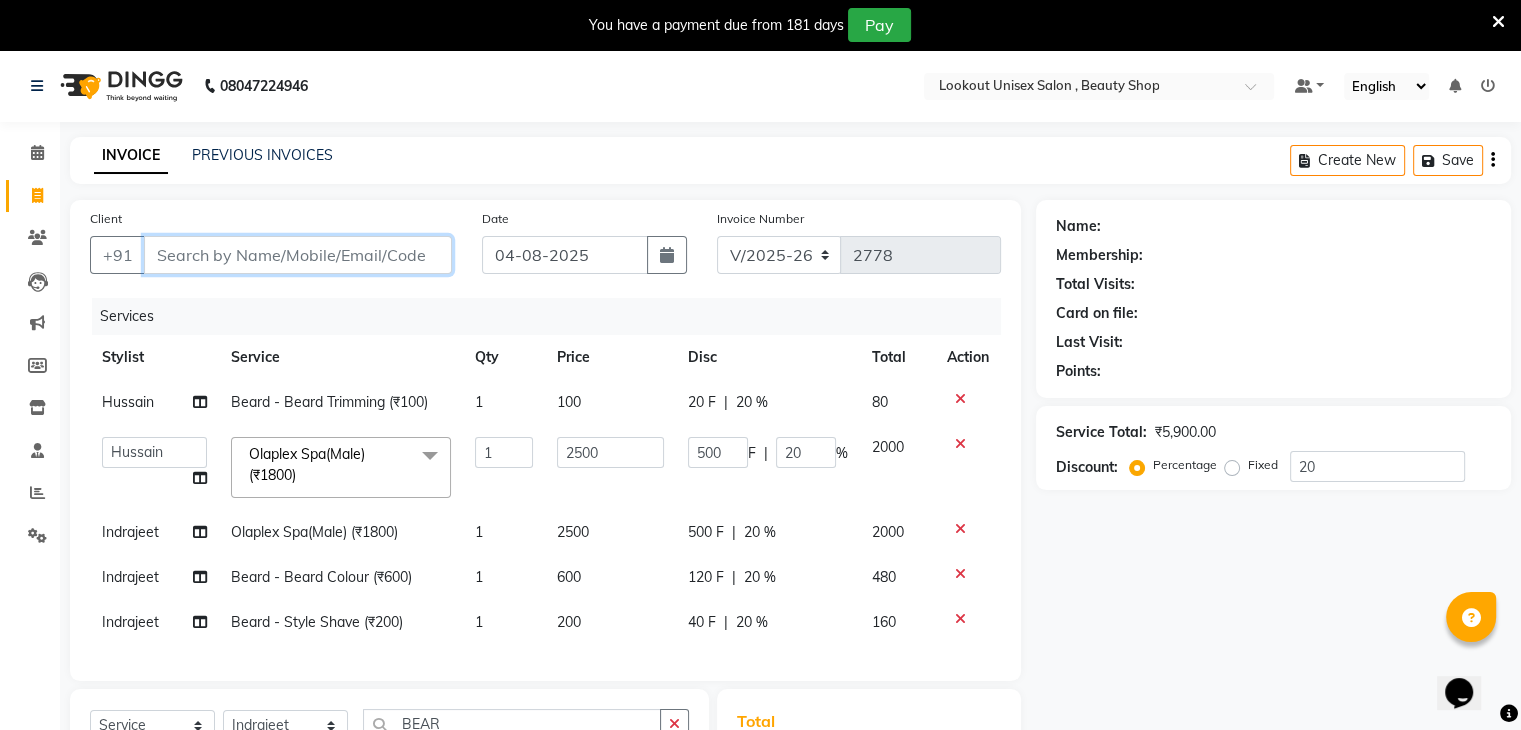 click on "Client" at bounding box center (298, 255) 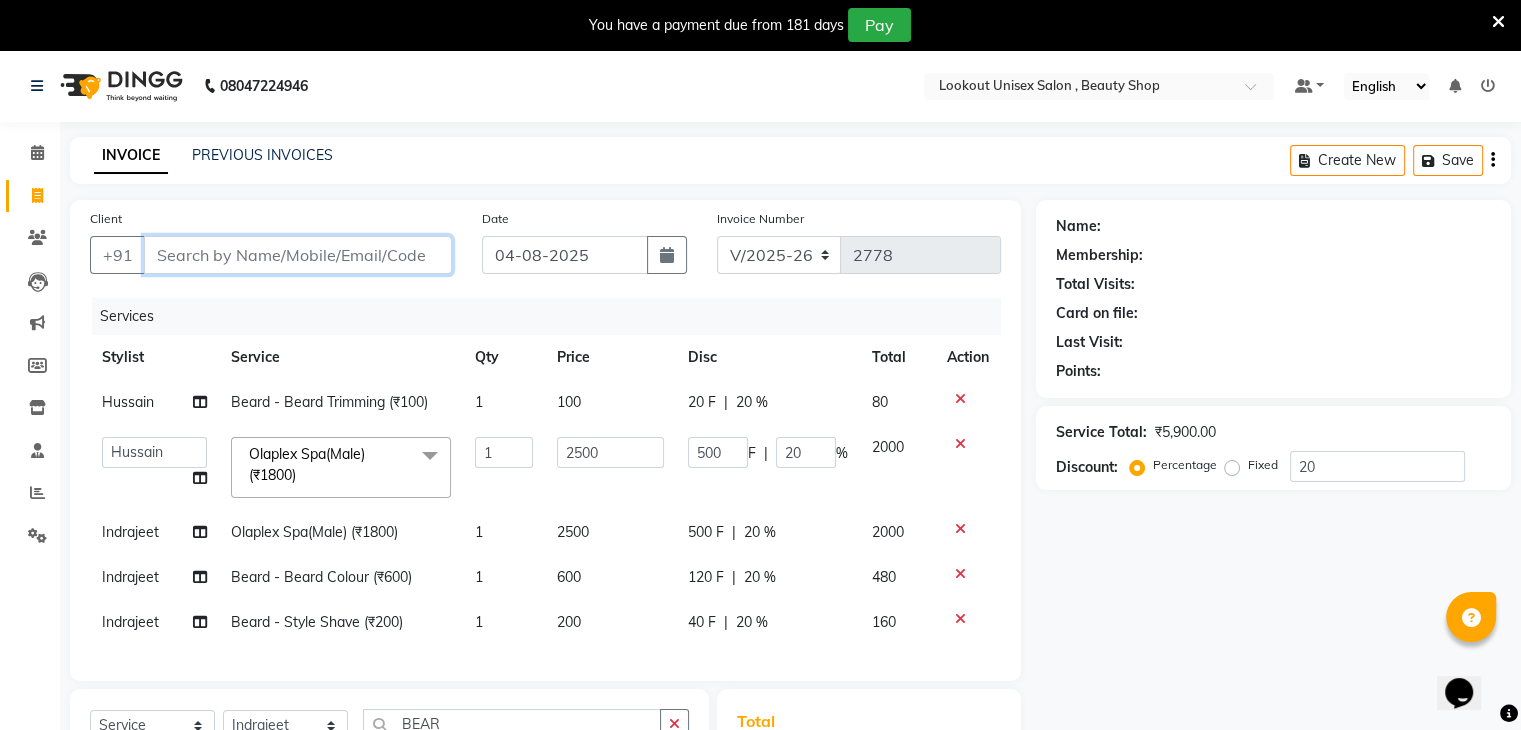 scroll, scrollTop: 298, scrollLeft: 0, axis: vertical 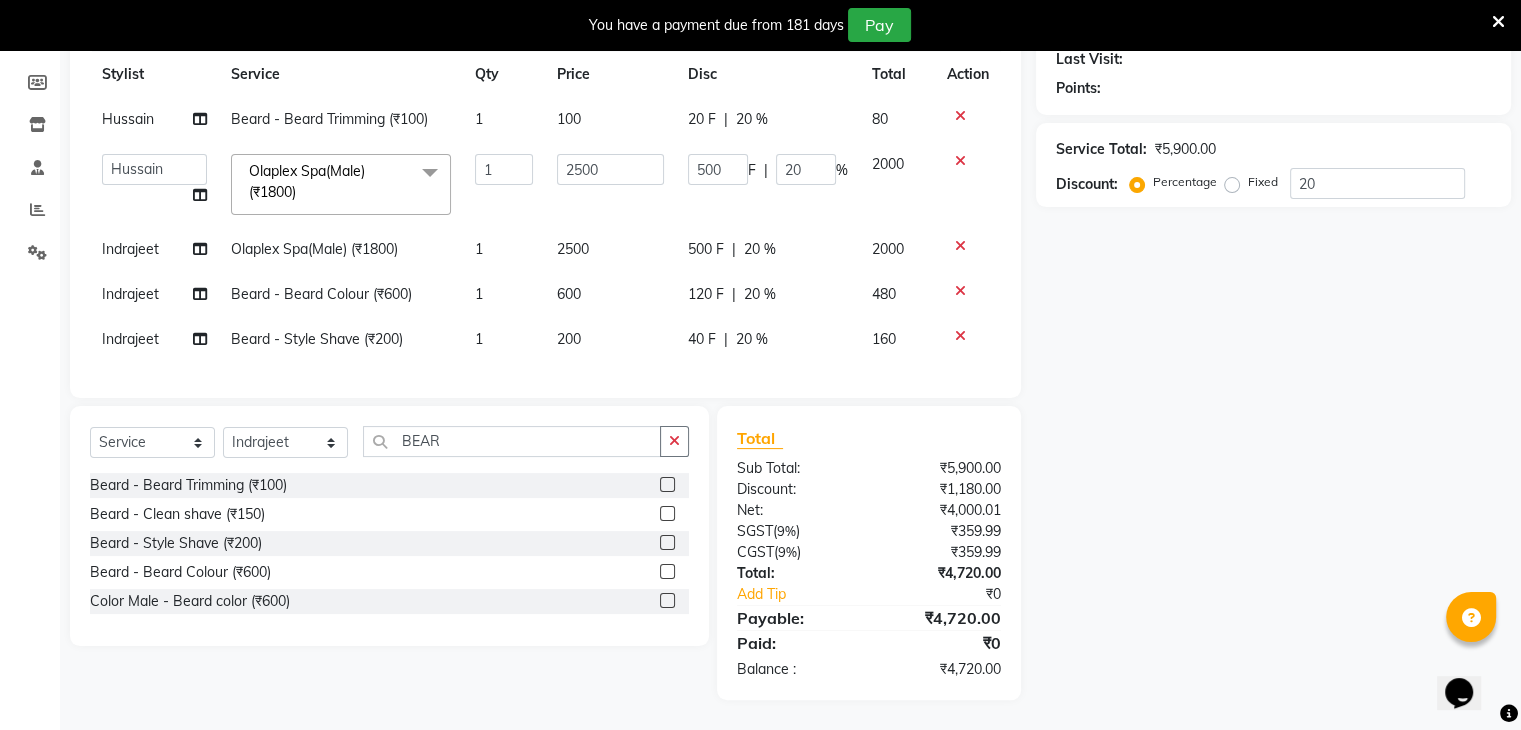 type on "9" 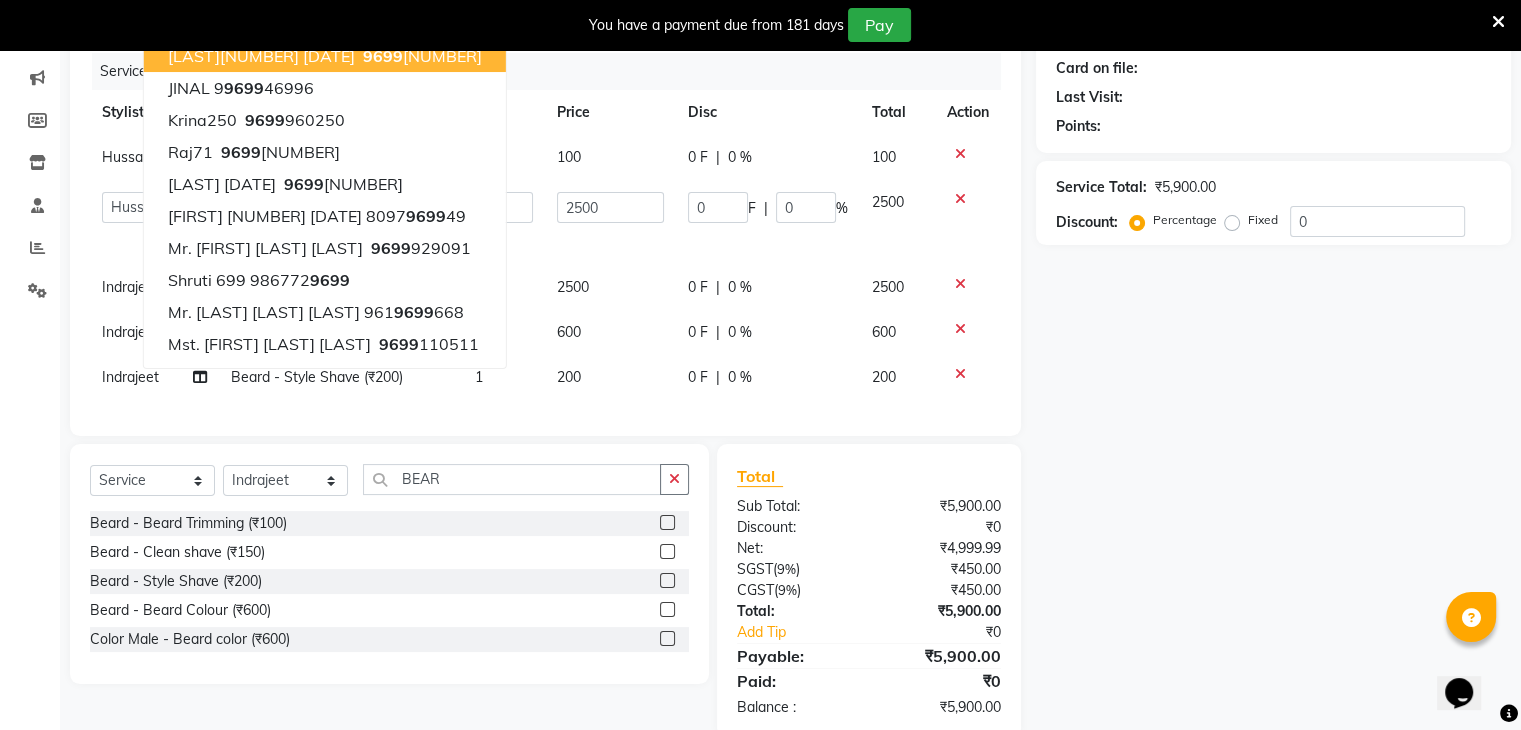 scroll, scrollTop: 0, scrollLeft: 0, axis: both 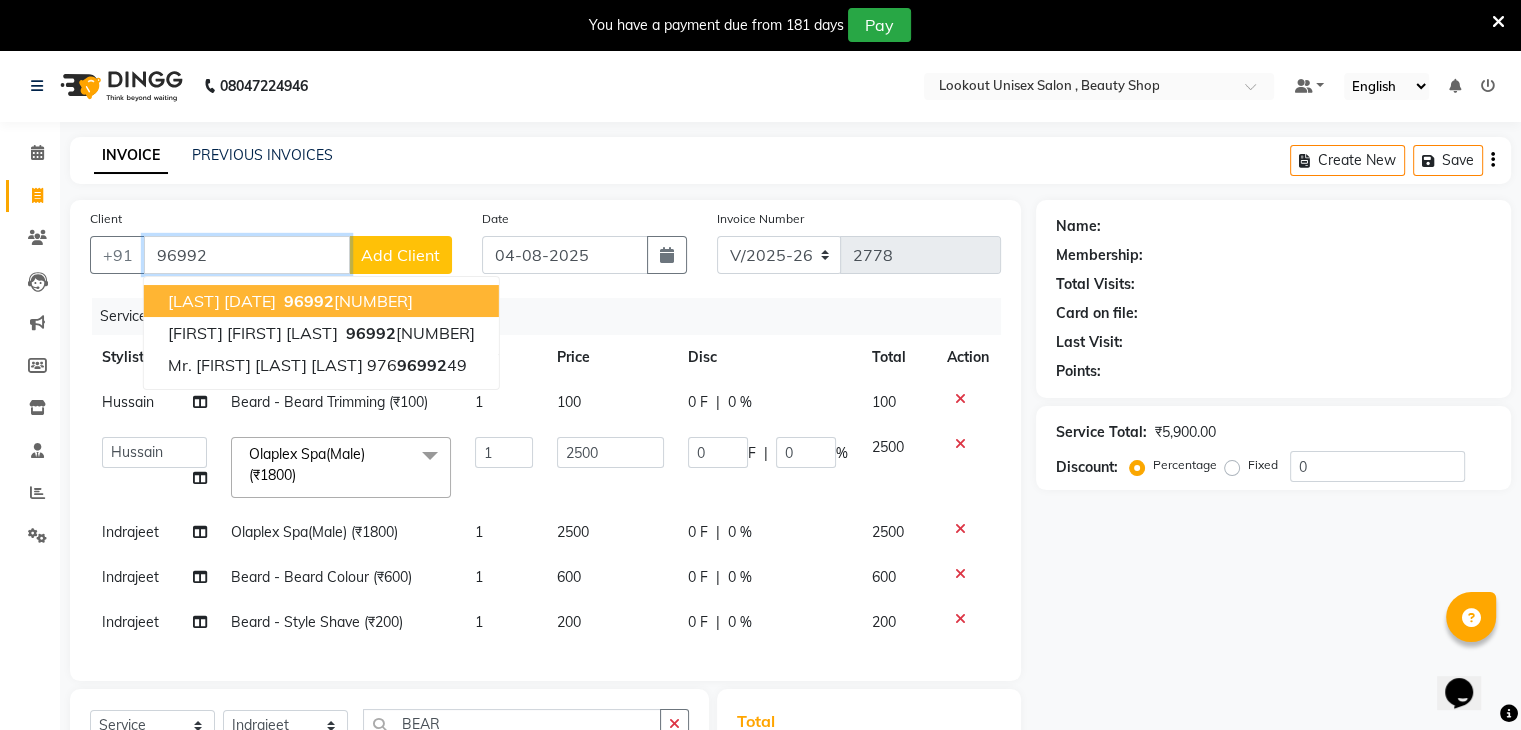 click on "TANU 30/5/2026" at bounding box center [222, 301] 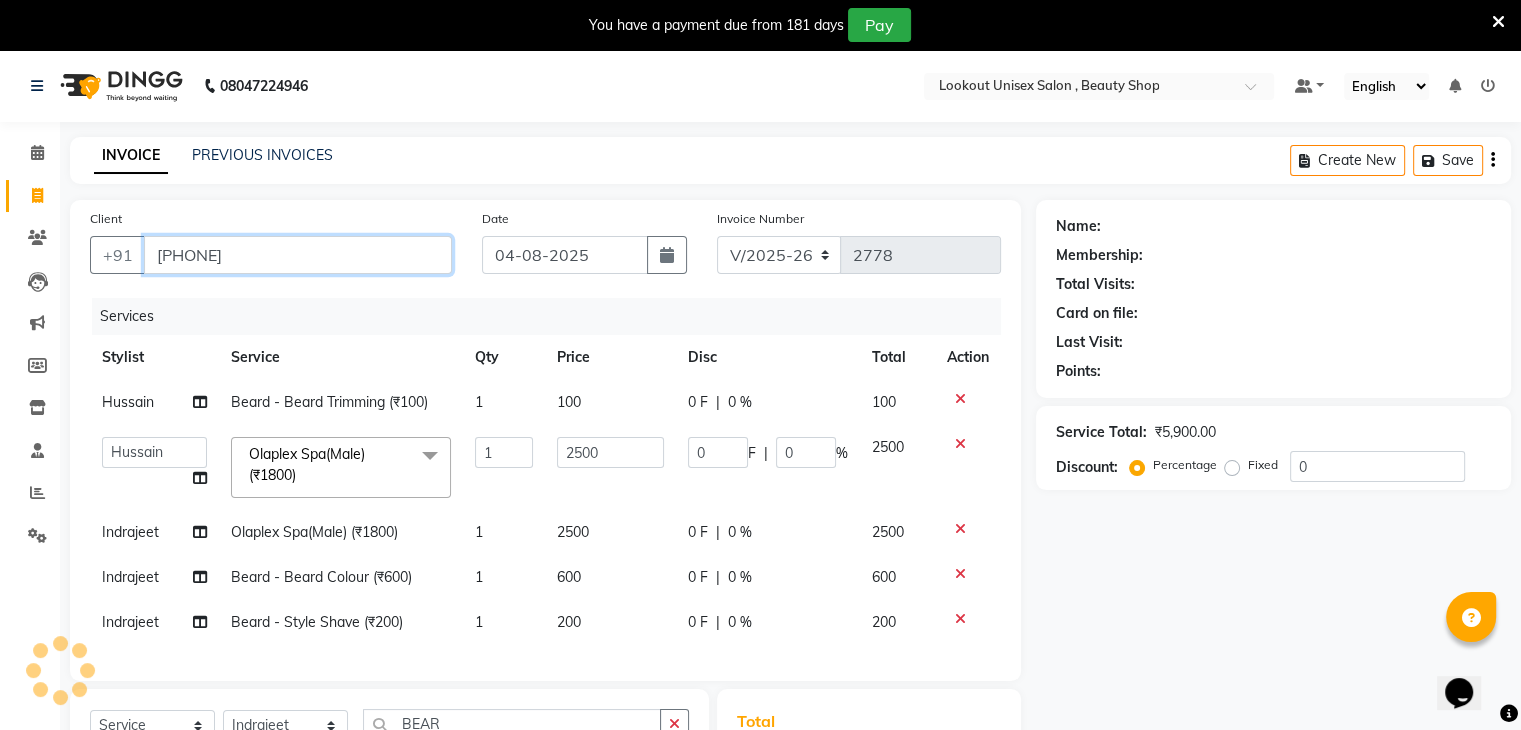 type on "9699265522" 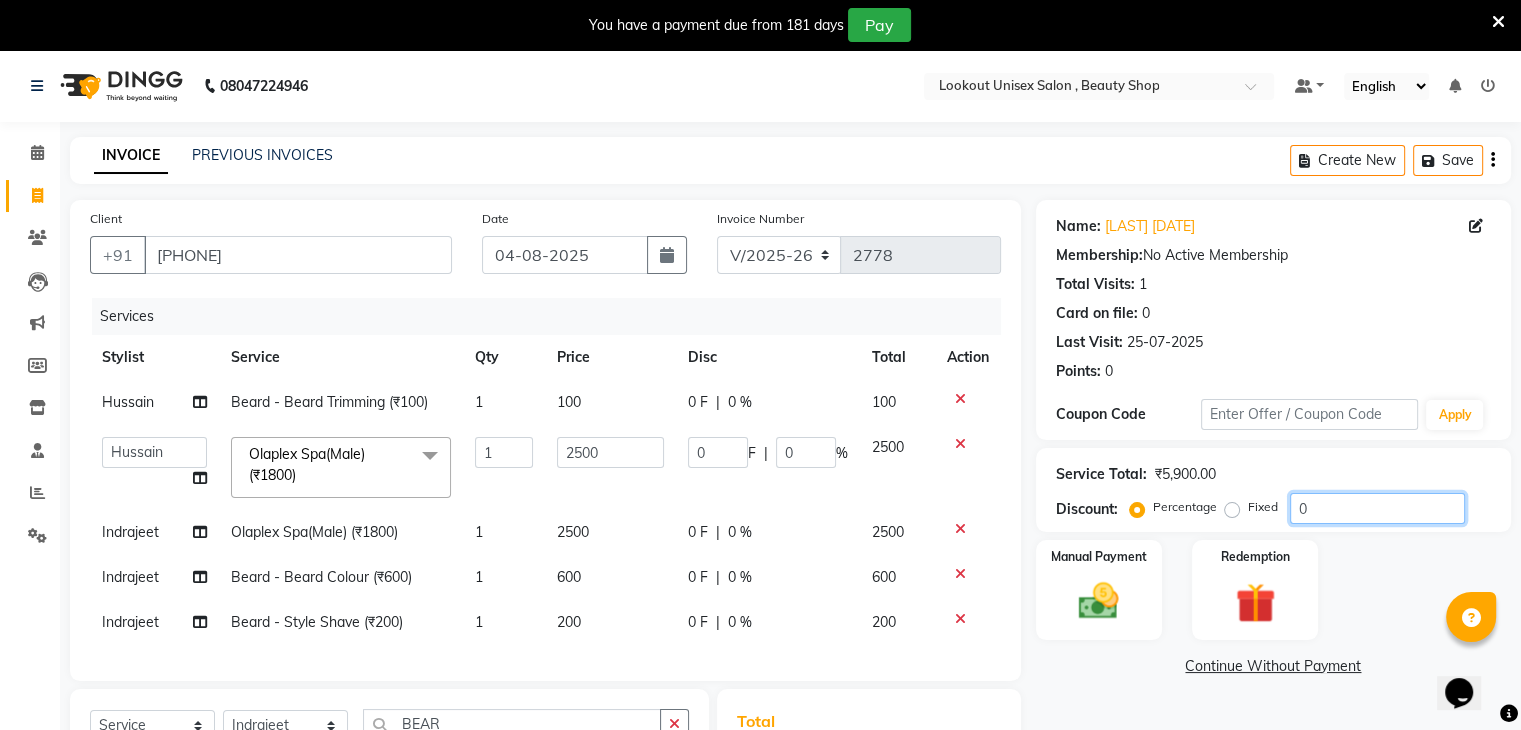 click on "0" 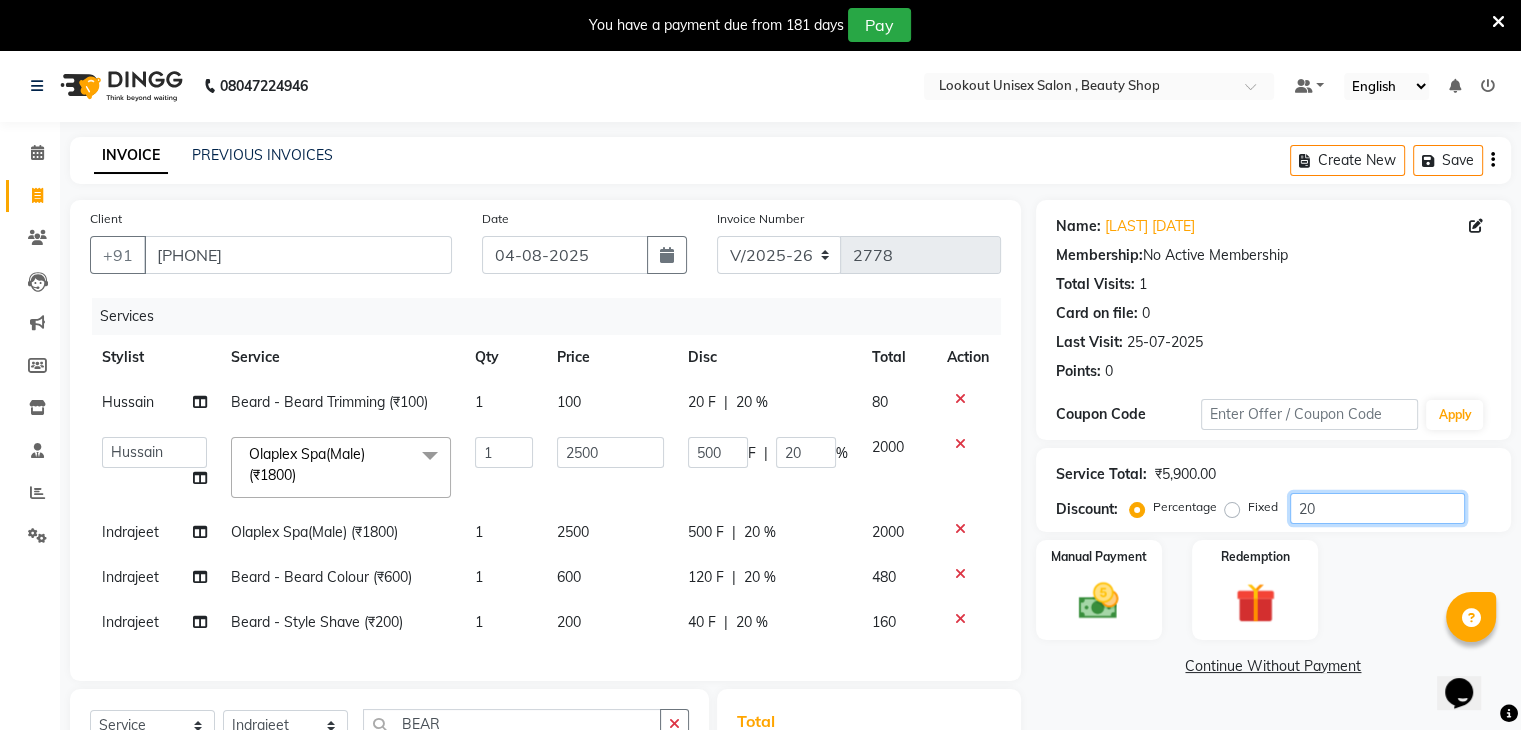 scroll, scrollTop: 298, scrollLeft: 0, axis: vertical 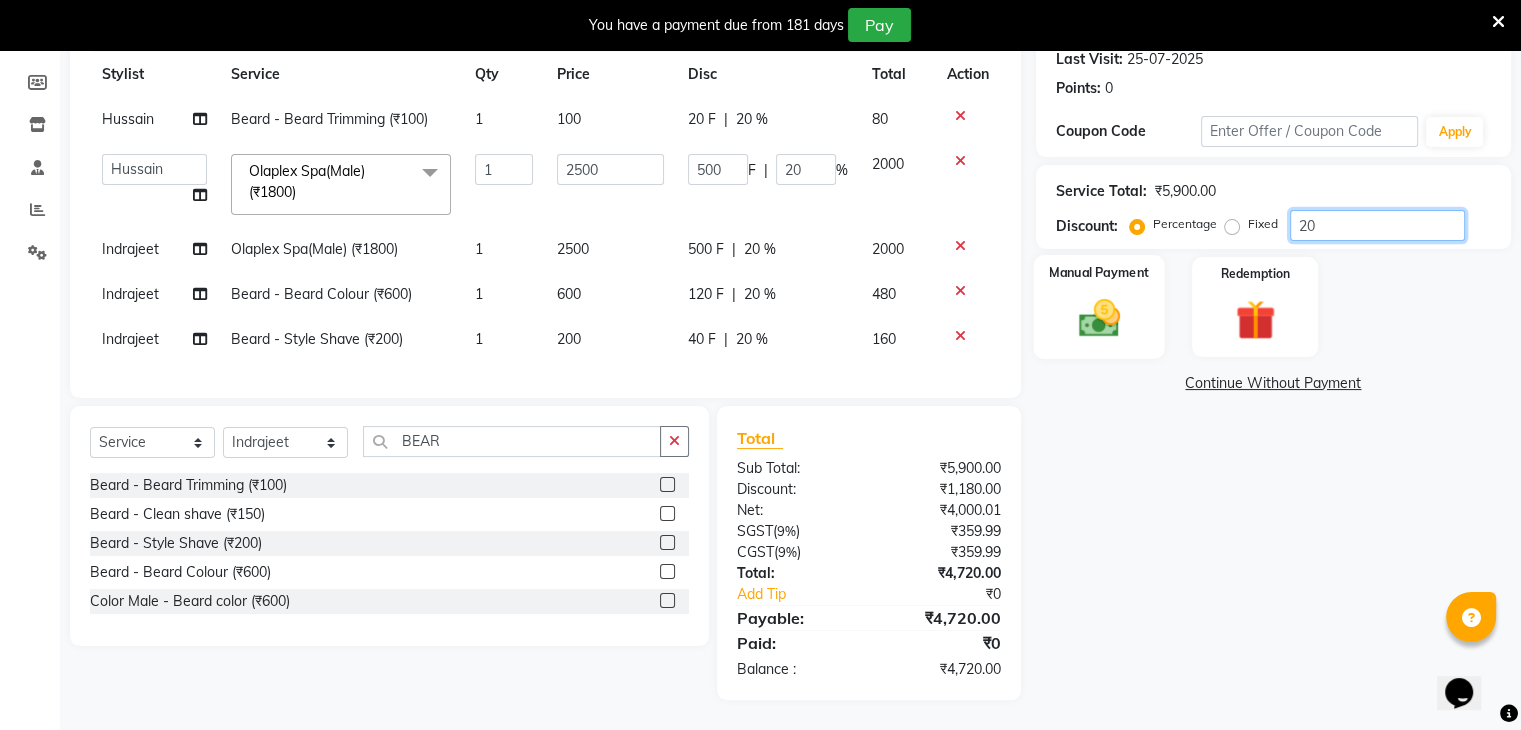 type on "20" 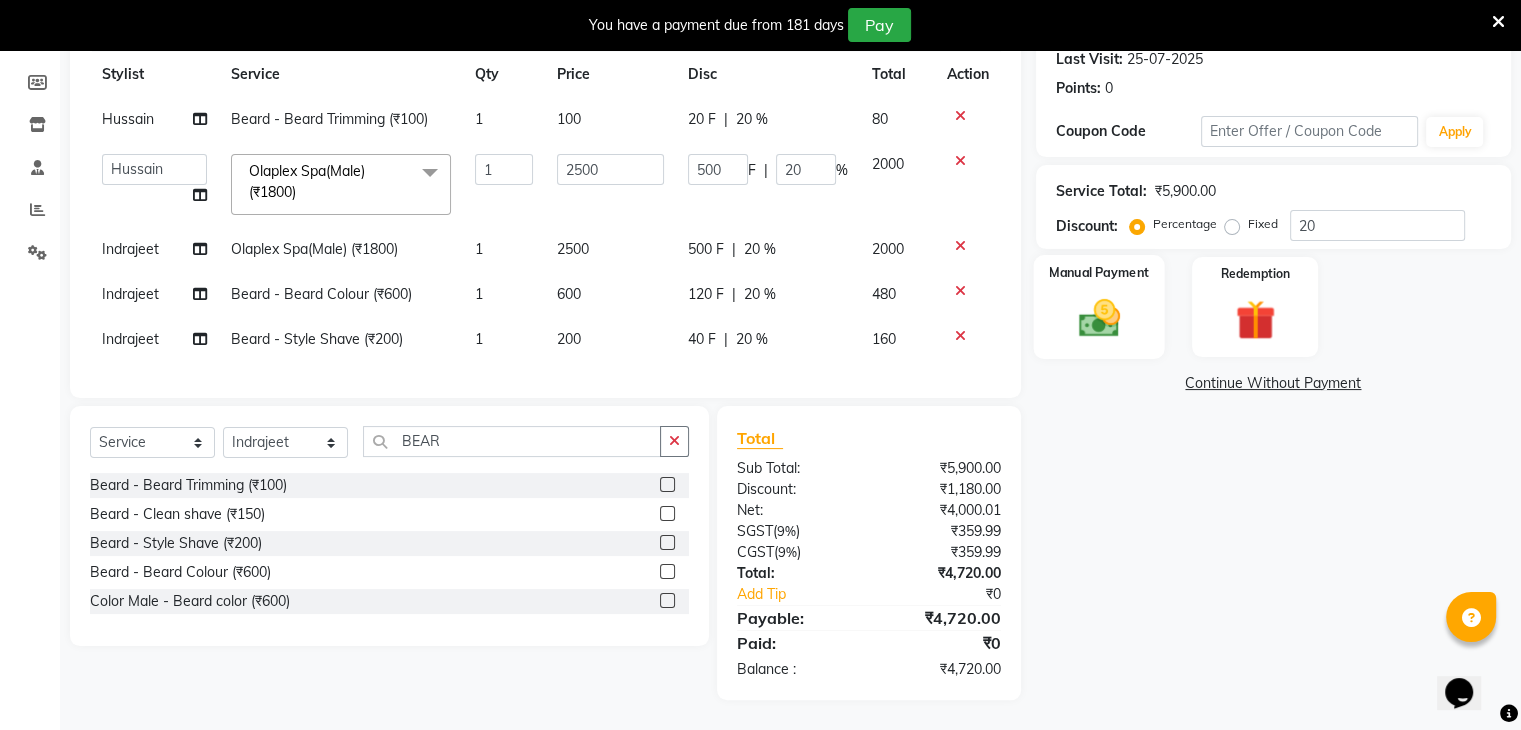 click on "Manual Payment" 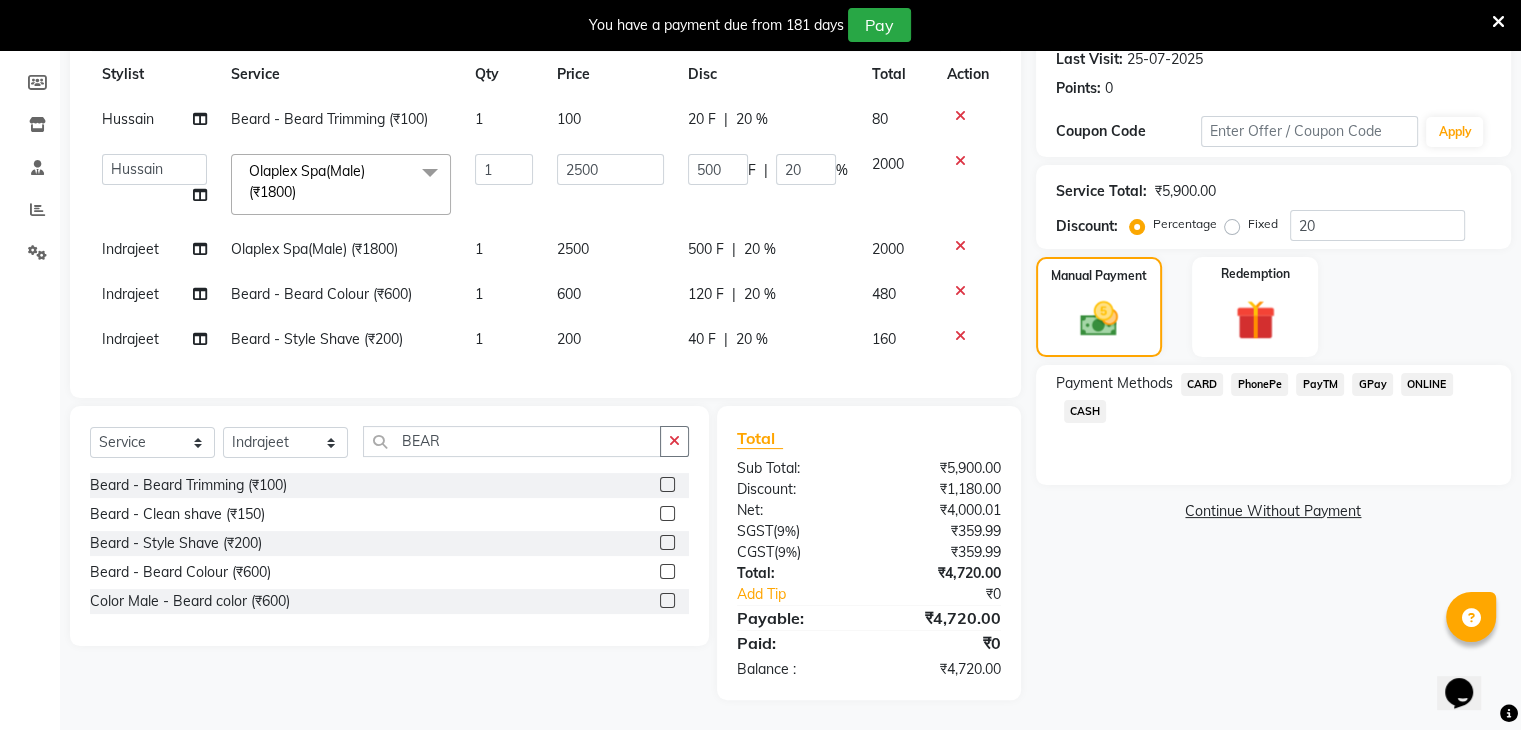 drag, startPoint x: 1076, startPoint y: 390, endPoint x: 1132, endPoint y: 417, distance: 62.169125 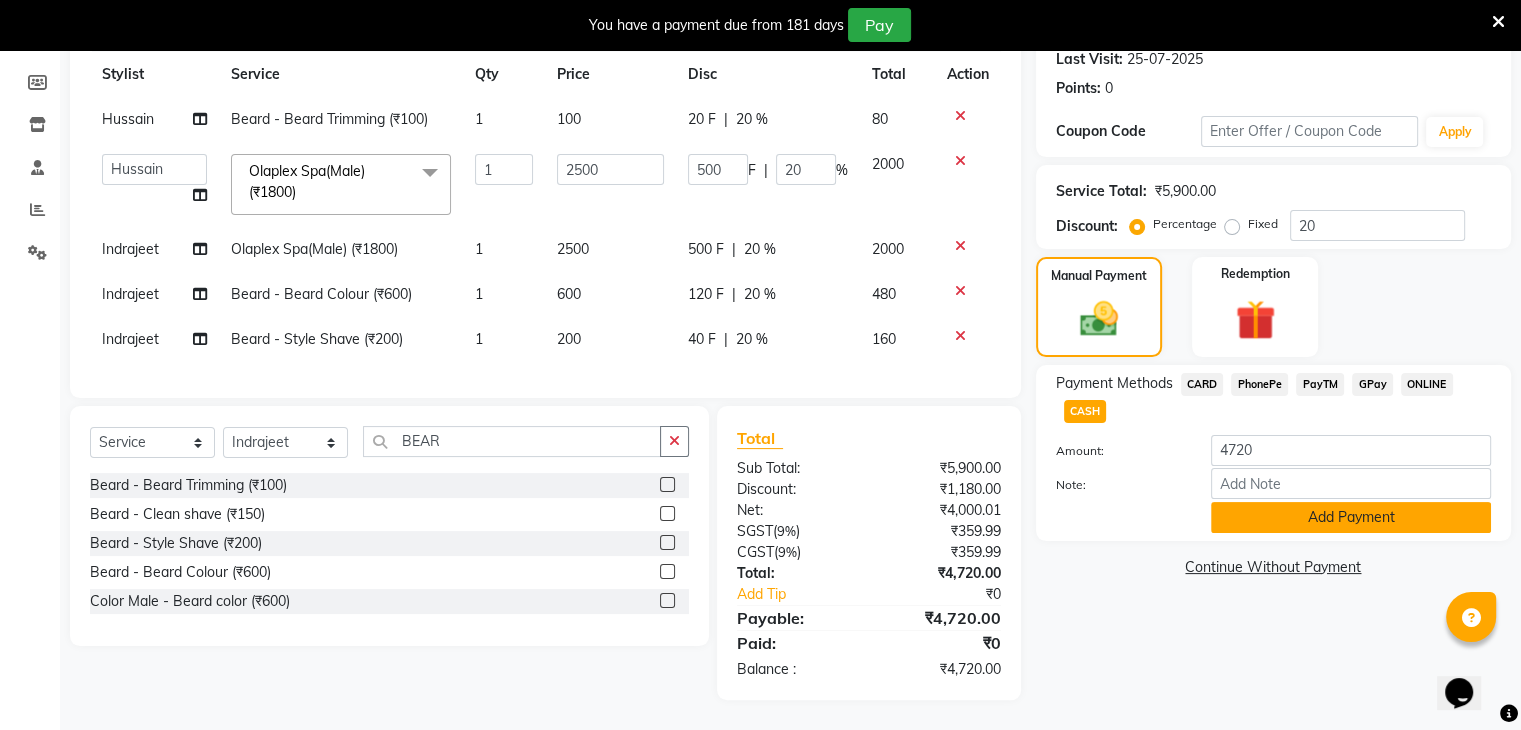 click on "Add Payment" 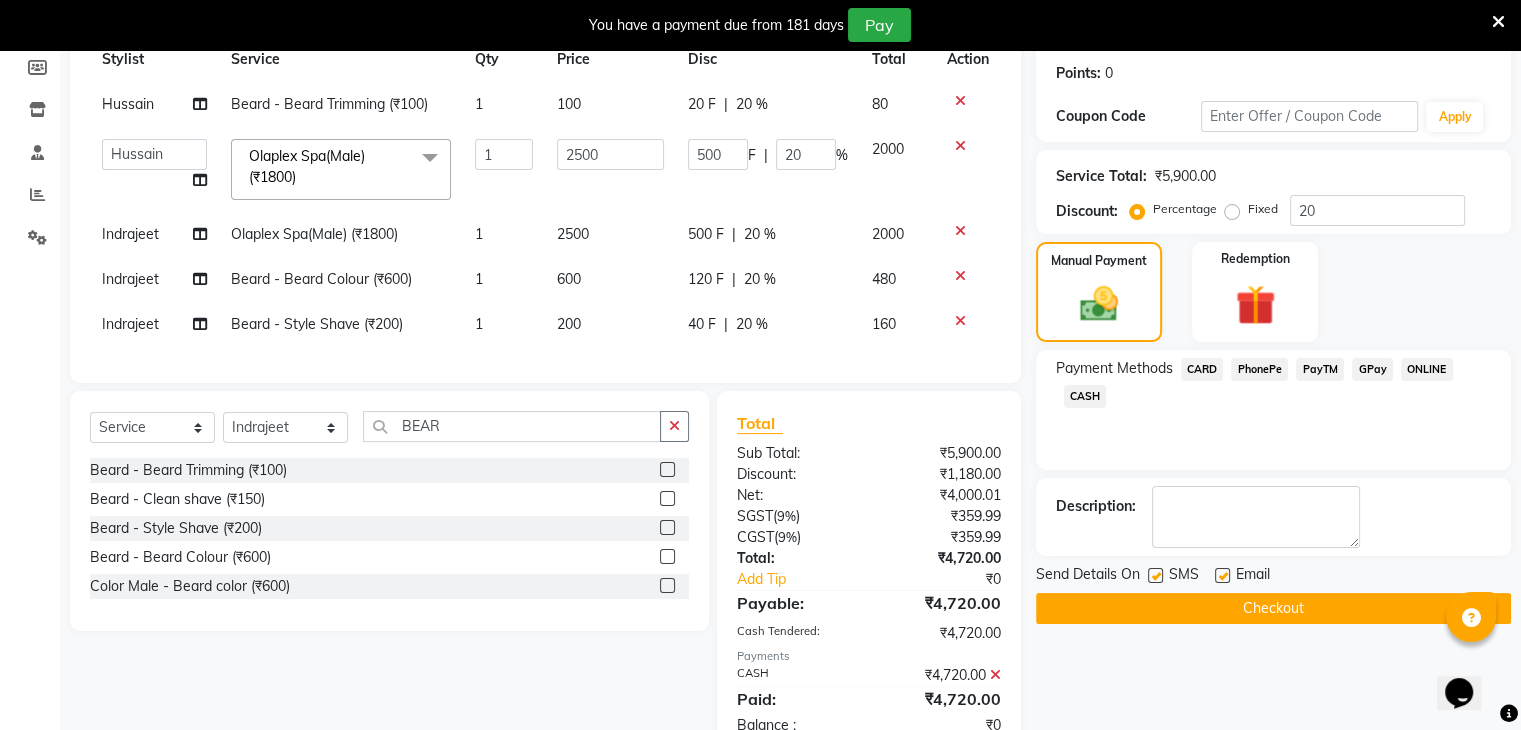 click 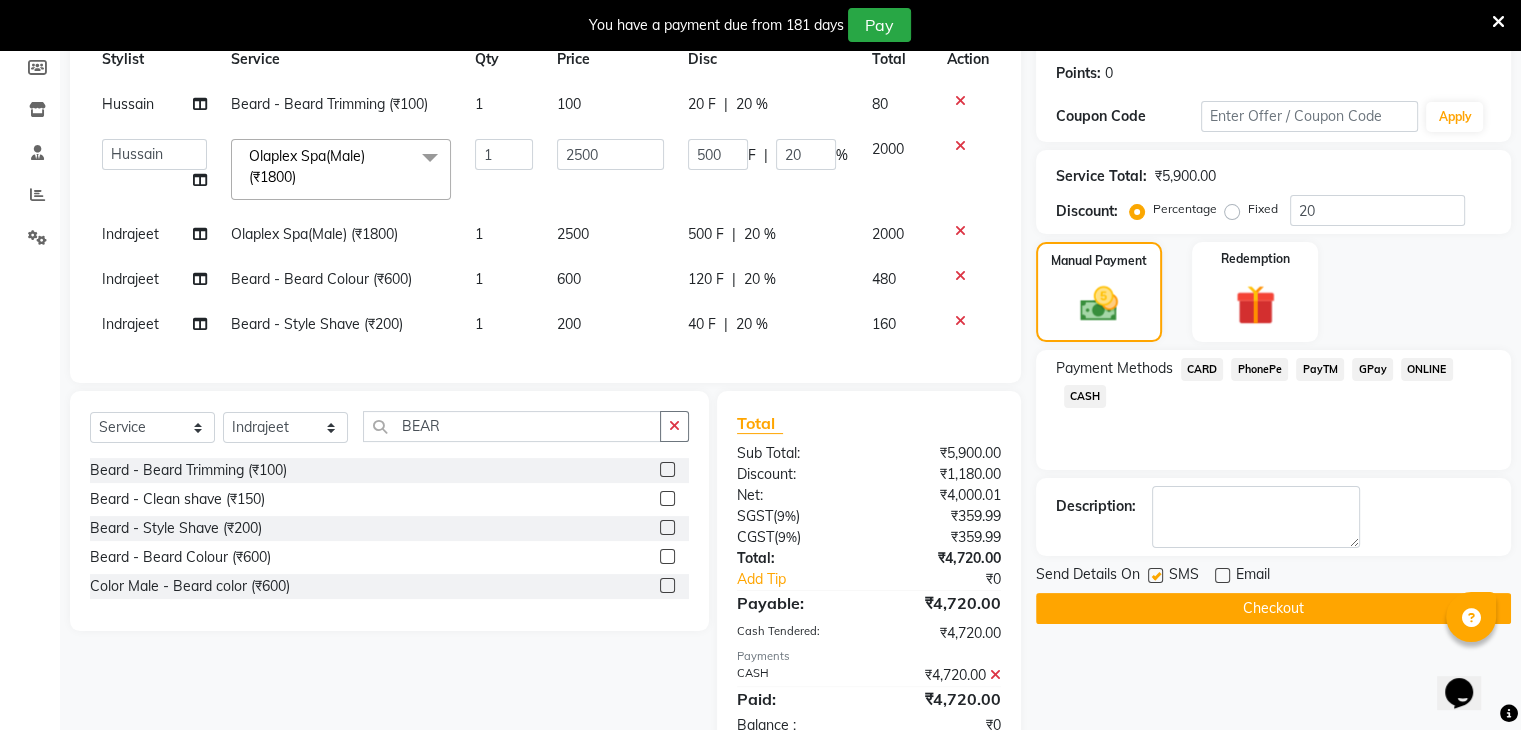 click on "Checkout" 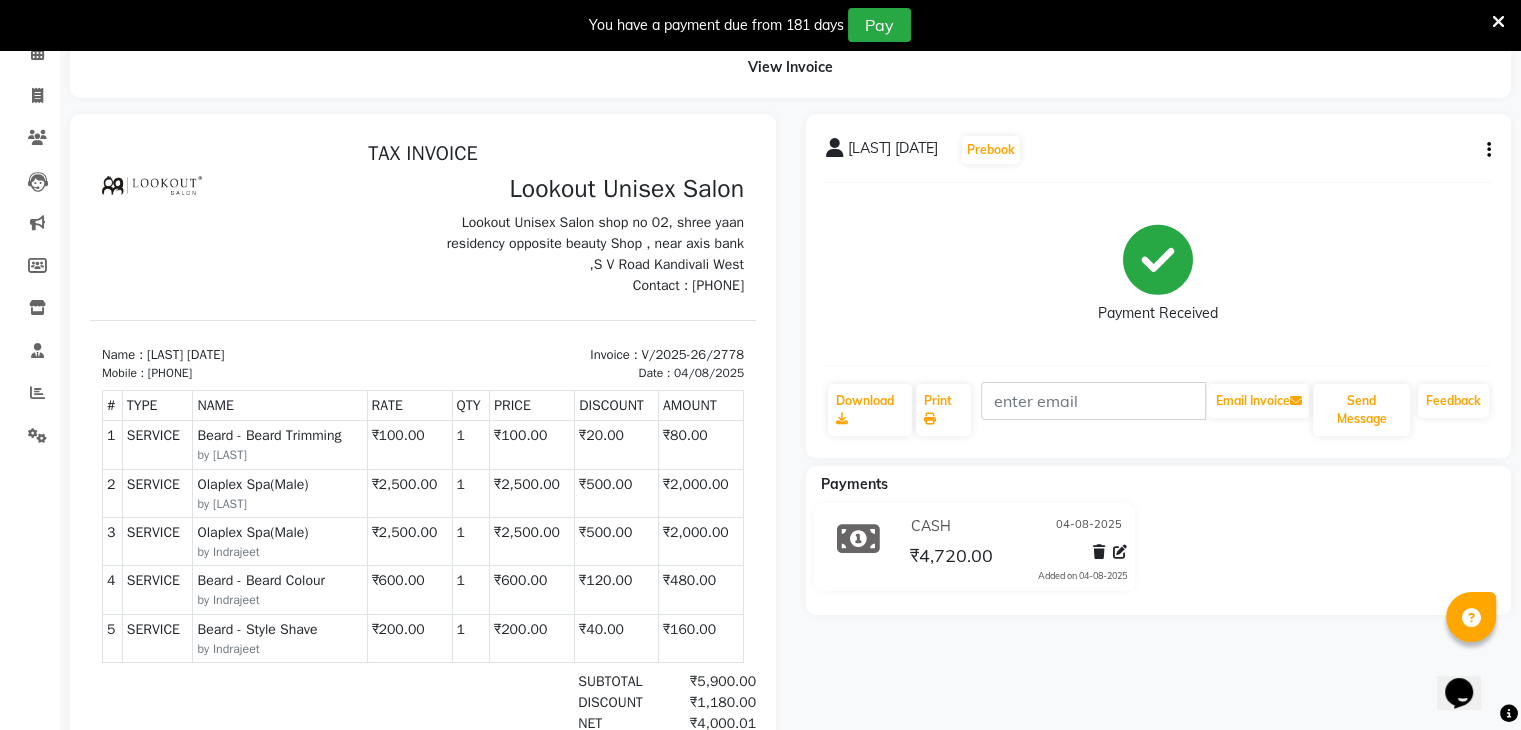 scroll, scrollTop: 0, scrollLeft: 0, axis: both 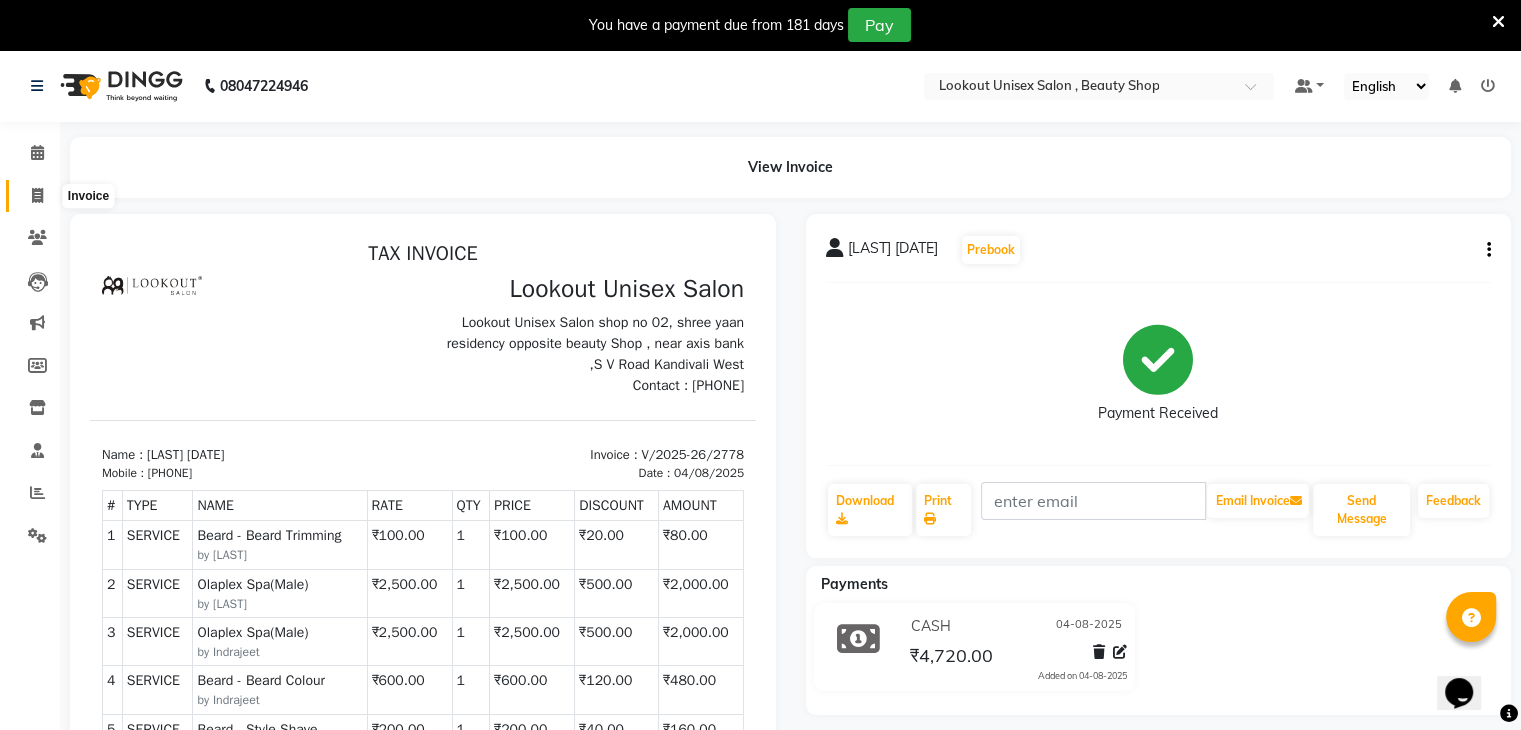 click 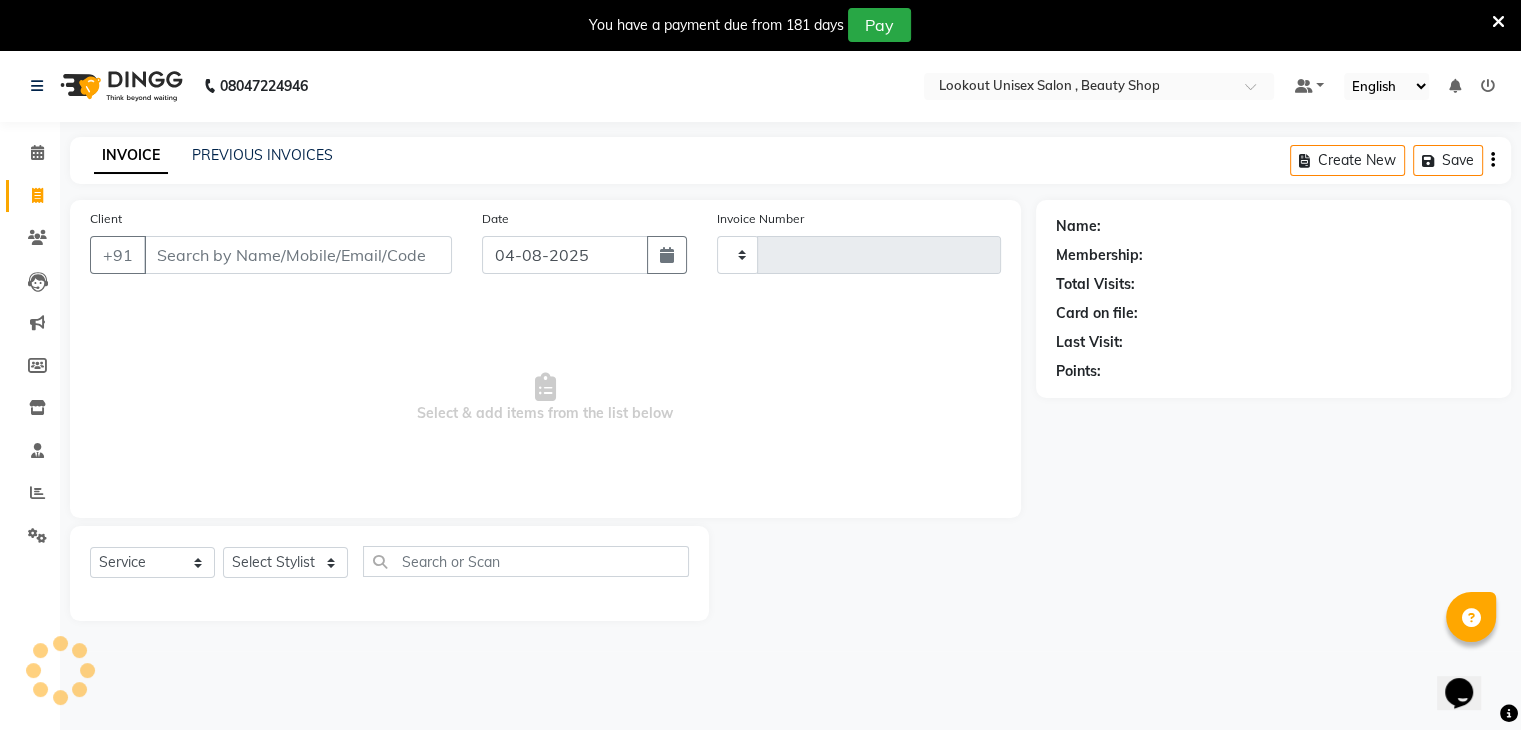 scroll, scrollTop: 50, scrollLeft: 0, axis: vertical 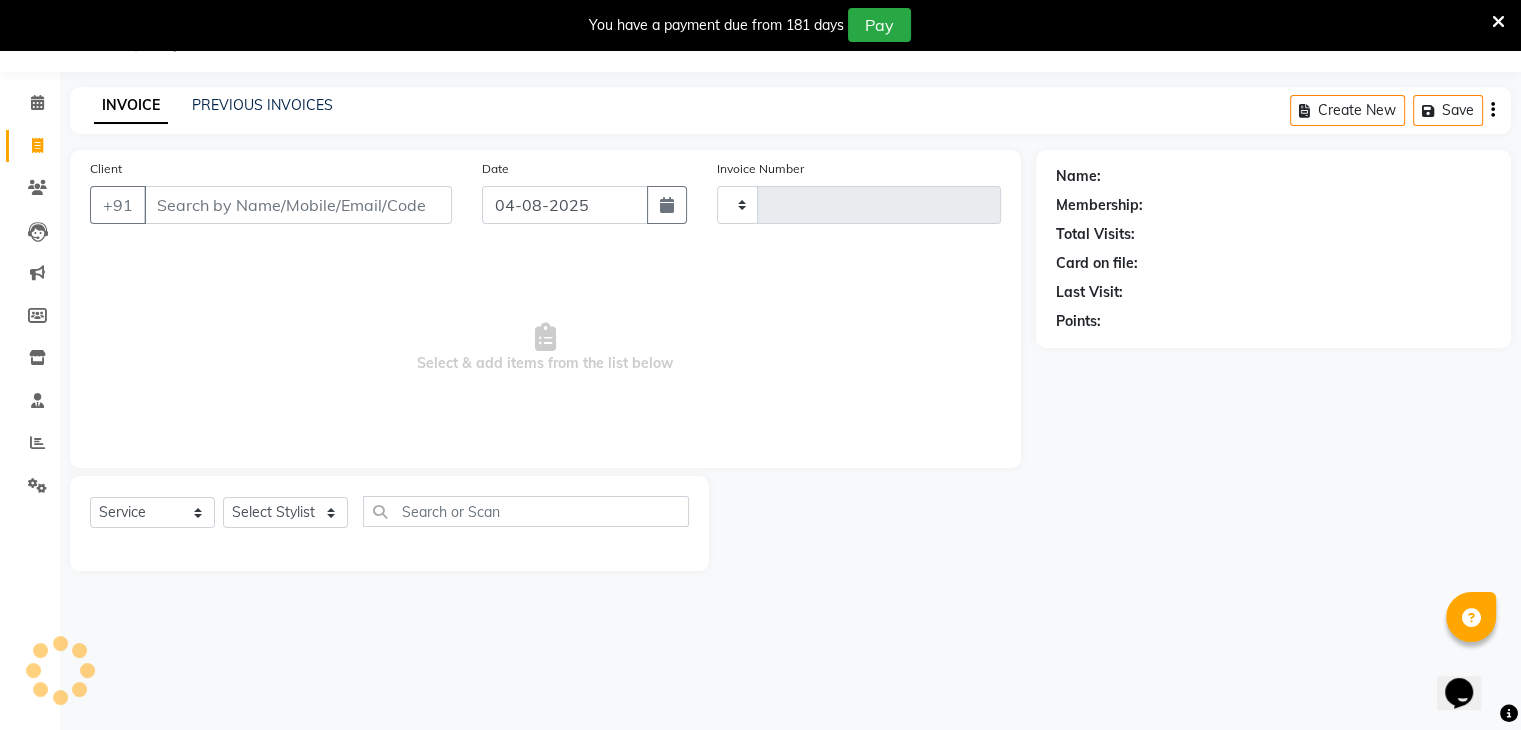 type on "2779" 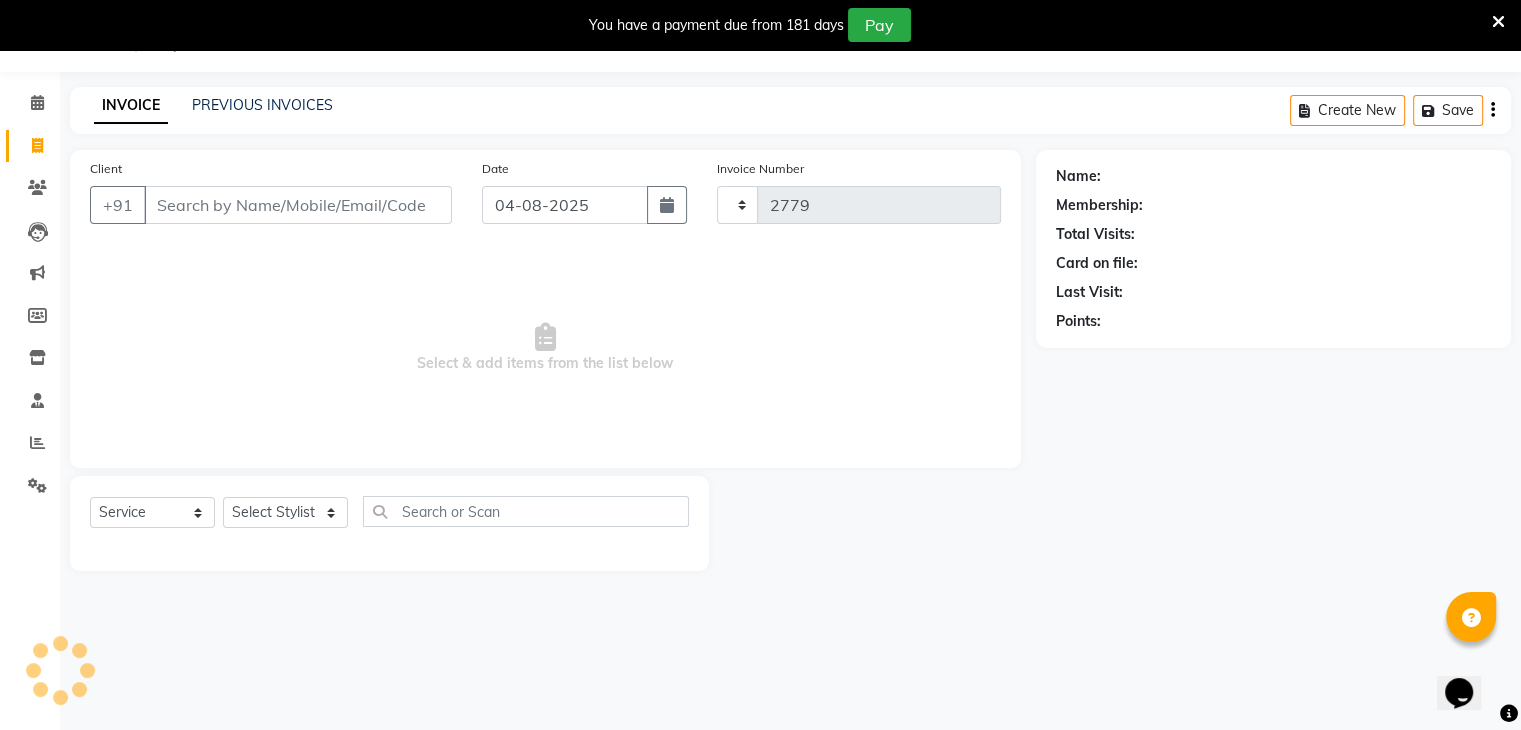 select on "7658" 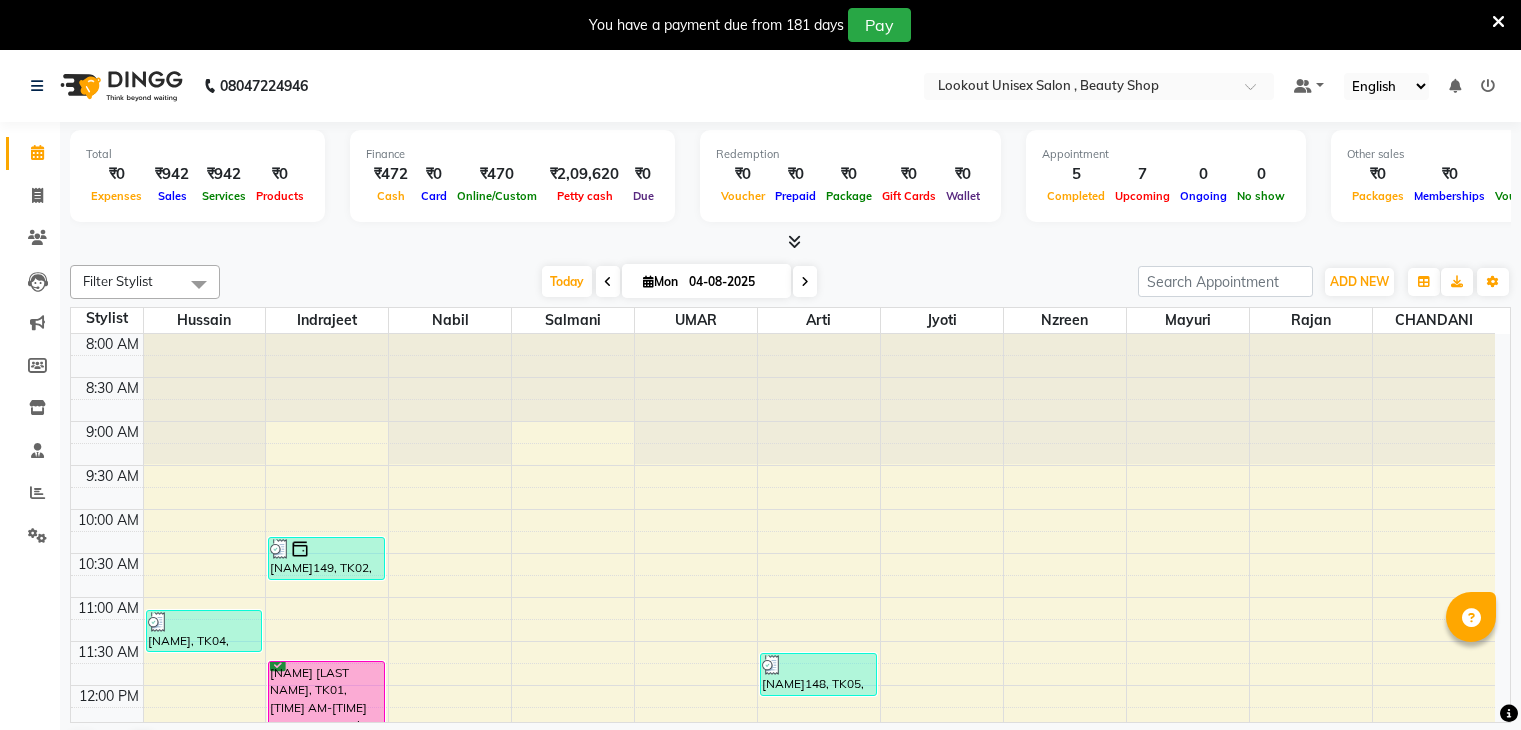 scroll, scrollTop: 50, scrollLeft: 0, axis: vertical 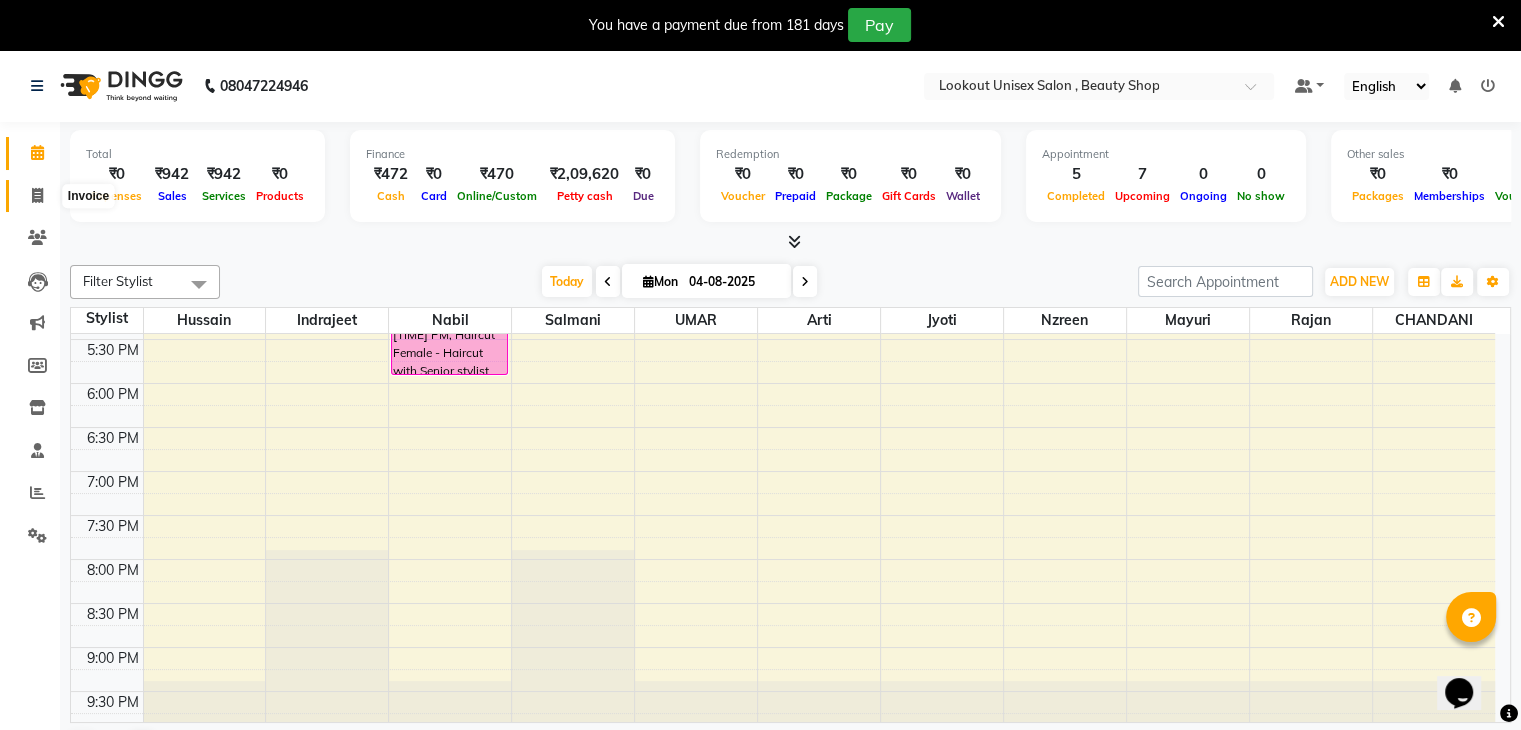 click 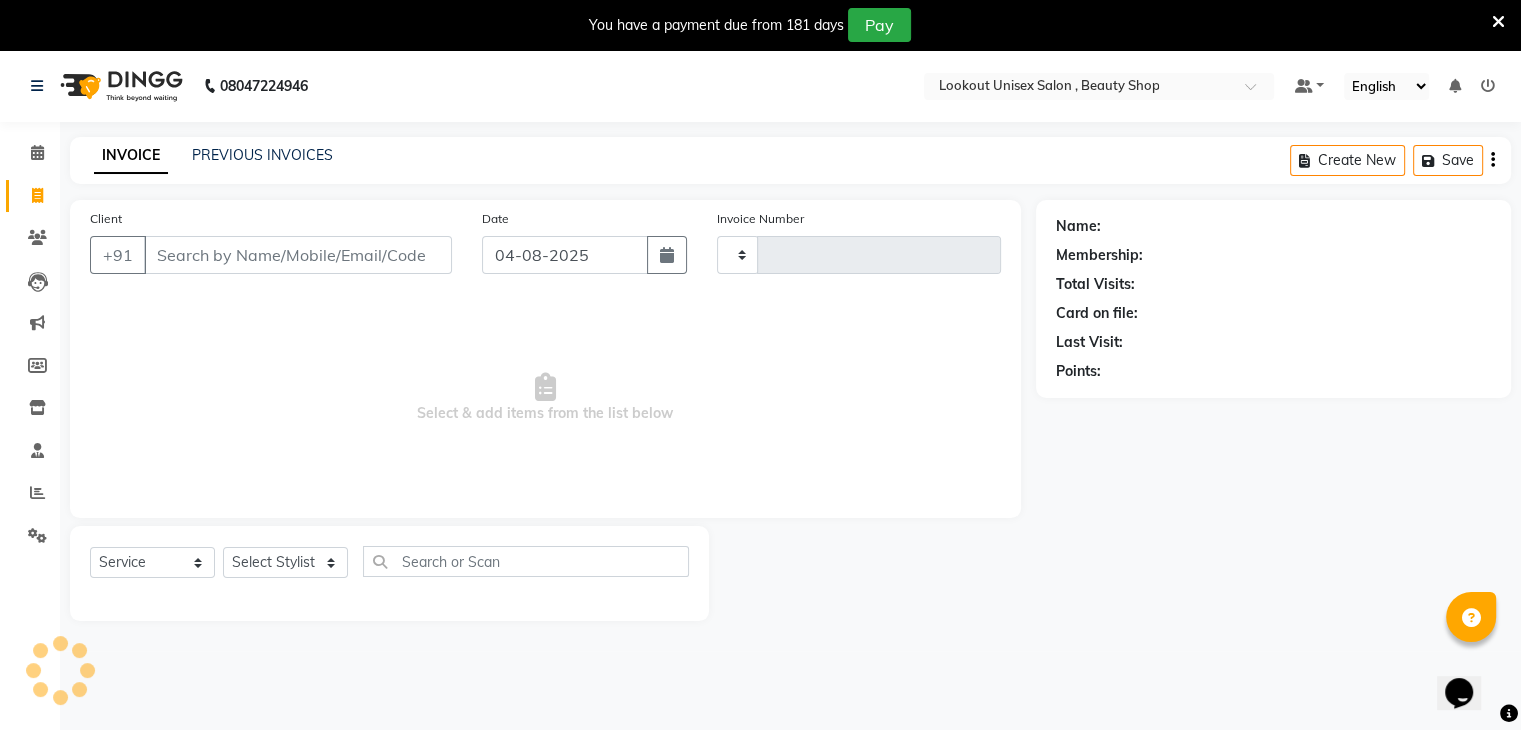 type on "2776" 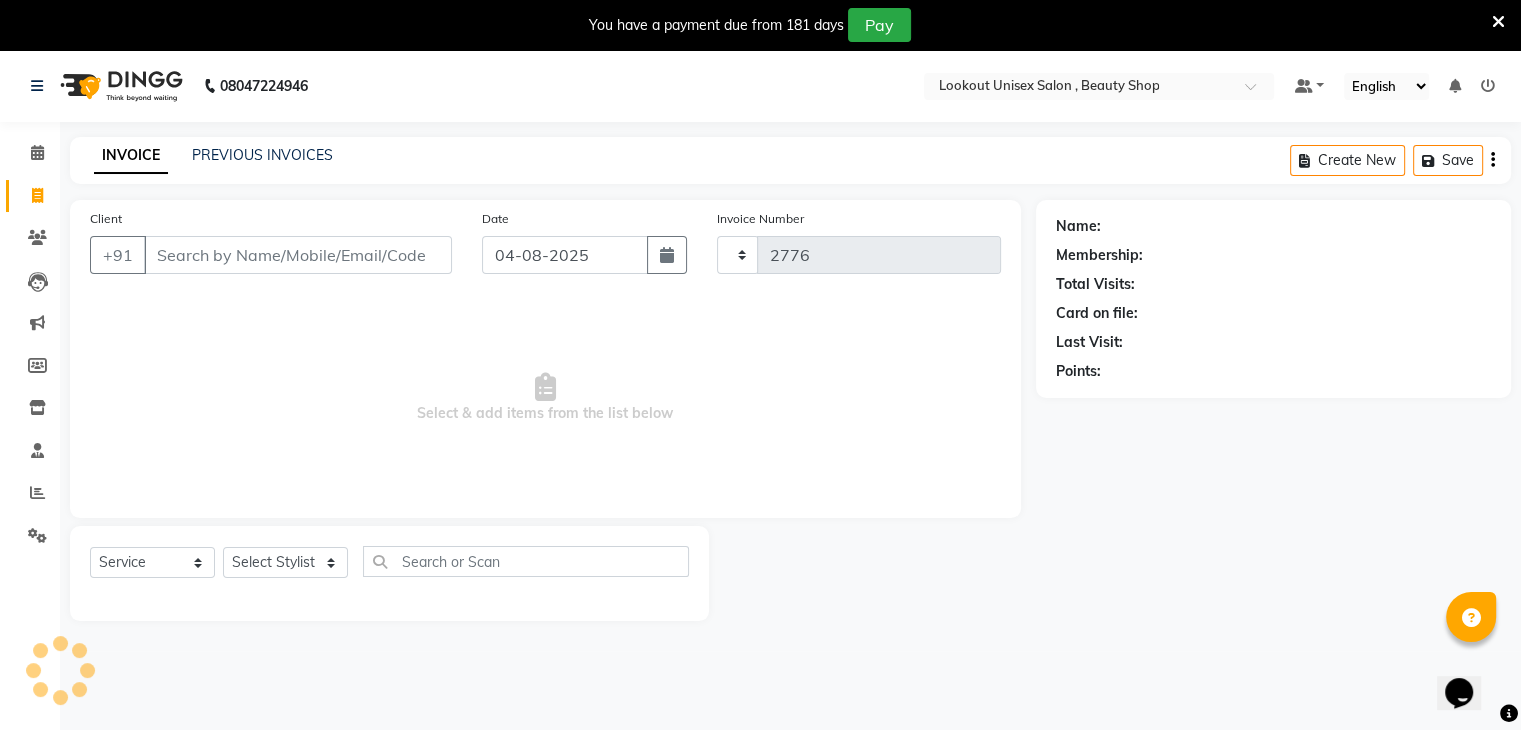 select on "7658" 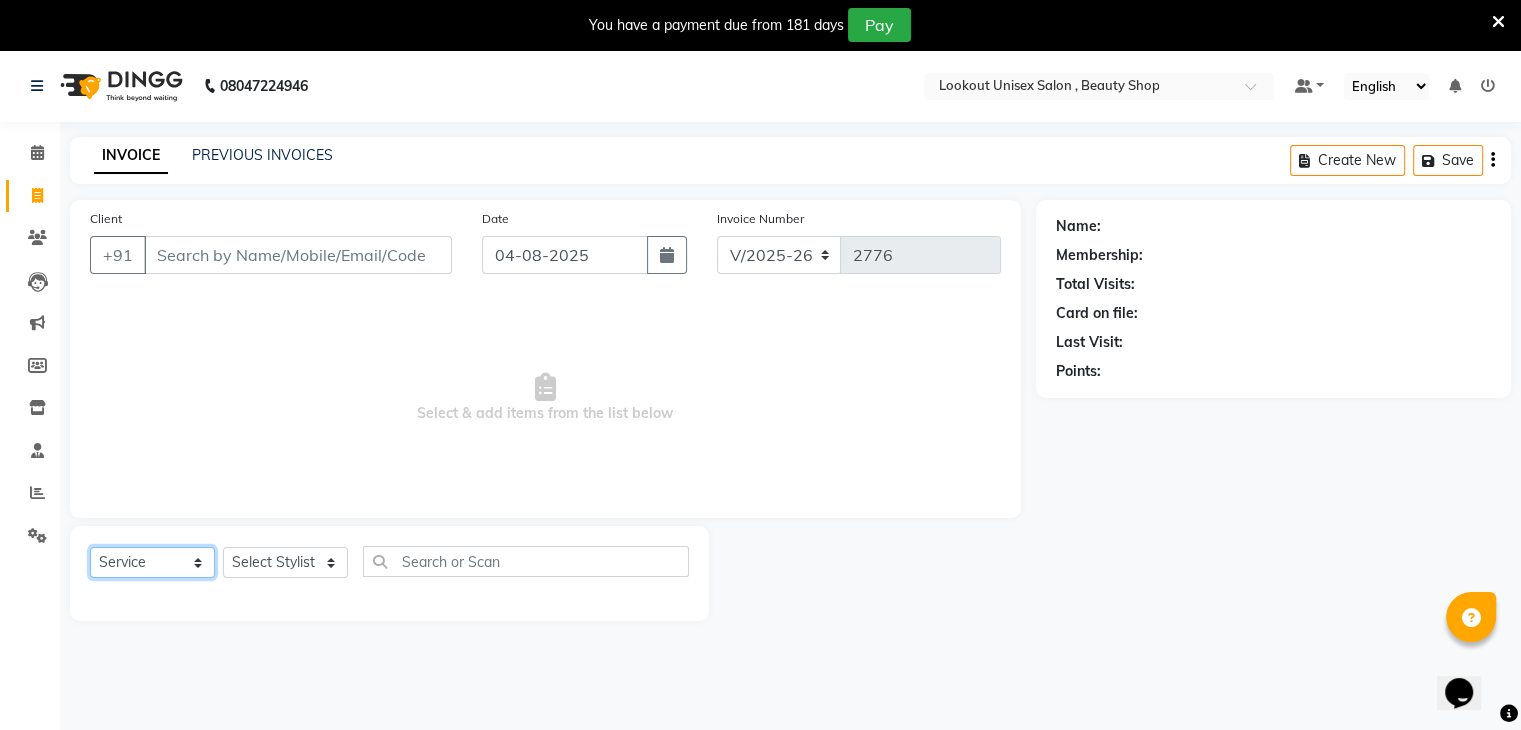 click on "Select  Service  Product  Membership  Package Voucher Prepaid Gift Card" 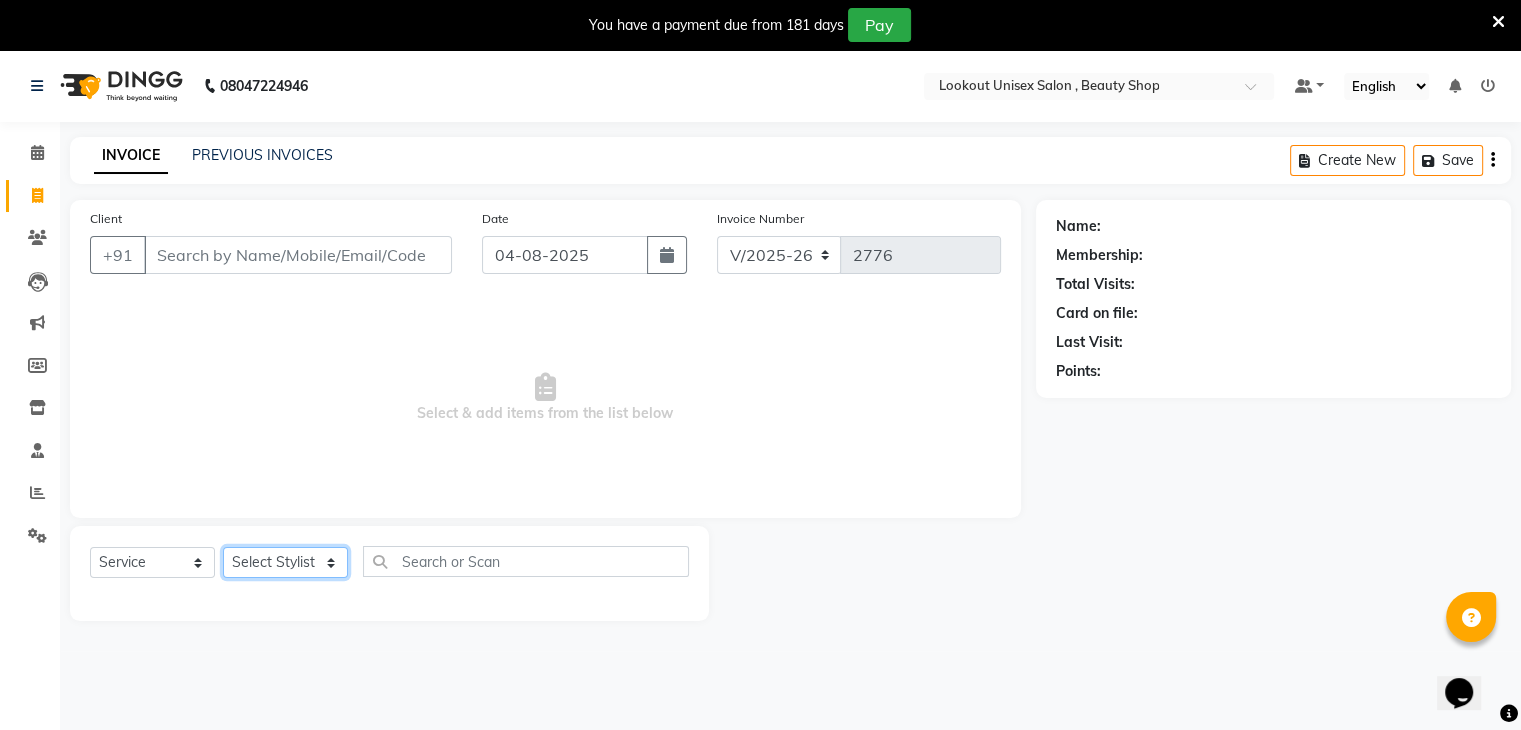 click on "Select Stylist Arti CHANDANI Deepali Dhaval Sir DISHA KAMDAR Hussain Indrajeet Jyoti Mahesh  Manisha Mayuri Mehboob Nabil Nikita Nzreen Rahul Rajan Rishika Salma Salmani Shivani UMAR" 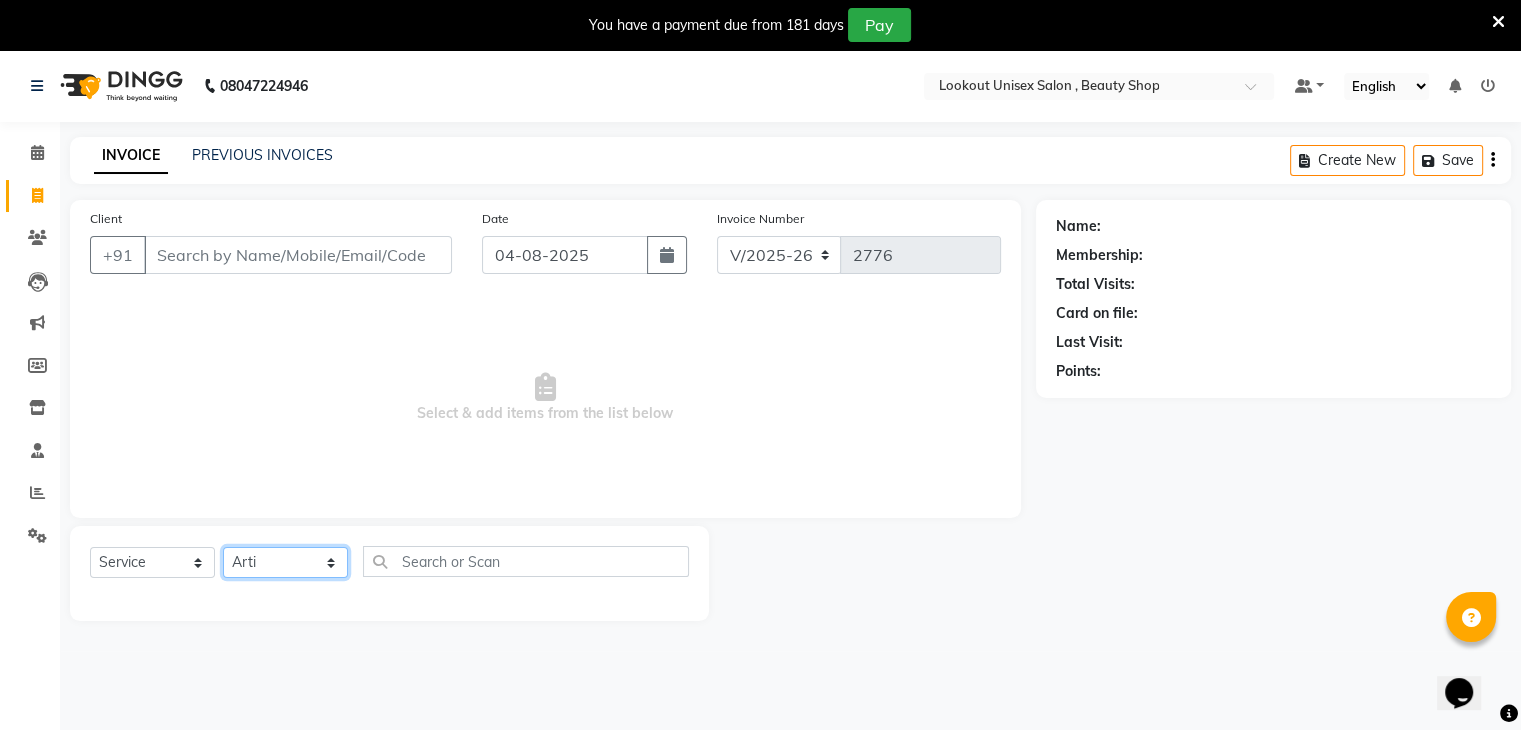 click on "Select Stylist Arti CHANDANI Deepali Dhaval Sir DISHA KAMDAR Hussain Indrajeet Jyoti Mahesh  Manisha Mayuri Mehboob Nabil Nikita Nzreen Rahul Rajan Rishika Salma Salmani Shivani UMAR" 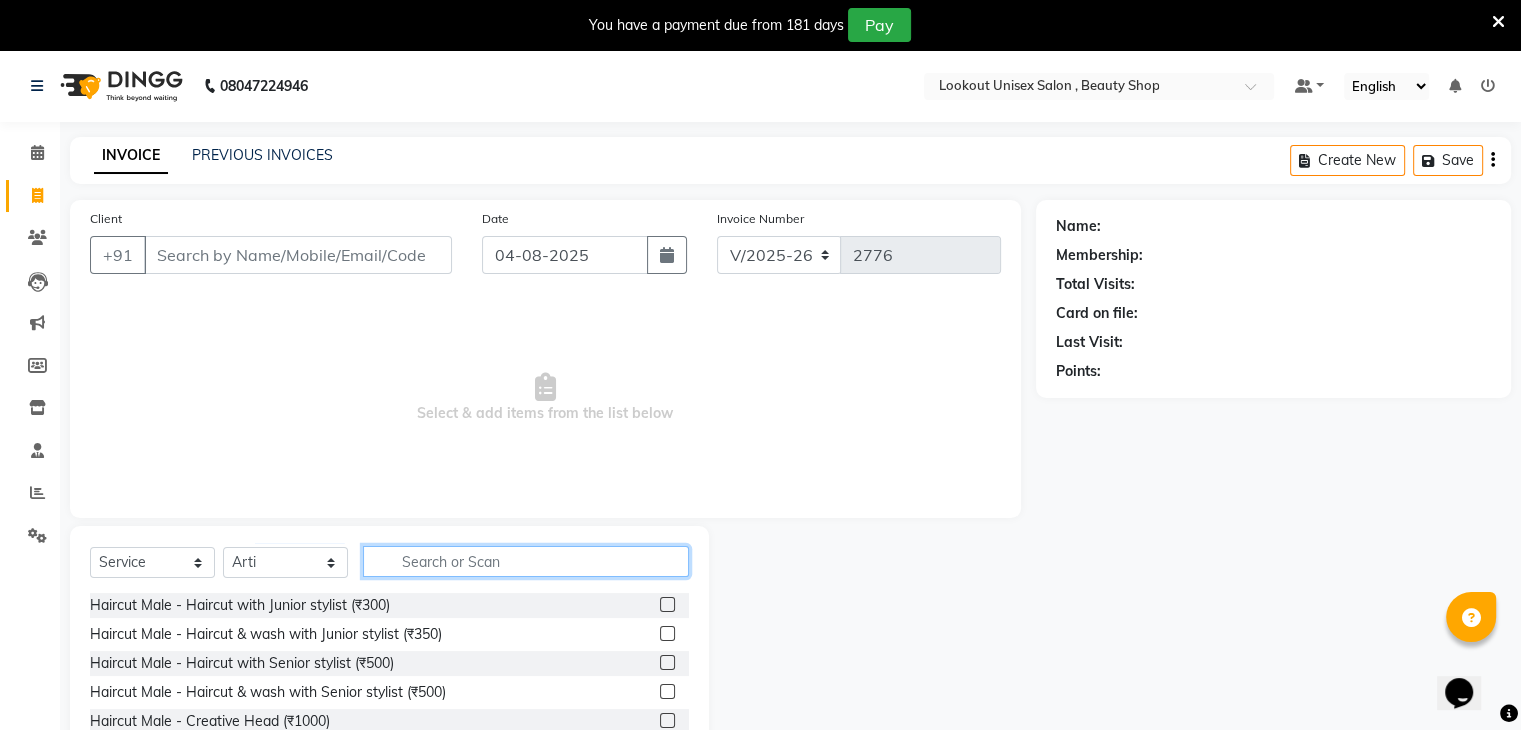 click 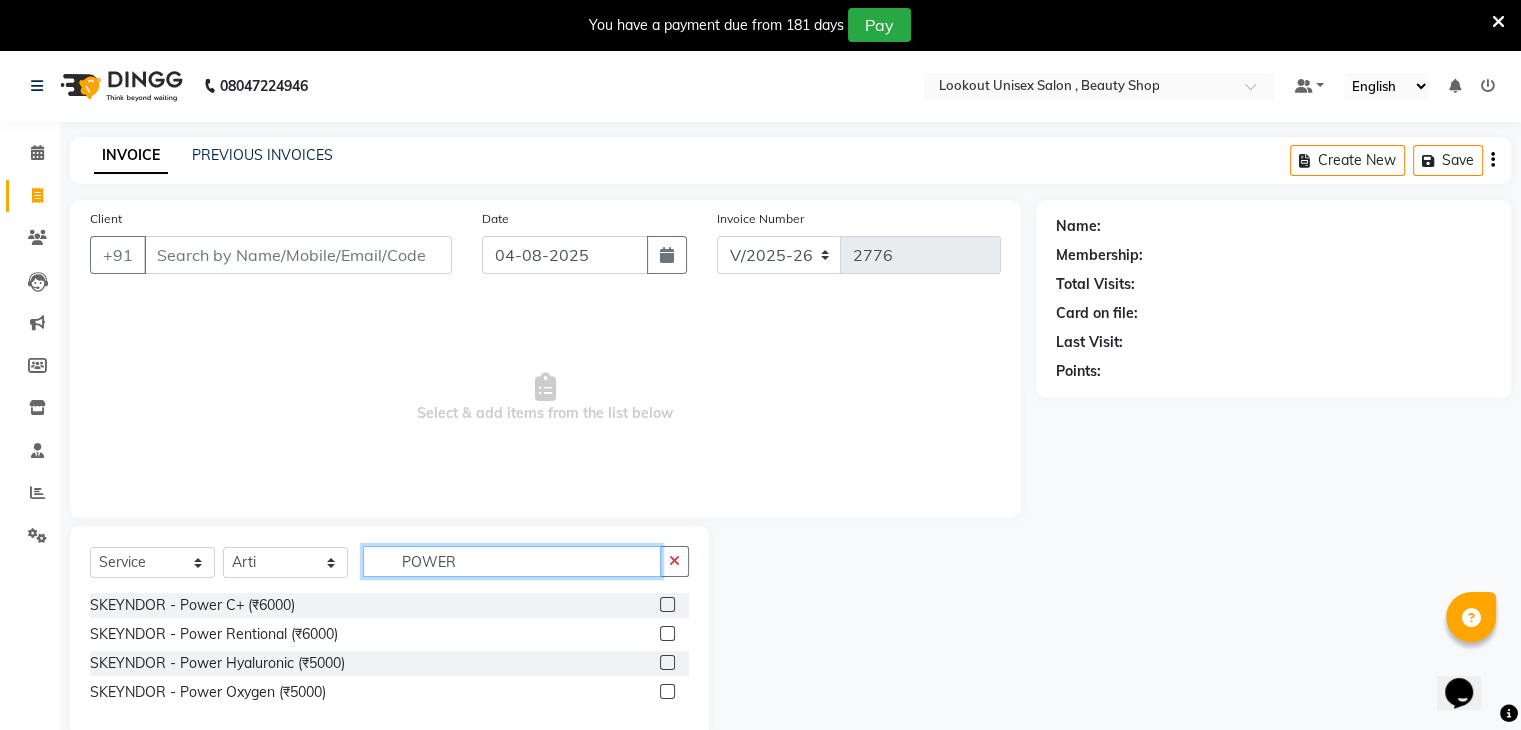 type on "POWER" 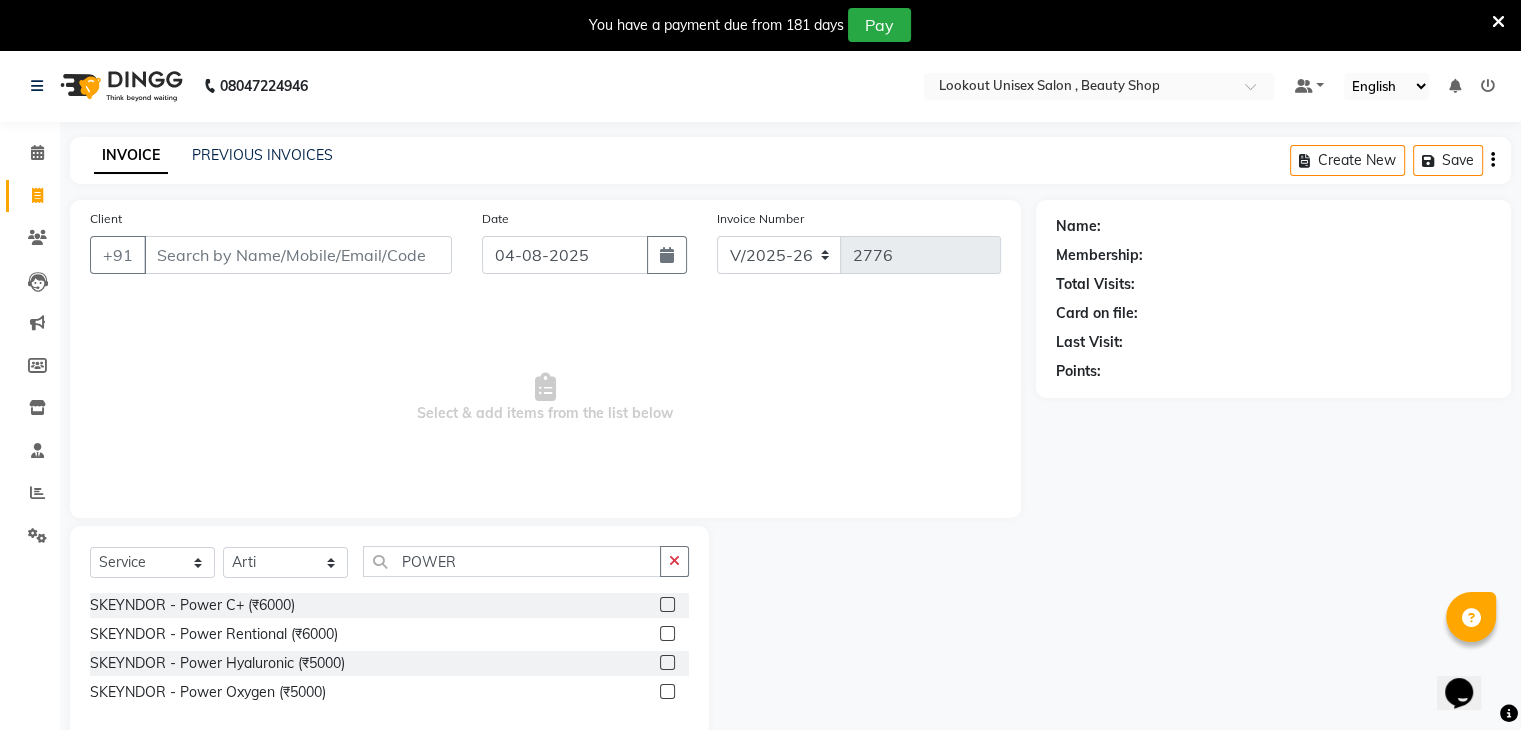 click 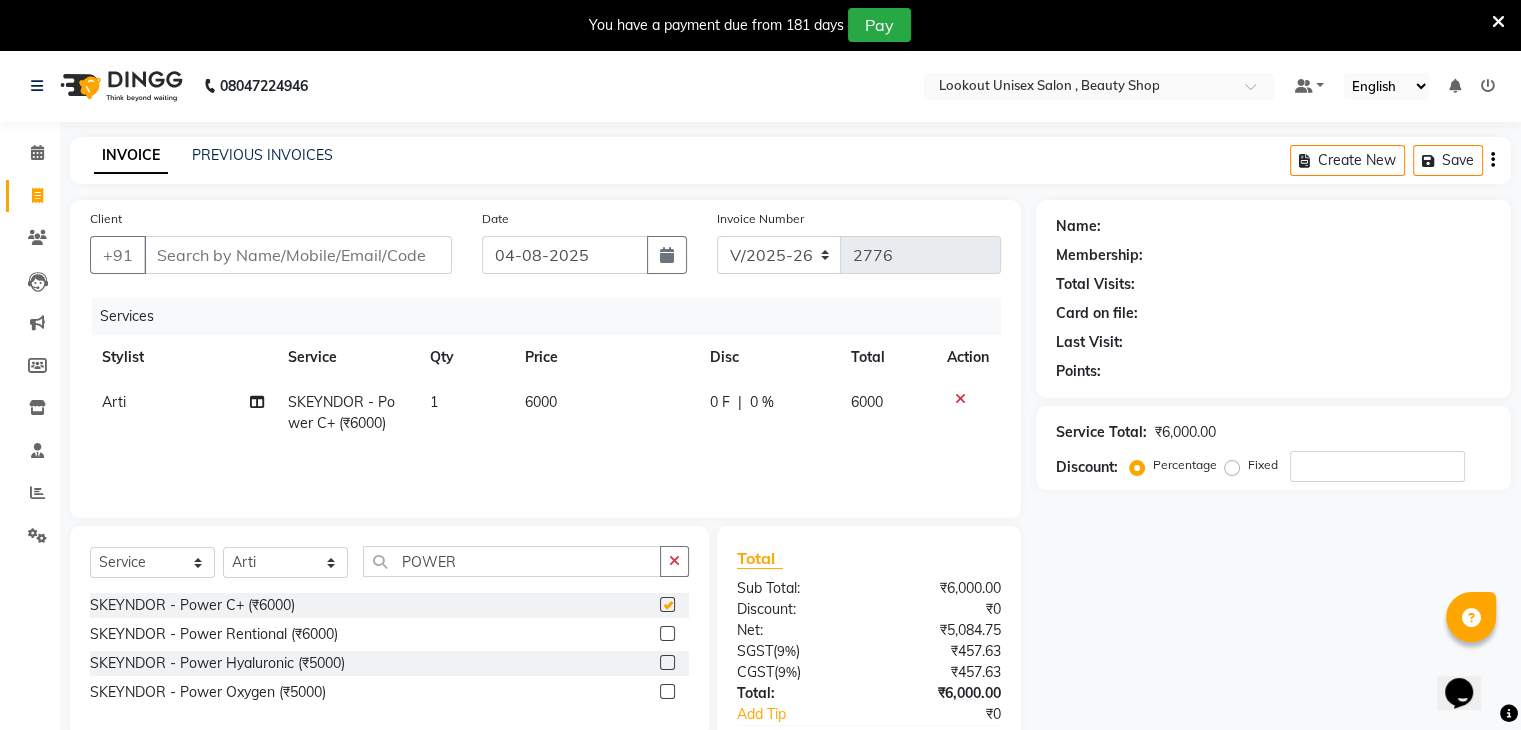 checkbox on "false" 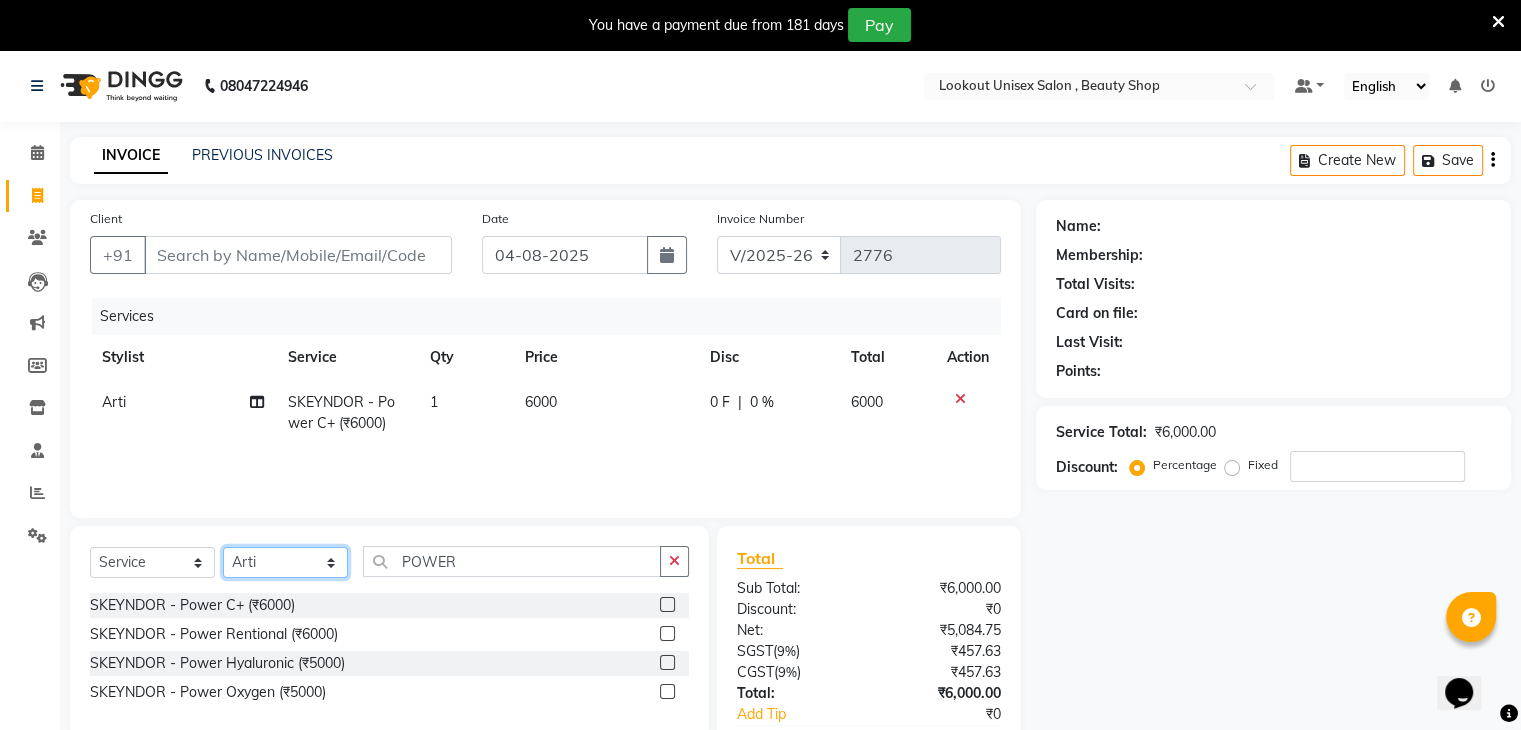click on "Select Stylist Arti CHANDANI Deepali Dhaval Sir DISHA KAMDAR Hussain Indrajeet Jyoti Mahesh  Manisha Mayuri Mehboob Nabil Nikita Nzreen Rahul Rajan Rishika Salma Salmani Shivani UMAR" 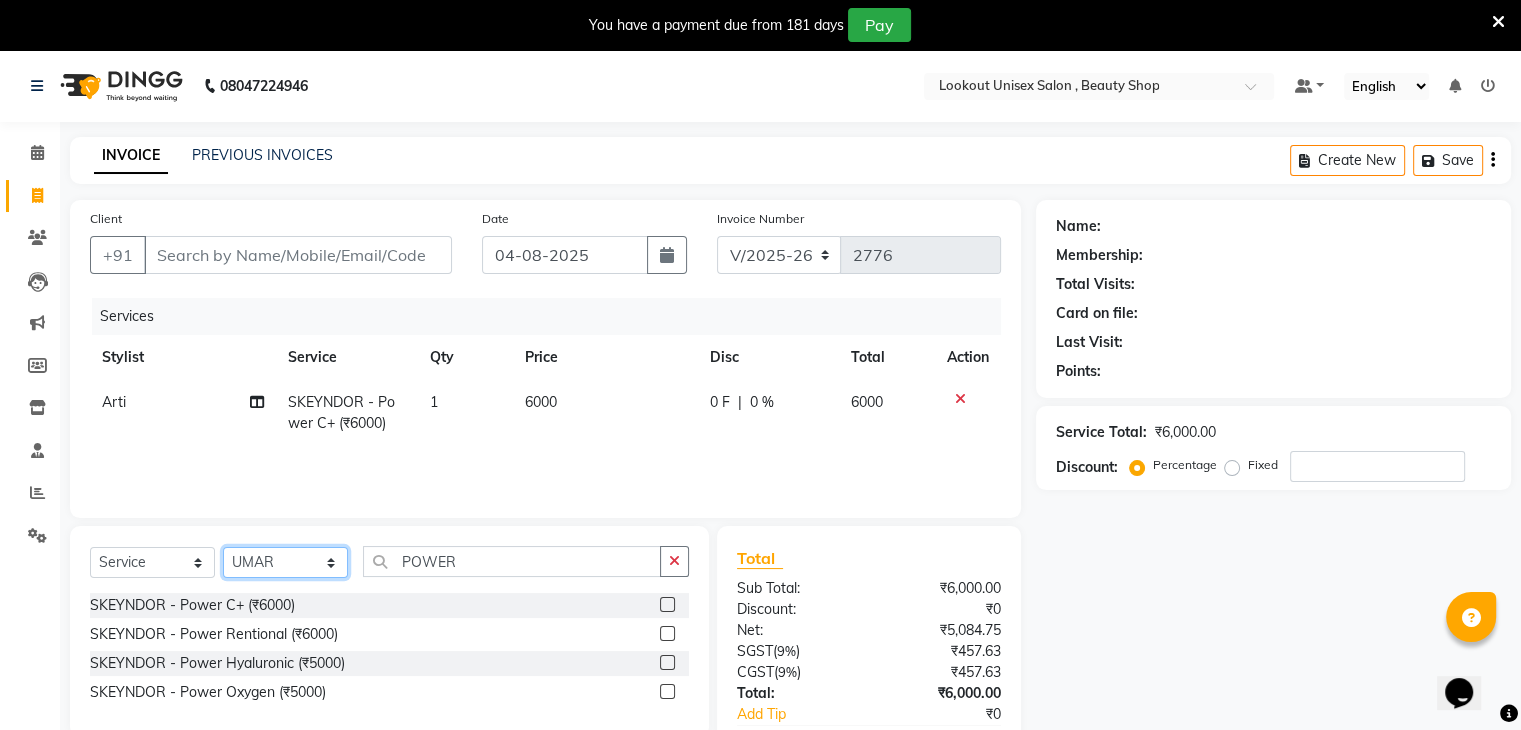 click on "Select Stylist Arti CHANDANI Deepali Dhaval Sir DISHA KAMDAR Hussain Indrajeet Jyoti Mahesh  Manisha Mayuri Mehboob Nabil Nikita Nzreen Rahul Rajan Rishika Salma Salmani Shivani UMAR" 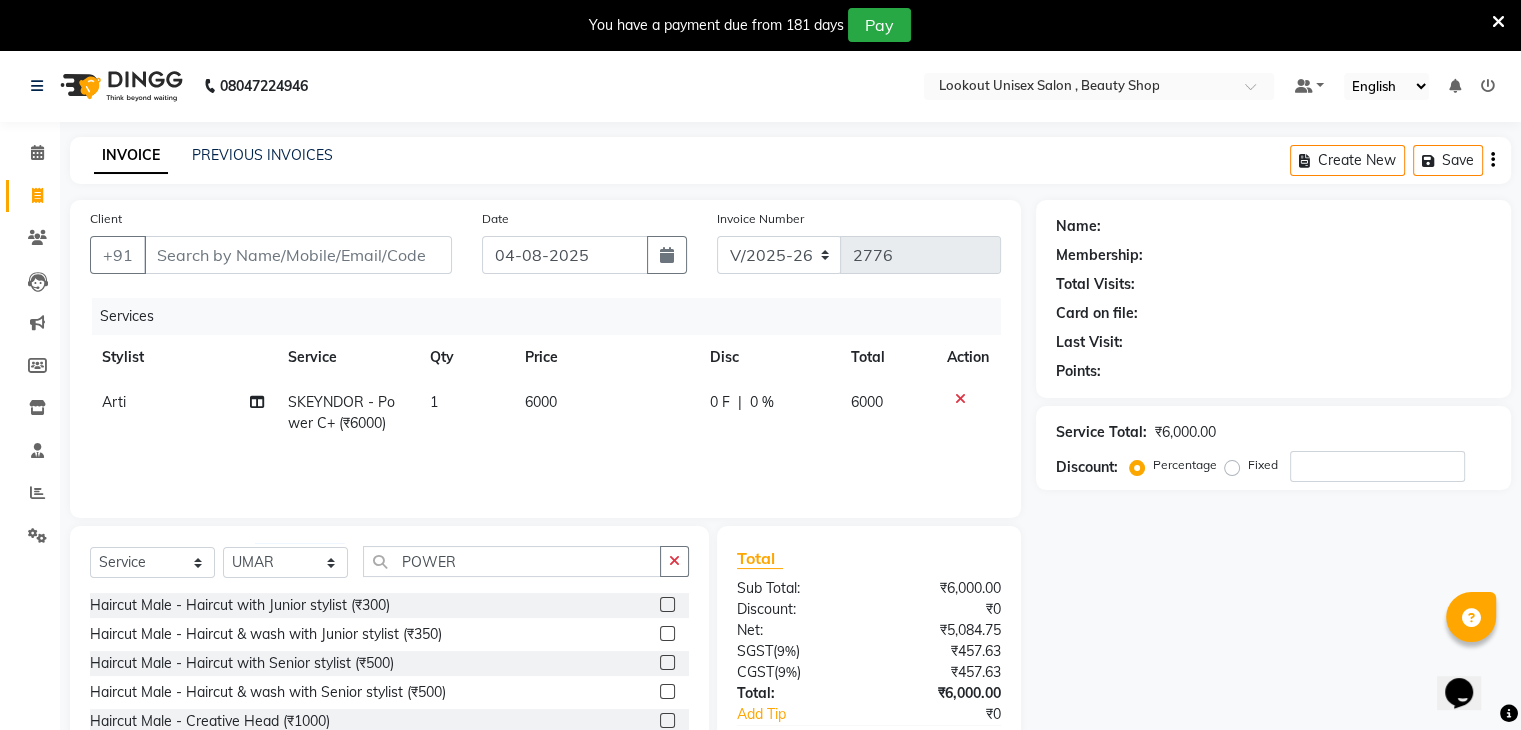 click 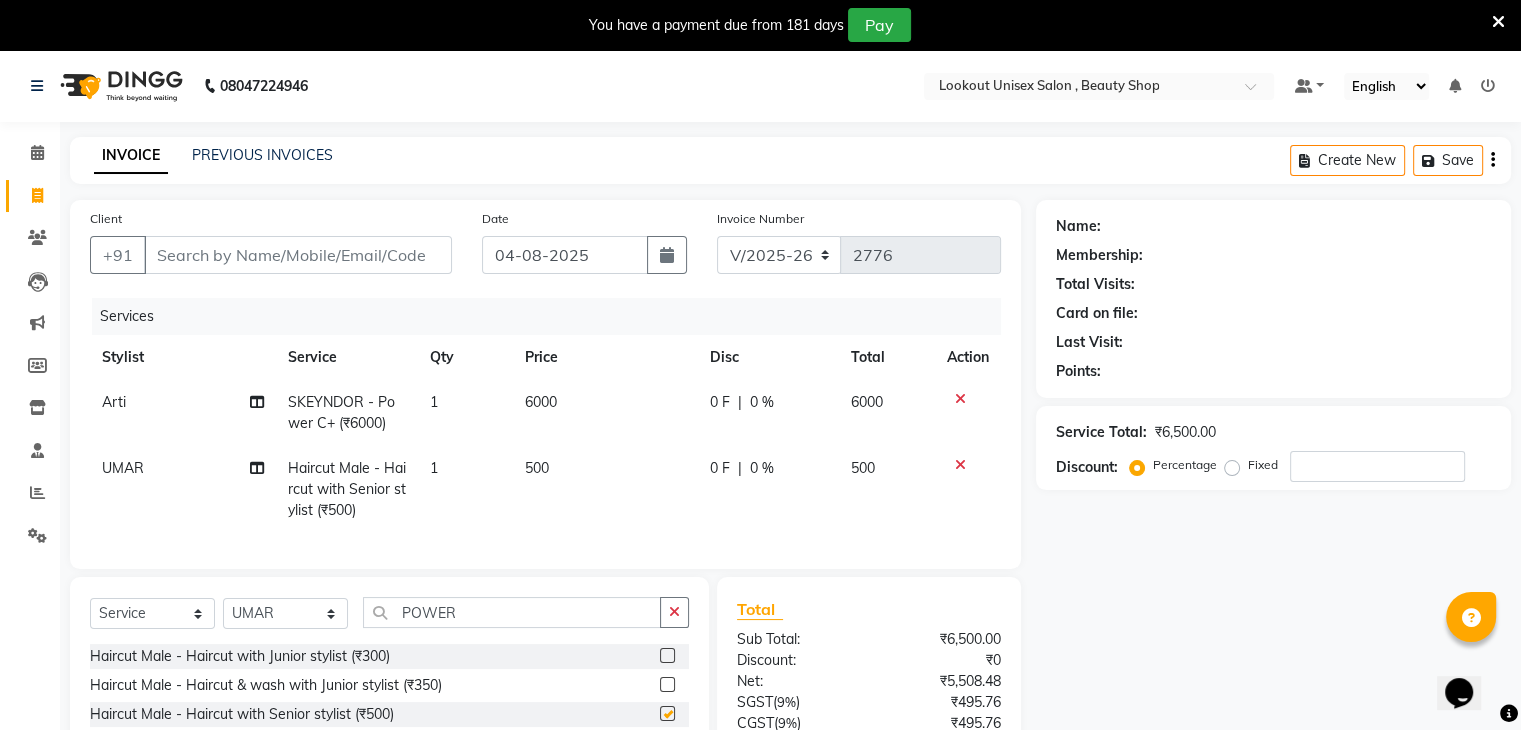 checkbox on "false" 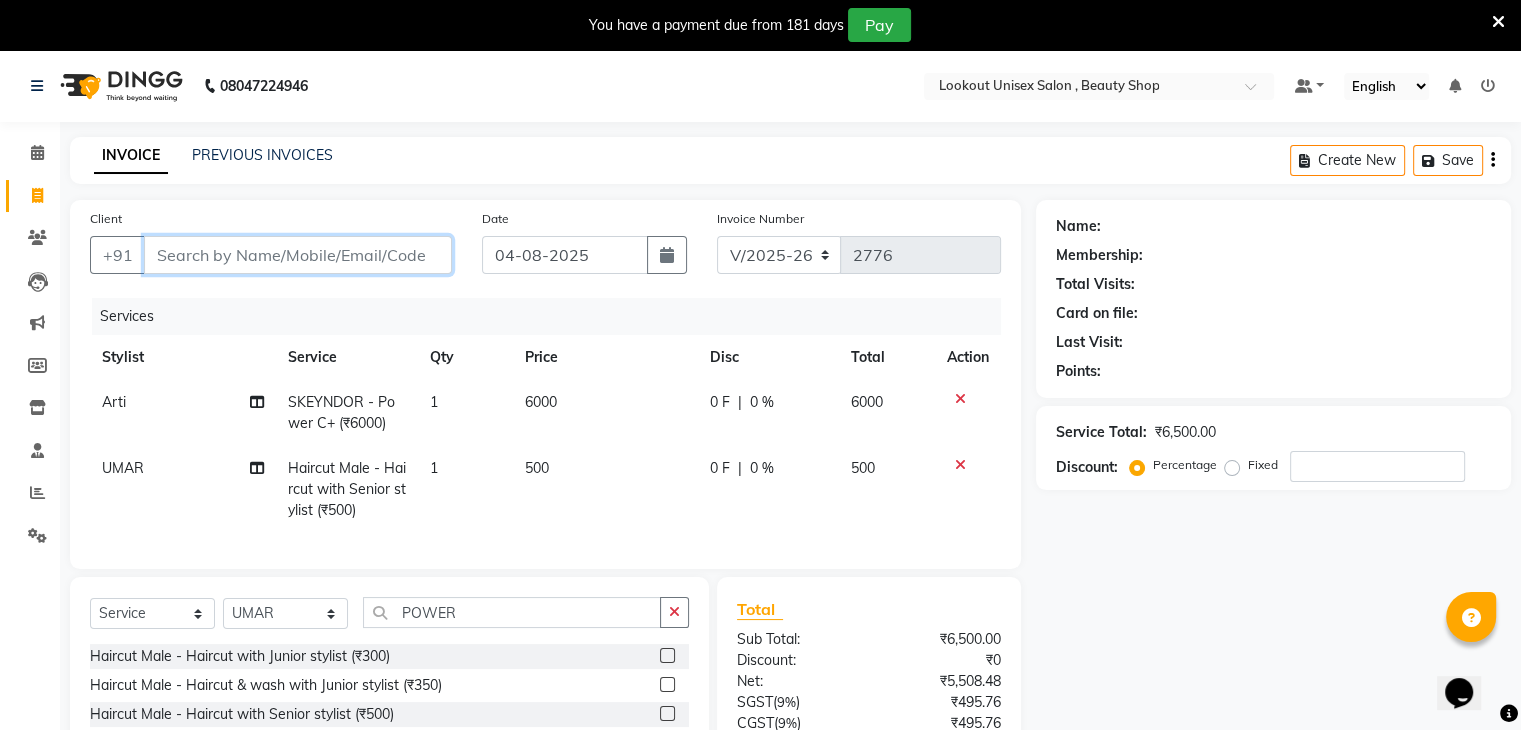 click on "Client" at bounding box center (298, 255) 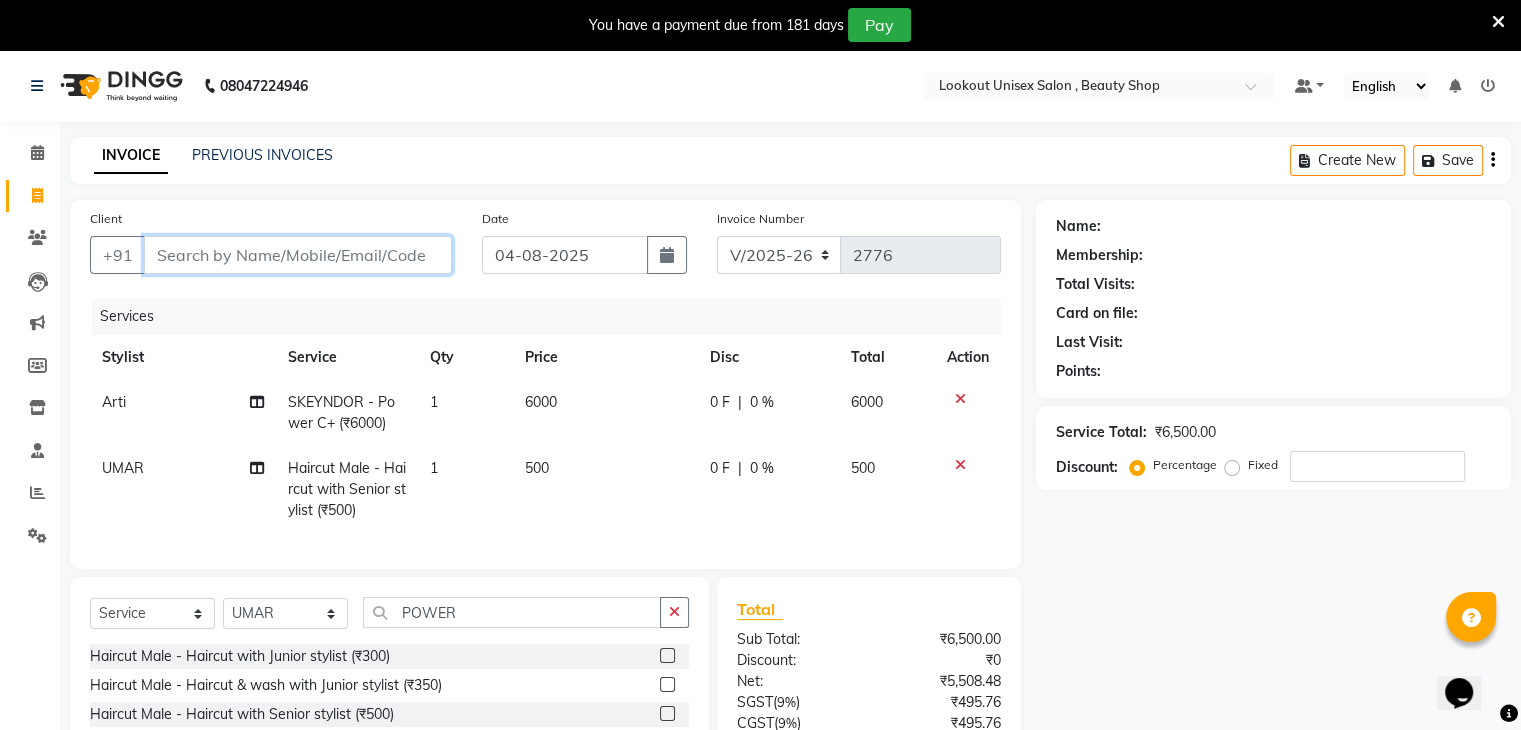 paste on "[PHONE]" 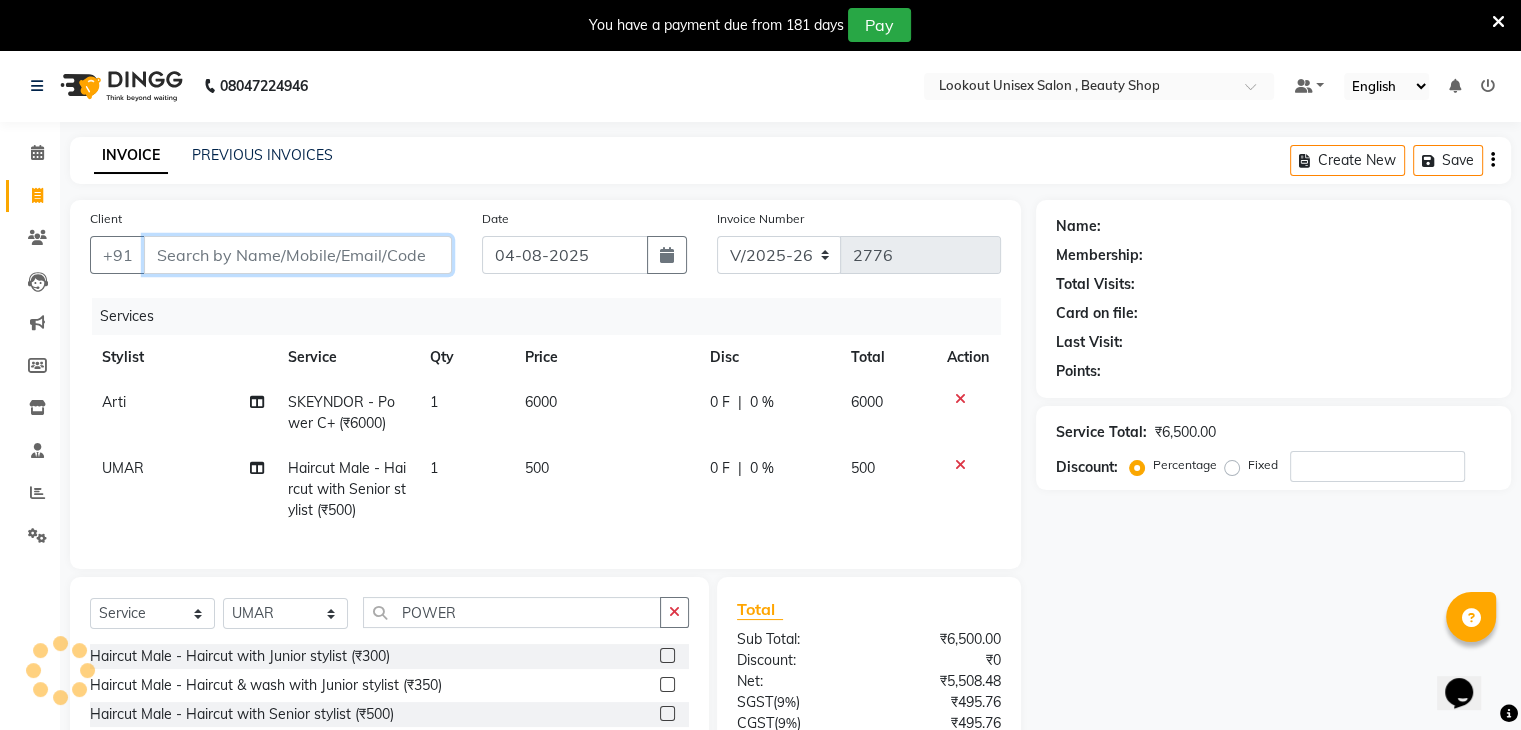 type on "[PHONE]" 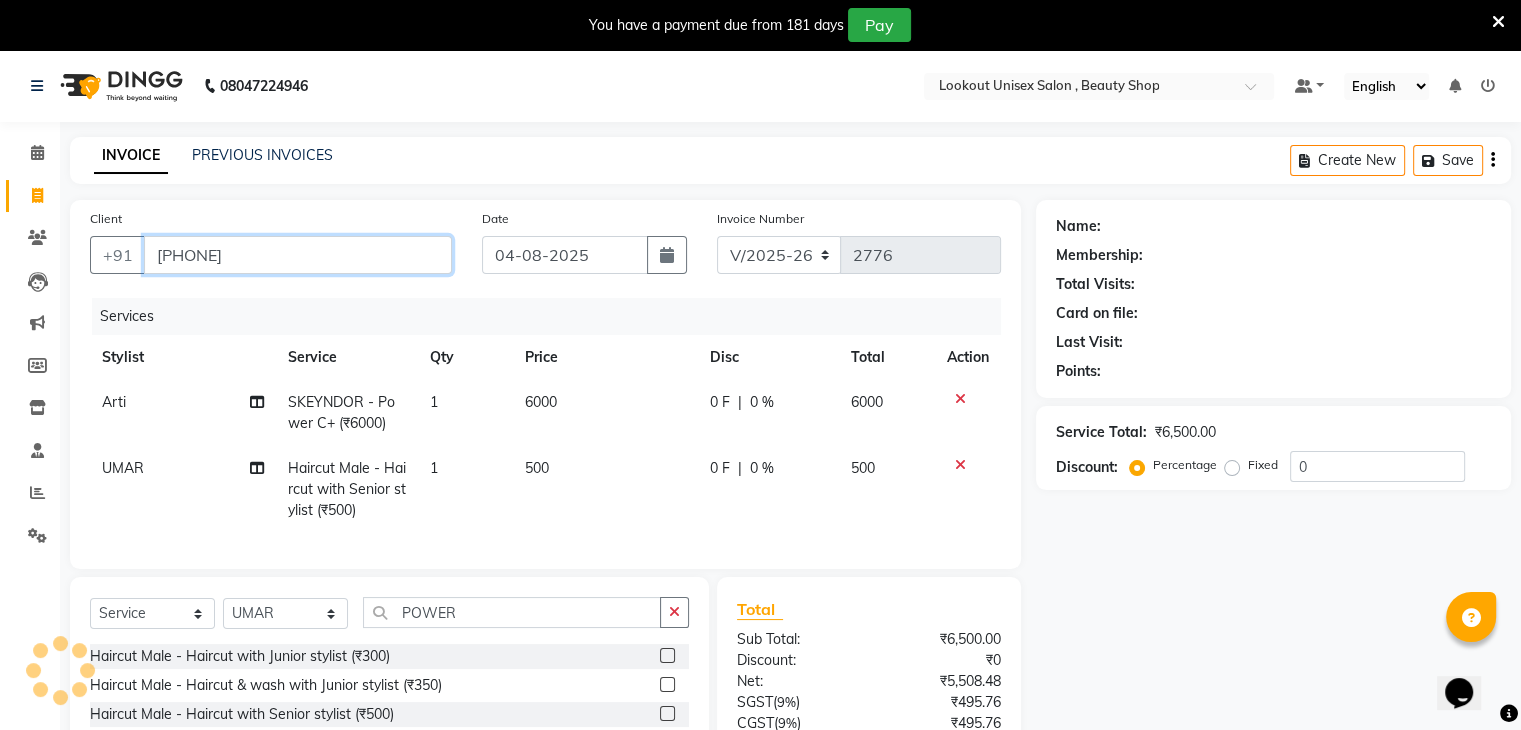 type on "[PHONE]" 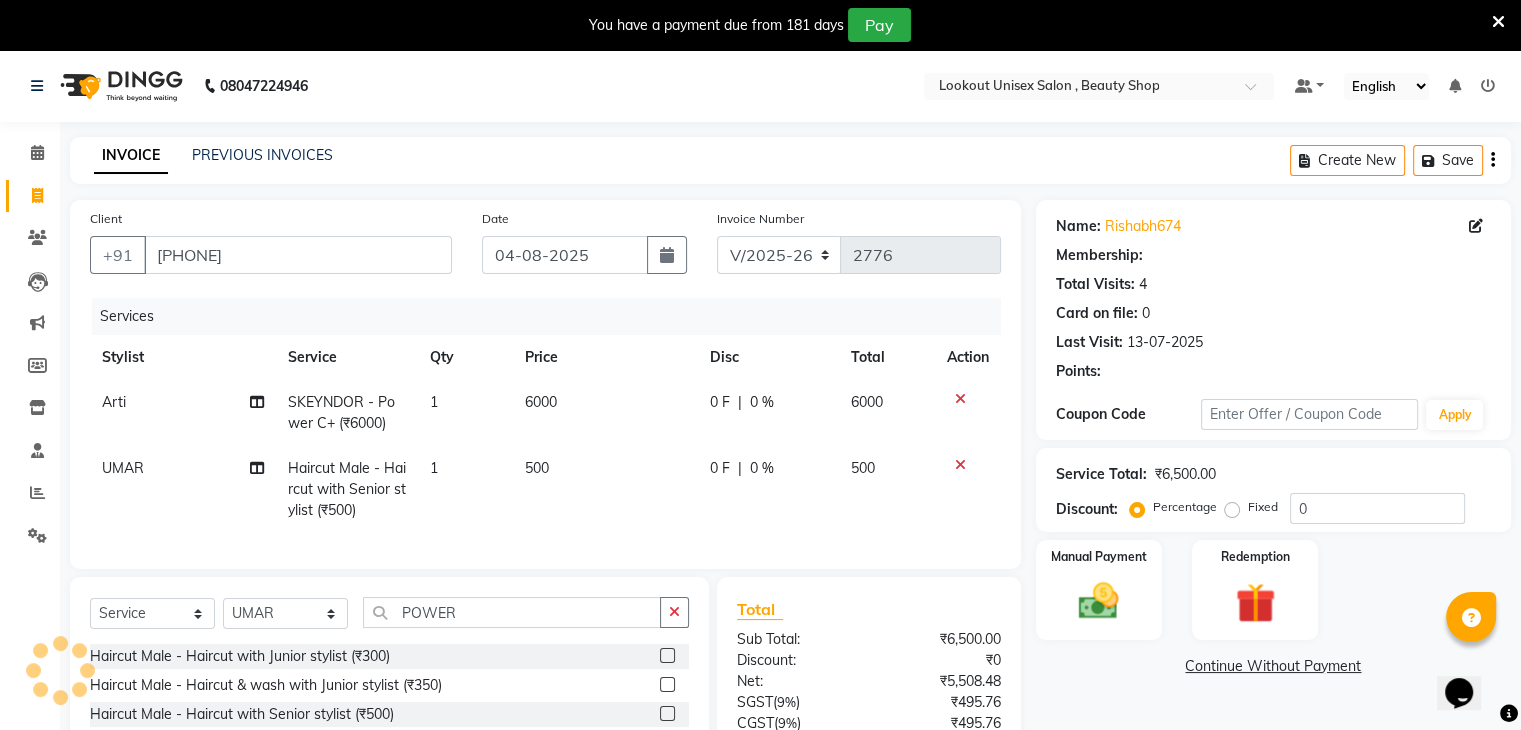 select on "1: Object" 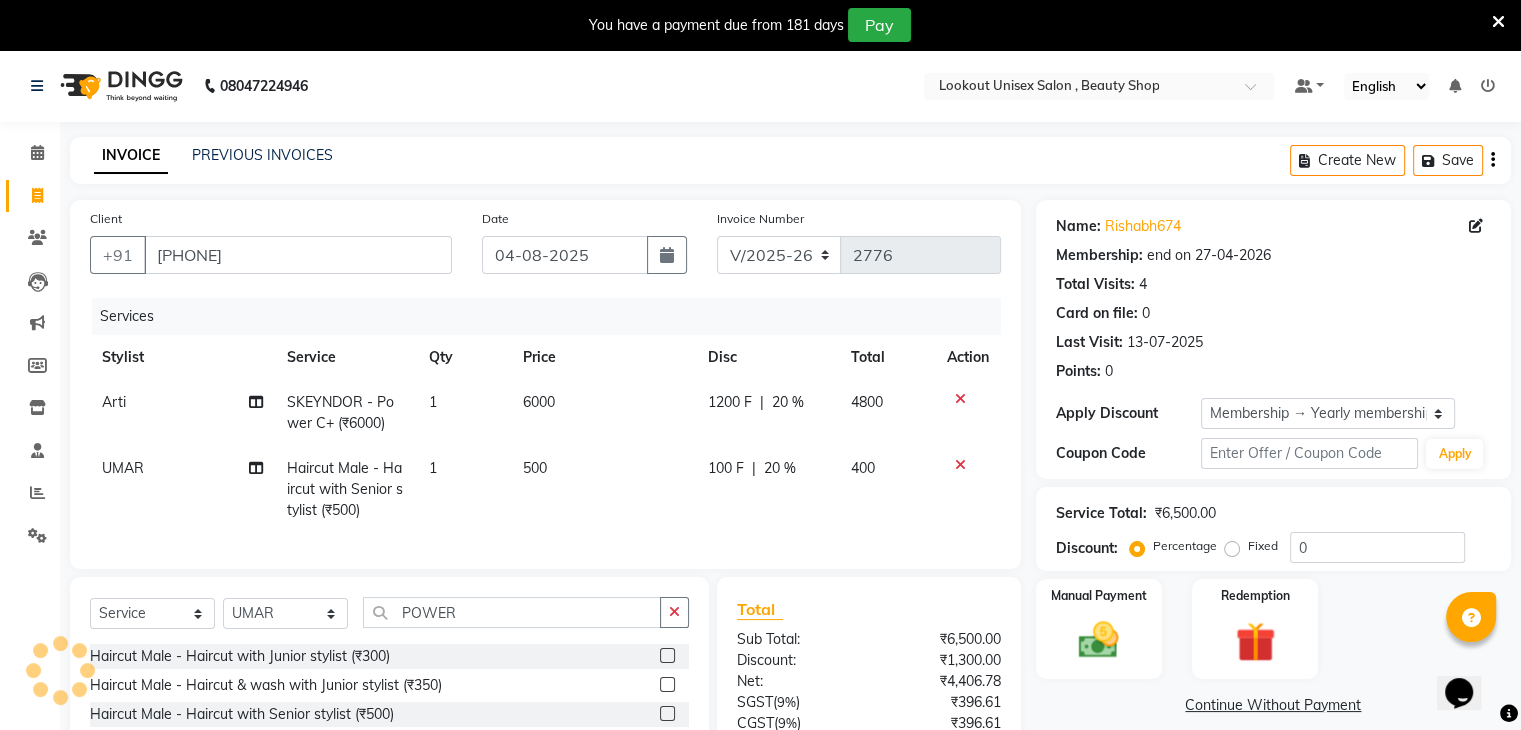 type on "20" 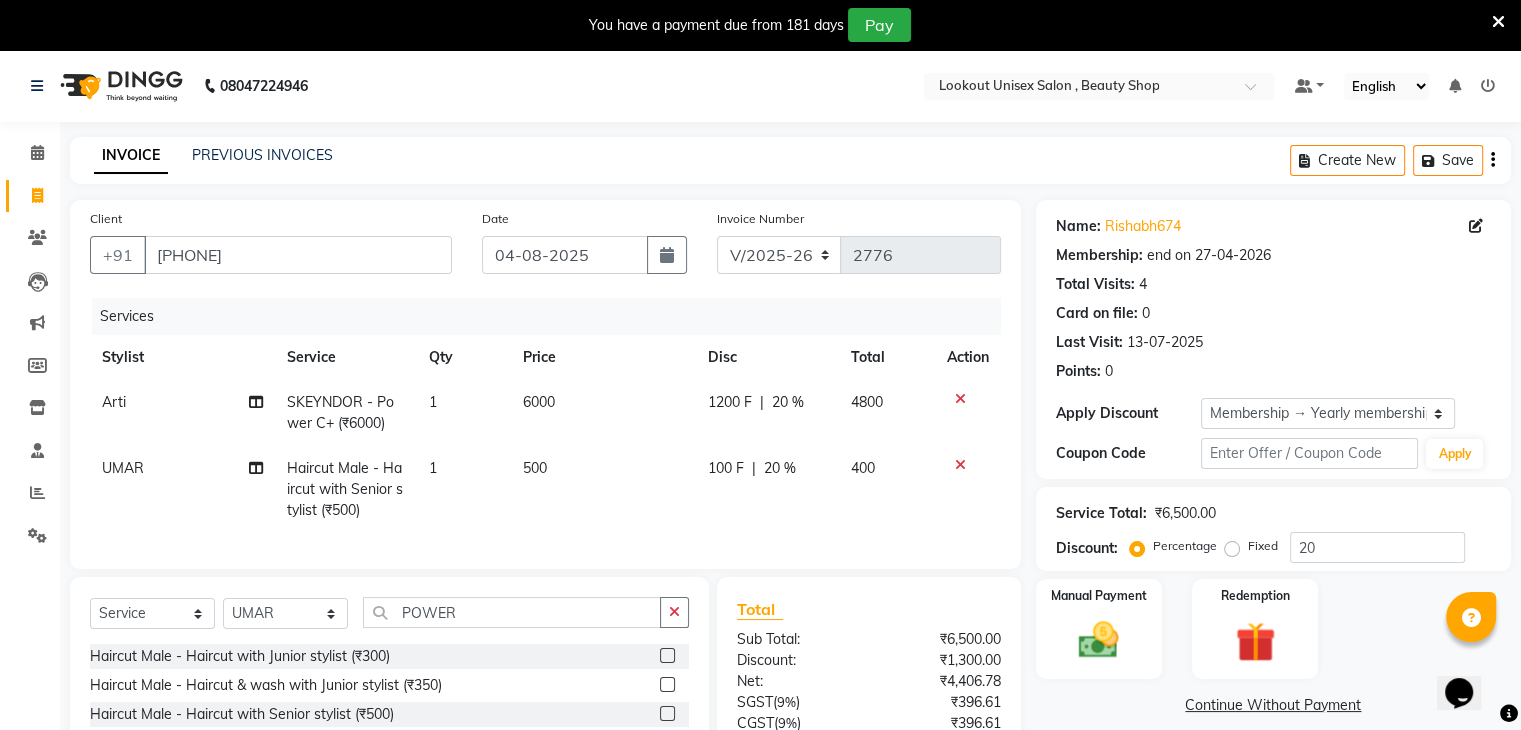 scroll, scrollTop: 100, scrollLeft: 0, axis: vertical 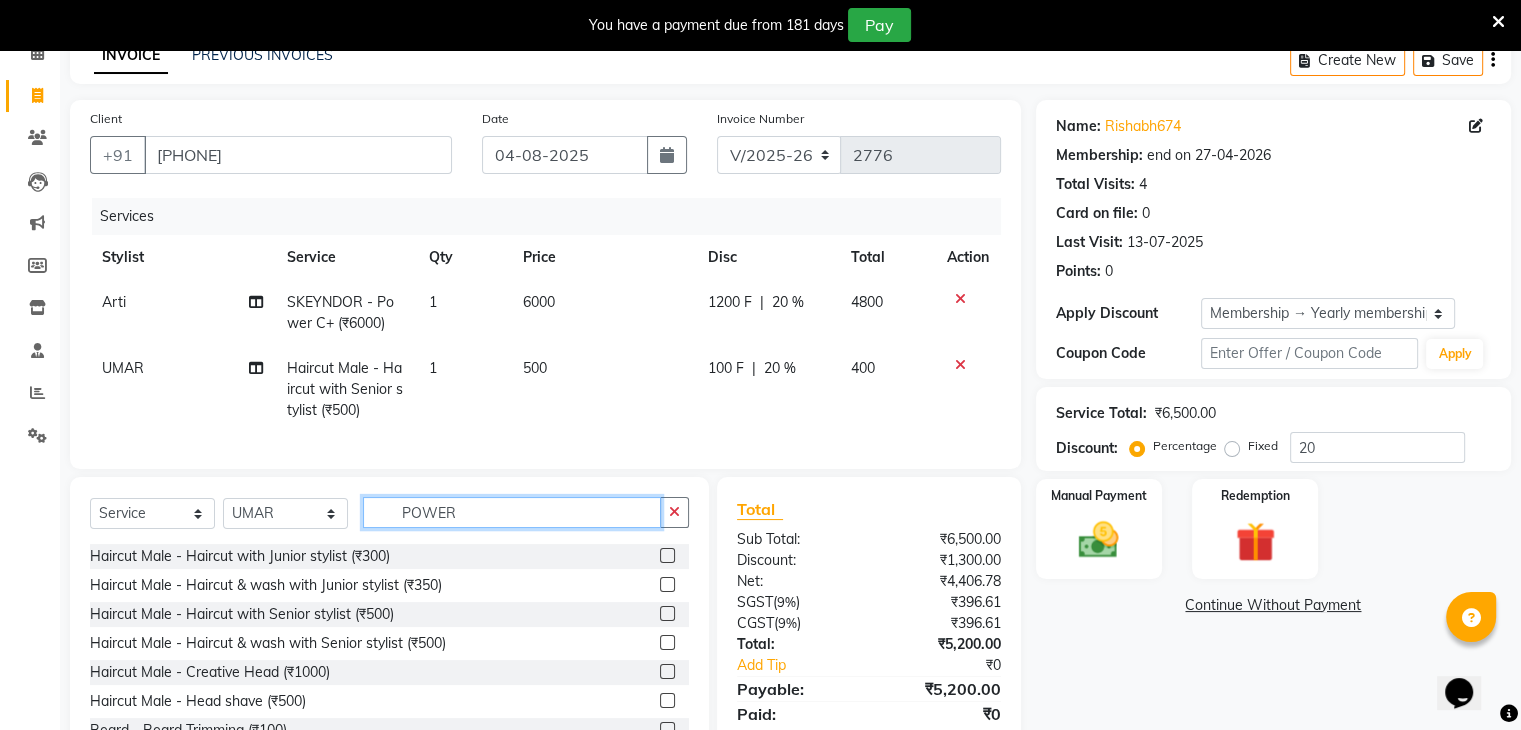 click on "POWER" 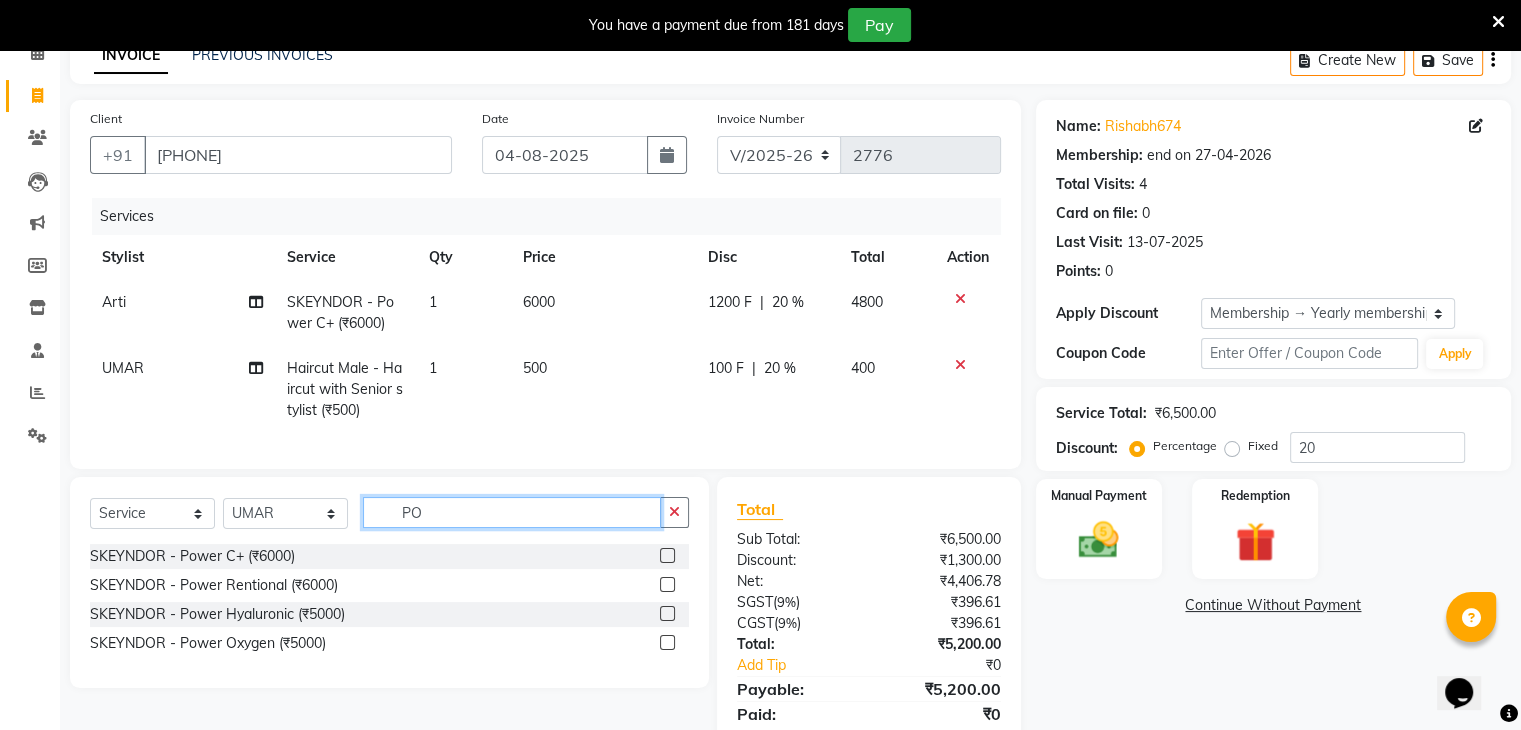 type on "P" 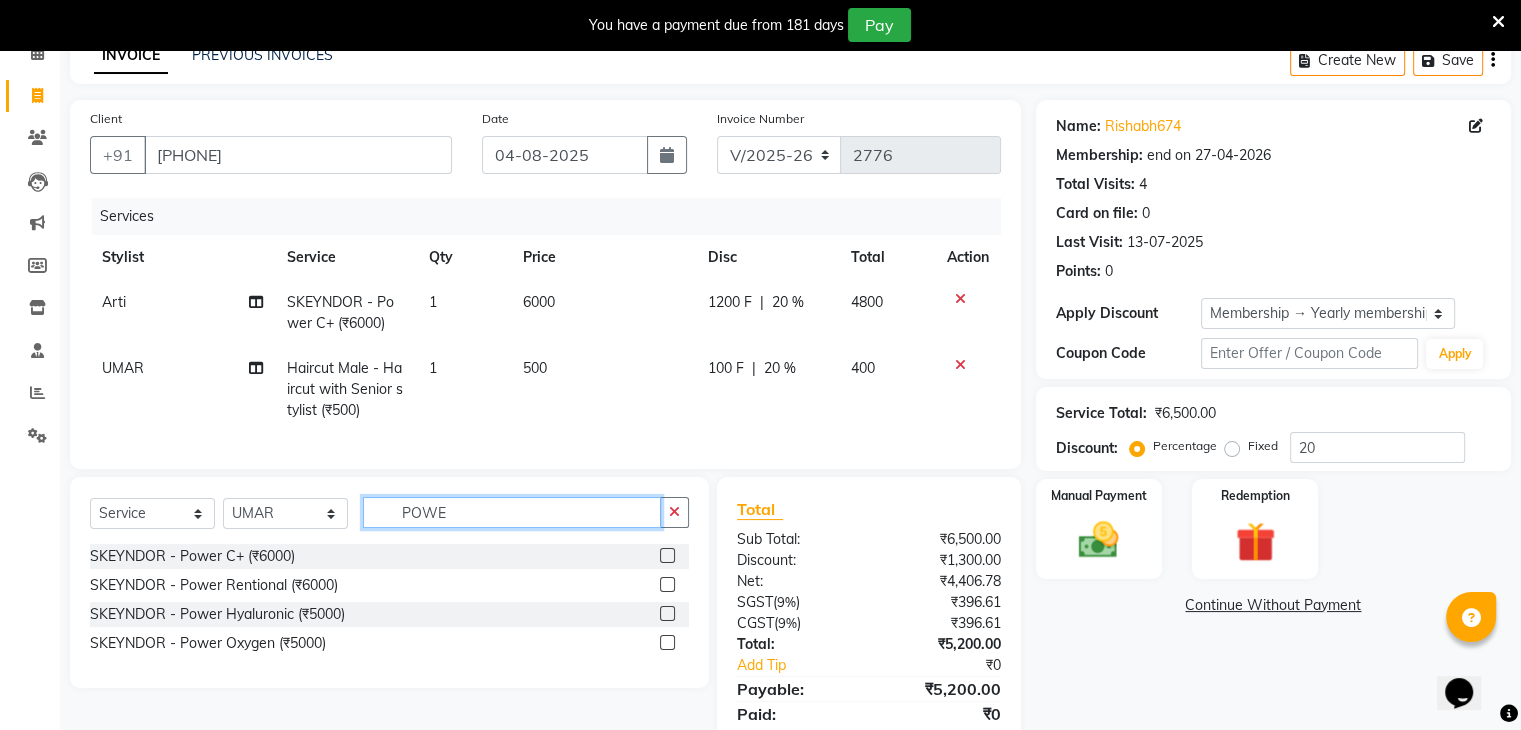 type on "POWER" 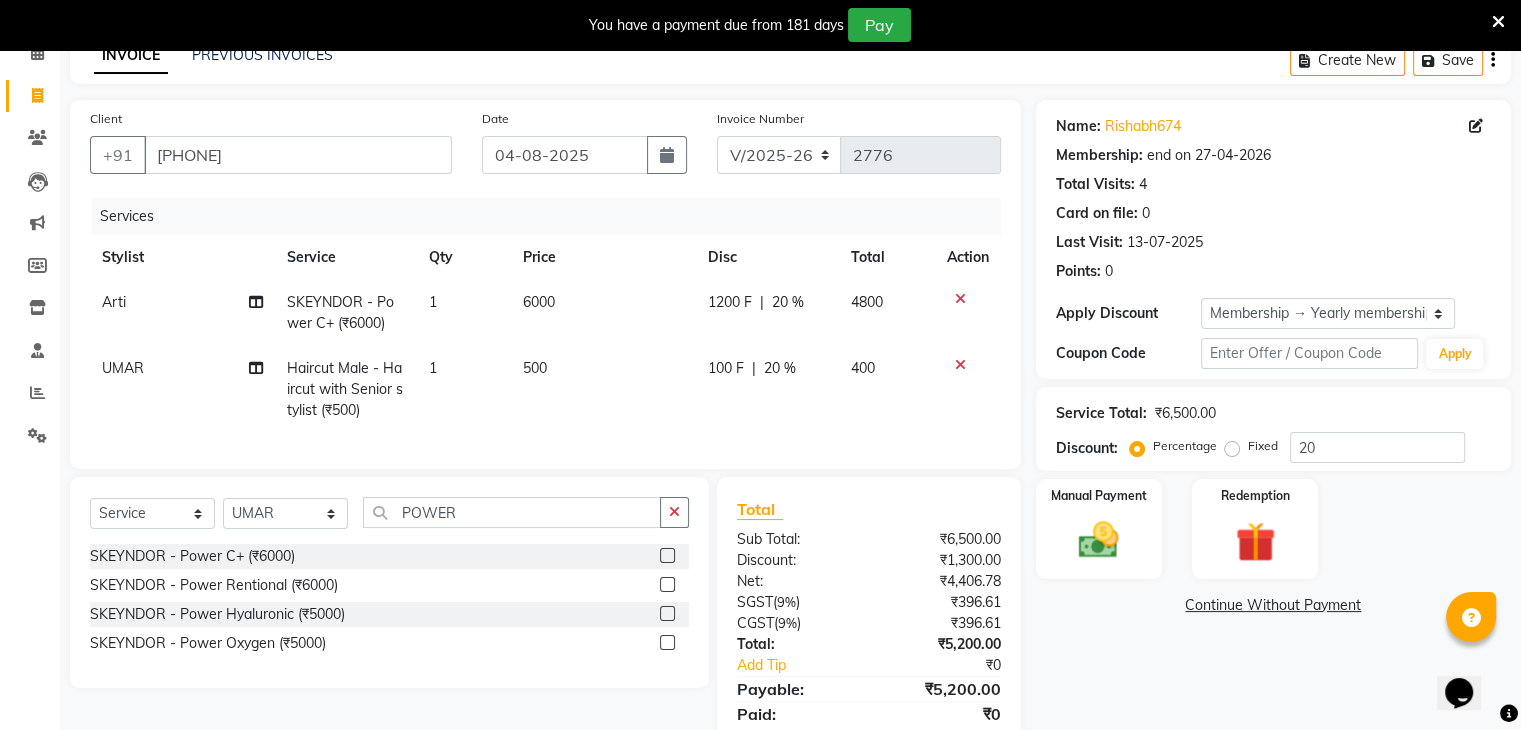 click 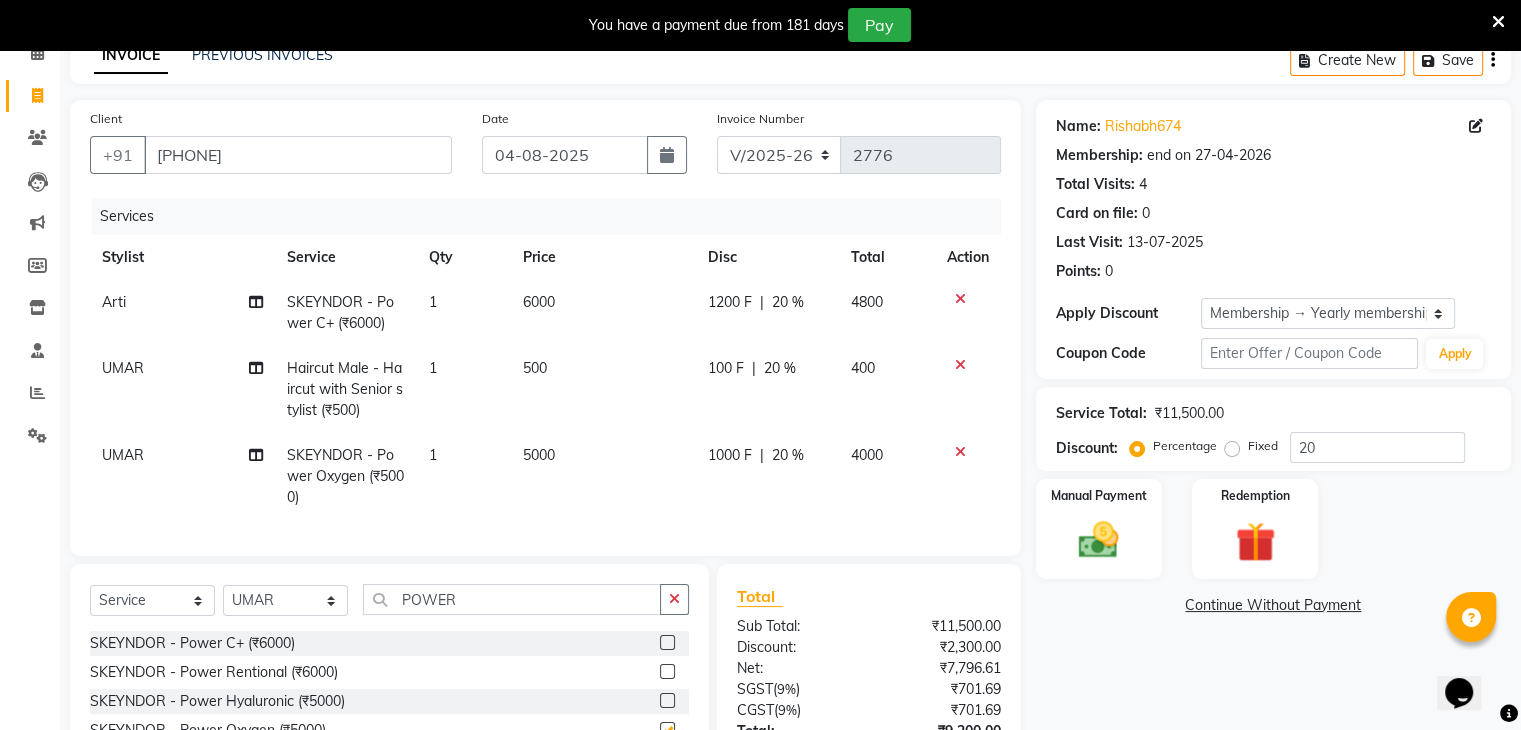 checkbox on "false" 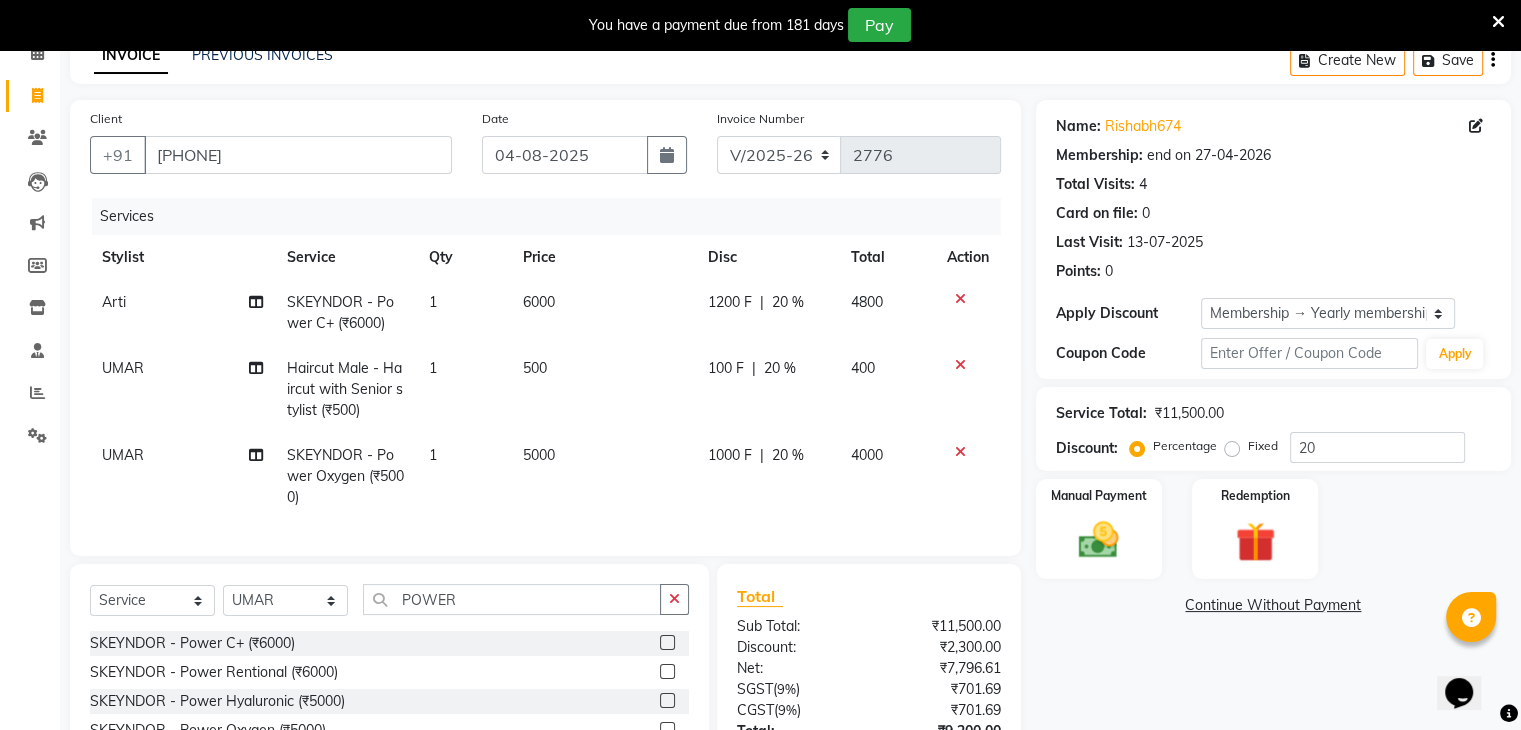 click 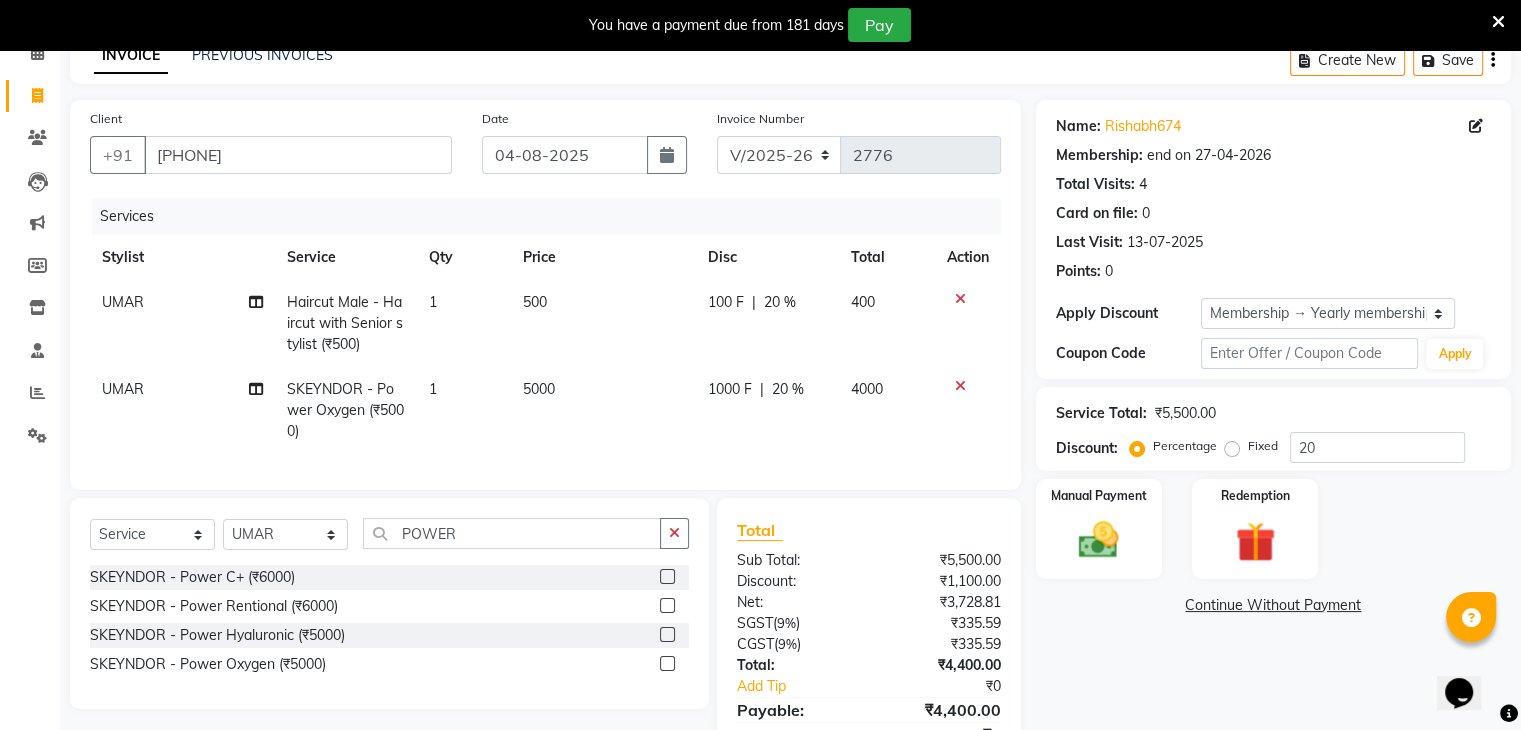 click on "UMAR" 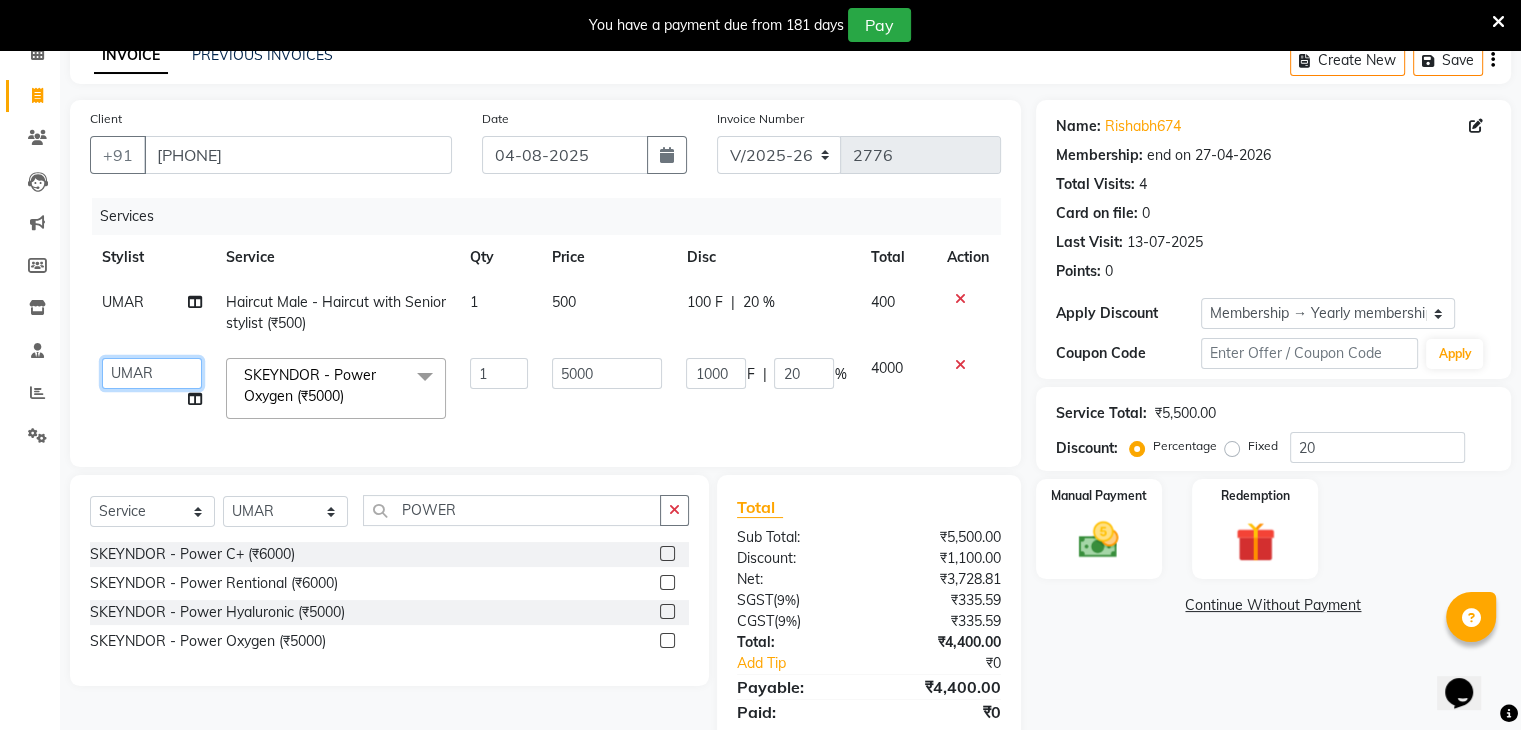 click on "Arti   CHANDANI   Deepali   Dhaval Sir   DISHA KAMDAR   Hussain   Indrajeet   Jyoti   Mahesh    Manisha   Mayuri   Mehboob   Nabil   Nikita   Nzreen   Rahul   Rajan   Rishika   Salma   Salmani   Shivani   UMAR" 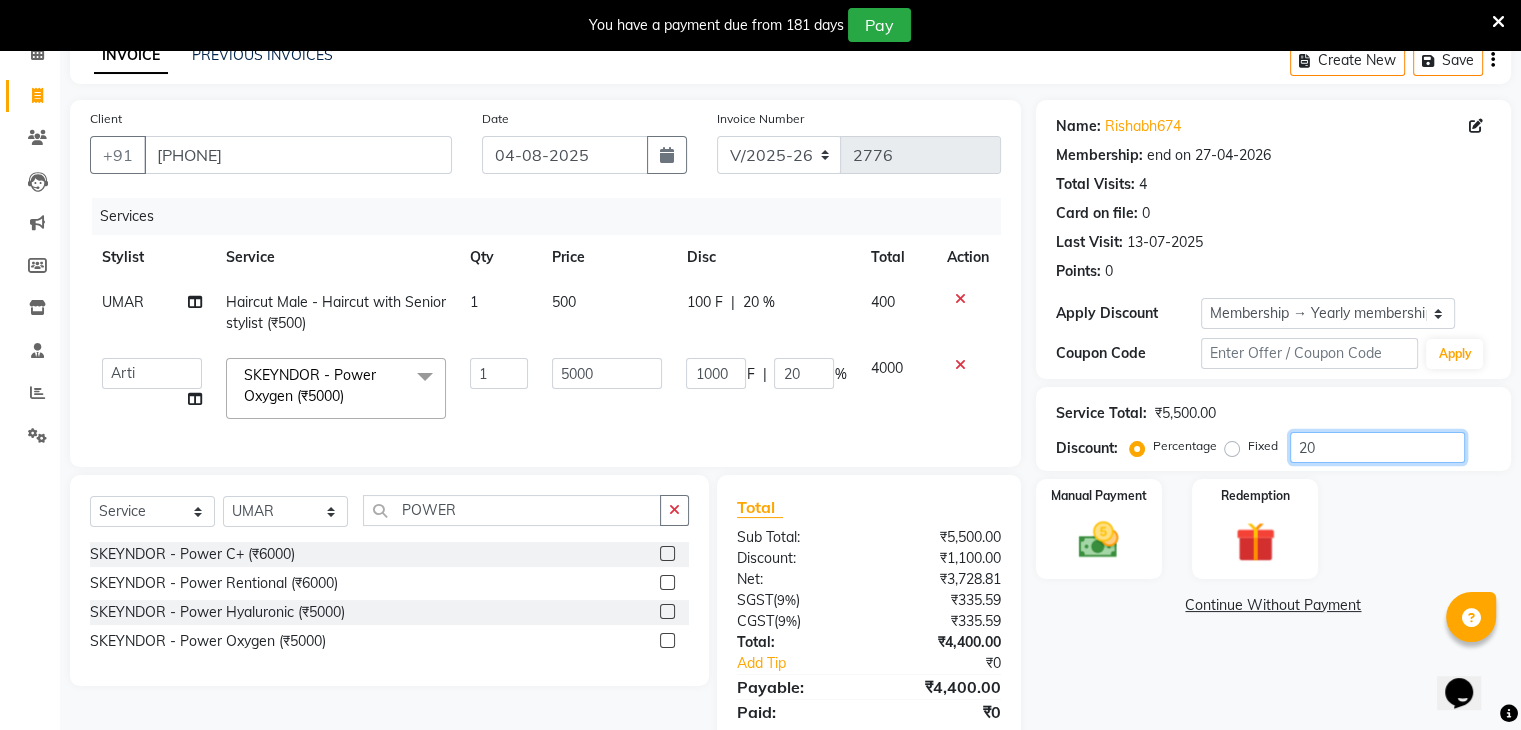 drag, startPoint x: 1310, startPoint y: 451, endPoint x: 1307, endPoint y: 461, distance: 10.440307 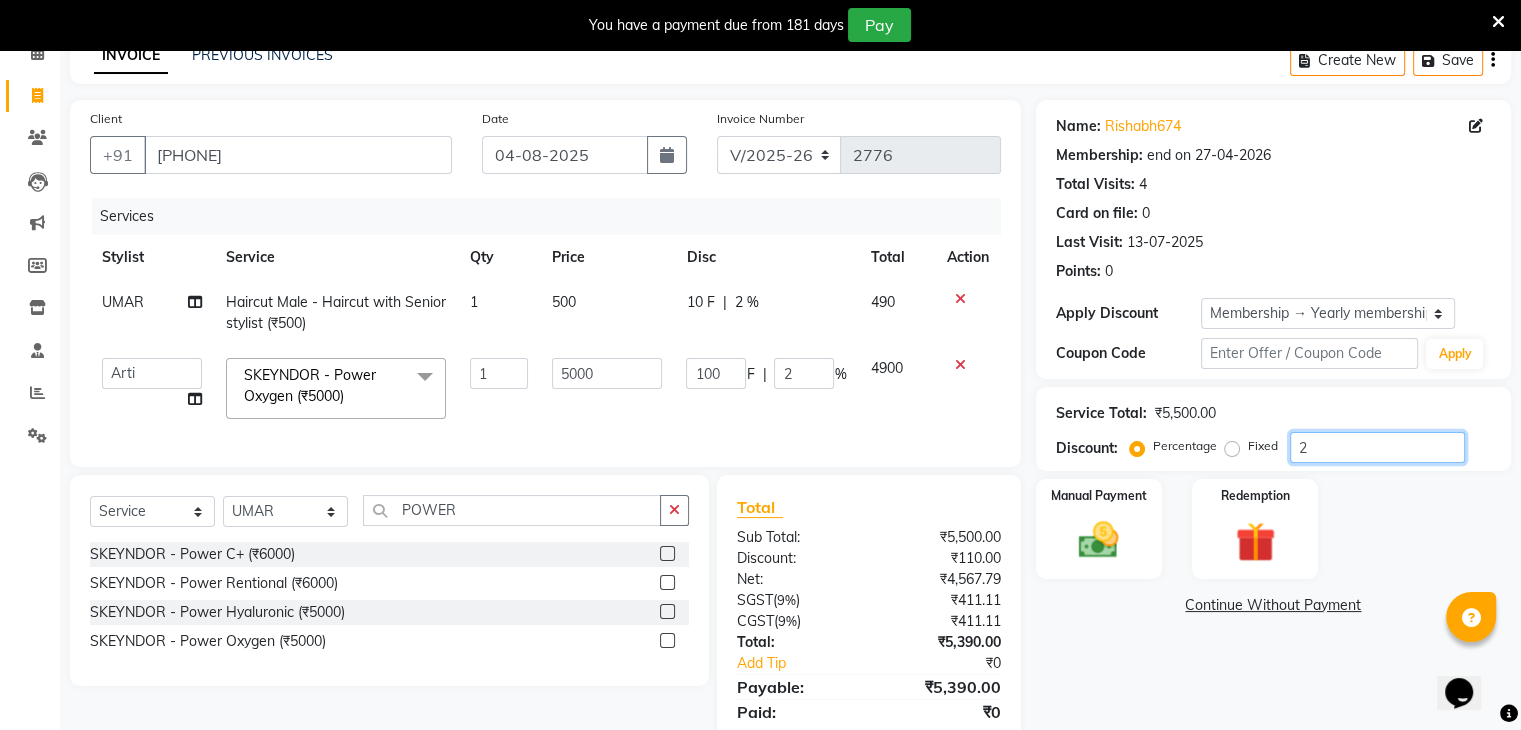 type 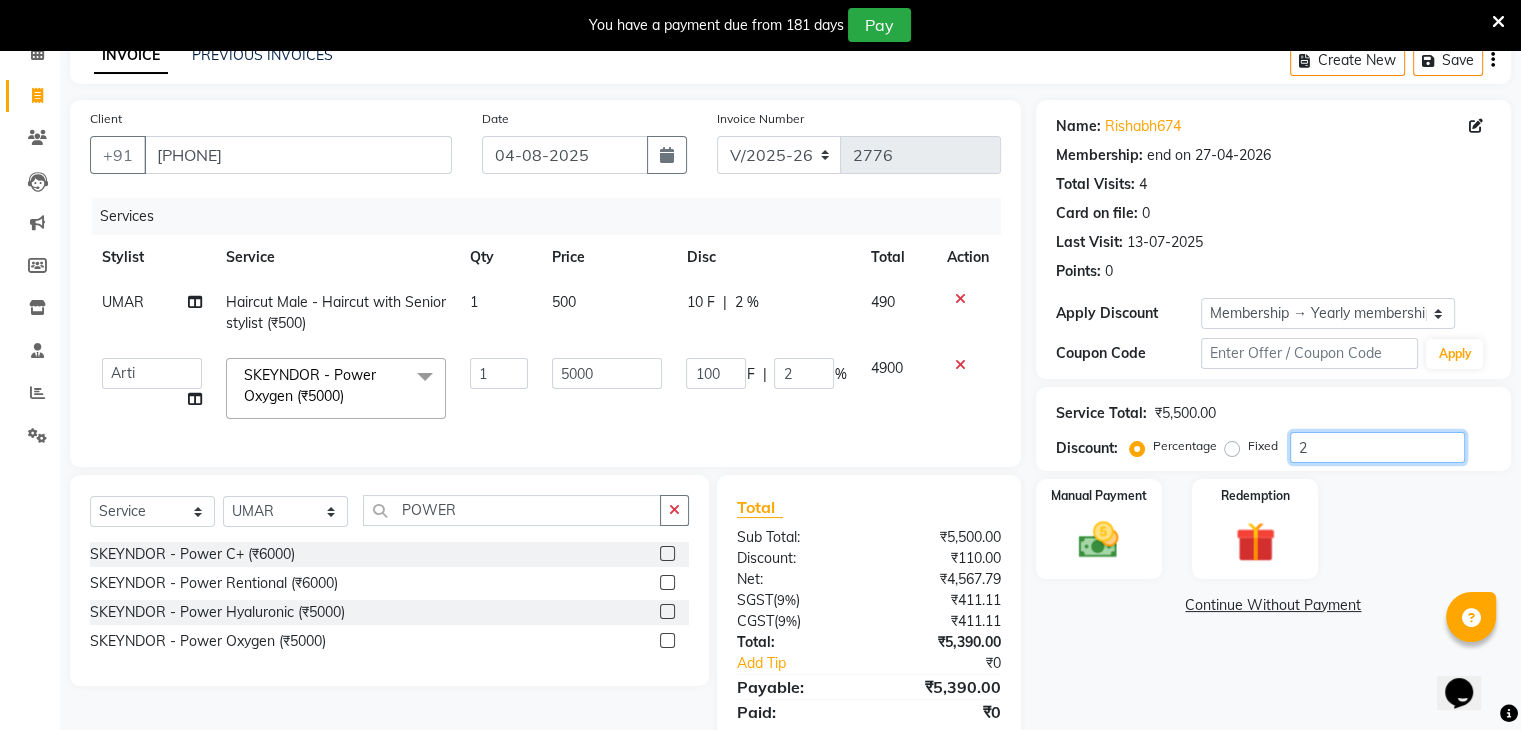type on "0" 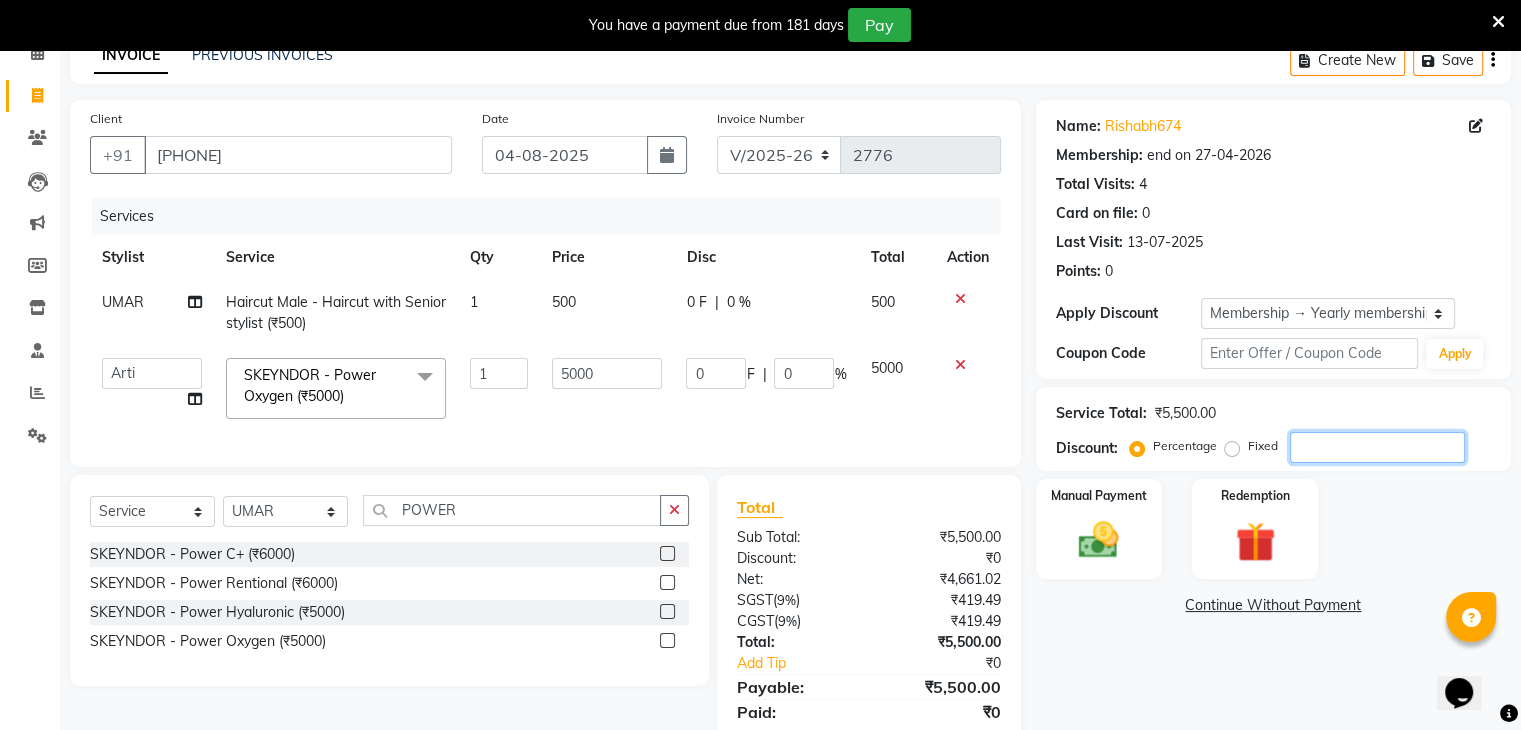 type on "3" 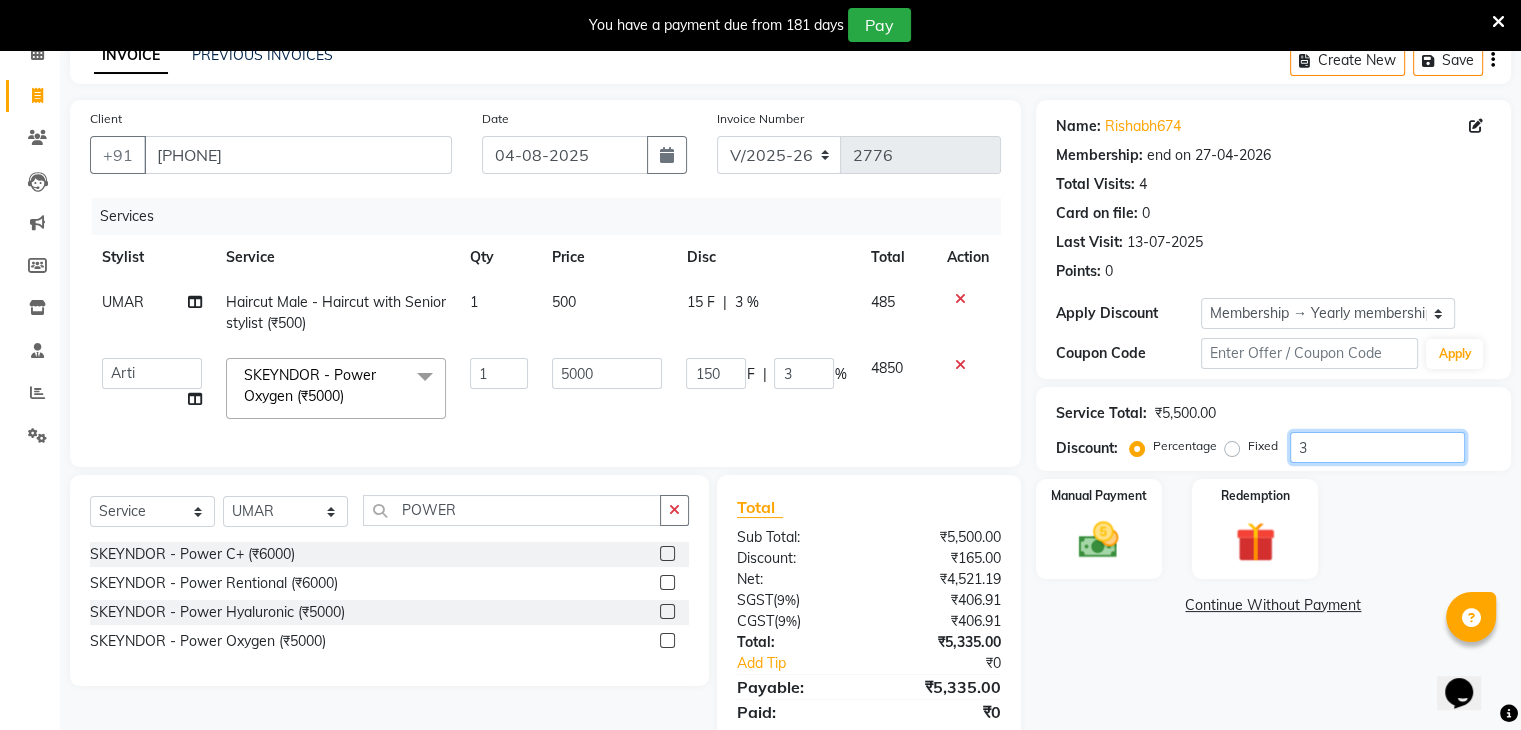 type on "30" 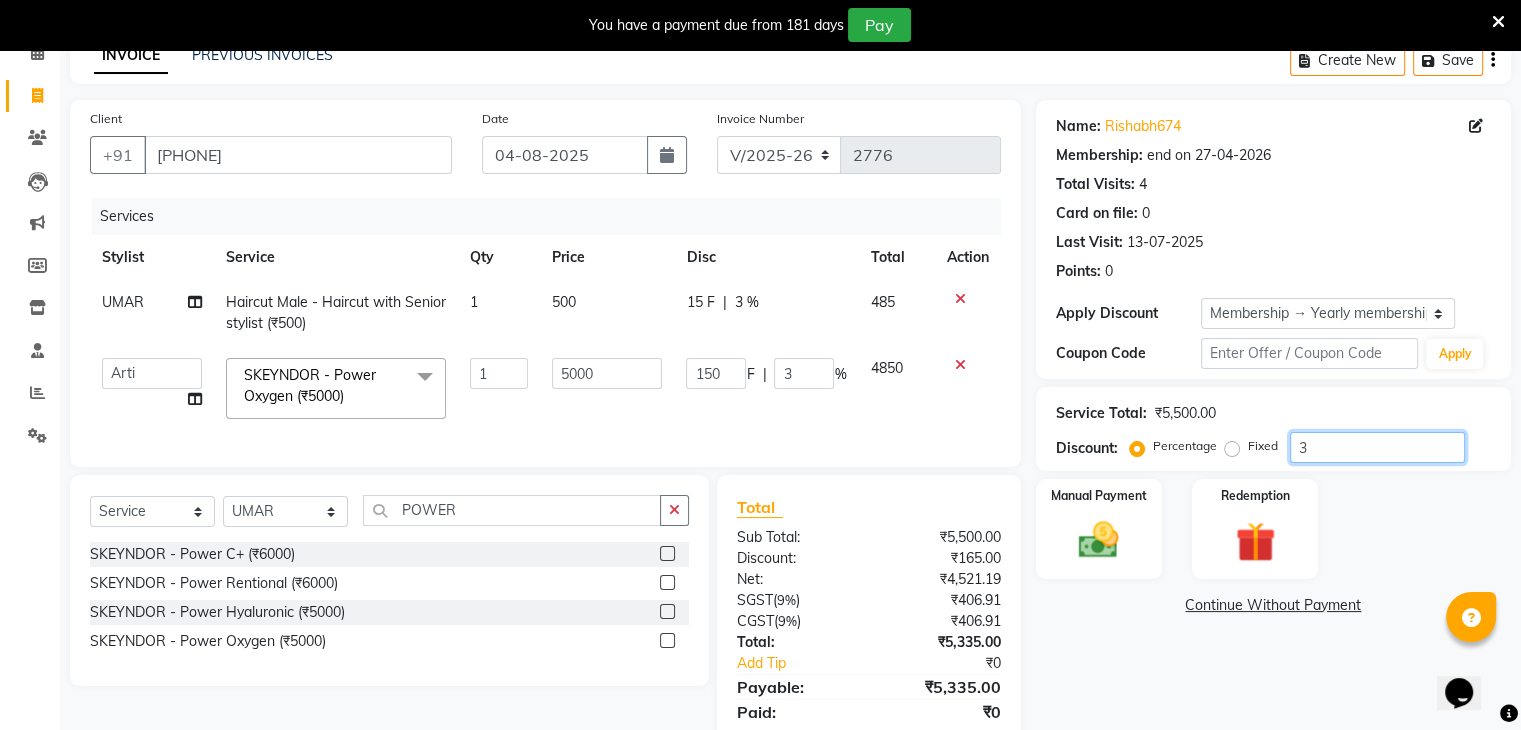 type on "1500" 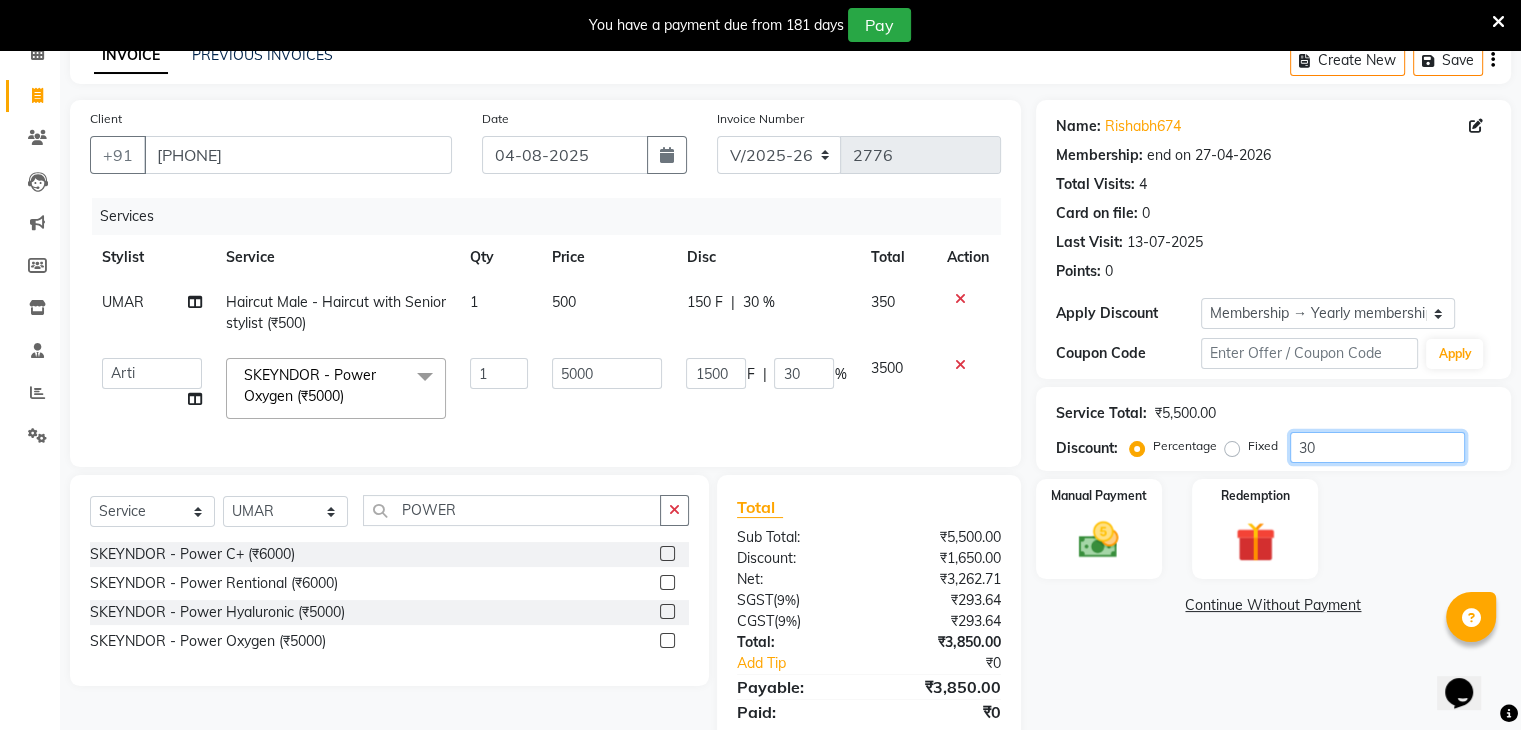 type on "30" 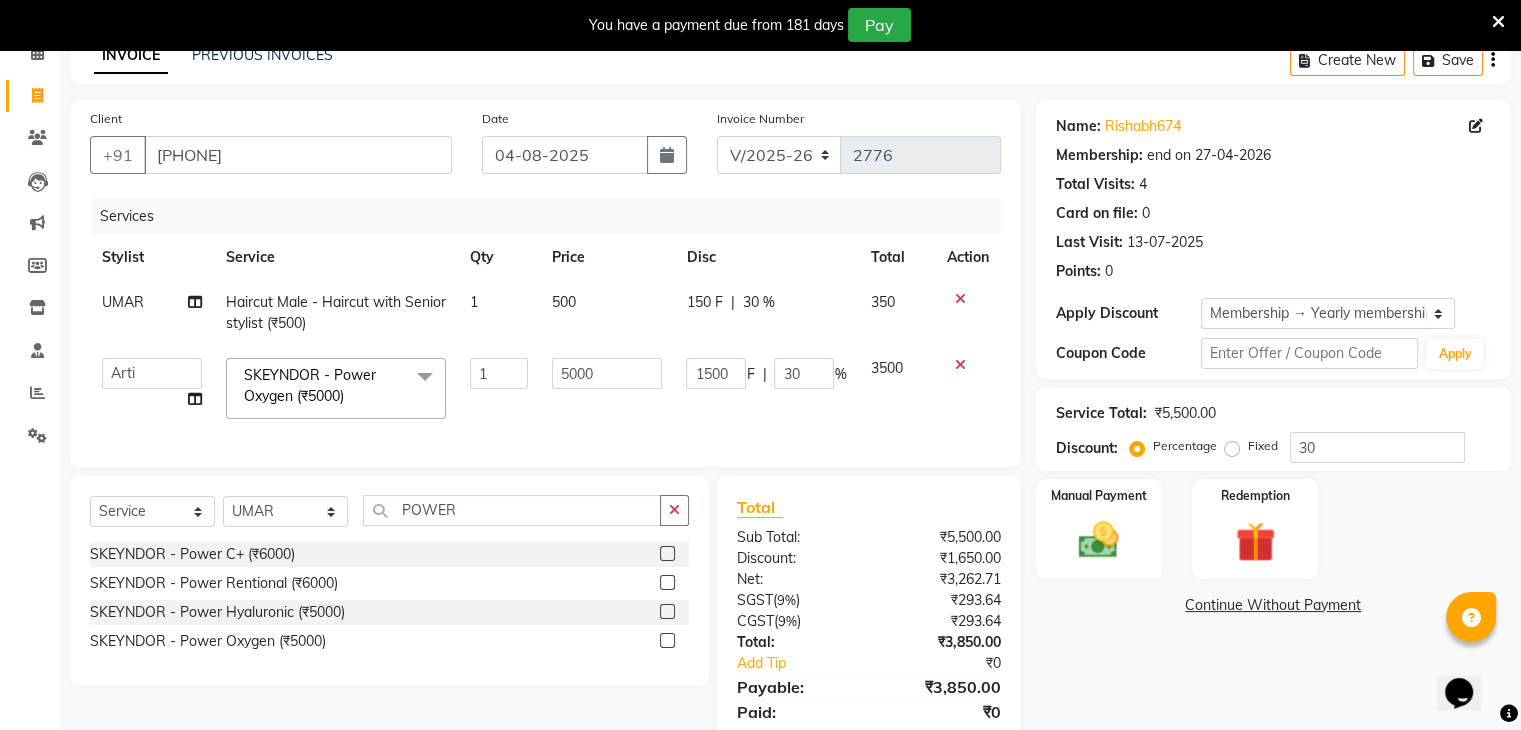 click on "Name: Rishabh674  Membership: end on 27-04-2026 Total Visits:  4 Card on file:  0 Last Visit:   13-07-2025 Points:   0  Apply Discount Select Membership → Yearly membership Coupon Code Apply Service Total:  ₹5,500.00  Discount:  Percentage   Fixed  30 Manual Payment Redemption  Continue Without Payment" 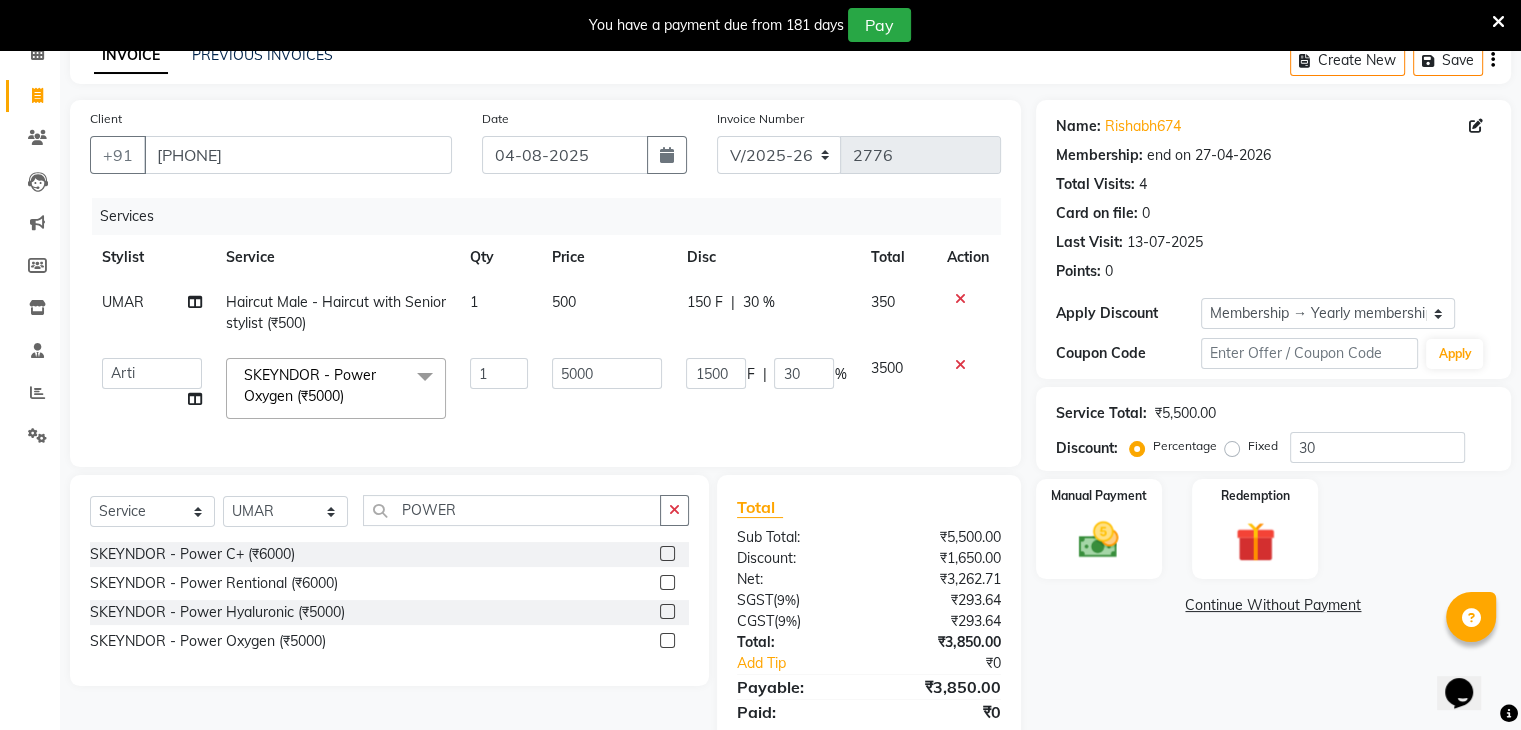 scroll, scrollTop: 184, scrollLeft: 0, axis: vertical 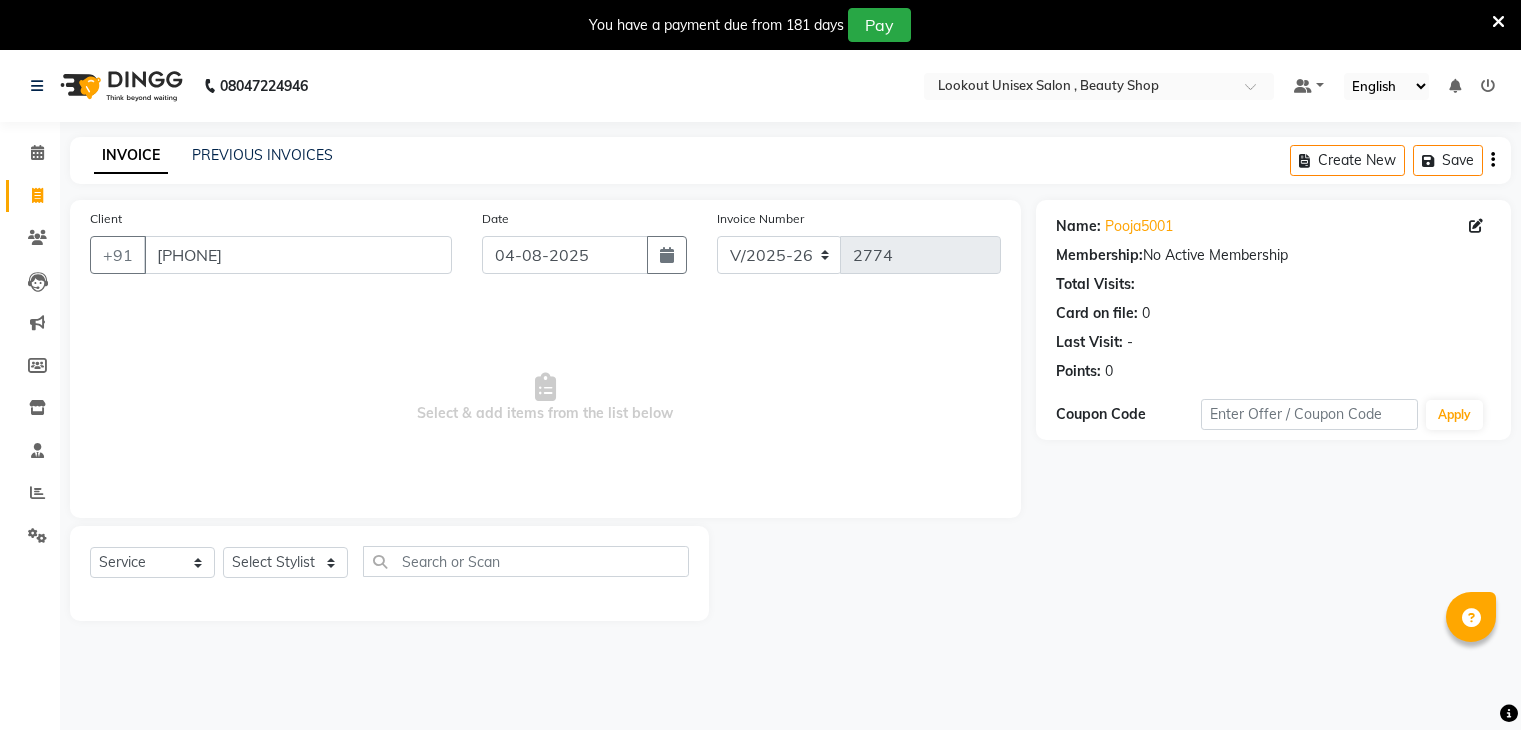 select on "7658" 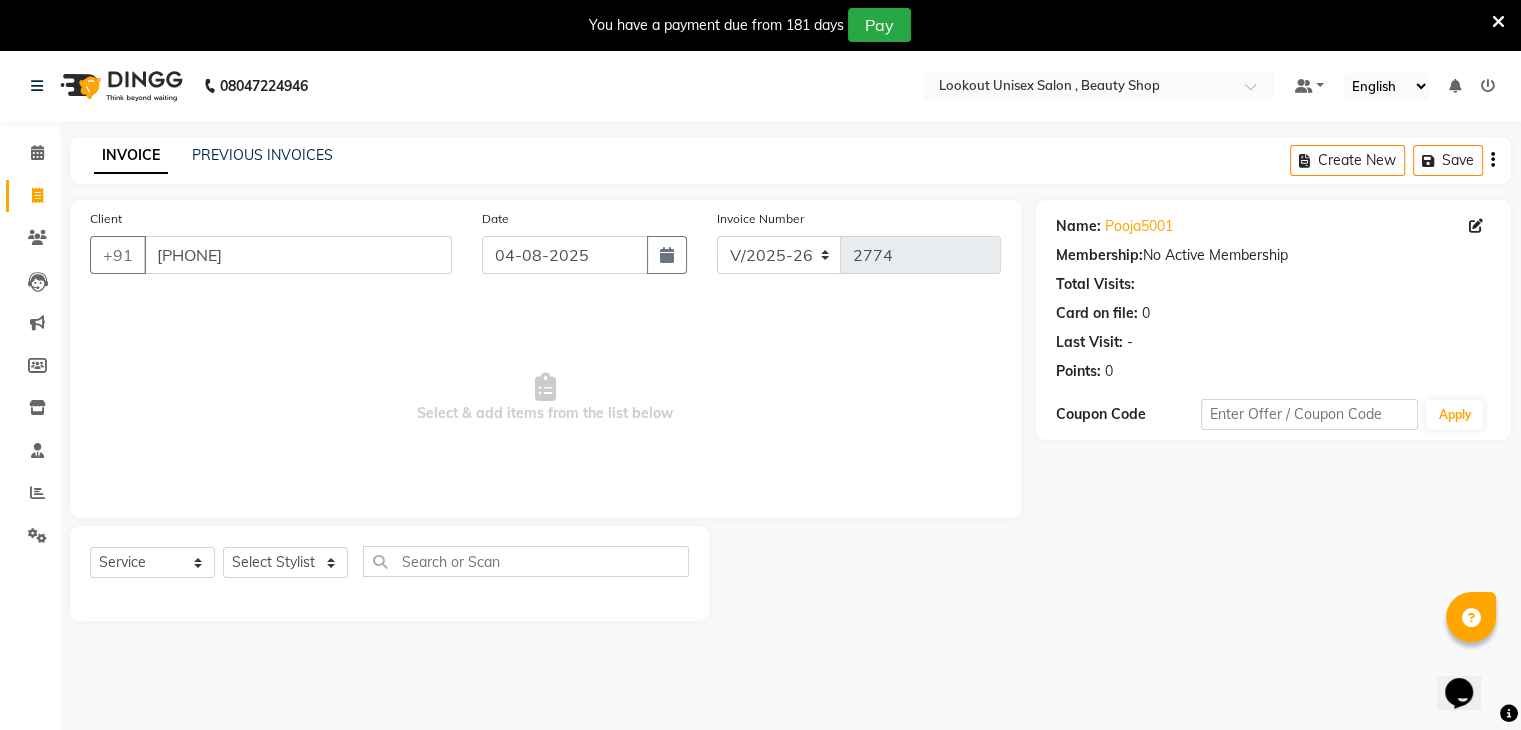 scroll, scrollTop: 0, scrollLeft: 0, axis: both 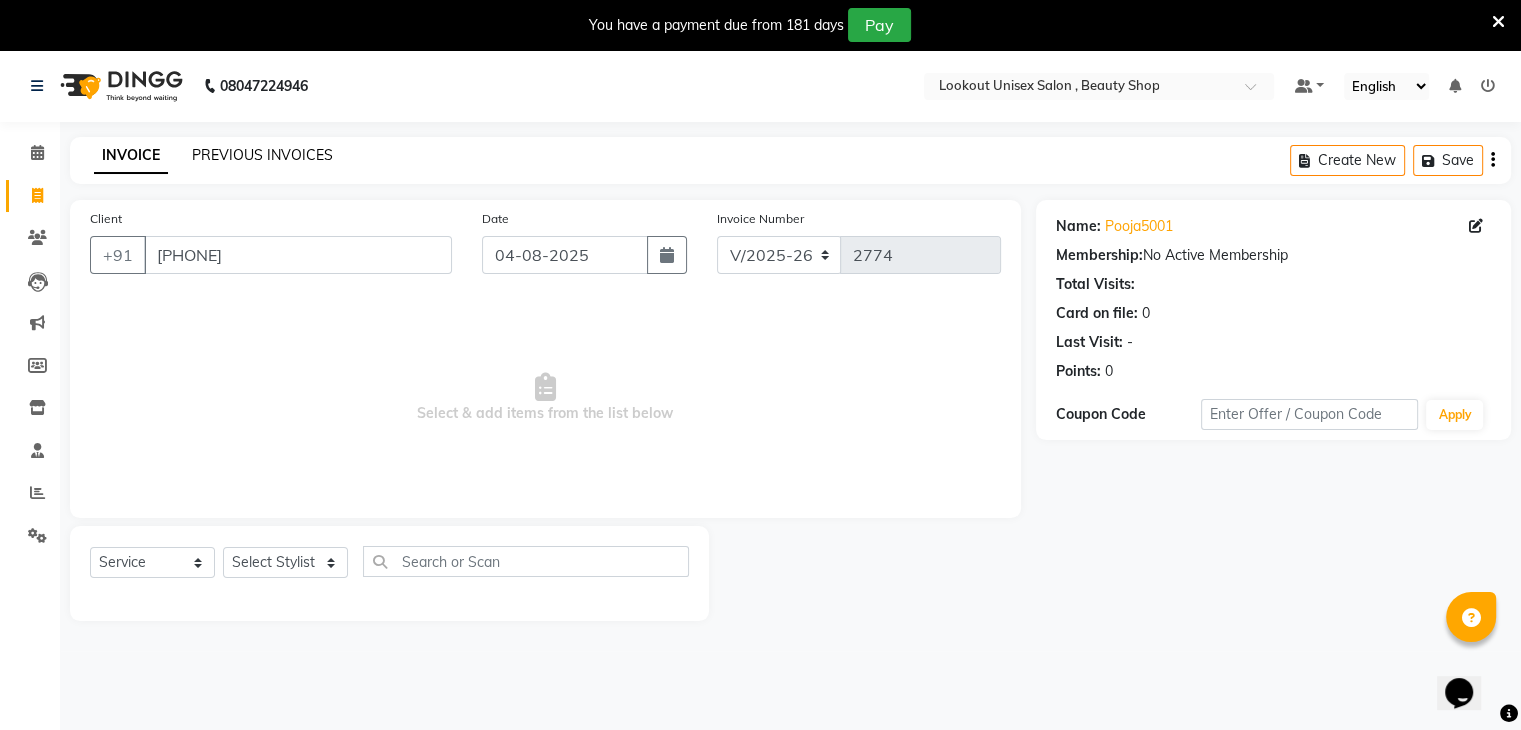 drag, startPoint x: 292, startPoint y: 150, endPoint x: 942, endPoint y: 145, distance: 650.0192 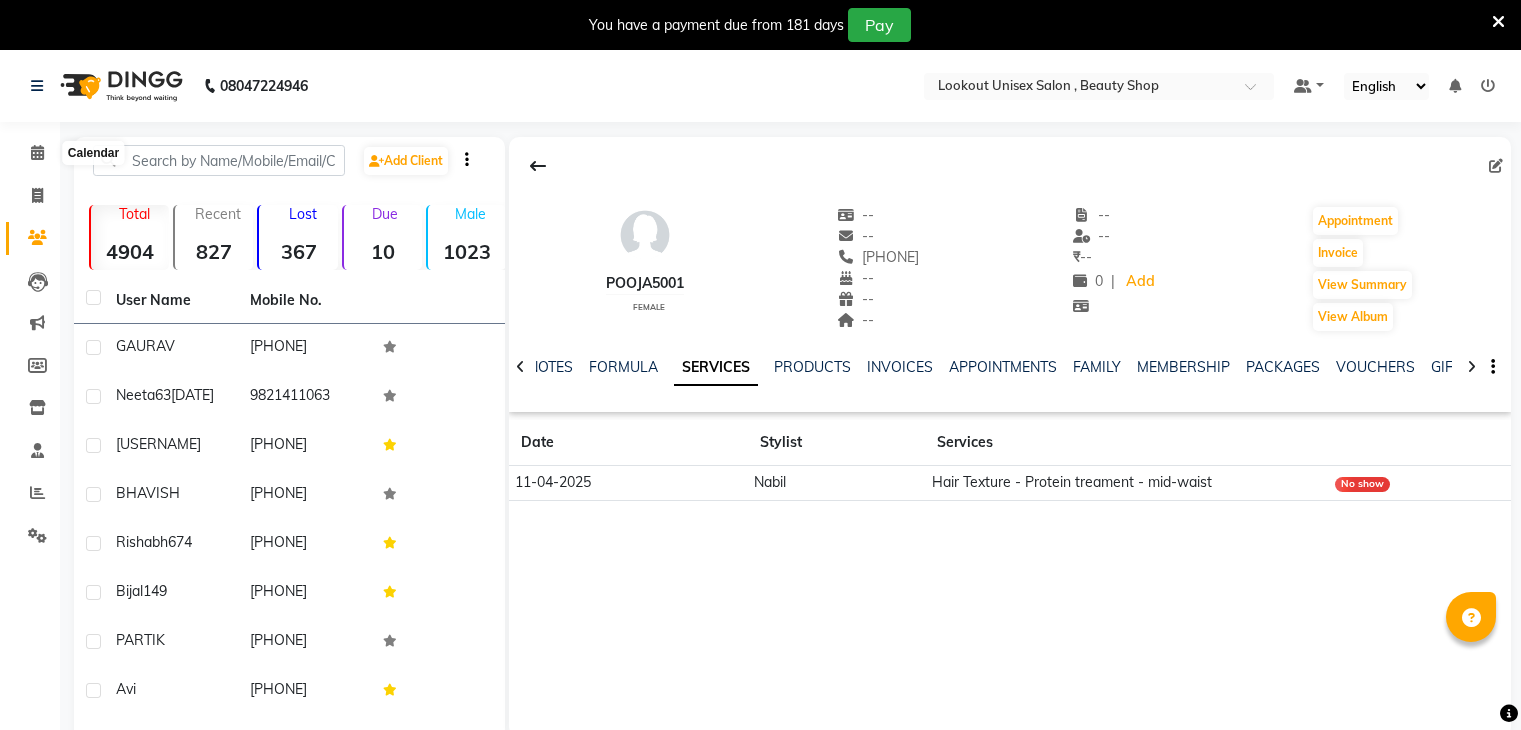 scroll, scrollTop: 0, scrollLeft: 0, axis: both 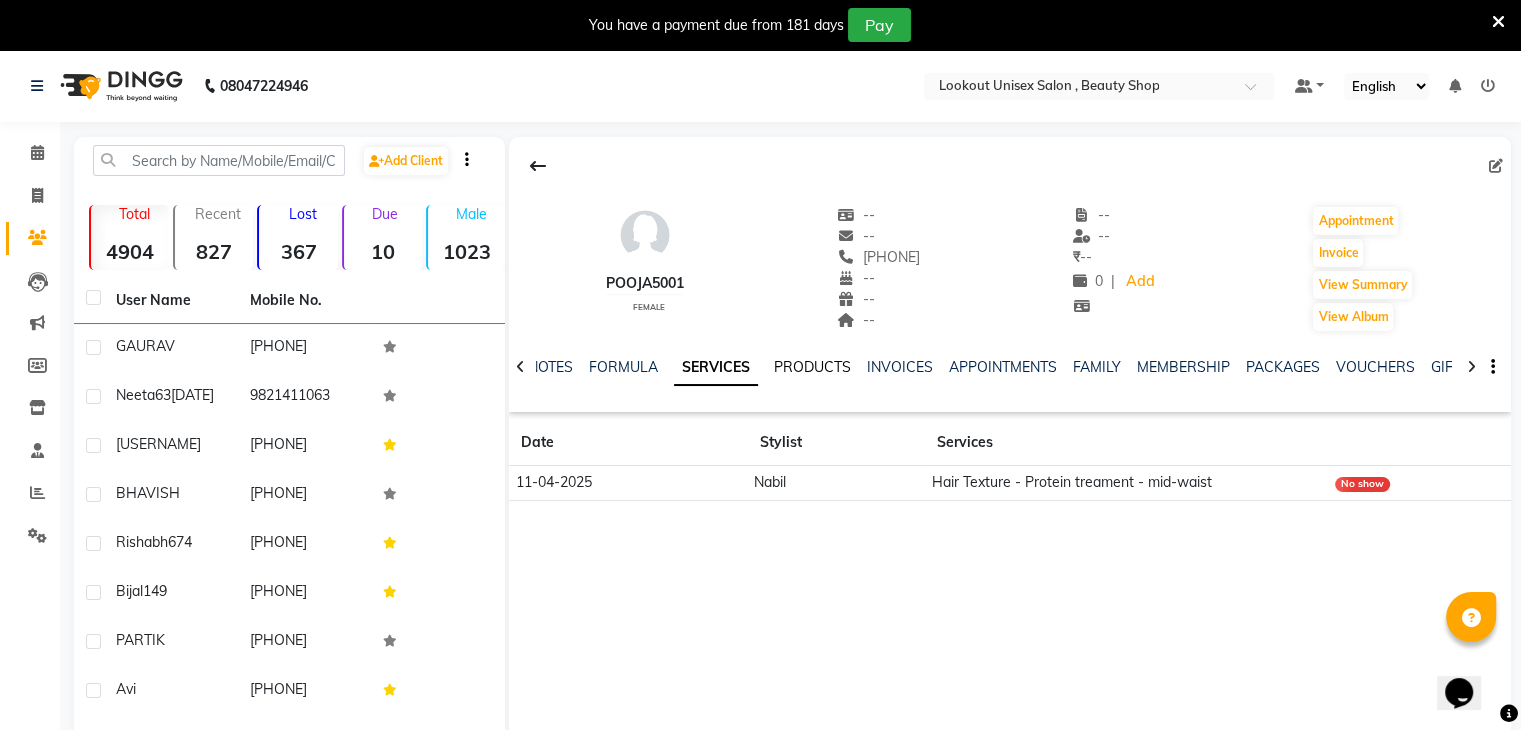 click on "PRODUCTS" 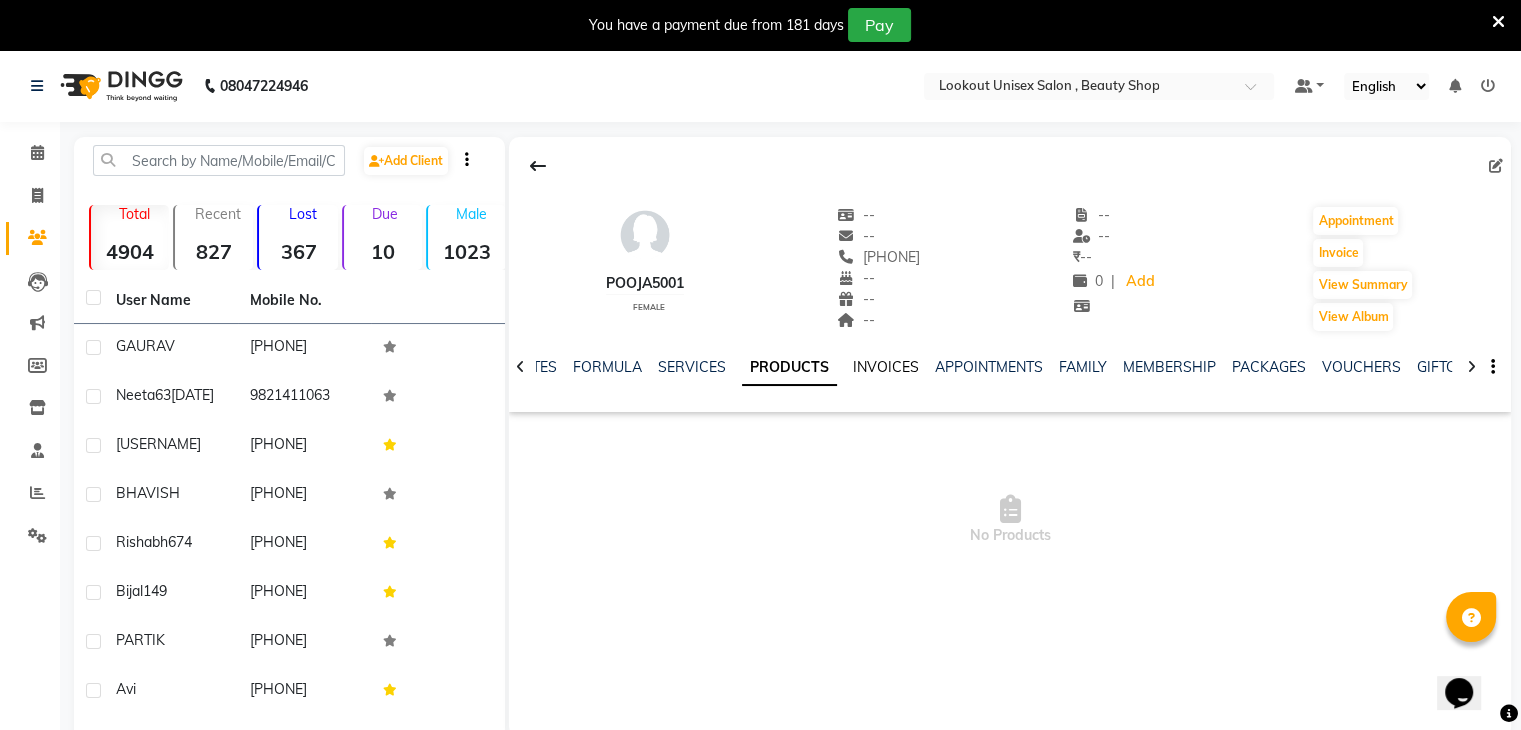 click on "INVOICES" 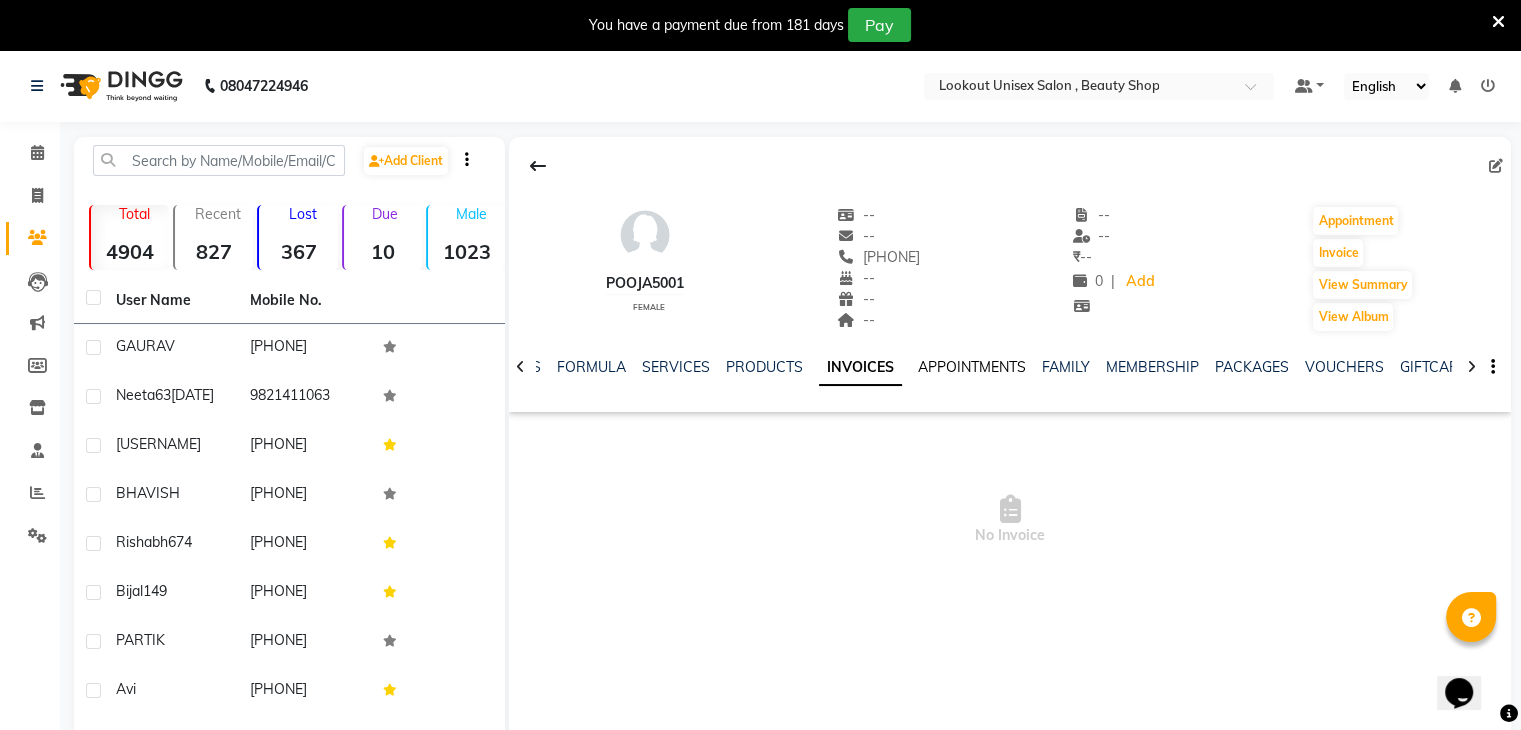 click on "APPOINTMENTS" 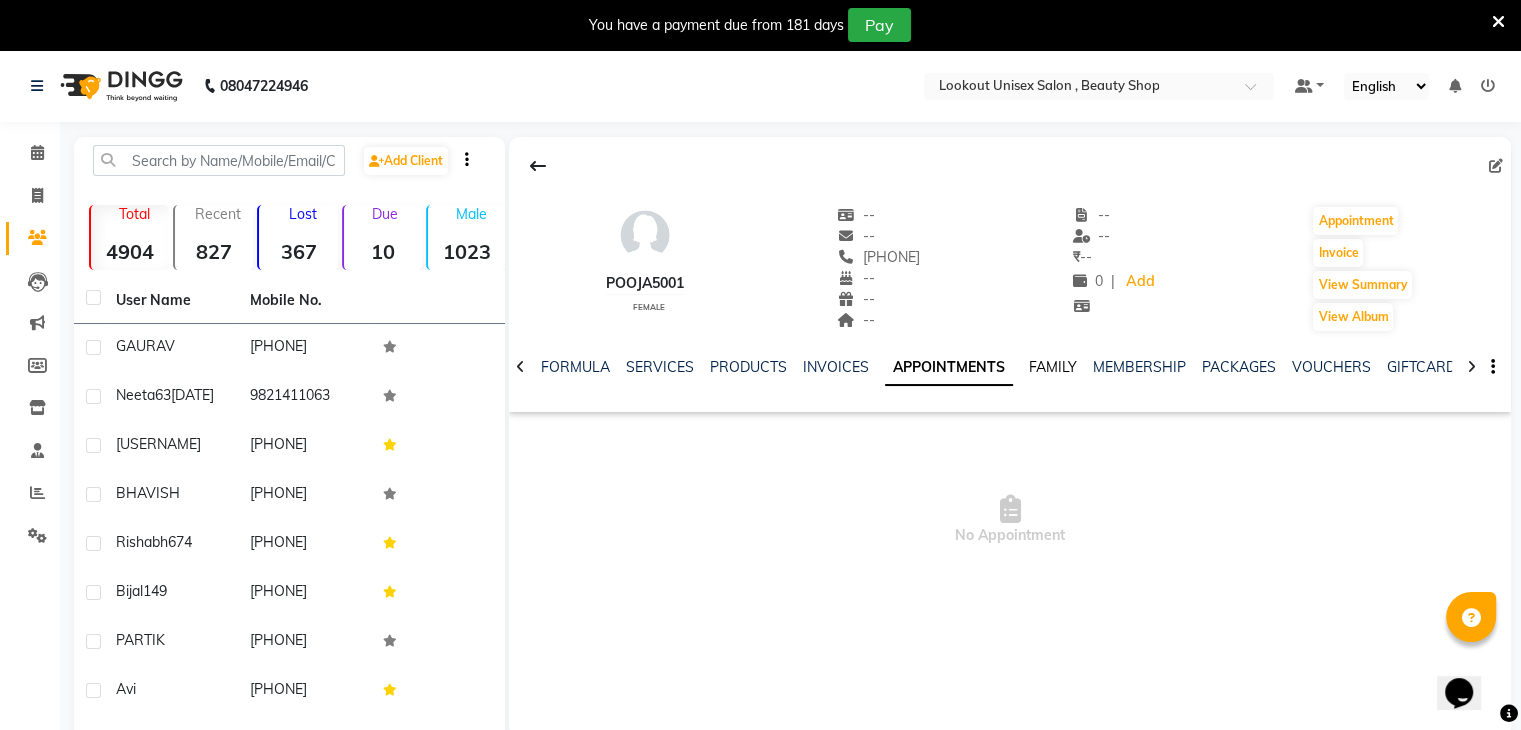 click on "FAMILY" 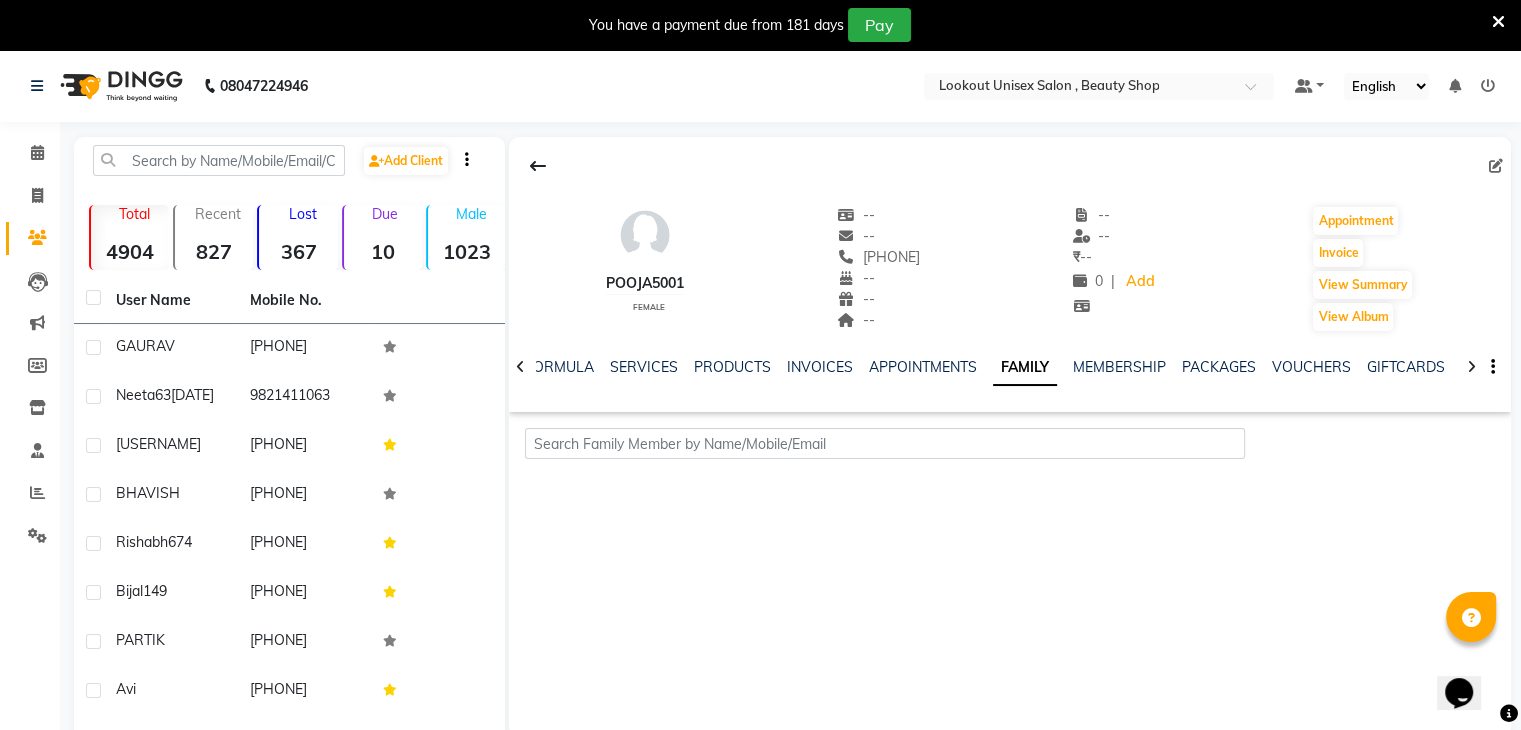 click on "NOTES FORMULA SERVICES PRODUCTS INVOICES APPOINTMENTS FAMILY MEMBERSHIP PACKAGES VOUCHERS GIFTCARDS POINTS FORMS CARDS WALLET" 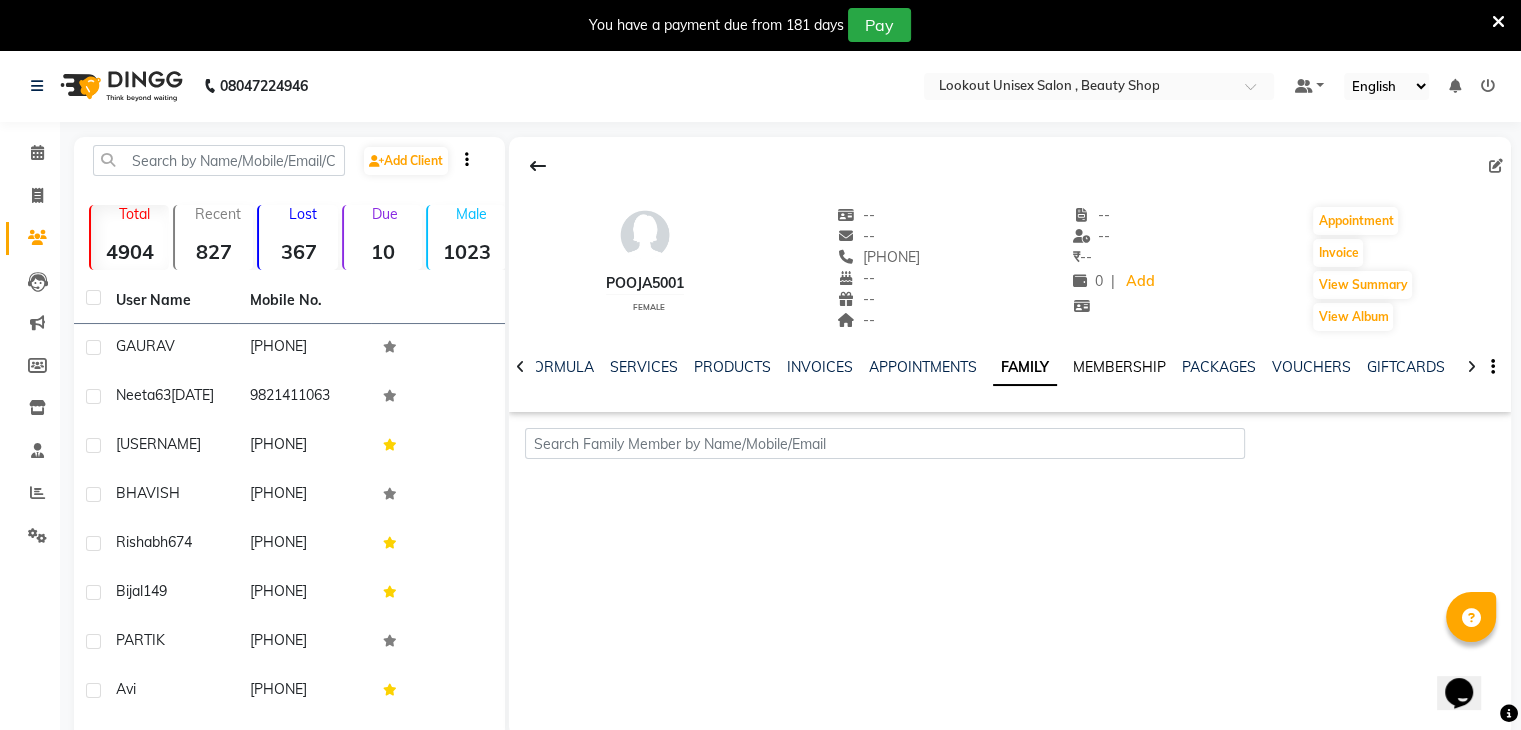 click on "MEMBERSHIP" 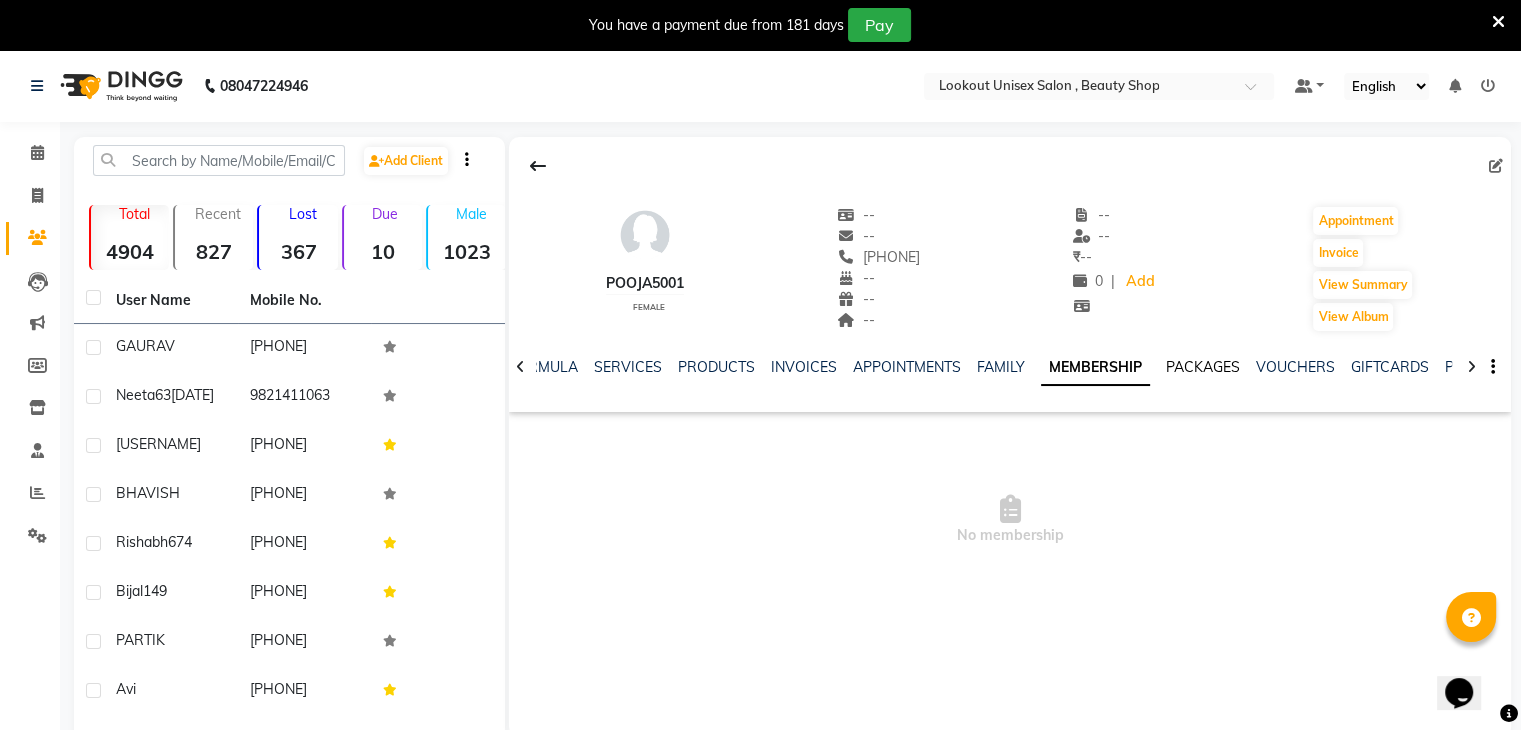 click on "PACKAGES" 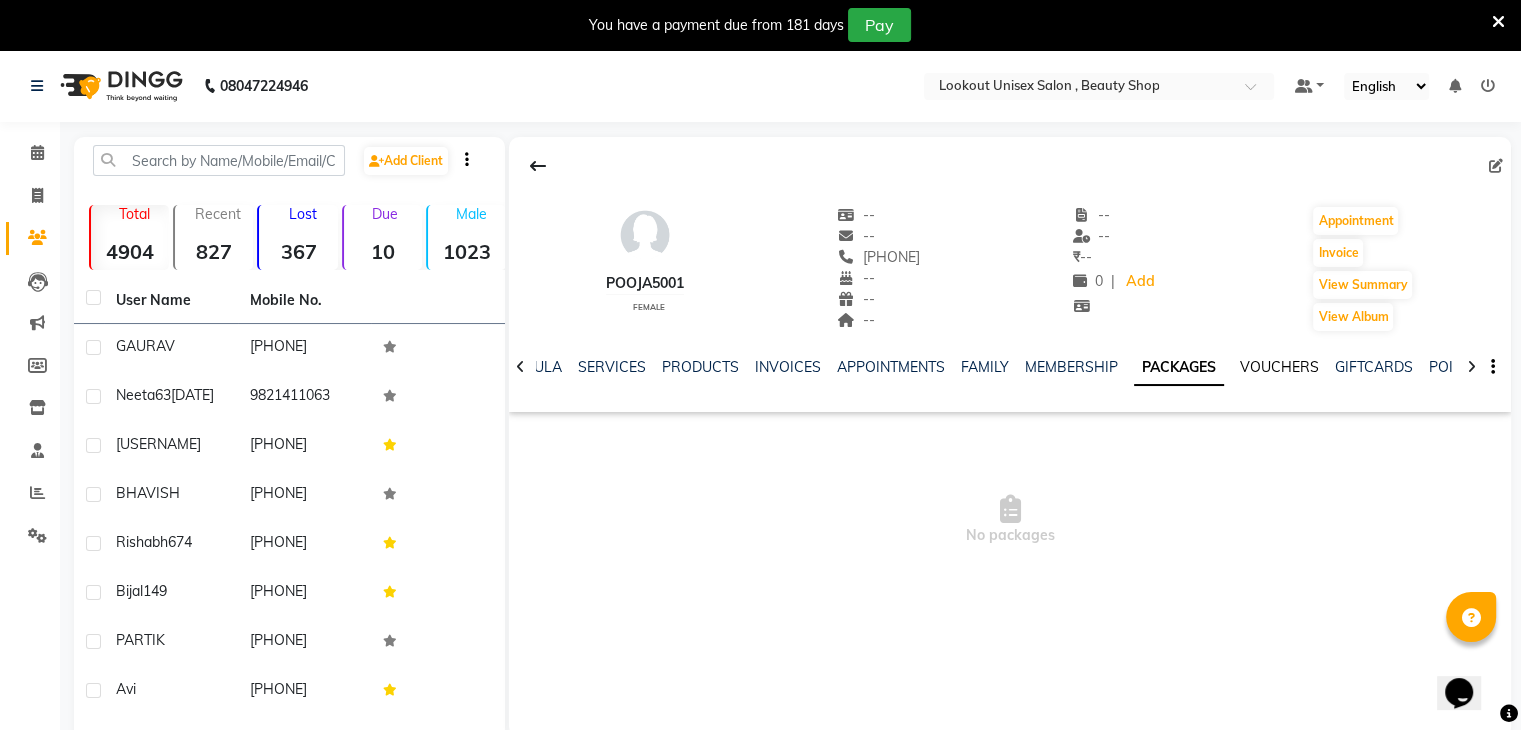 click on "VOUCHERS" 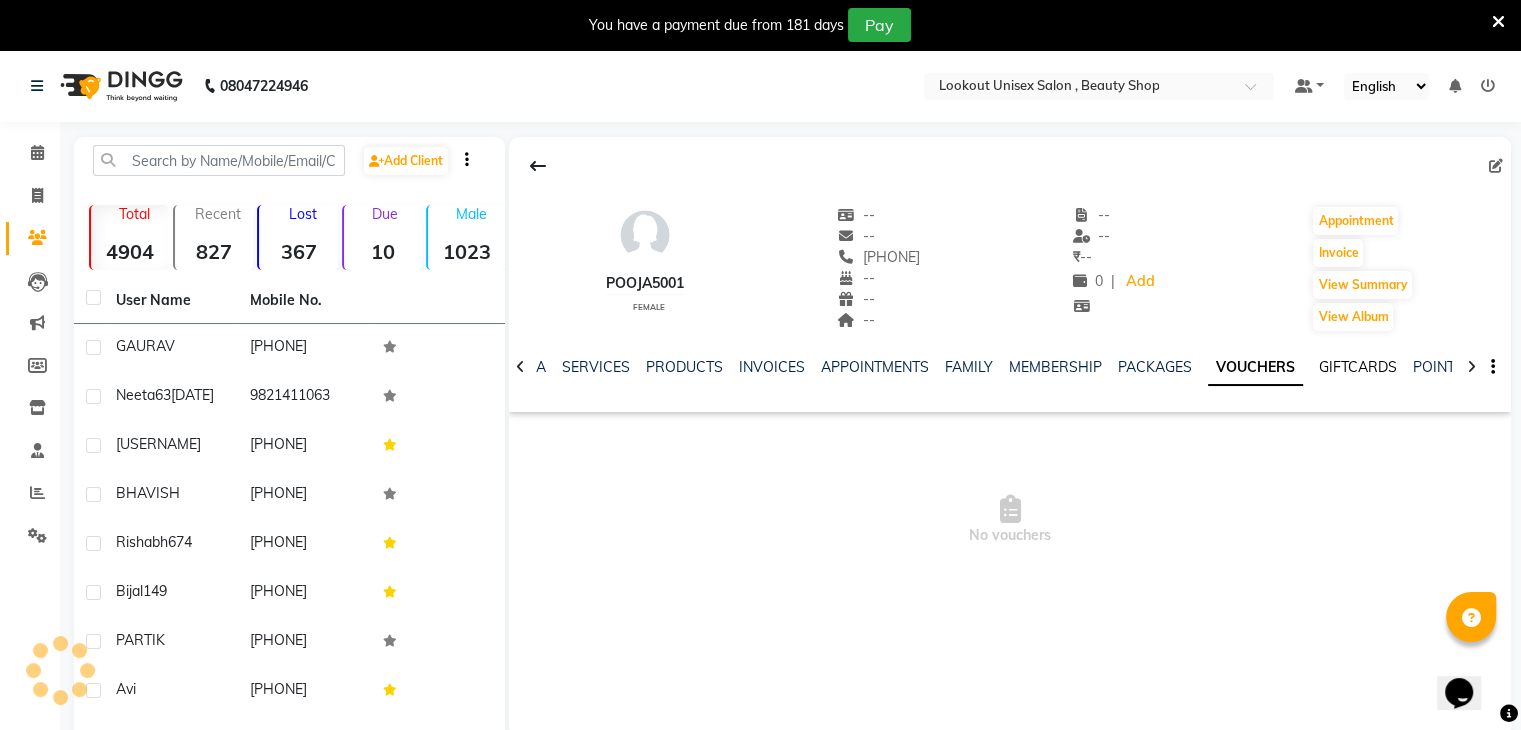 click on "GIFTCARDS" 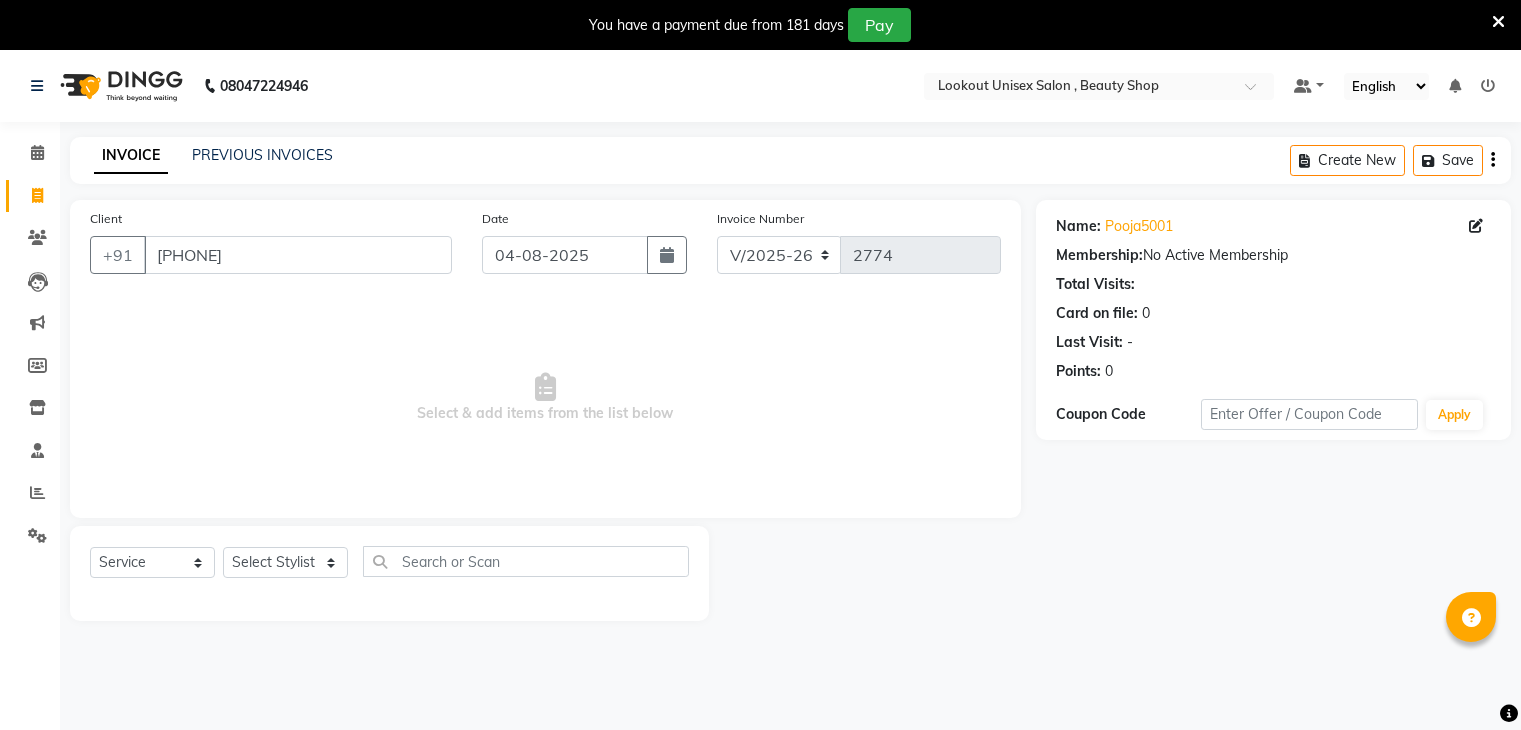select on "7658" 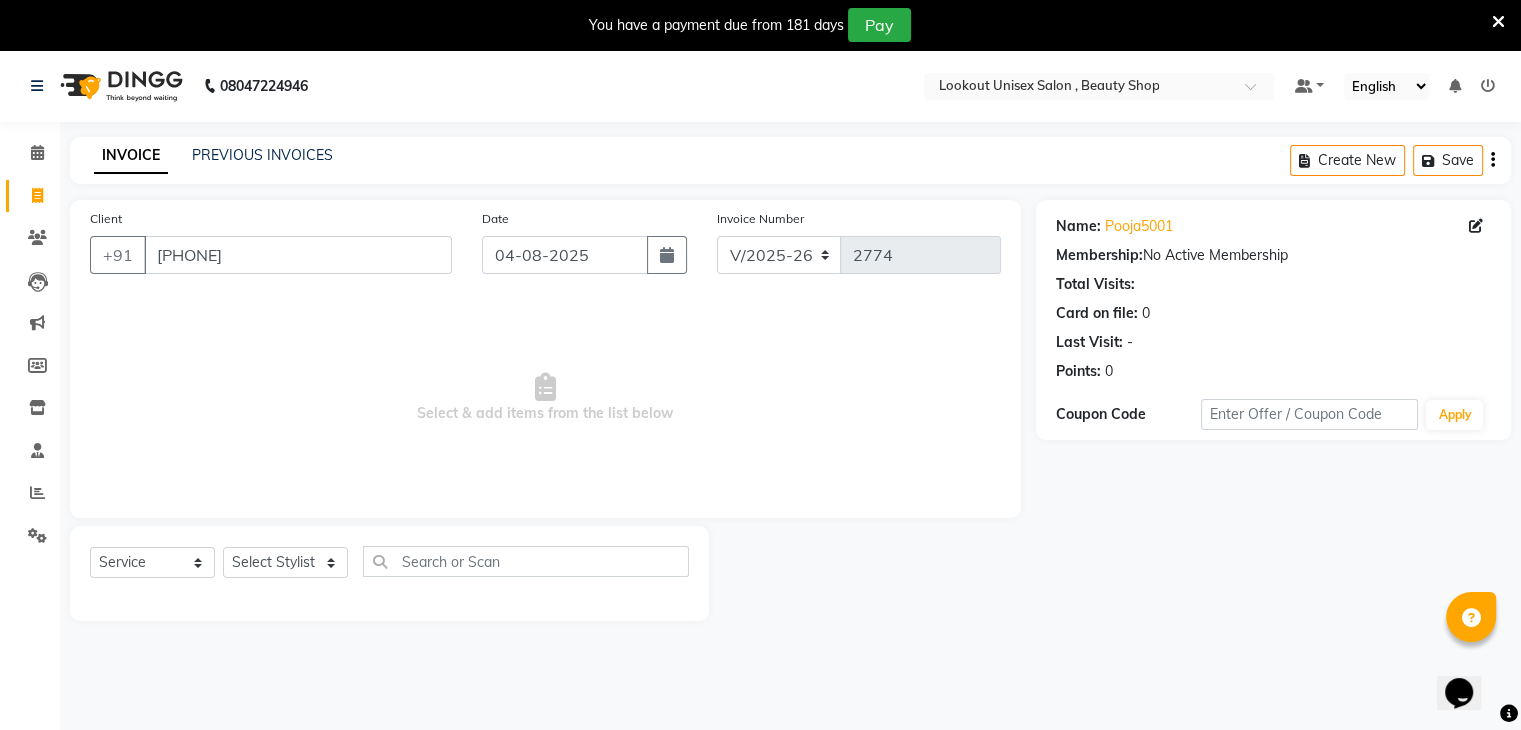 scroll, scrollTop: 0, scrollLeft: 0, axis: both 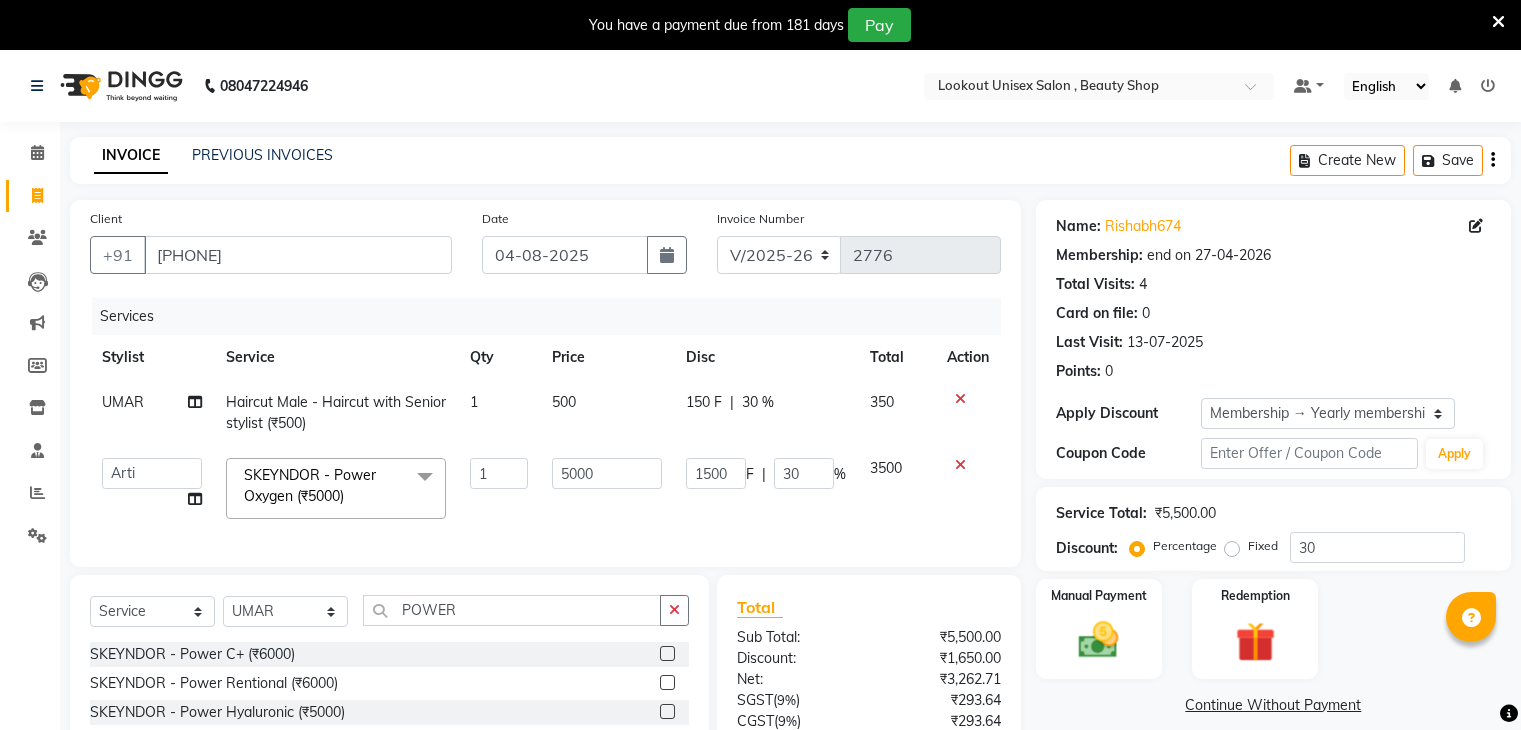 select on "7658" 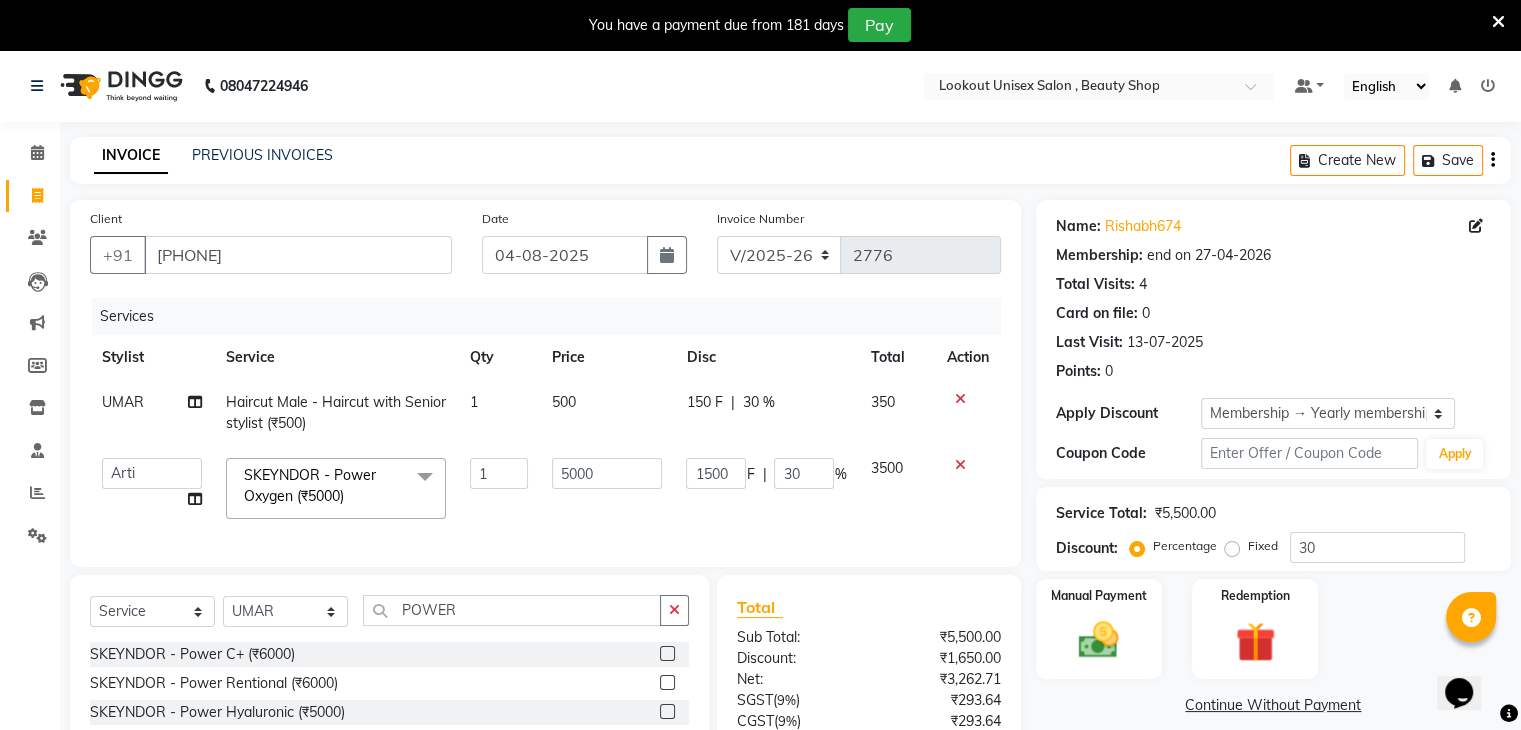 scroll, scrollTop: 0, scrollLeft: 0, axis: both 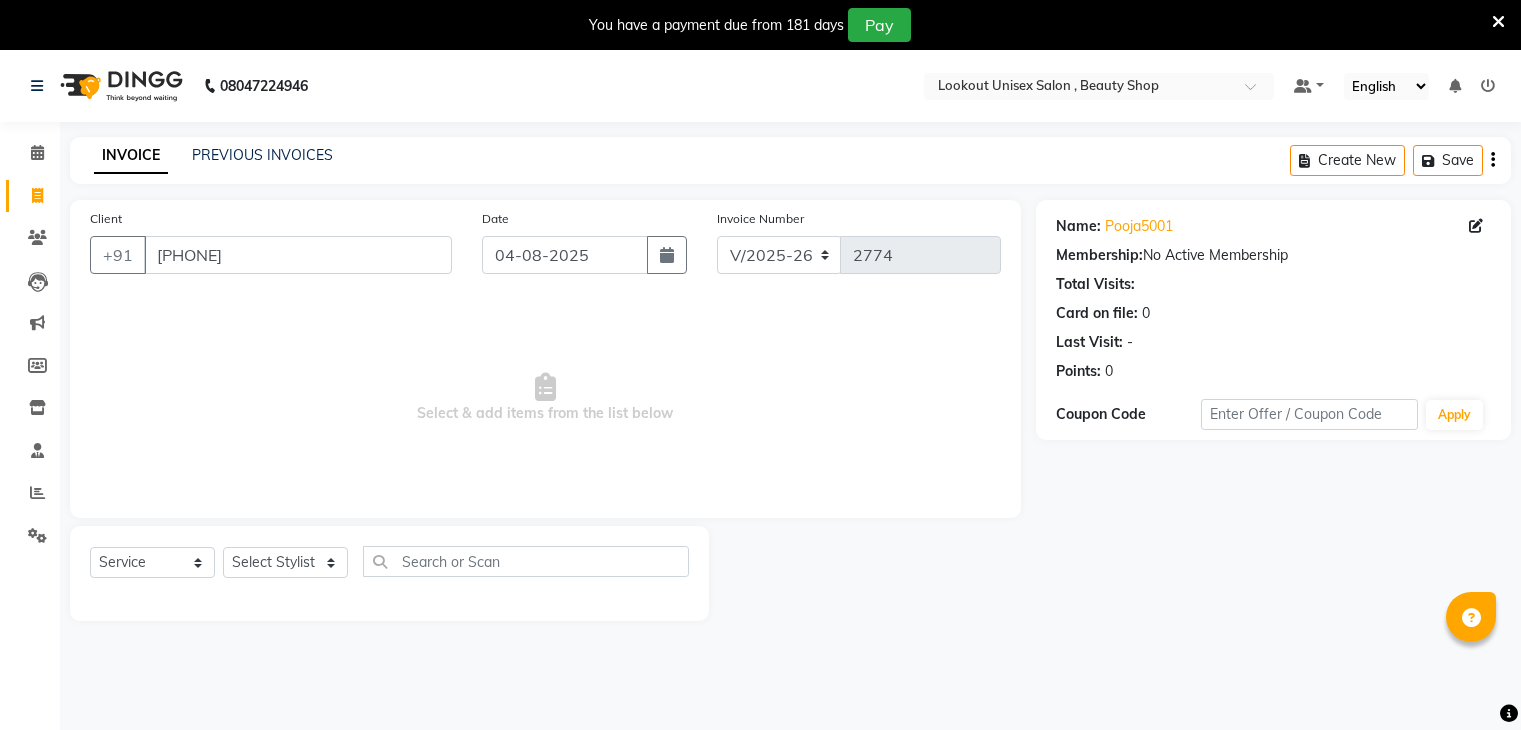 select on "7658" 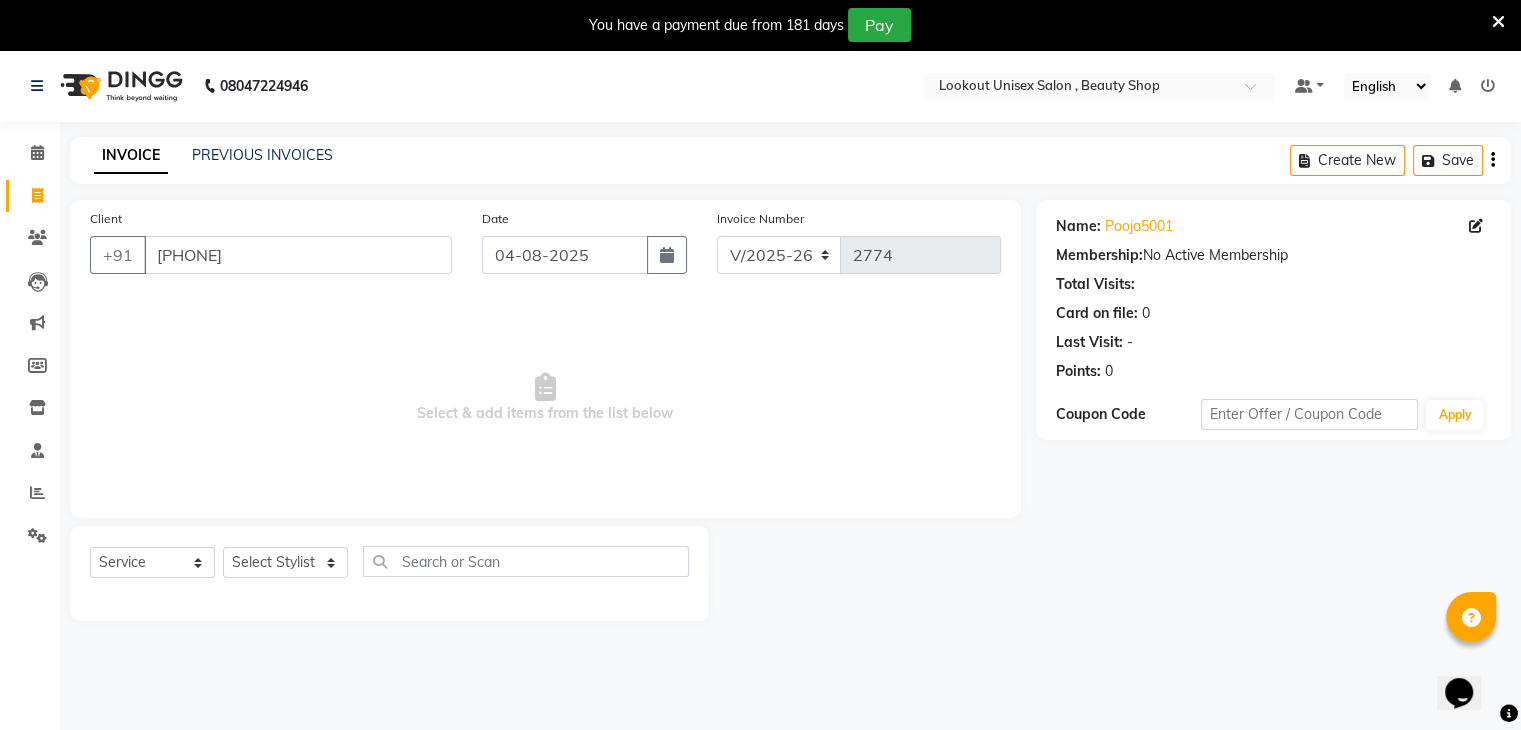 scroll, scrollTop: 0, scrollLeft: 0, axis: both 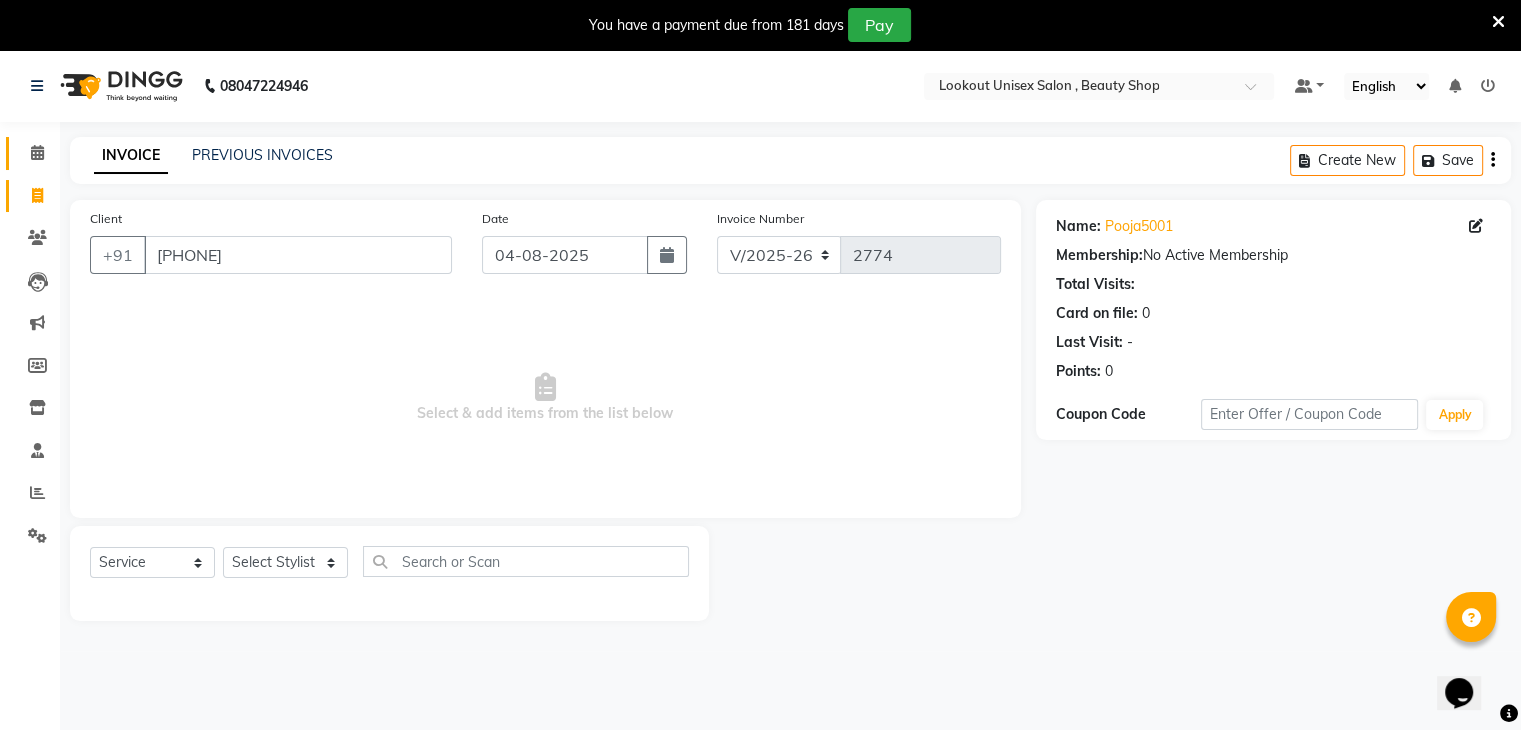 click on "Calendar" 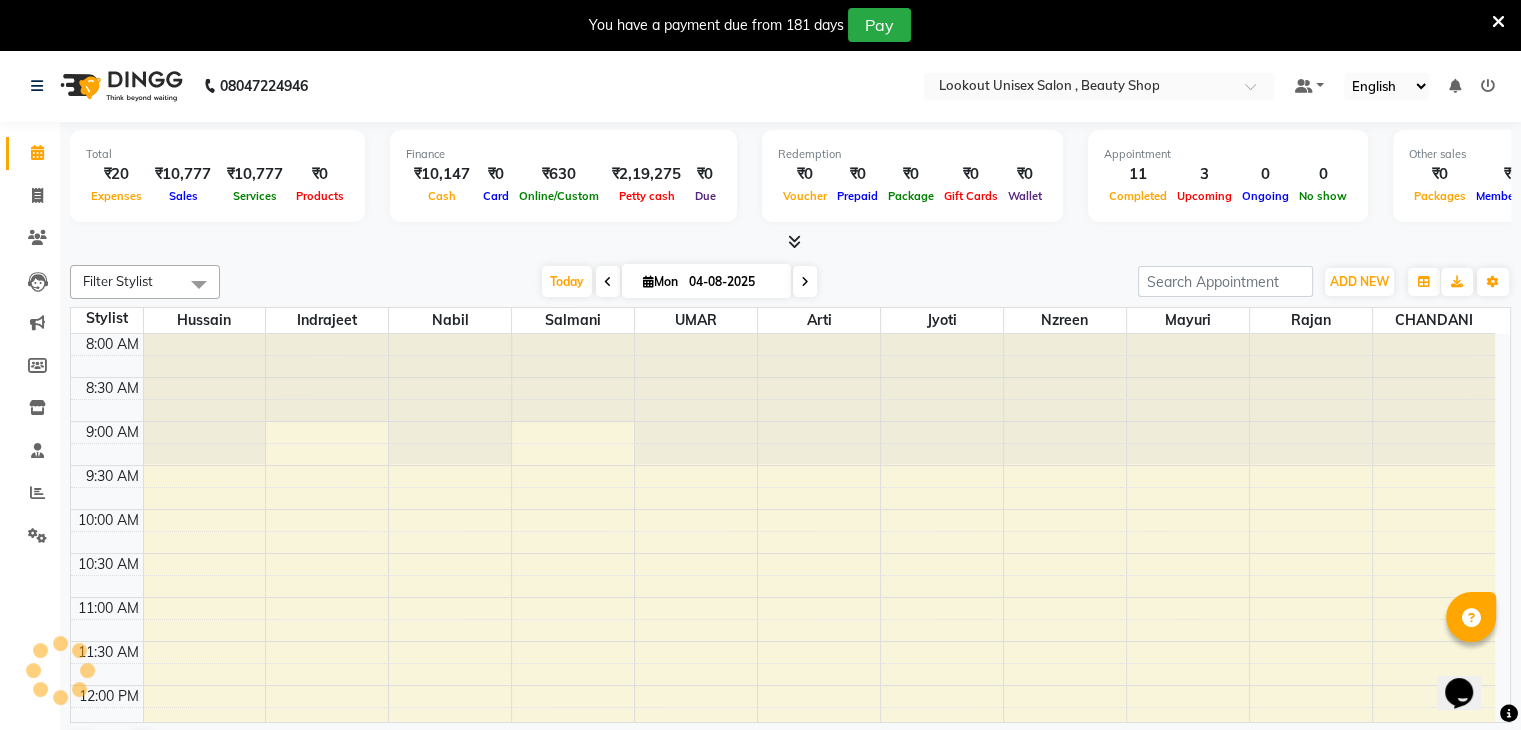 scroll, scrollTop: 0, scrollLeft: 0, axis: both 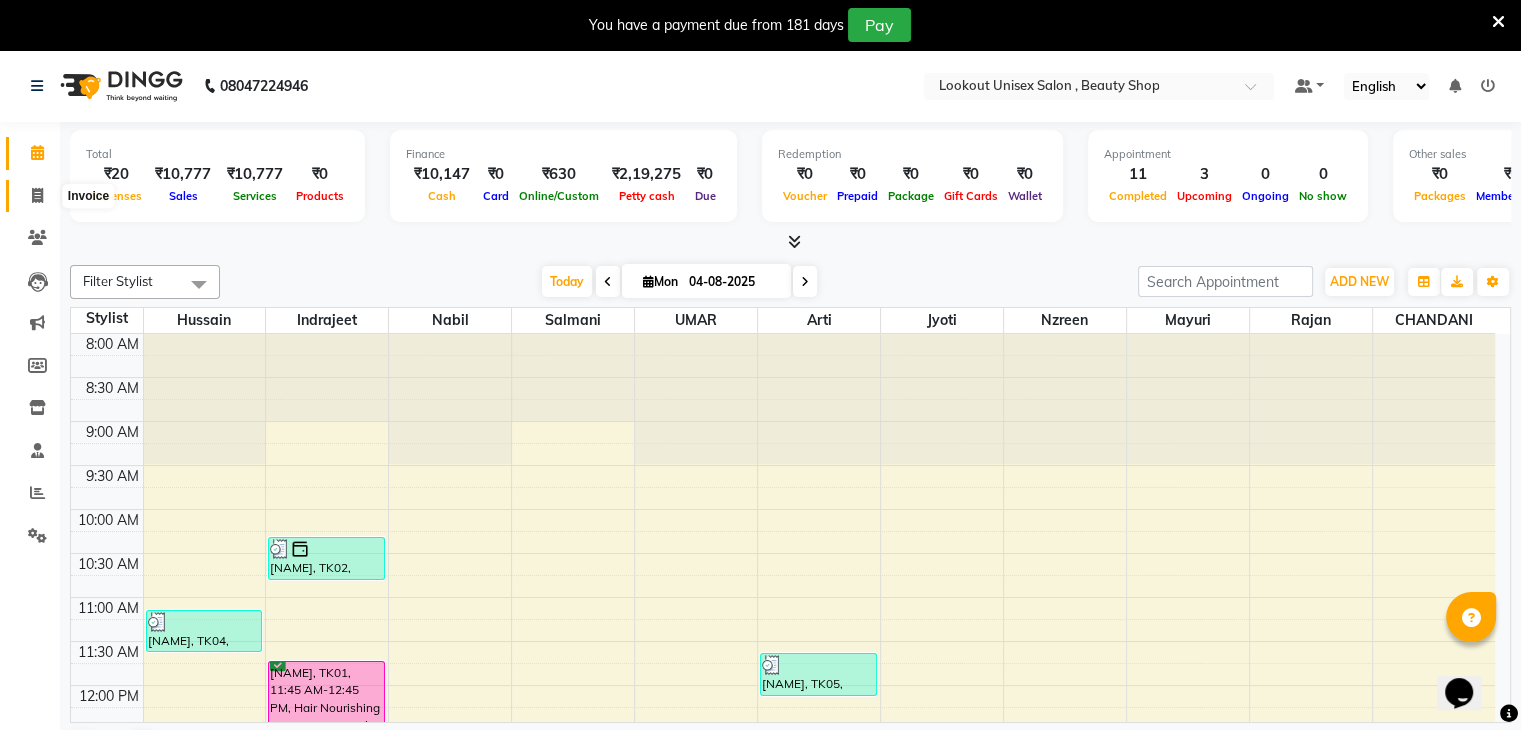click 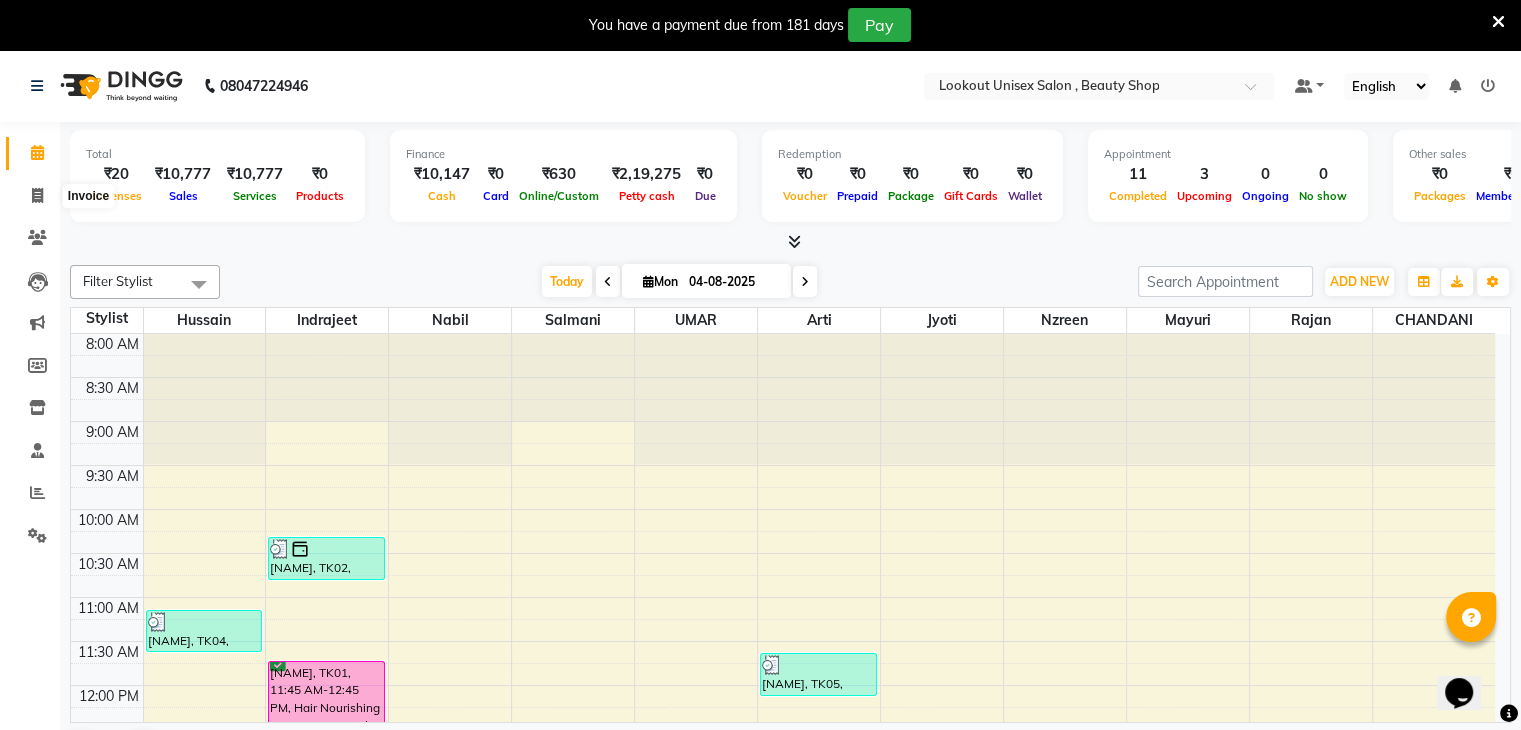 select on "service" 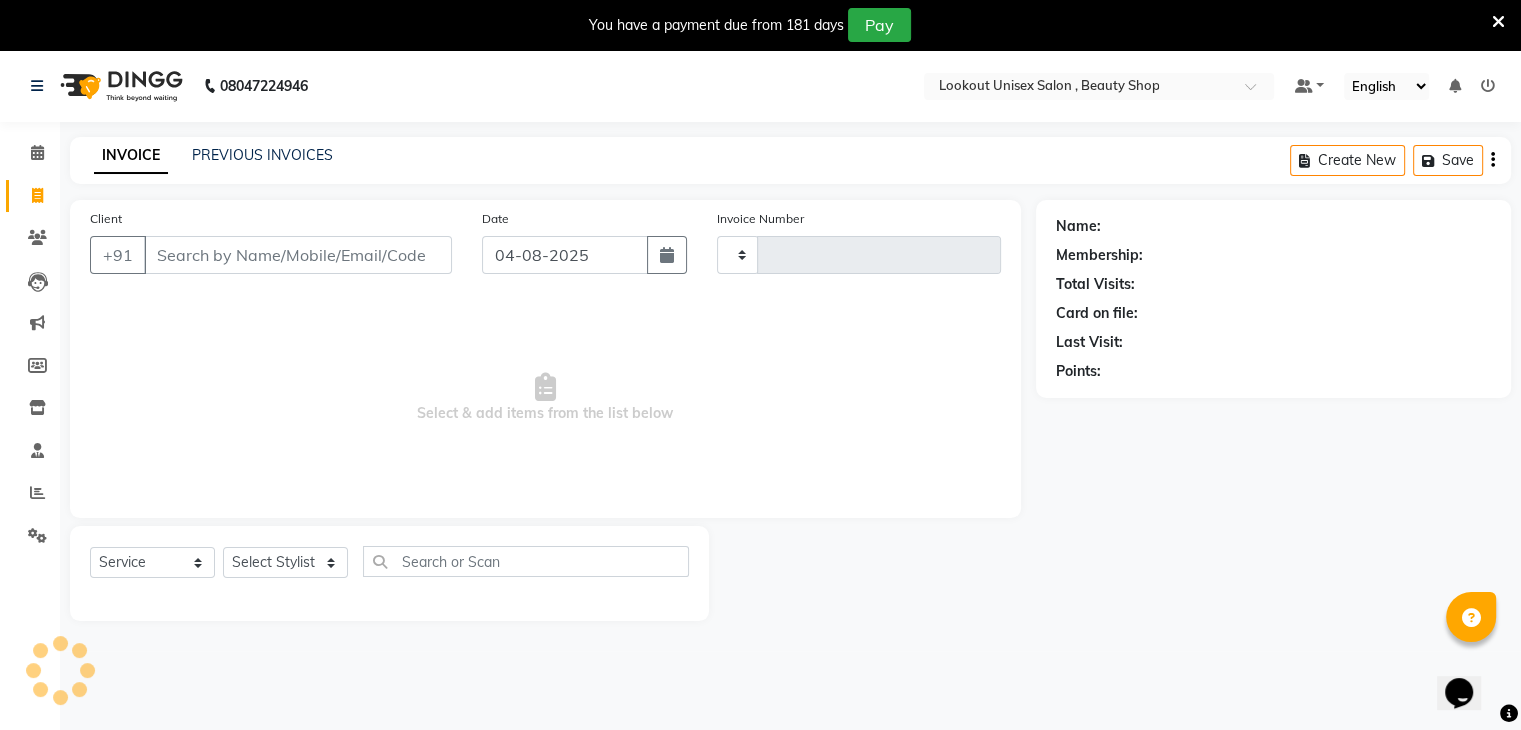 type on "2780" 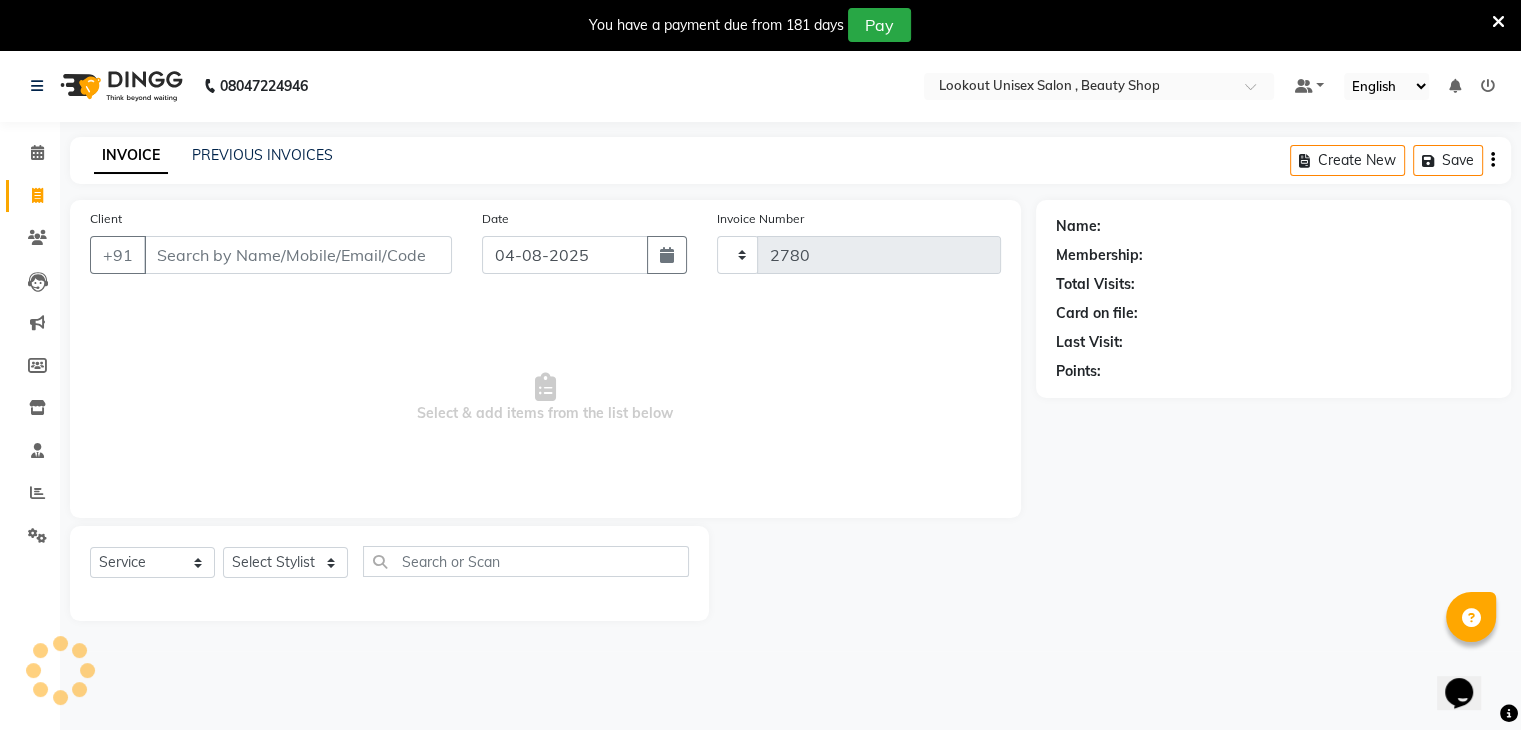 select on "7658" 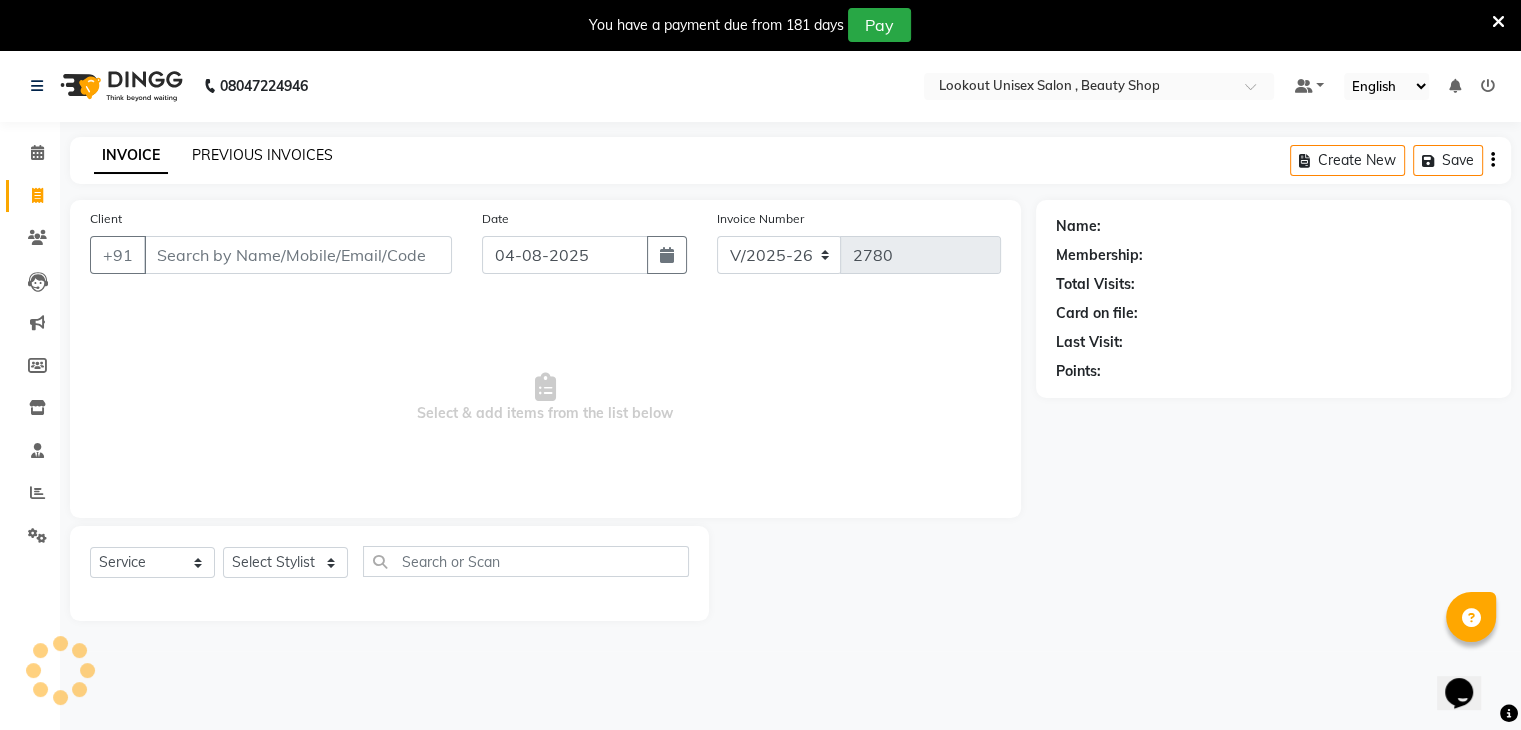 click on "PREVIOUS INVOICES" 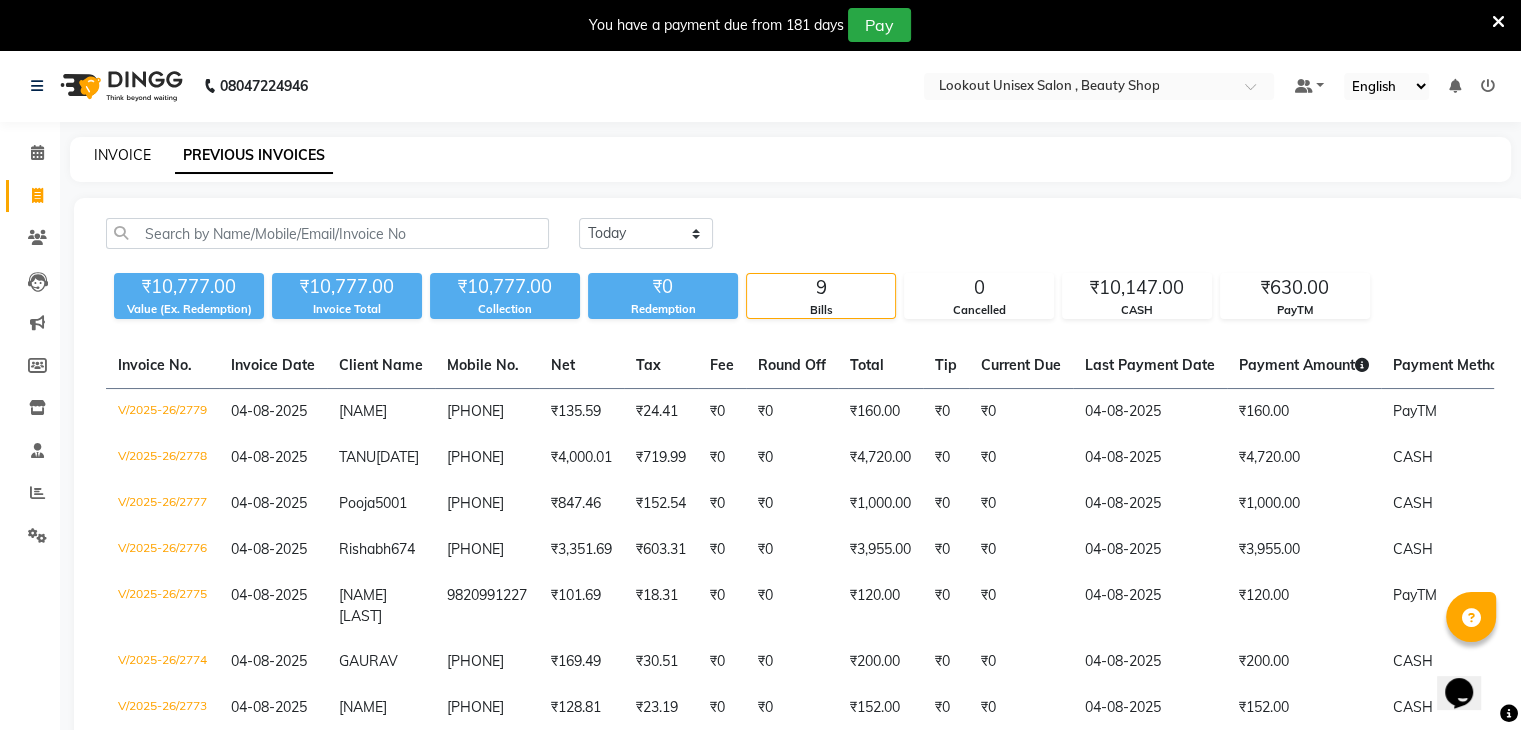 click on "INVOICE" 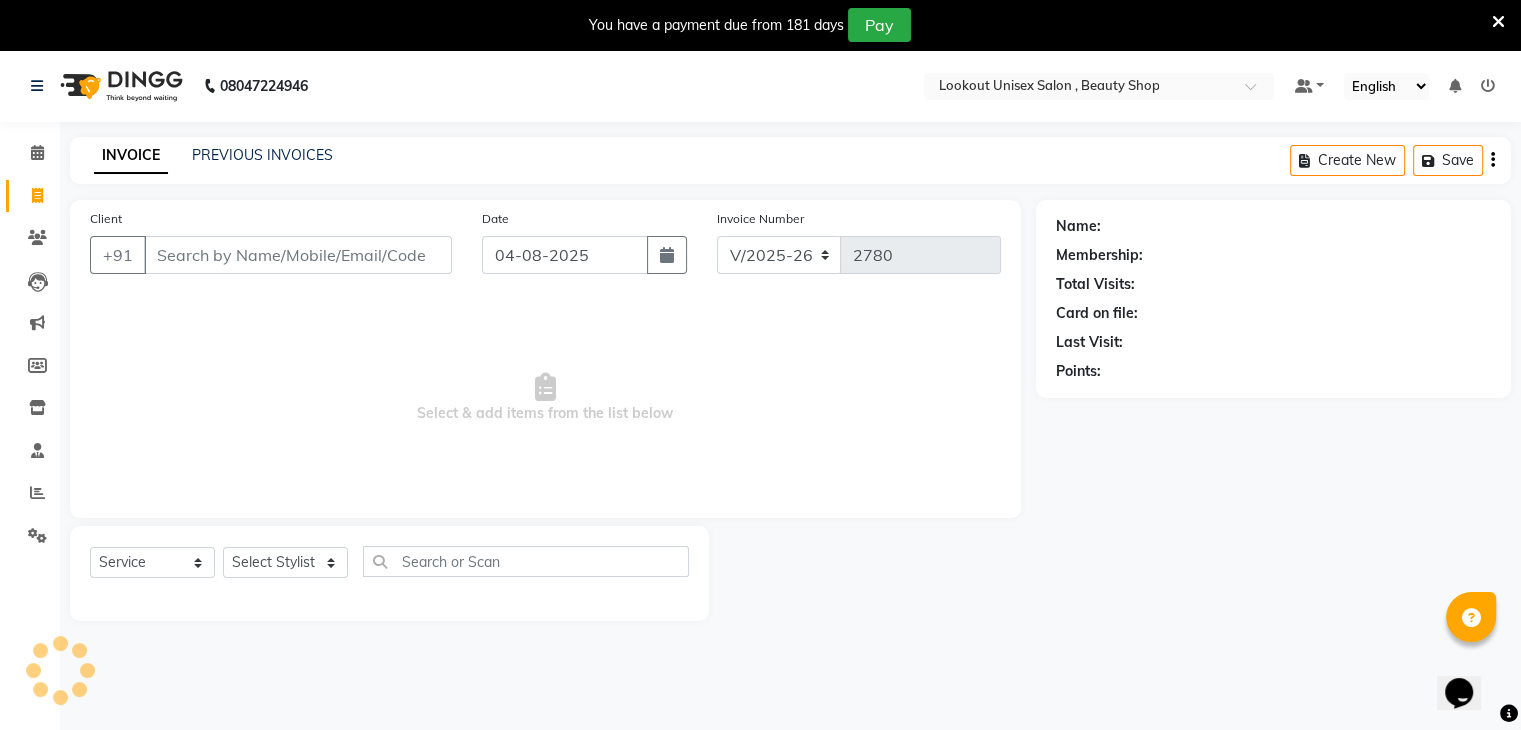 scroll, scrollTop: 50, scrollLeft: 0, axis: vertical 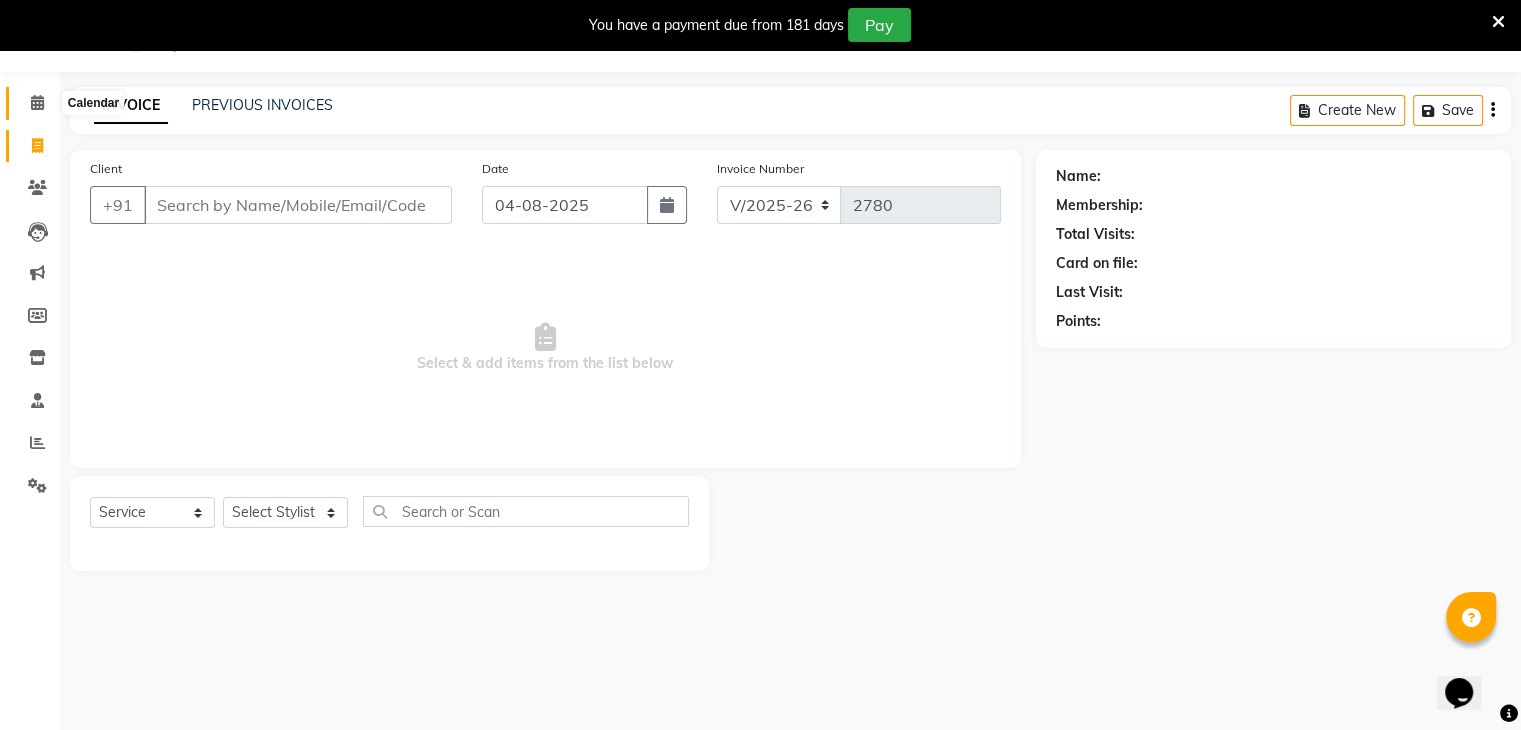 click 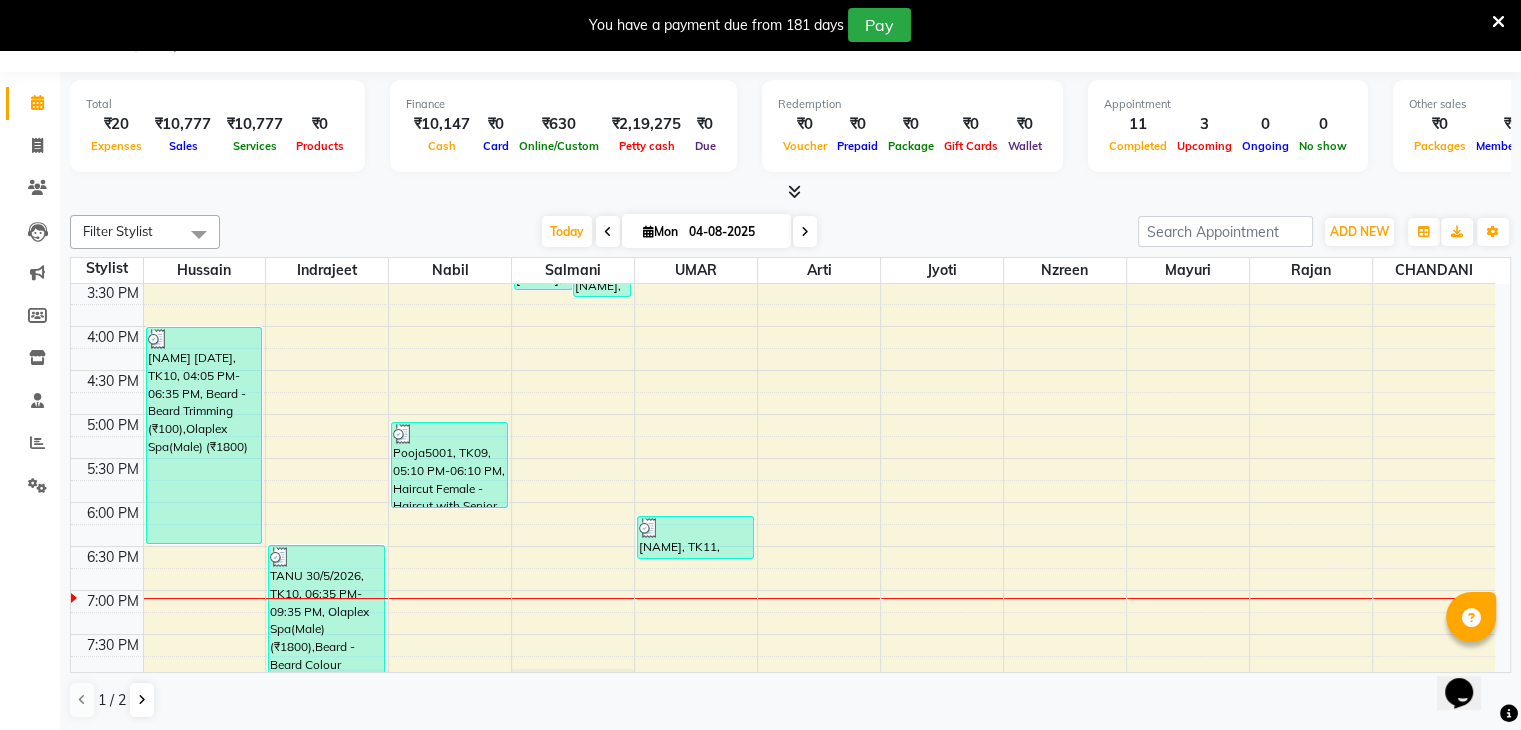 scroll, scrollTop: 830, scrollLeft: 0, axis: vertical 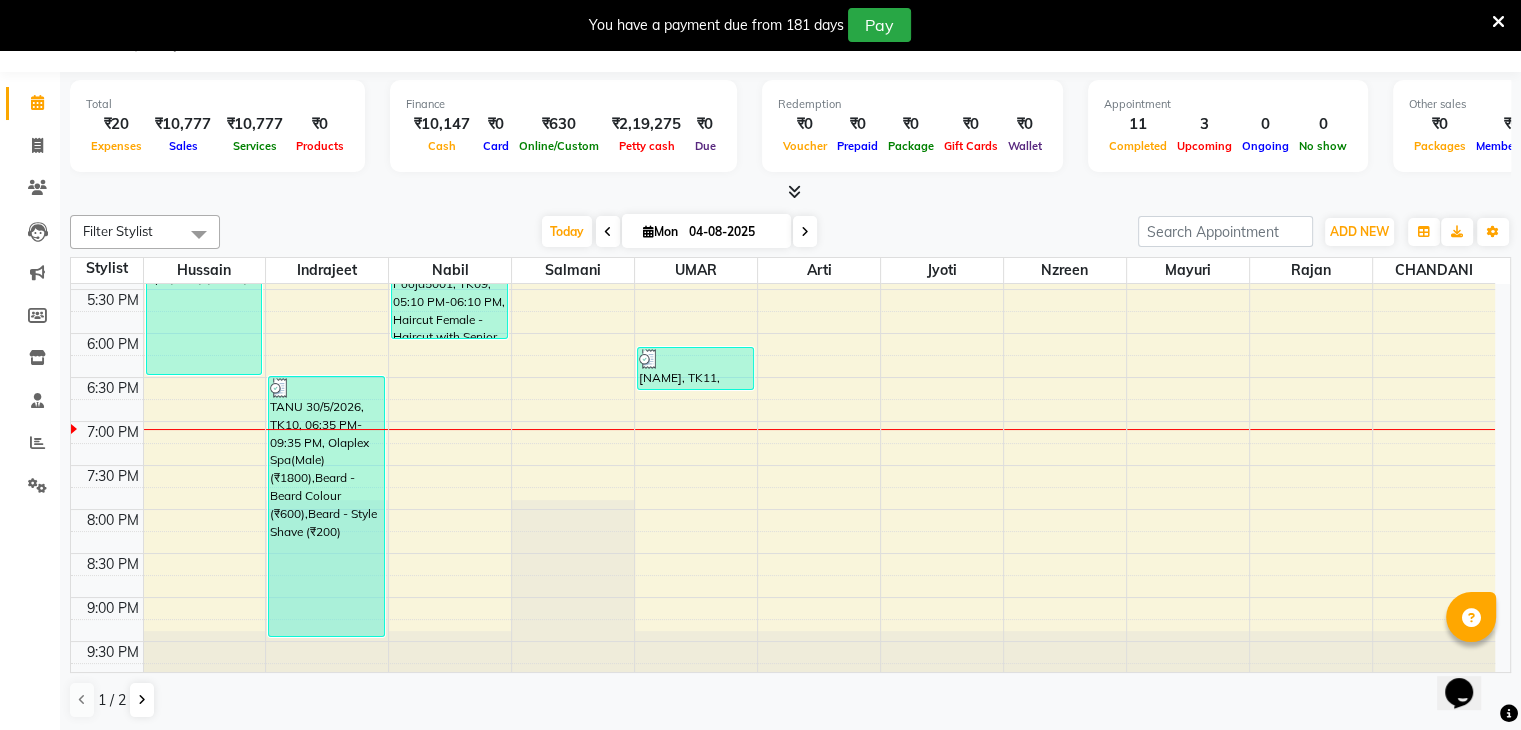 click on "8:00 AM 8:30 AM 9:00 AM 9:30 AM 10:00 AM 10:30 AM 11:00 AM 11:30 AM 12:00 PM 12:30 PM 1:00 PM 1:30 PM 2:00 PM 2:30 PM 3:00 PM 3:30 PM 4:00 PM 4:30 PM 5:00 PM 5:30 PM 6:00 PM 6:30 PM 7:00 PM 7:30 PM 8:00 PM 8:30 PM 9:00 PM 9:30 PM     BHAVISH, TK04, 11:10 AM-11:40 AM, Haircut  Male - Haircut & wash with Junior stylist (₹350)     TANU 30/5/2026, TK10, 04:05 PM-06:35 PM, Beard - Beard Trimming (₹100),Olaplex Spa(Male) (₹1800)     Bijal149, TK02, 10:20 AM-10:50 AM, Beard - Clean shave (₹150)     kiran k, TK01, 11:45 AM-12:45 PM, Hair  Nourishing Treatment - Loreal spa - Below Shoulder     kiran k, TK01, 12:45 PM-01:45 PM, Haircut Female - Haircut with Senior stylist     TANU 30/5/2026, TK10, 06:35 PM-09:35 PM, Olaplex Spa(Male) (₹1800),Beard - Beard Colour (₹600),Beard - Style Shave (₹200)     Pooja5001, TK09, 05:10 PM-06:10 PM, Haircut Female - Haircut with Senior stylist (₹1000)     Dhaval Solanki, TK08, 03:10 PM-03:40 PM, Beard - Clean shave (₹150)" at bounding box center (783, 69) 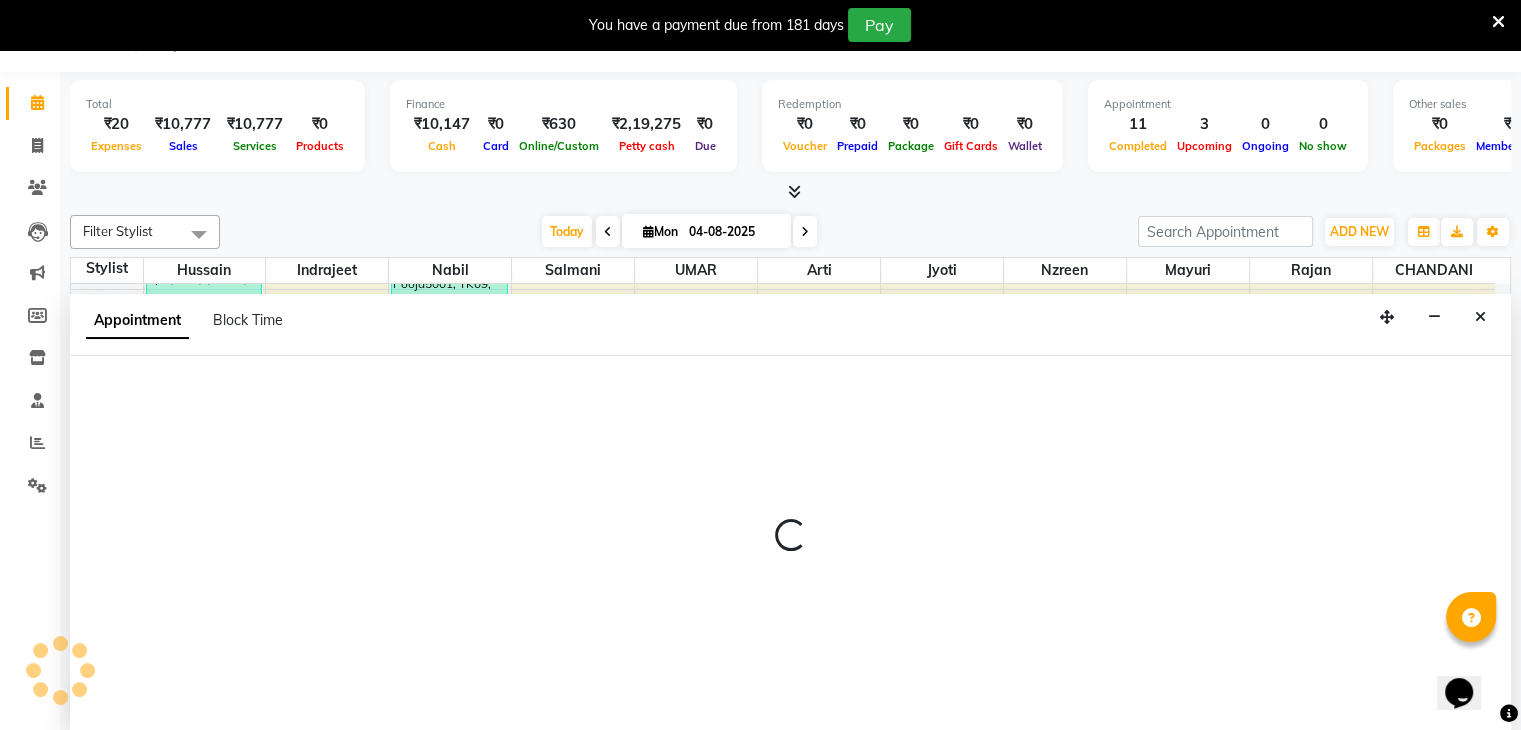 scroll, scrollTop: 51, scrollLeft: 0, axis: vertical 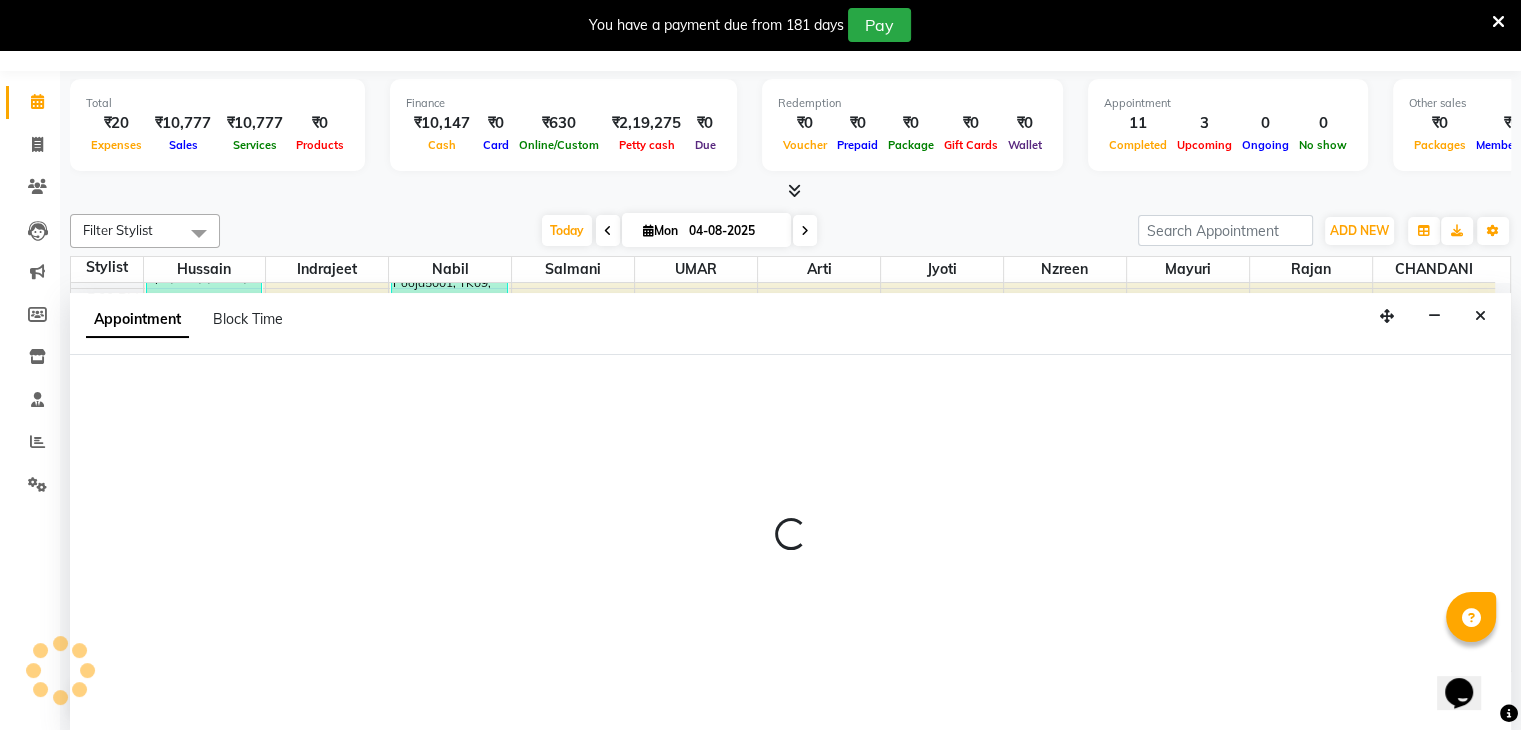 select on "67793" 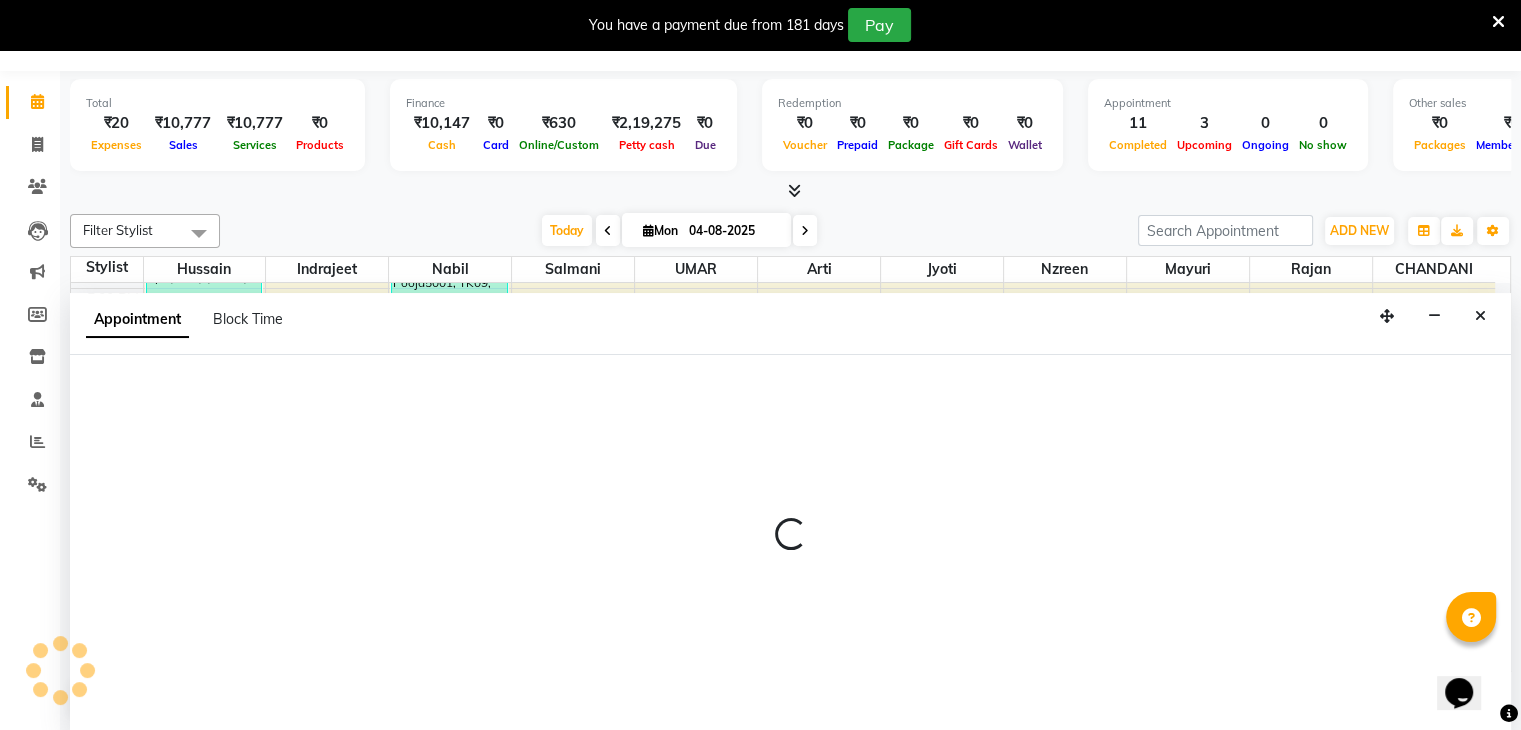 select on "1185" 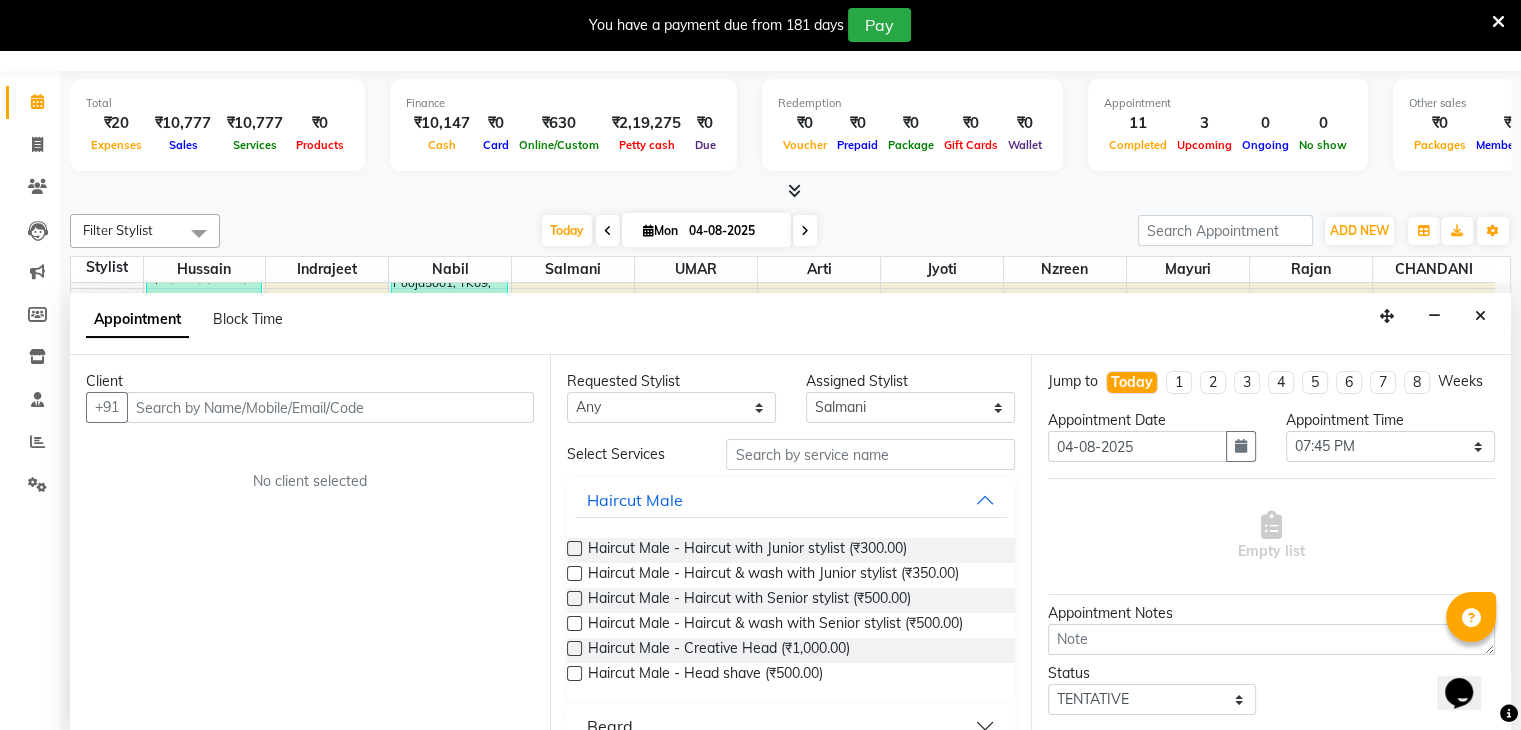 click at bounding box center [330, 407] 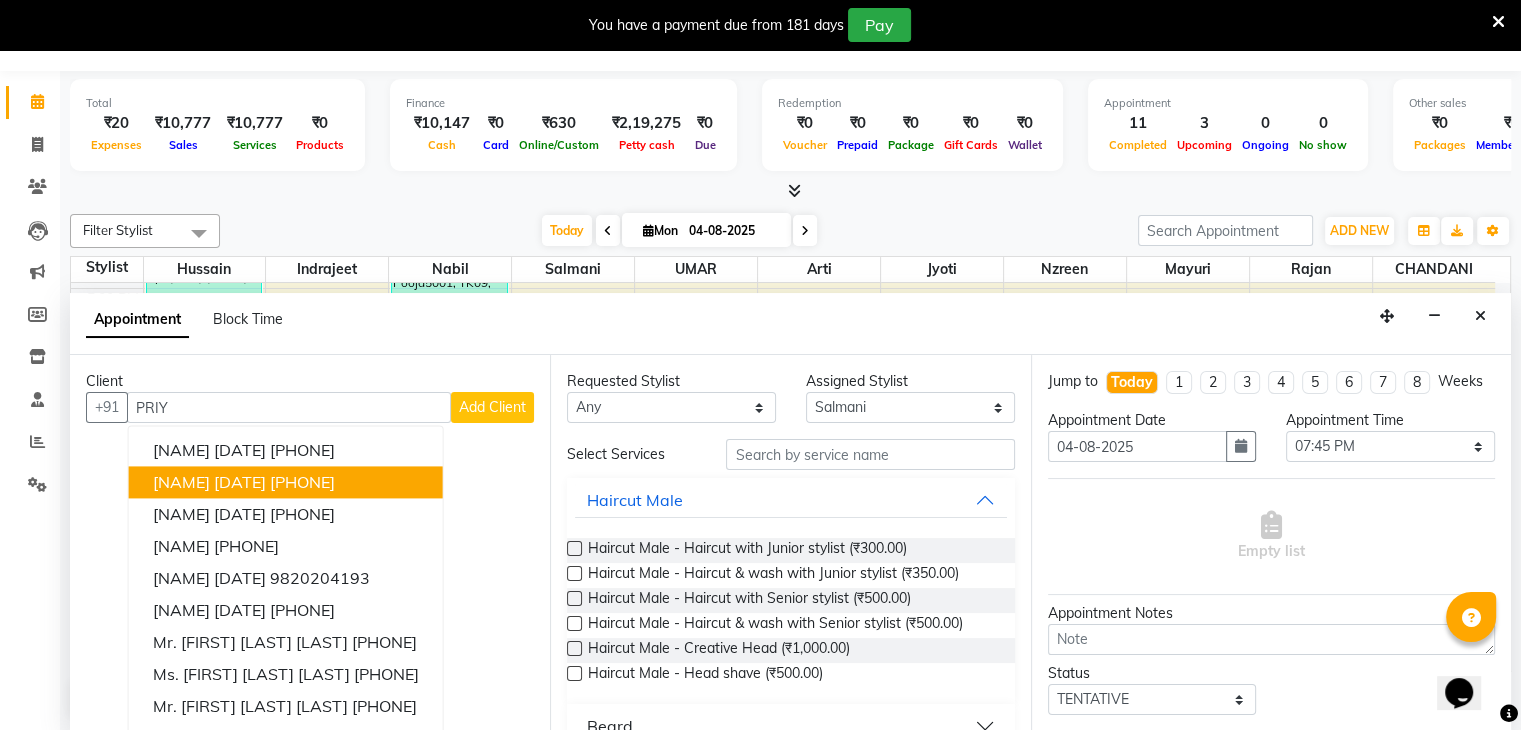 click on "Priyank26 29-3-26  9820888326" at bounding box center (286, 483) 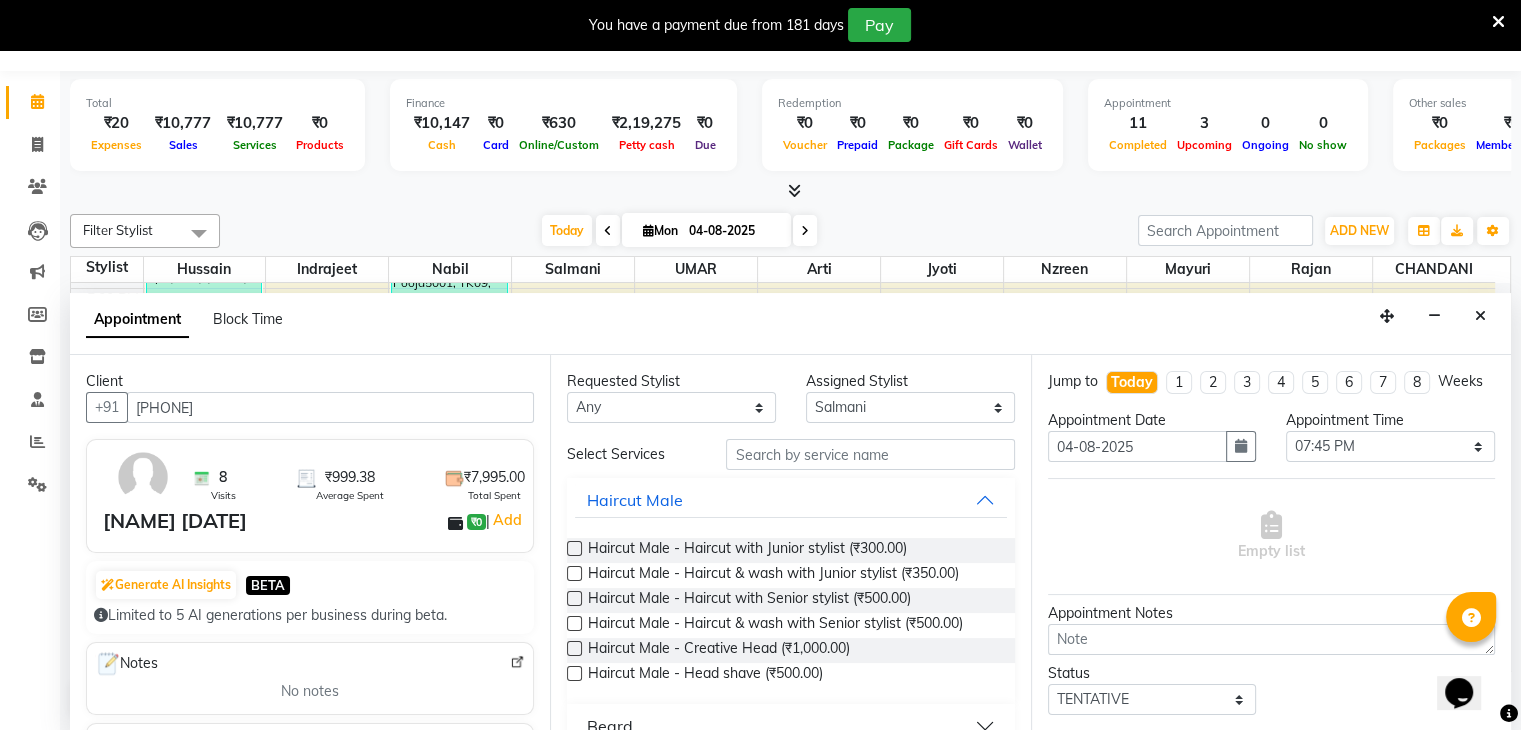 type on "9820888326" 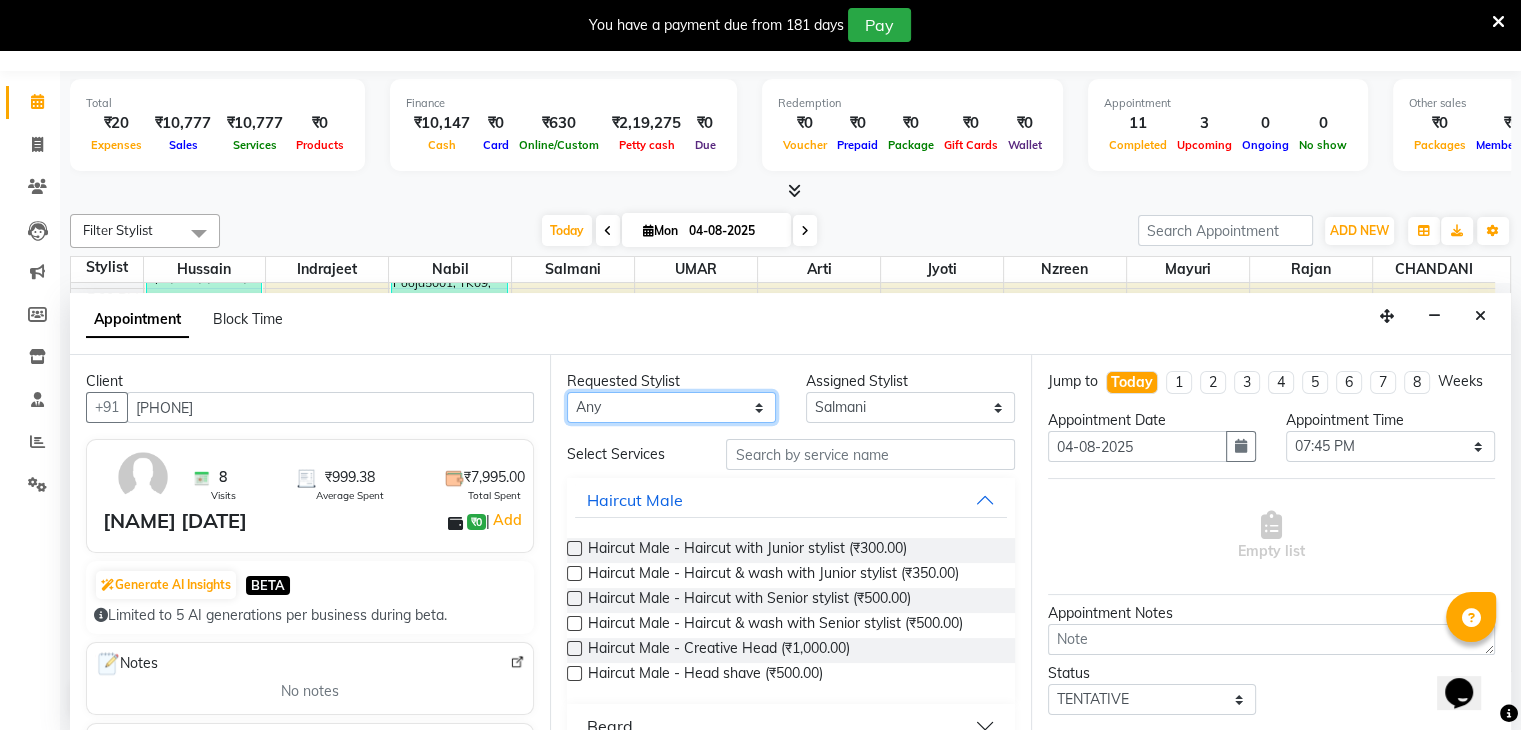 click on "Any Arti CHANDANI Dhaval Sir Hussain Indrajeet Jyoti Mahesh  Manisha Mayuri Mehboob Nabil Nzreen Rajan Rishika Salmani Shivani UMAR" at bounding box center (671, 407) 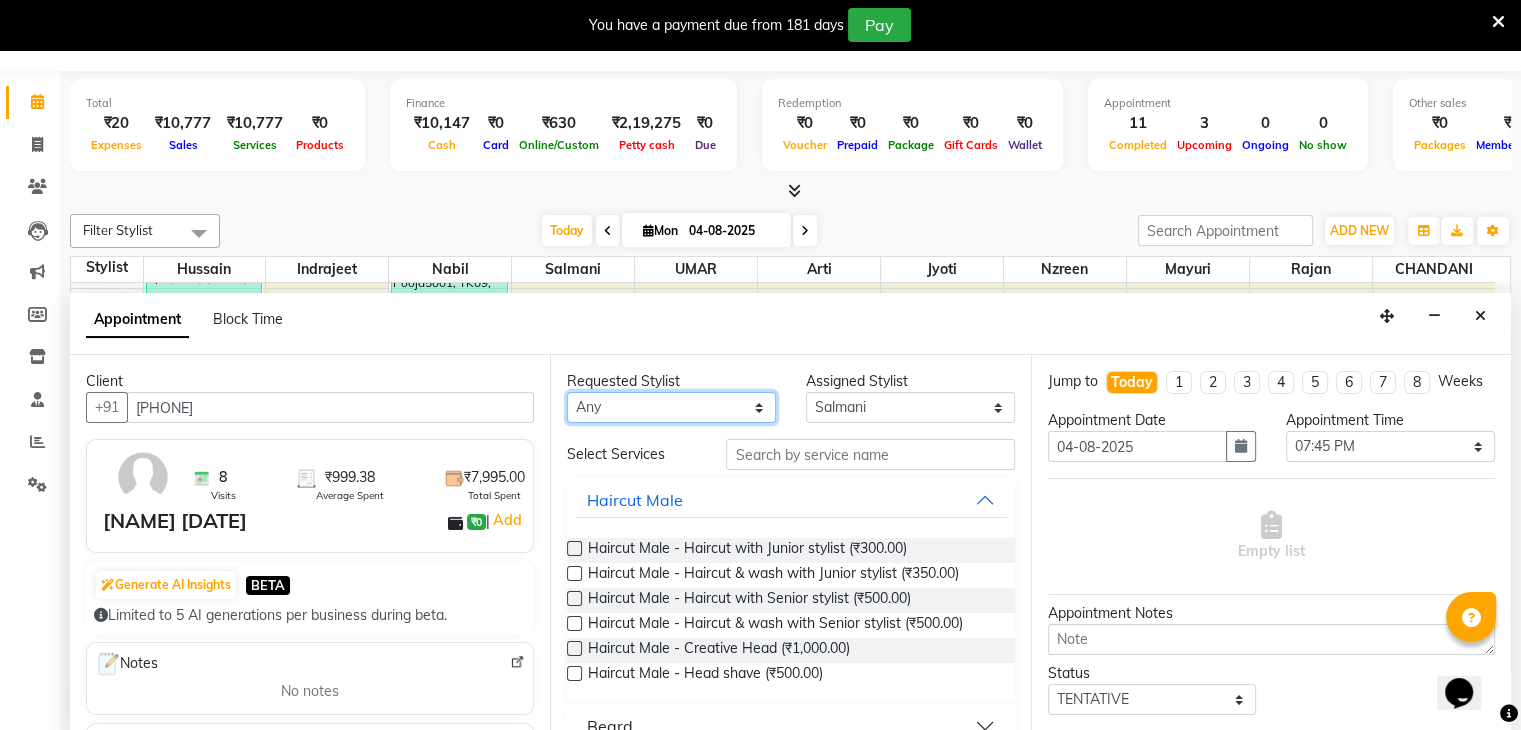 select on "67793" 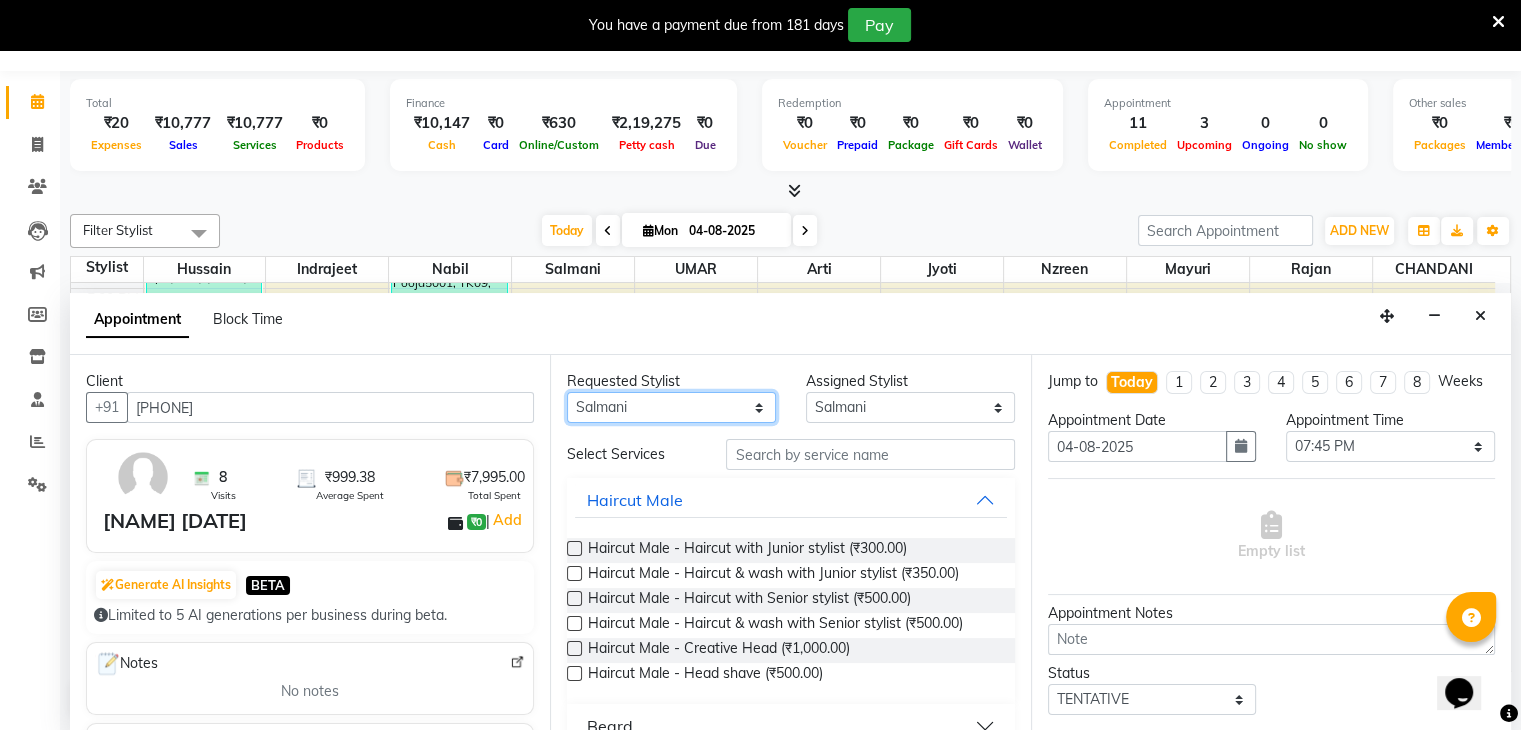 click on "Any Arti CHANDANI Dhaval Sir Hussain Indrajeet Jyoti Mahesh  Manisha Mayuri Mehboob Nabil Nzreen Rajan Rishika Salmani Shivani UMAR" at bounding box center (671, 407) 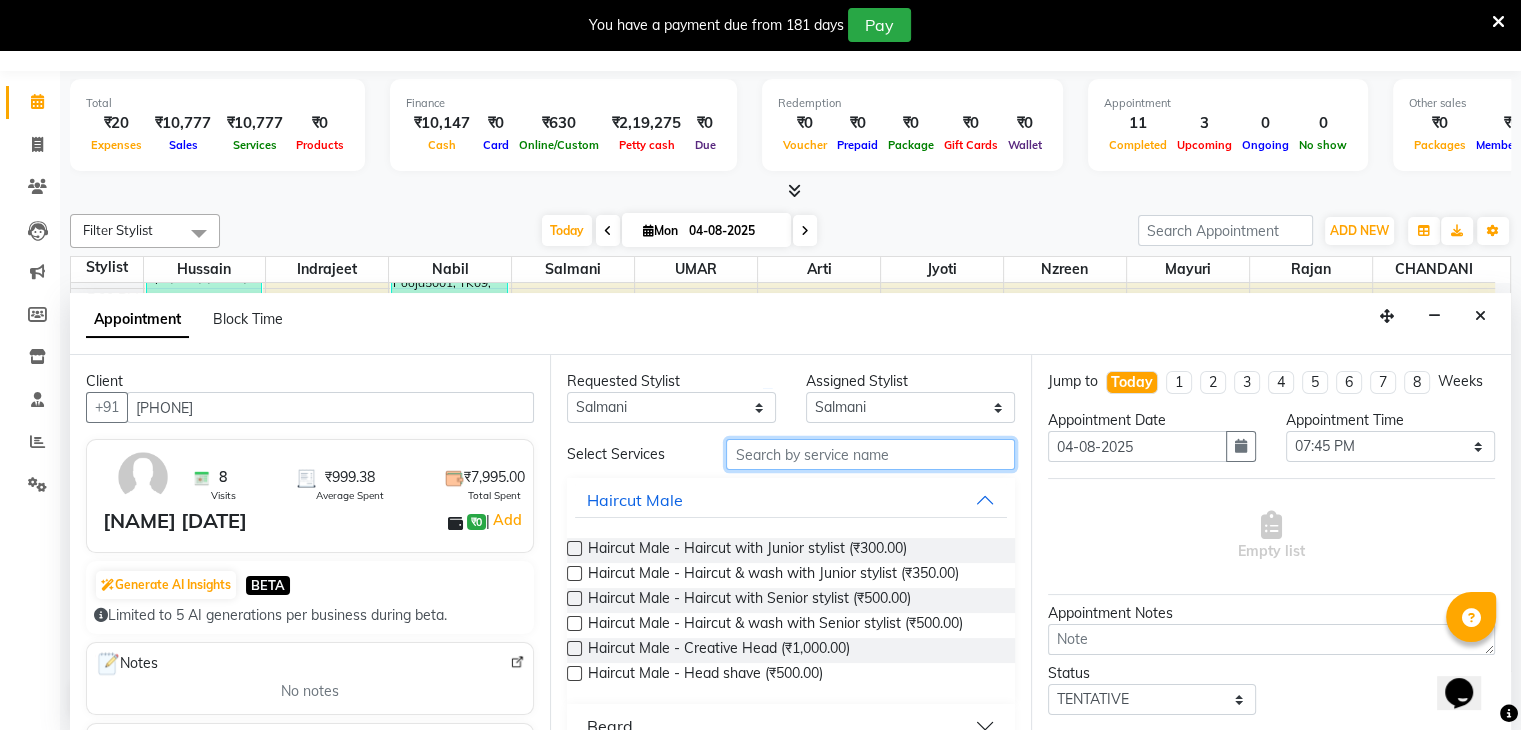 click at bounding box center (870, 454) 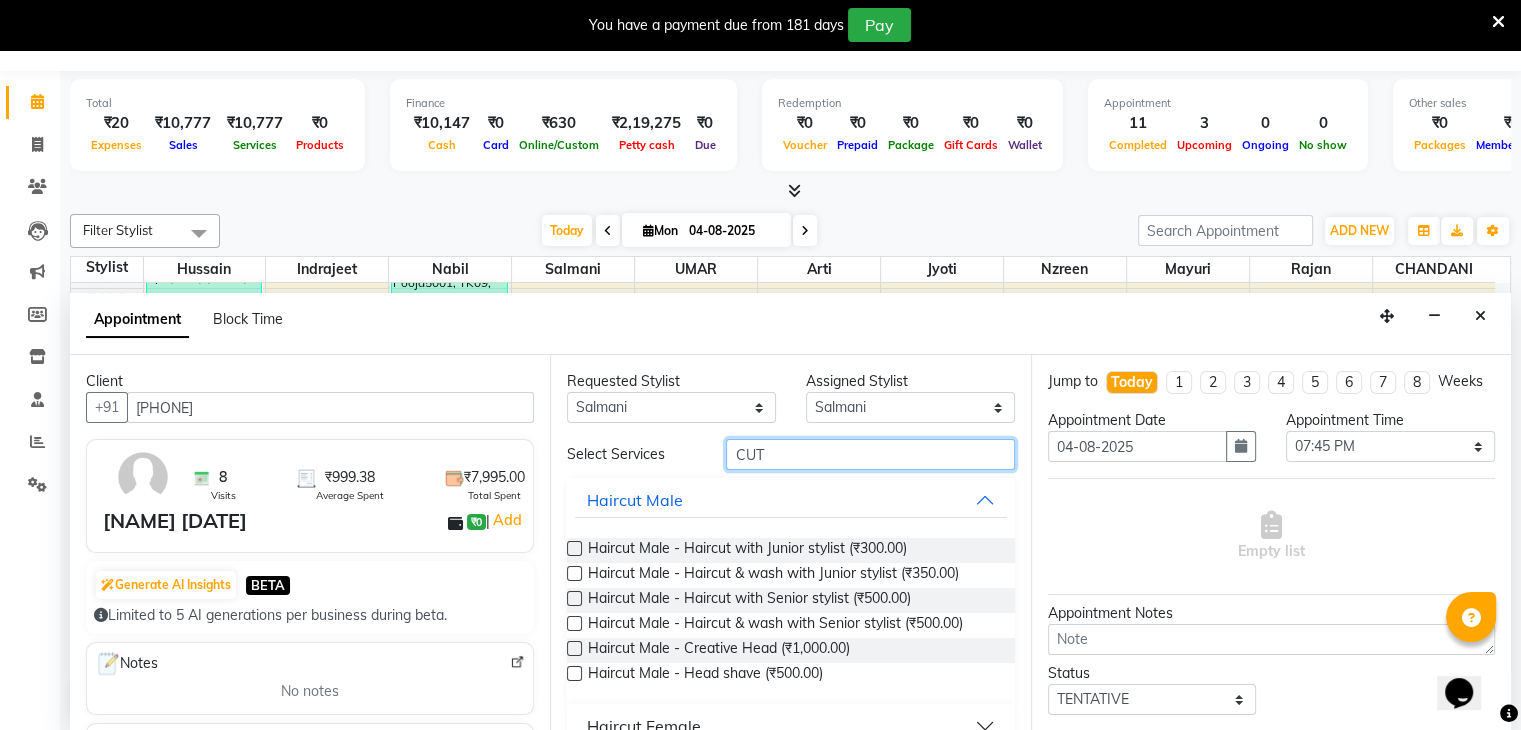 type on "CUT" 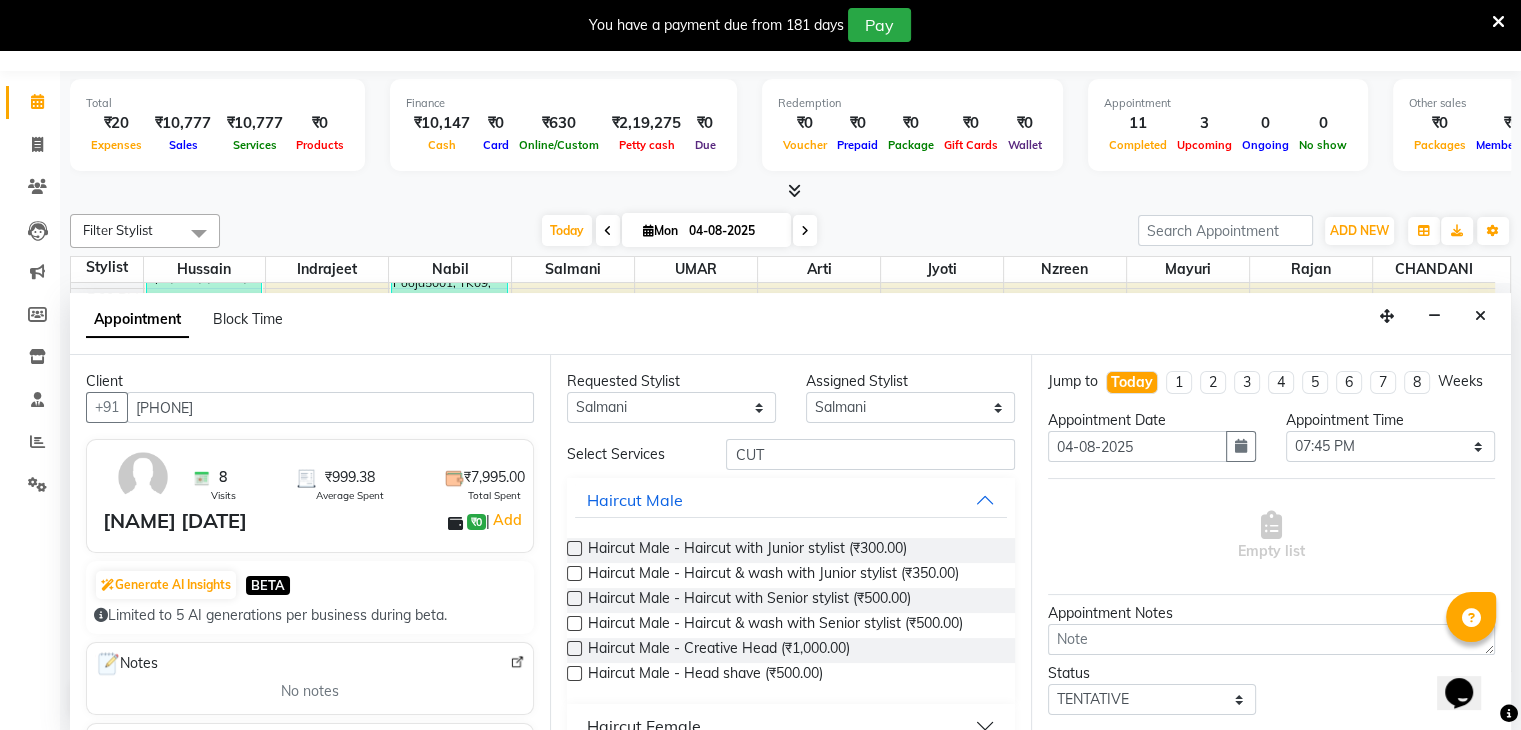 click at bounding box center [574, 623] 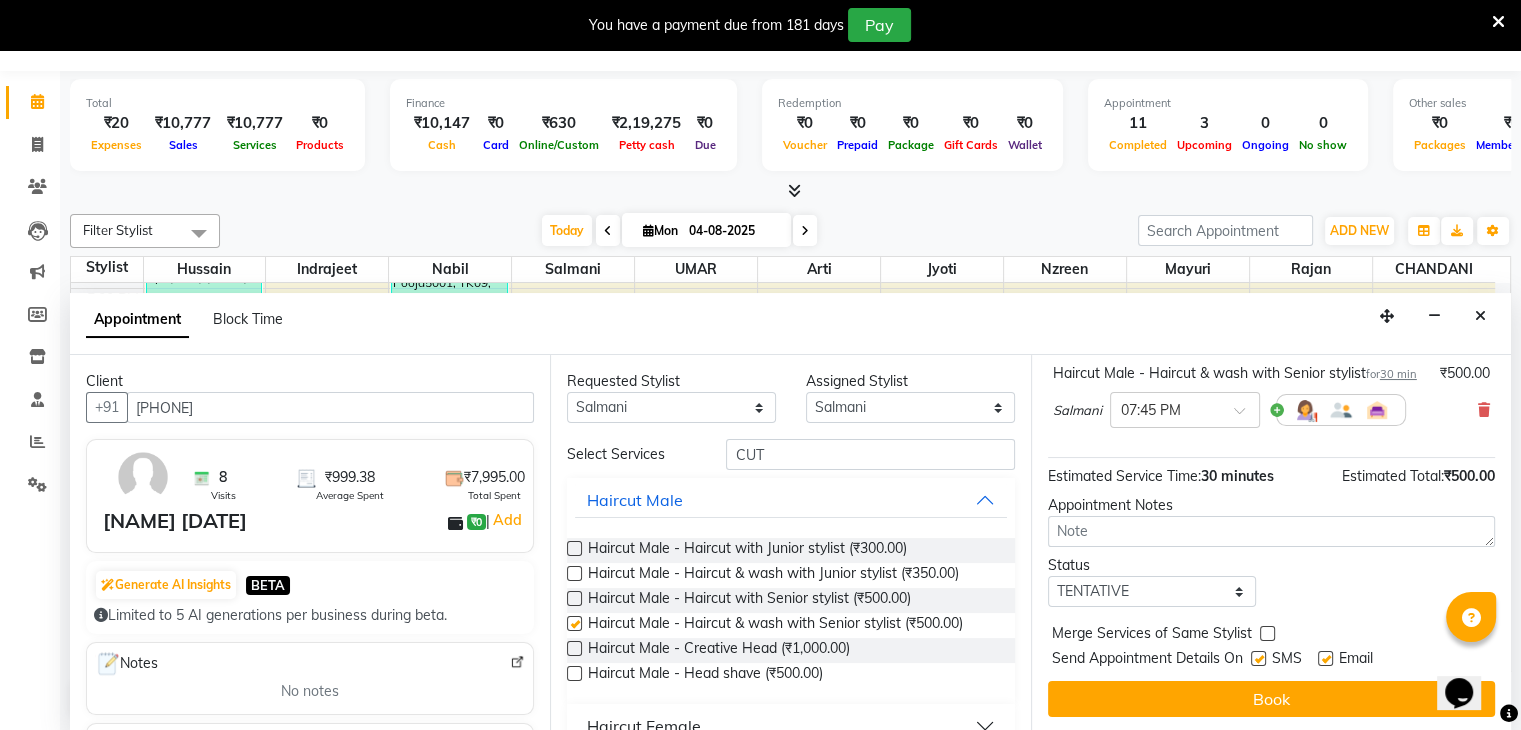 checkbox on "false" 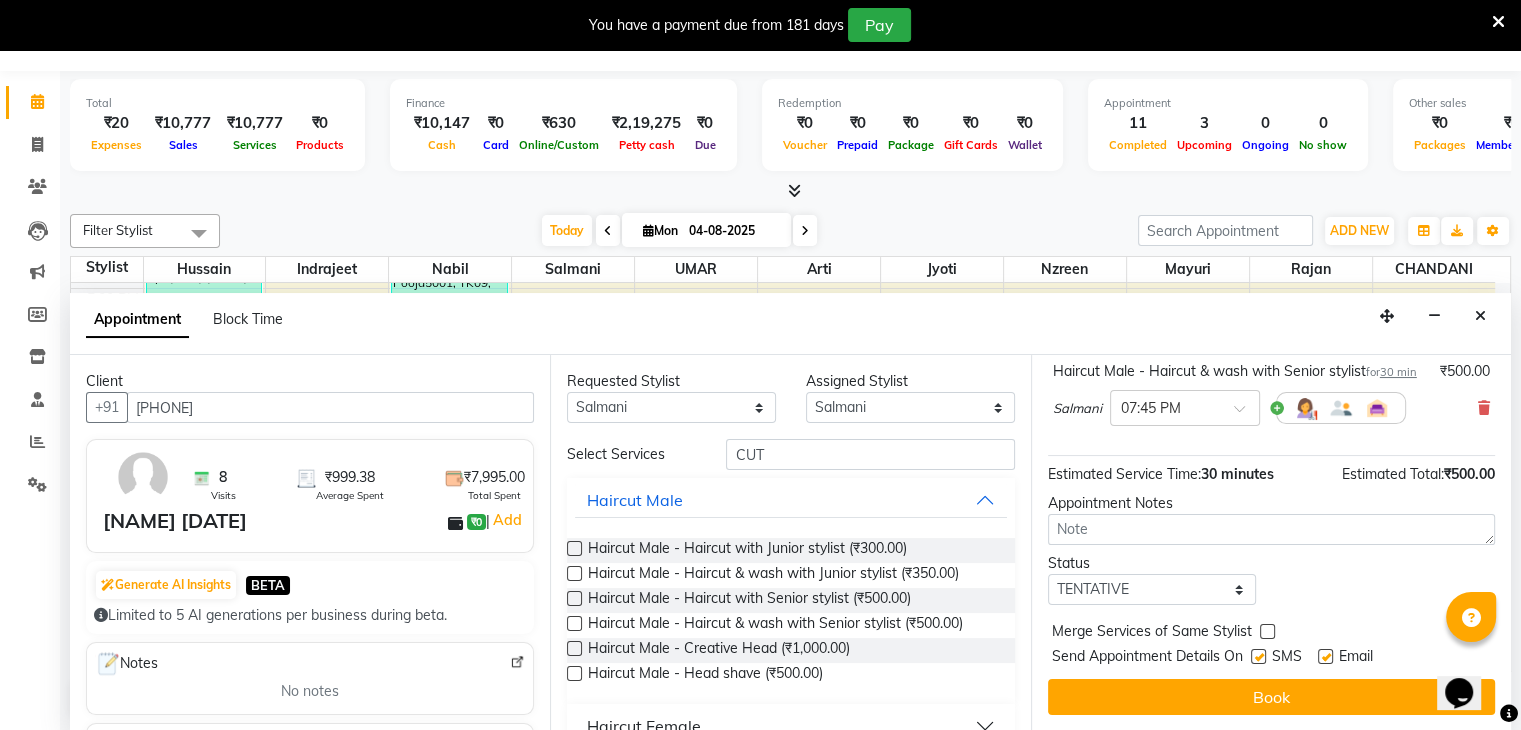 scroll, scrollTop: 170, scrollLeft: 0, axis: vertical 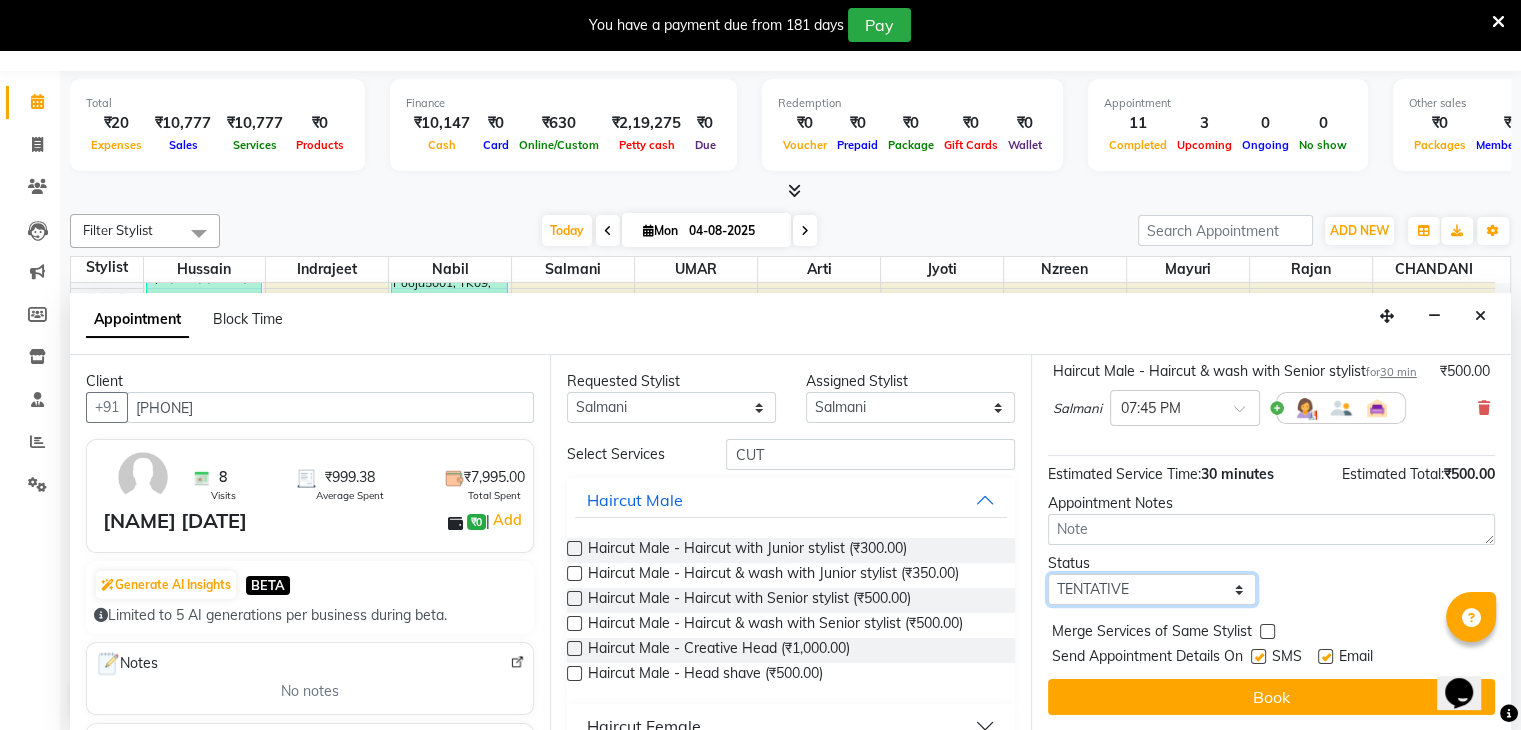 click on "Select TENTATIVE CONFIRM CHECK-IN UPCOMING" at bounding box center (1152, 589) 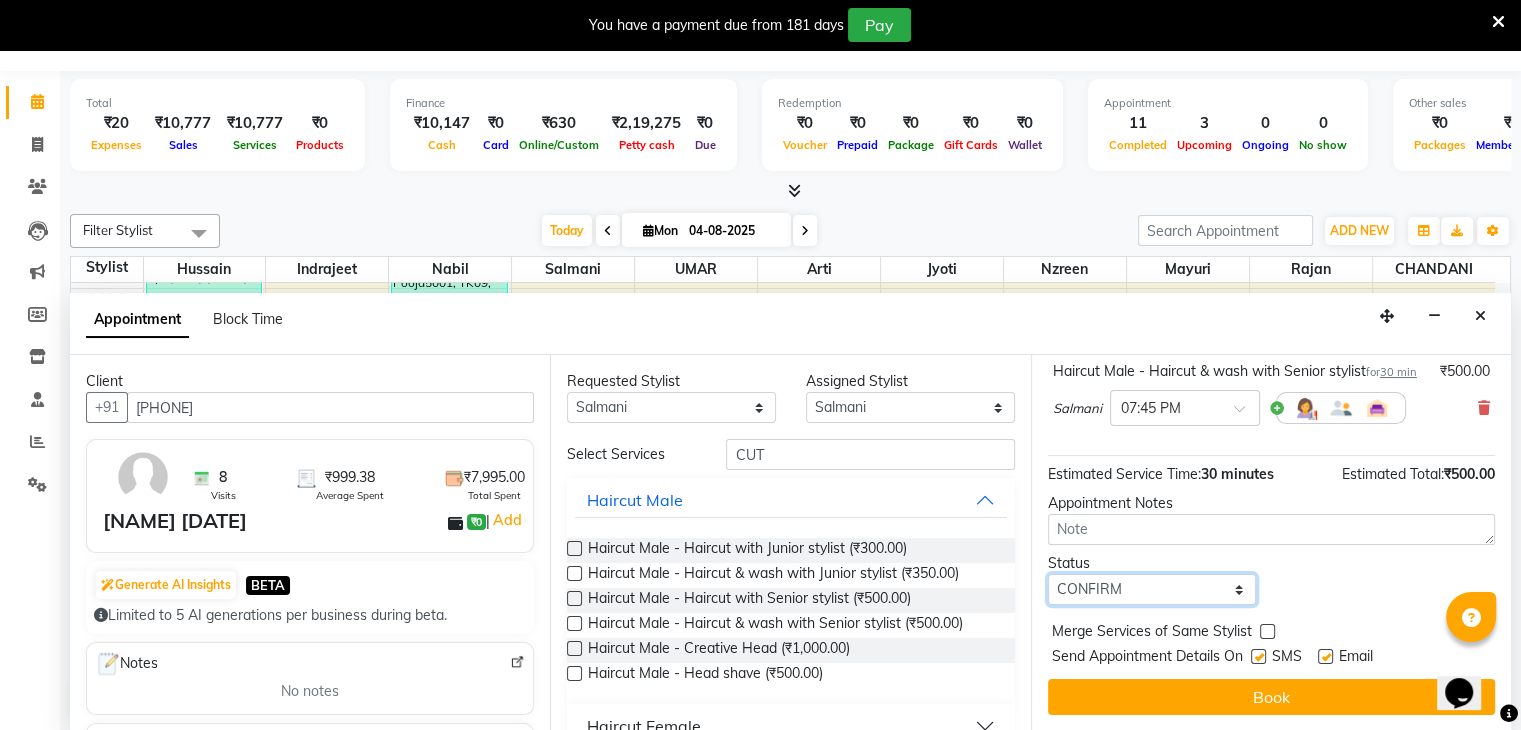 click on "Select TENTATIVE CONFIRM CHECK-IN UPCOMING" at bounding box center (1152, 589) 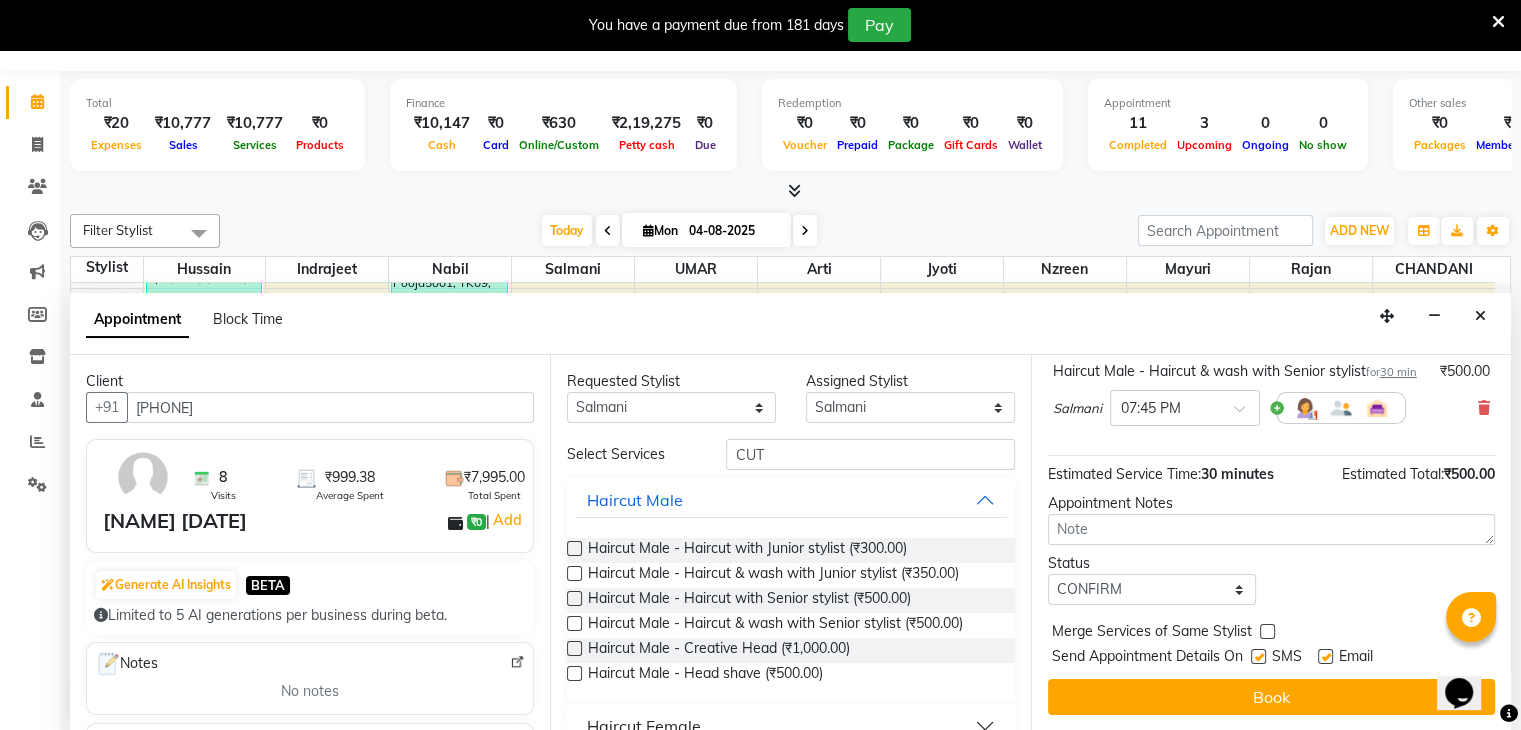 click at bounding box center [1258, 656] 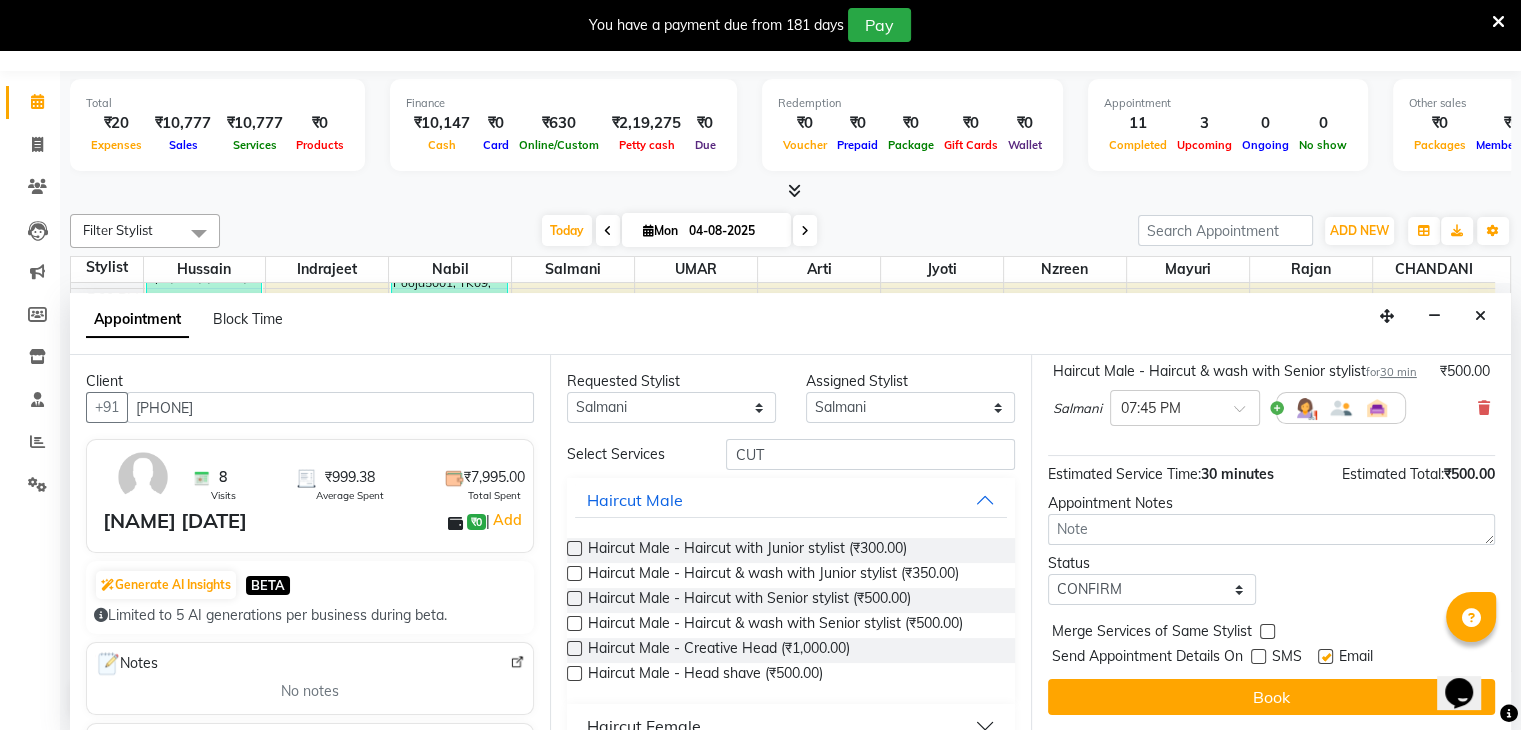 click at bounding box center [1325, 656] 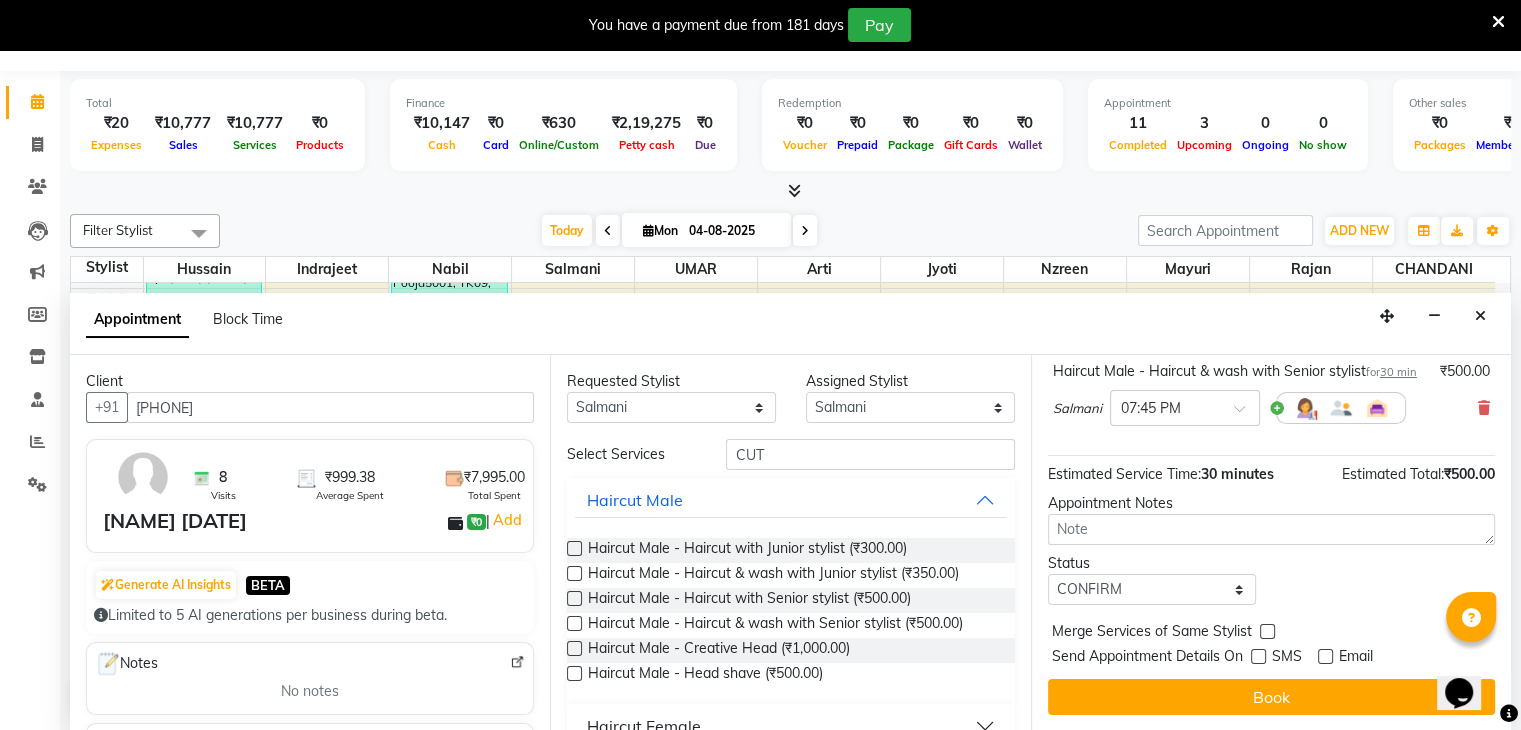 click on "Book" at bounding box center [1271, 697] 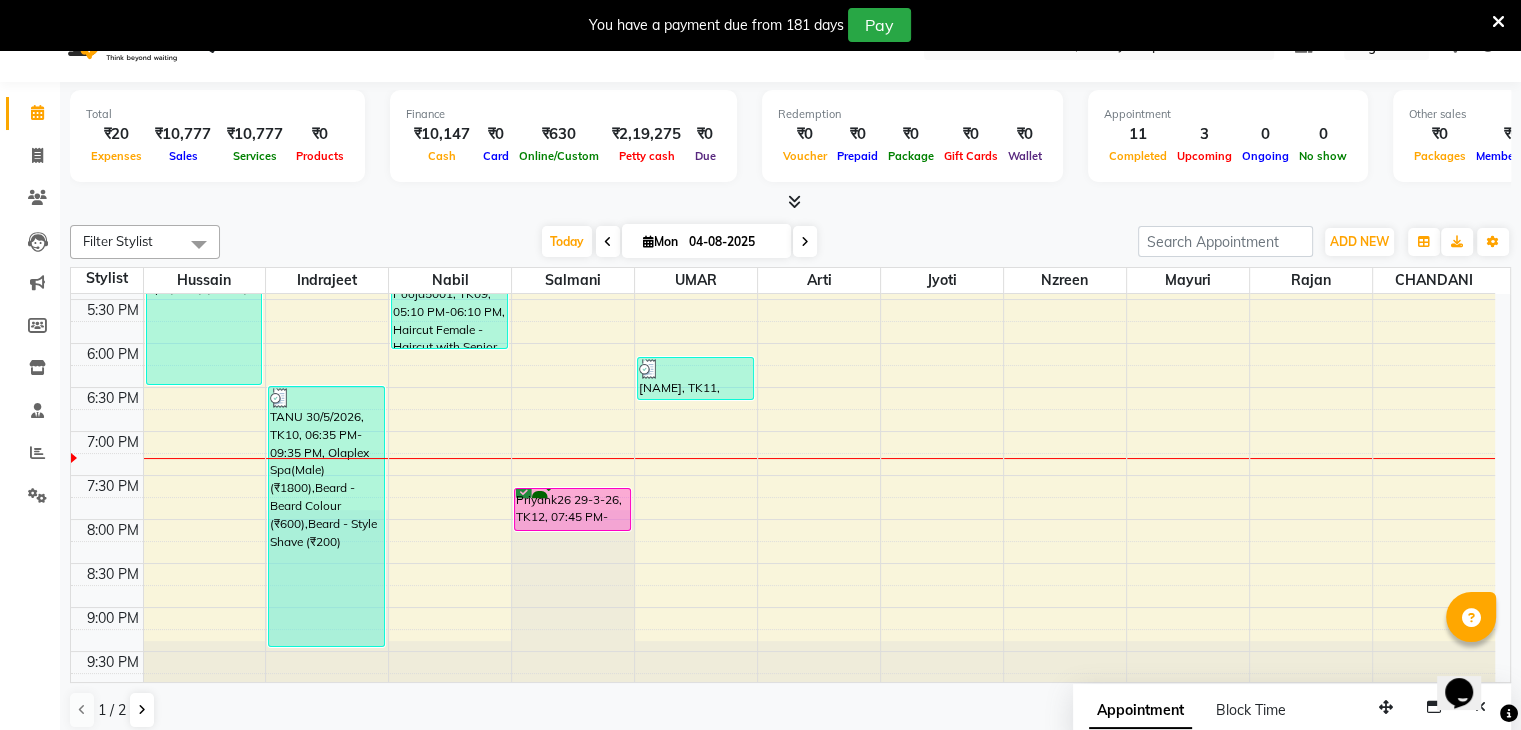 scroll, scrollTop: 51, scrollLeft: 0, axis: vertical 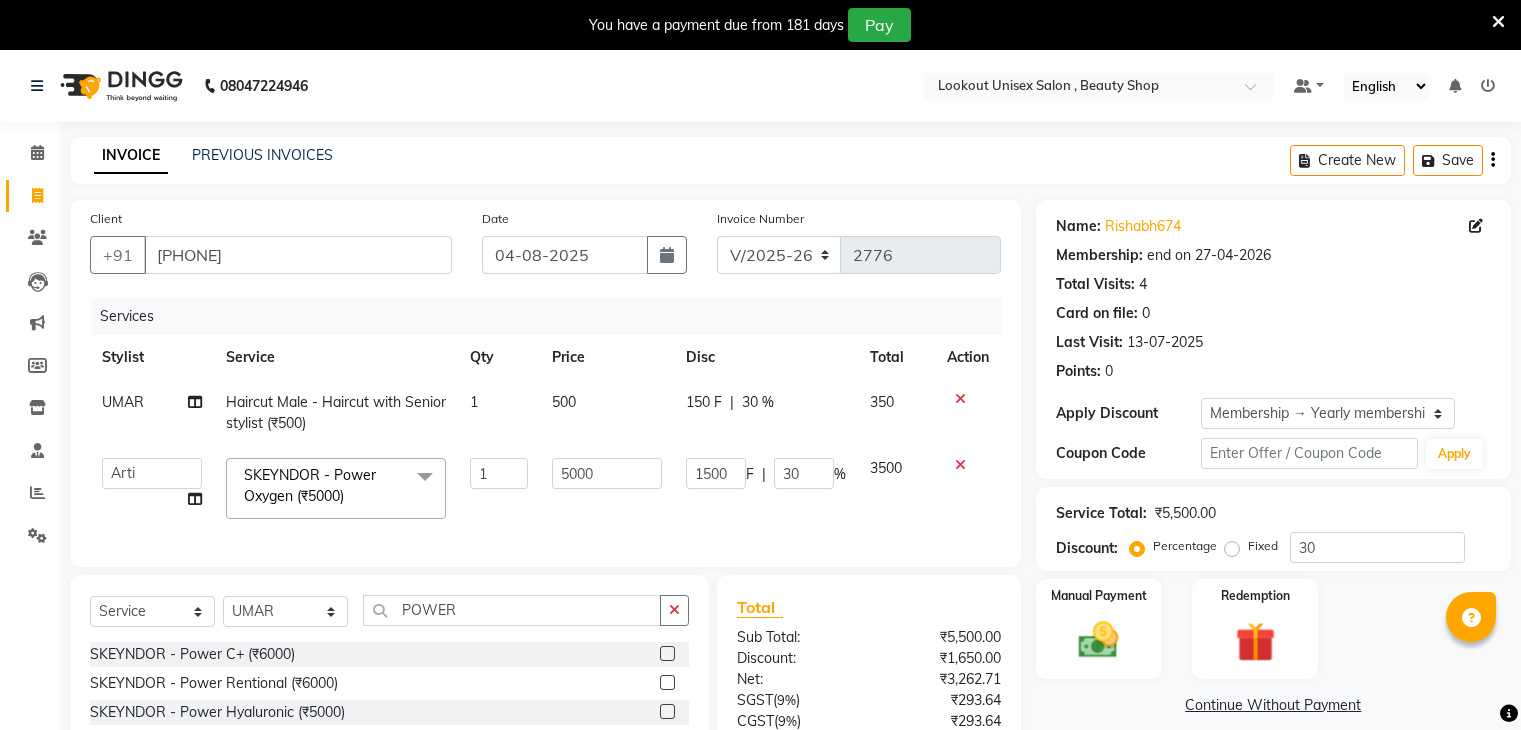 select on "7658" 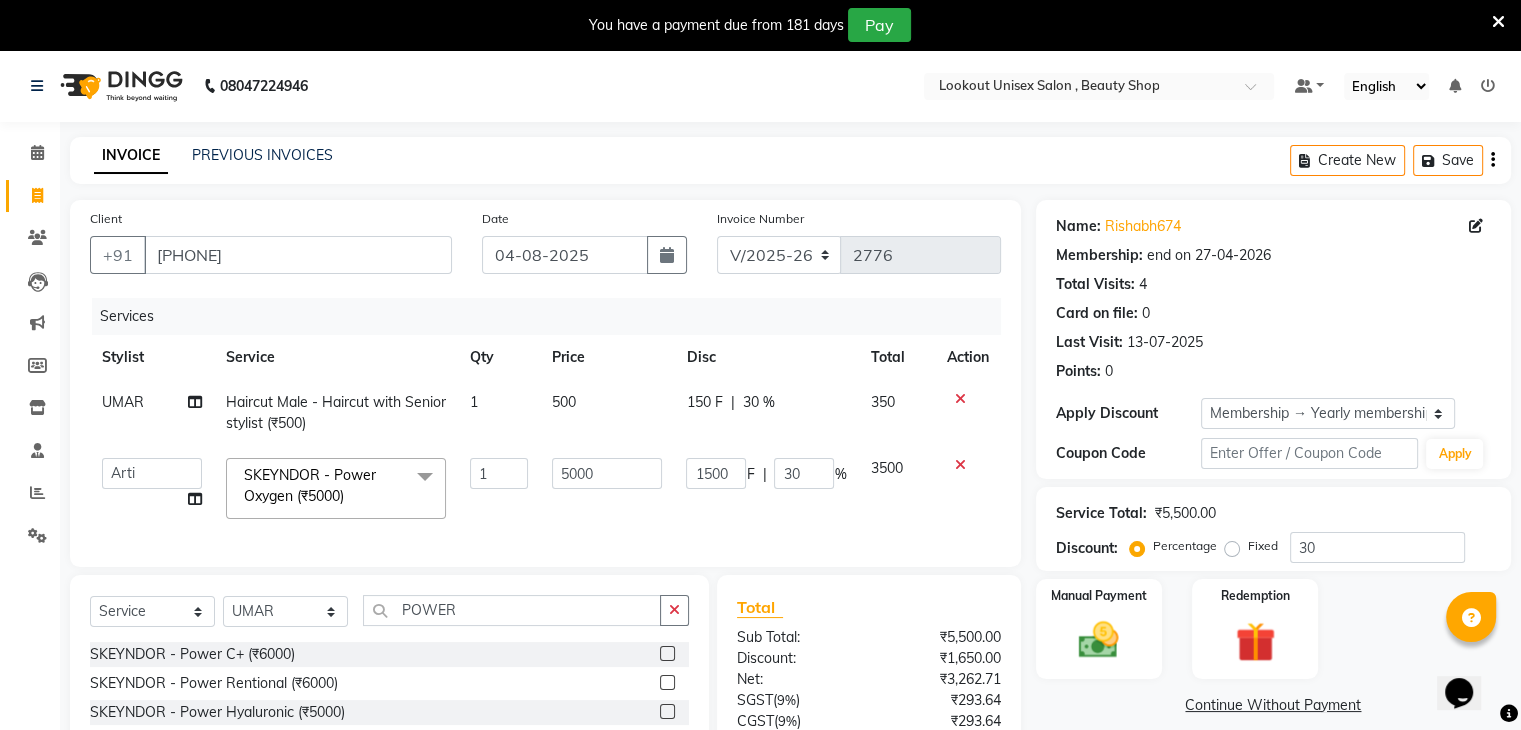 scroll, scrollTop: 0, scrollLeft: 0, axis: both 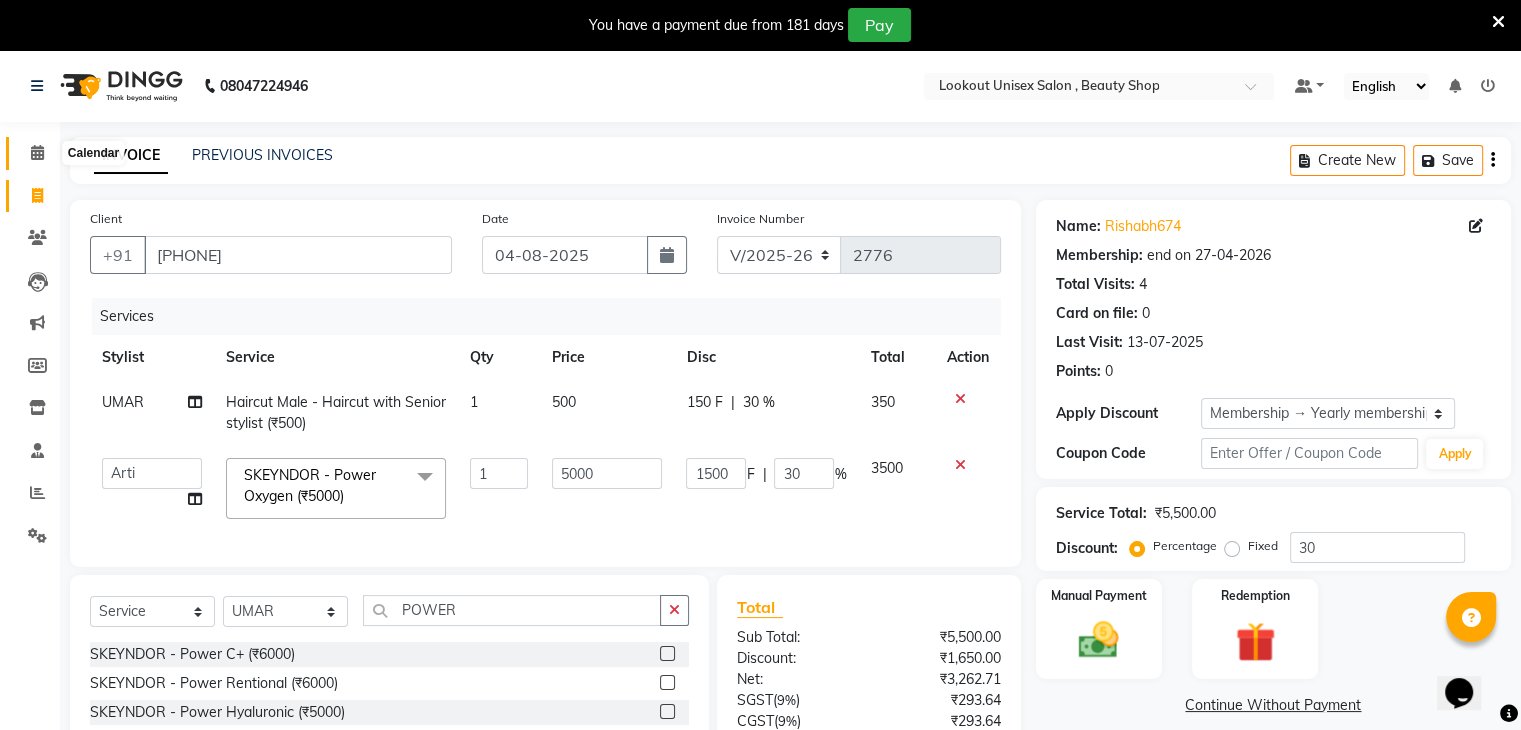 click 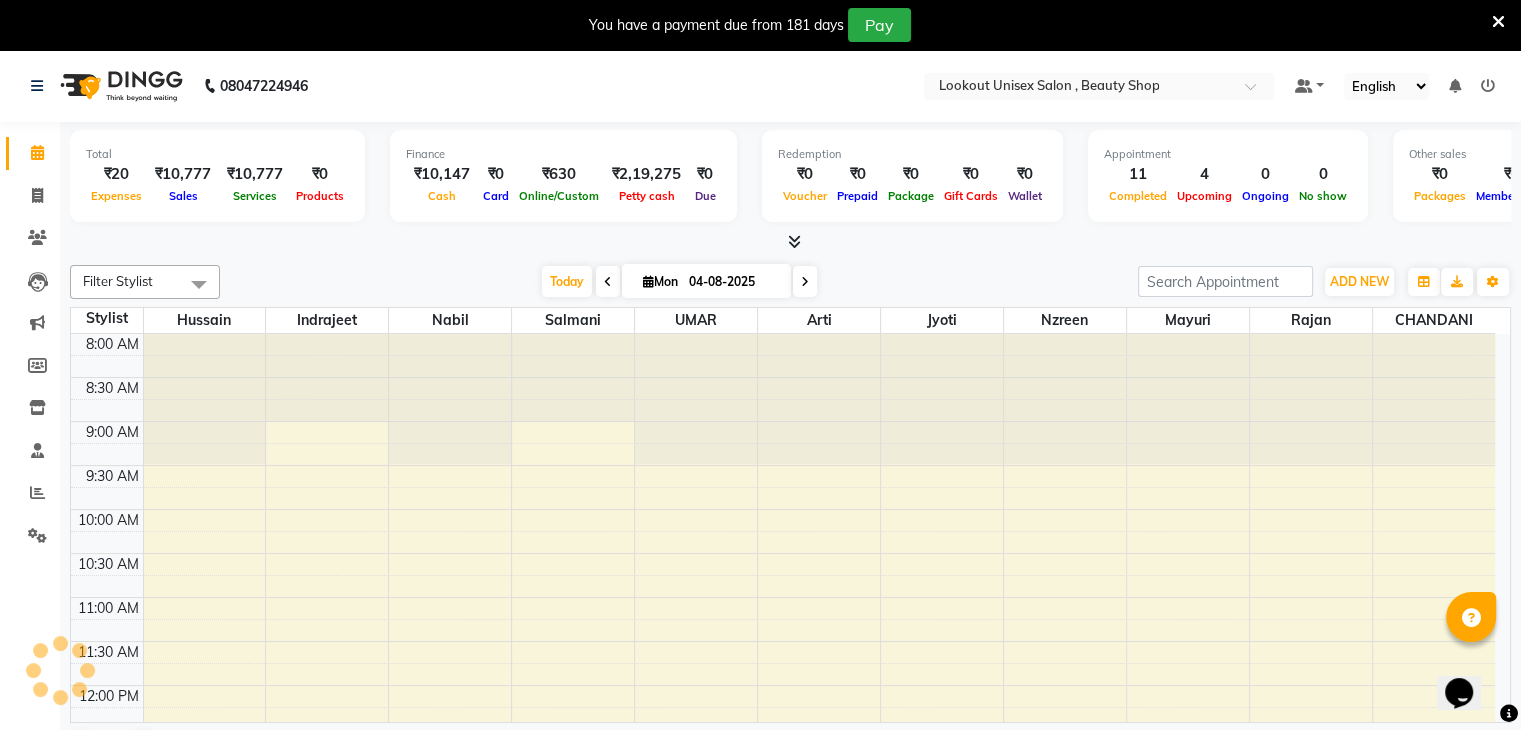 scroll, scrollTop: 0, scrollLeft: 0, axis: both 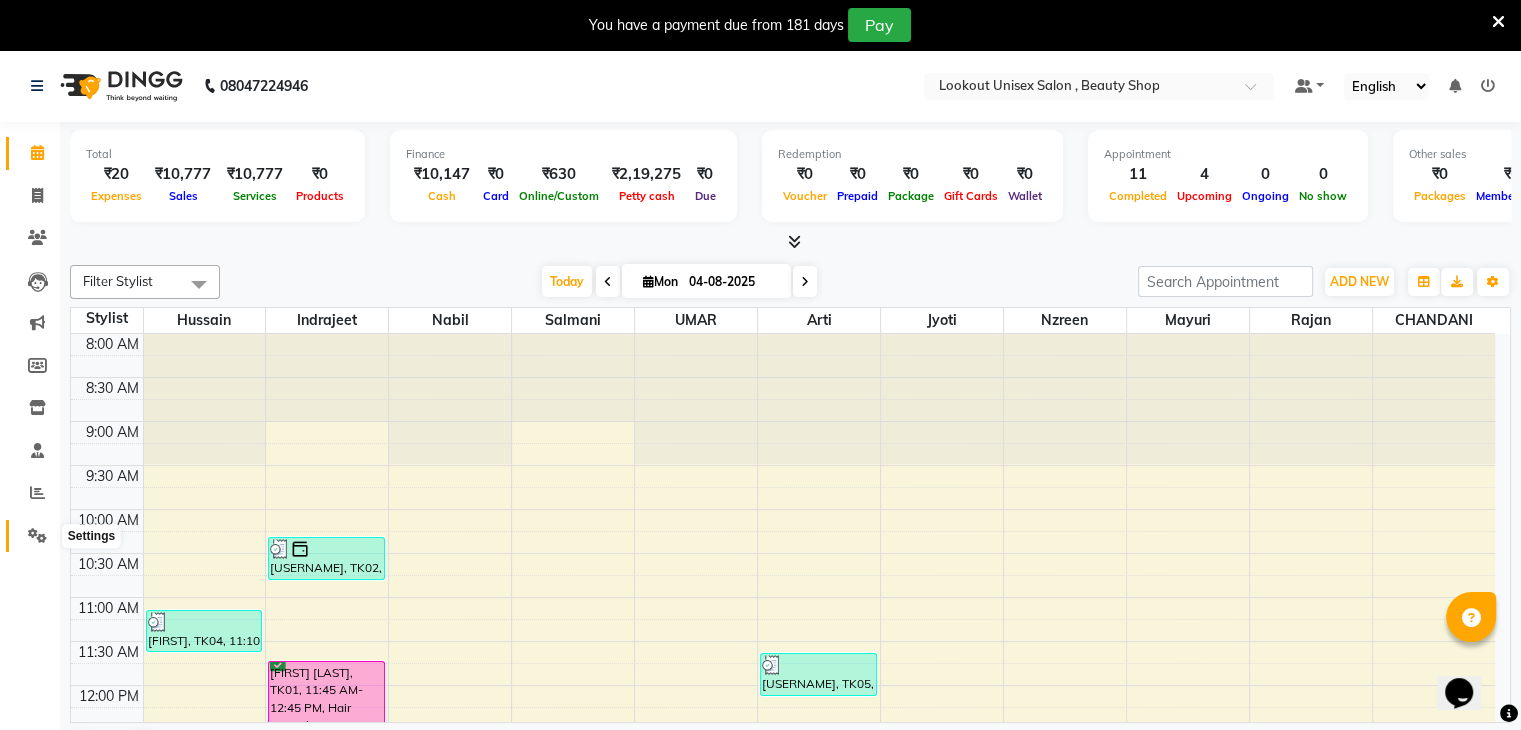 click 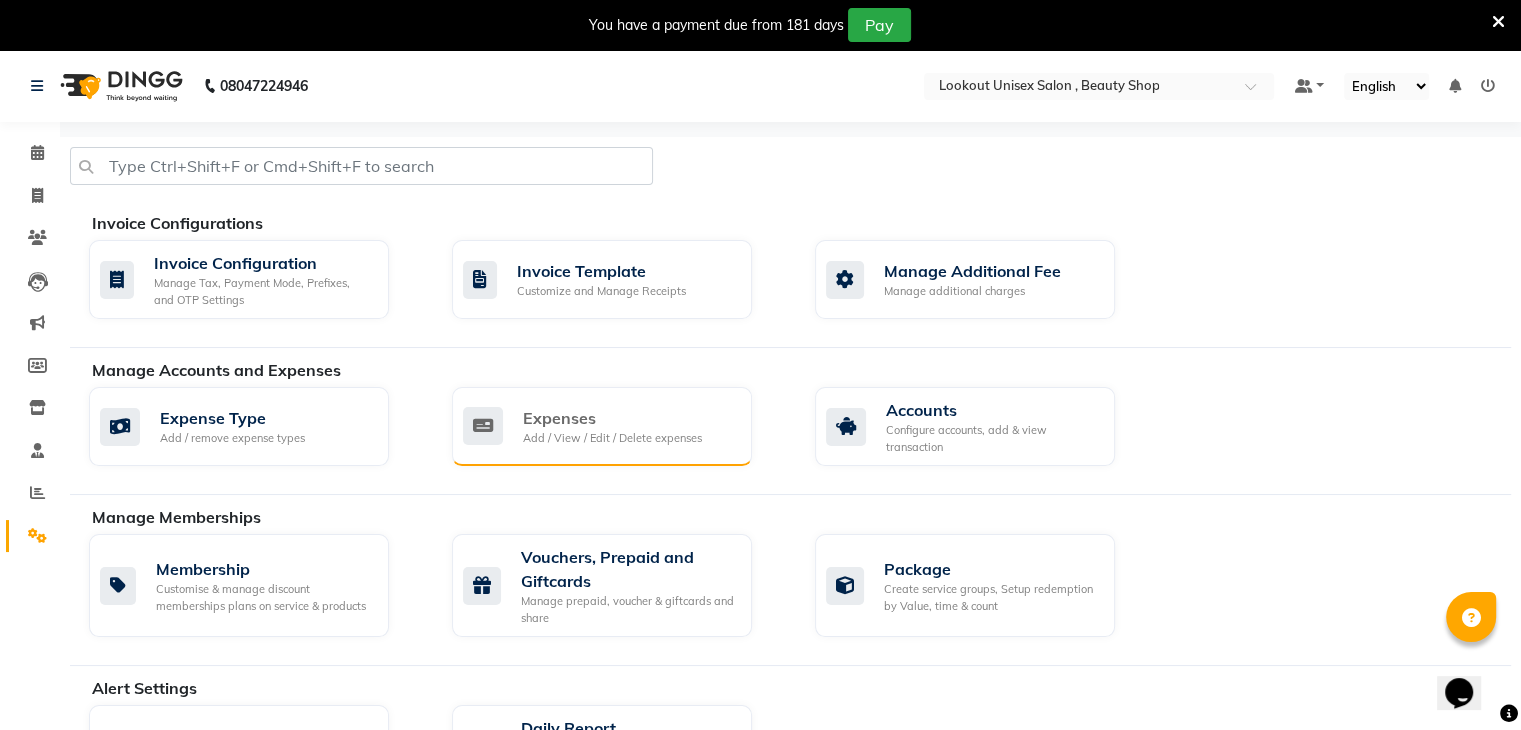 click on "Expenses" 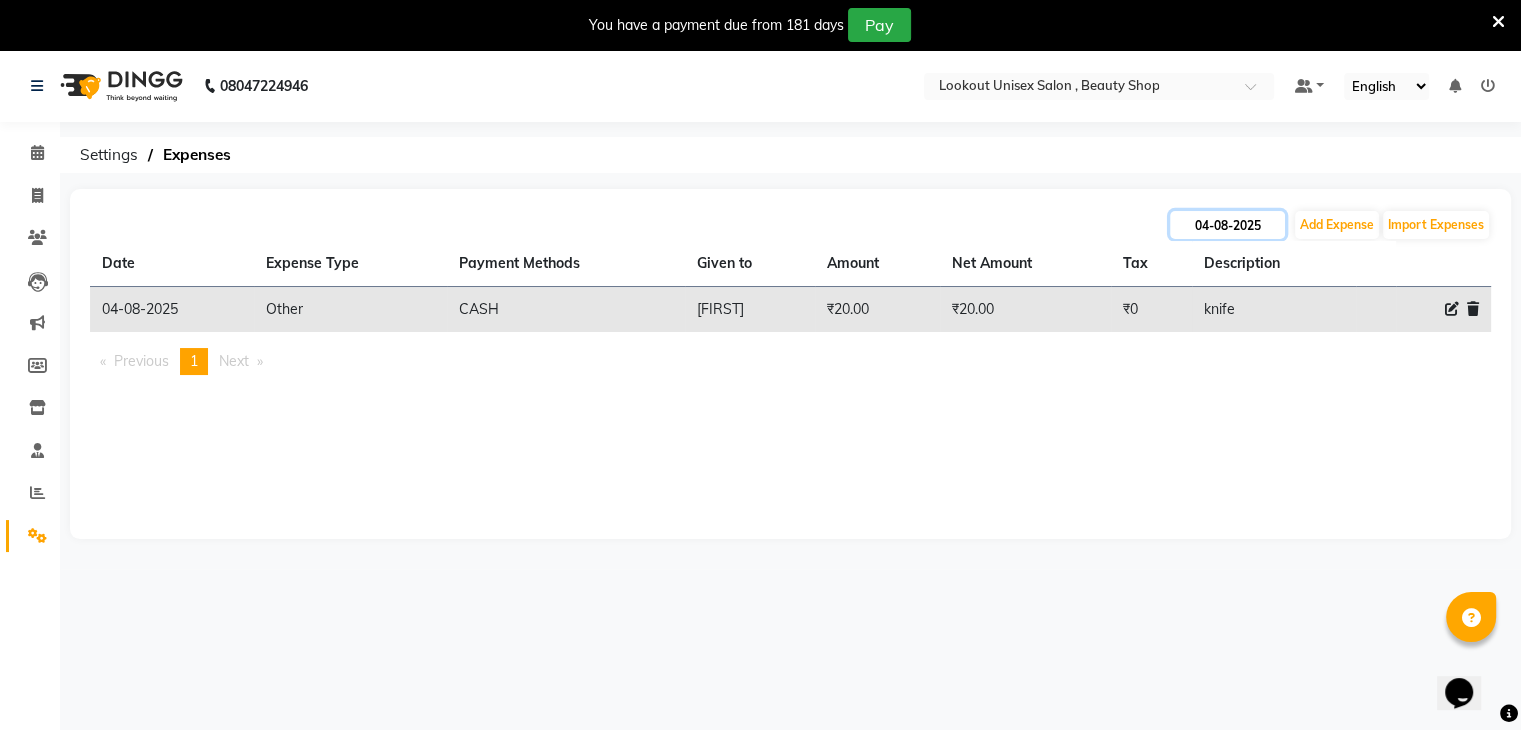 click on "04-08-2025" 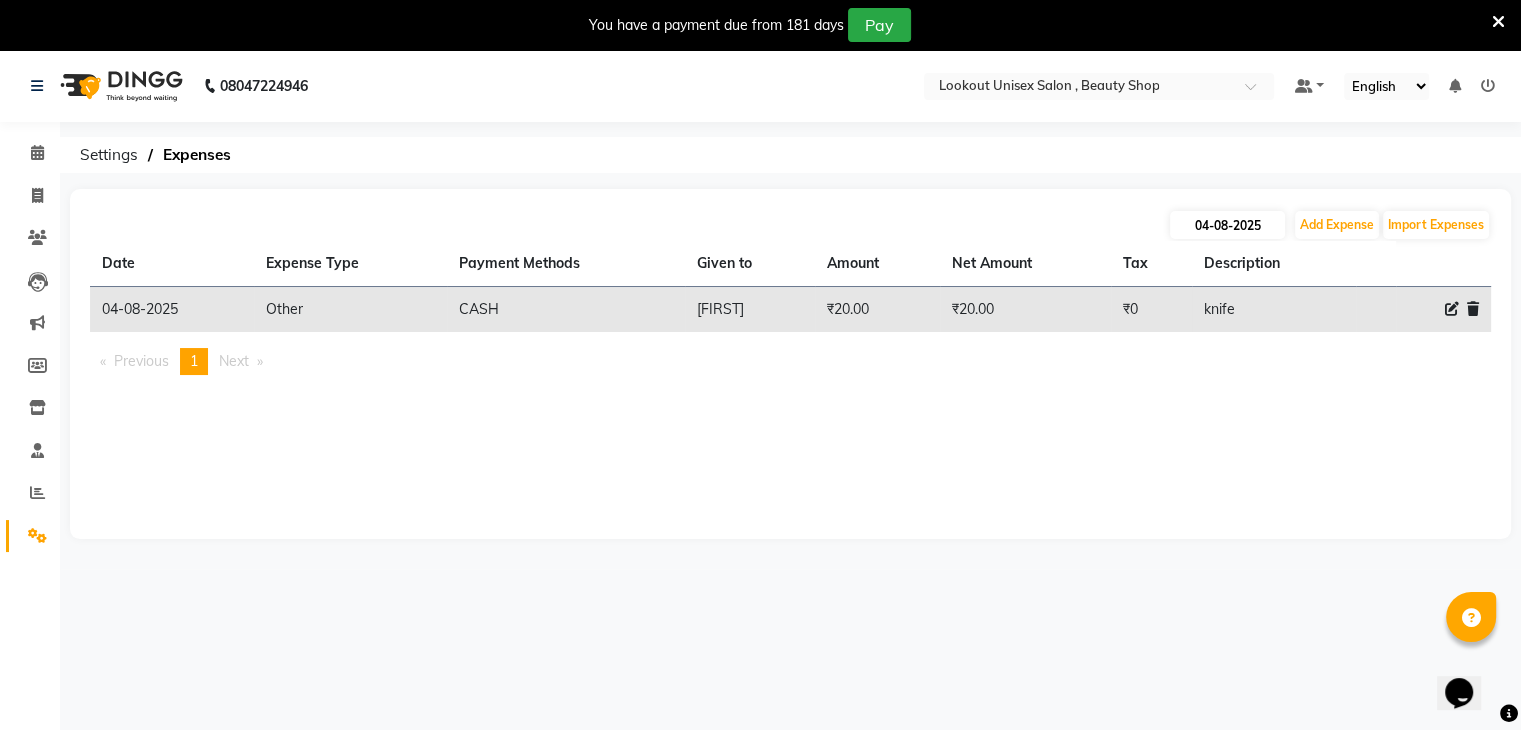 select on "8" 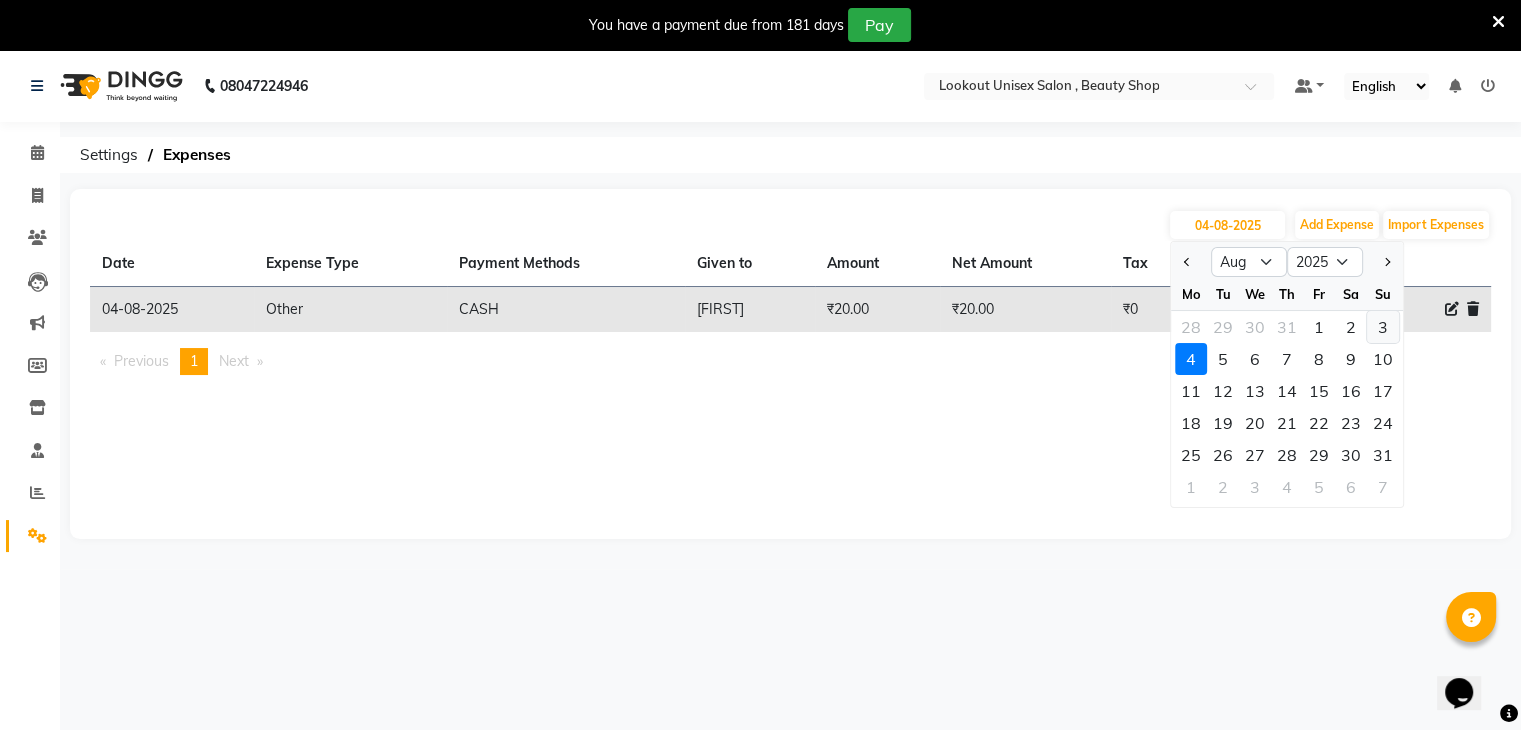 click on "3" 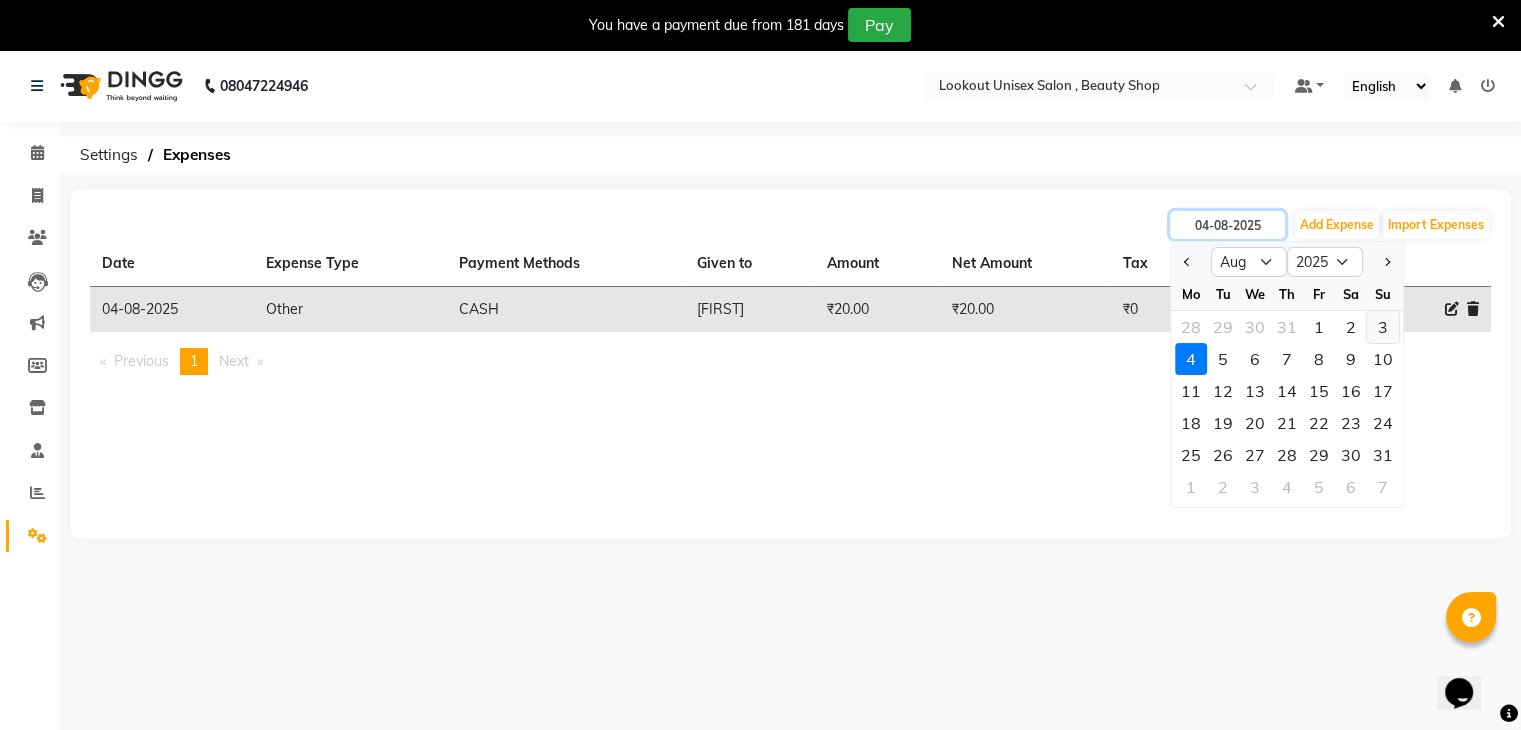 type on "03-08-2025" 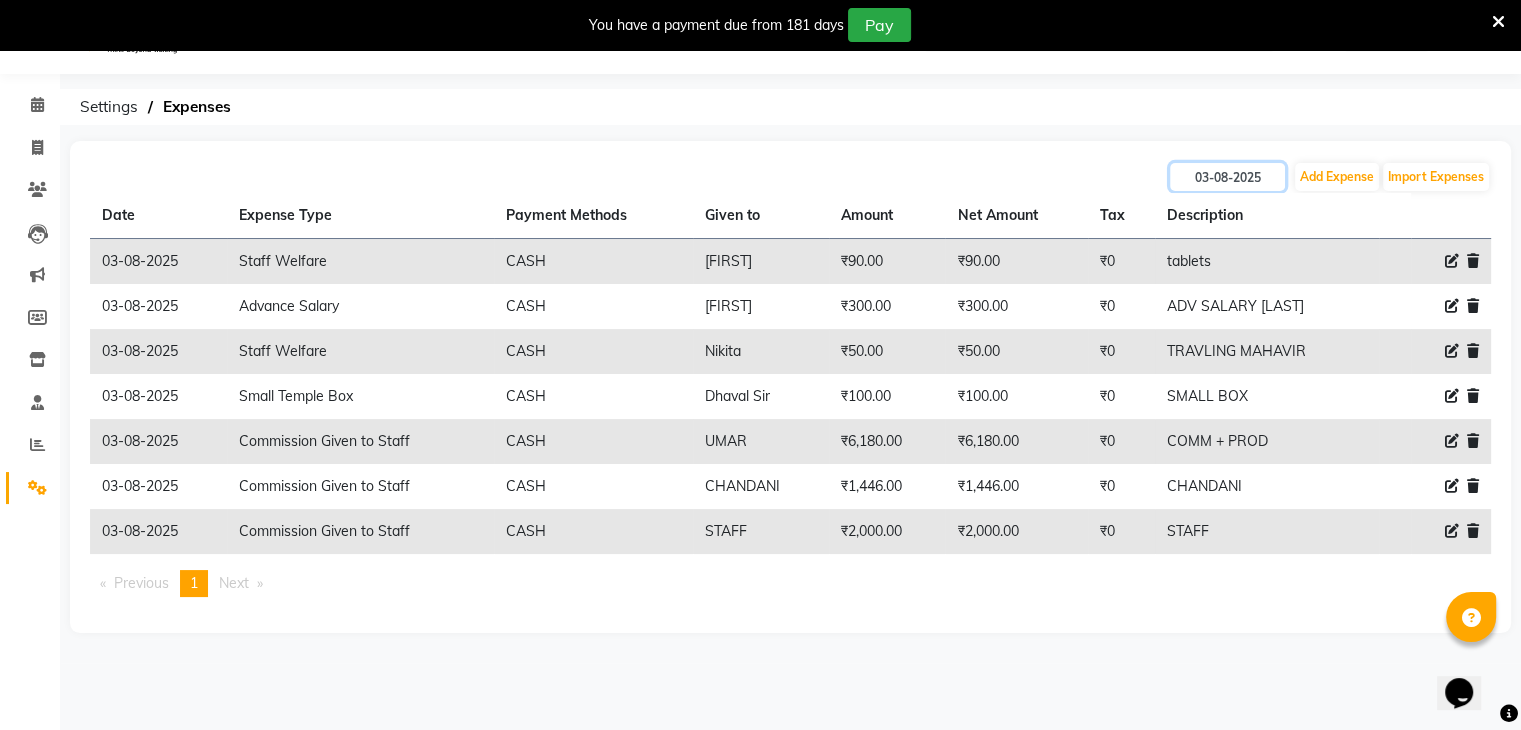 scroll, scrollTop: 50, scrollLeft: 0, axis: vertical 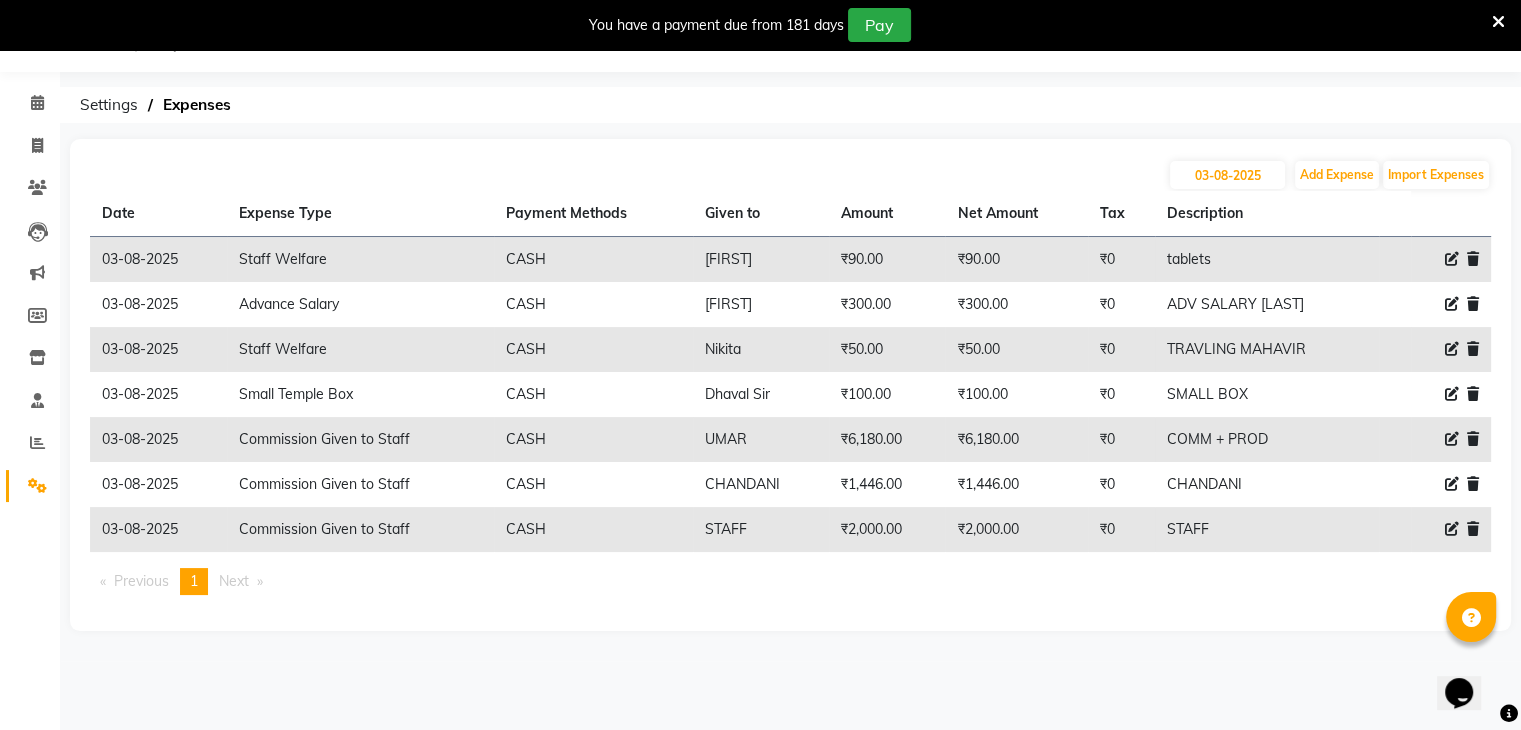 click 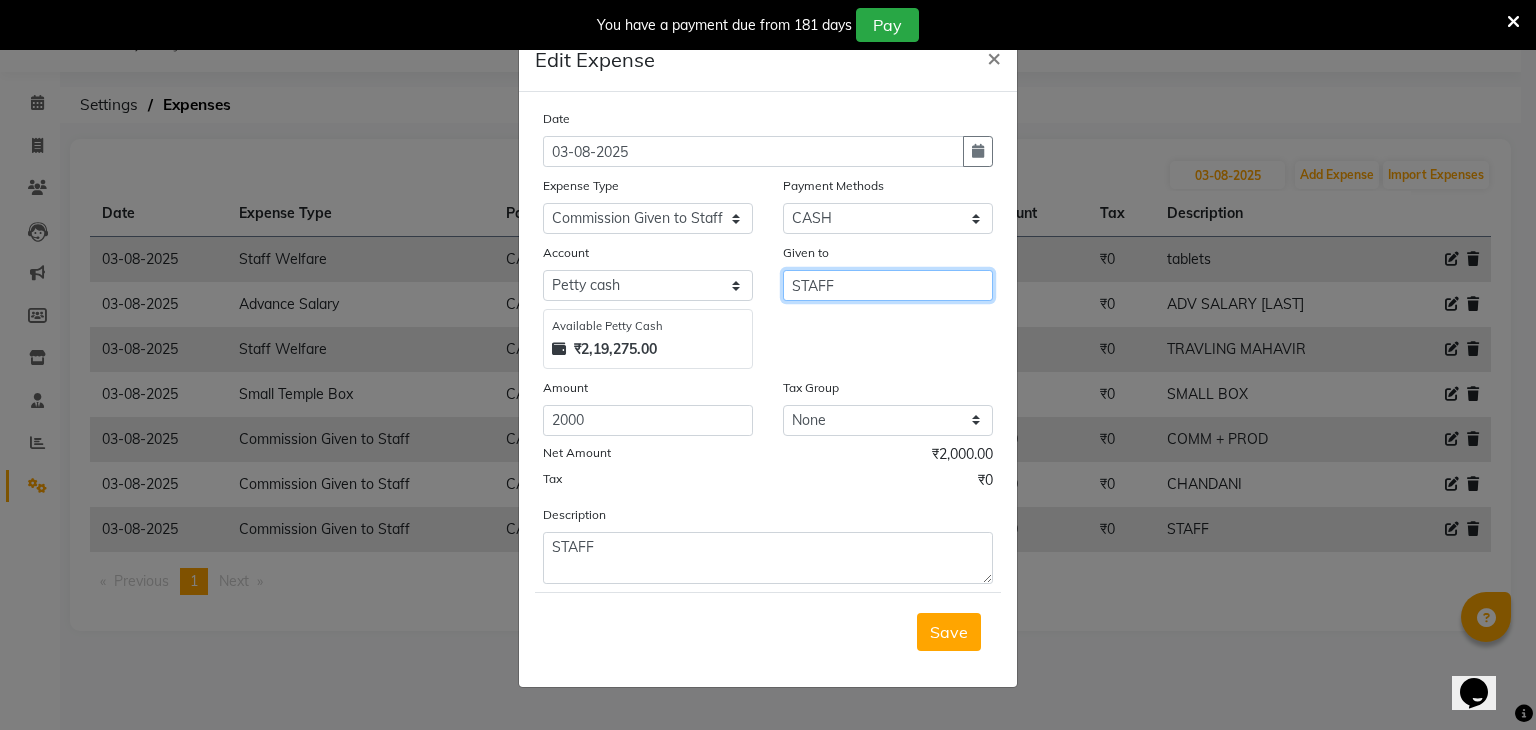 click on "STAFF" at bounding box center (888, 285) 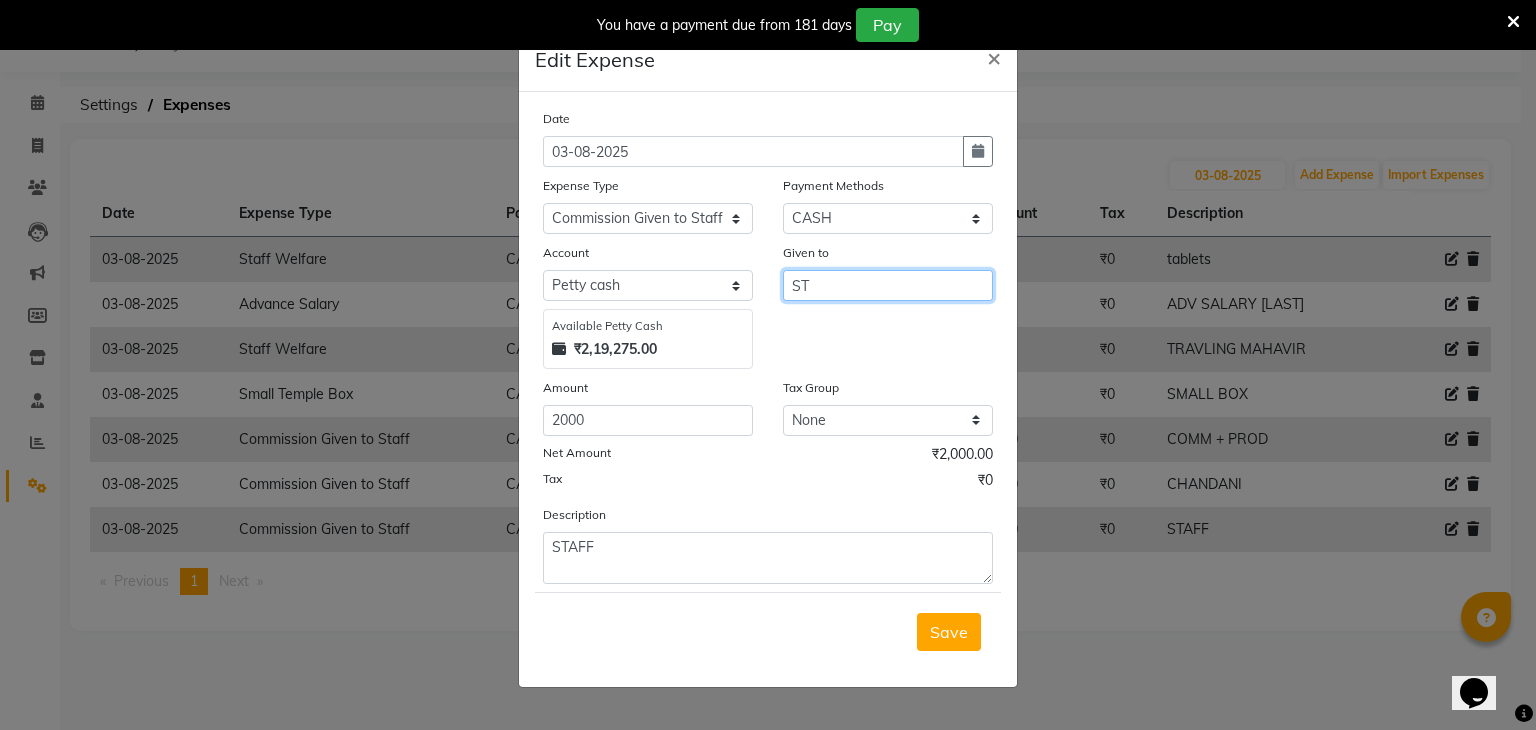 type on "S" 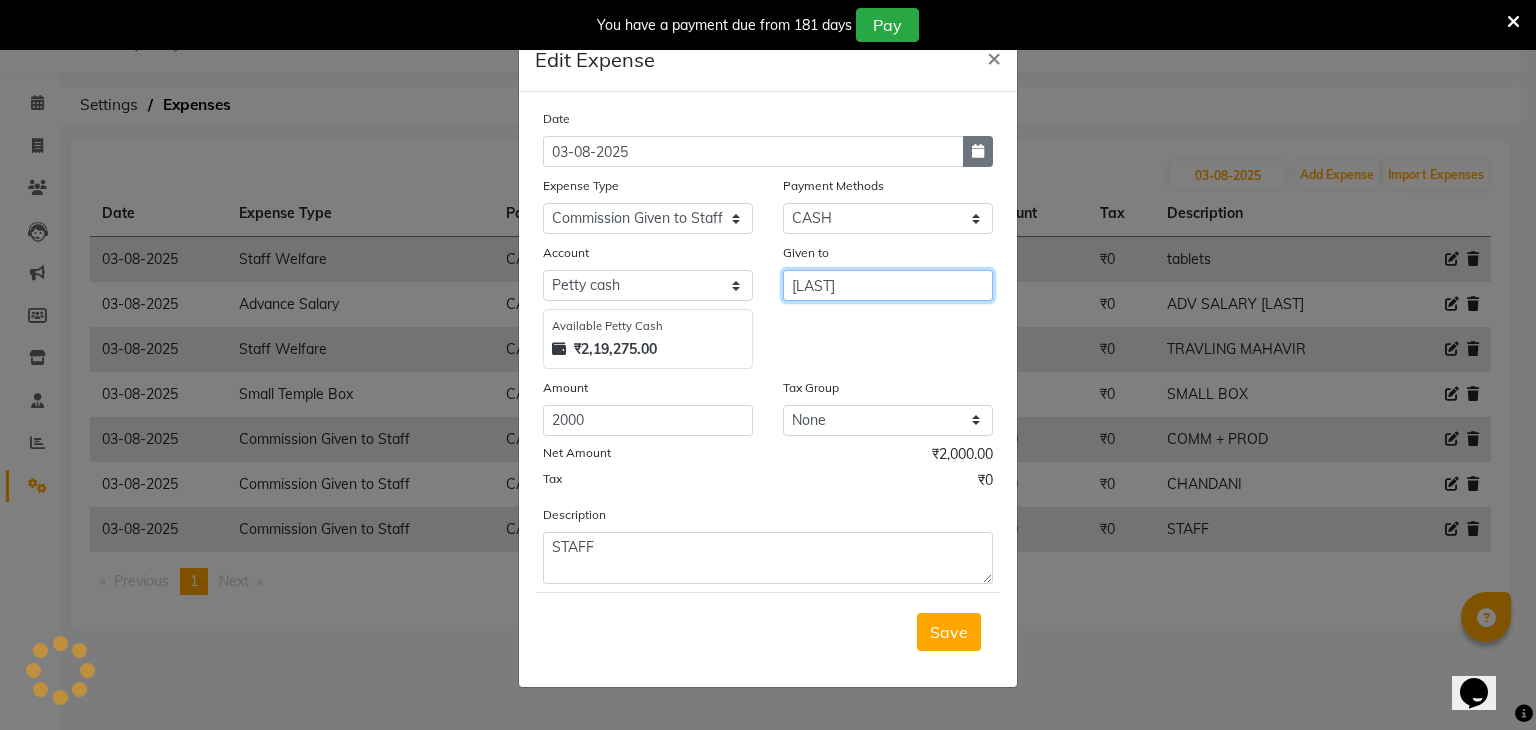 type on "[LAST]" 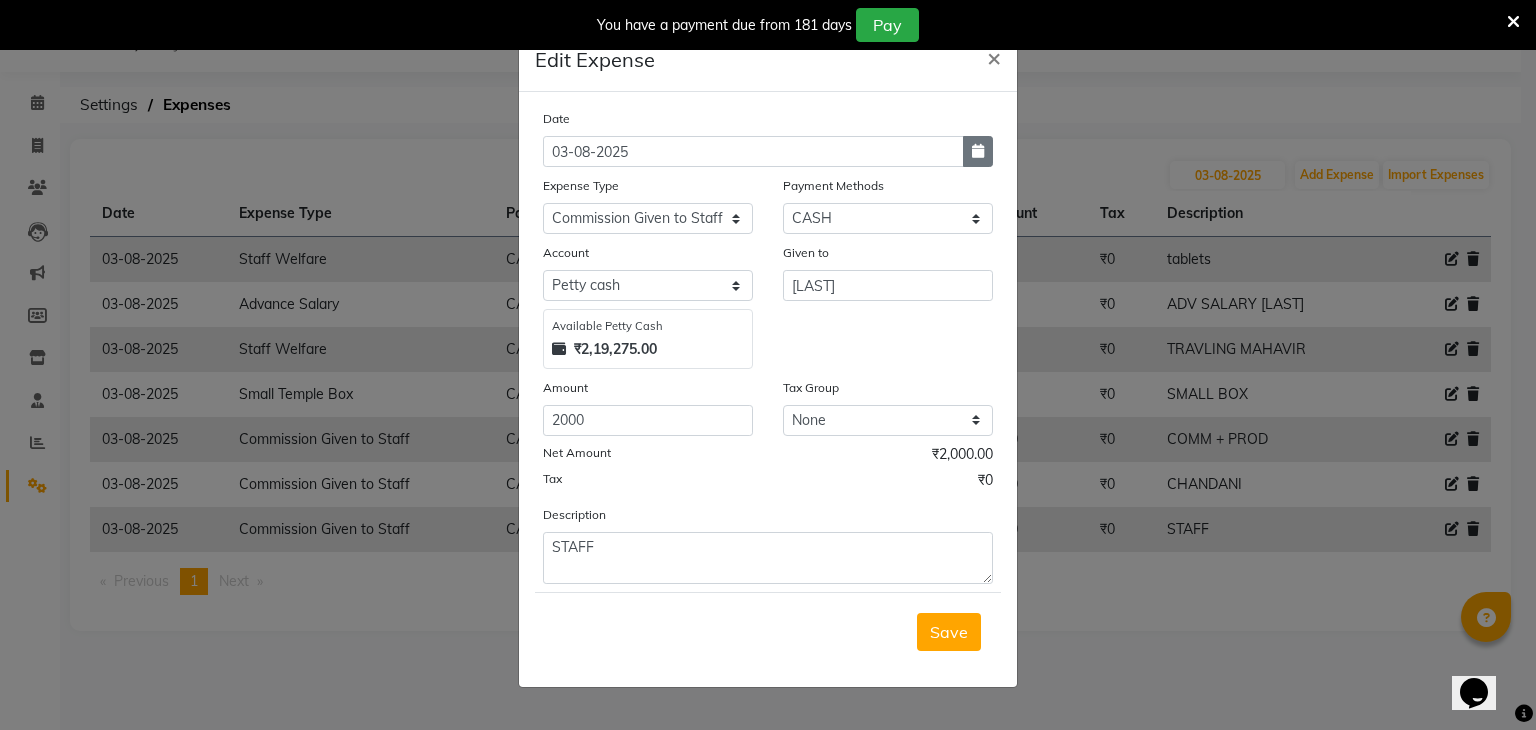click 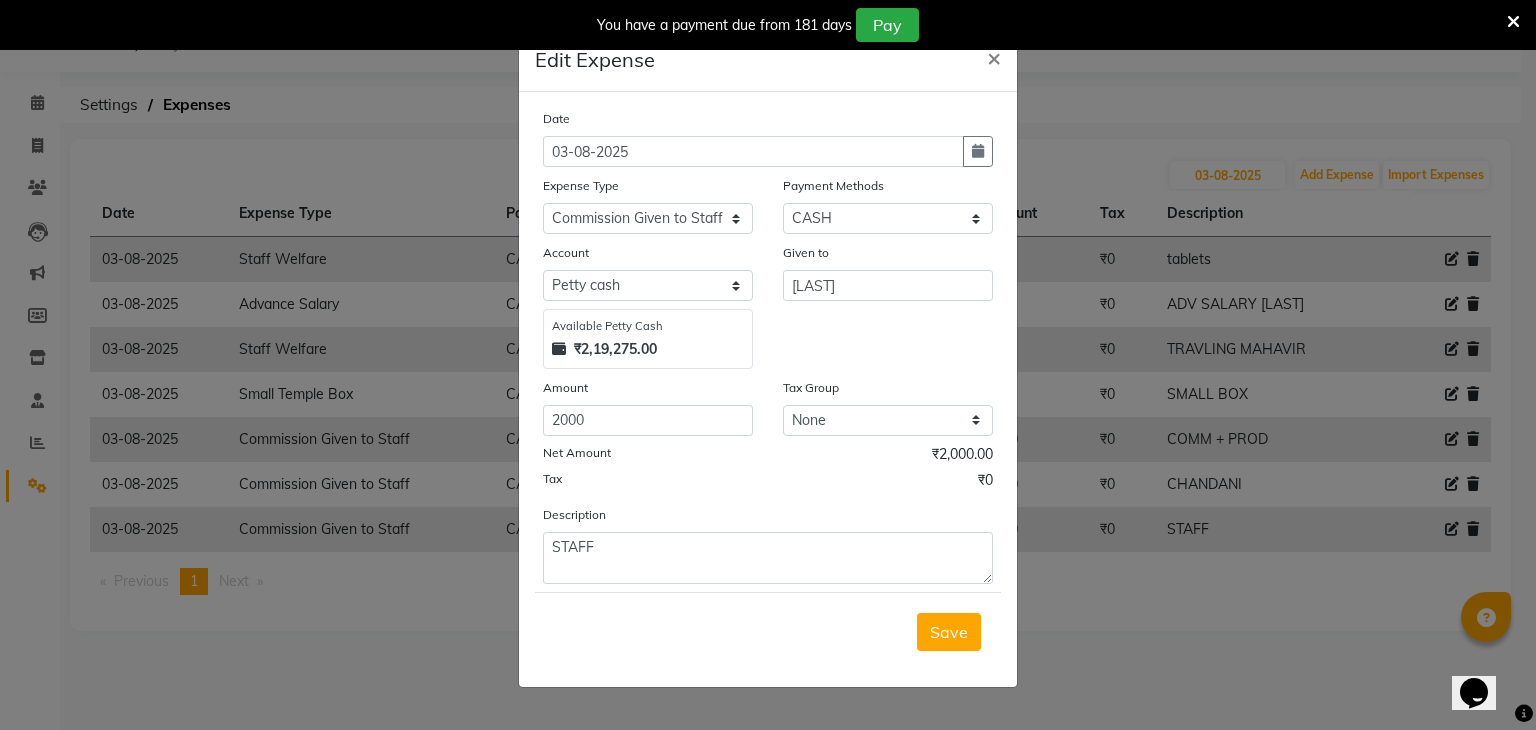 select on "8" 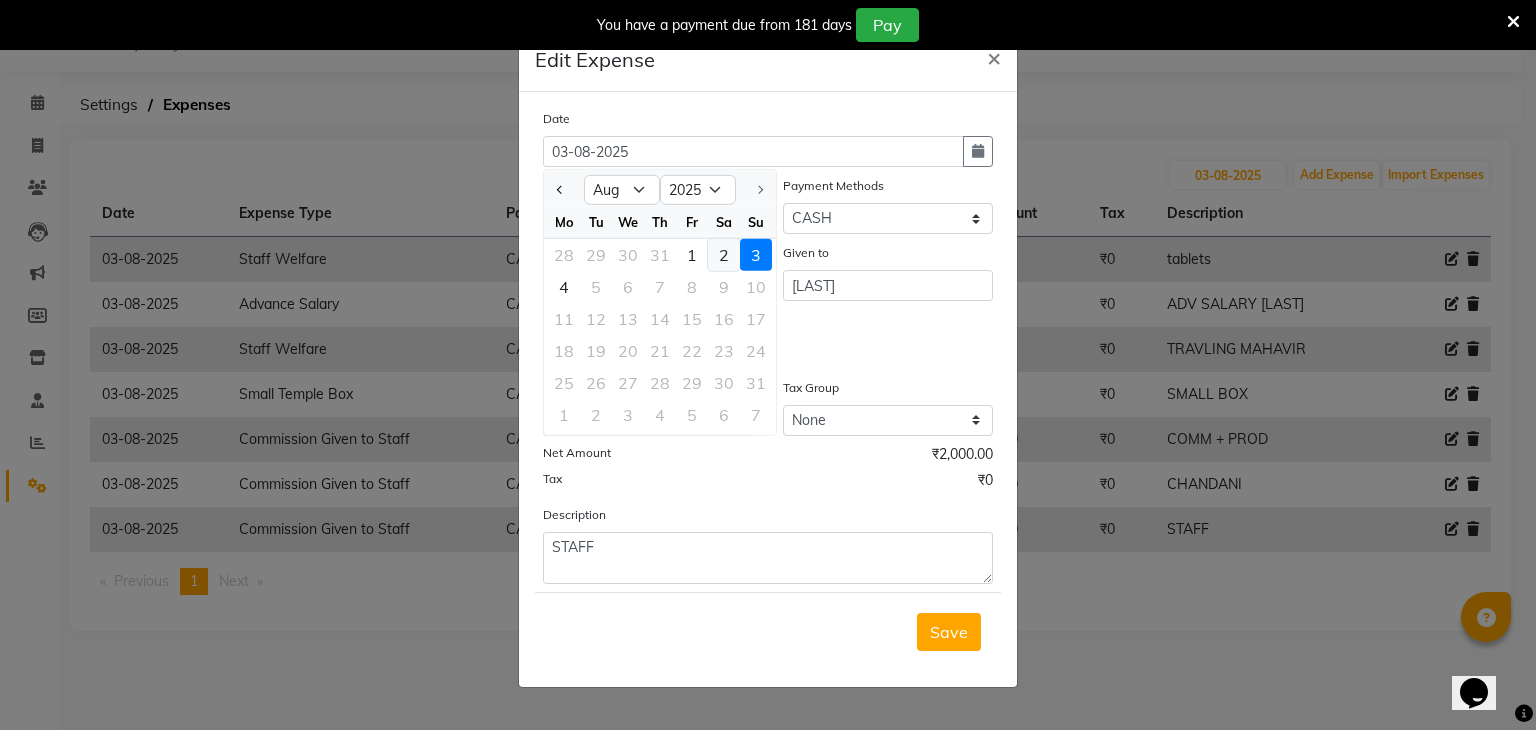 click on "2" 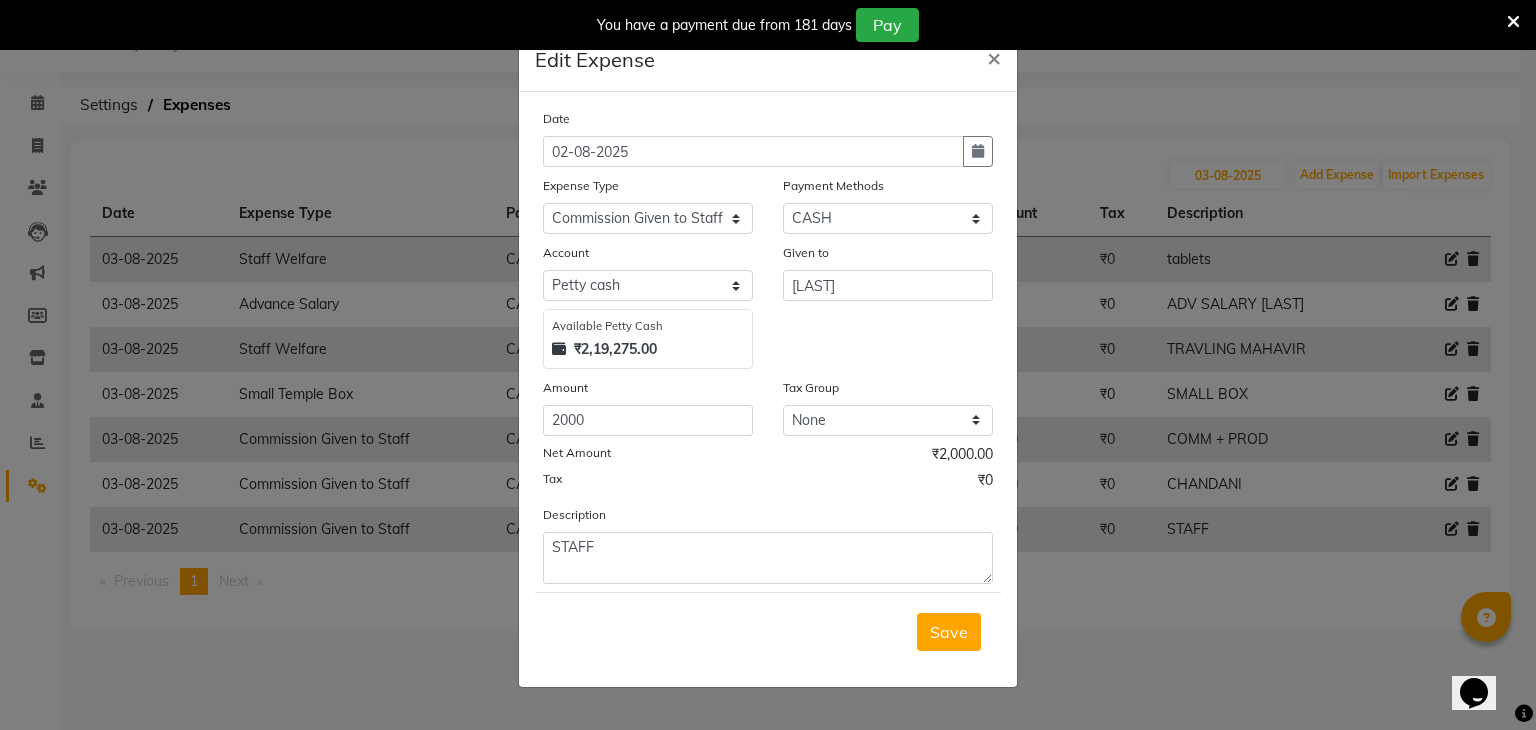 click on "Edit Expense  × Date 02-08-2025 Expense Type Select Advance Salary Bank charges Cash transfer to bank Cash transfer to Owner Commission Given to Staff Equipment Miscellaneous Other Product Salary Given to Staff Small Temple Box Staff Welfare Tea & Refreshment Payment Methods Select Wallet CARD Prepaid Gift Card PhonePe PayTM GPay ONLINE CASH Voucher Package Account Select Petty cash Default account Available Petty Cash ₹2,19,275.00 Given to NAZREEB Amount 2000 Tax Group None GST Net Amount ₹2,000.00 Tax ₹0 Description STAFF  Save" 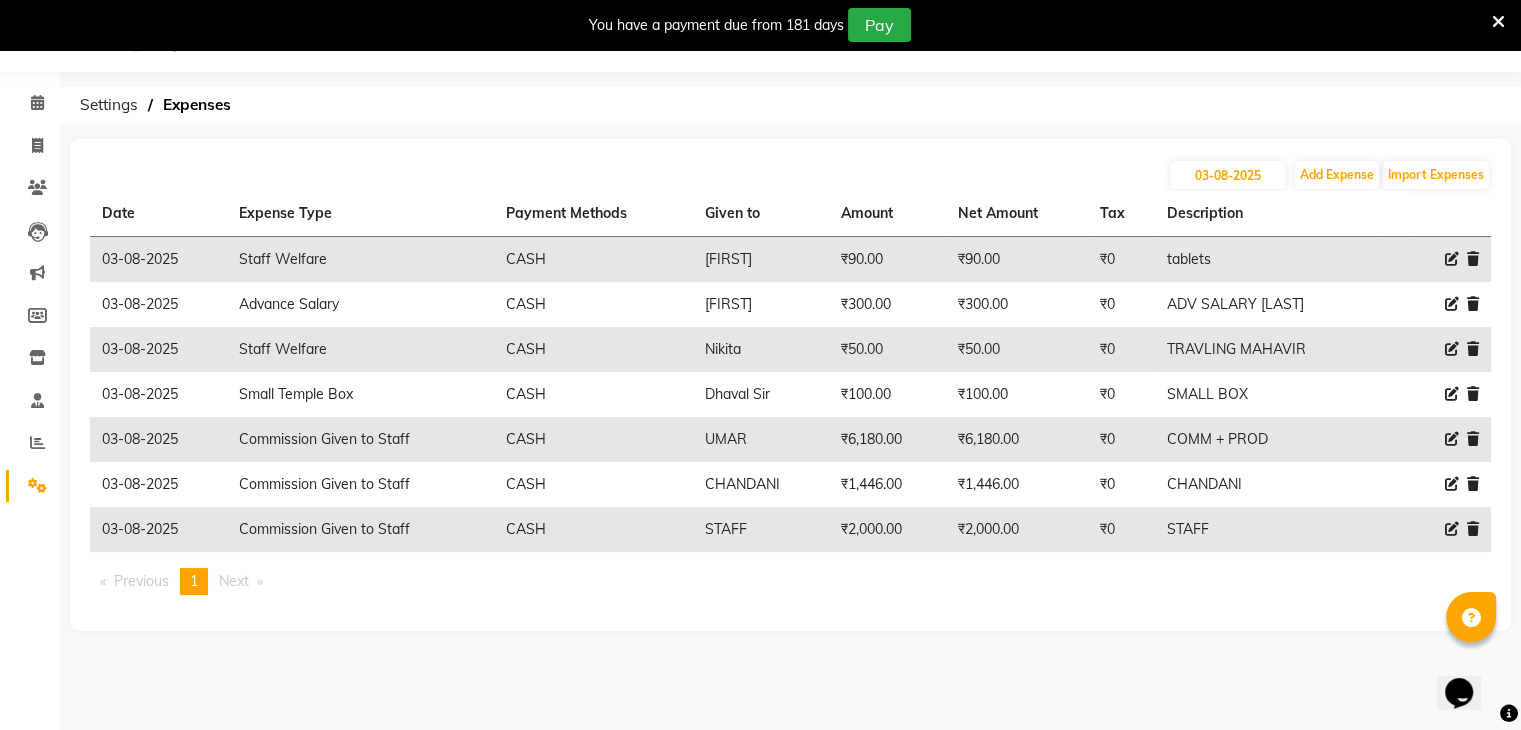 click 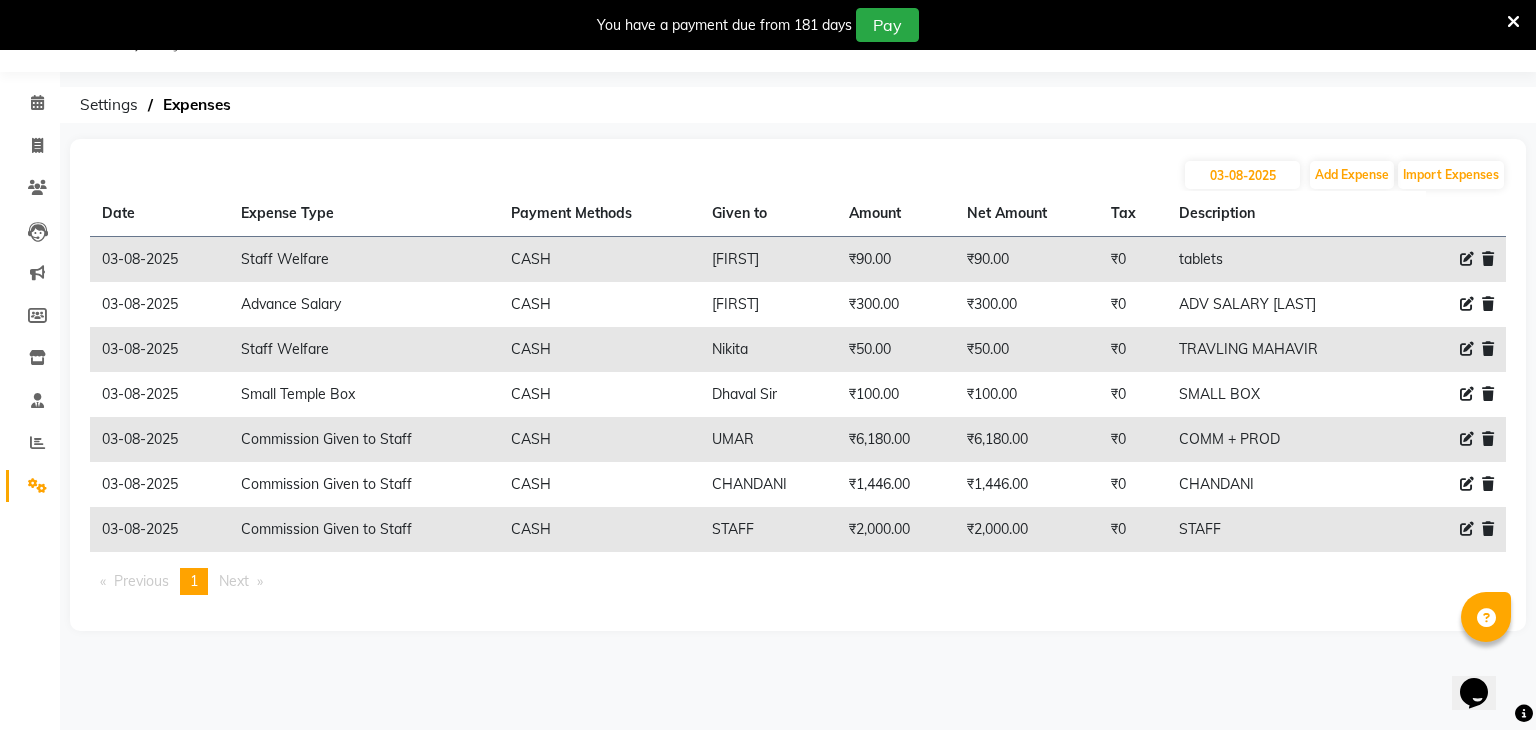 select on "19617" 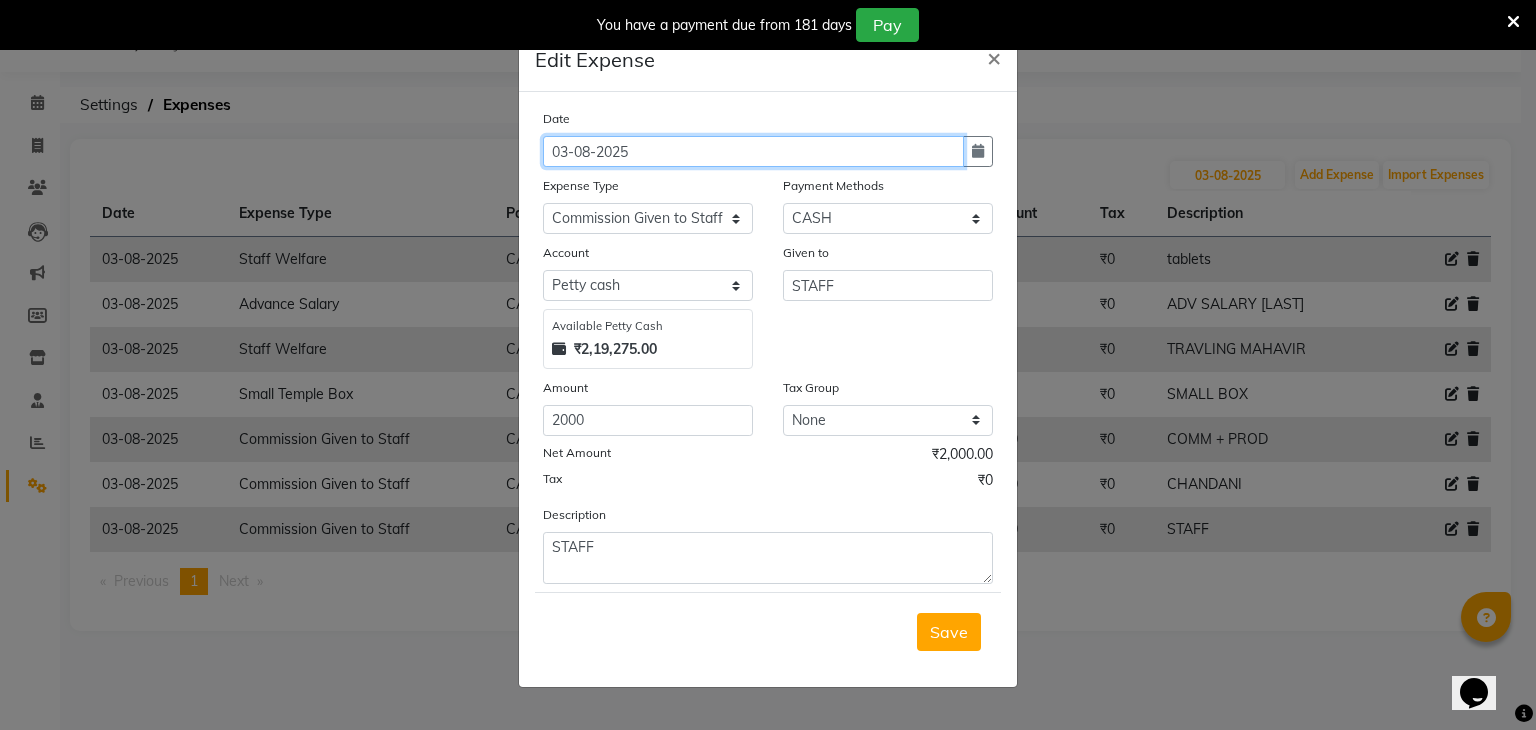 click on "03-08-2025" 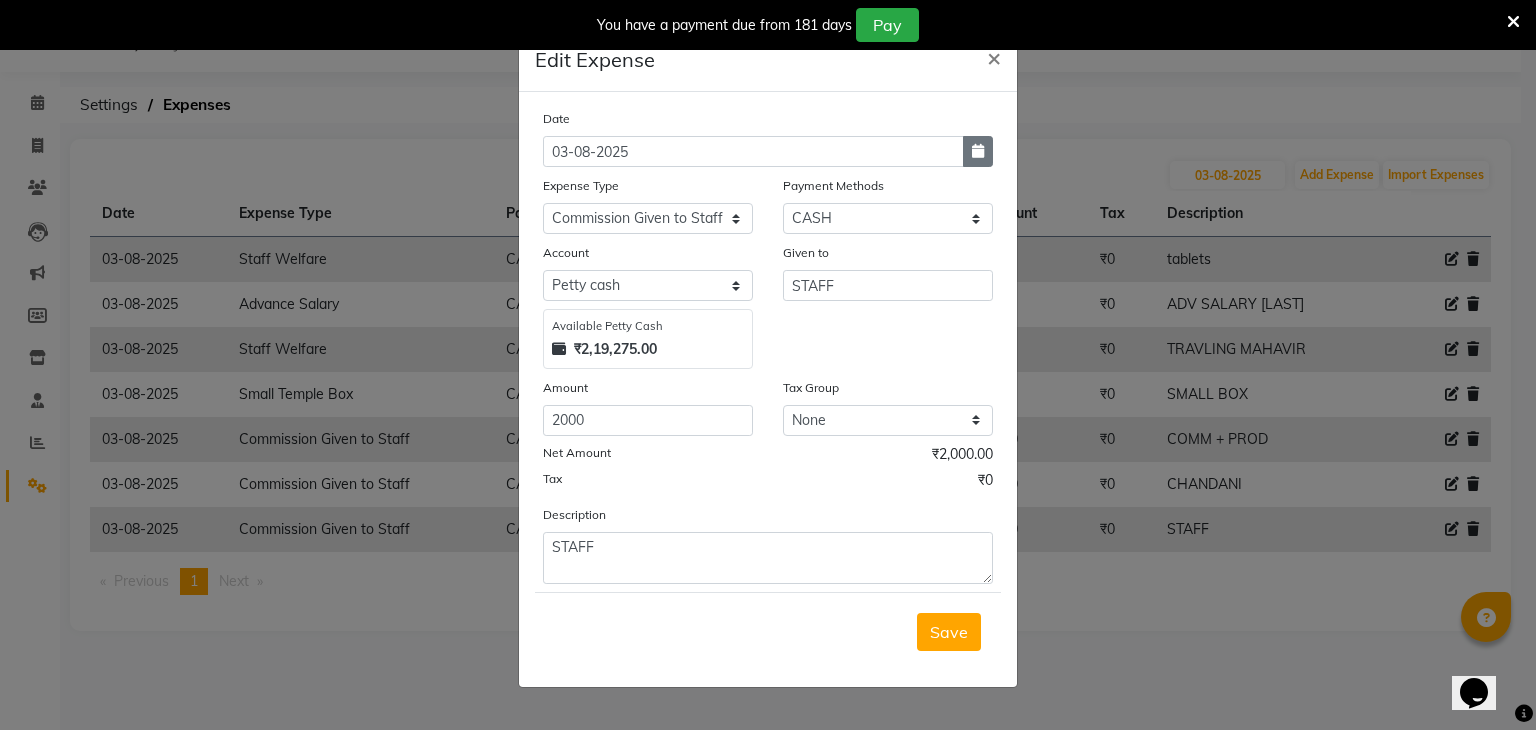 click 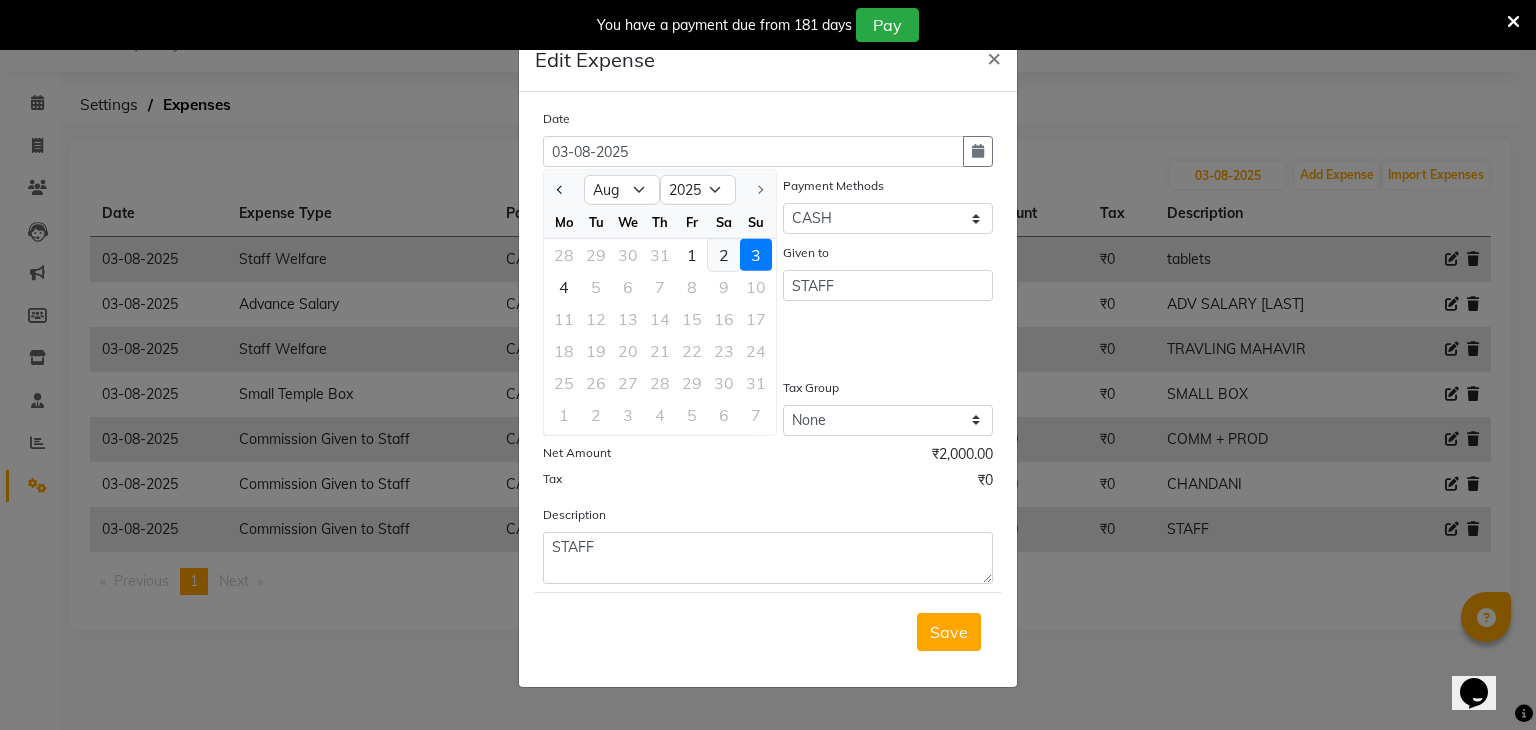 click on "2" 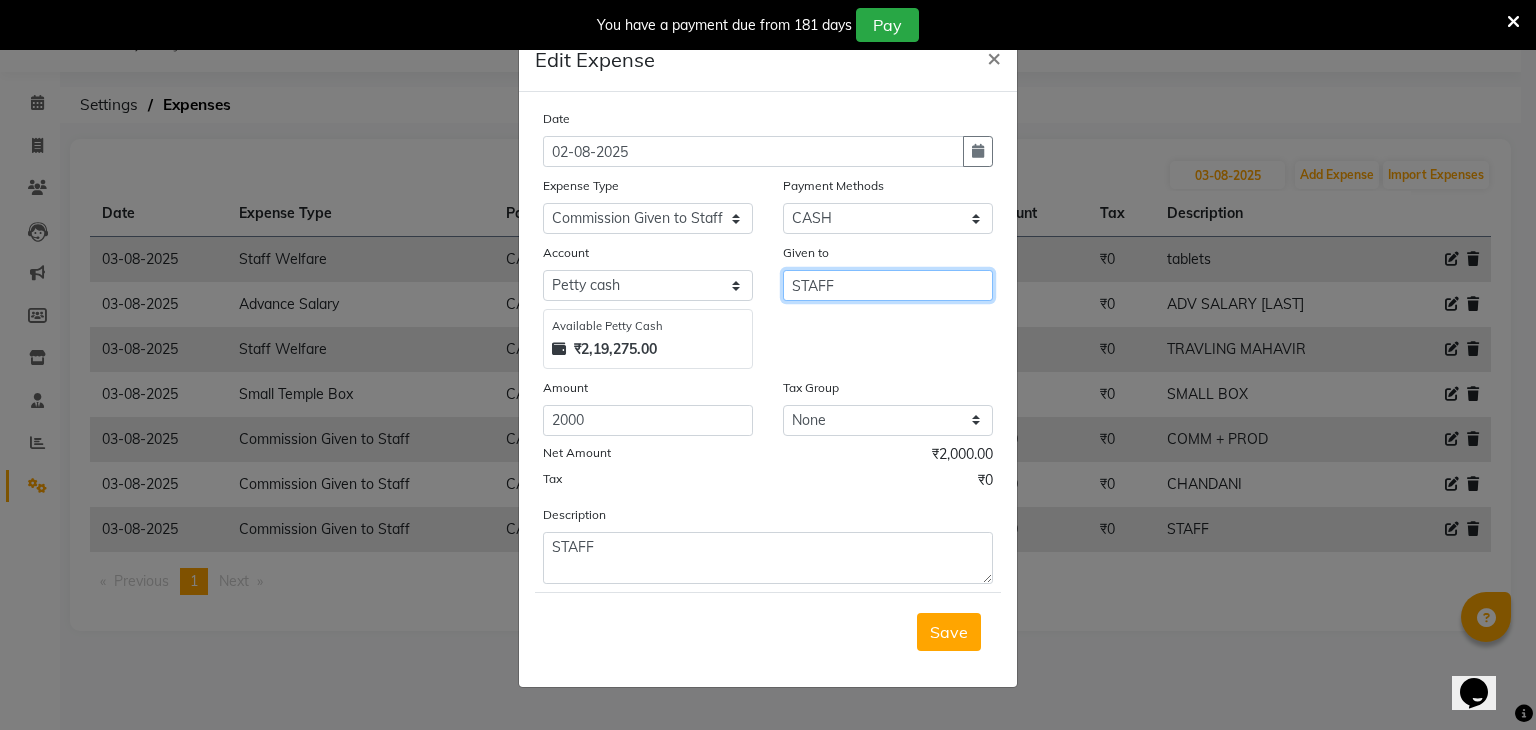 click on "STAFF" at bounding box center [888, 285] 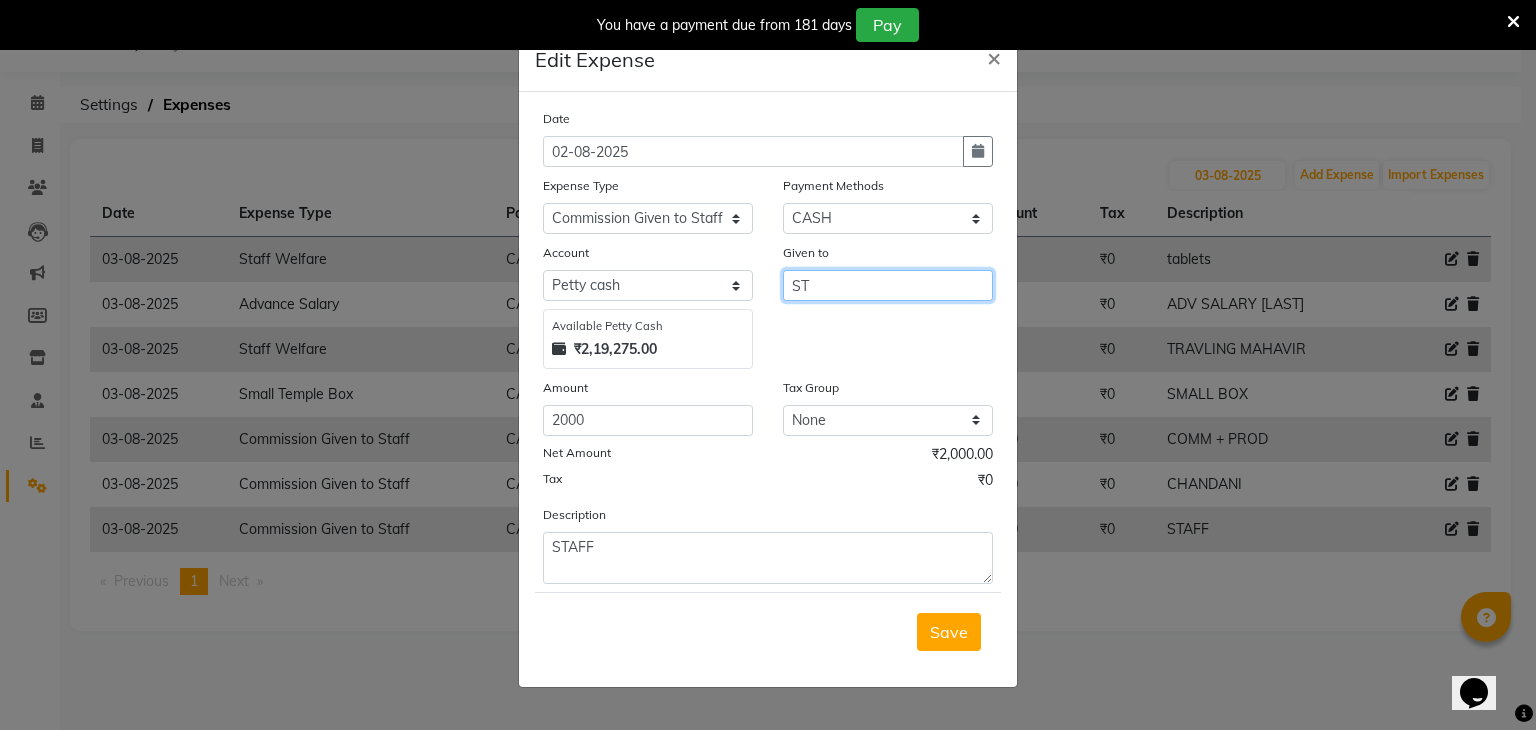 type on "S" 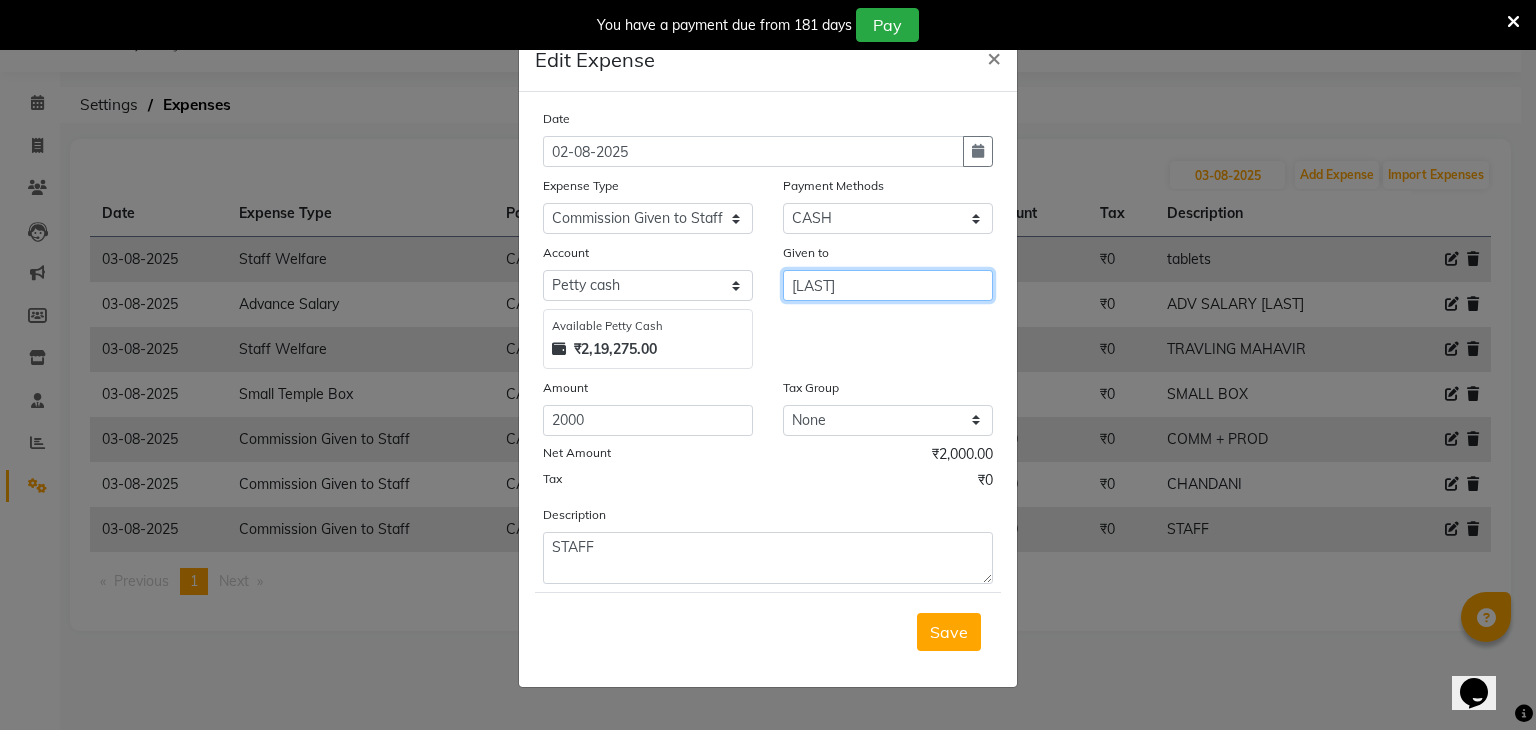 type on "NAZREEN" 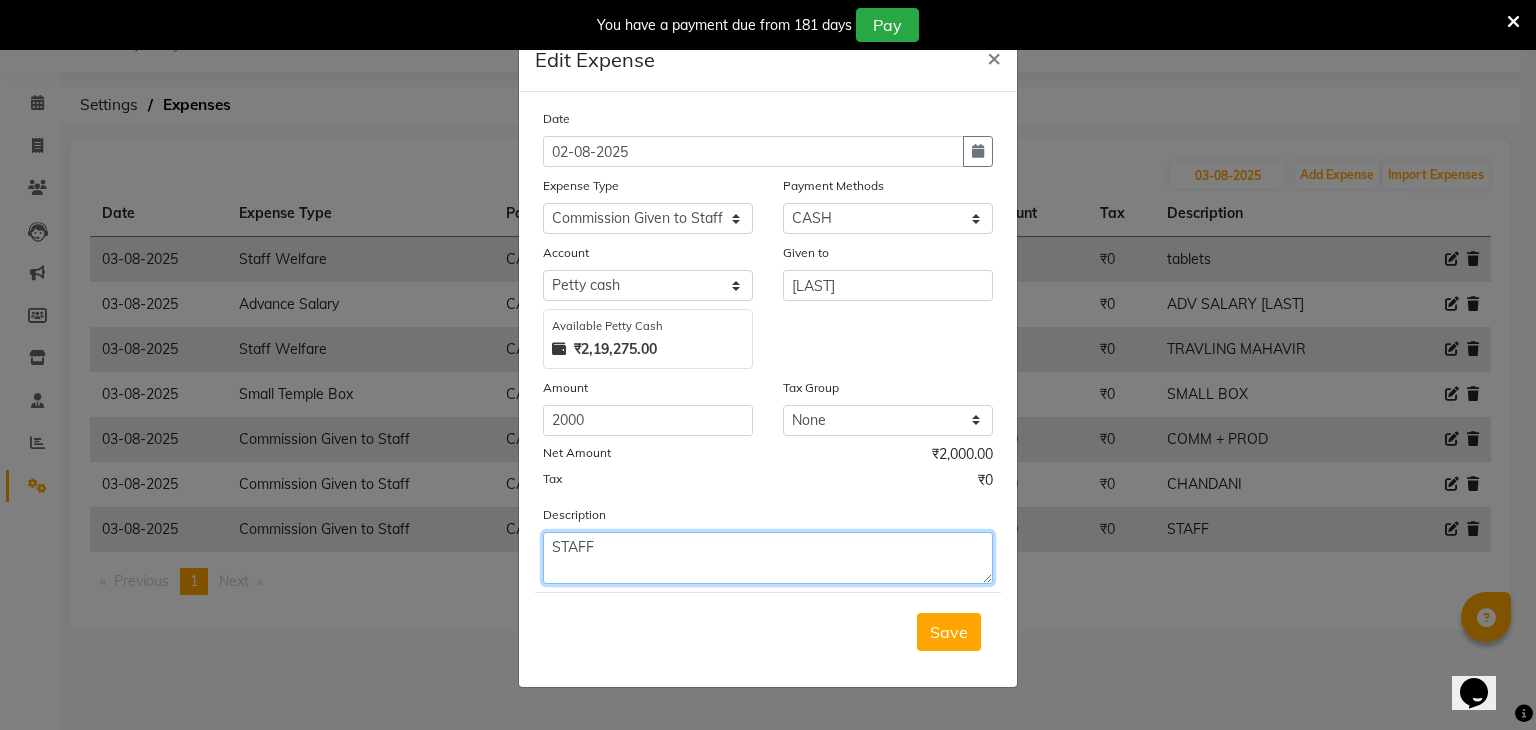 click on "STAFF" 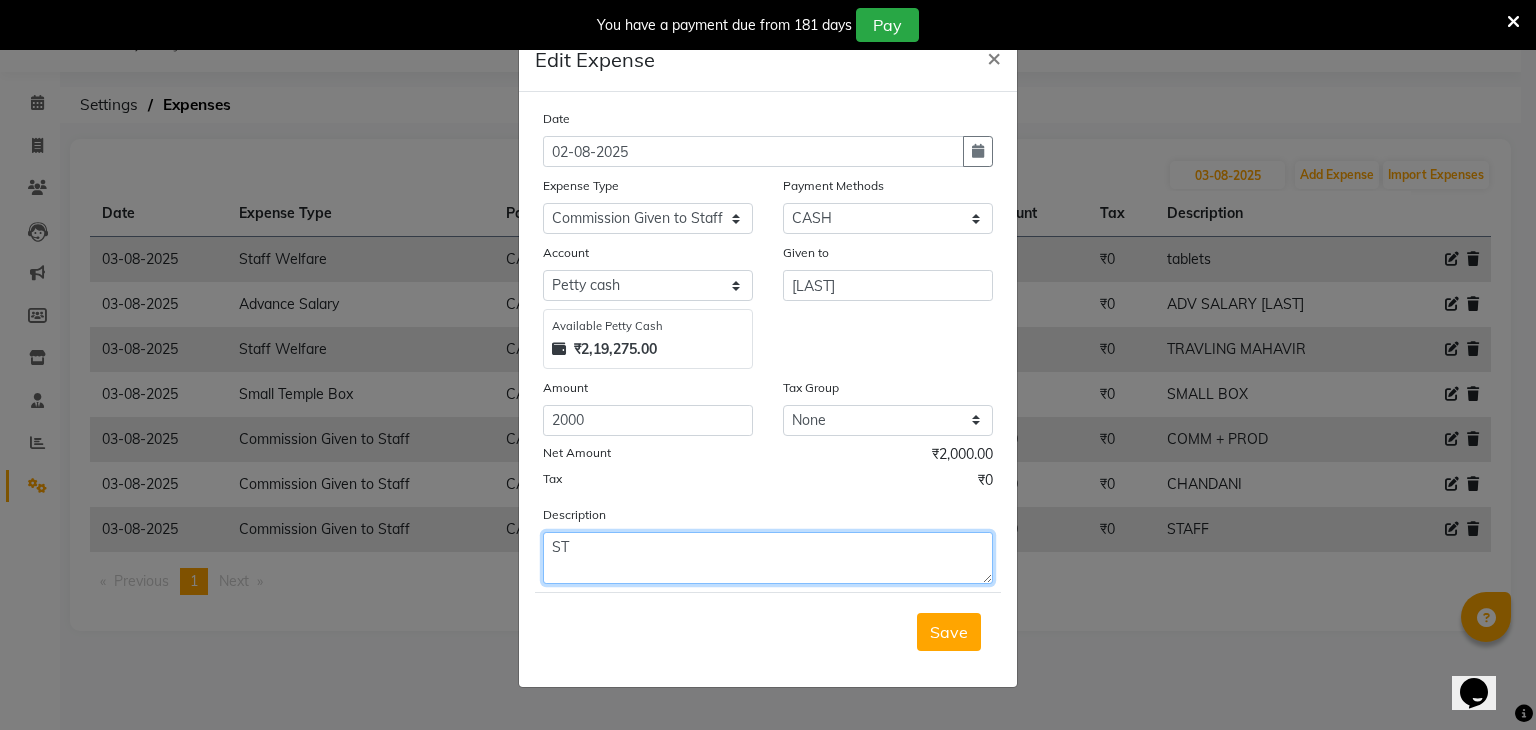 type on "S" 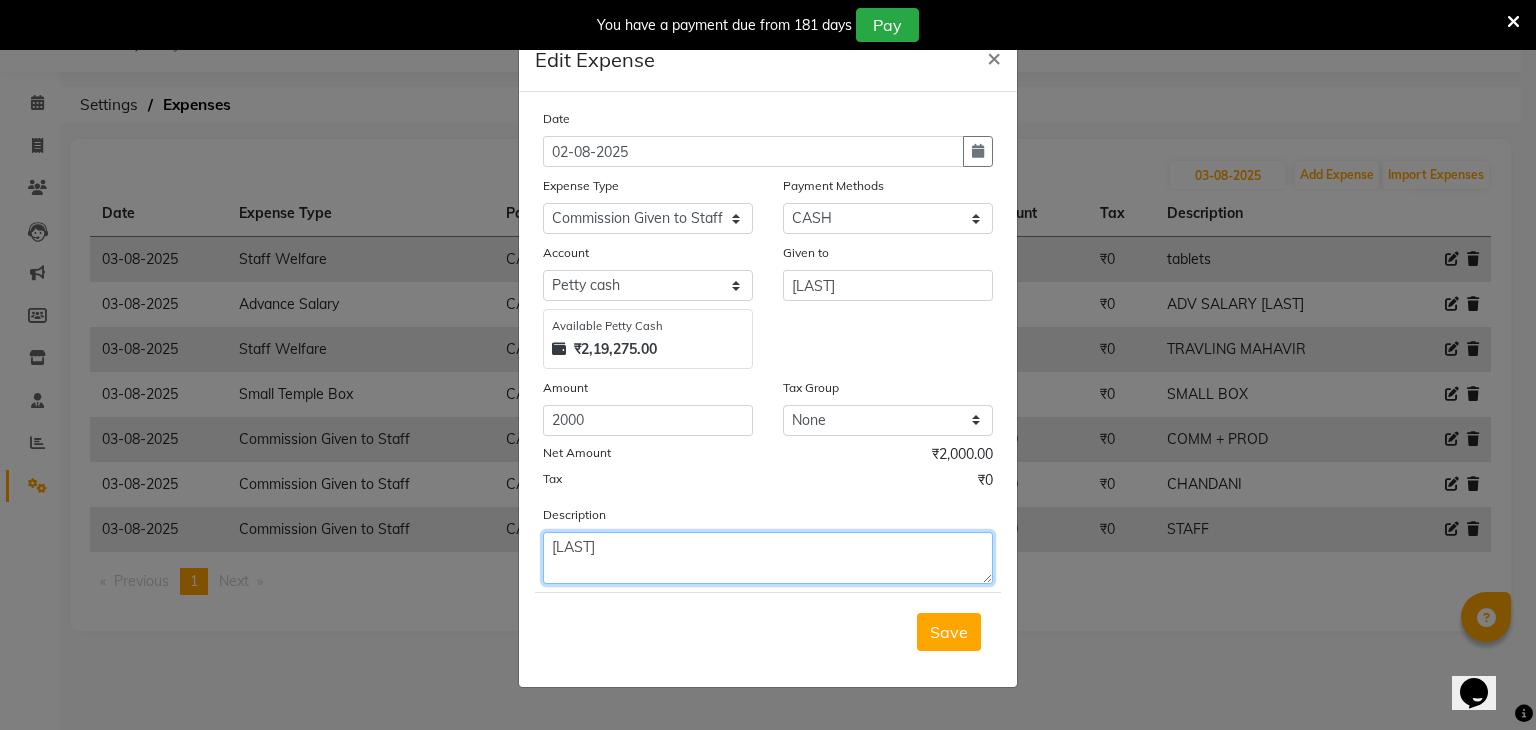 type on "NAZREEN" 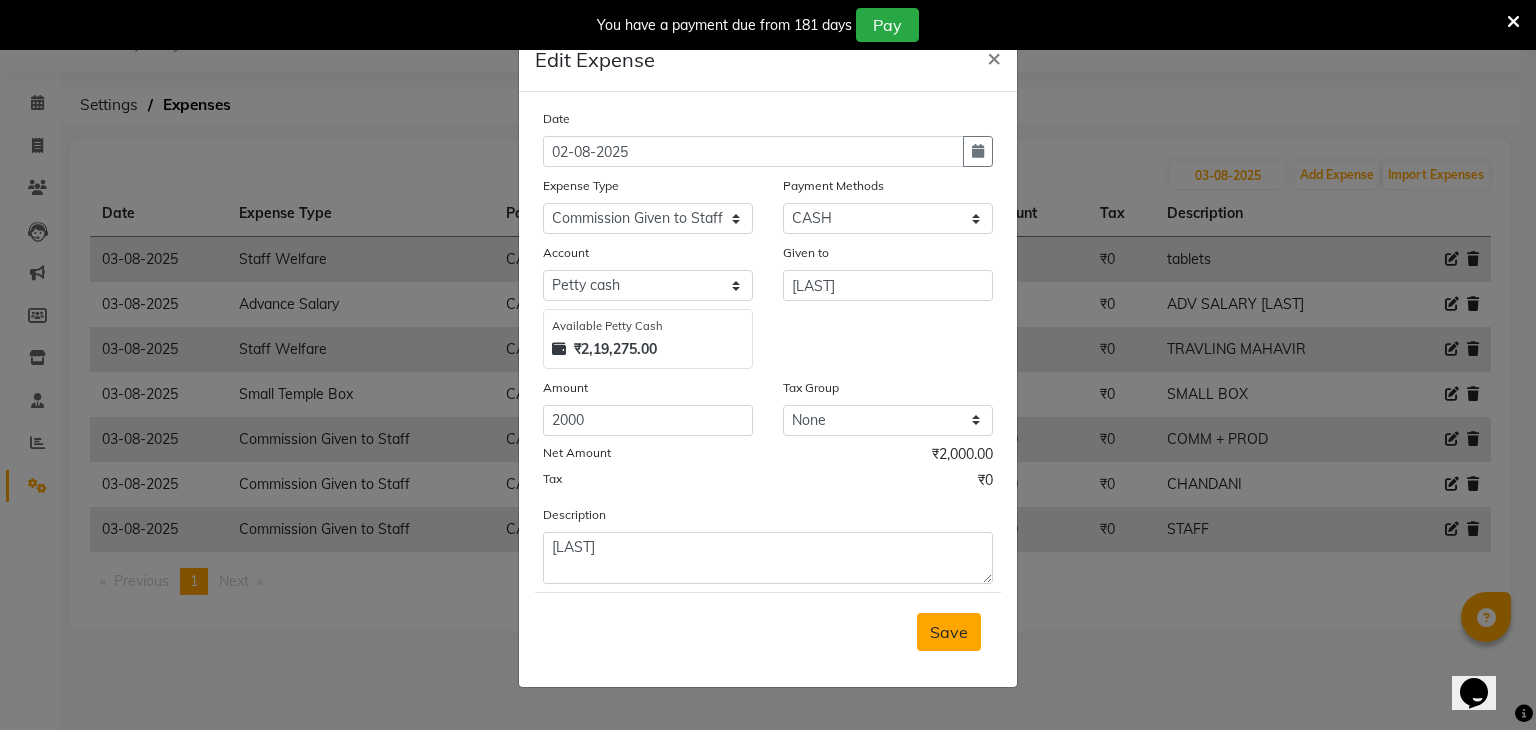 click on "Save" at bounding box center [949, 632] 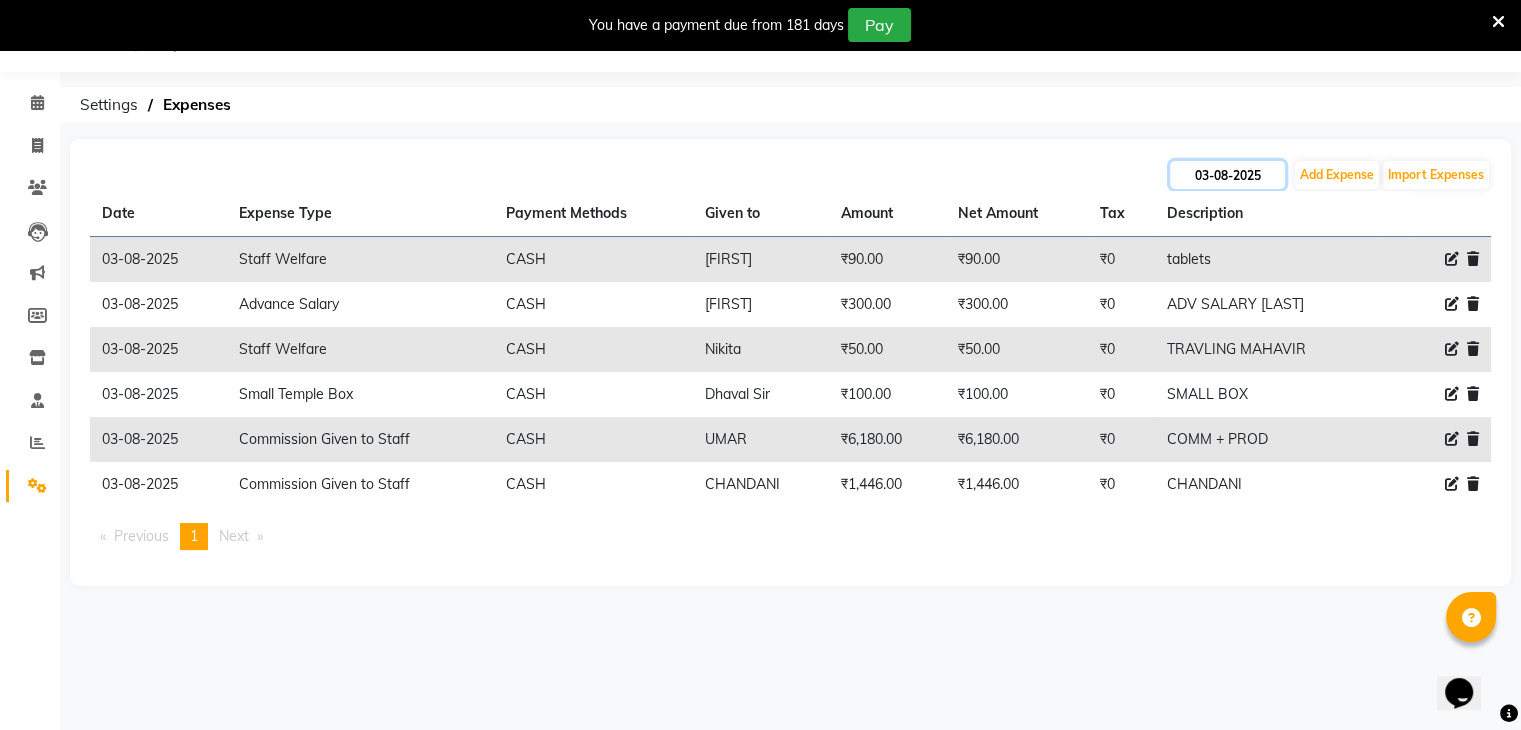 click on "03-08-2025" 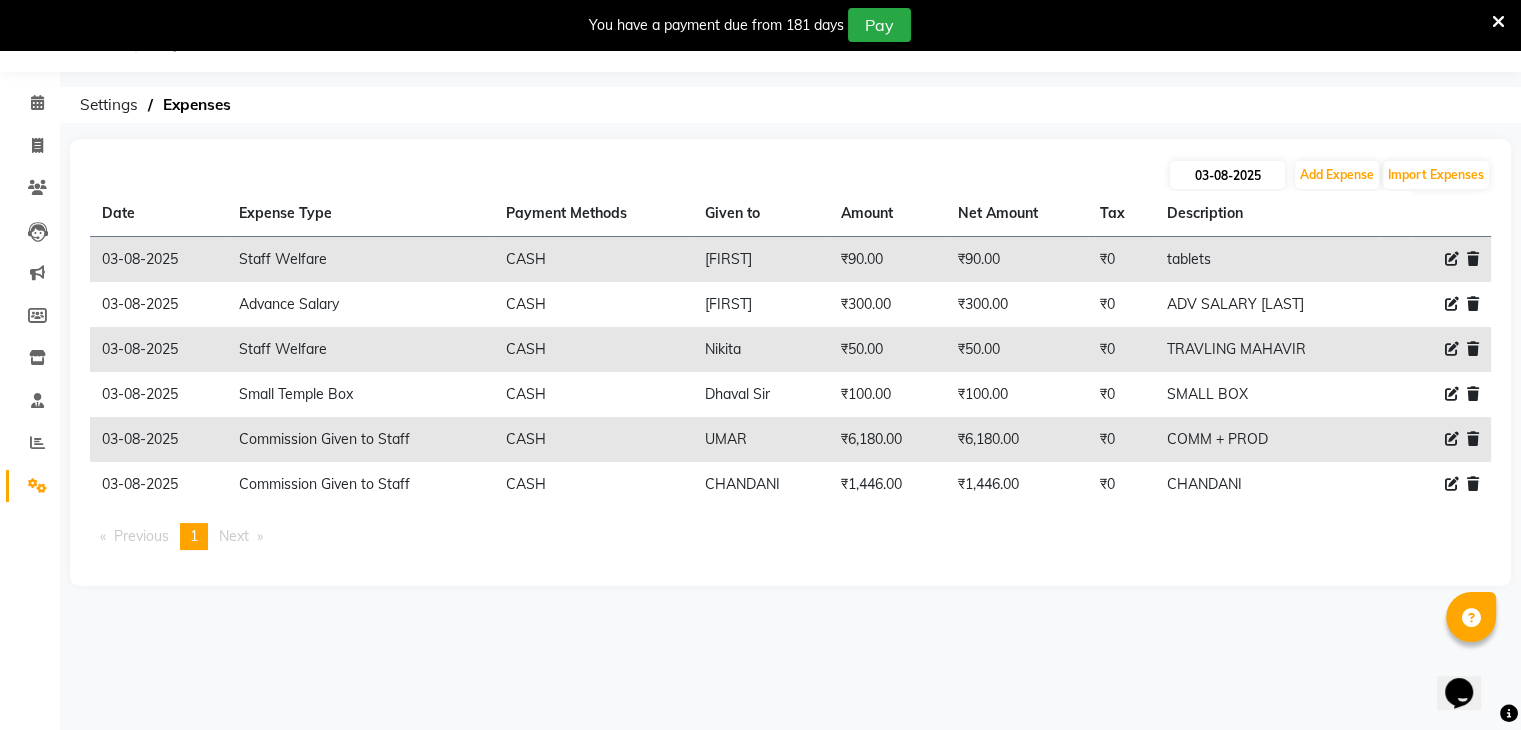 select on "8" 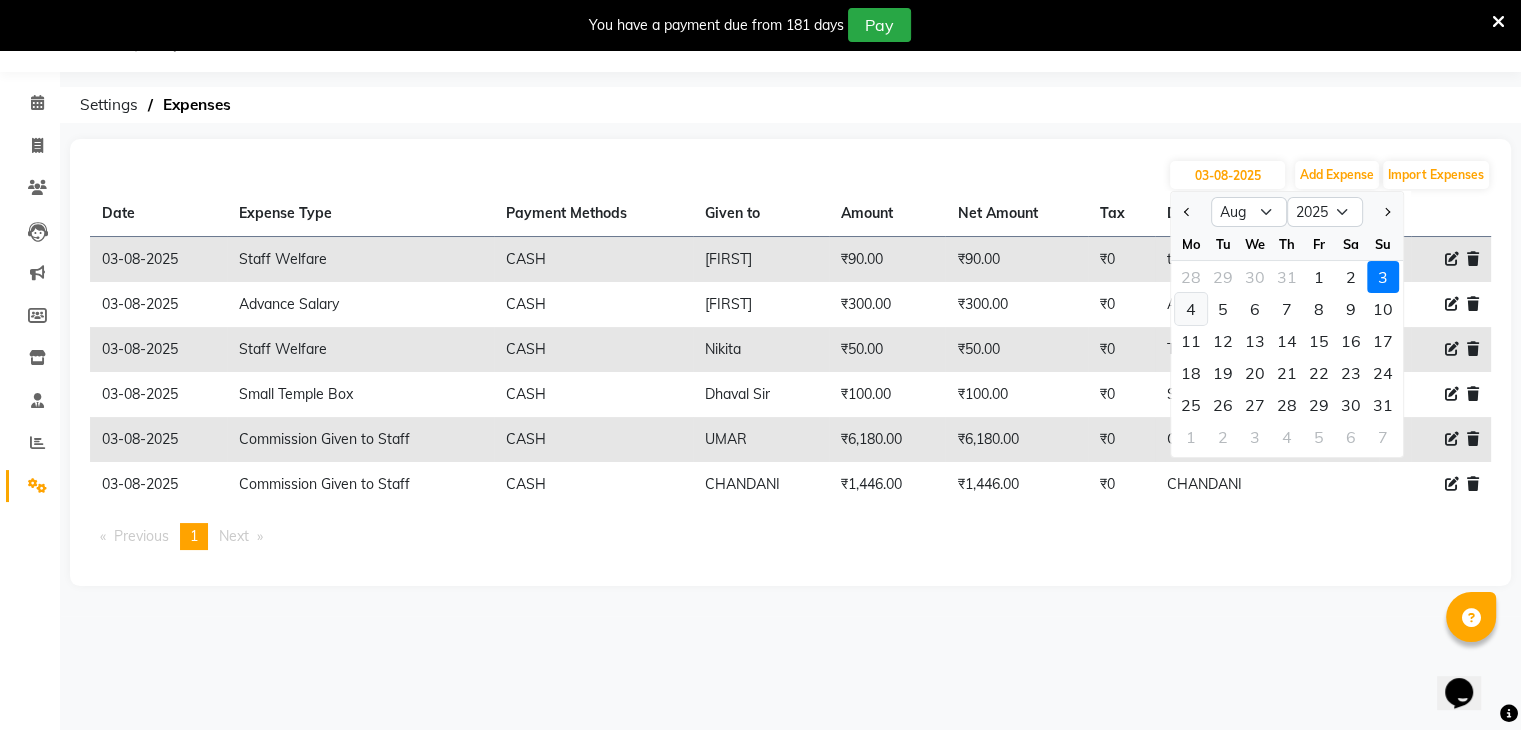 click on "4" 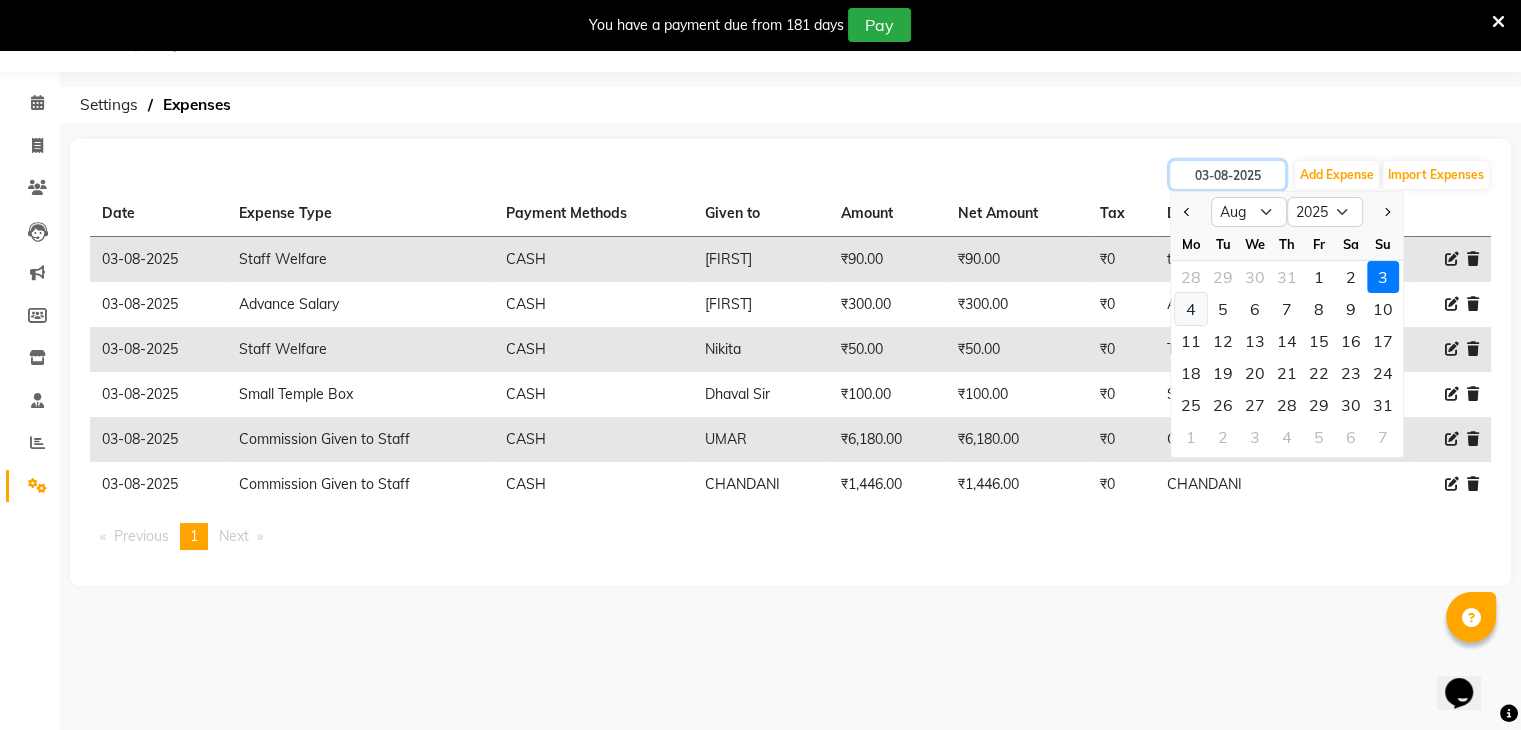 type on "04-08-2025" 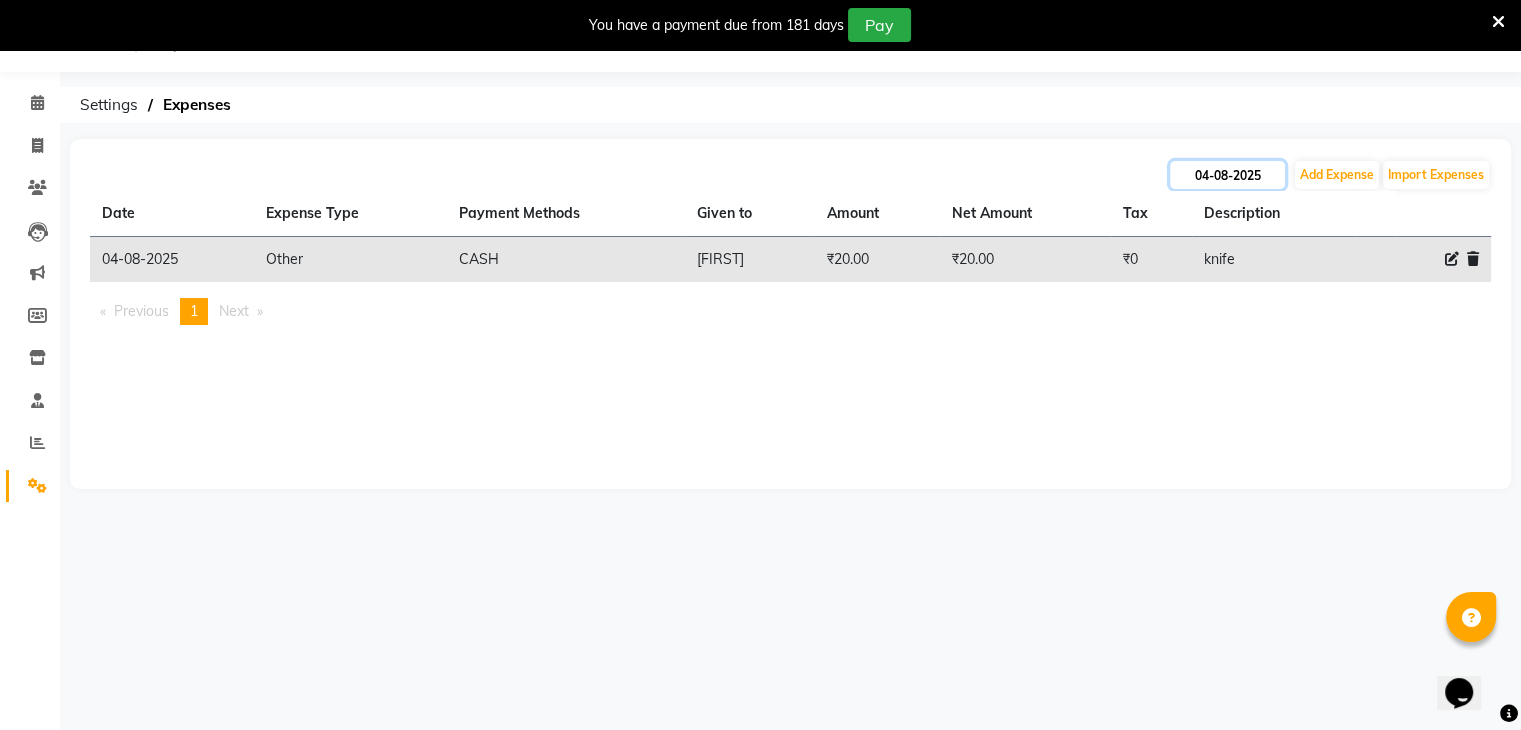 click on "04-08-2025" 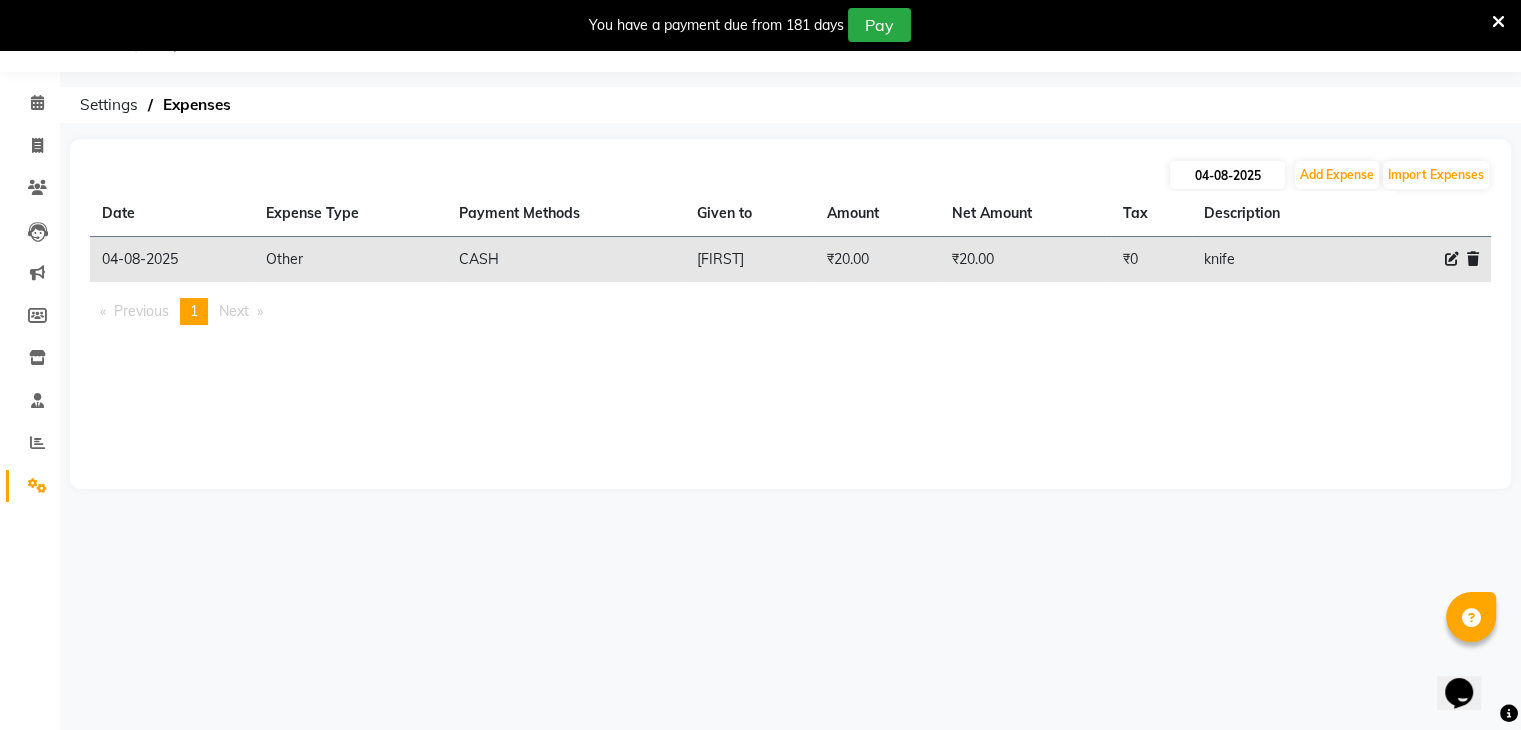 select on "8" 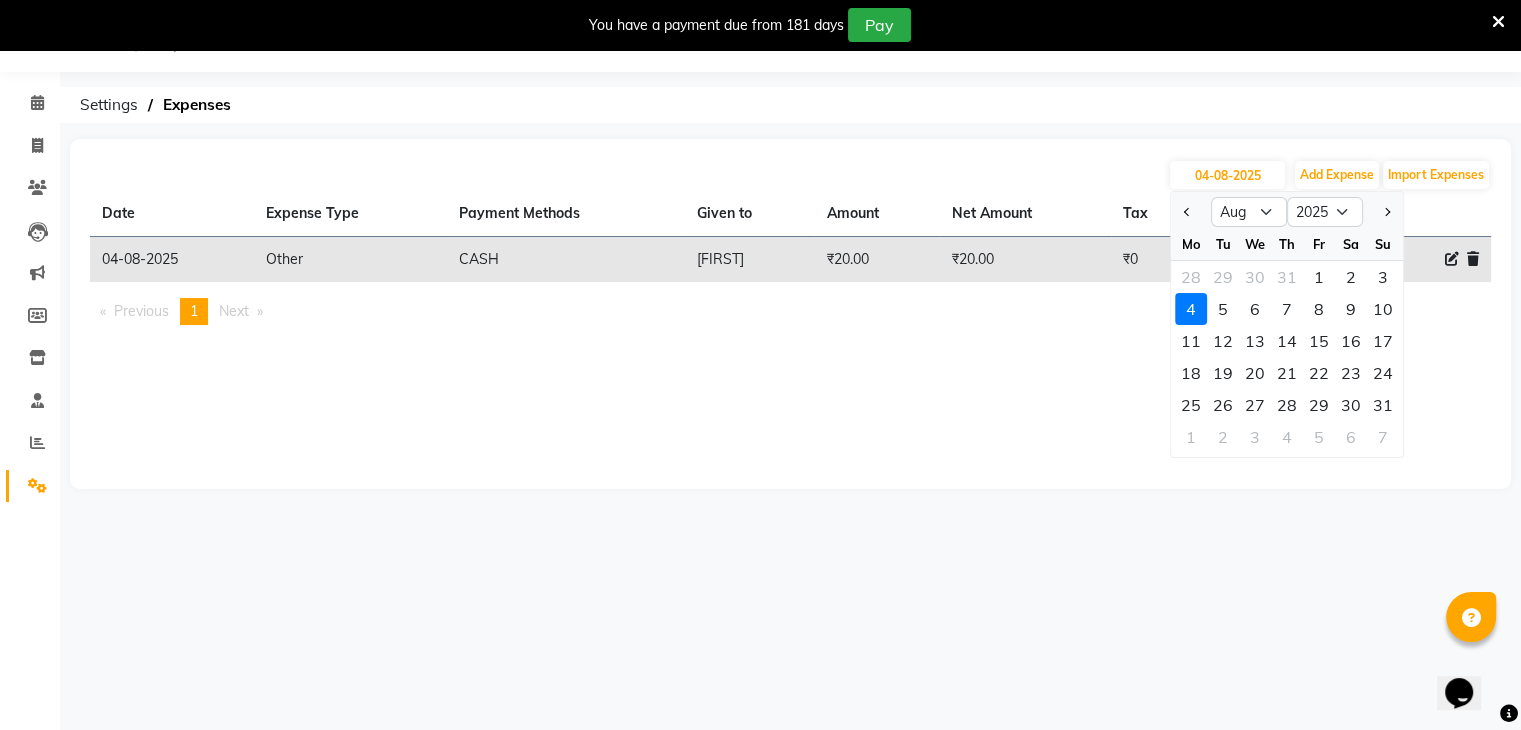 click on "3" 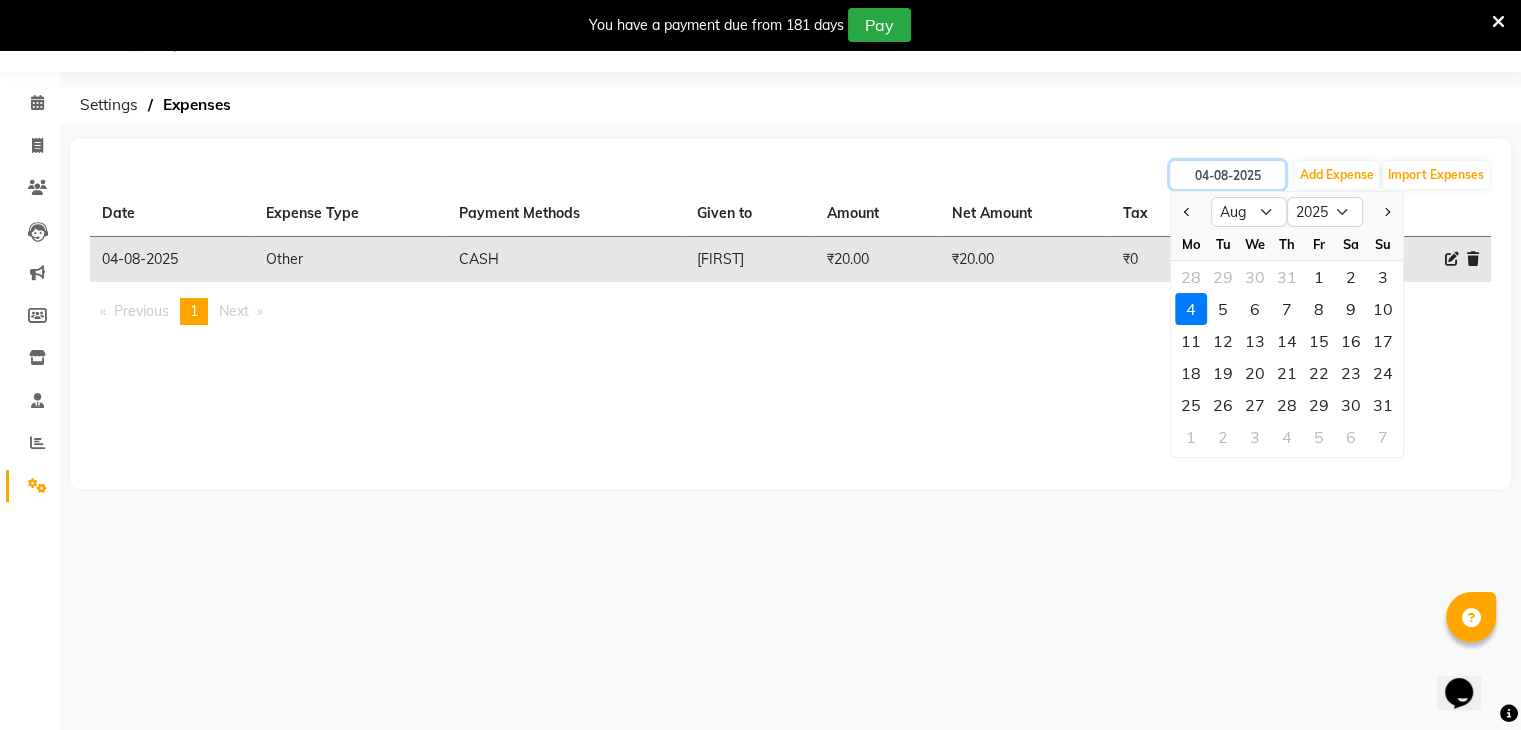 type on "03-08-2025" 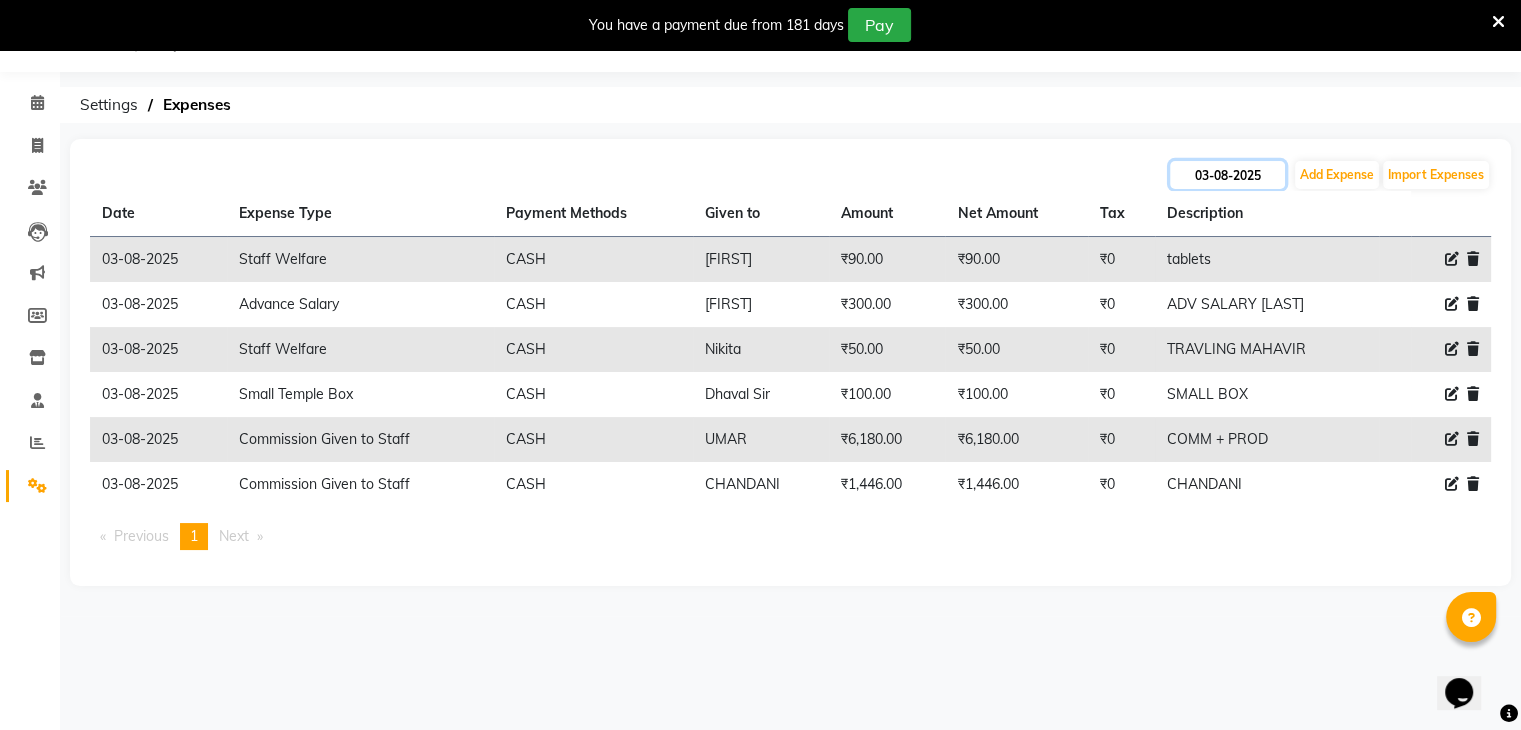 click on "03-08-2025" 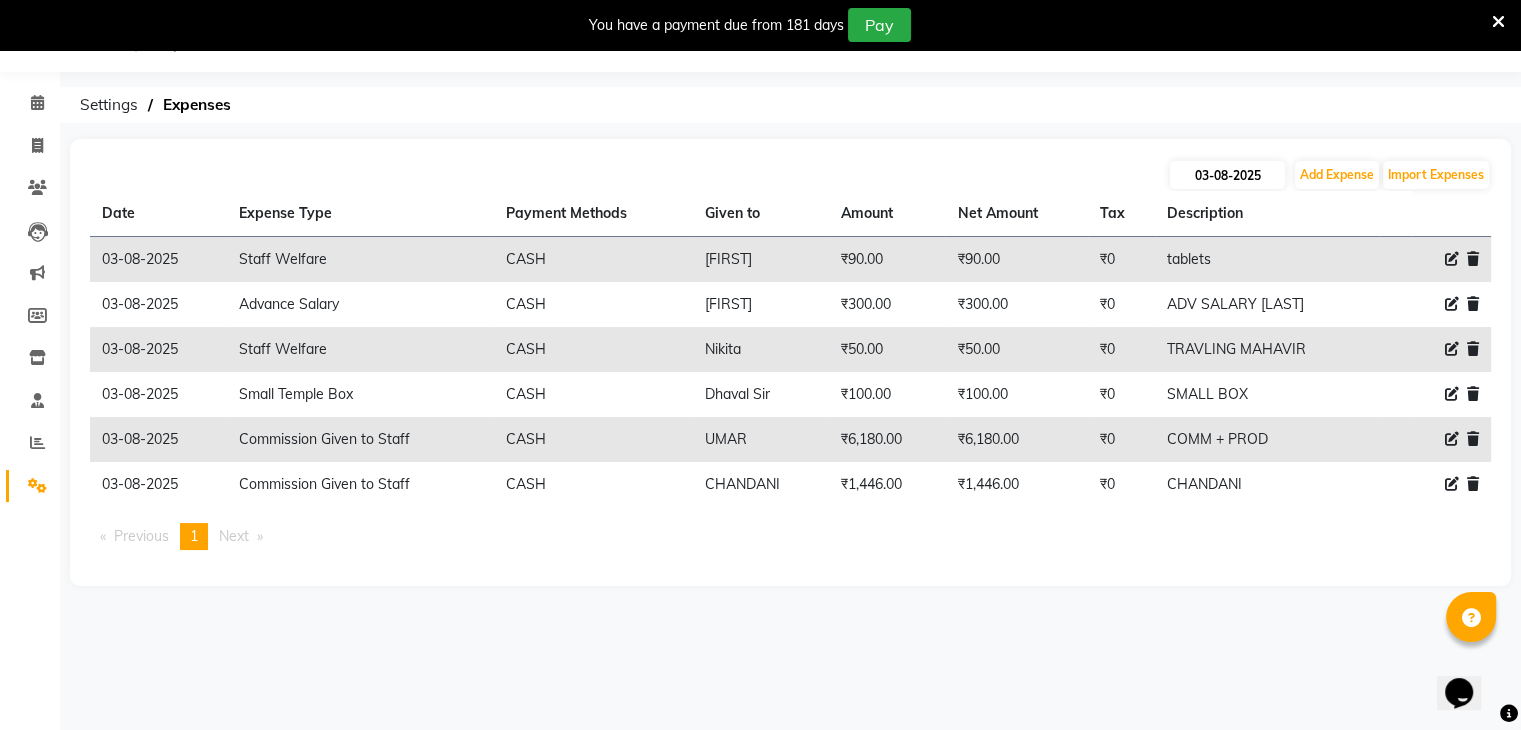 select on "8" 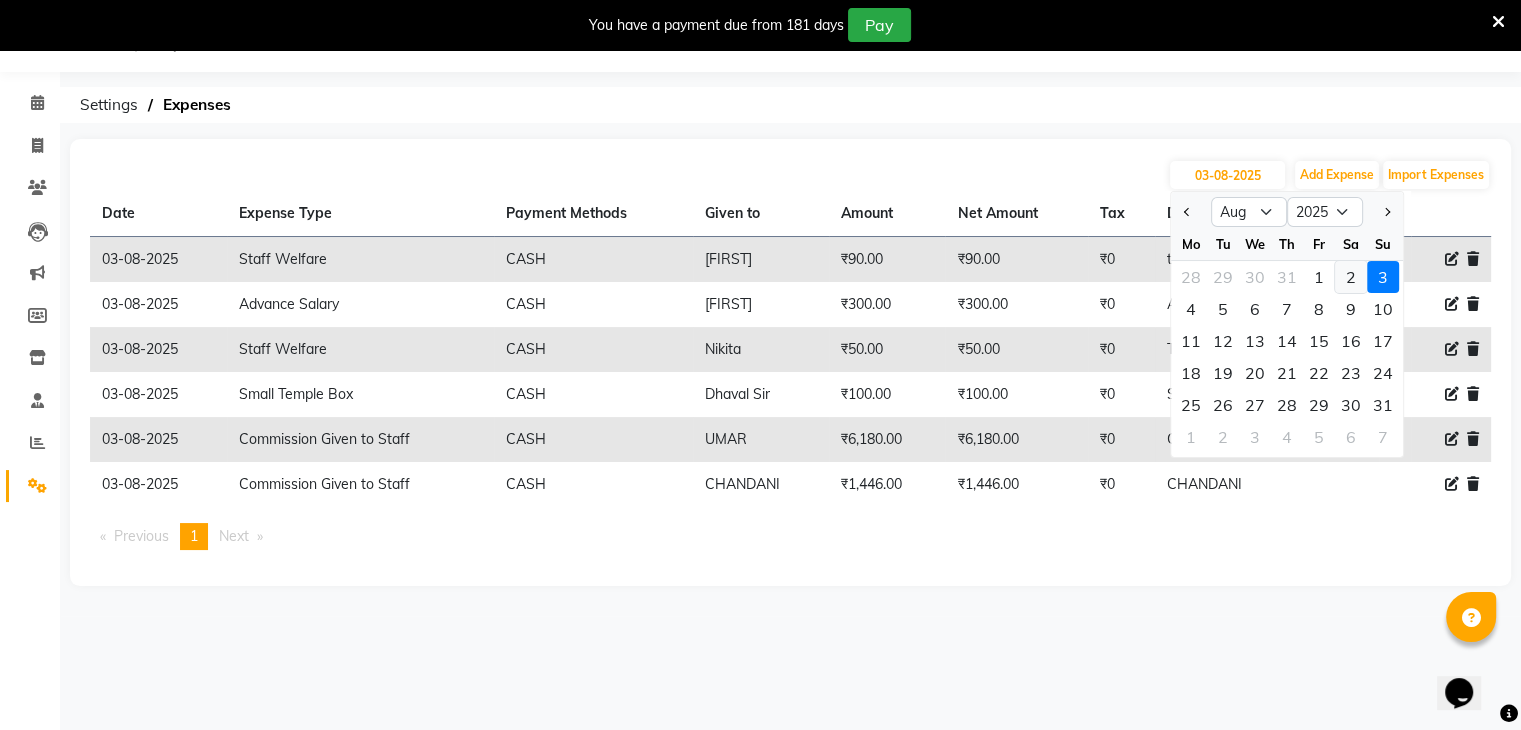 click on "2" 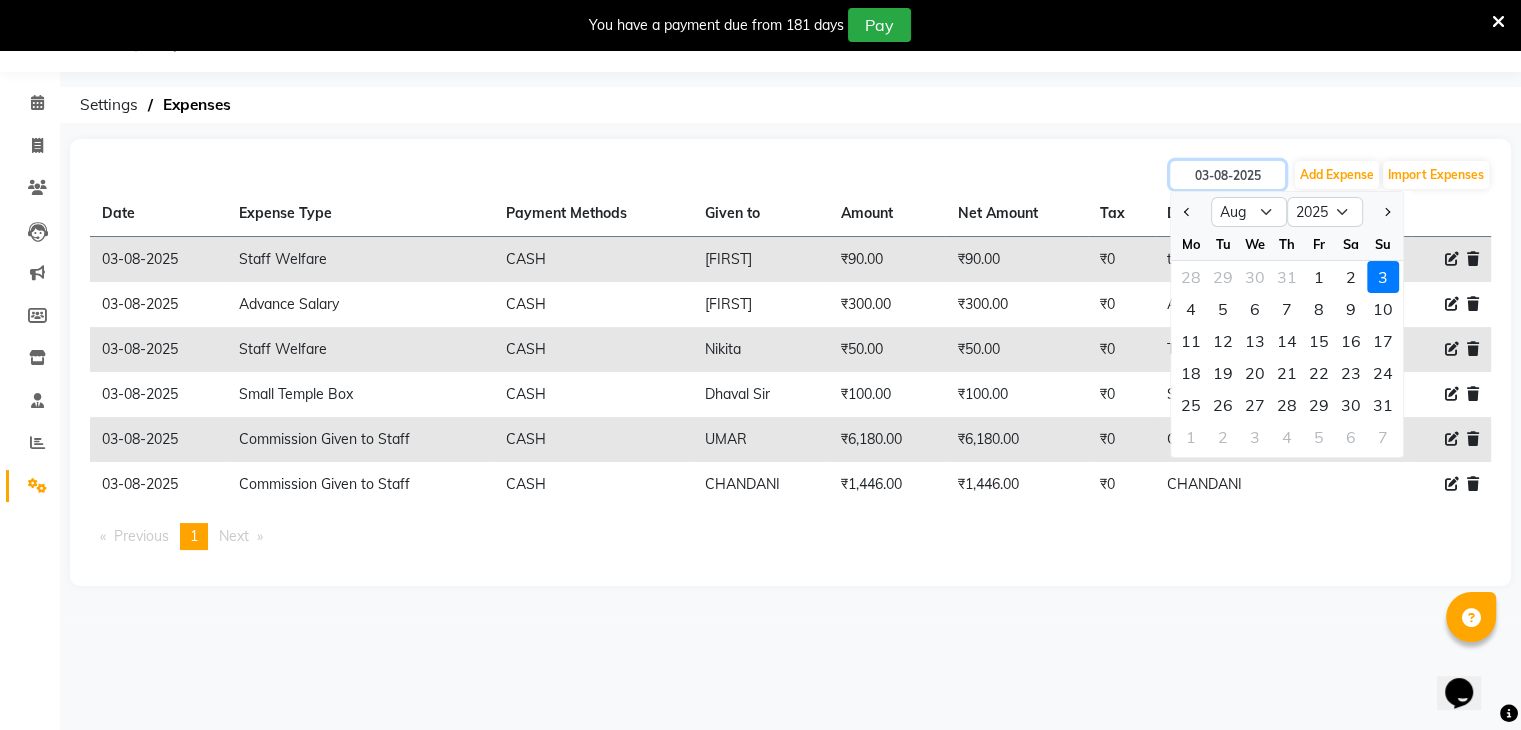 type on "02-08-2025" 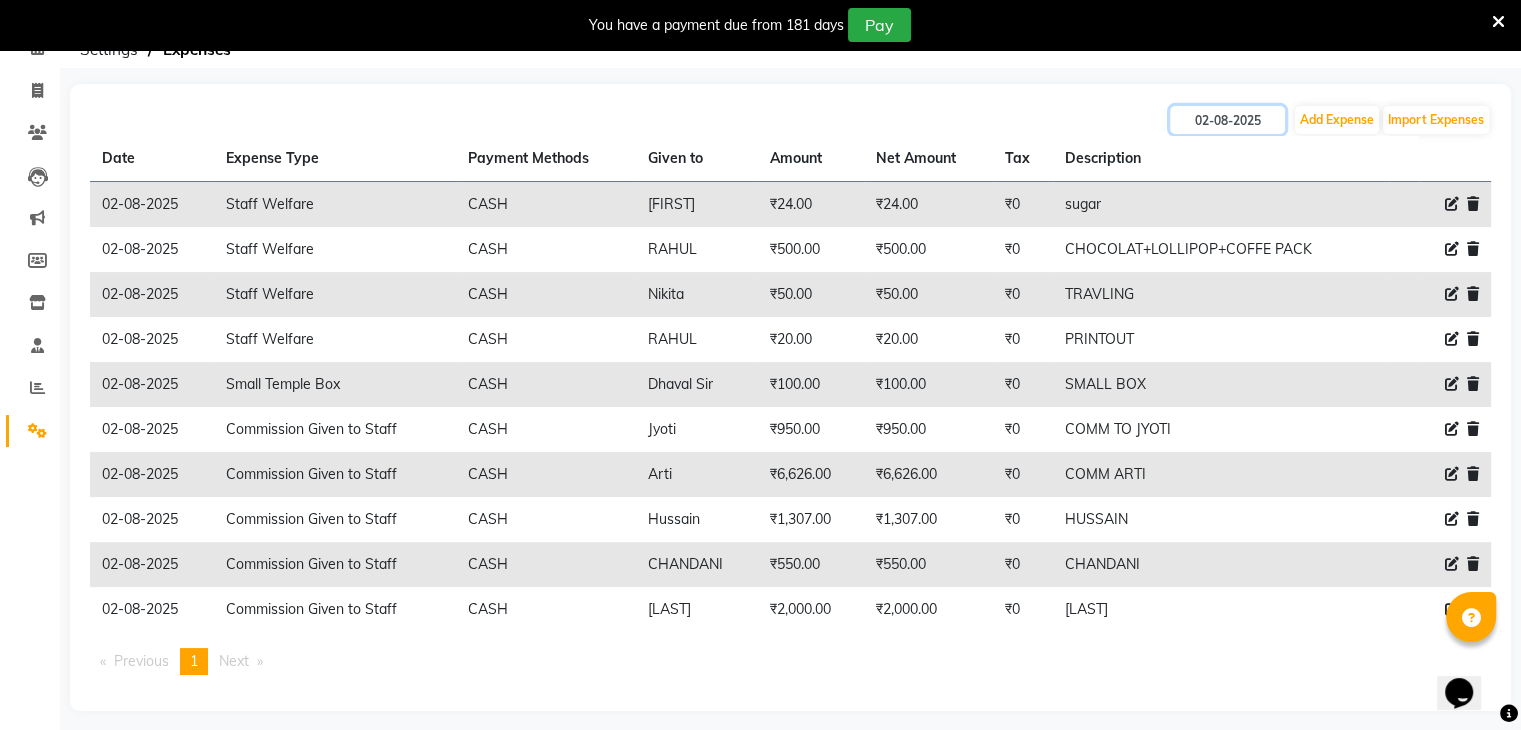 scroll, scrollTop: 116, scrollLeft: 0, axis: vertical 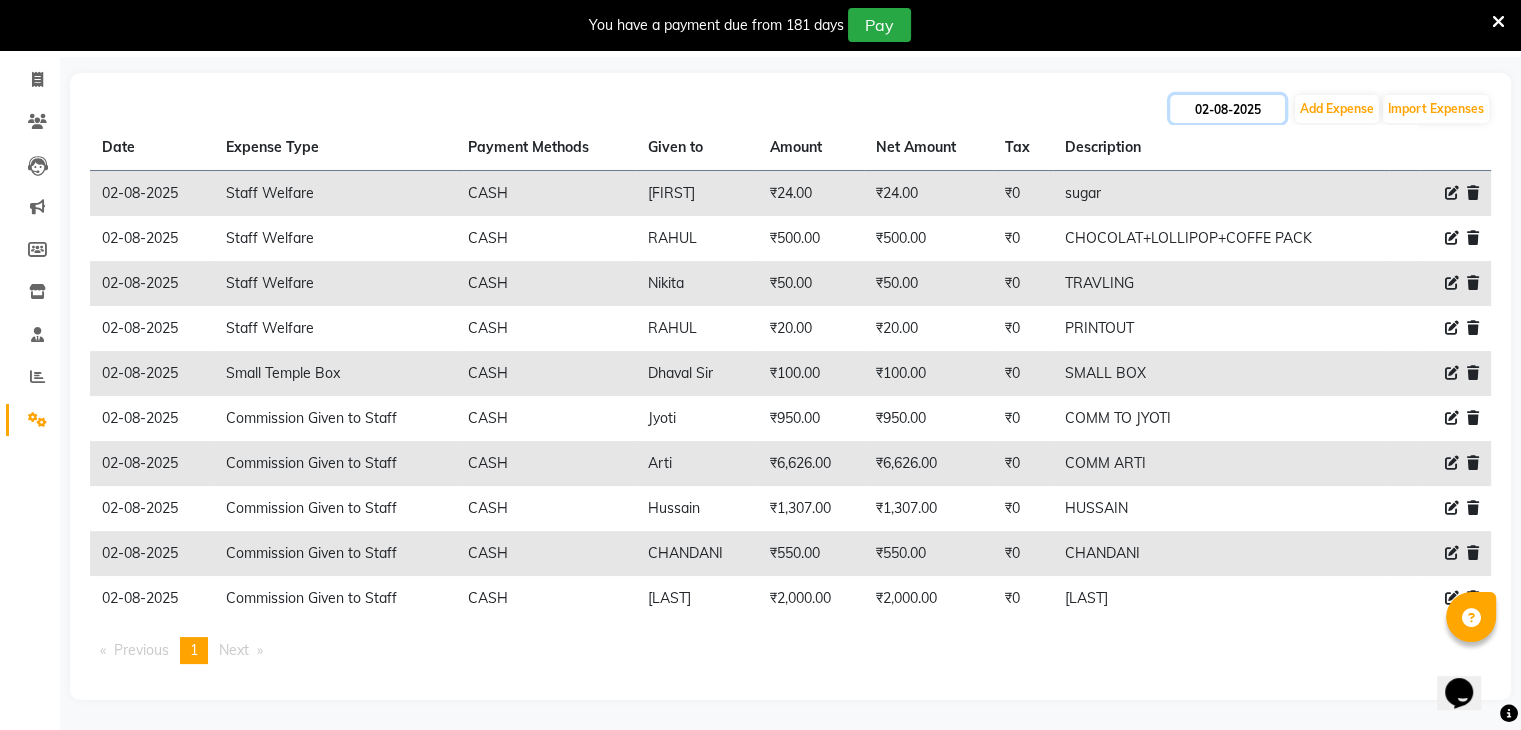 click on "02-08-2025" 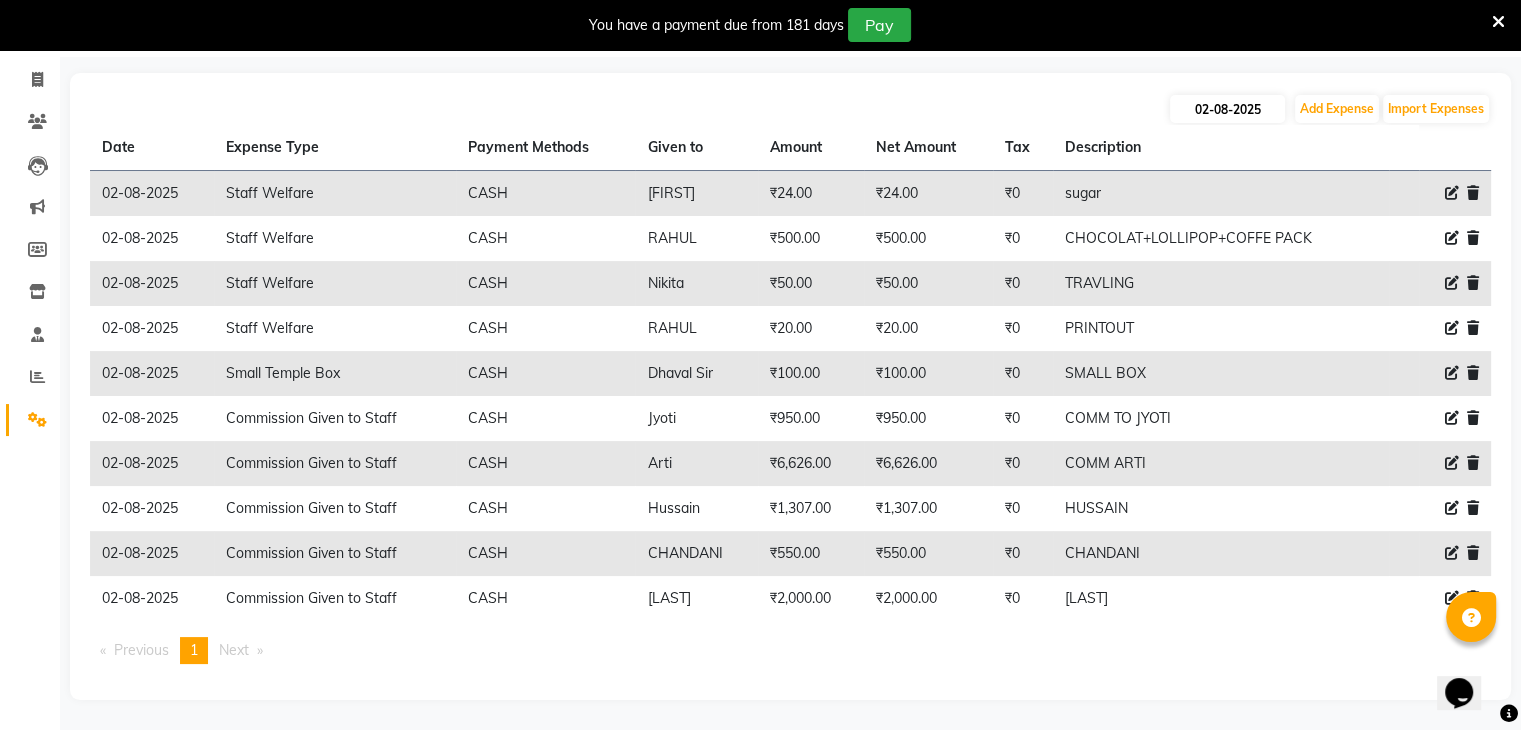 select on "8" 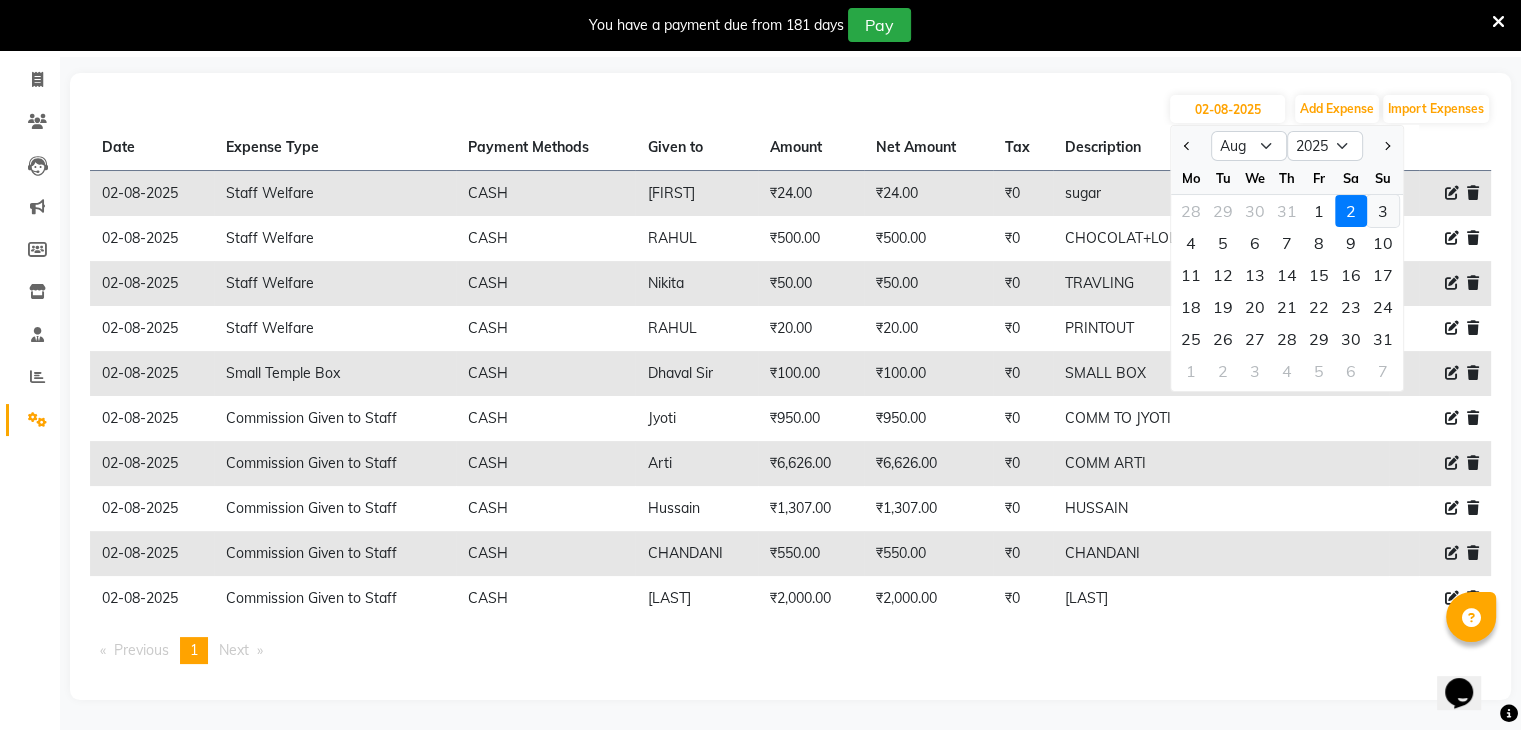 click on "3" 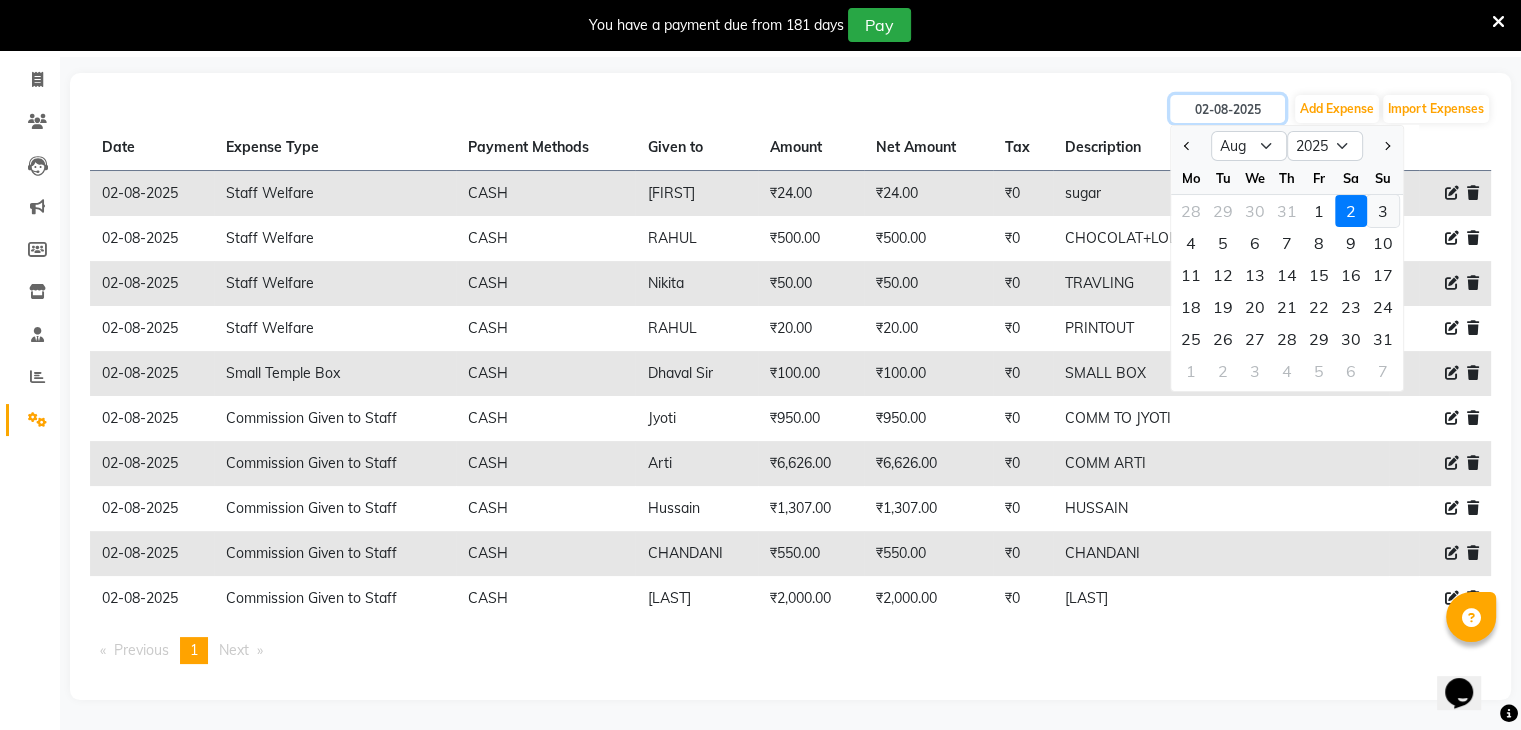 type on "03-08-2025" 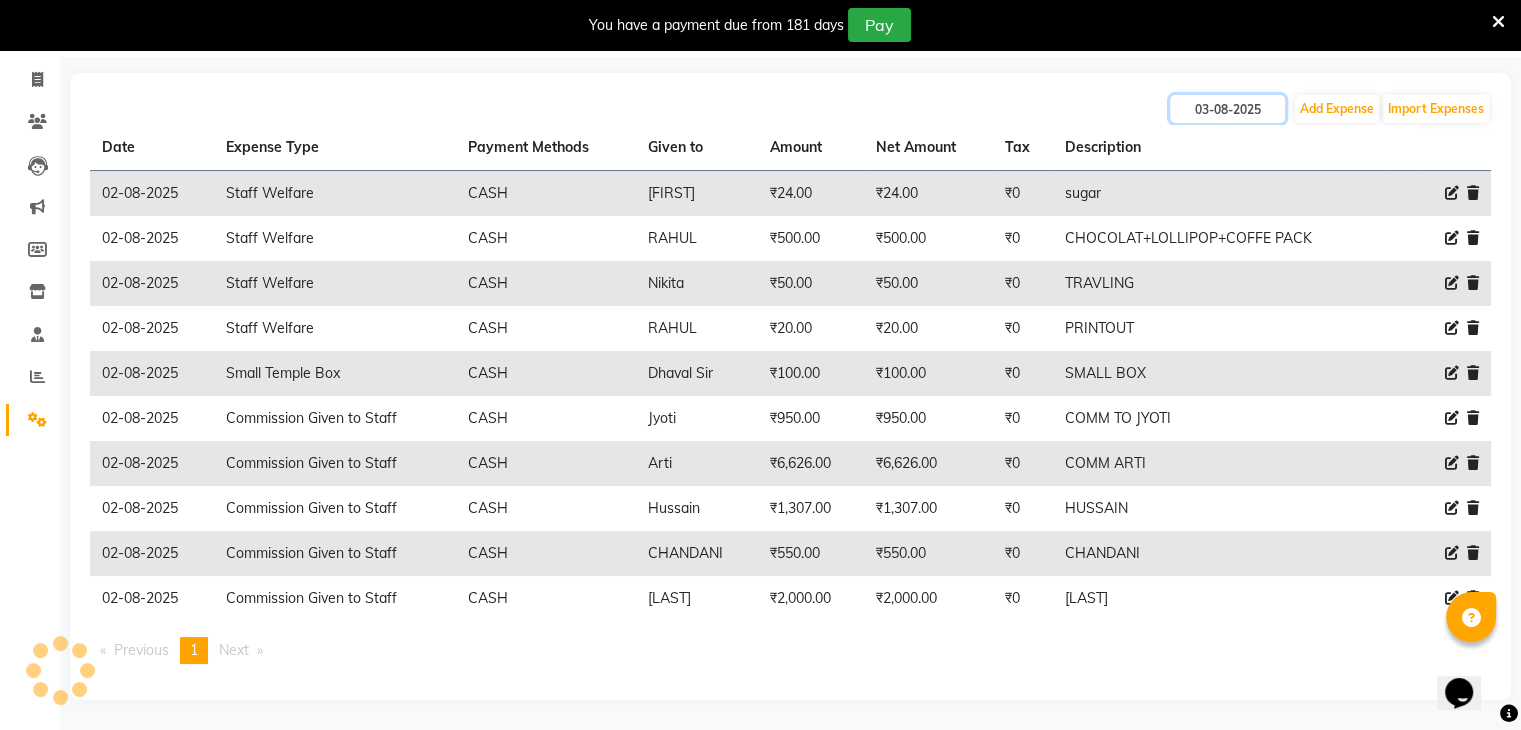 scroll, scrollTop: 50, scrollLeft: 0, axis: vertical 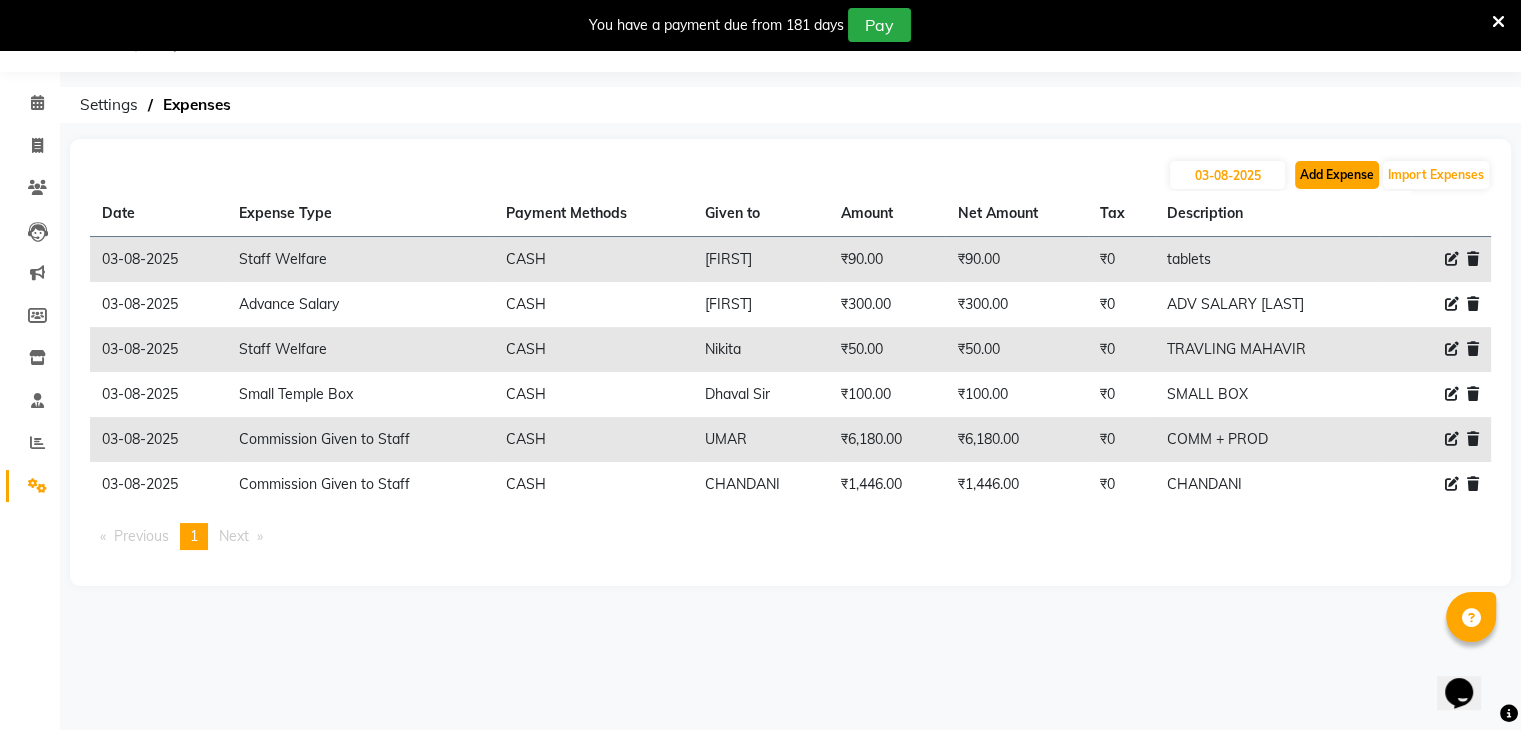 click on "Add Expense" 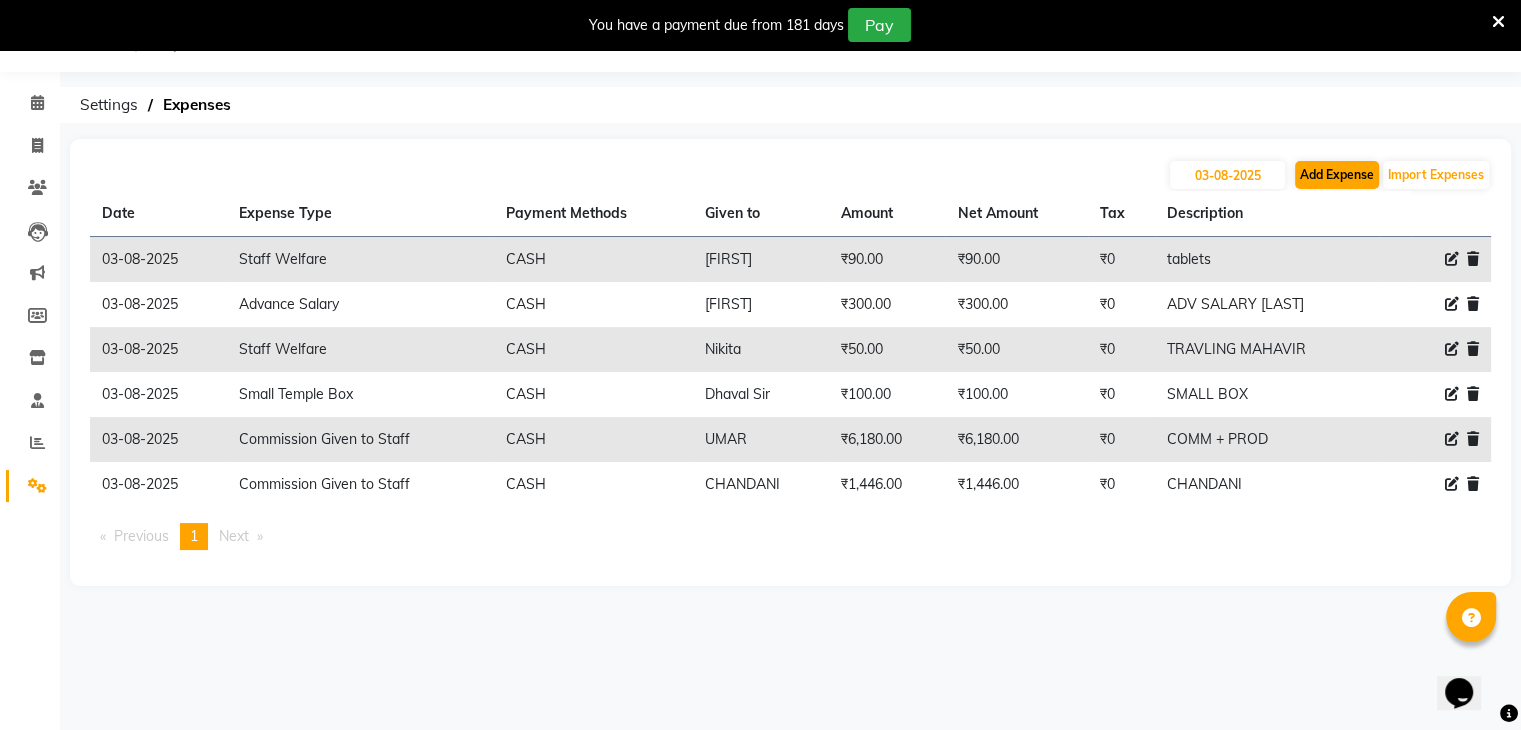 select on "1" 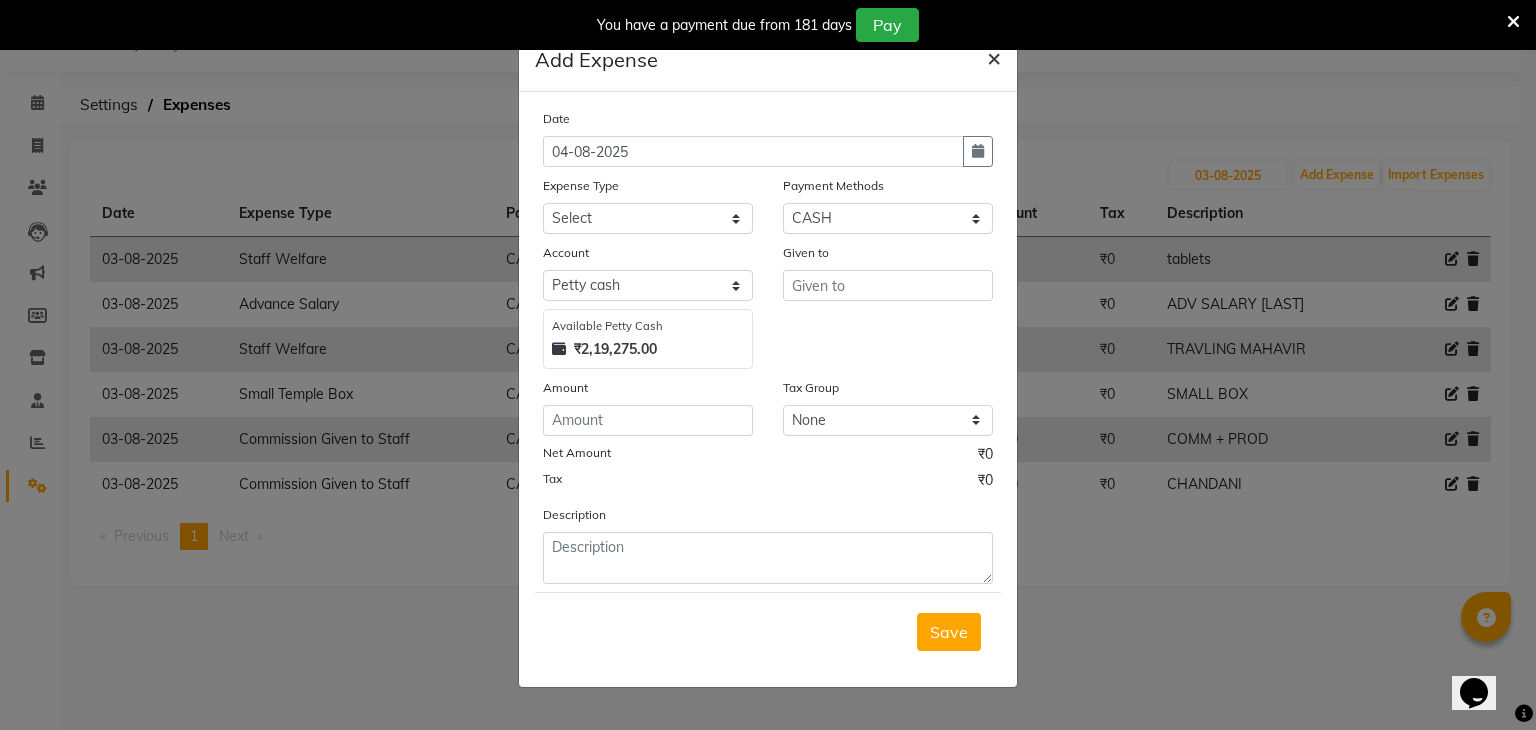 click on "×" 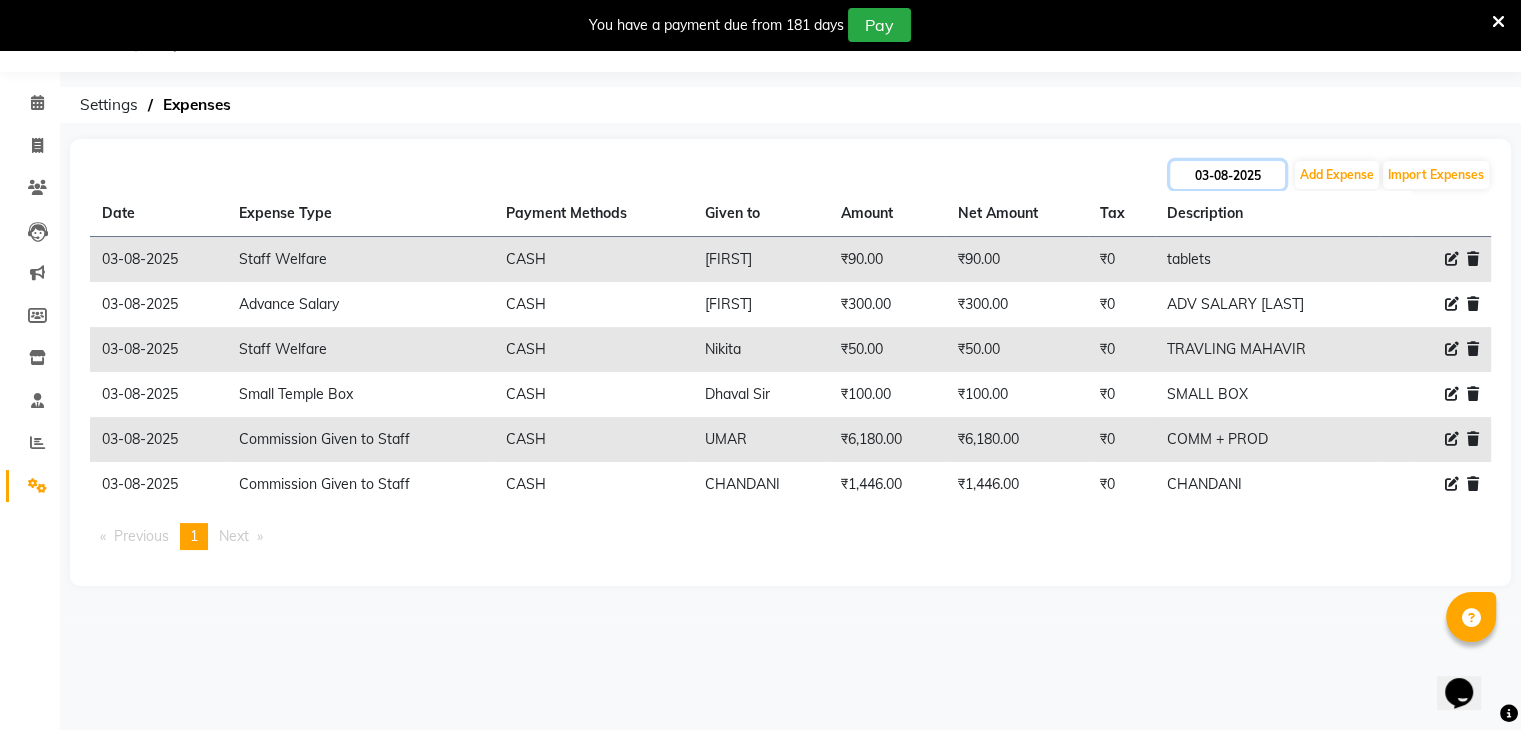 click on "03-08-2025" 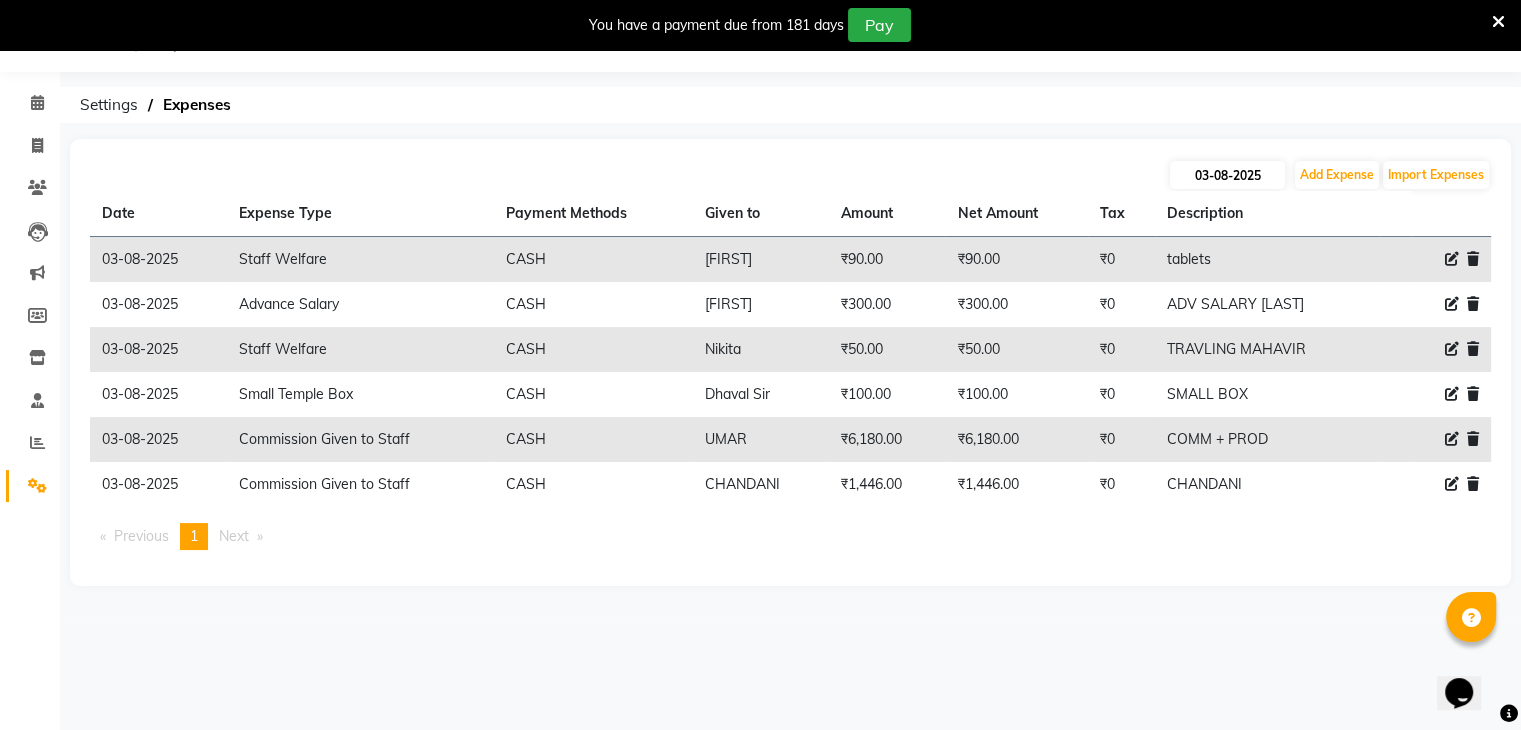 select on "8" 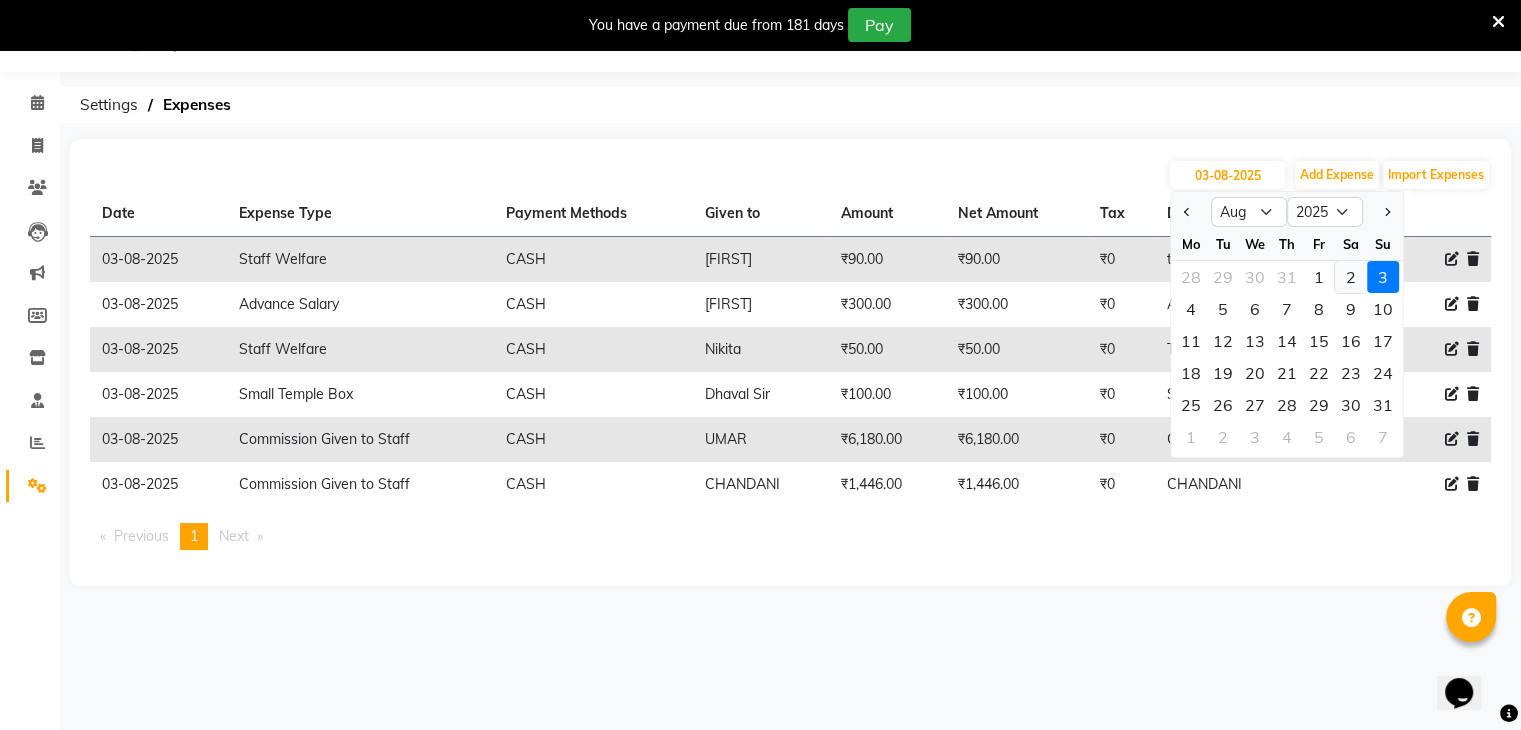 click on "2" 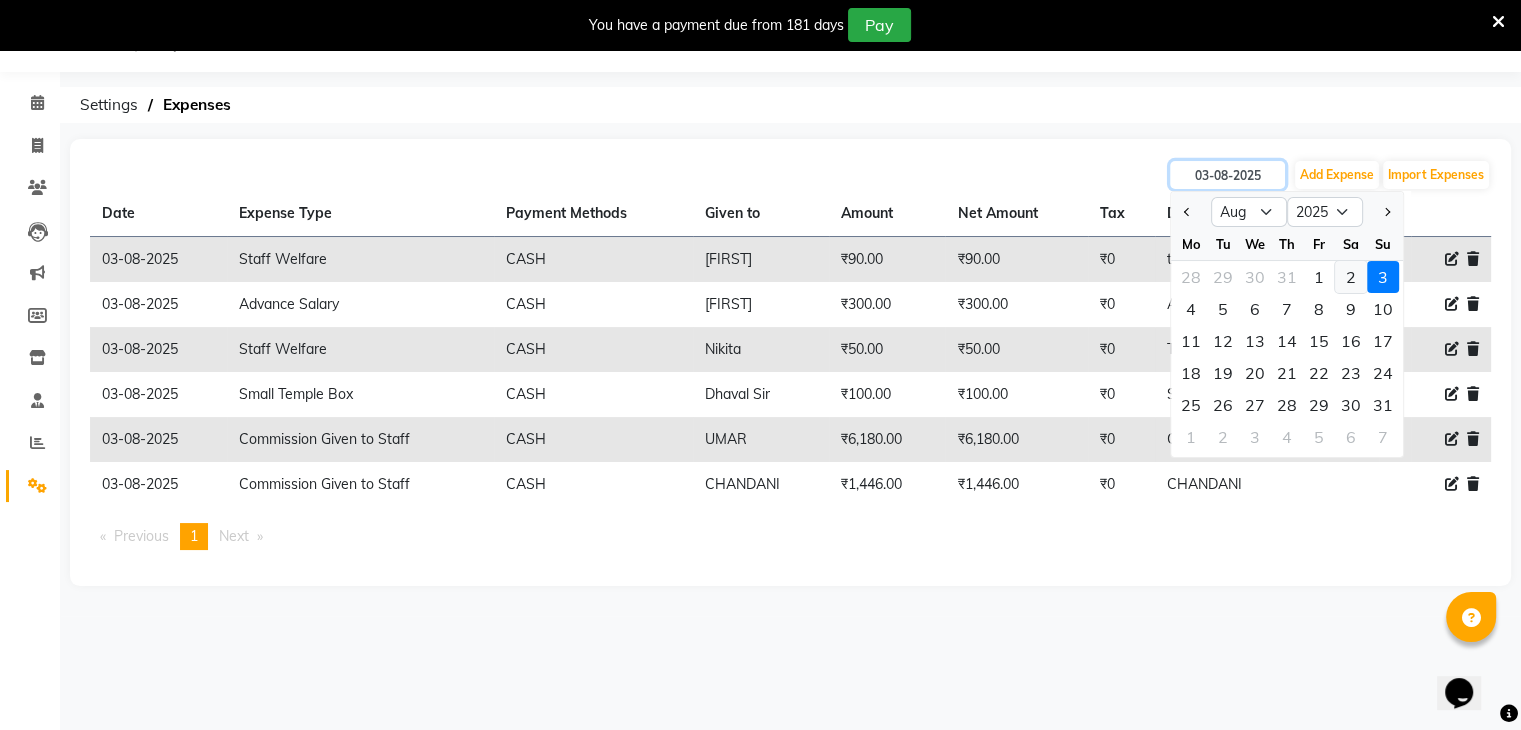 type on "02-08-2025" 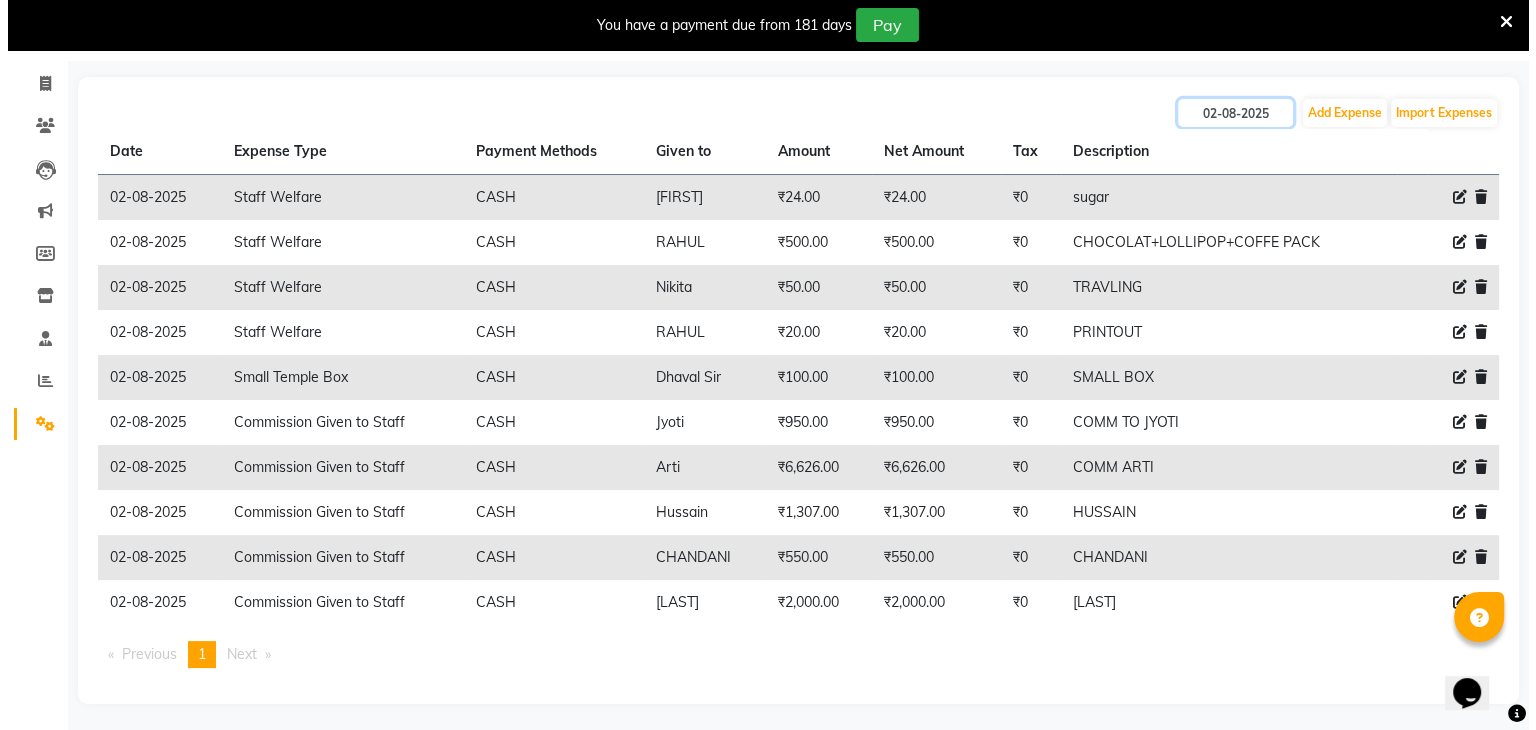 scroll, scrollTop: 116, scrollLeft: 0, axis: vertical 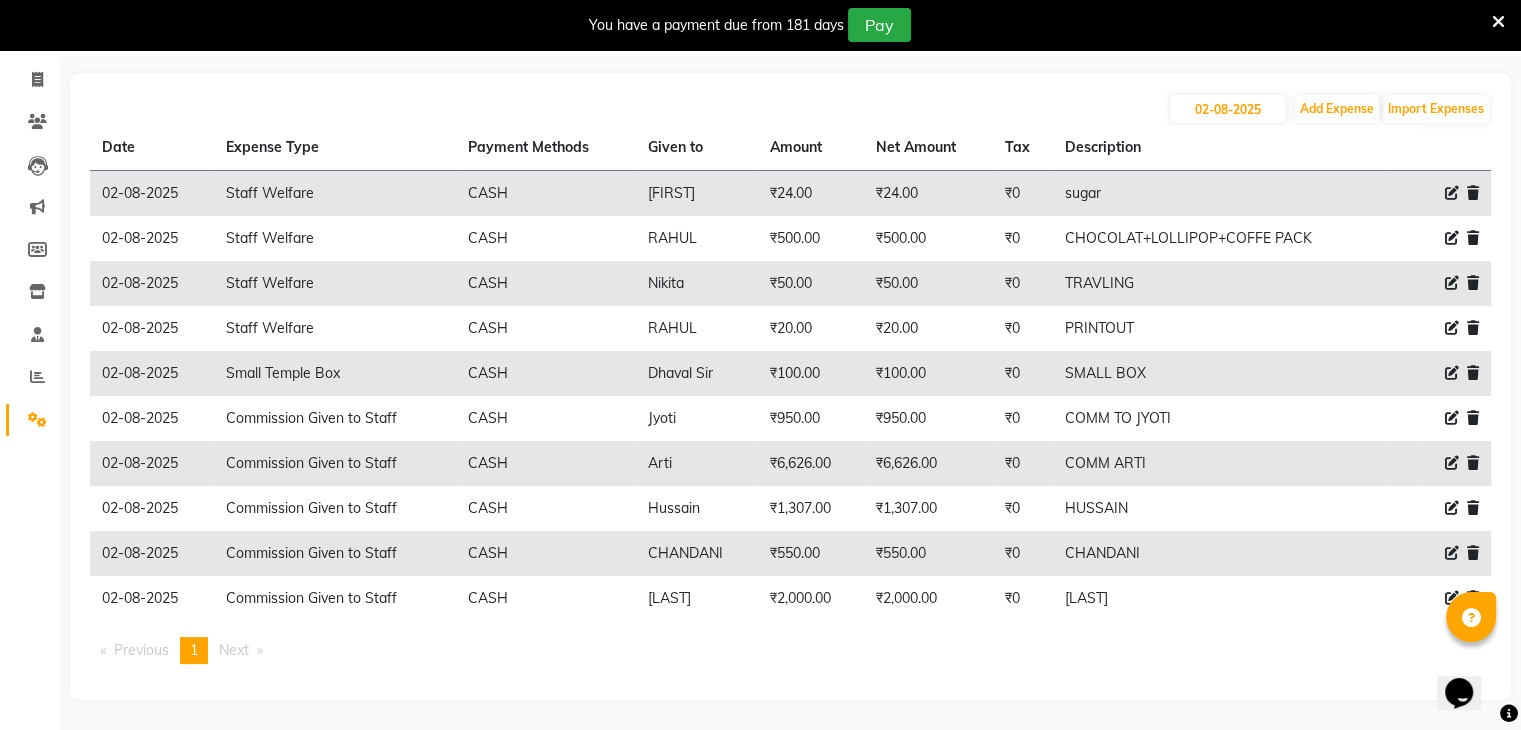 click on "02-08-2025" 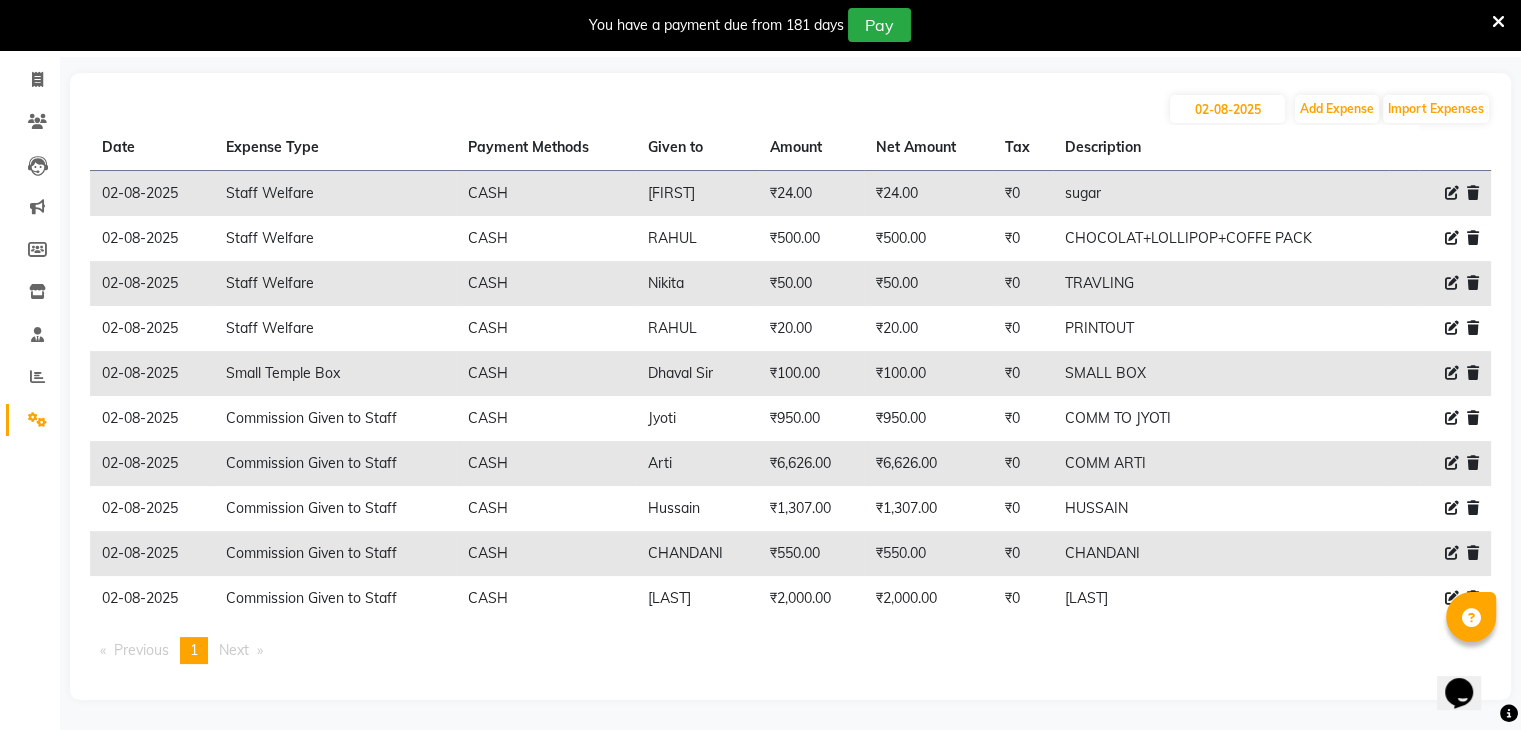 click 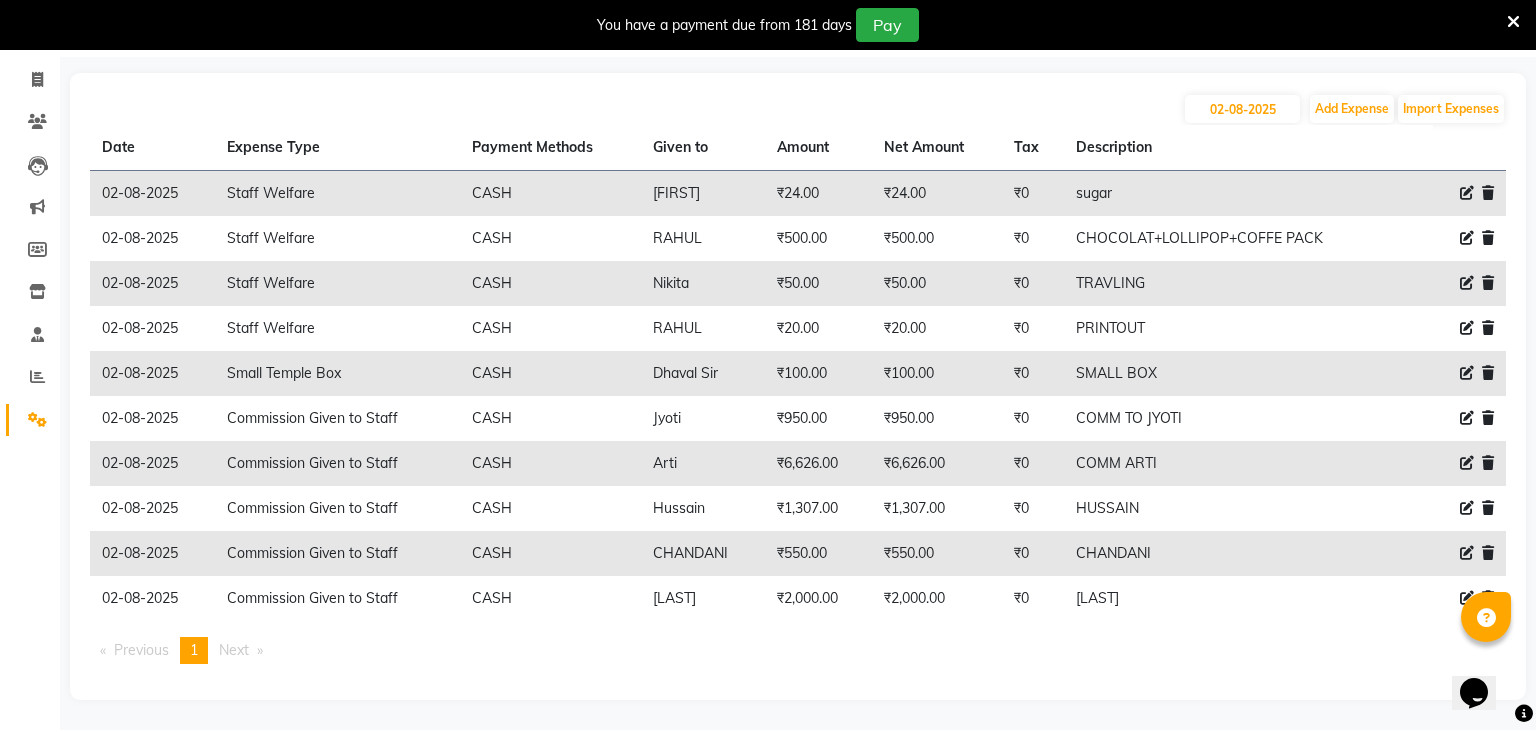 select on "19617" 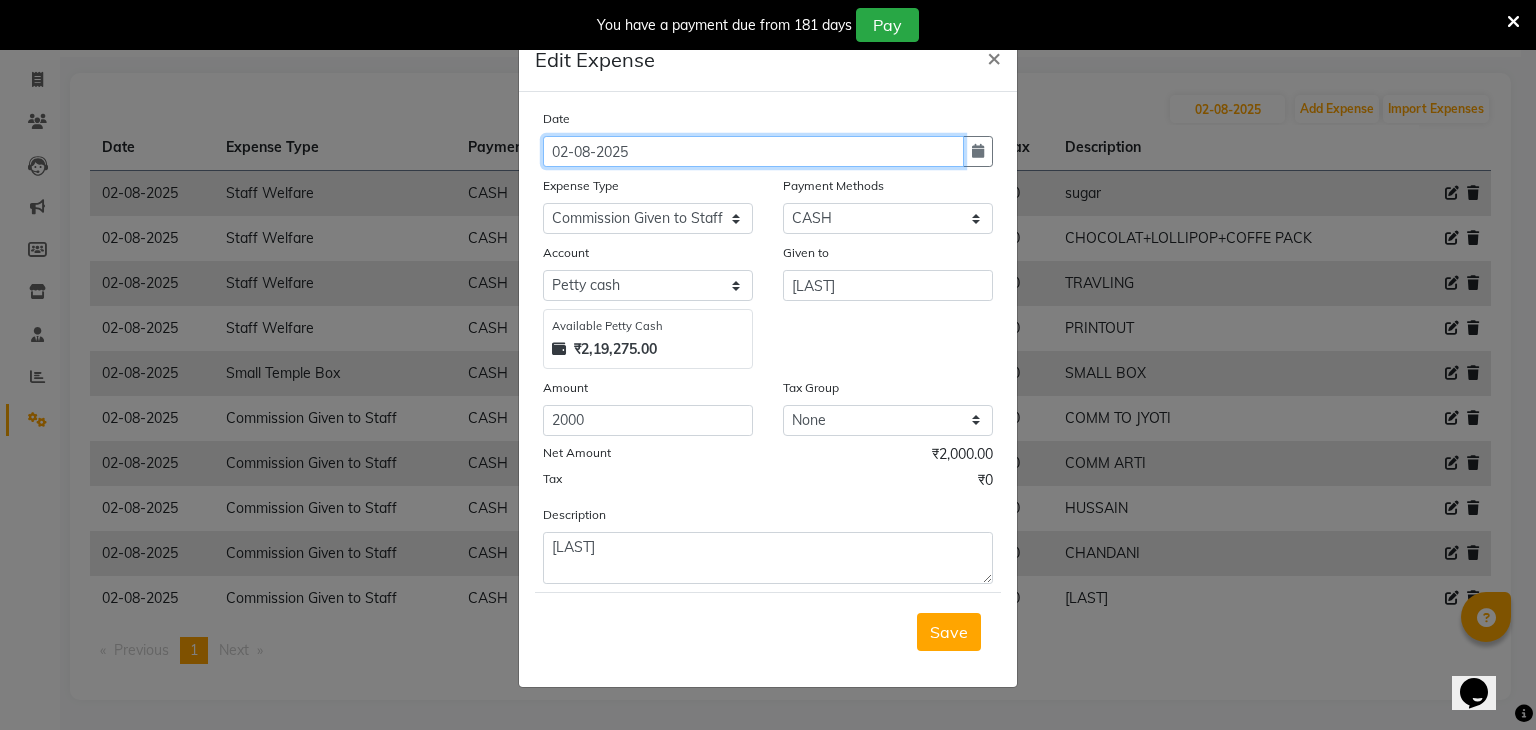 click on "02-08-2025" 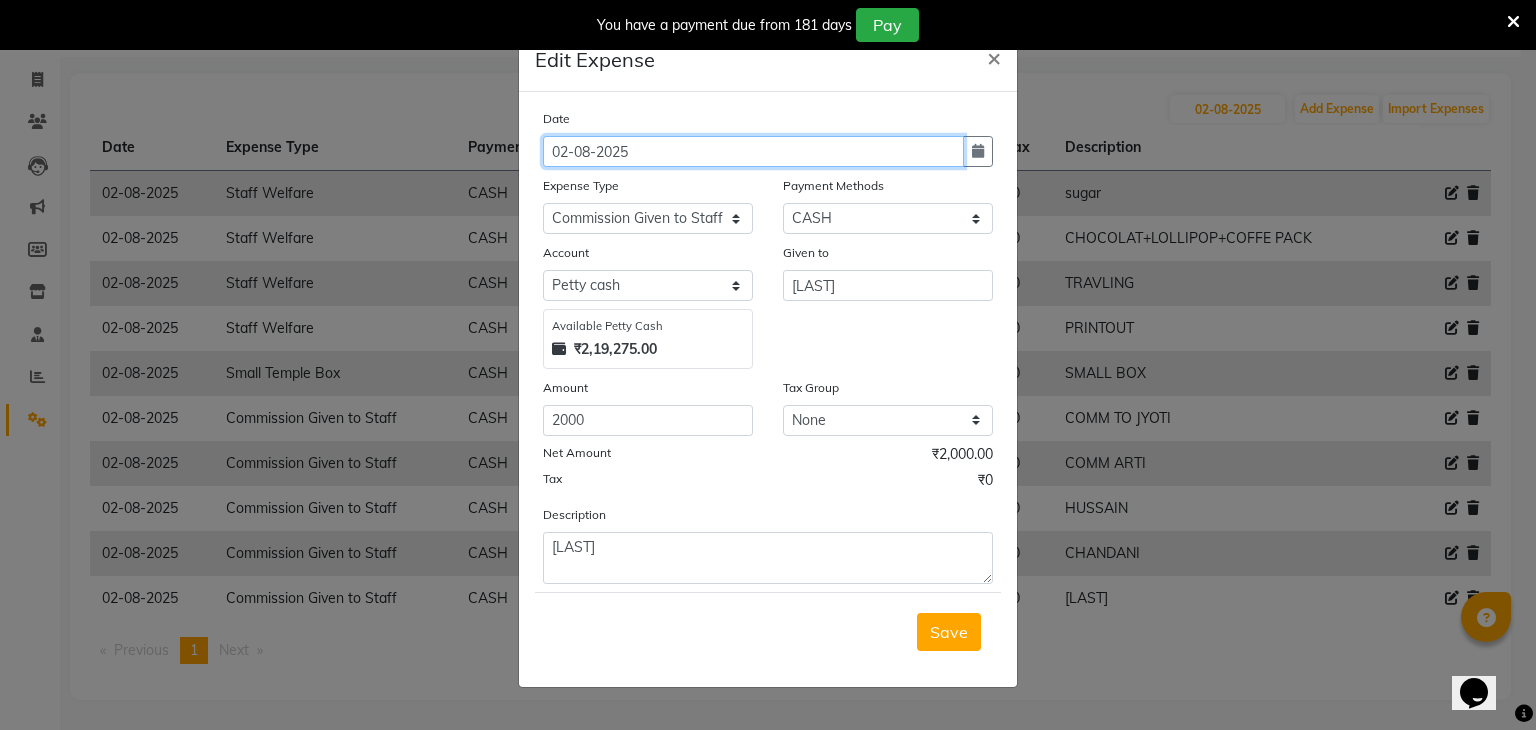 click on "02-08-2025" 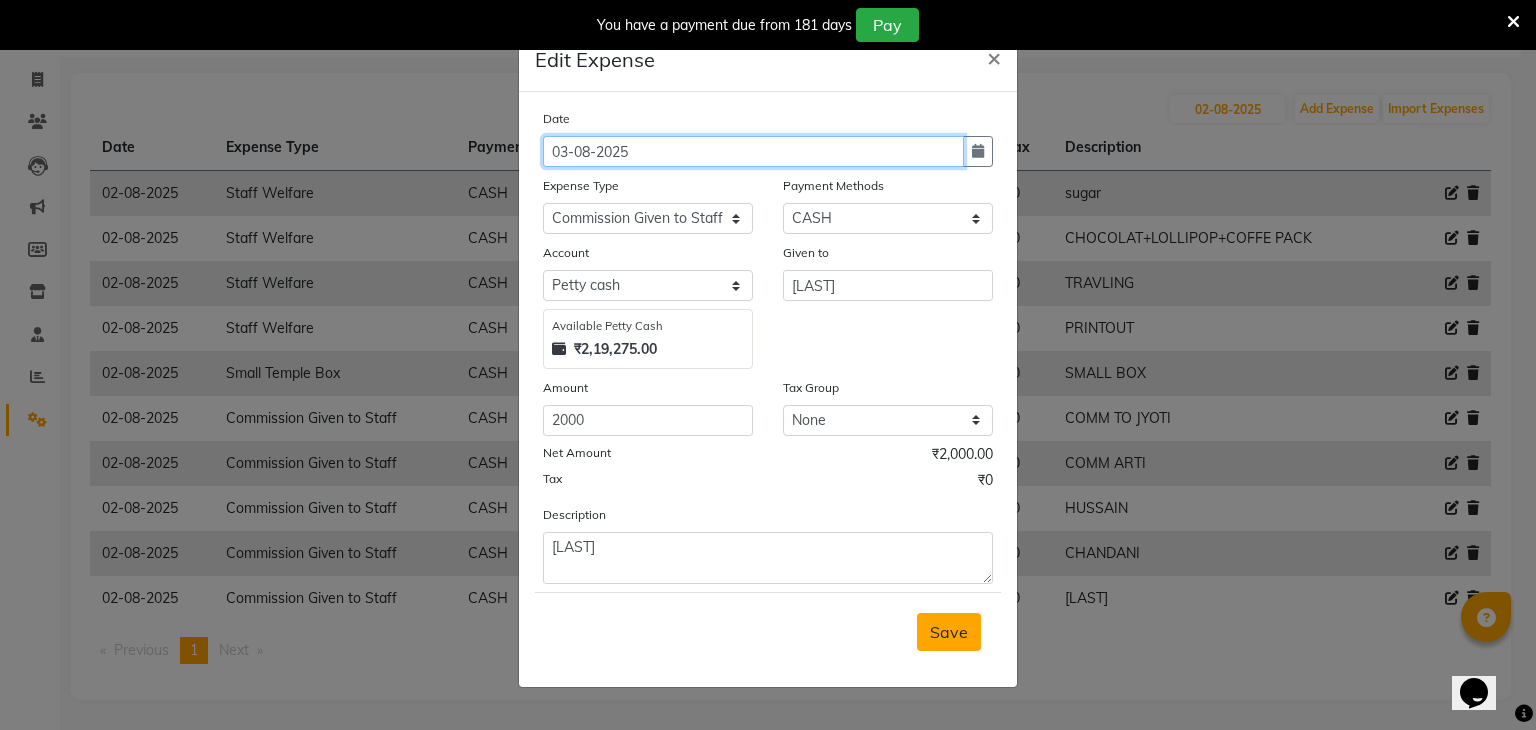 type on "03-08-2025" 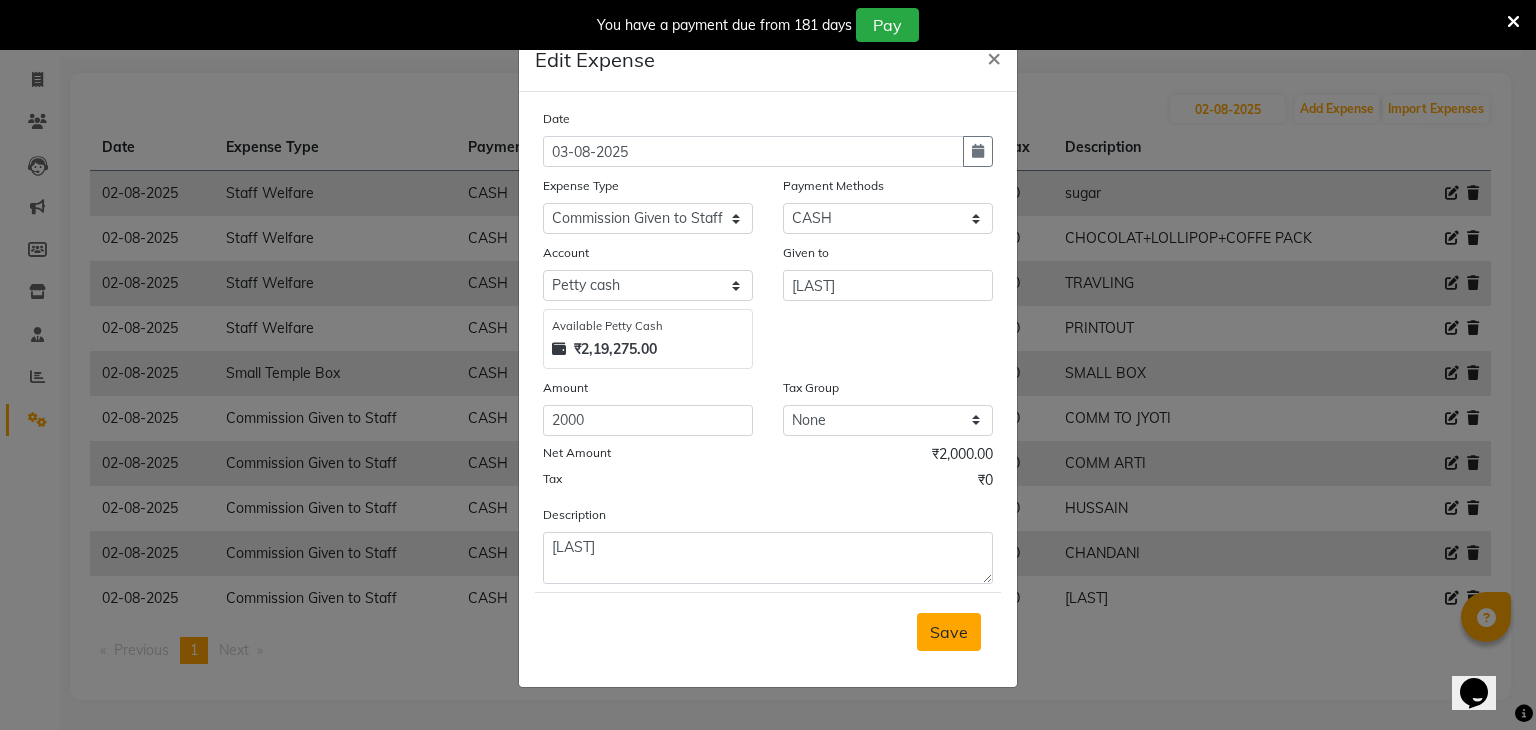 click on "Save" at bounding box center (949, 632) 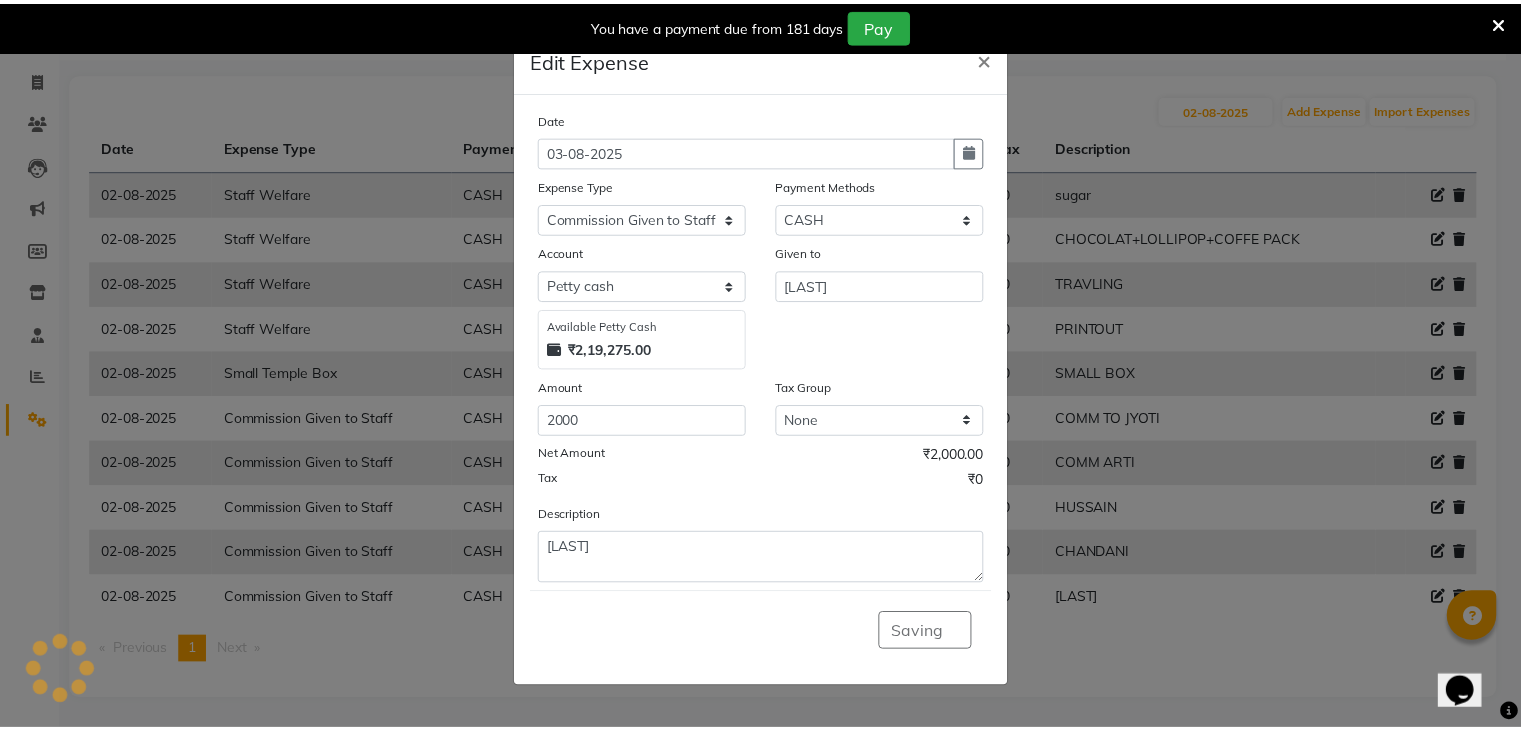 scroll, scrollTop: 71, scrollLeft: 0, axis: vertical 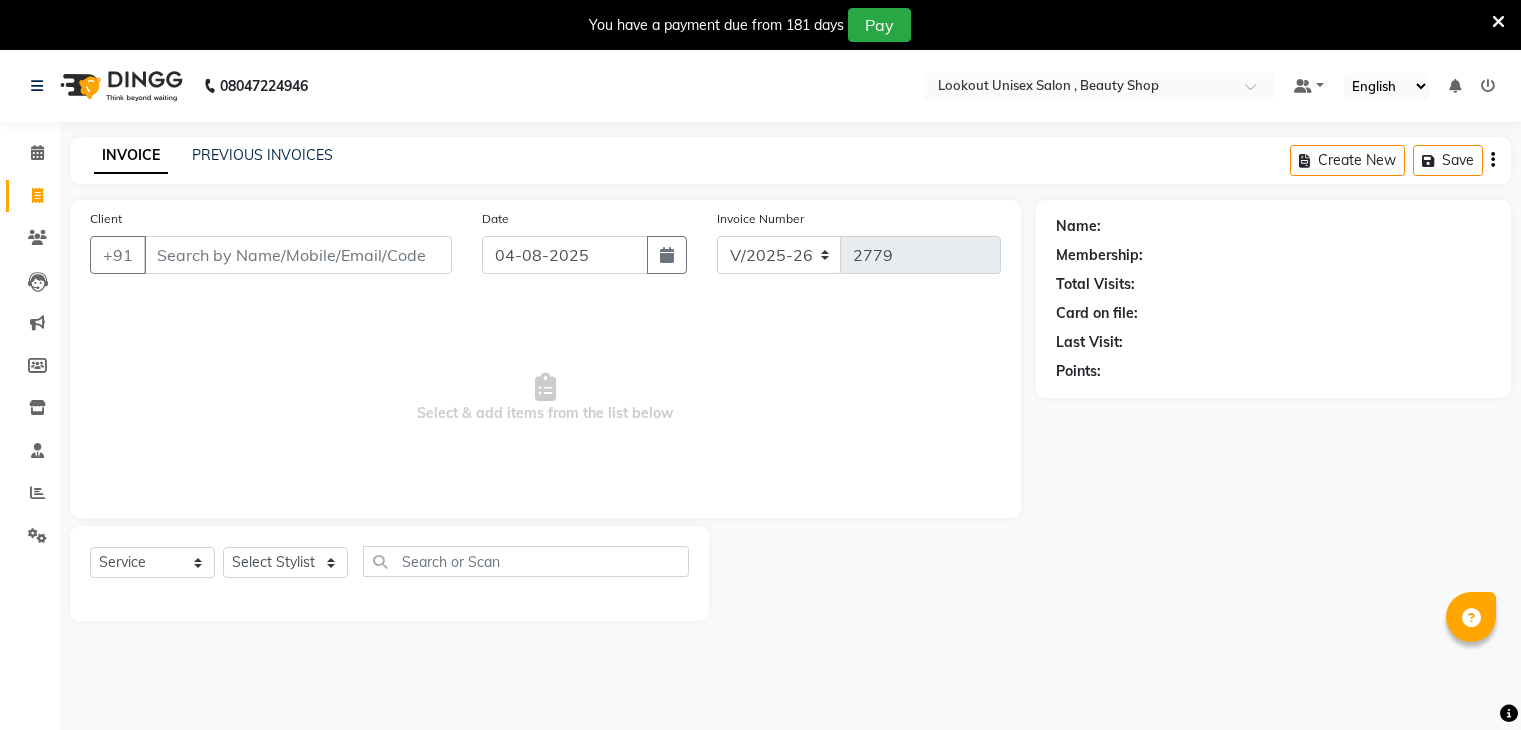 select on "7658" 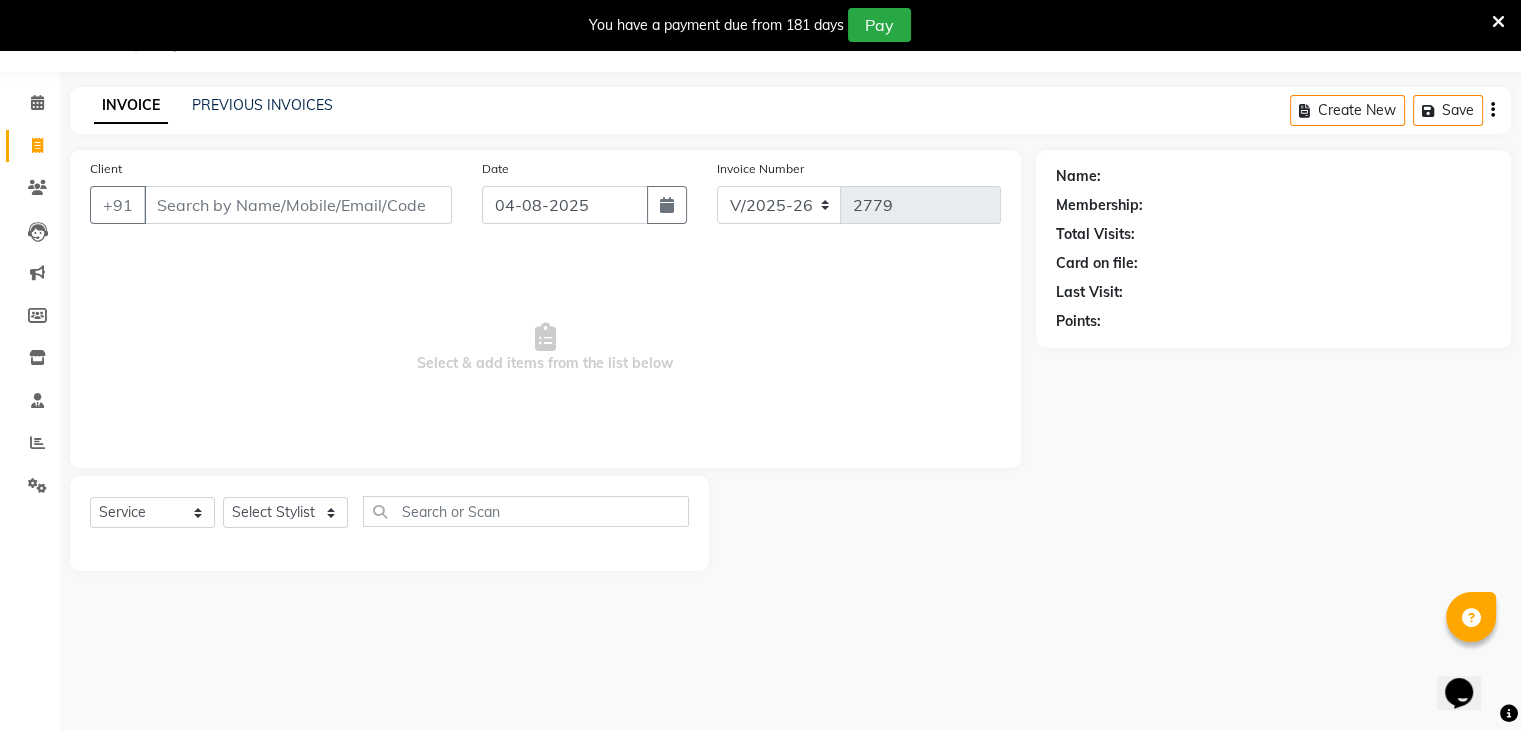 scroll, scrollTop: 0, scrollLeft: 0, axis: both 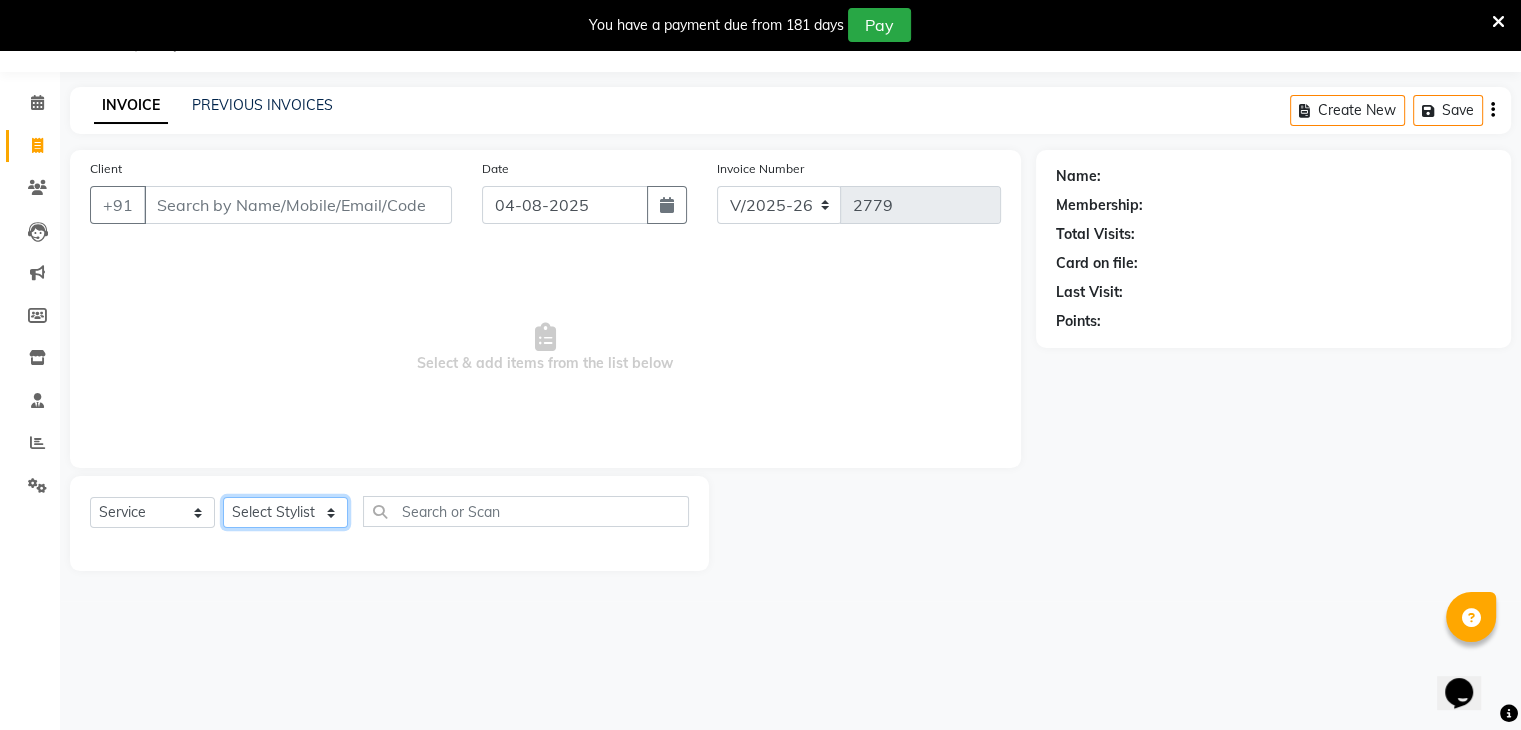click on "Select Stylist Arti CHANDANI Deepali Dhaval Sir DISHA KAMDAR Hussain Indrajeet Jyoti Mahesh  Manisha Mayuri Mehboob Nabil Nikita Nzreen Rahul Rajan Rishika Salma Salmani Shivani UMAR" 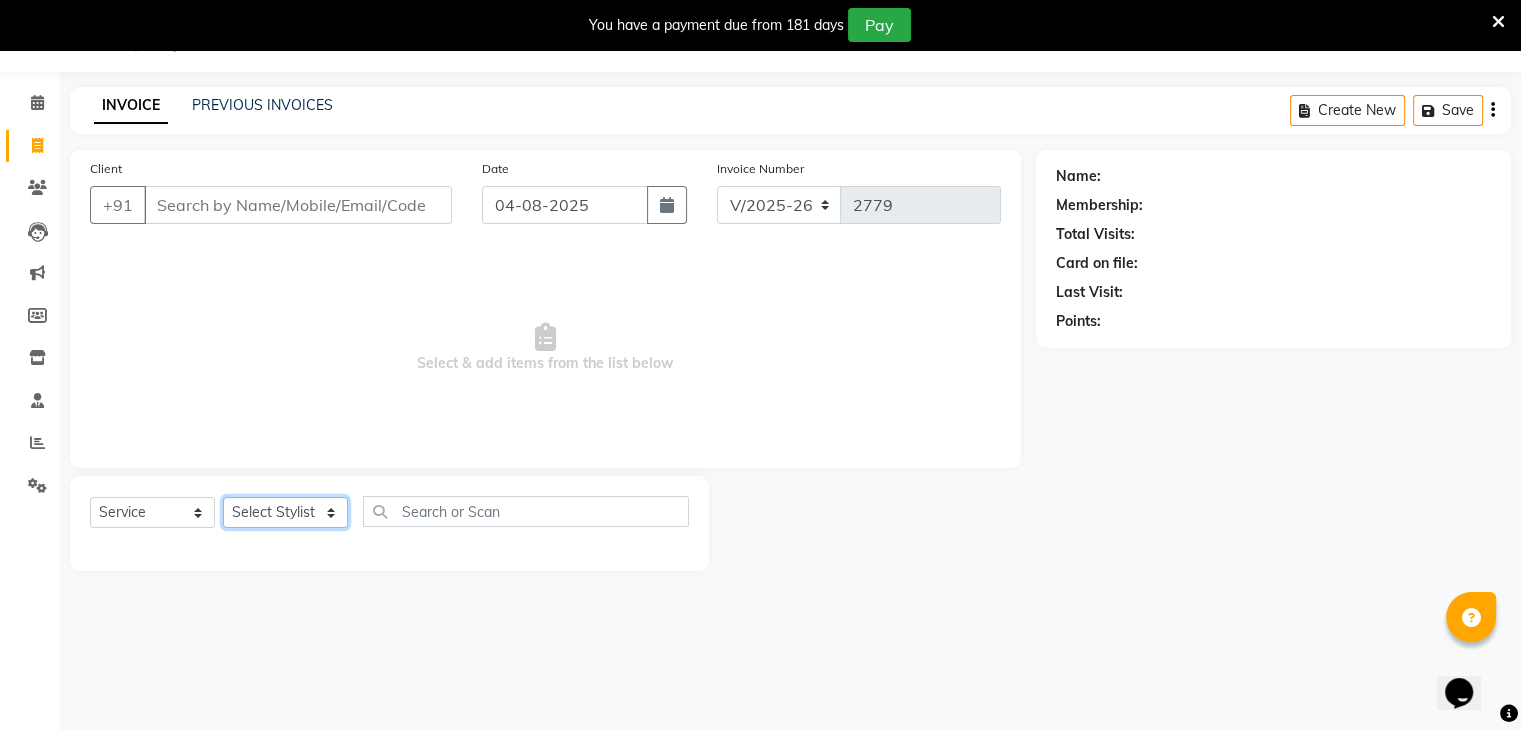 select on "67793" 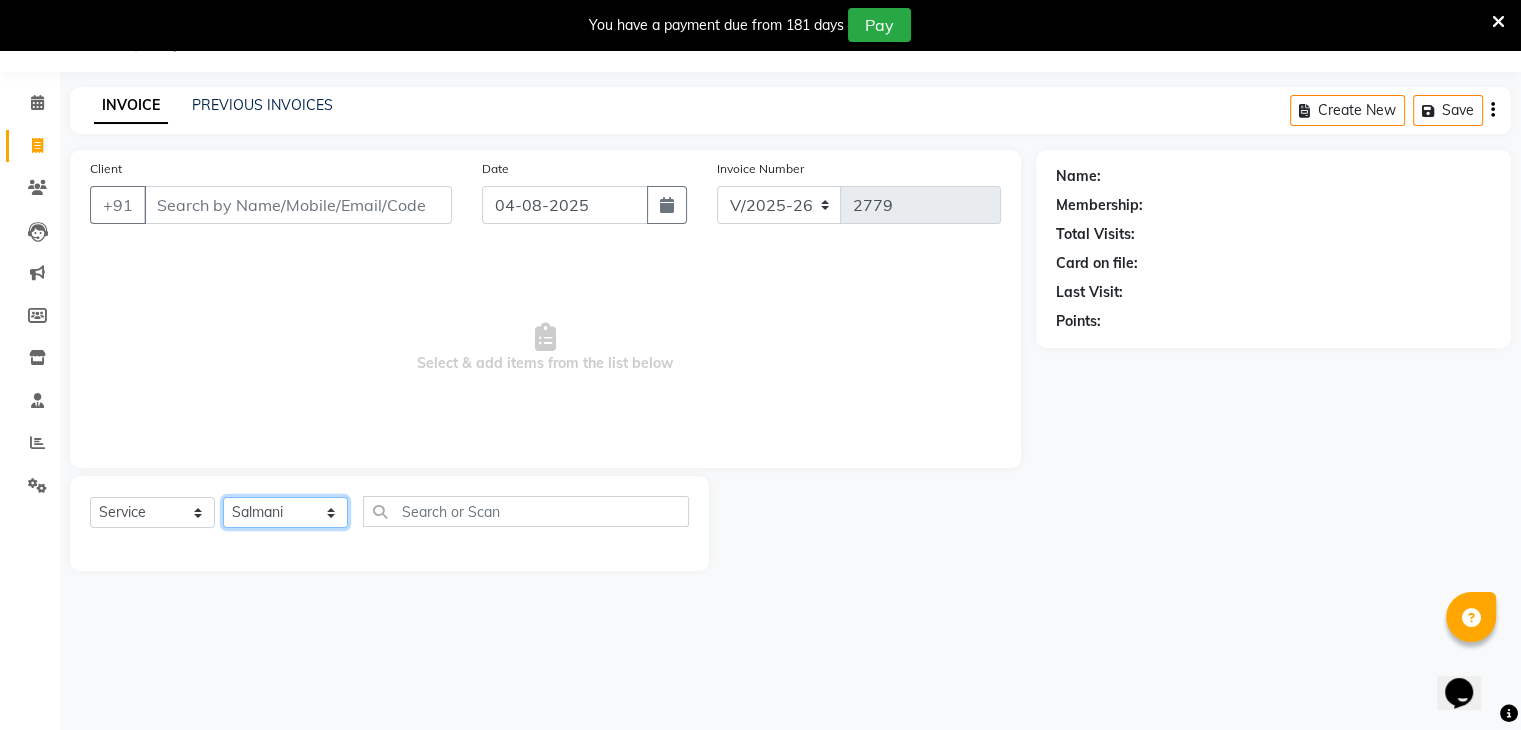 click on "Select Stylist Arti CHANDANI Deepali Dhaval Sir DISHA KAMDAR Hussain Indrajeet Jyoti Mahesh  Manisha Mayuri Mehboob Nabil Nikita Nzreen Rahul Rajan Rishika Salma Salmani Shivani UMAR" 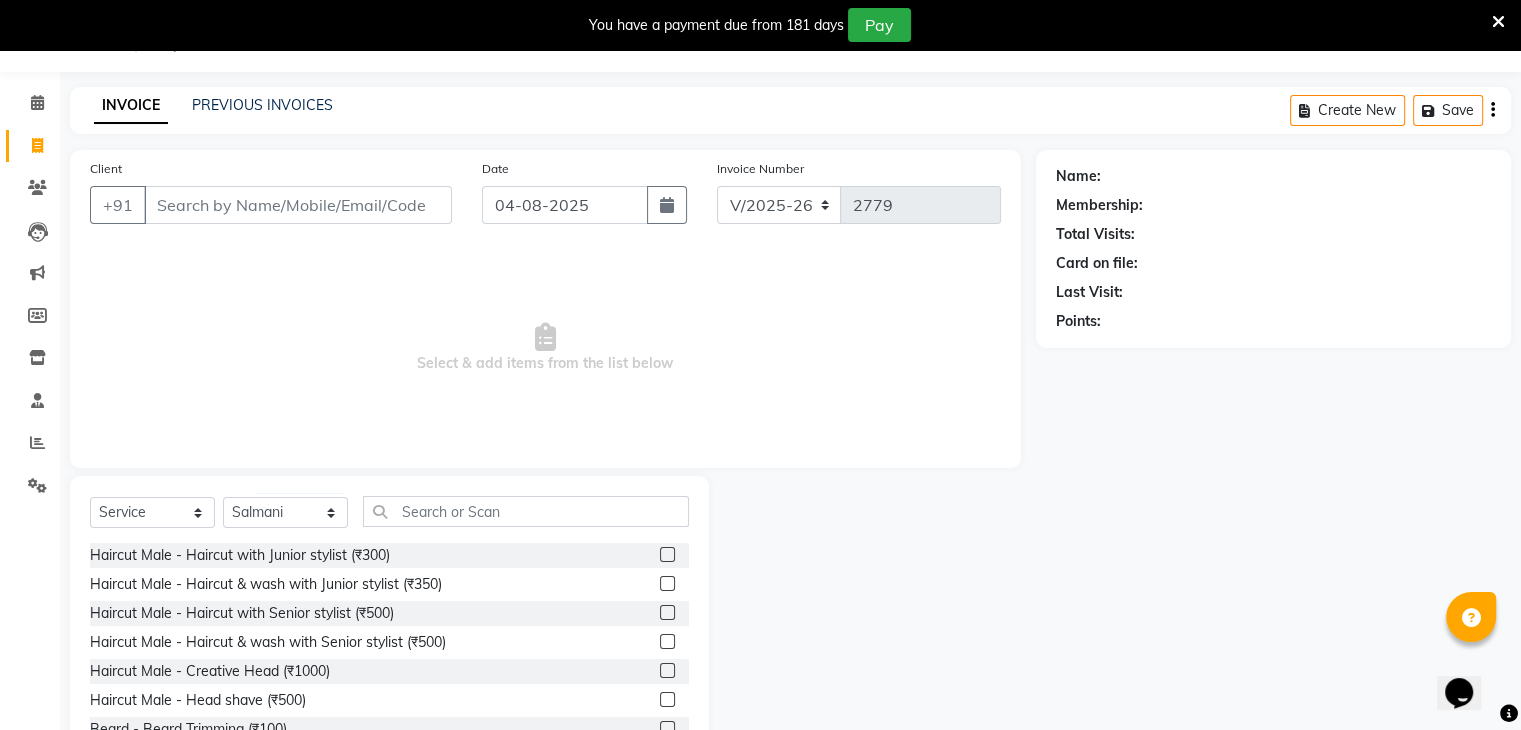 click 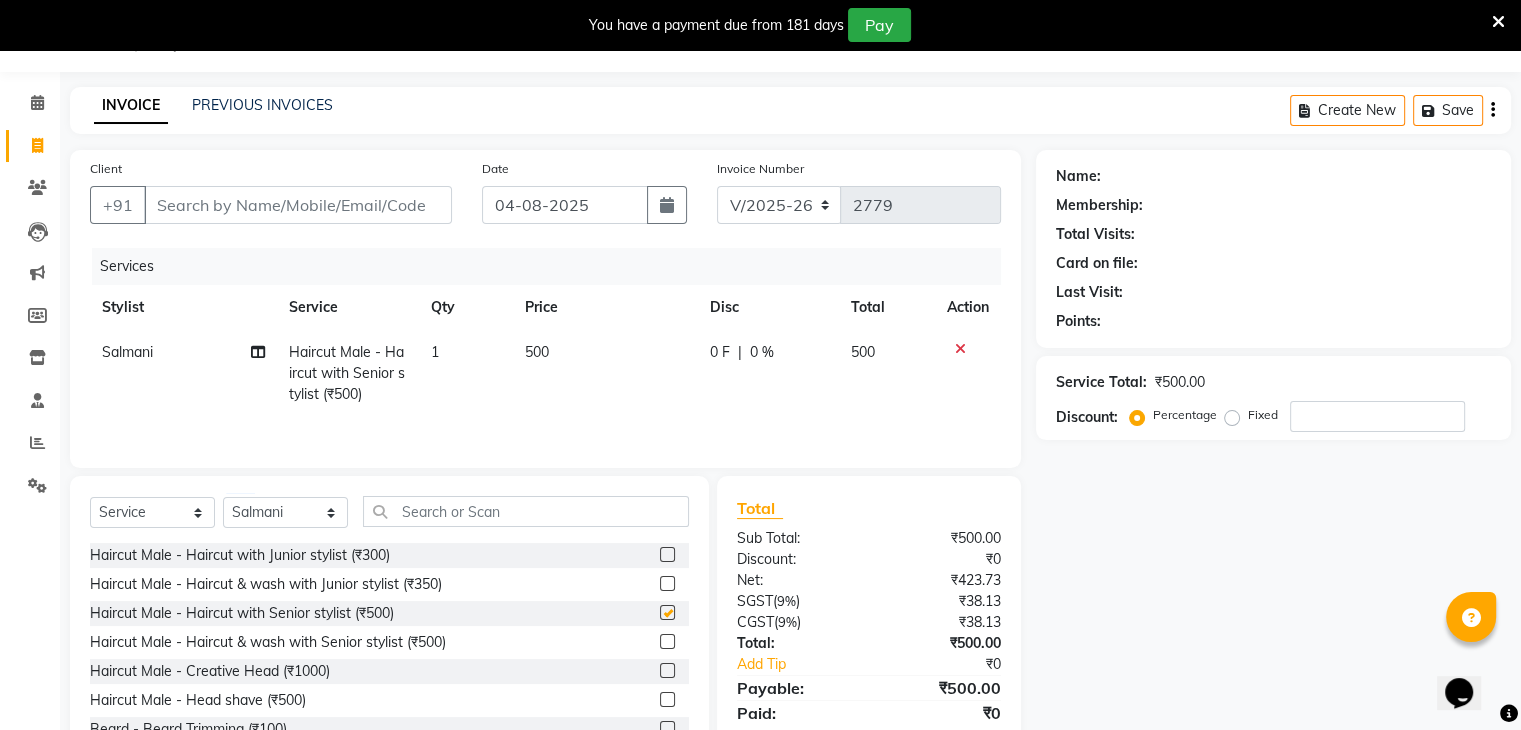 checkbox on "false" 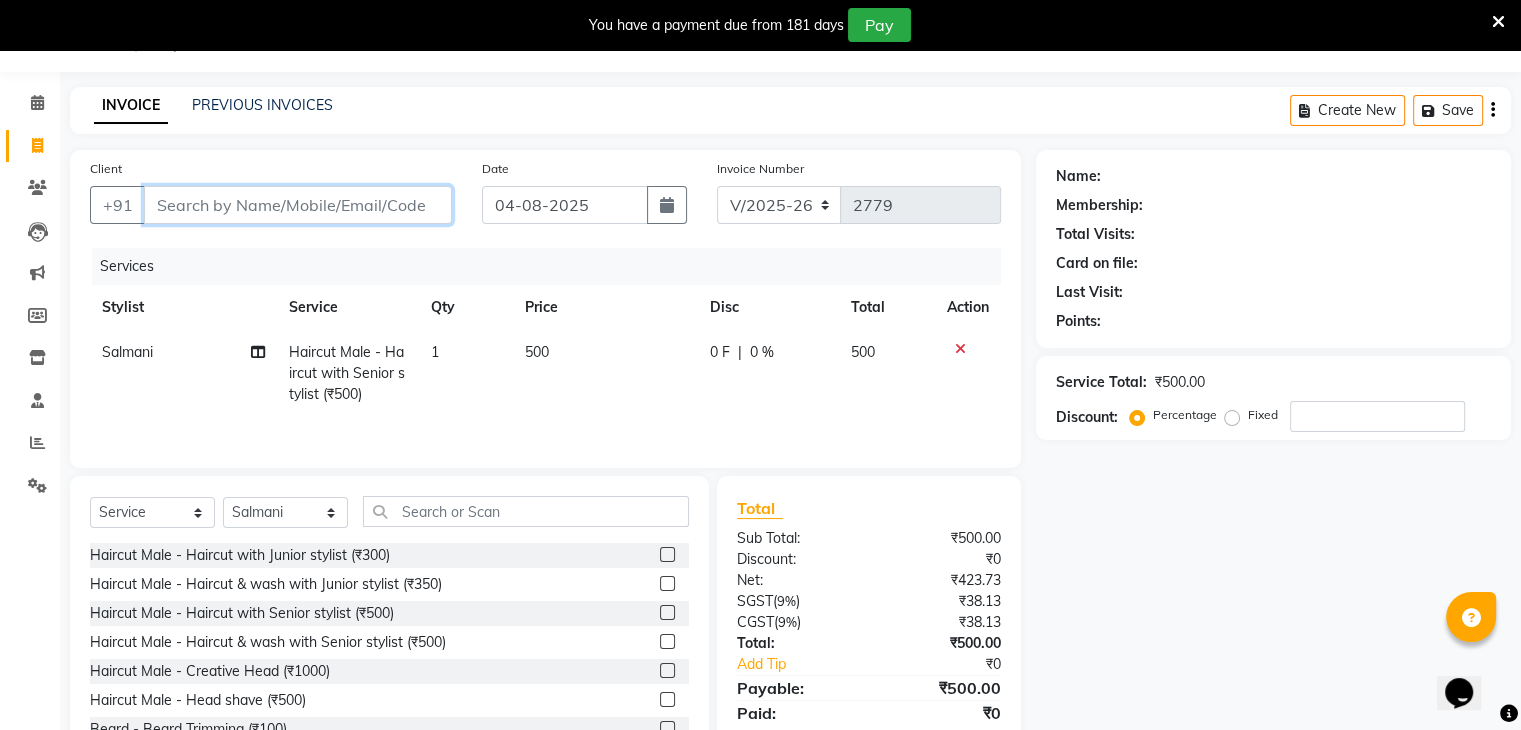 click on "Client" at bounding box center [298, 205] 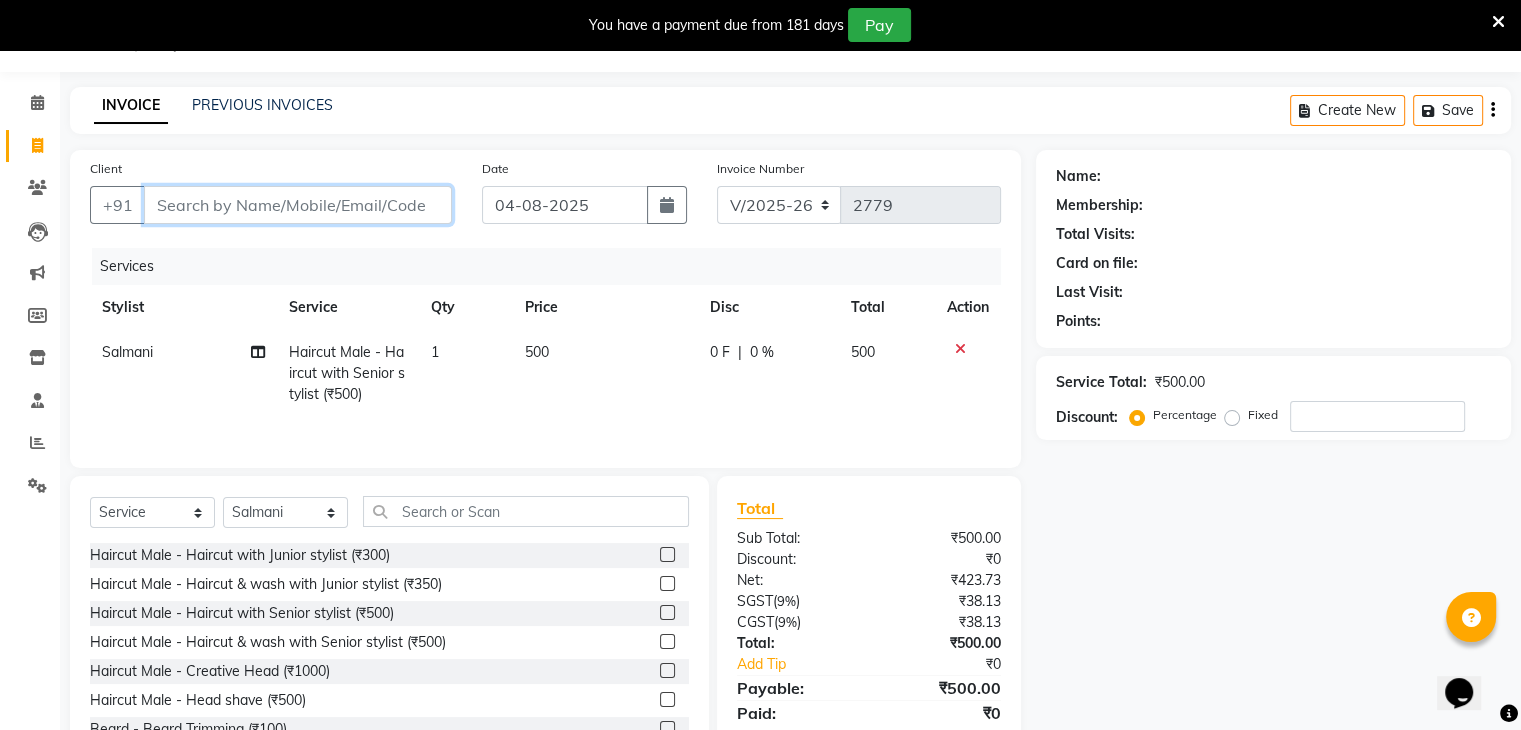 type on "9" 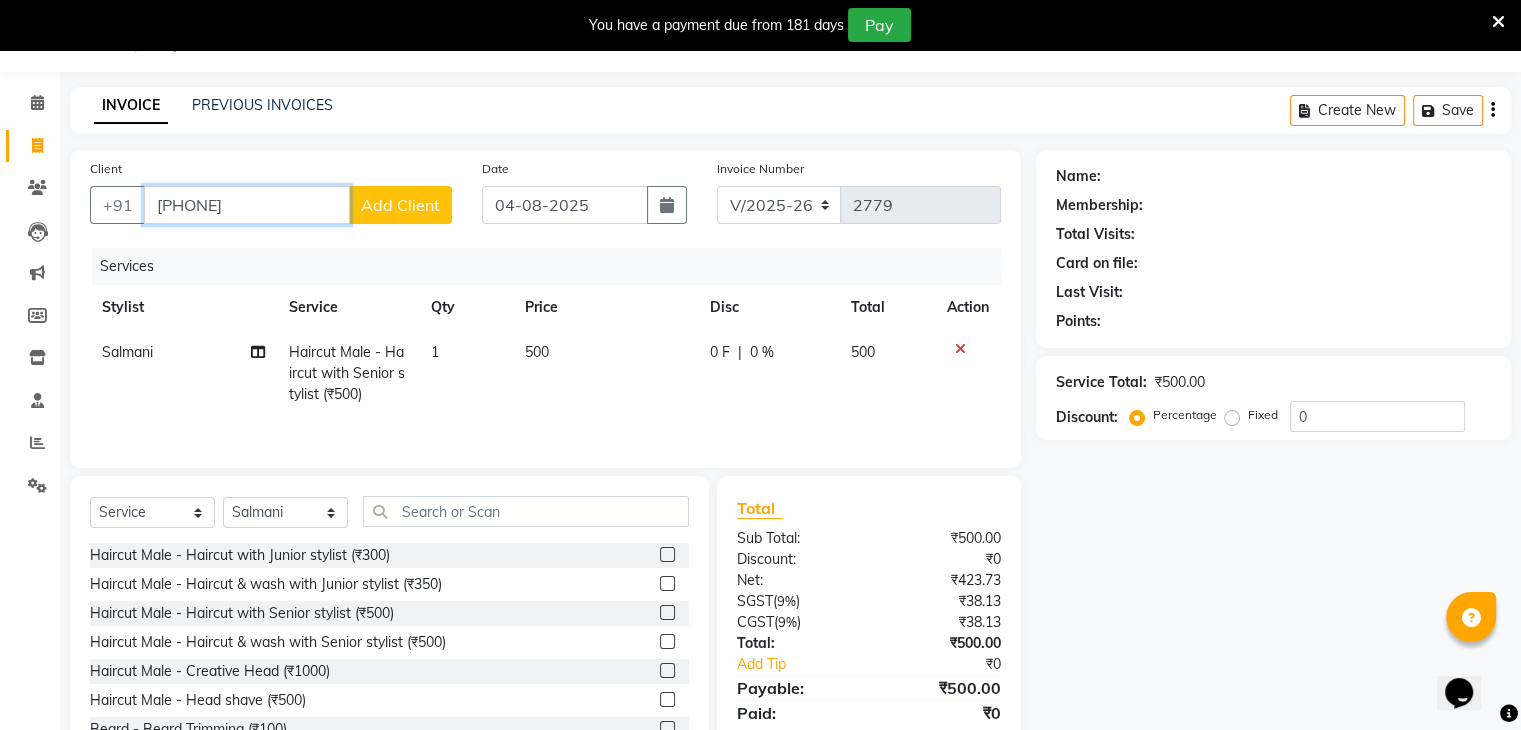 drag, startPoint x: 193, startPoint y: 203, endPoint x: 228, endPoint y: 281, distance: 85.49269 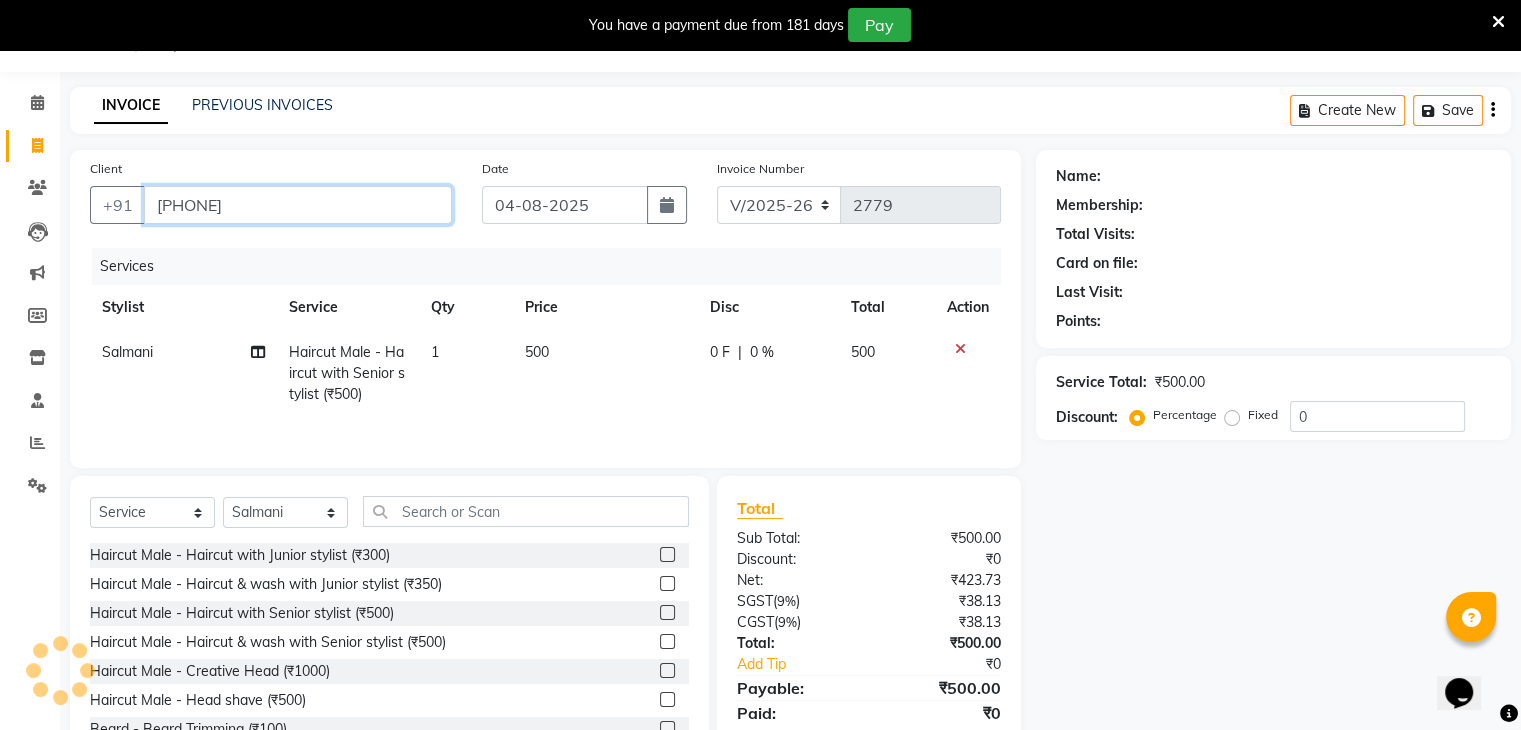 type on "[PHONE]" 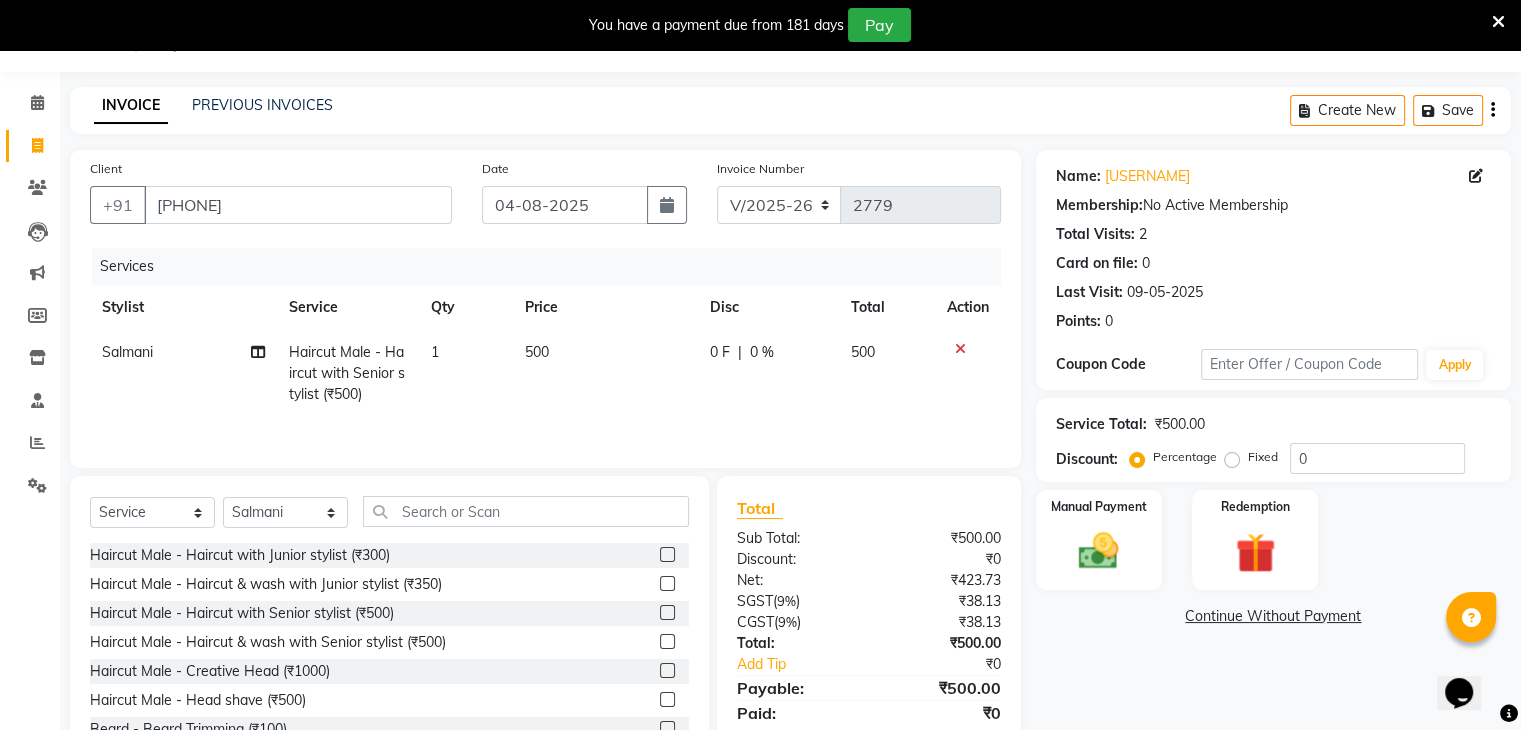 scroll, scrollTop: 122, scrollLeft: 0, axis: vertical 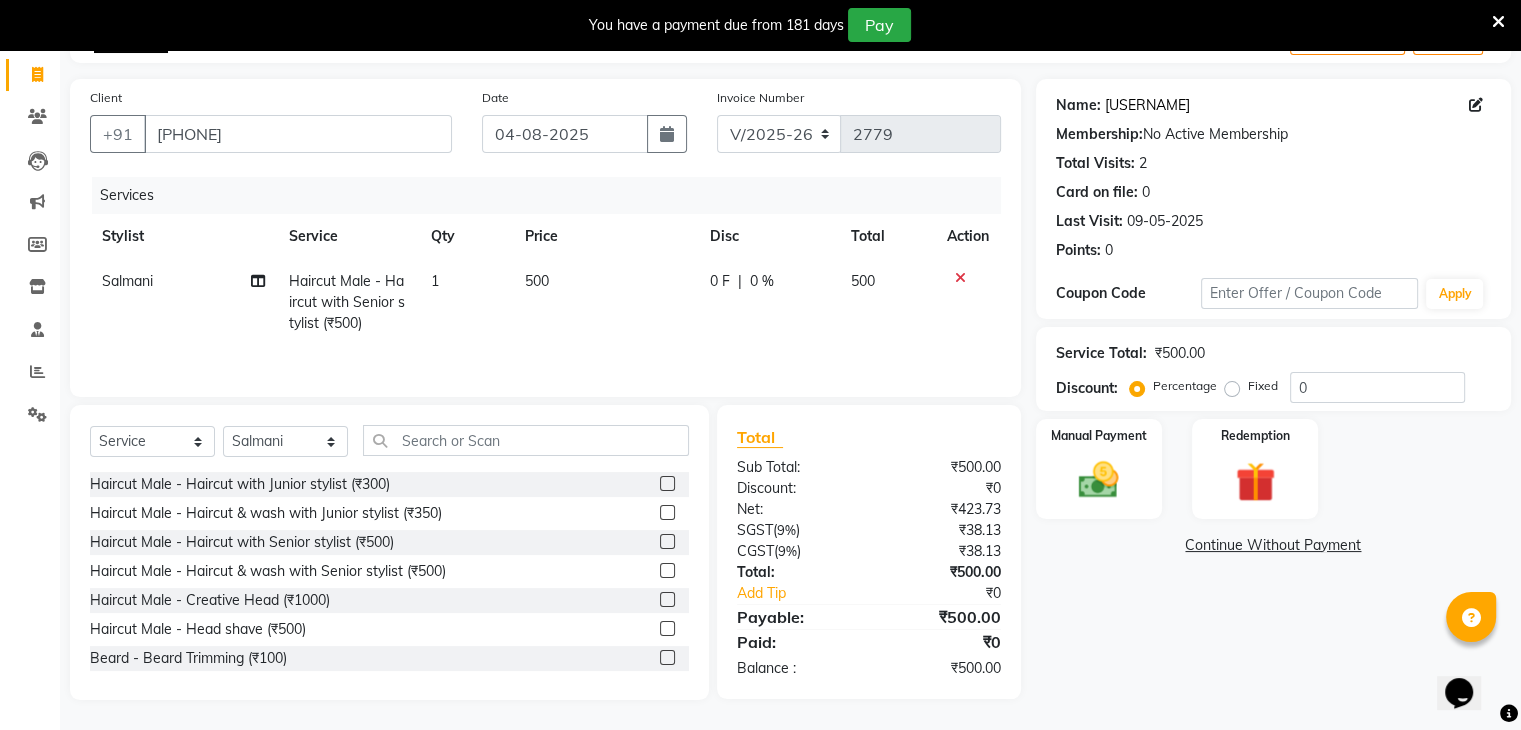 click on "[USERNAME]" 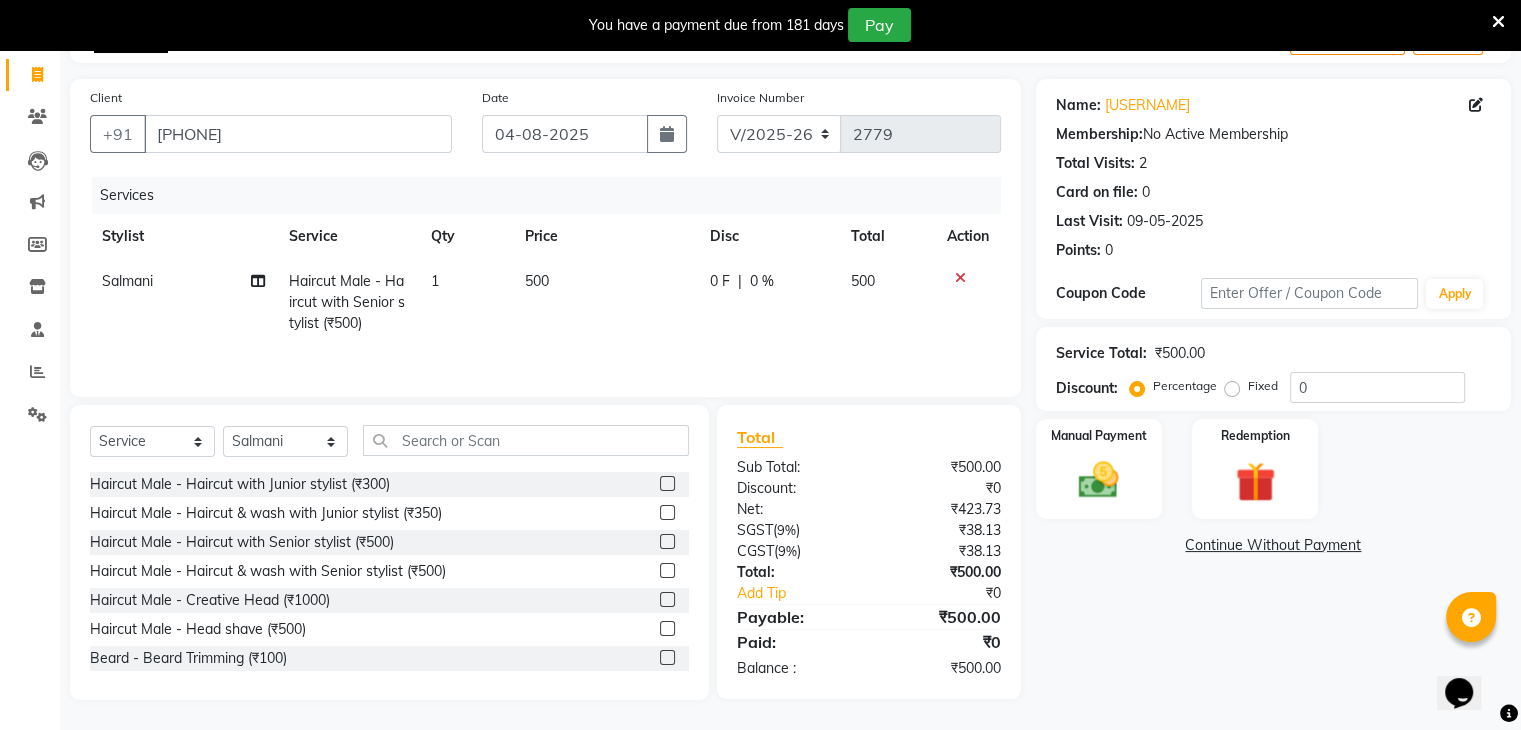 click on "500" 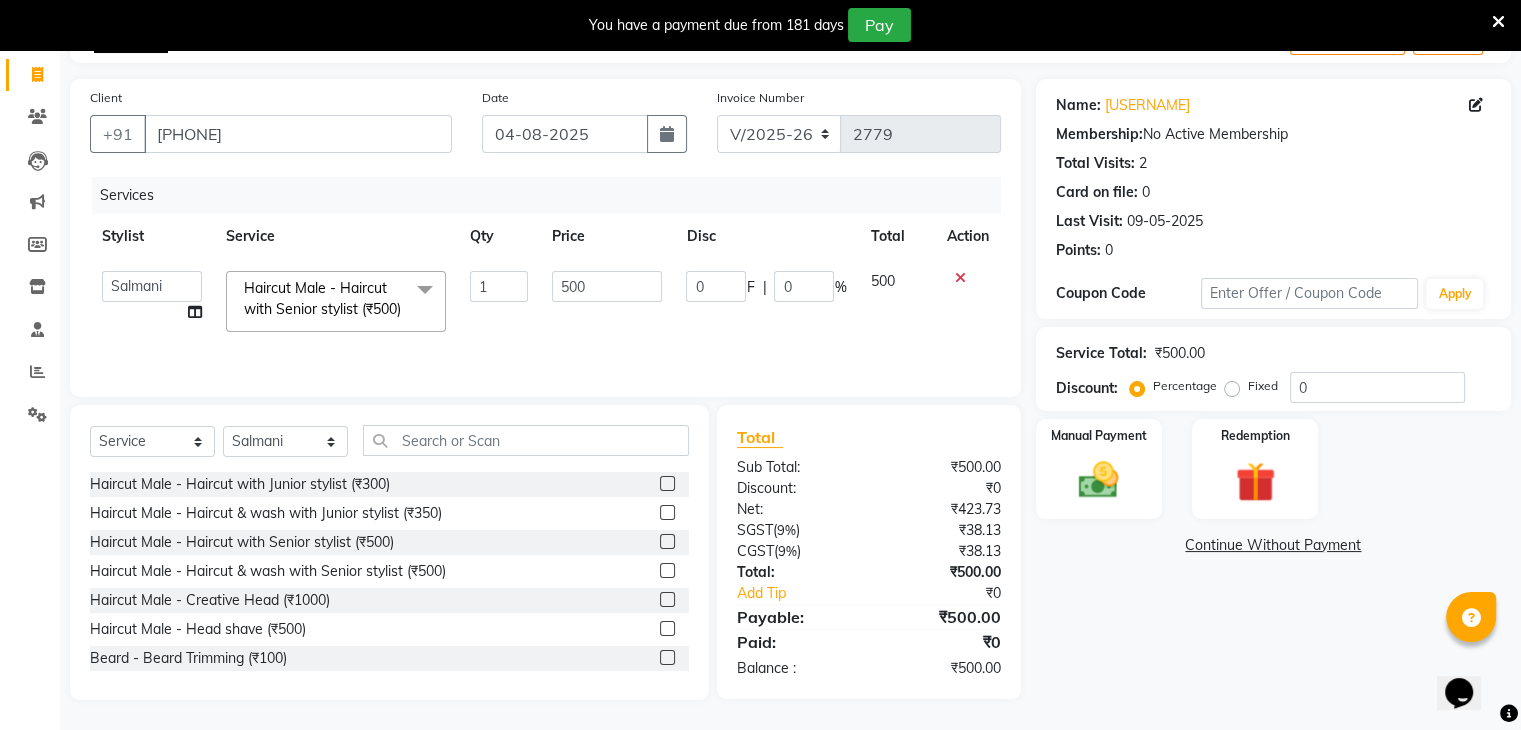 click 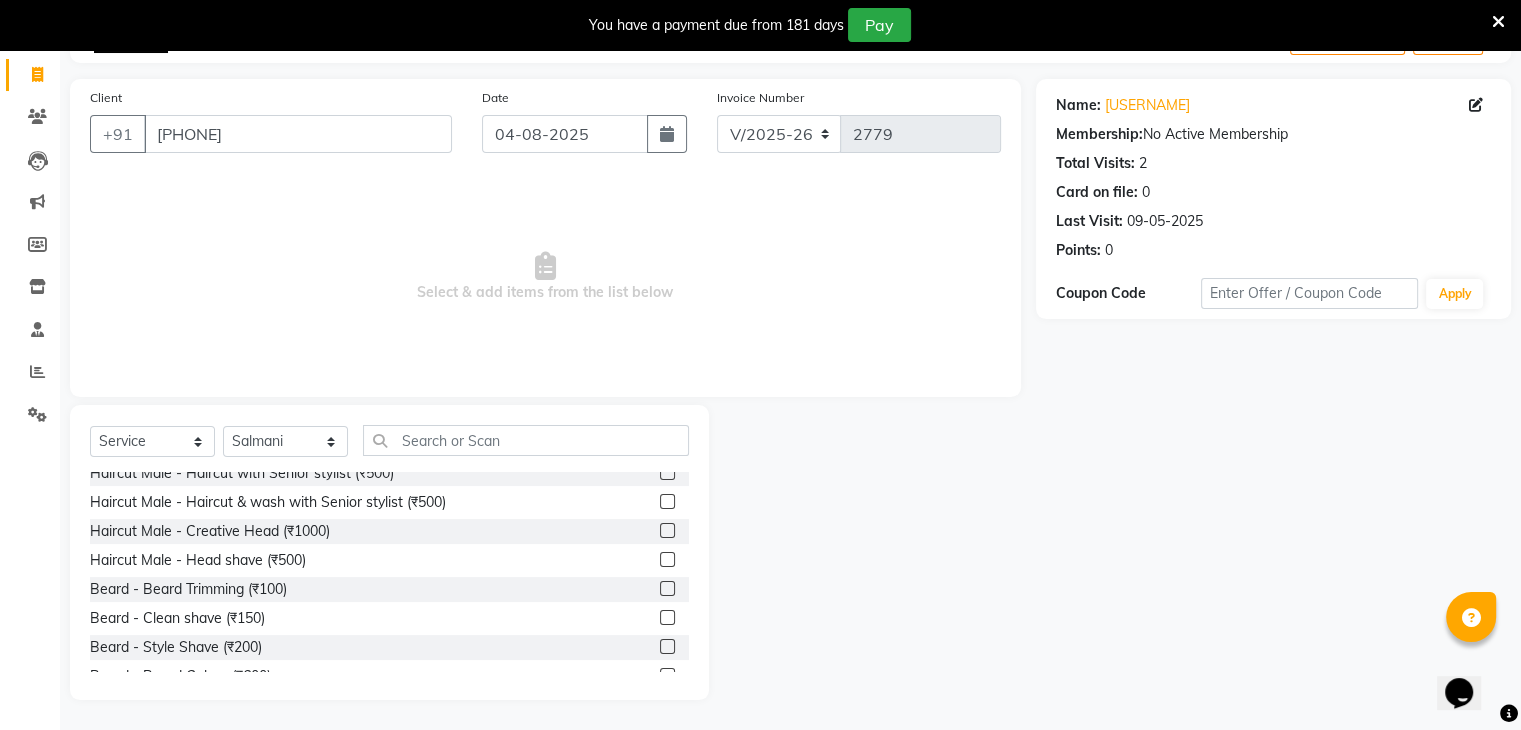 scroll, scrollTop: 0, scrollLeft: 0, axis: both 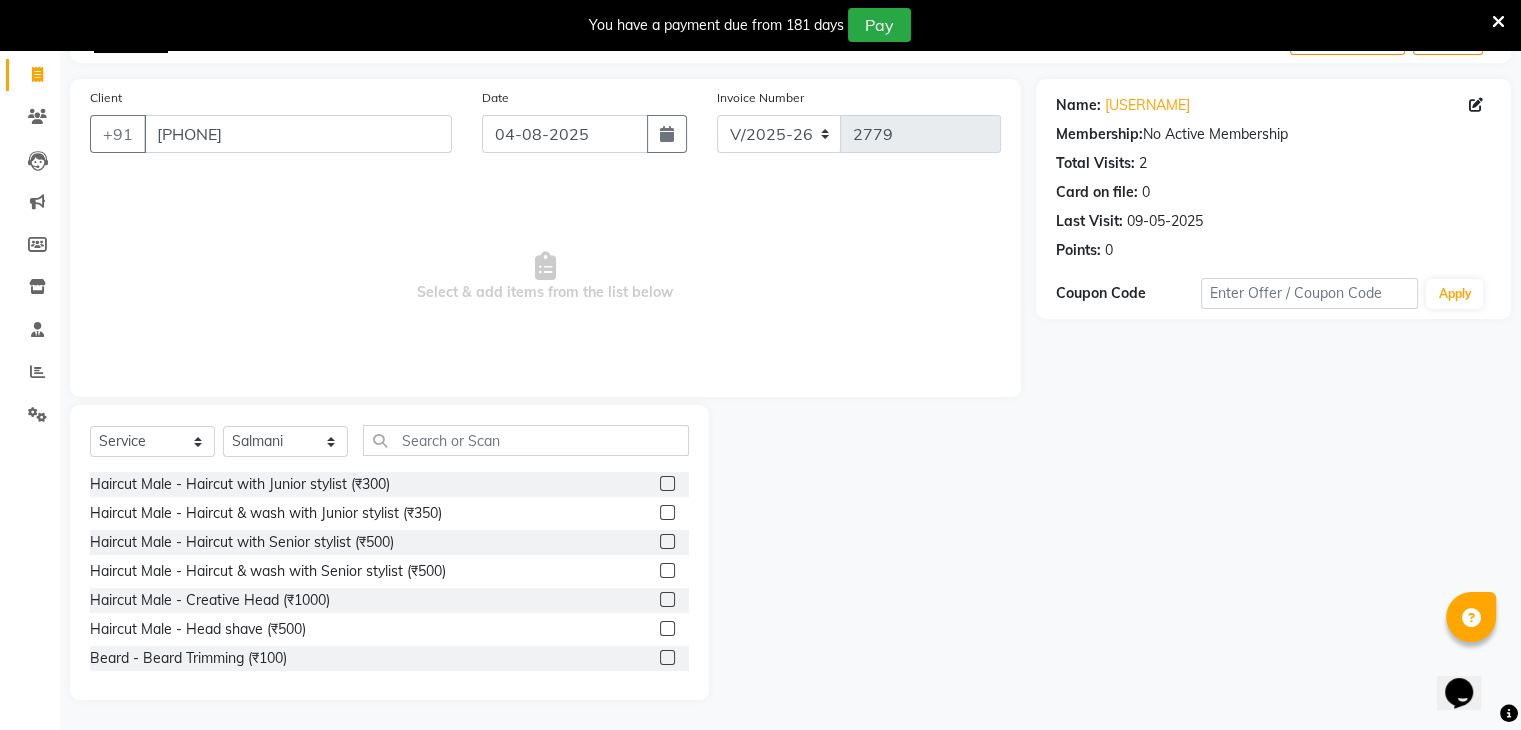 click 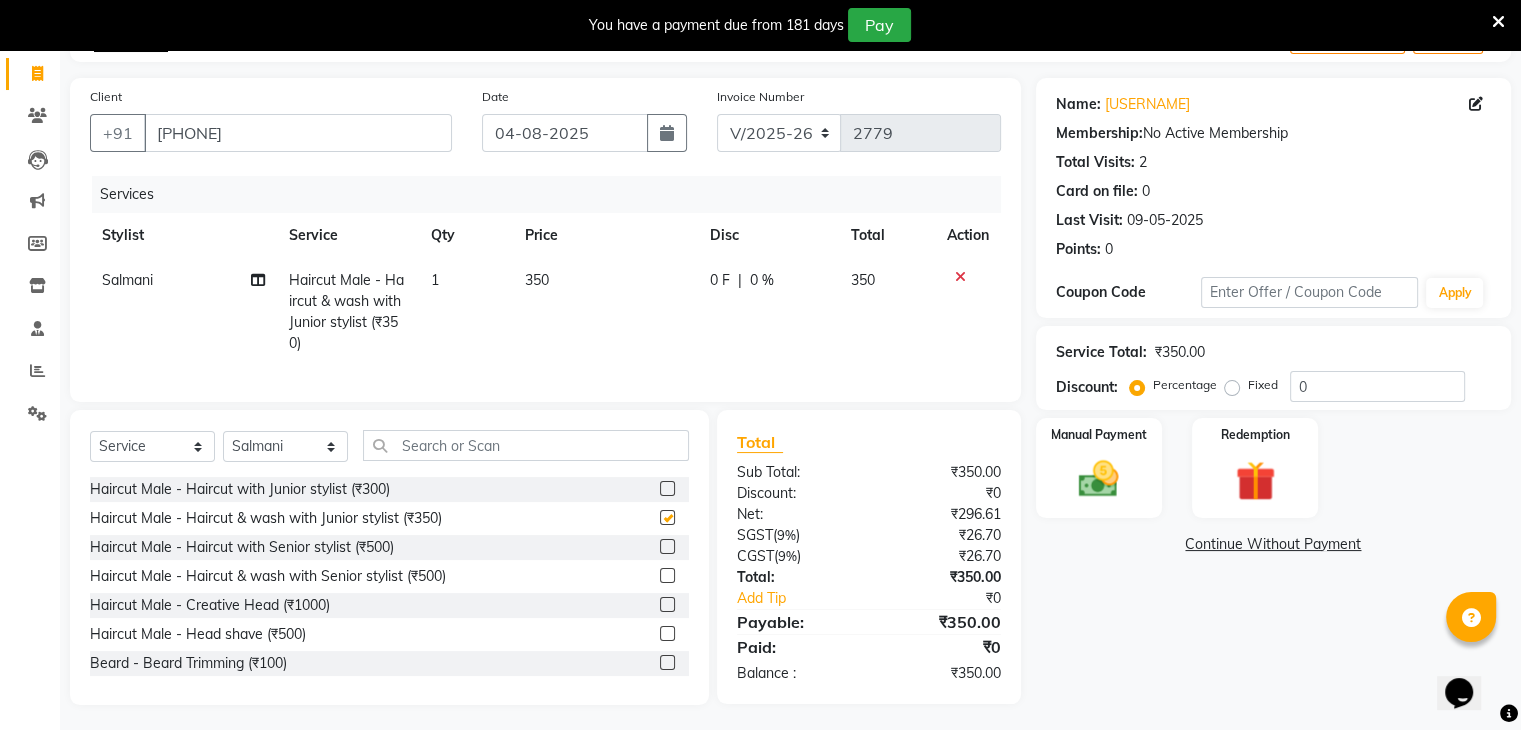 checkbox on "false" 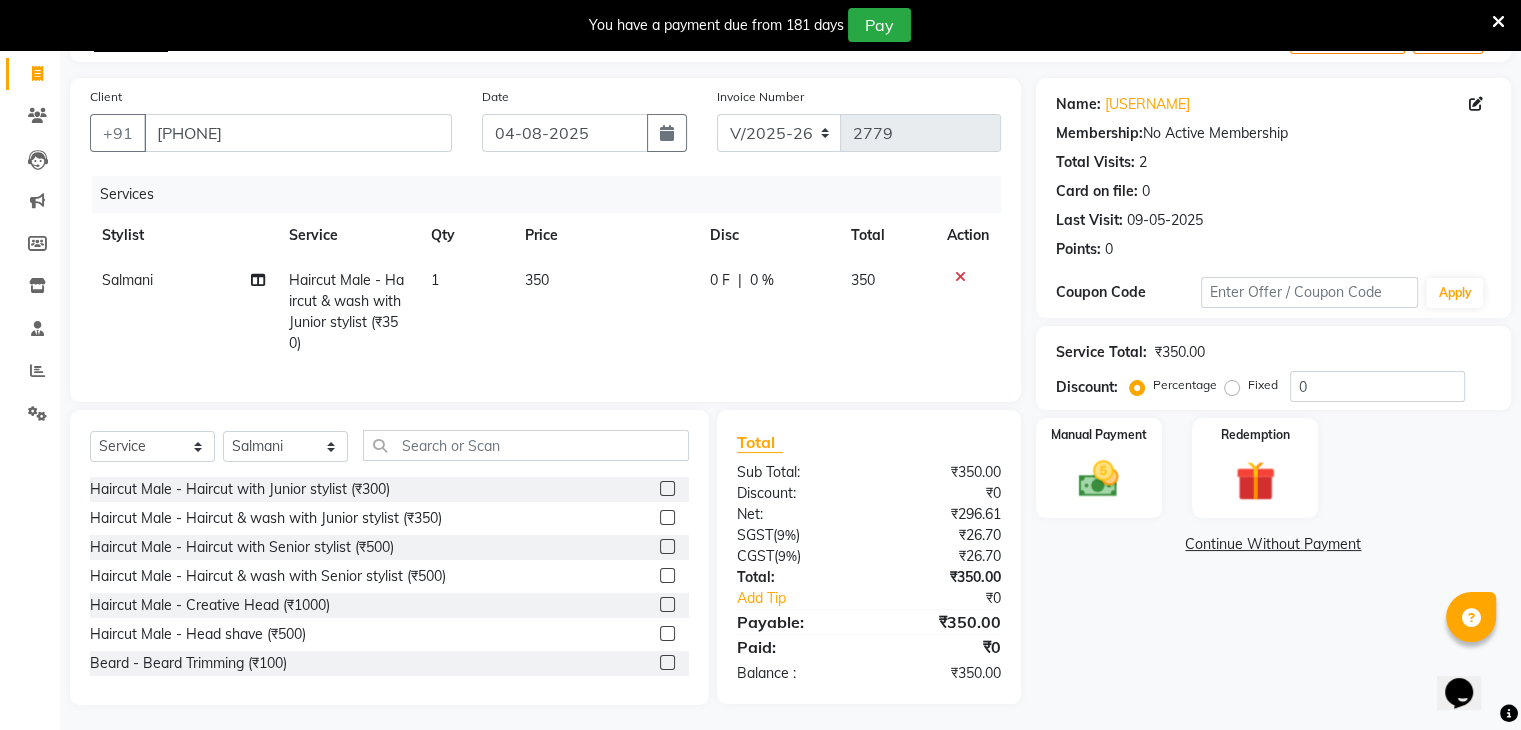 click on "Salmani Split Commission" 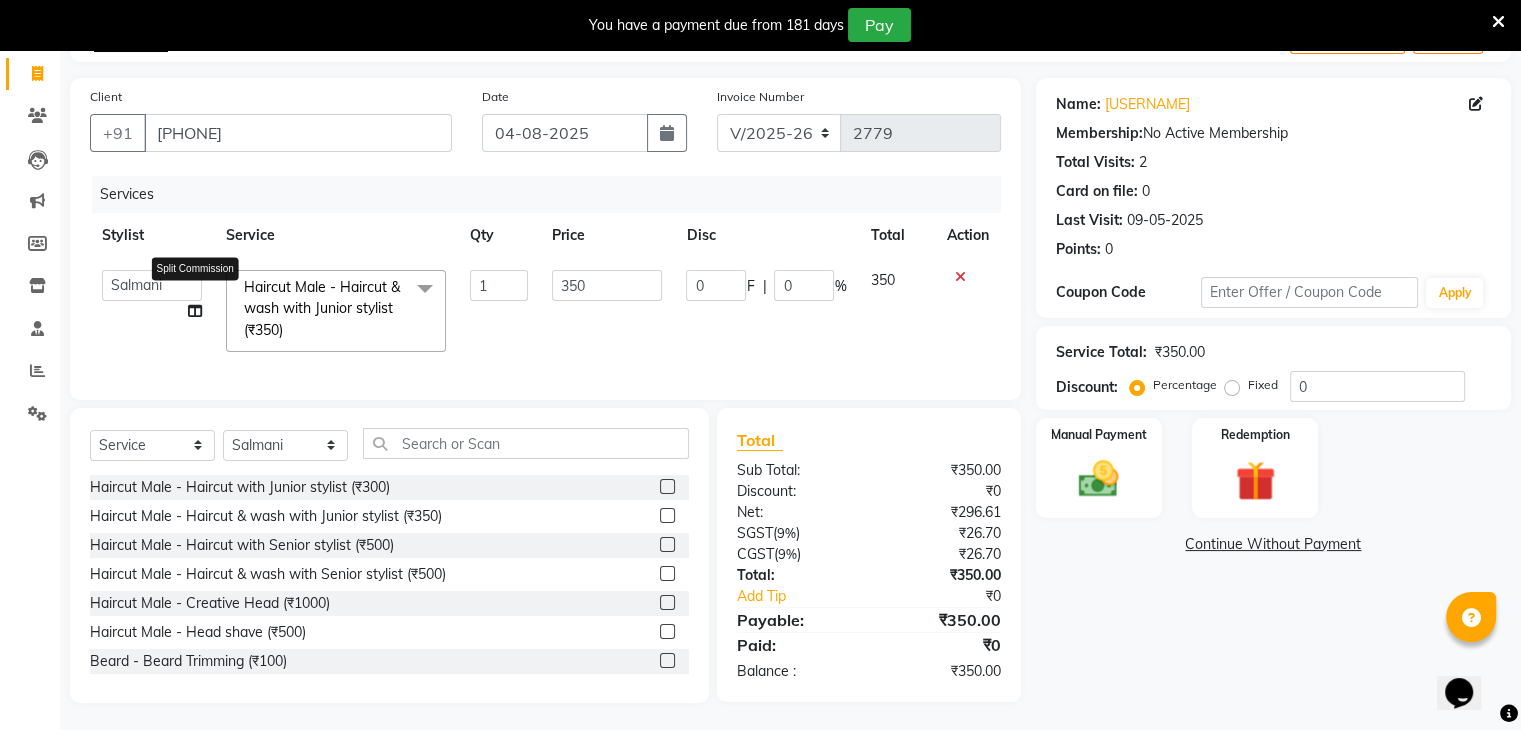 click 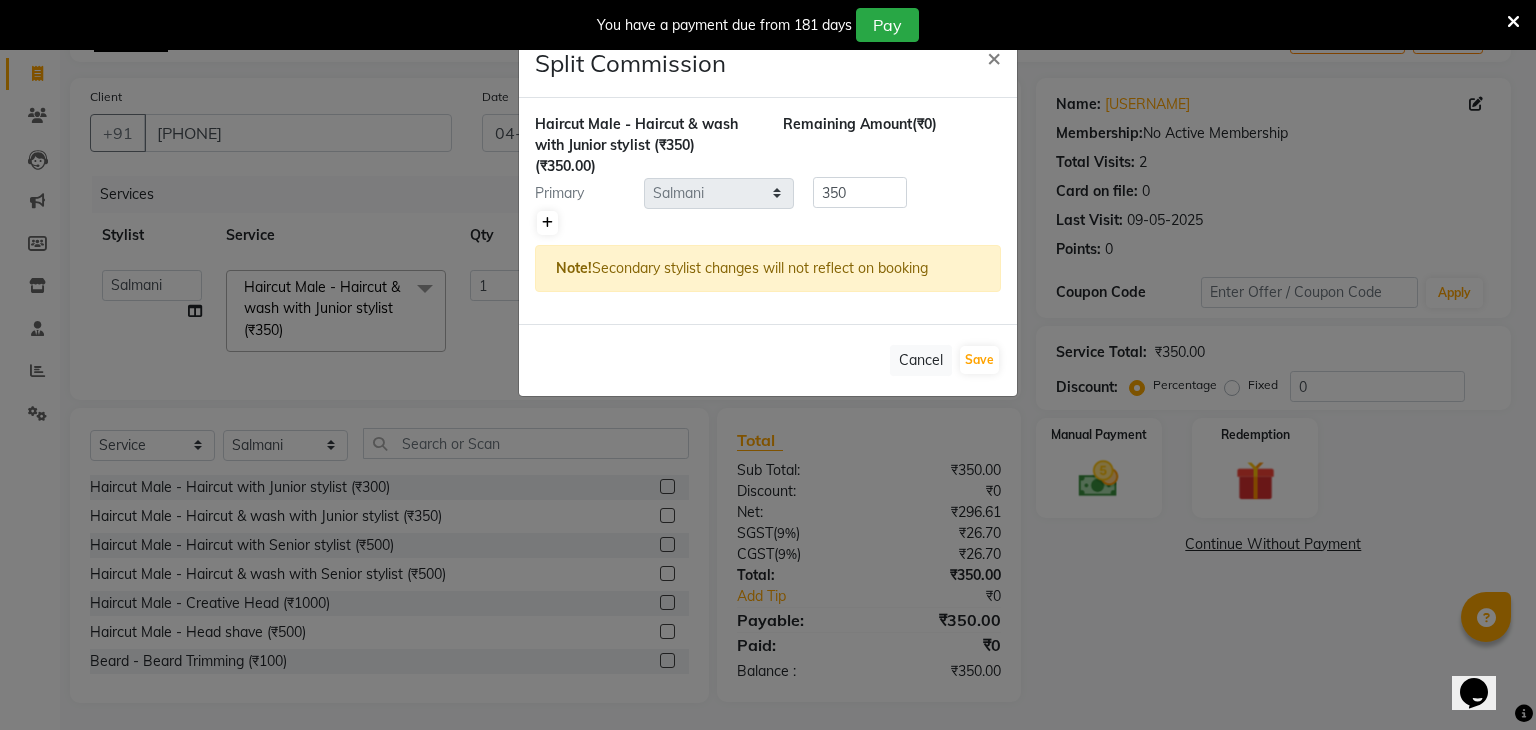 click 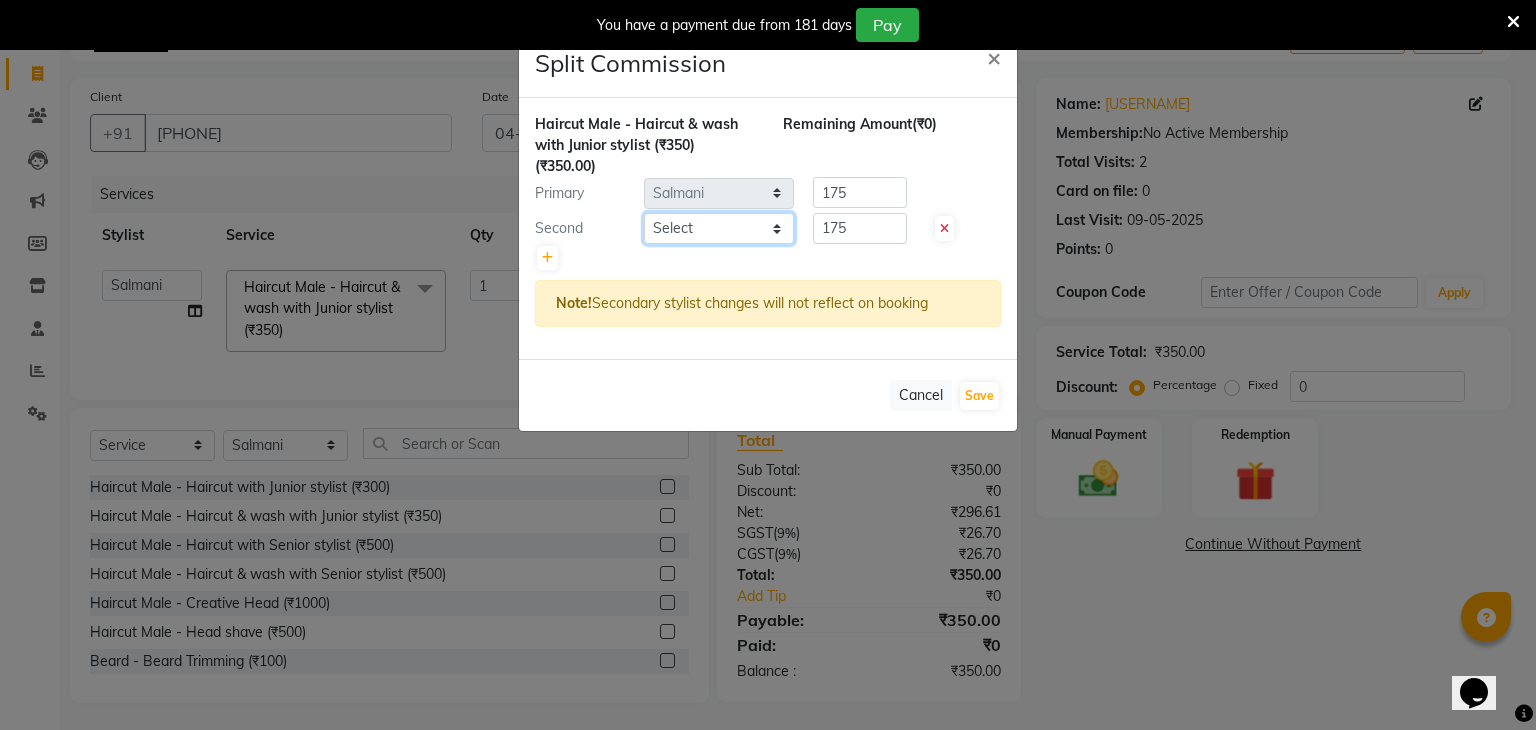 click on "Select  Arti   CHANDANI   Deepali   Dhaval Sir   DISHA KAMDAR   Hussain   Indrajeet   Jyoti   Mahesh    Manisha   Mayuri   Mehboob   Nabil   Nikita   Nzreen   Rahul   Rajan   Rishika   Salma   Salmani   Shivani   UMAR" 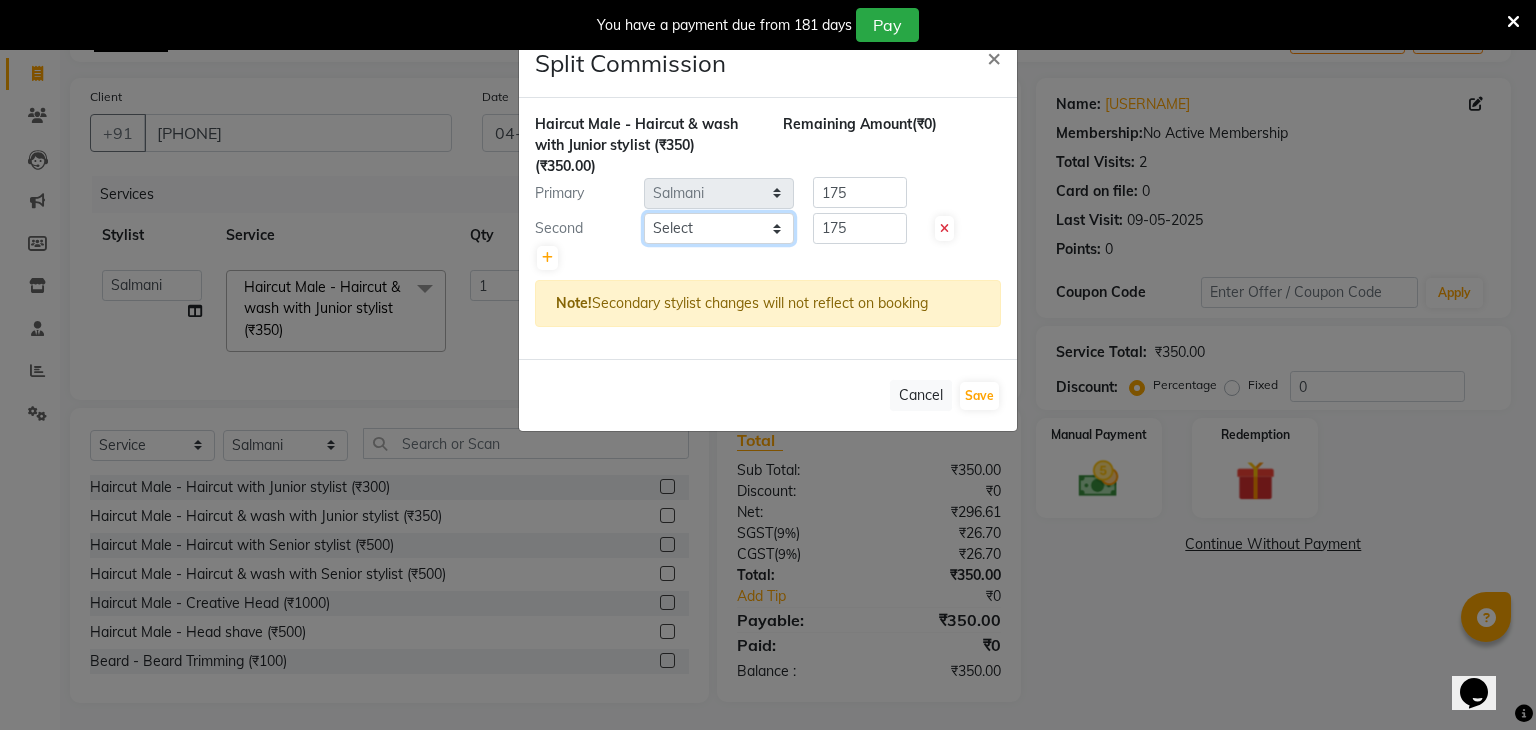 select on "68199" 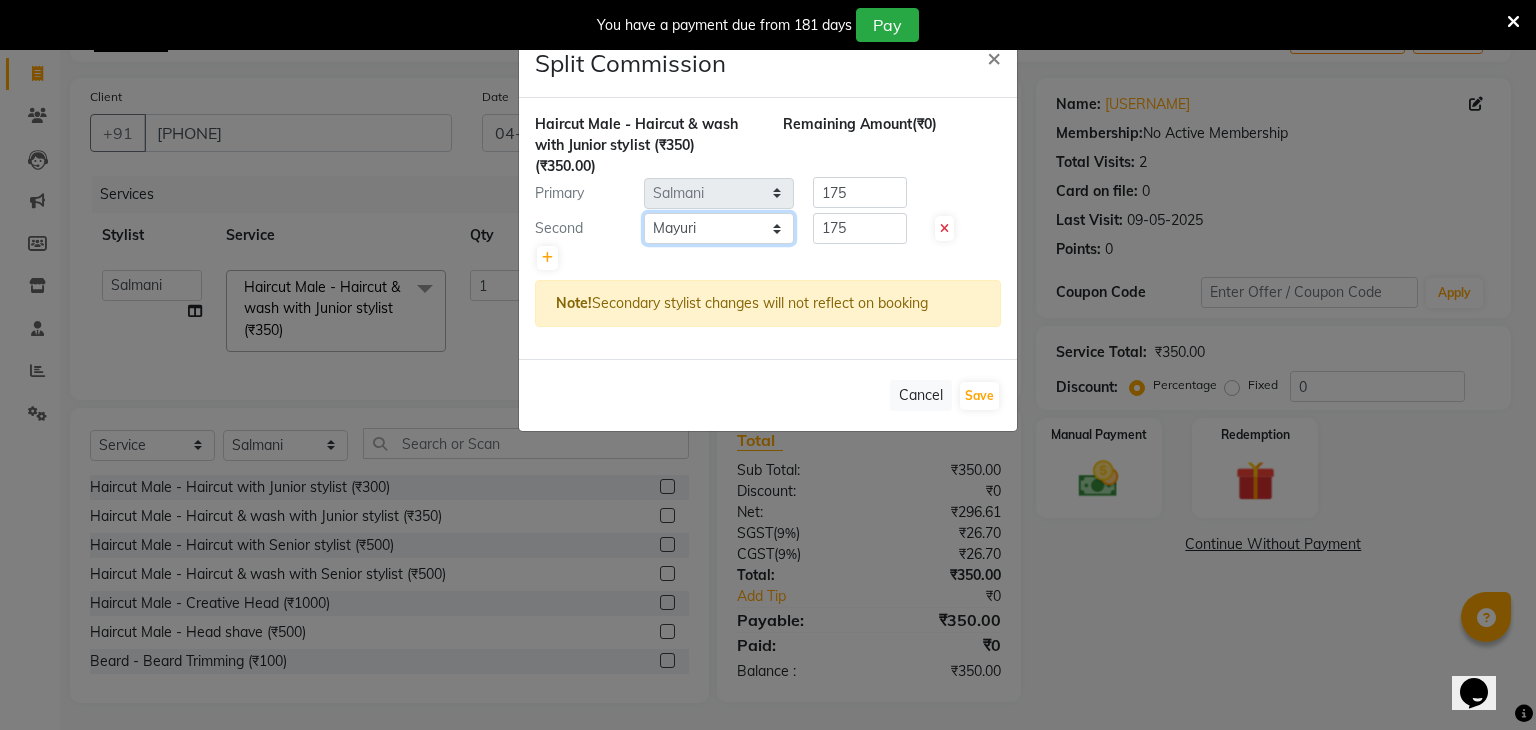 click on "Select  Arti   CHANDANI   Deepali   Dhaval Sir   DISHA KAMDAR   Hussain   Indrajeet   Jyoti   Mahesh    Manisha   Mayuri   Mehboob   Nabil   Nikita   Nzreen   Rahul   Rajan   Rishika   Salma   Salmani   Shivani   UMAR" 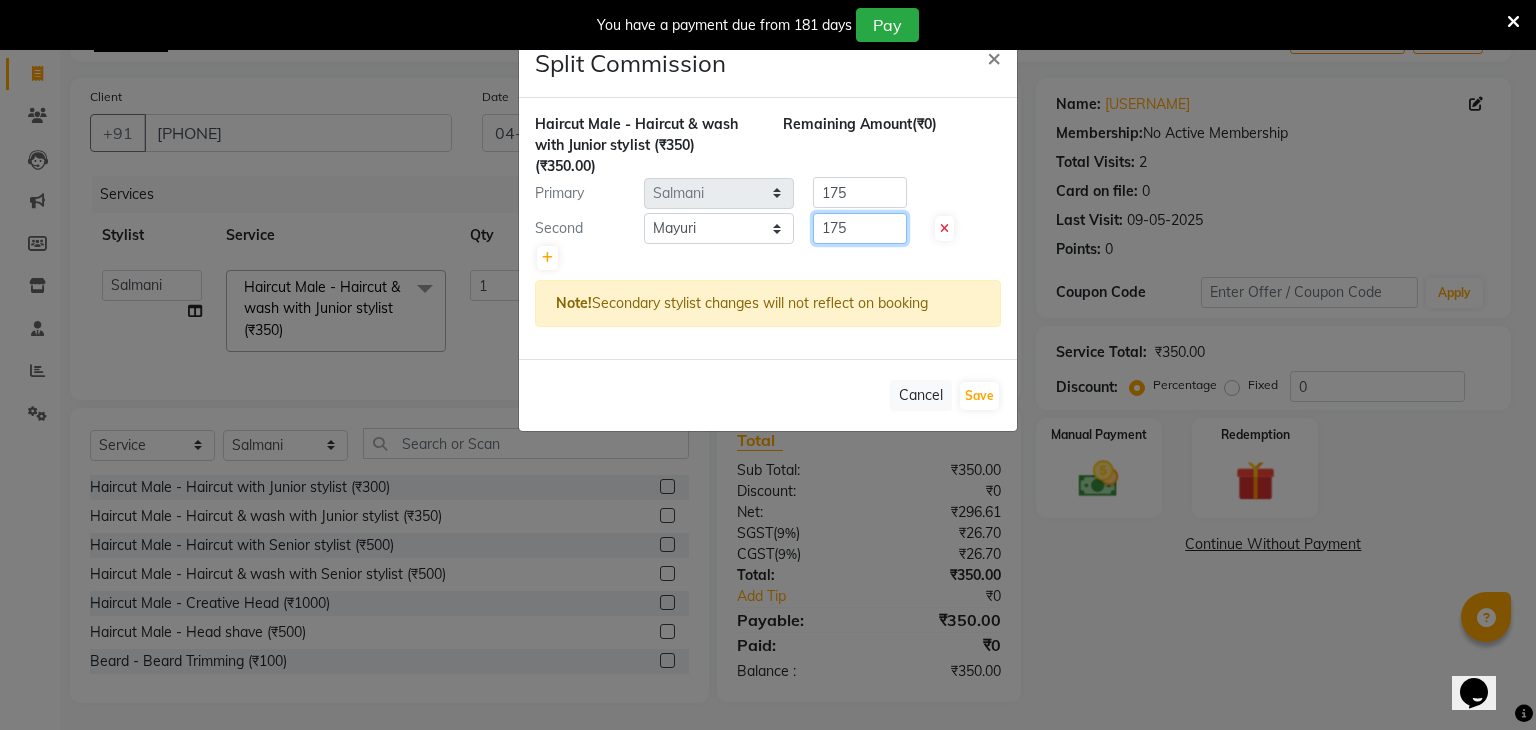 click on "175" 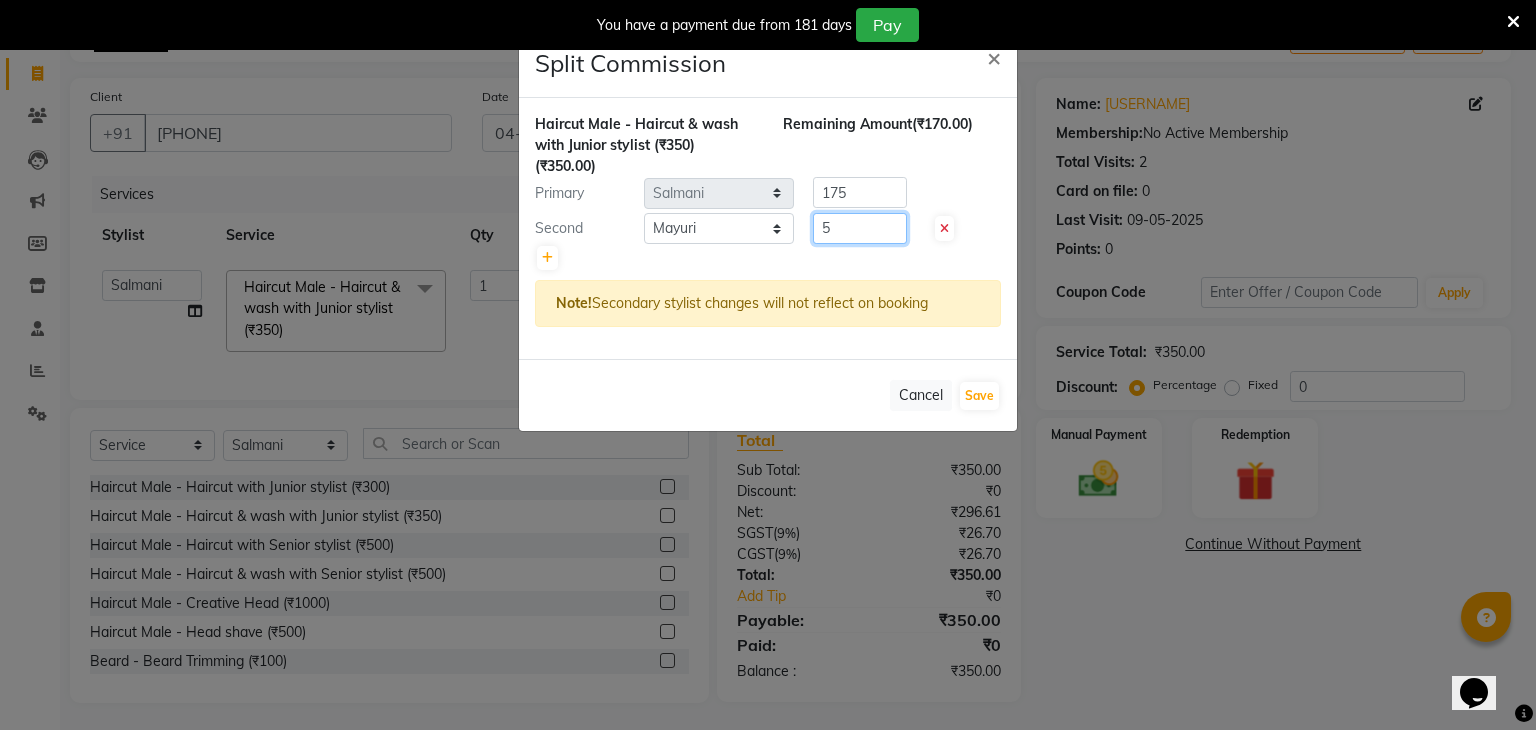 click on "5" 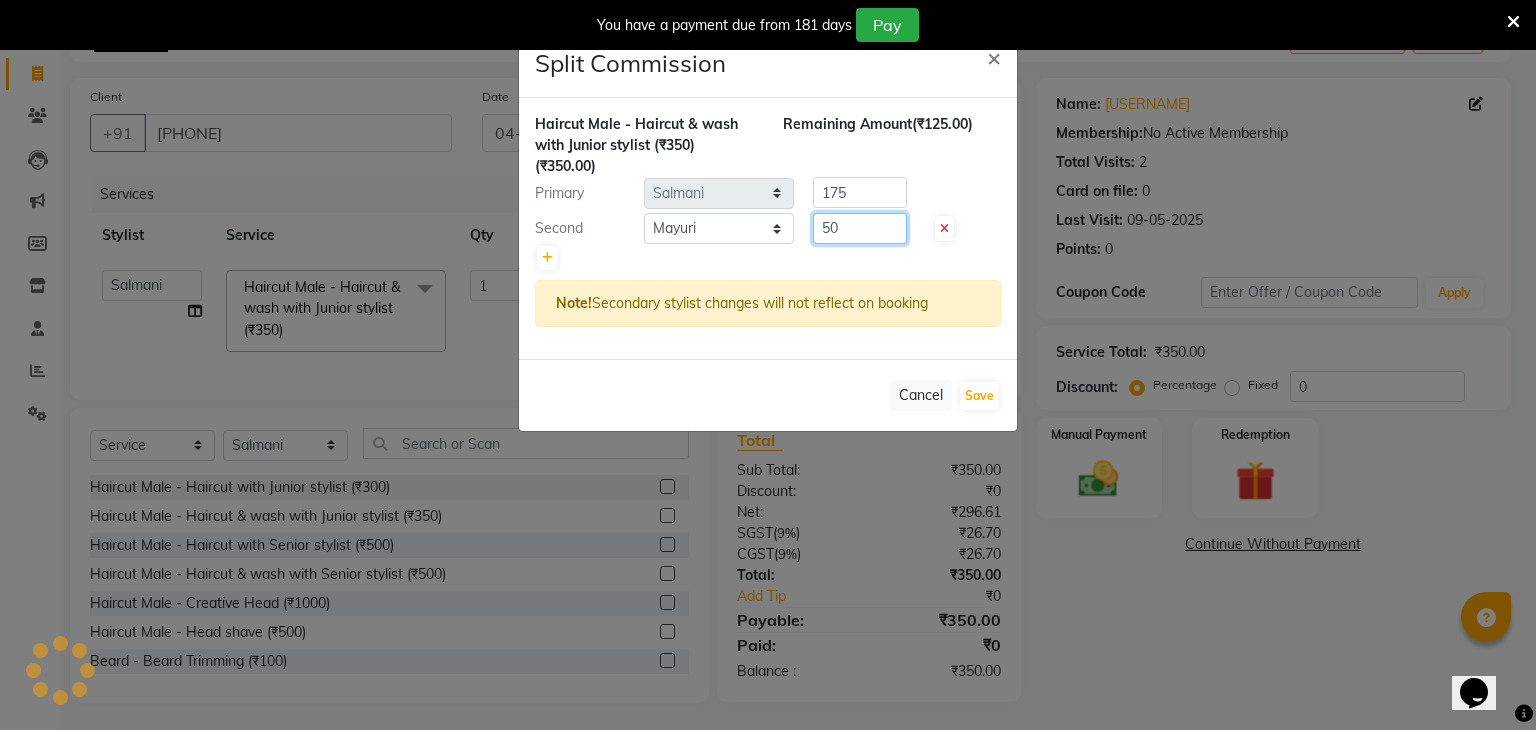 type on "50" 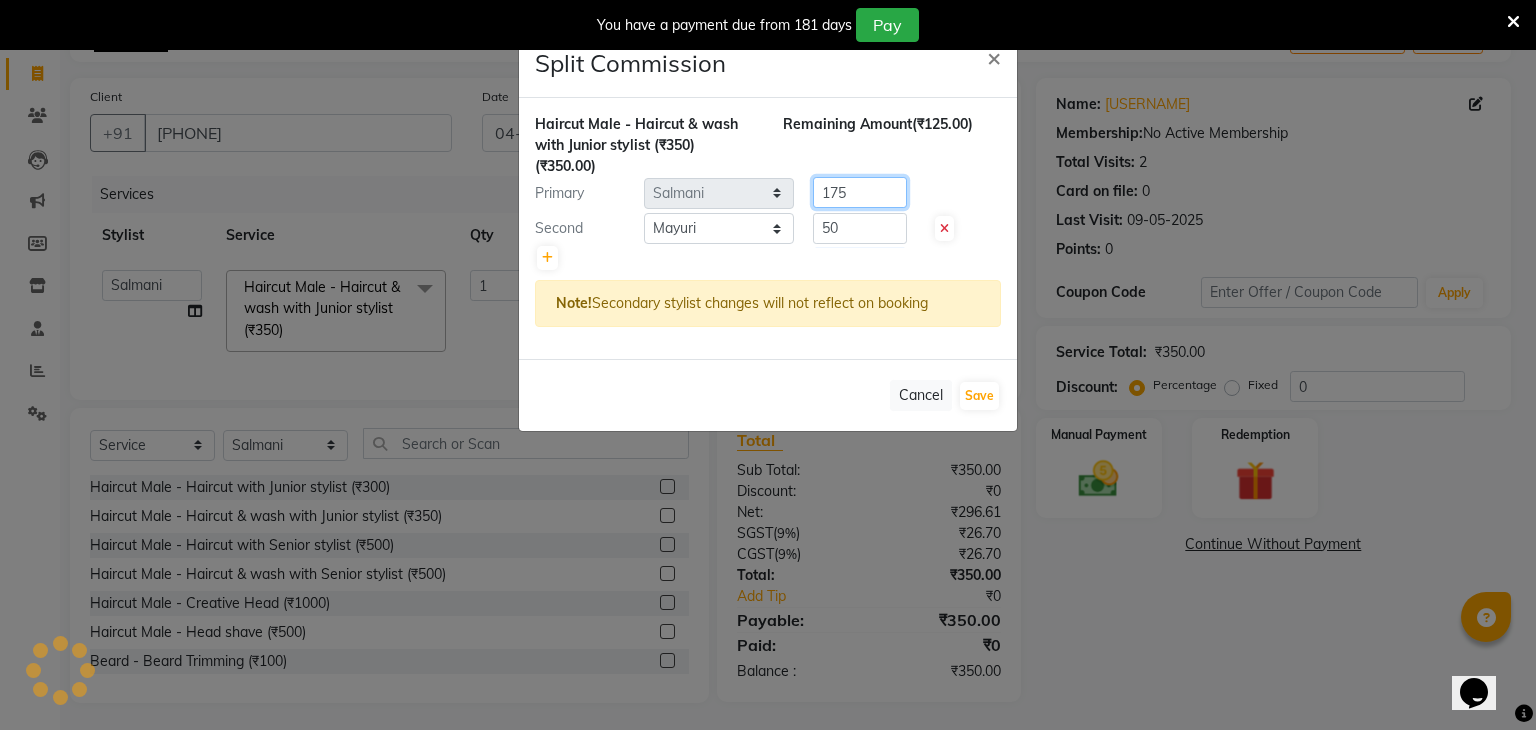 click on "175" 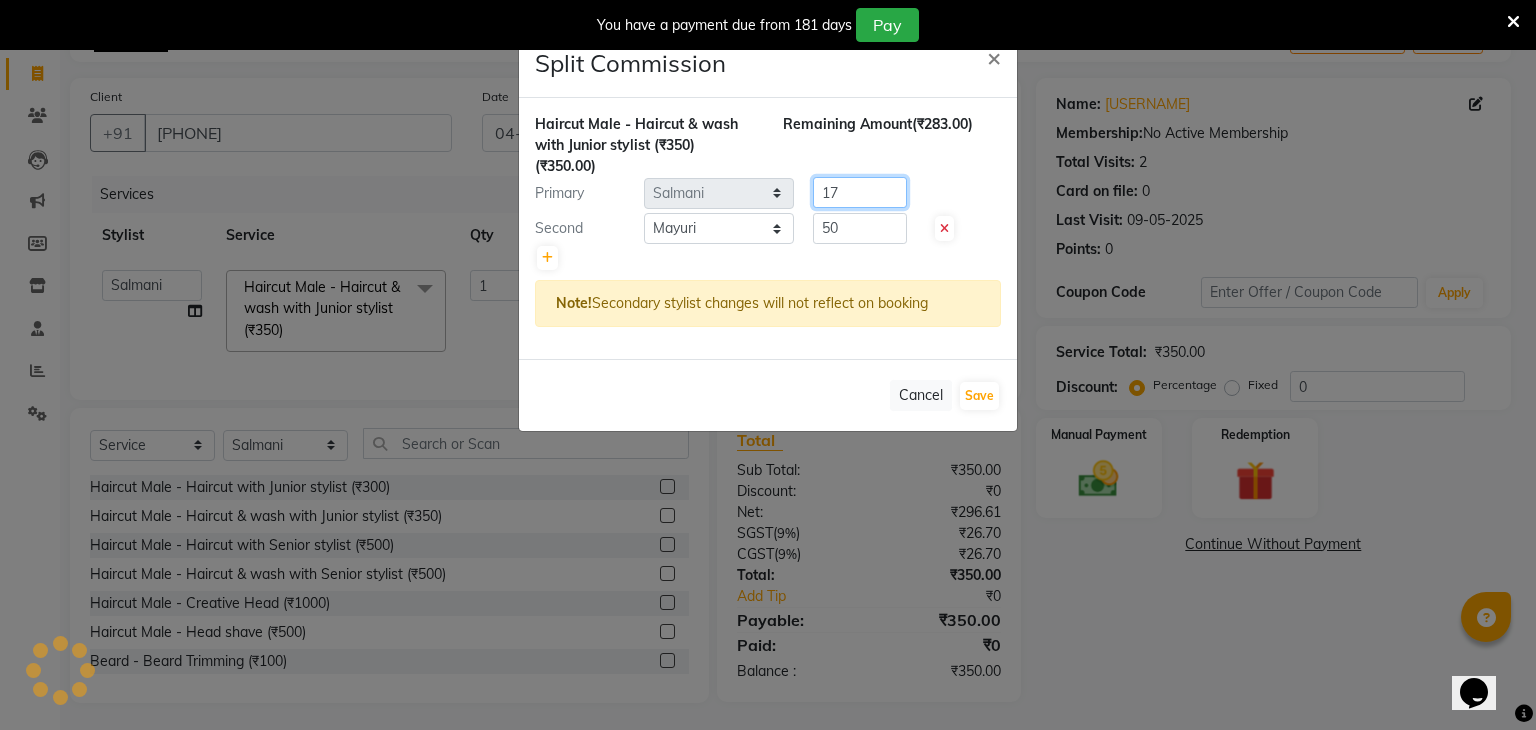 type on "1" 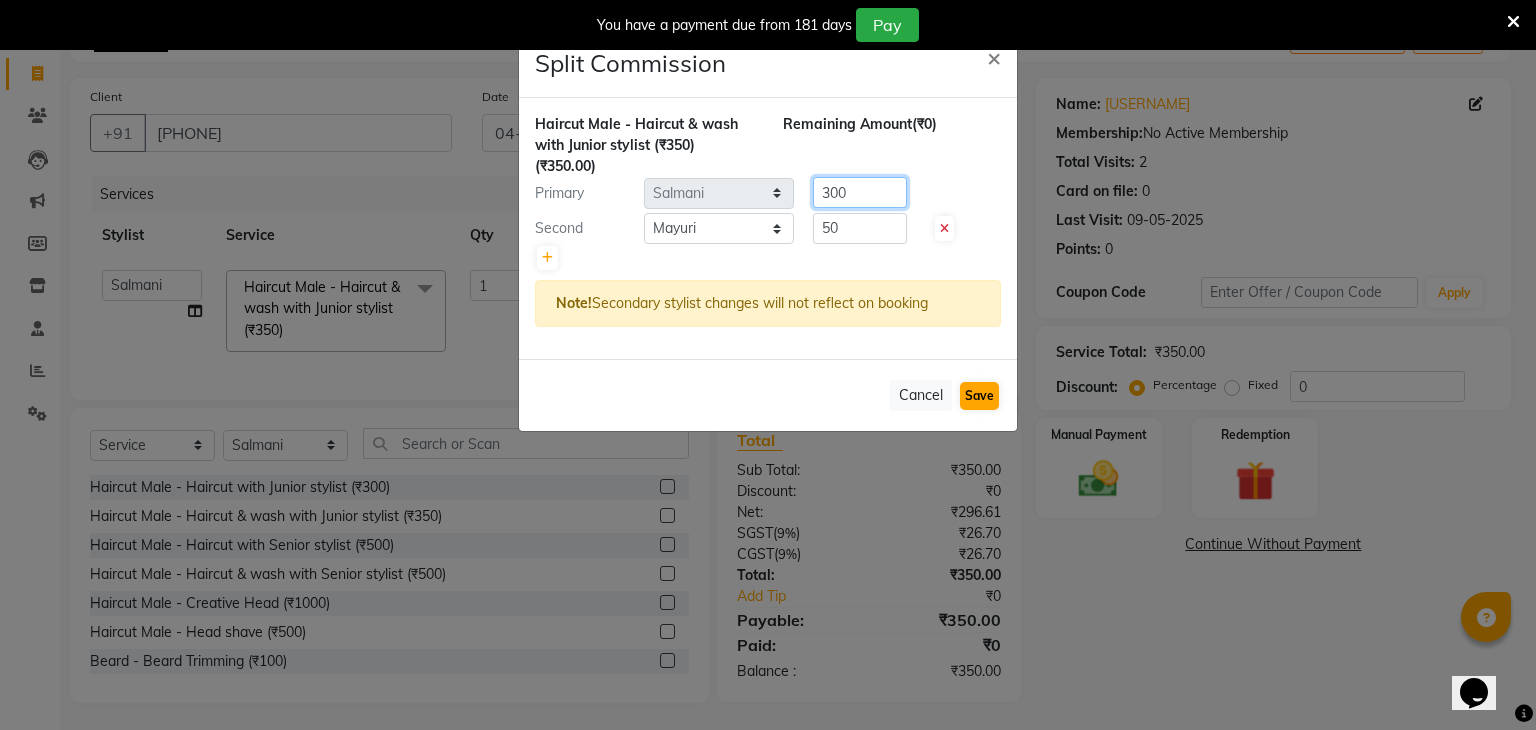 type on "300" 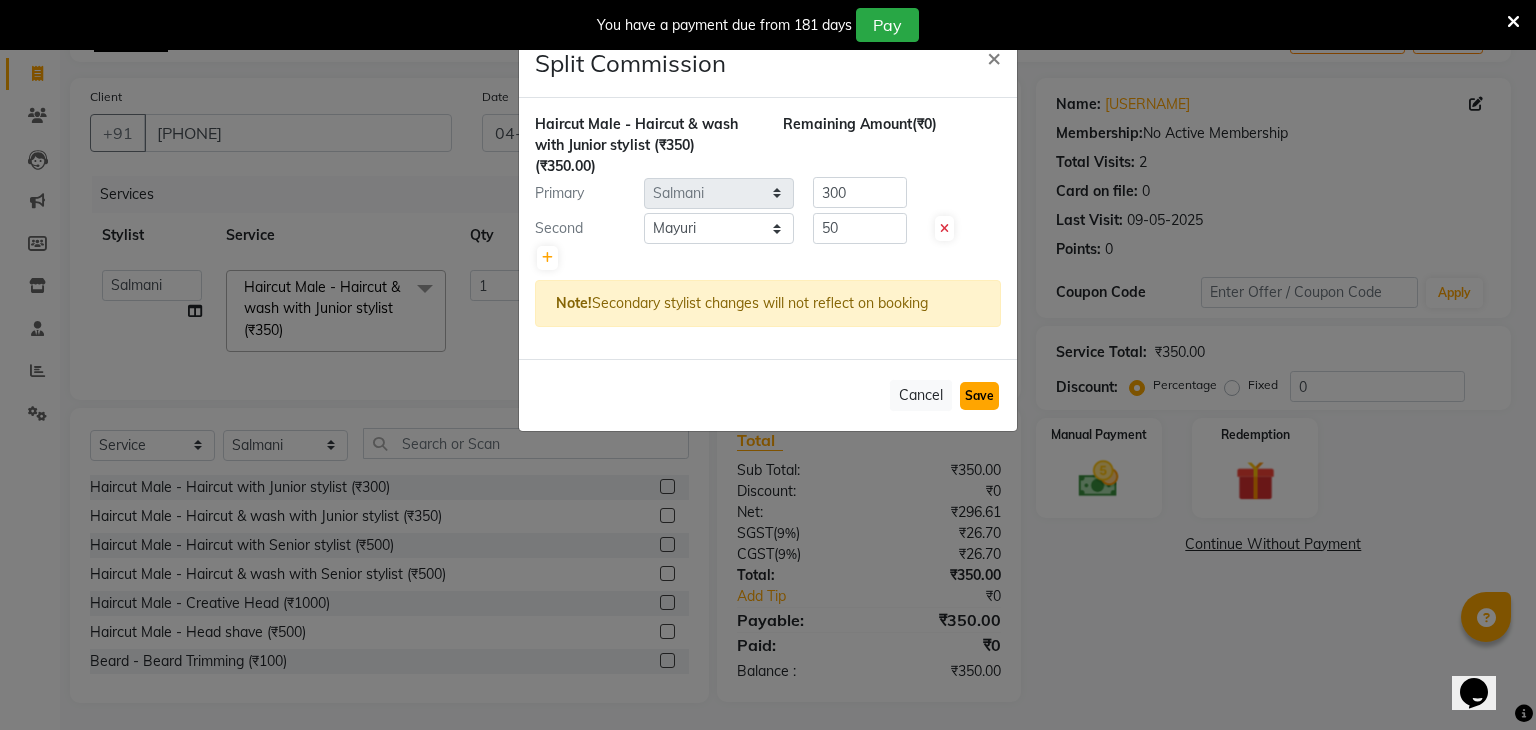 click on "Save" 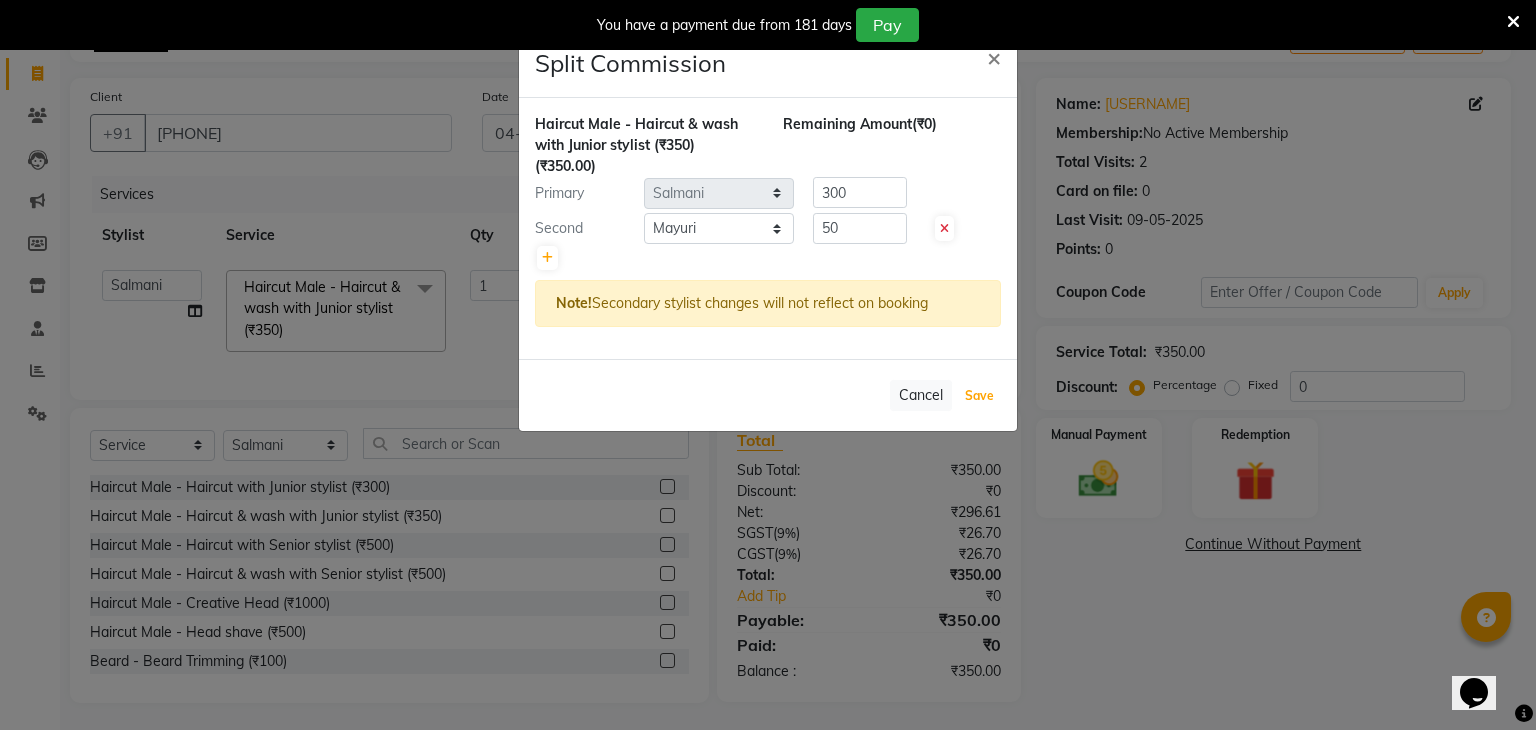 select on "Select" 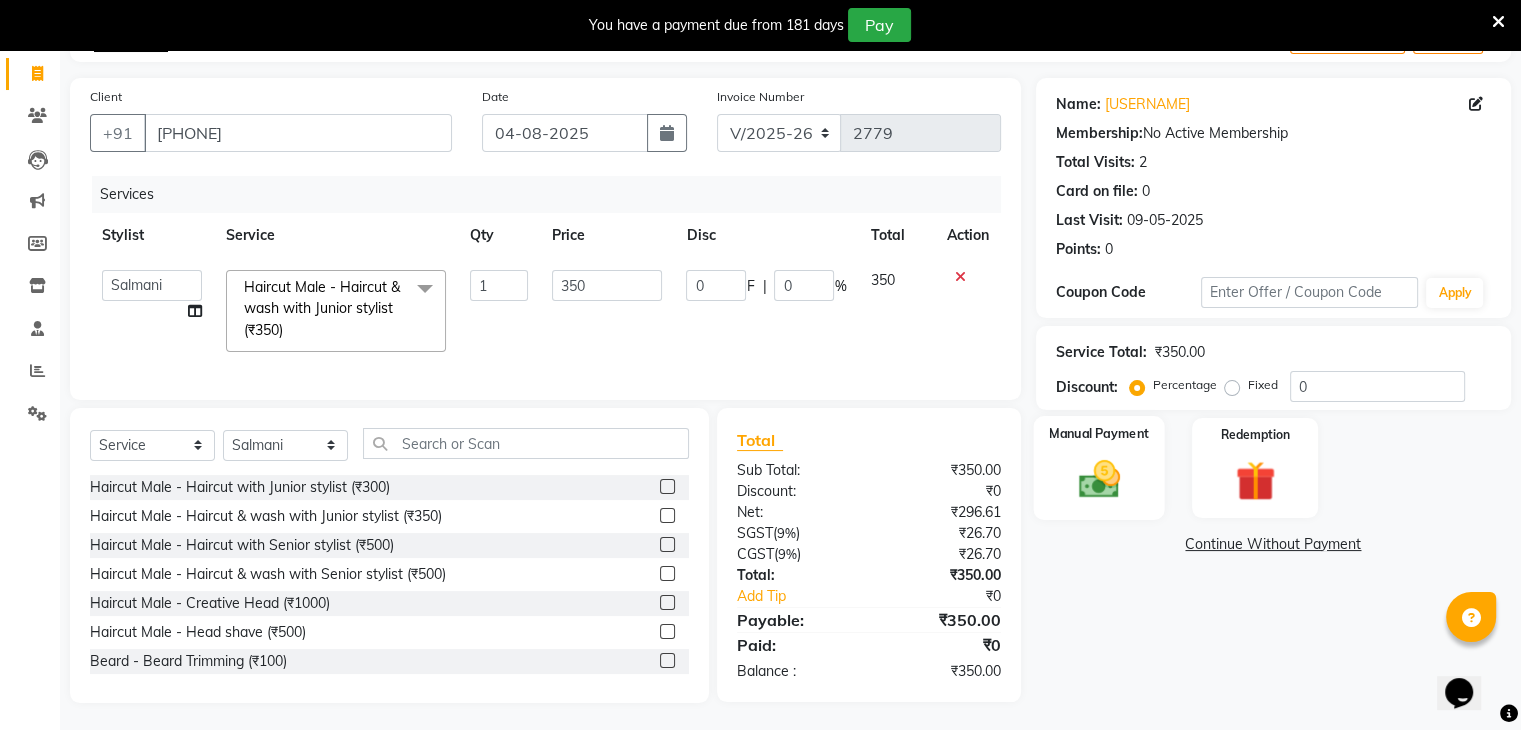 click 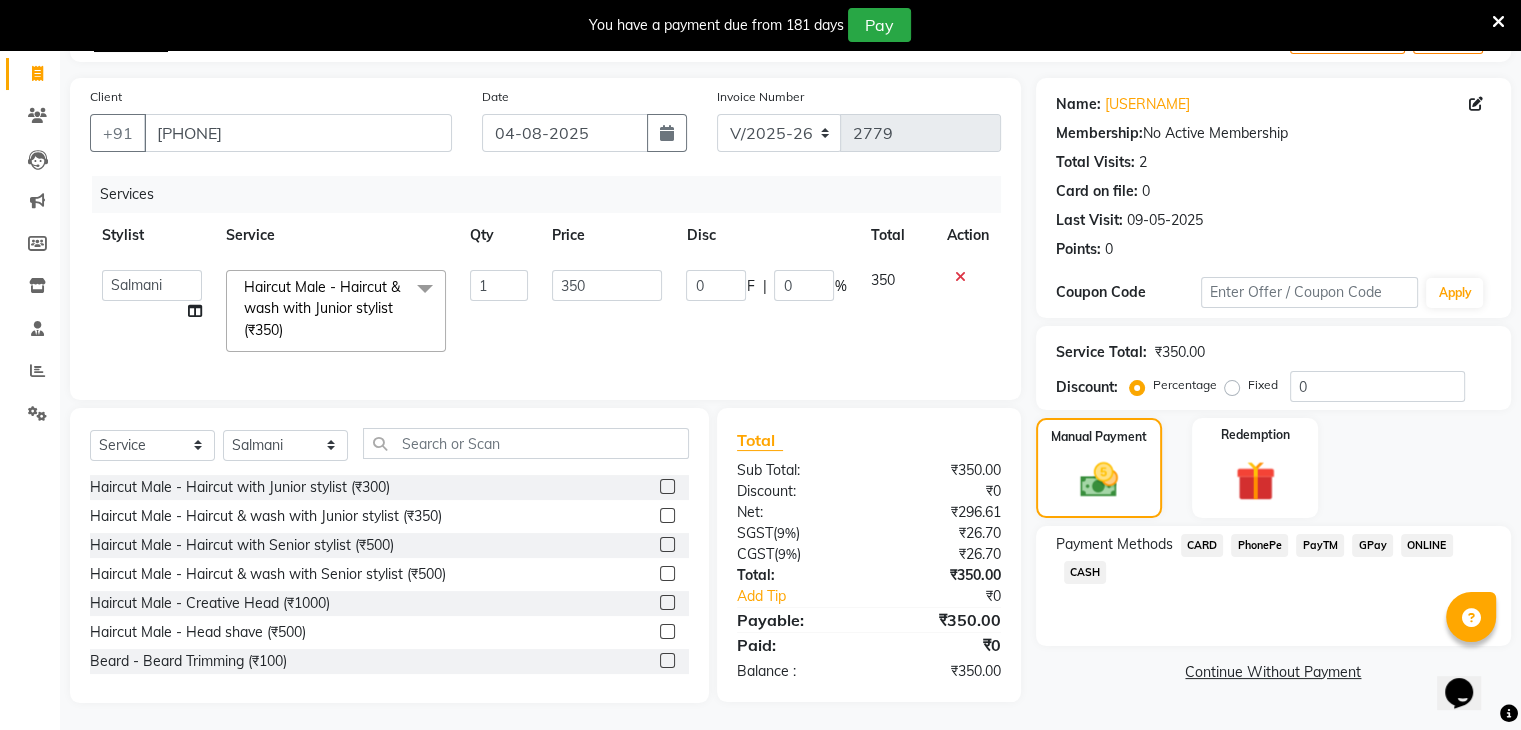 click on "PayTM" 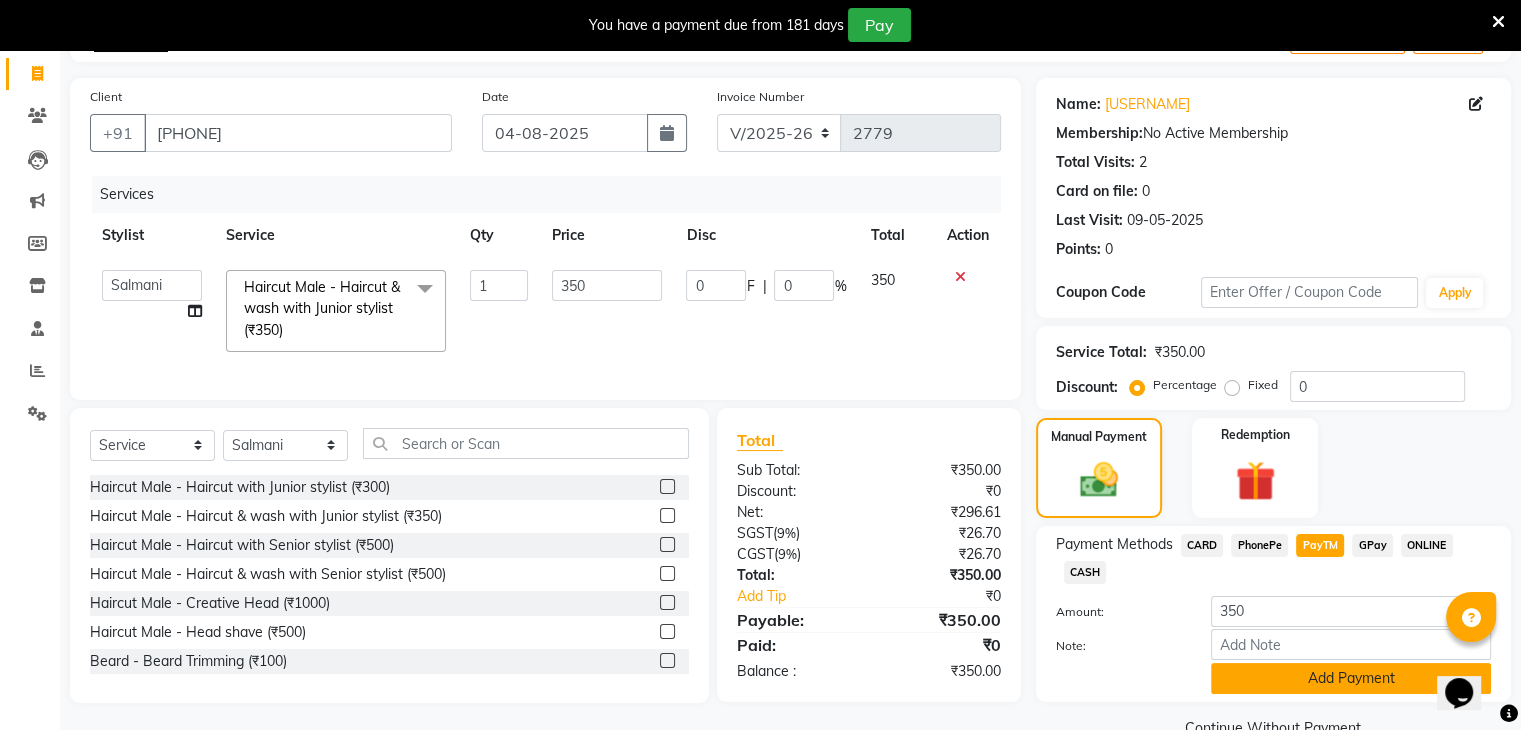 scroll, scrollTop: 167, scrollLeft: 0, axis: vertical 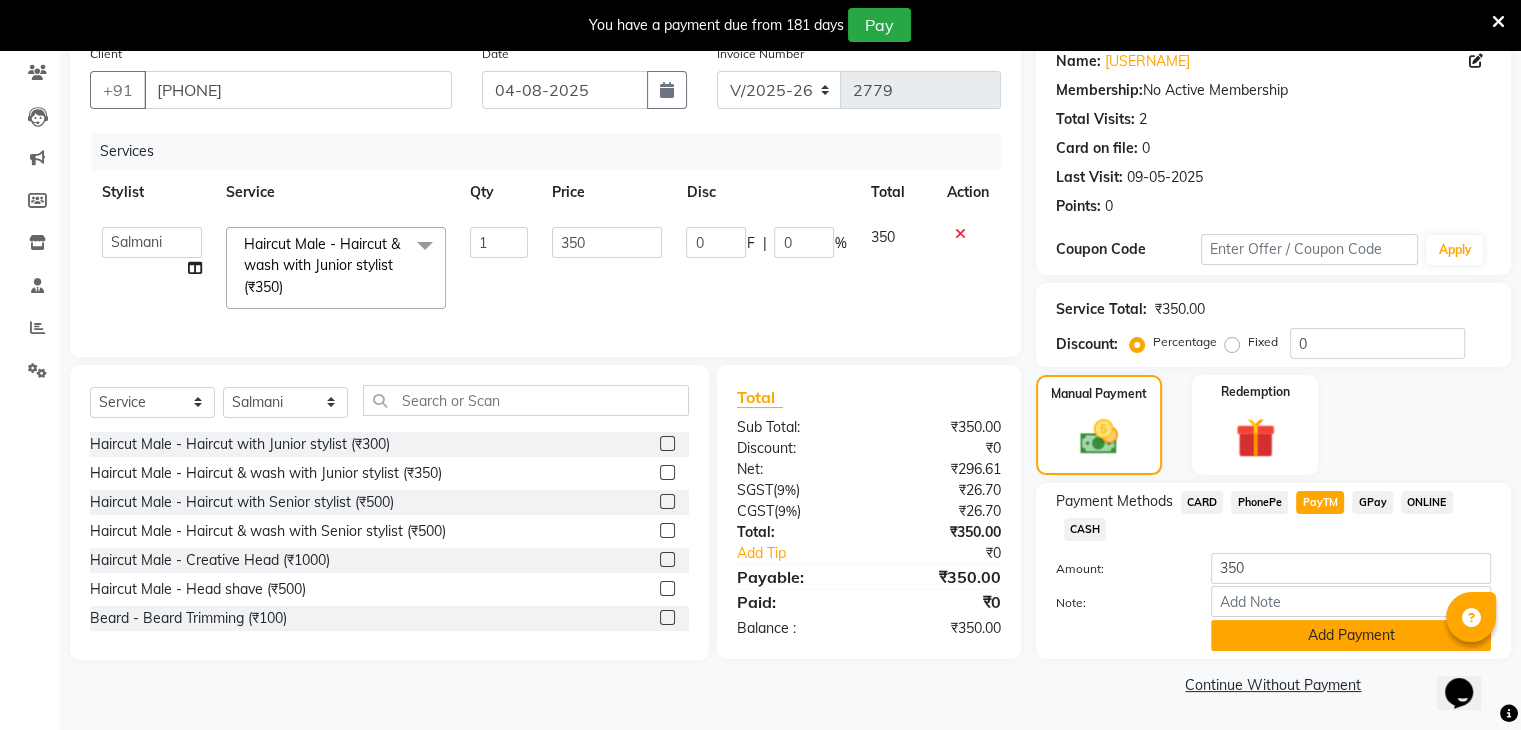 click on "Add Payment" 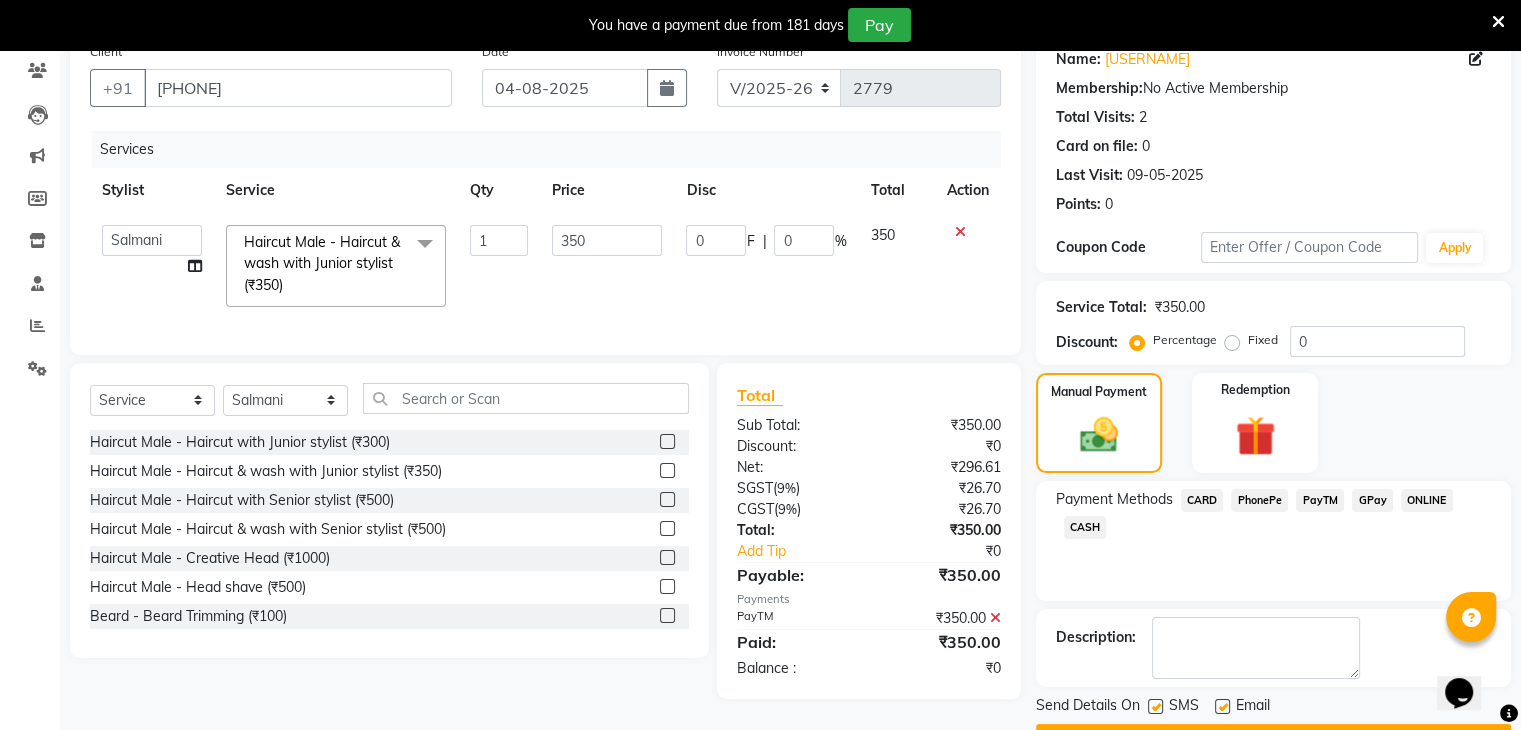 scroll, scrollTop: 220, scrollLeft: 0, axis: vertical 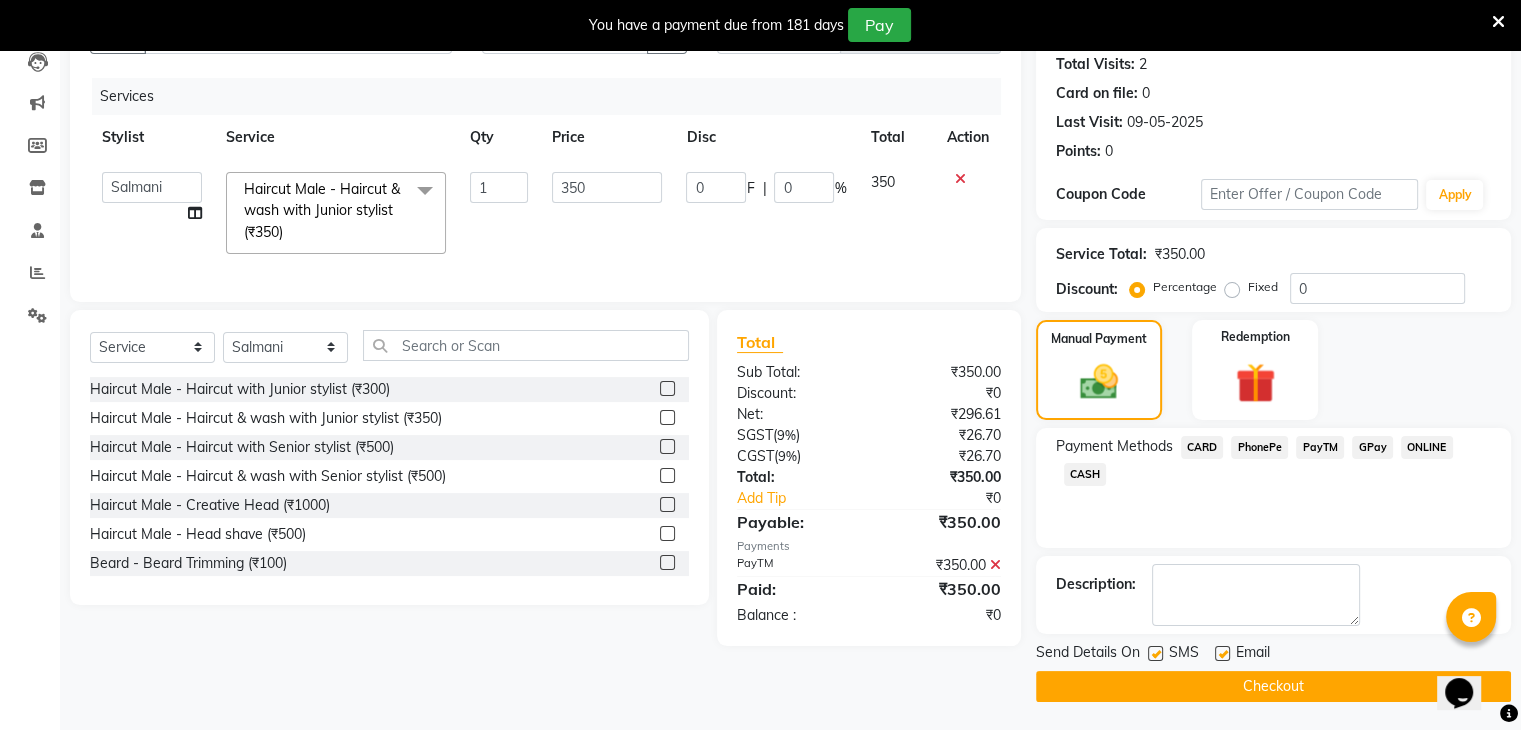 click 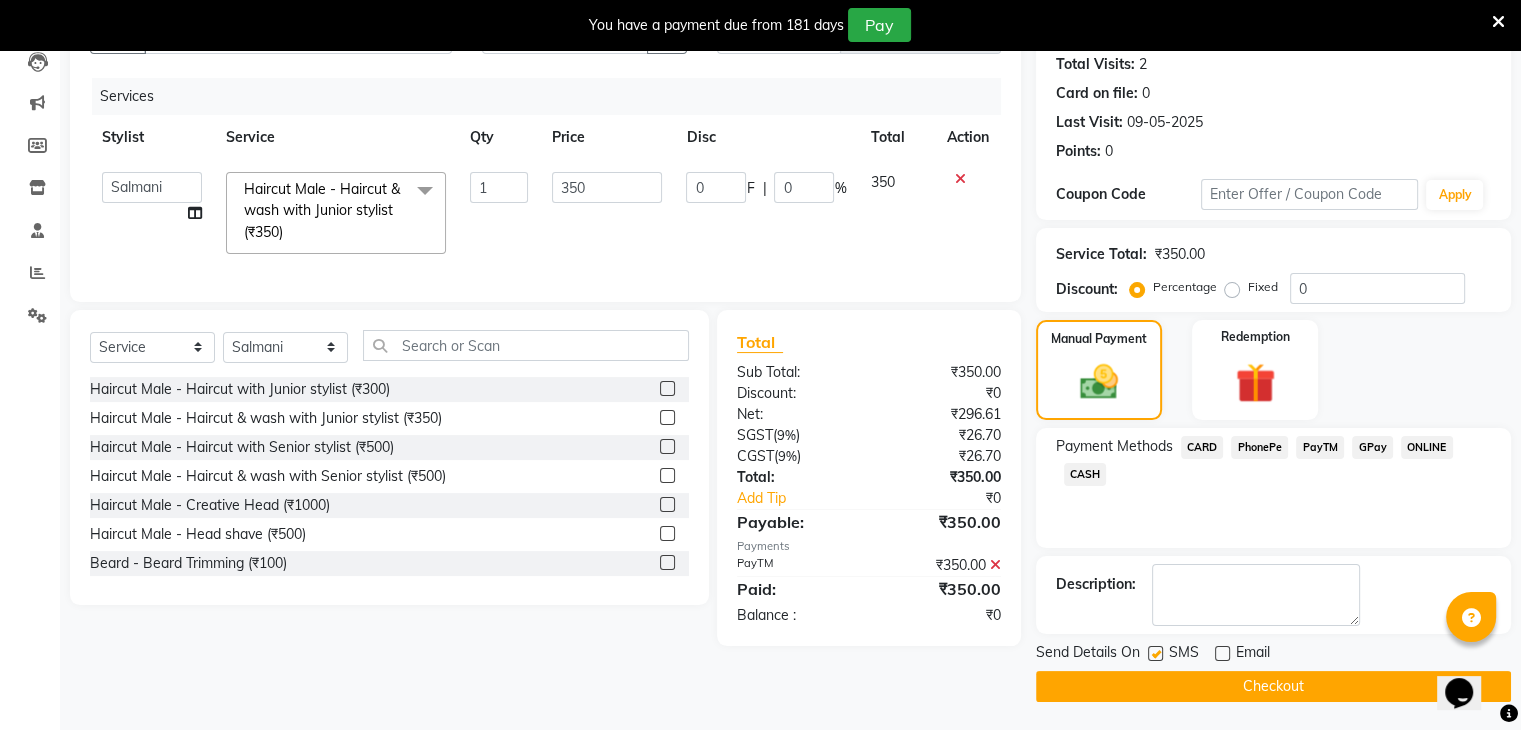 click on "Checkout" 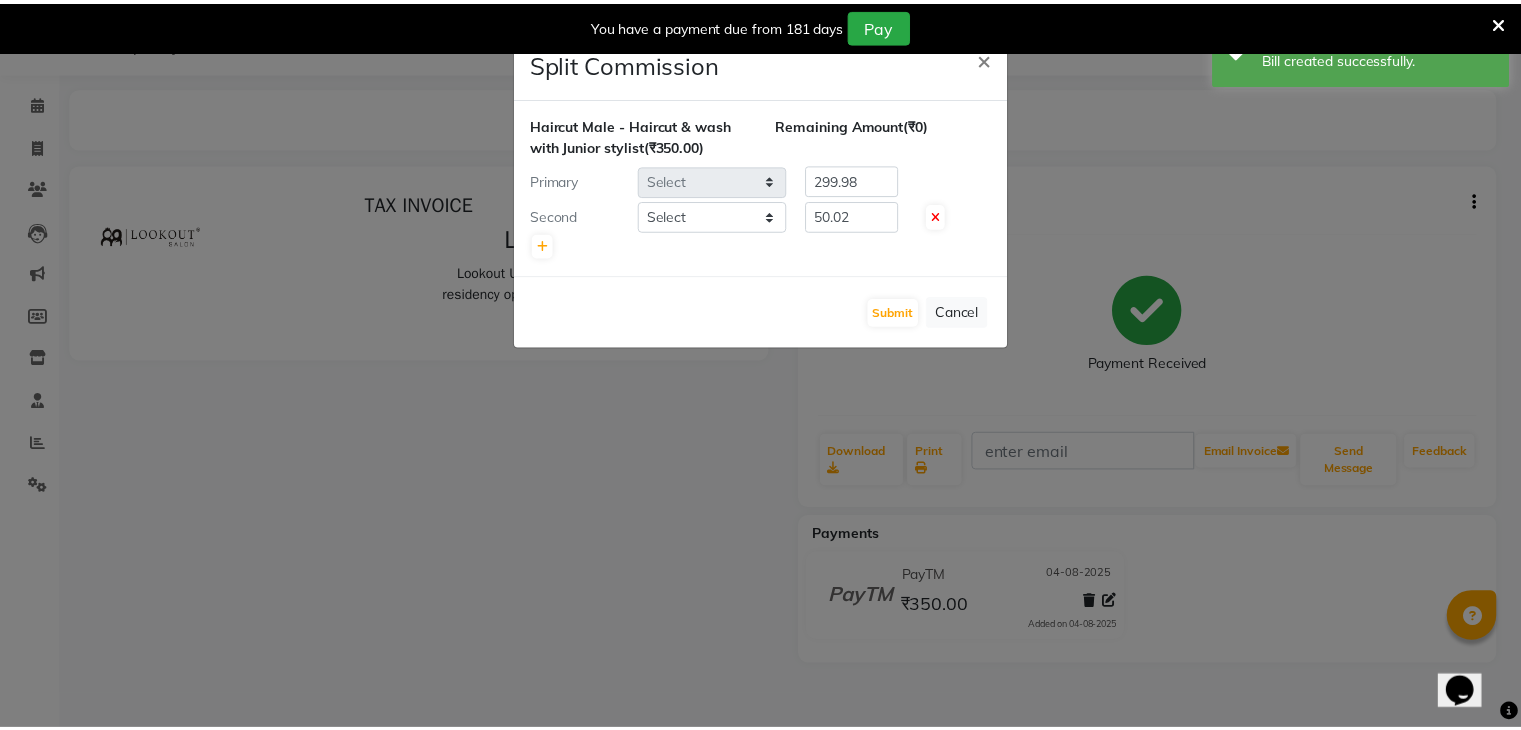 scroll, scrollTop: 0, scrollLeft: 0, axis: both 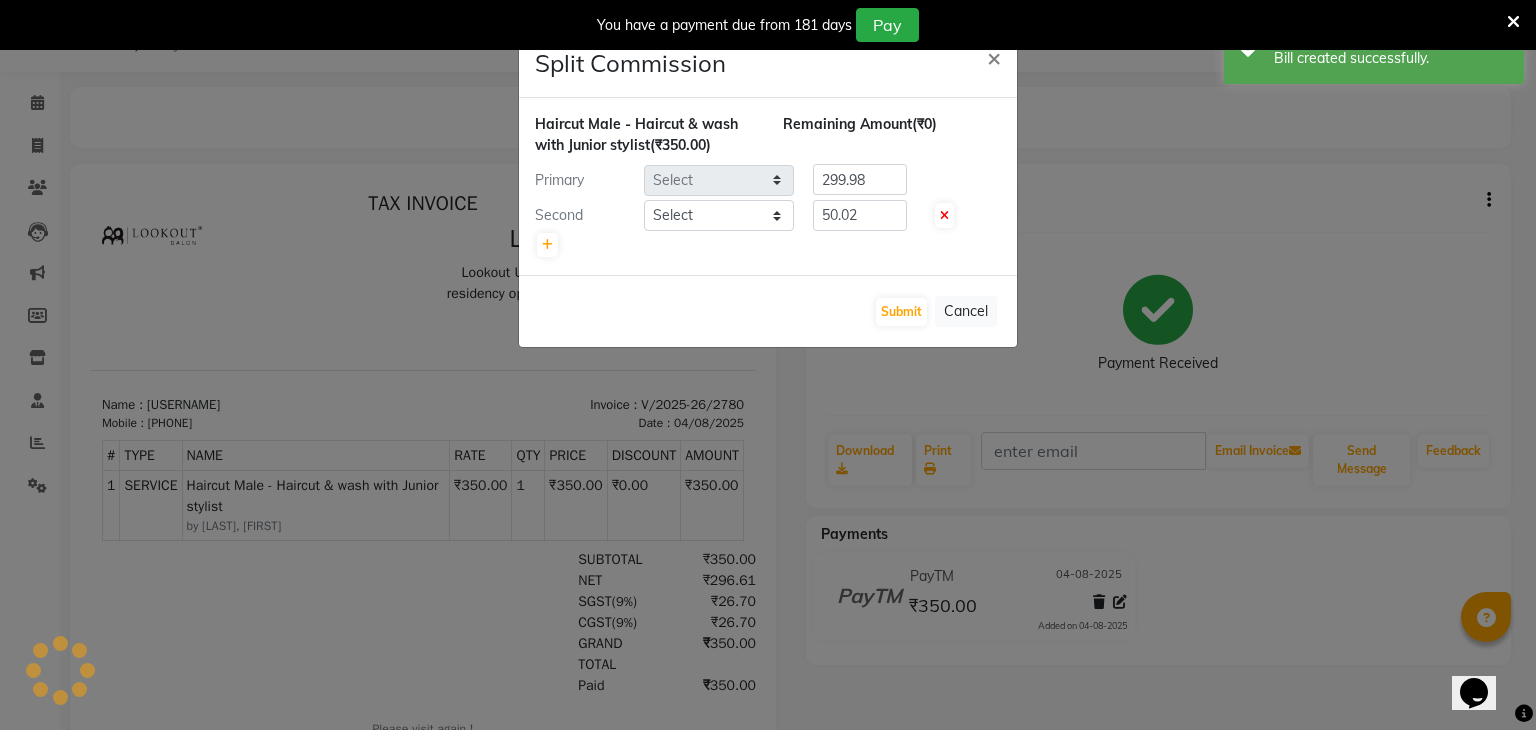 select on "67793" 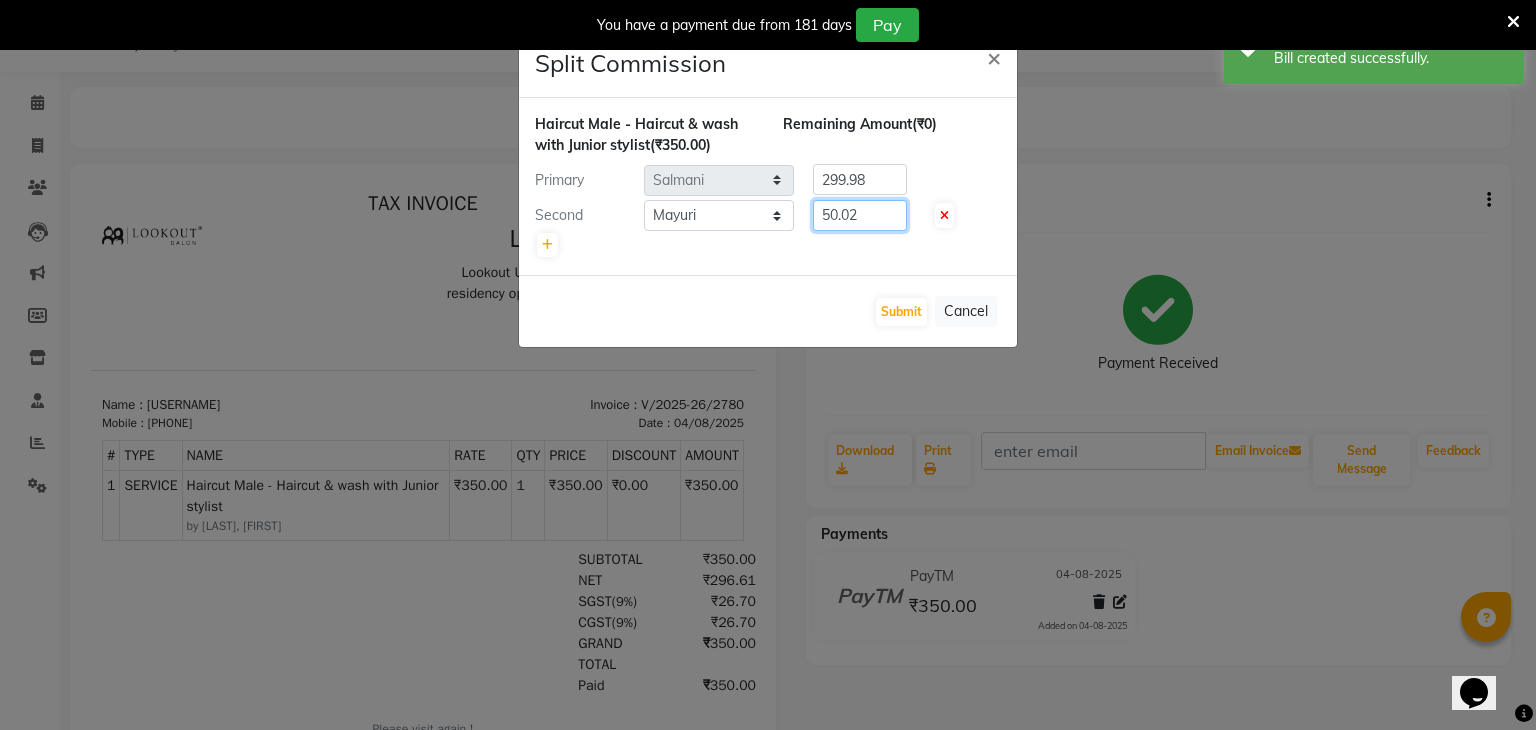 click on "50.02" 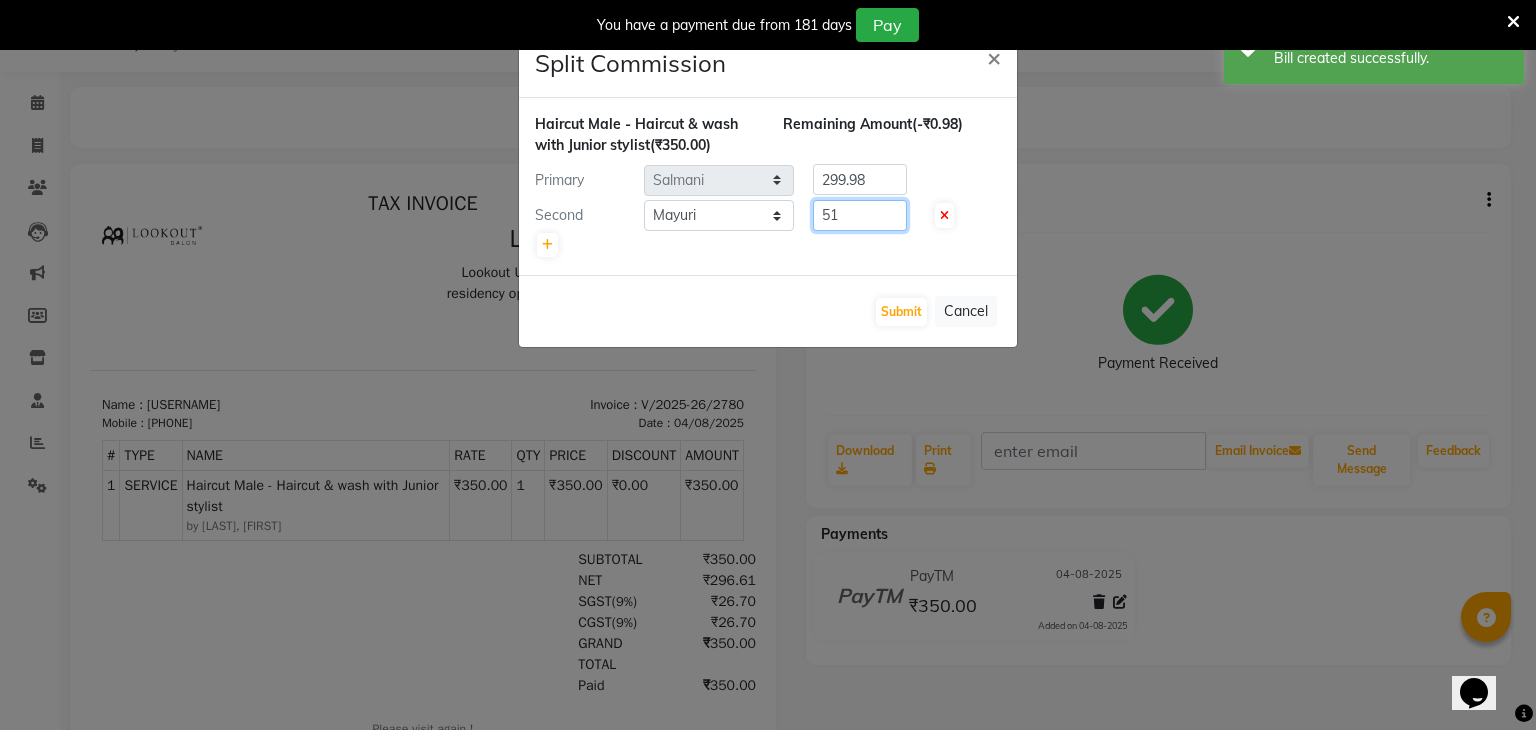 type on "51" 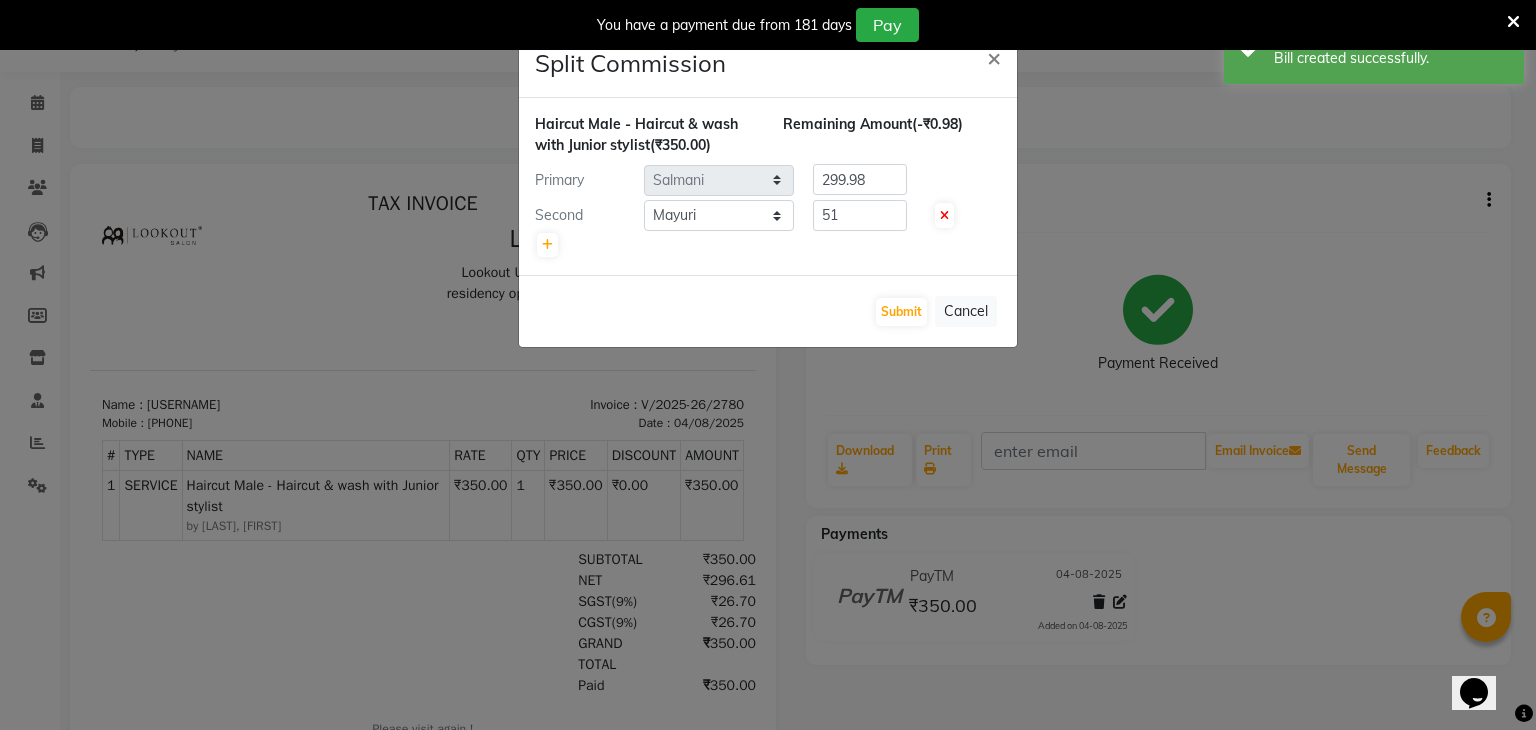 click on "299.98" 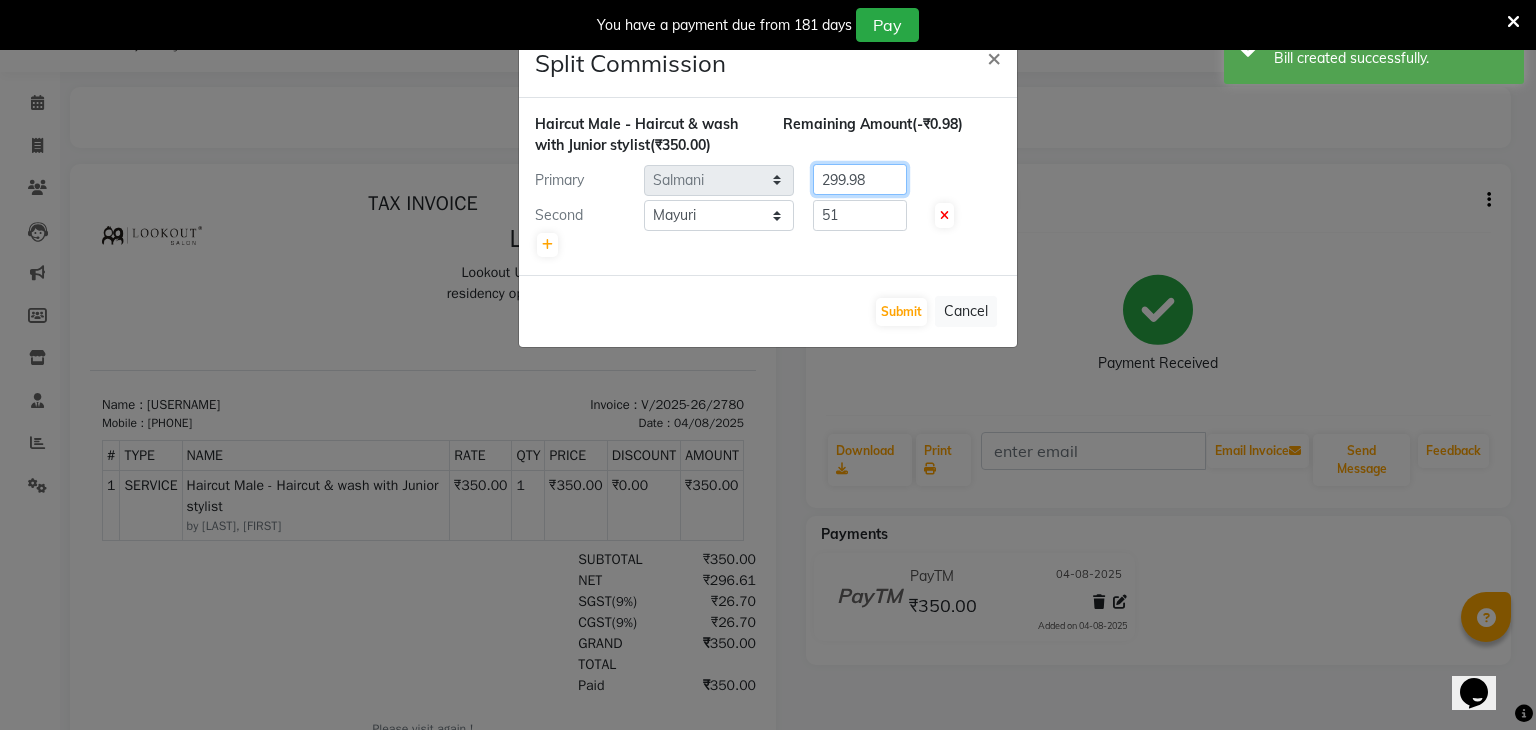 click on "299.98" 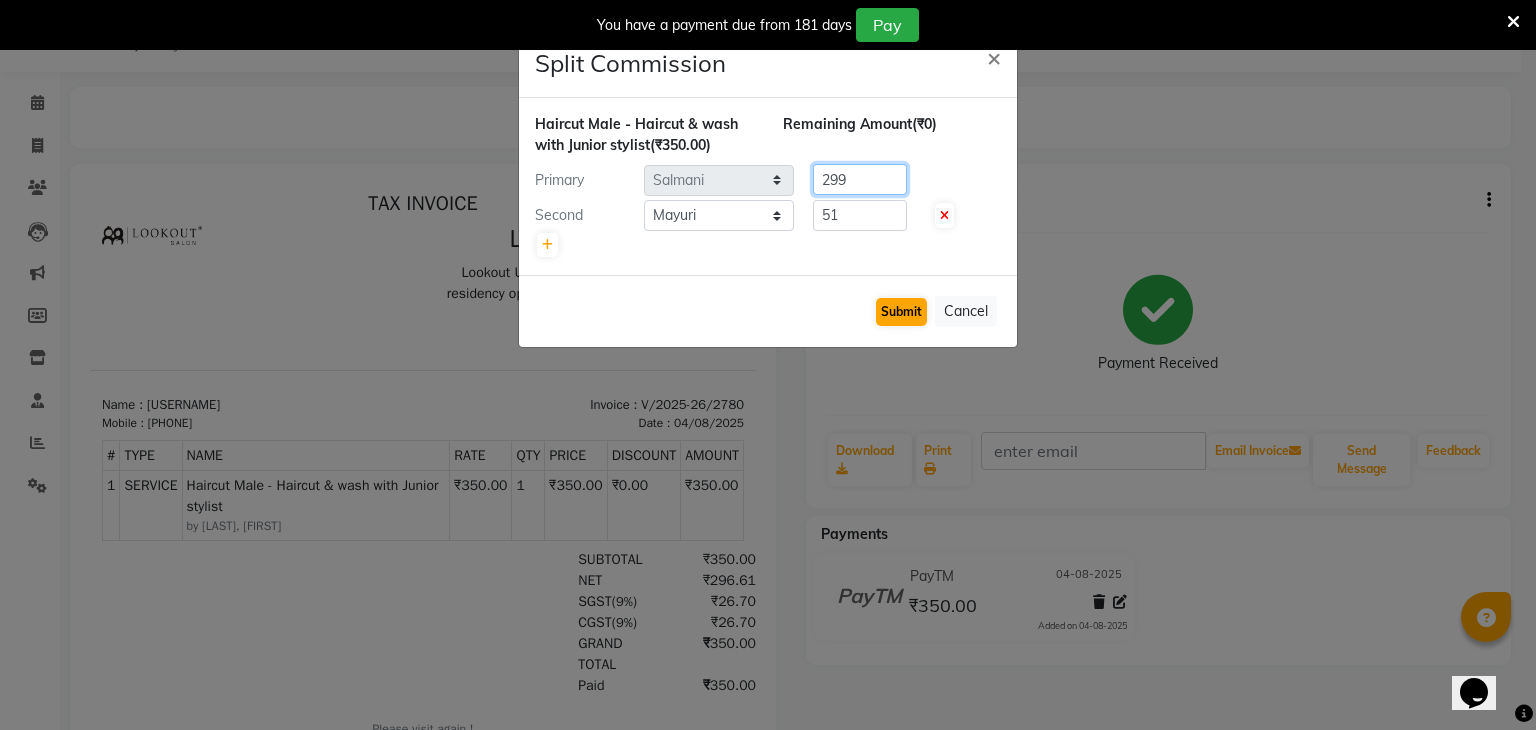 type on "299" 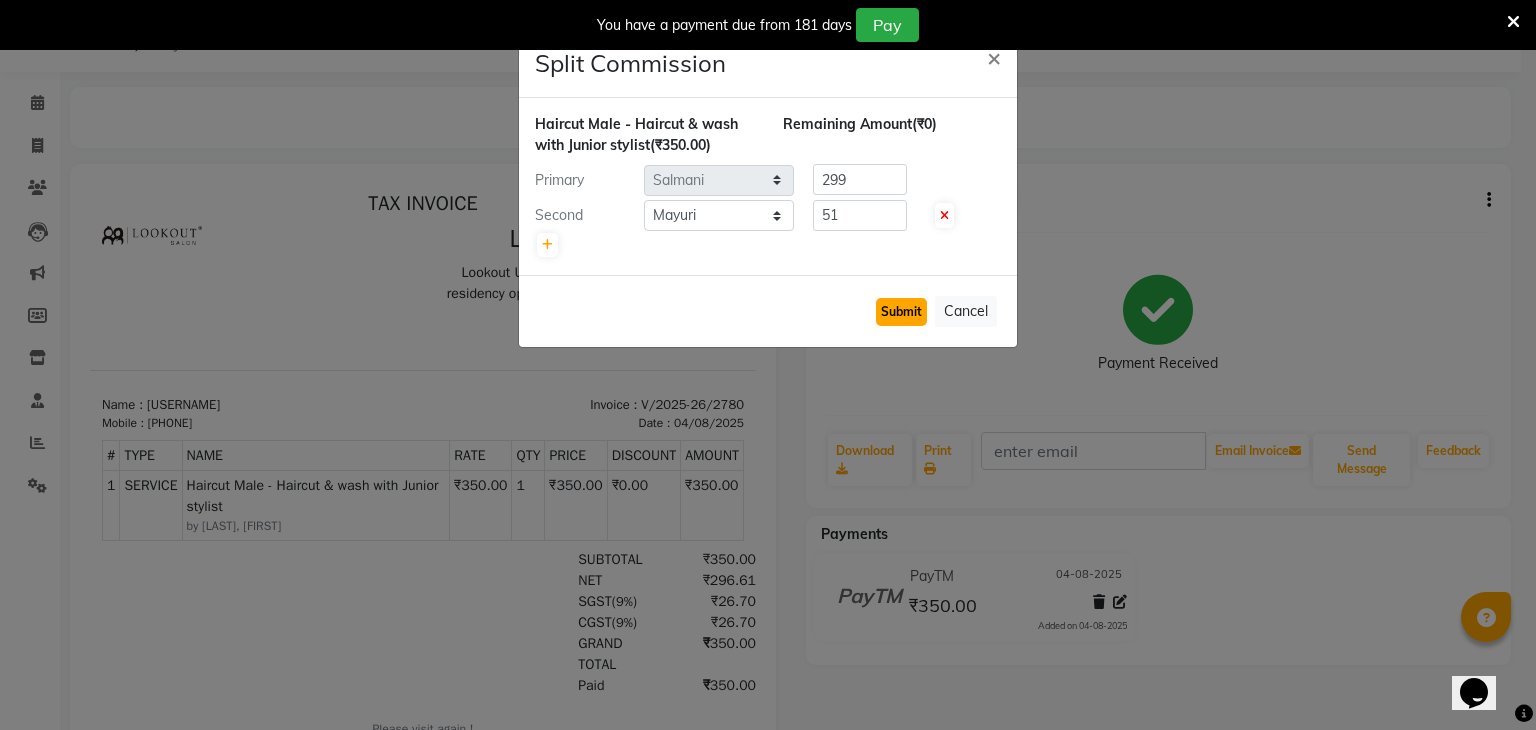 click on "Submit" 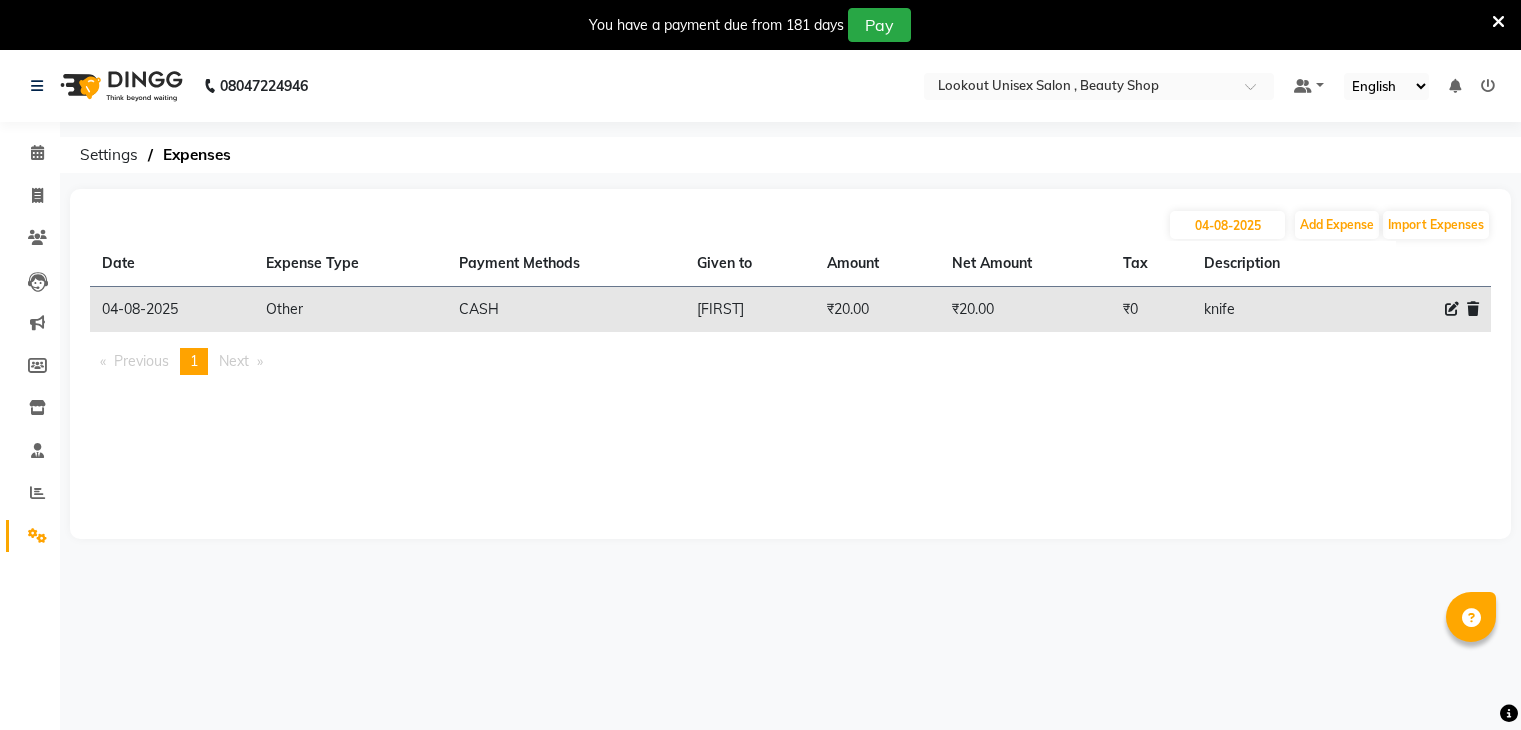 scroll, scrollTop: 0, scrollLeft: 0, axis: both 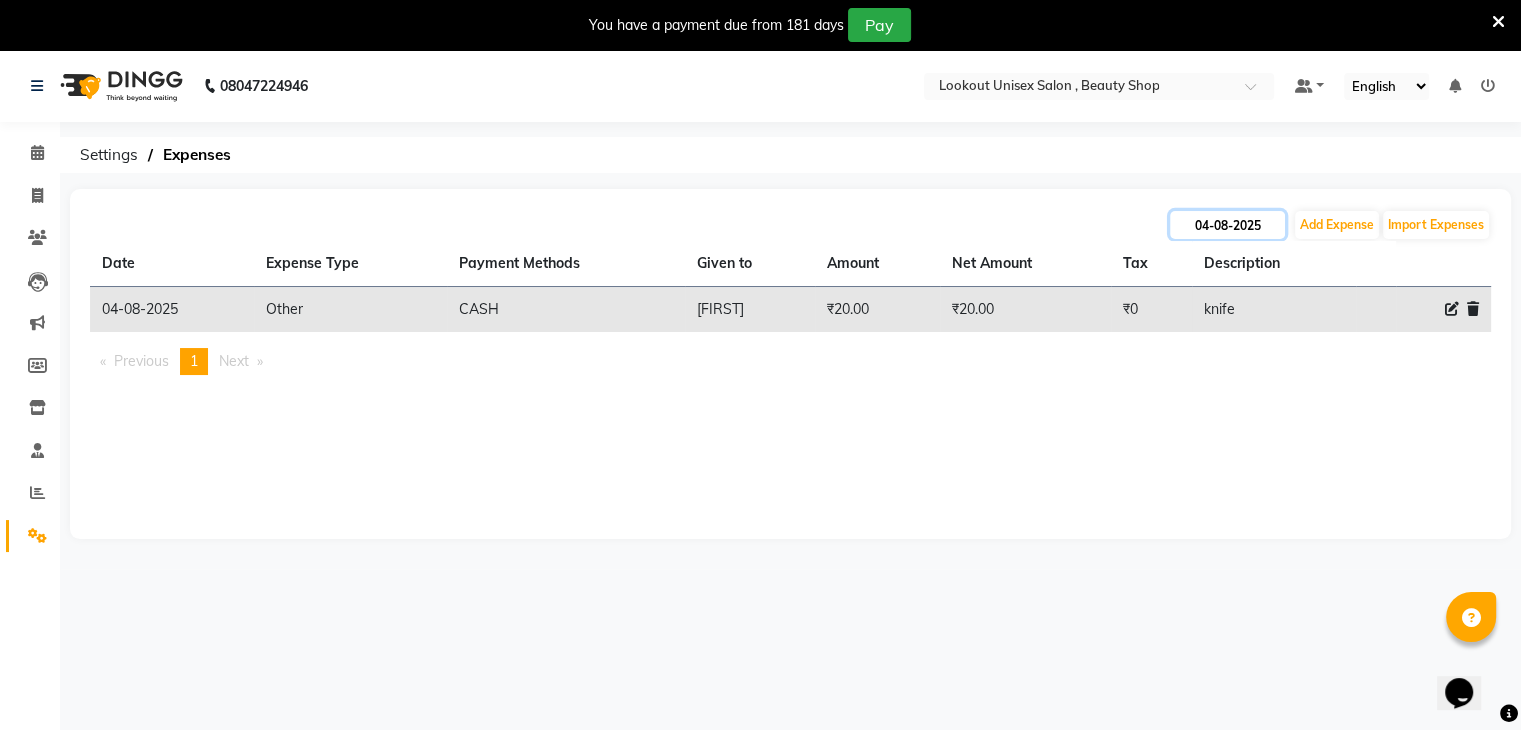 click on "04-08-2025" 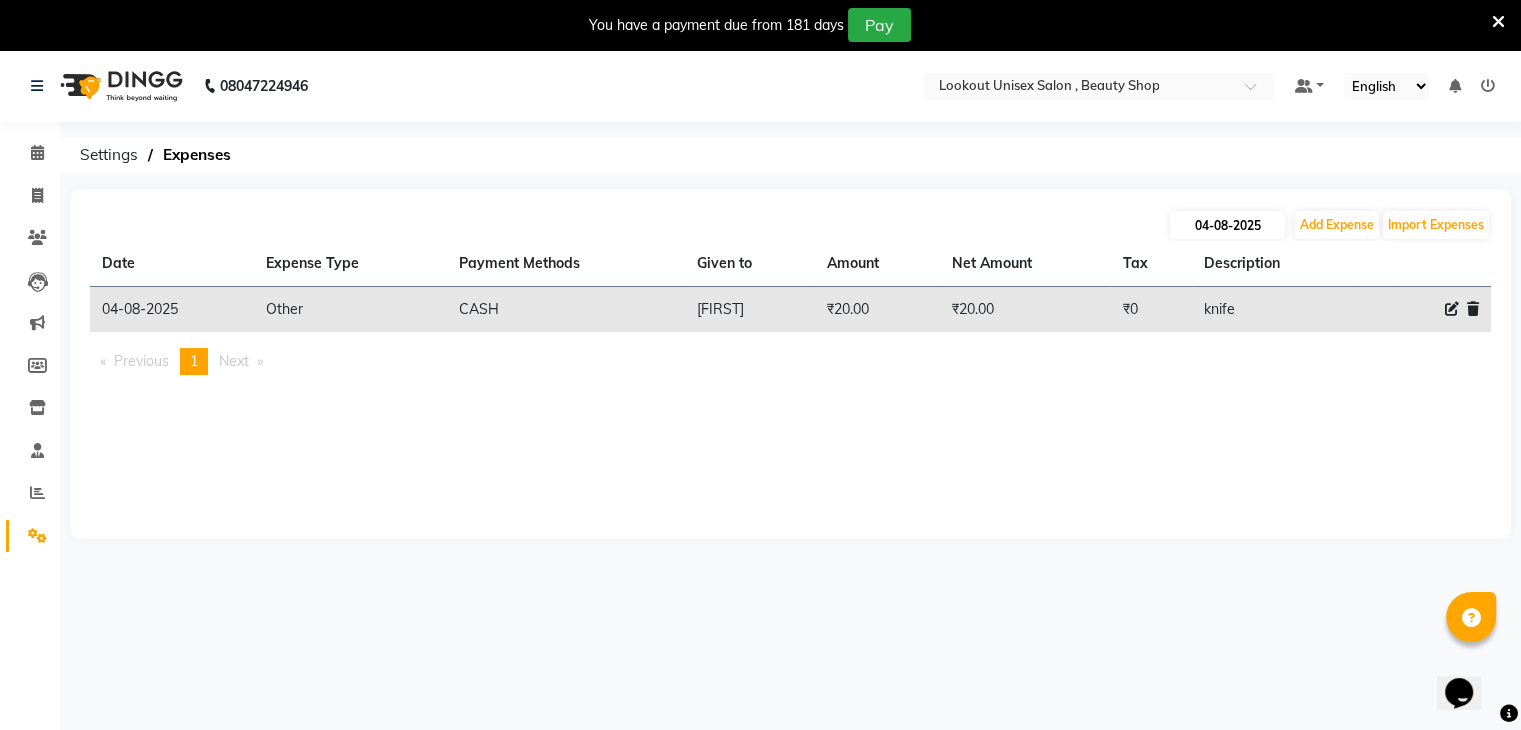 select on "8" 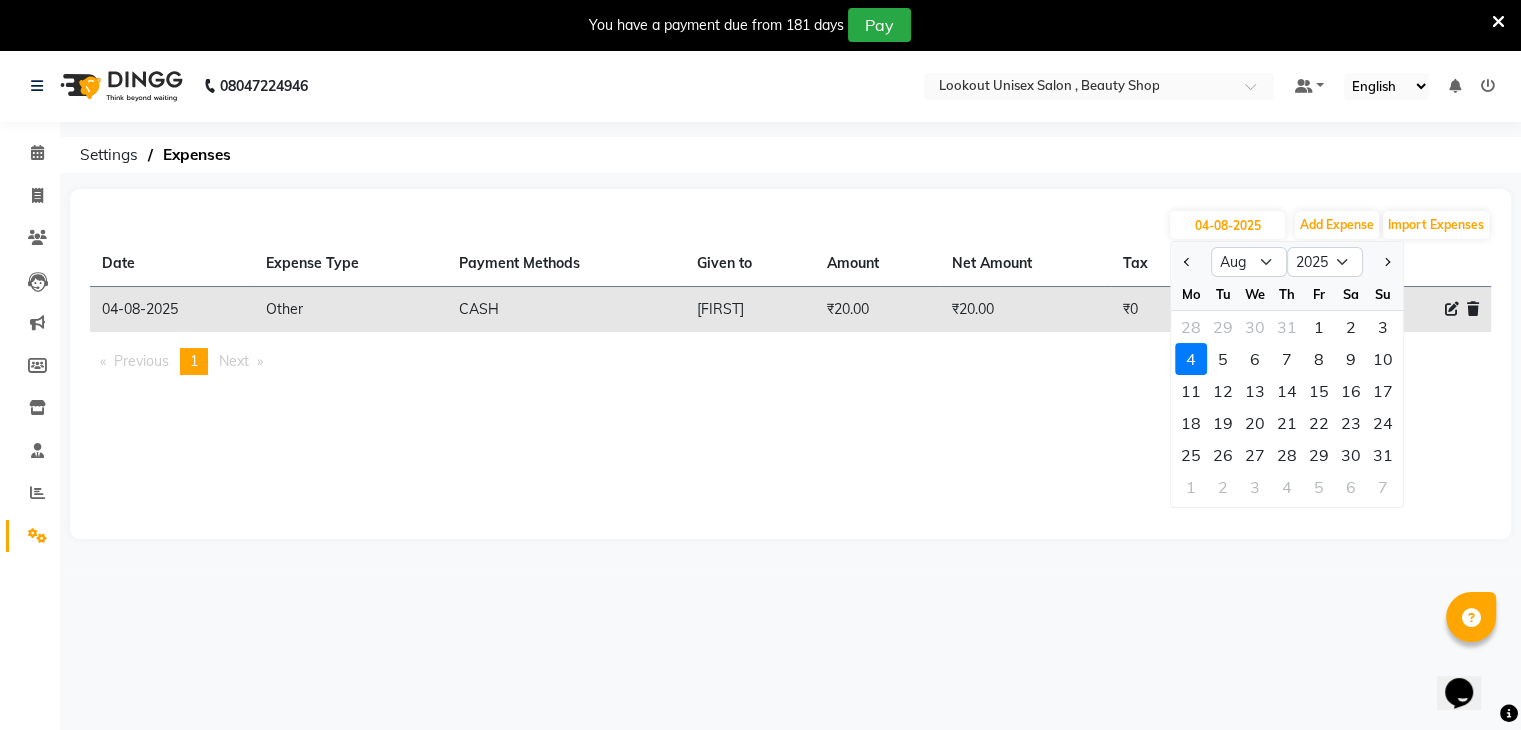 click on "3" 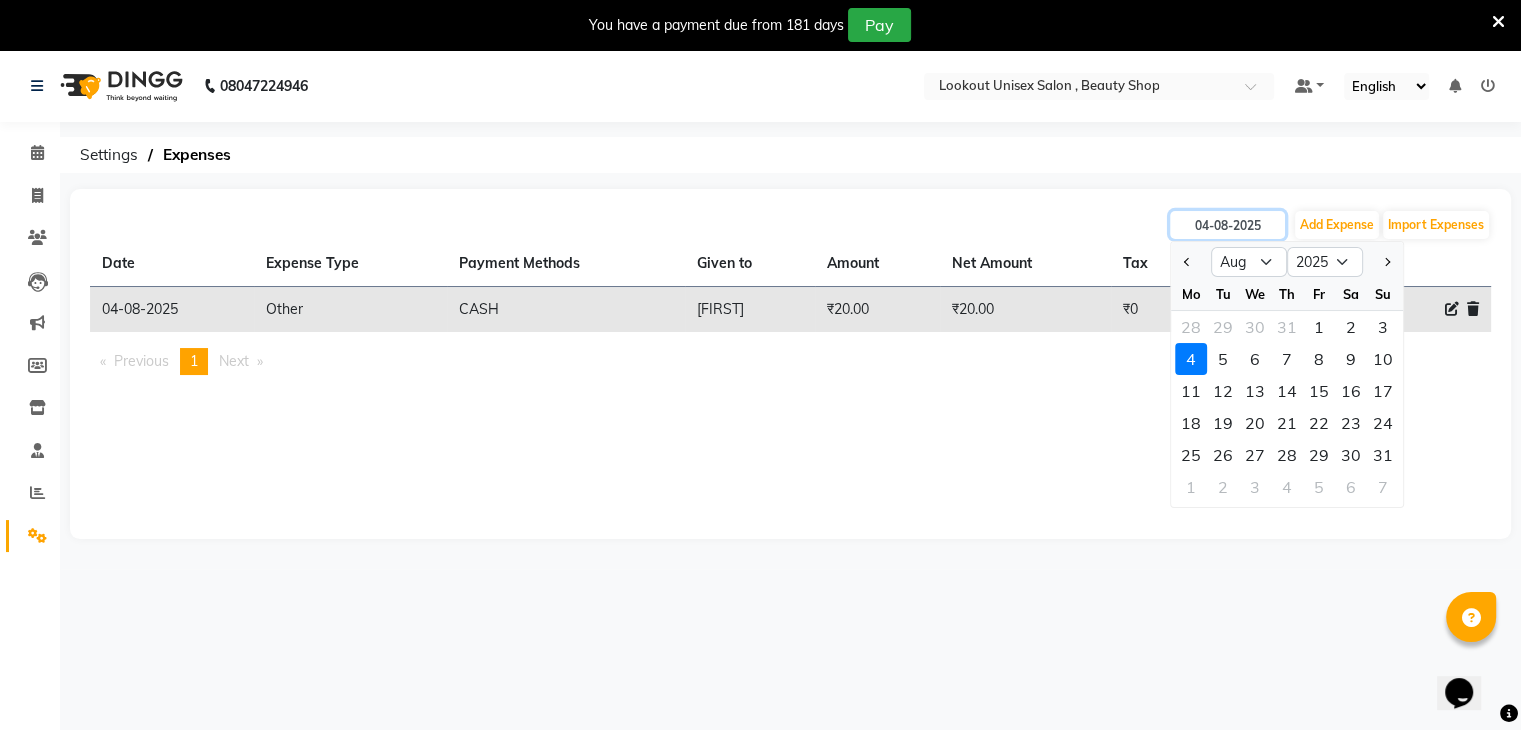 type on "03-08-2025" 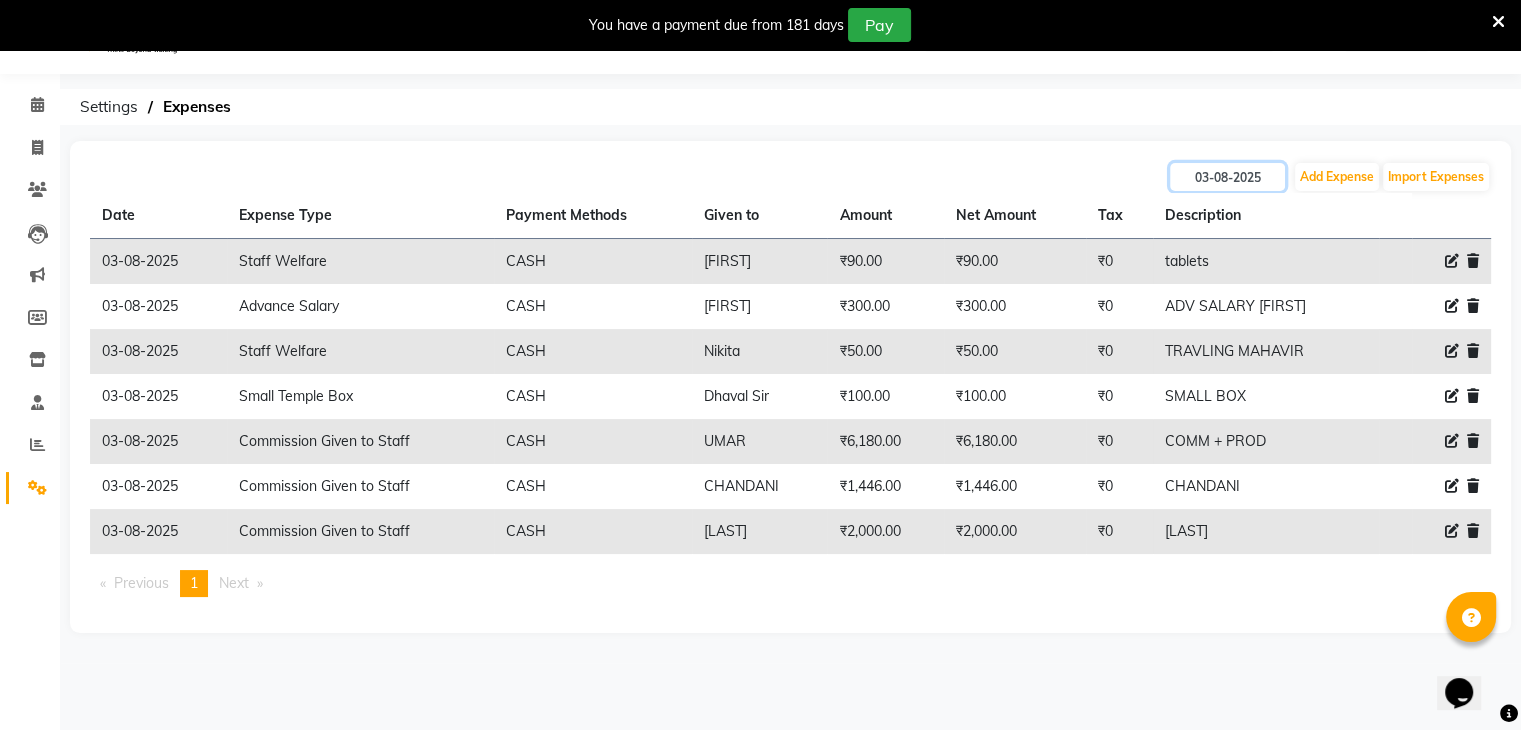 scroll, scrollTop: 50, scrollLeft: 0, axis: vertical 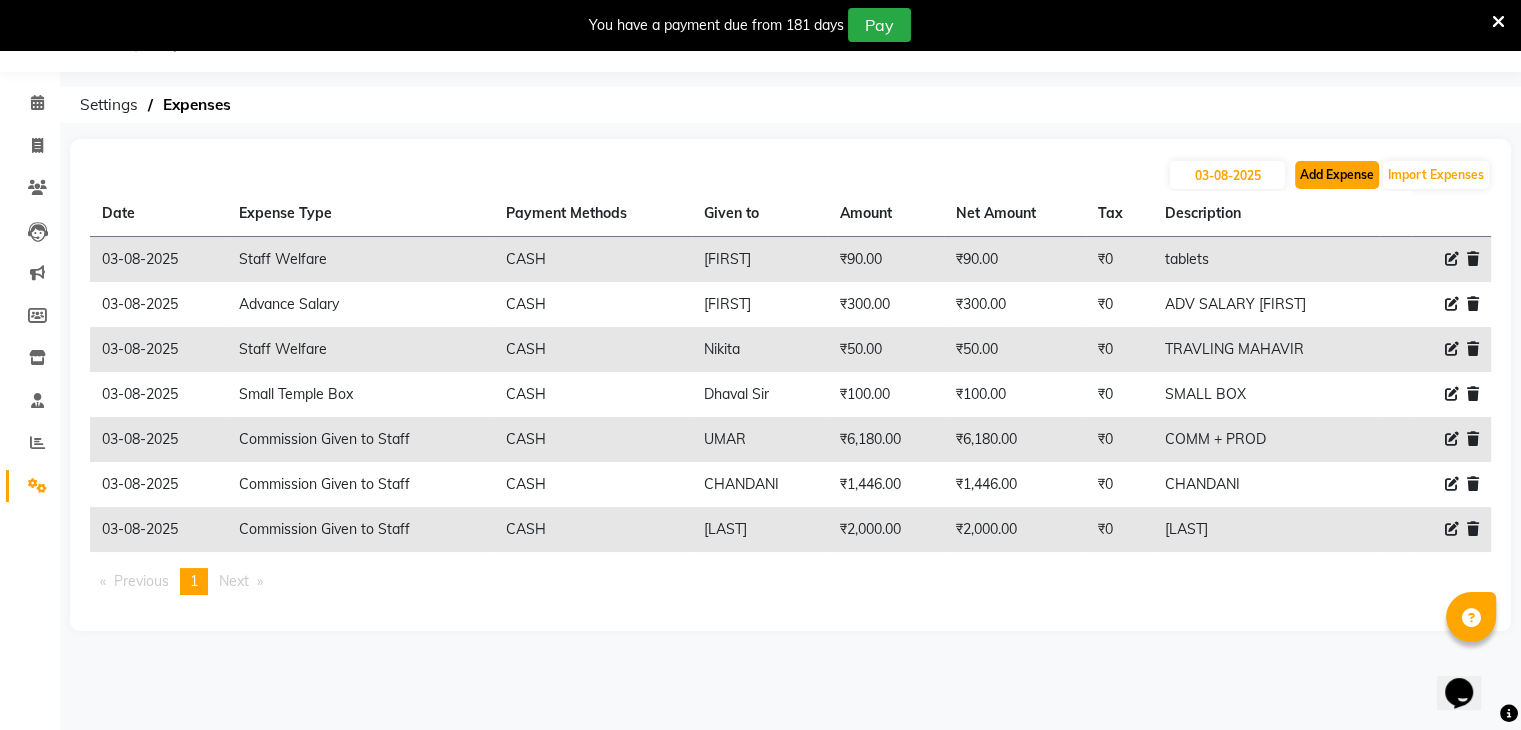 click on "Add Expense" 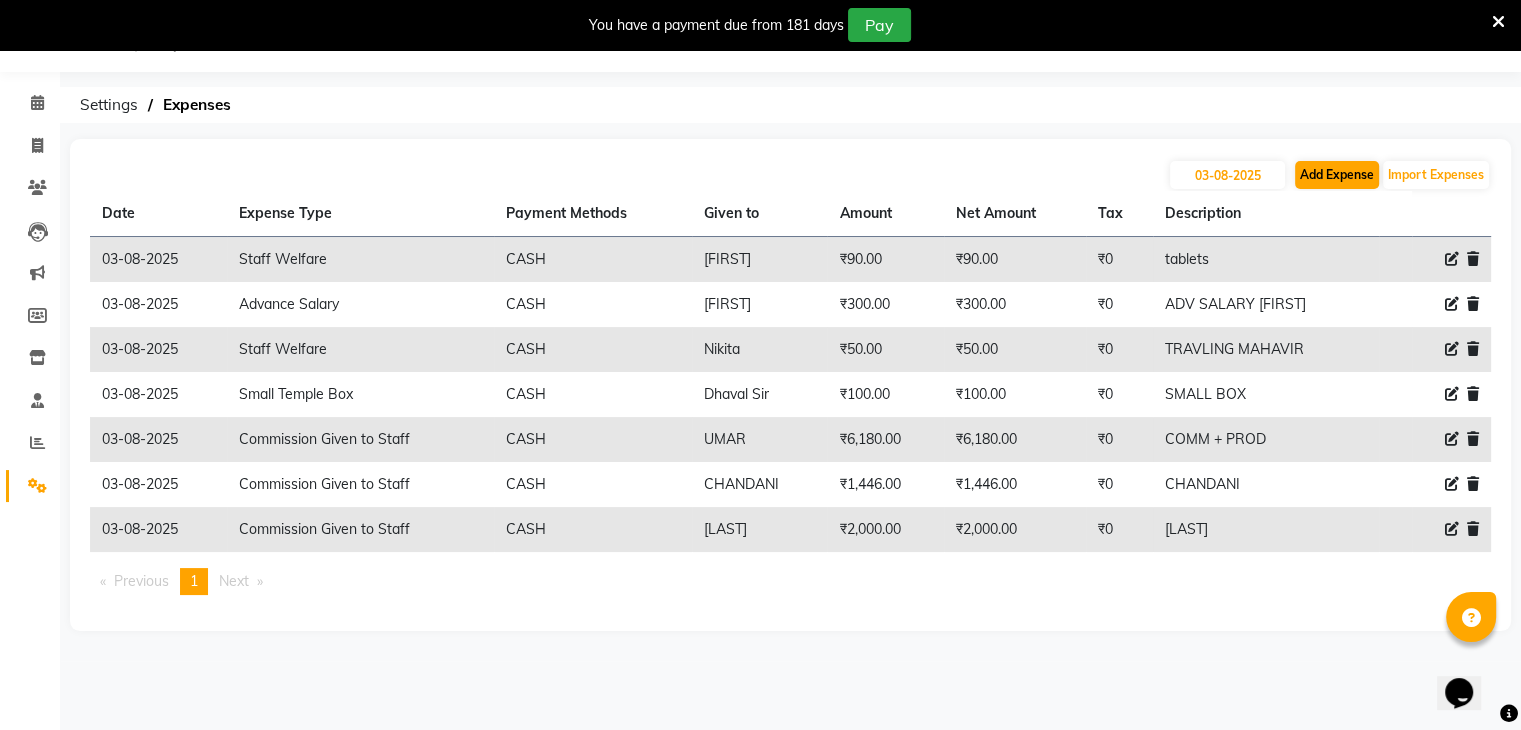 select on "1" 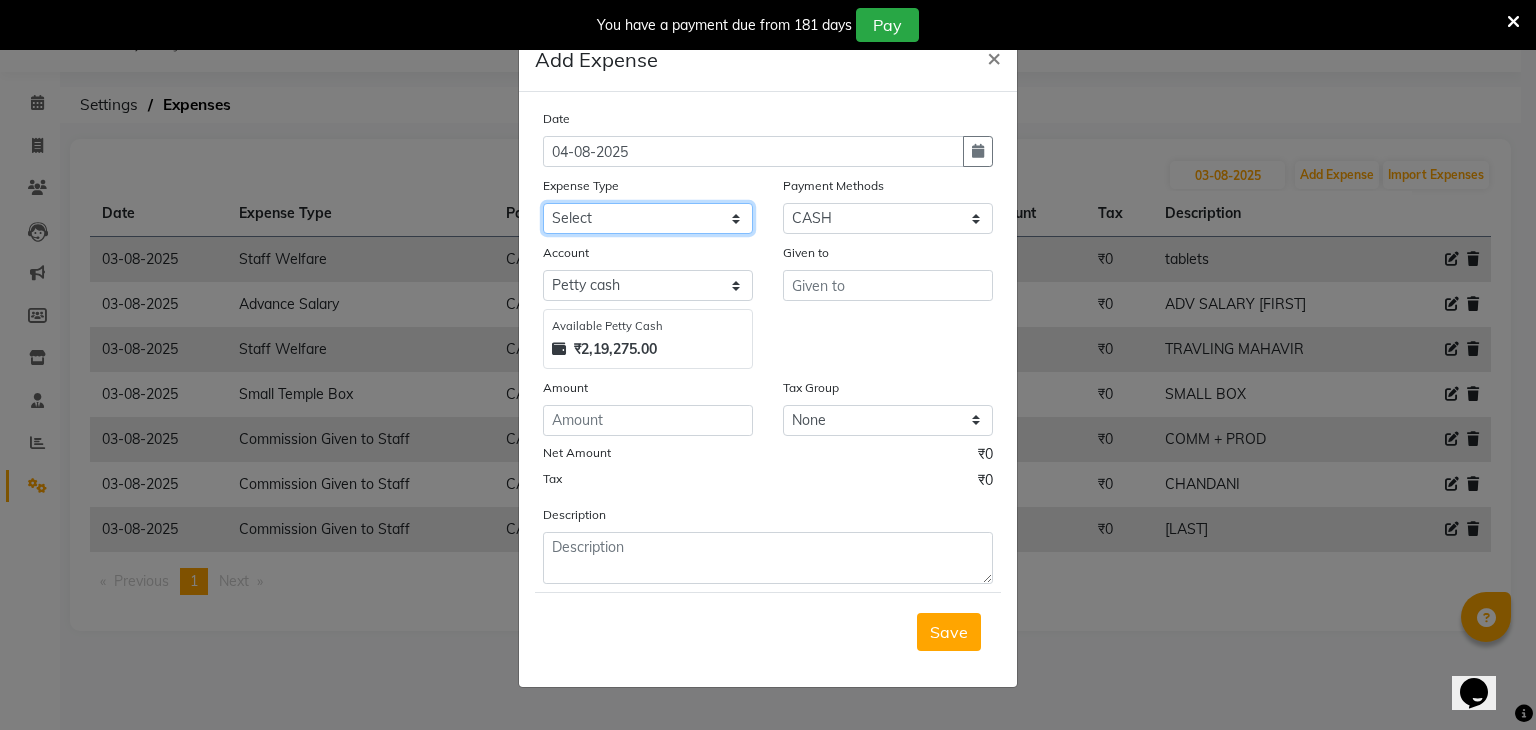 drag, startPoint x: 739, startPoint y: 219, endPoint x: 733, endPoint y: 233, distance: 15.231546 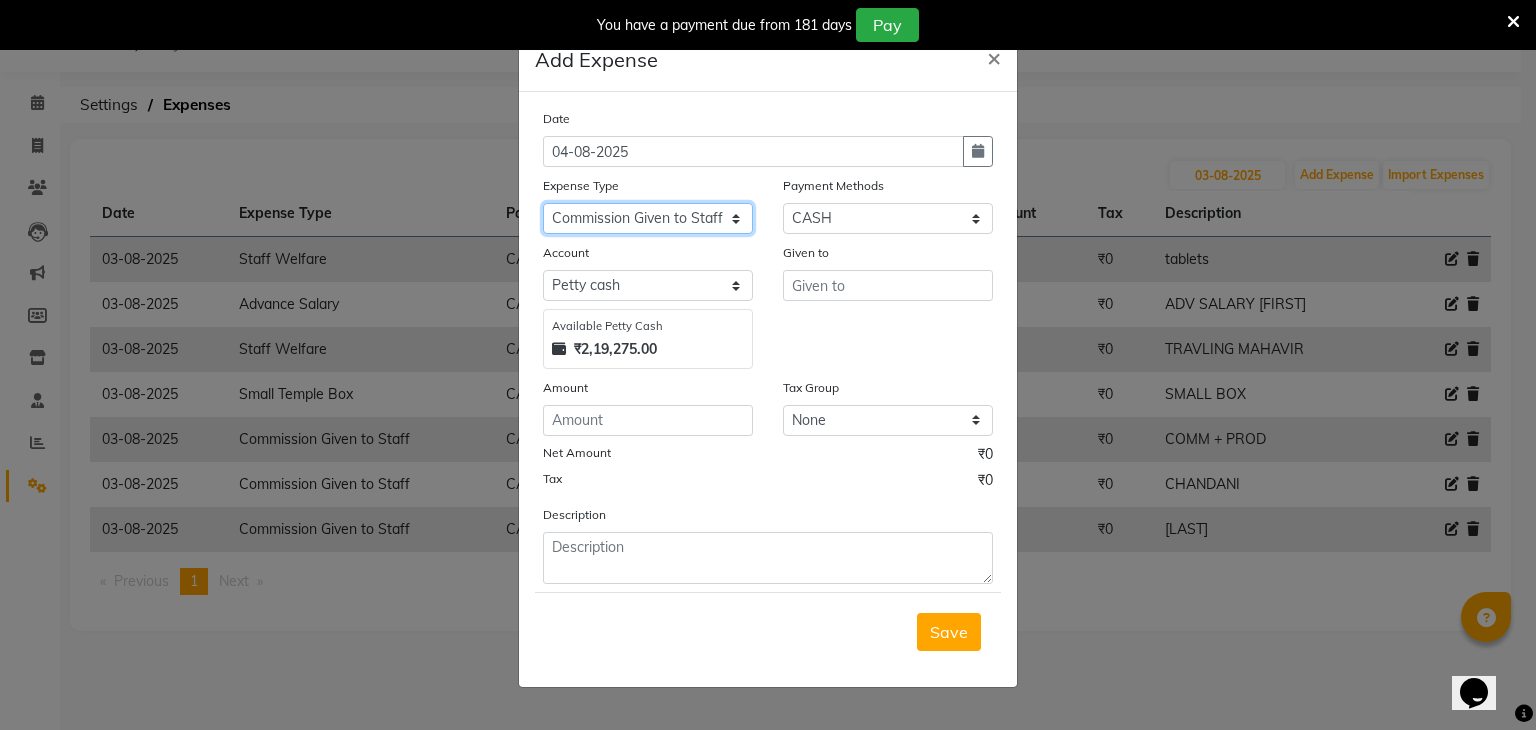 click on "Select Advance Salary Bank charges Cash transfer to bank Cash transfer to Owner Commission Given to Staff Equipment Miscellaneous Other Product Salary Given to Staff Small Temple Box Staff Welfare Tea & Refreshment" 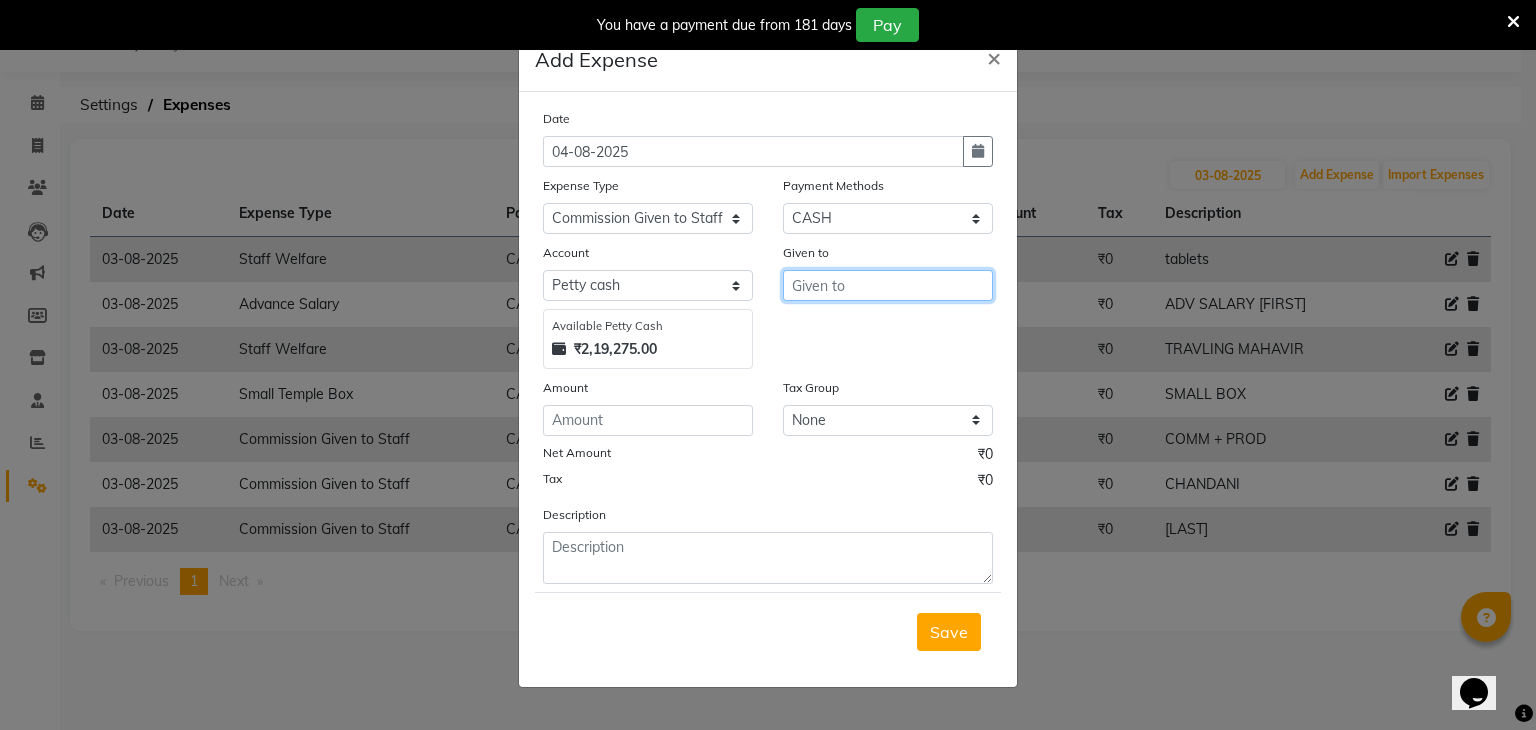 drag, startPoint x: 863, startPoint y: 287, endPoint x: 1254, endPoint y: 219, distance: 396.869 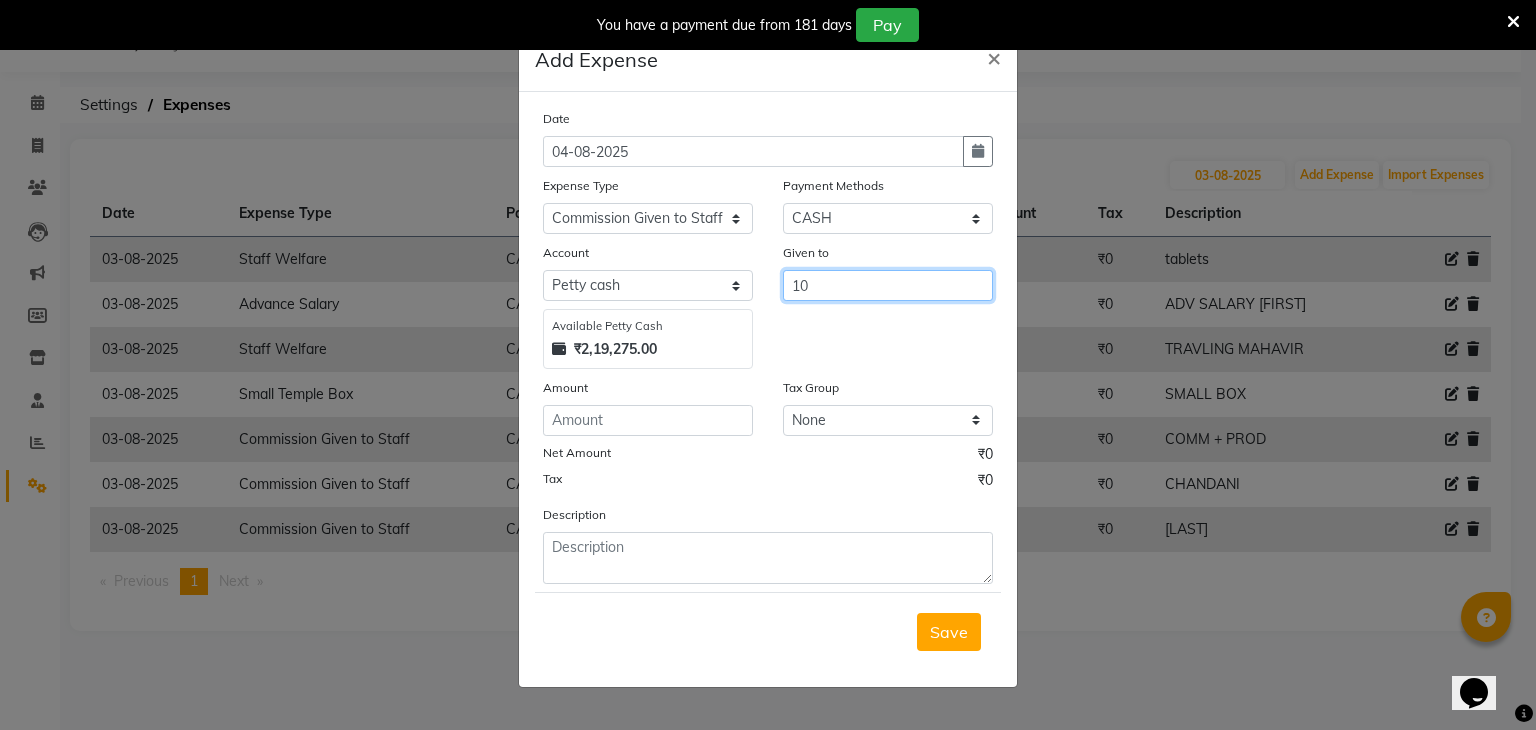 type on "1" 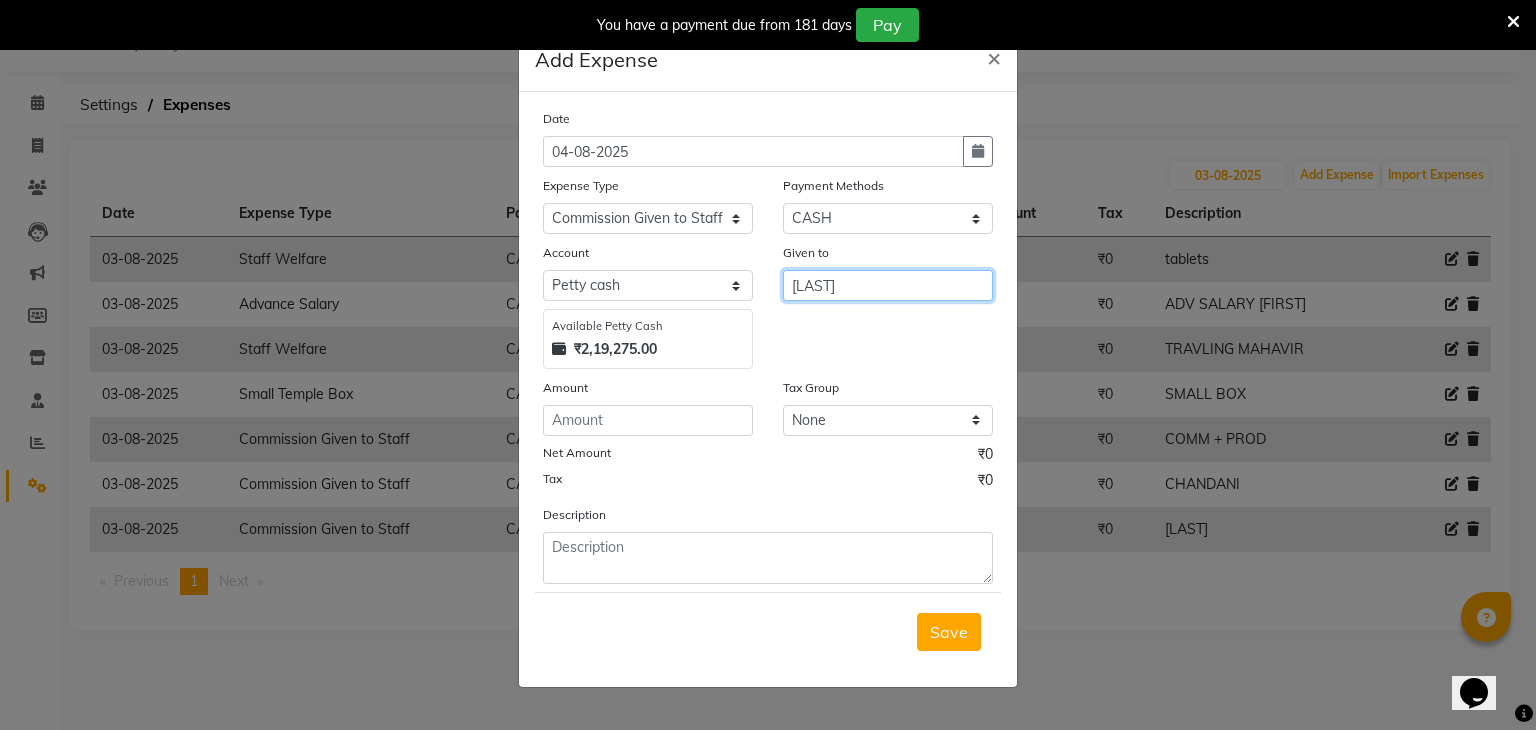 type on "NAZREEN" 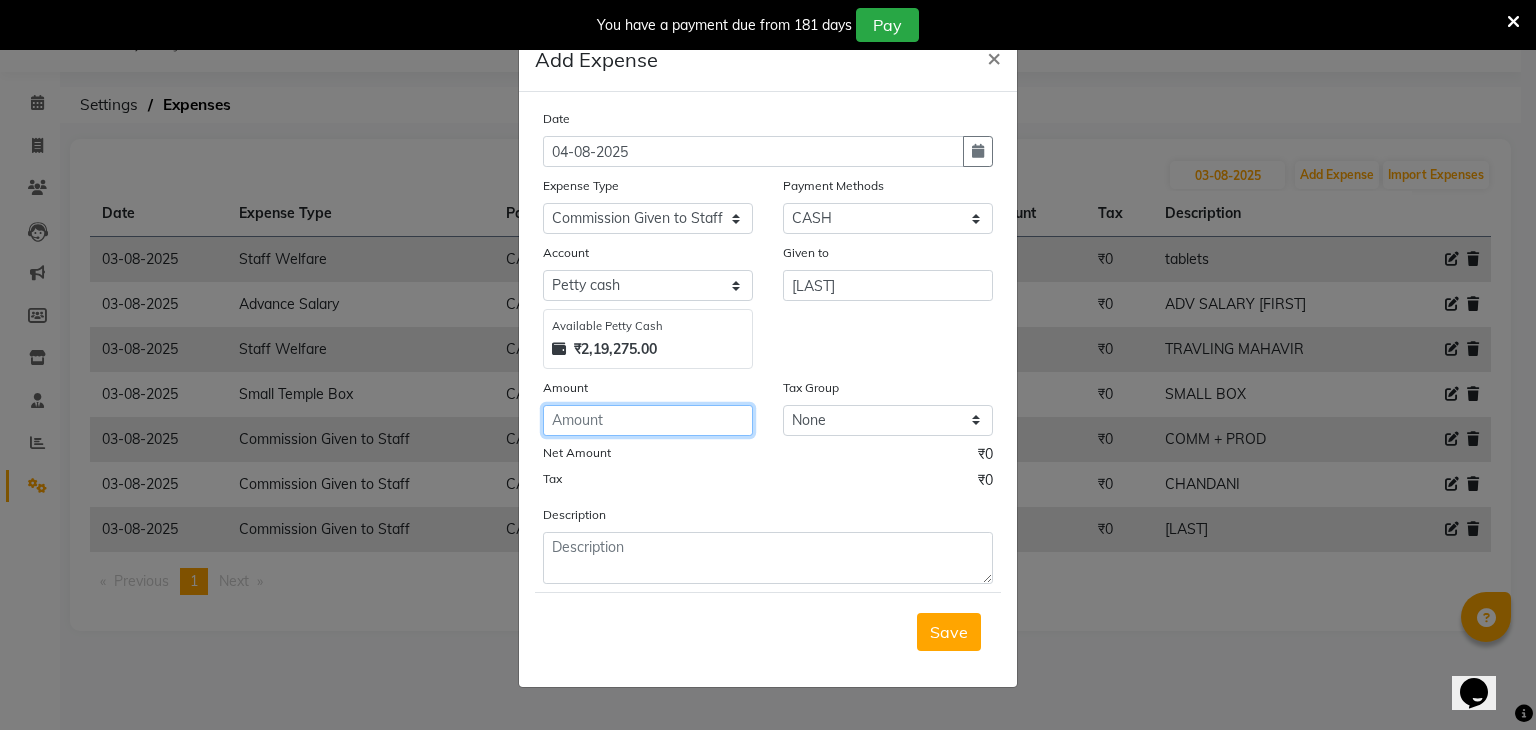click 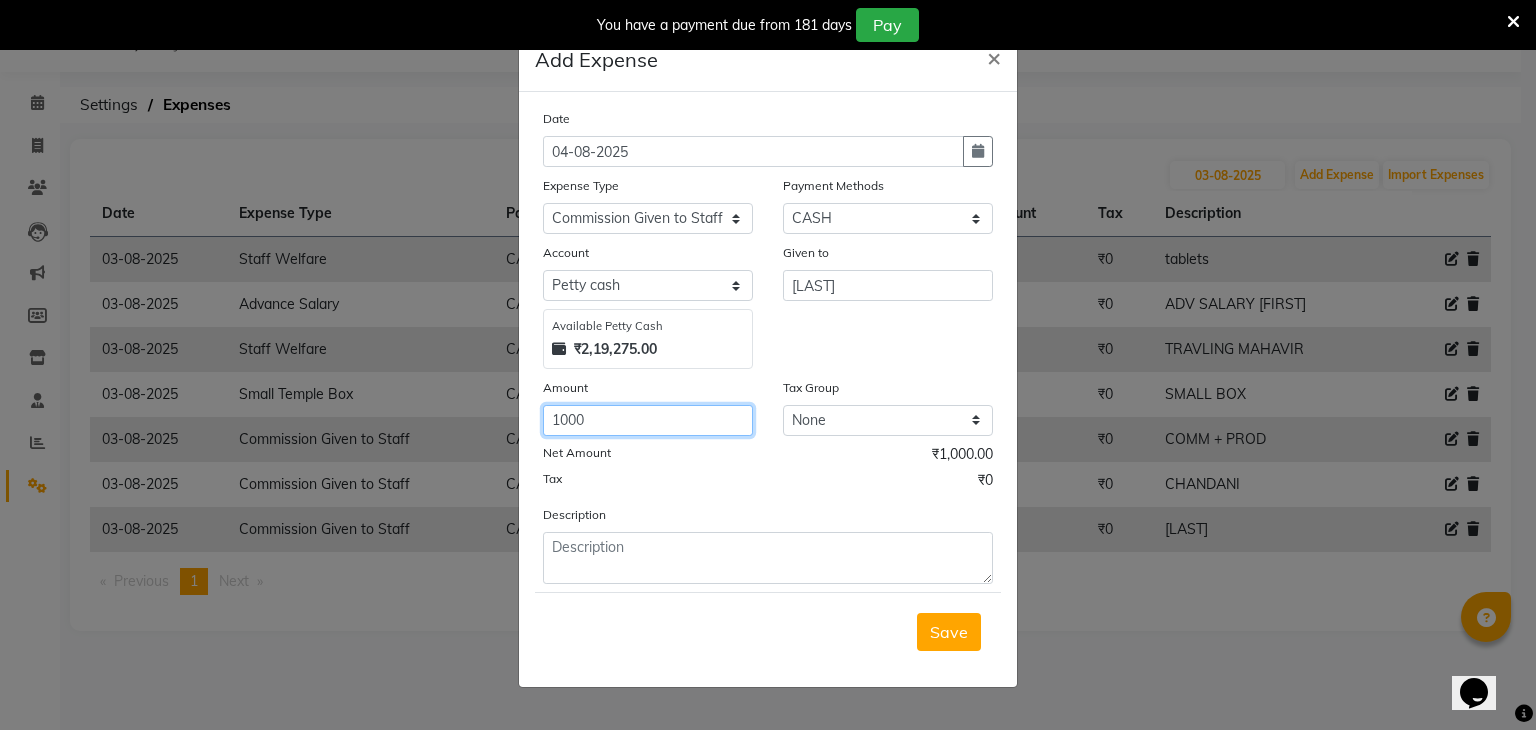 type on "1000" 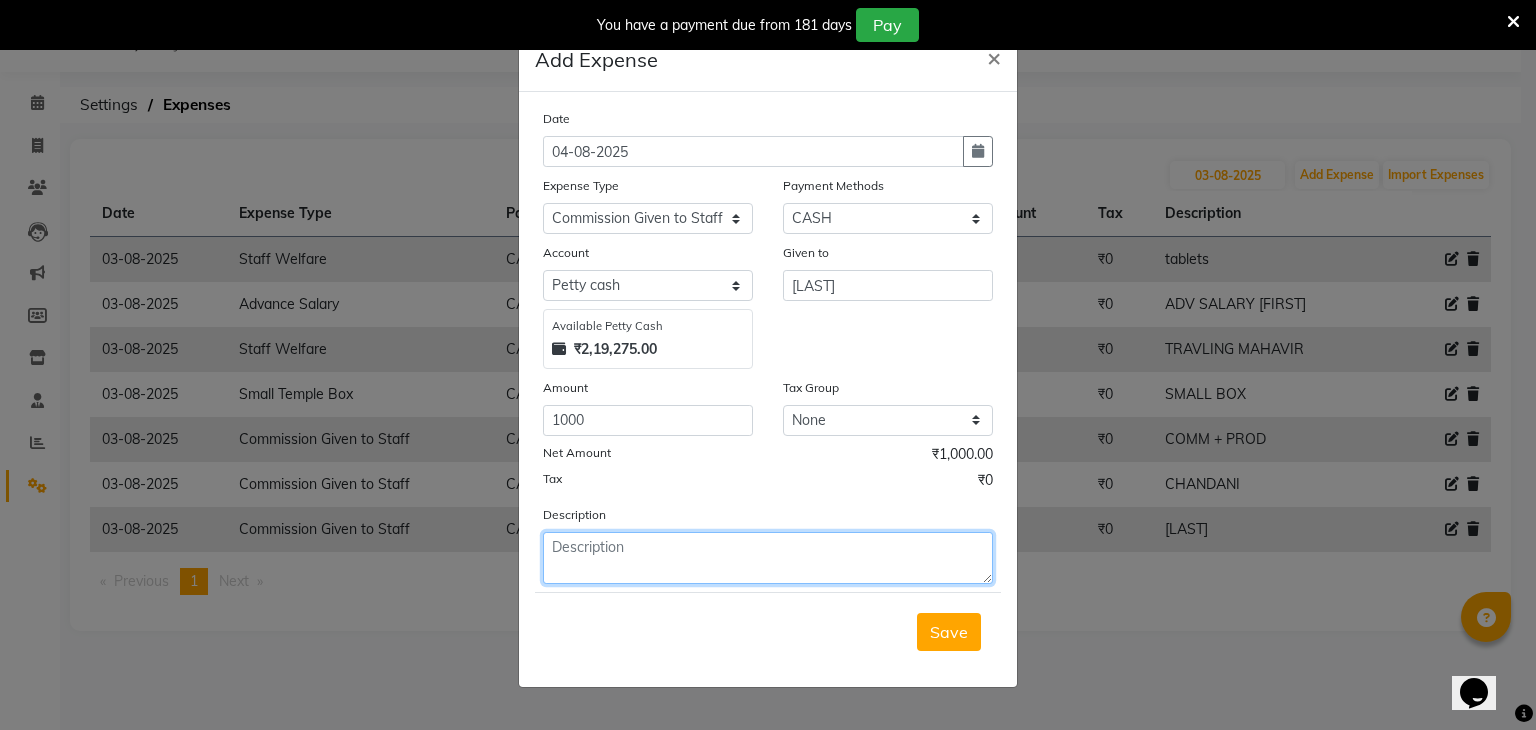 click 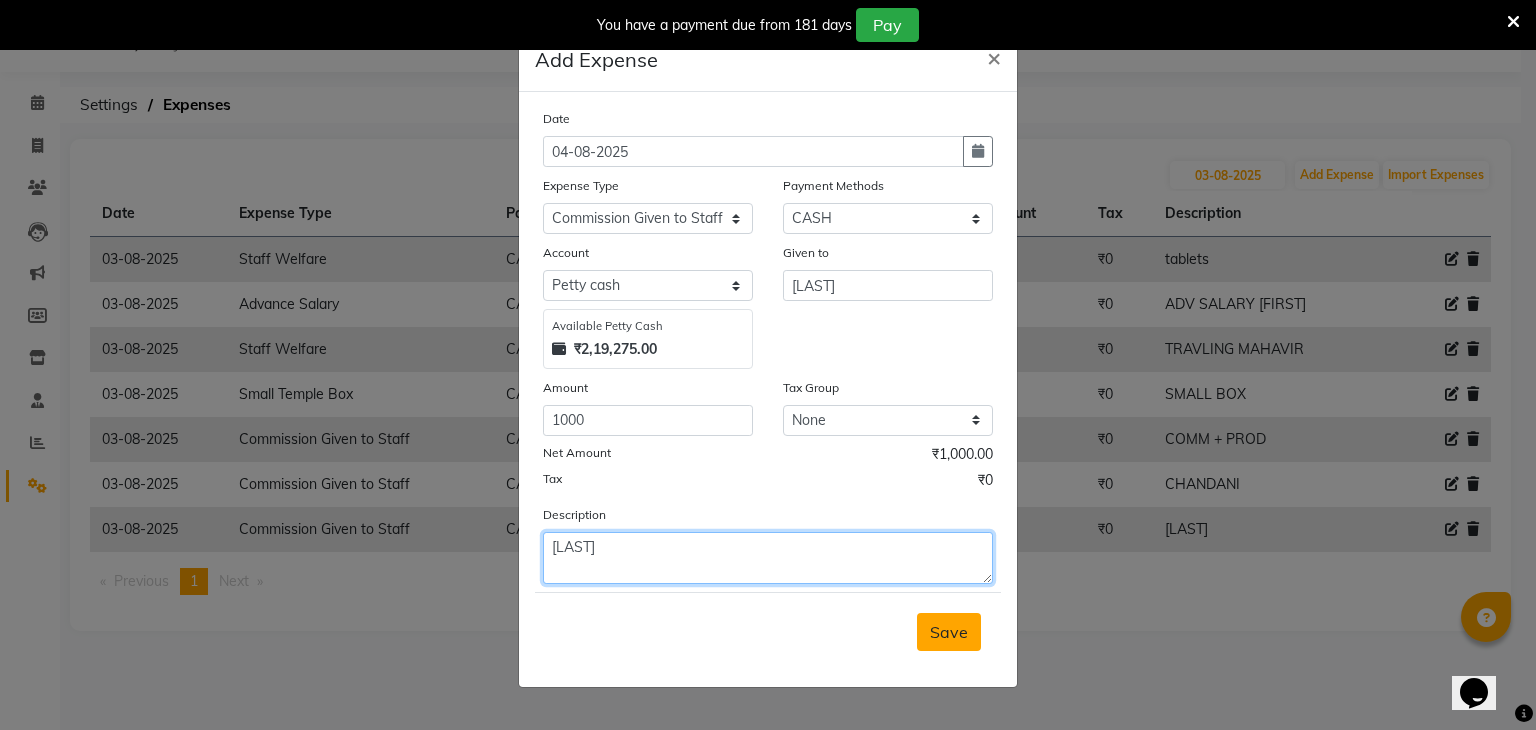 type on "NAZREEN" 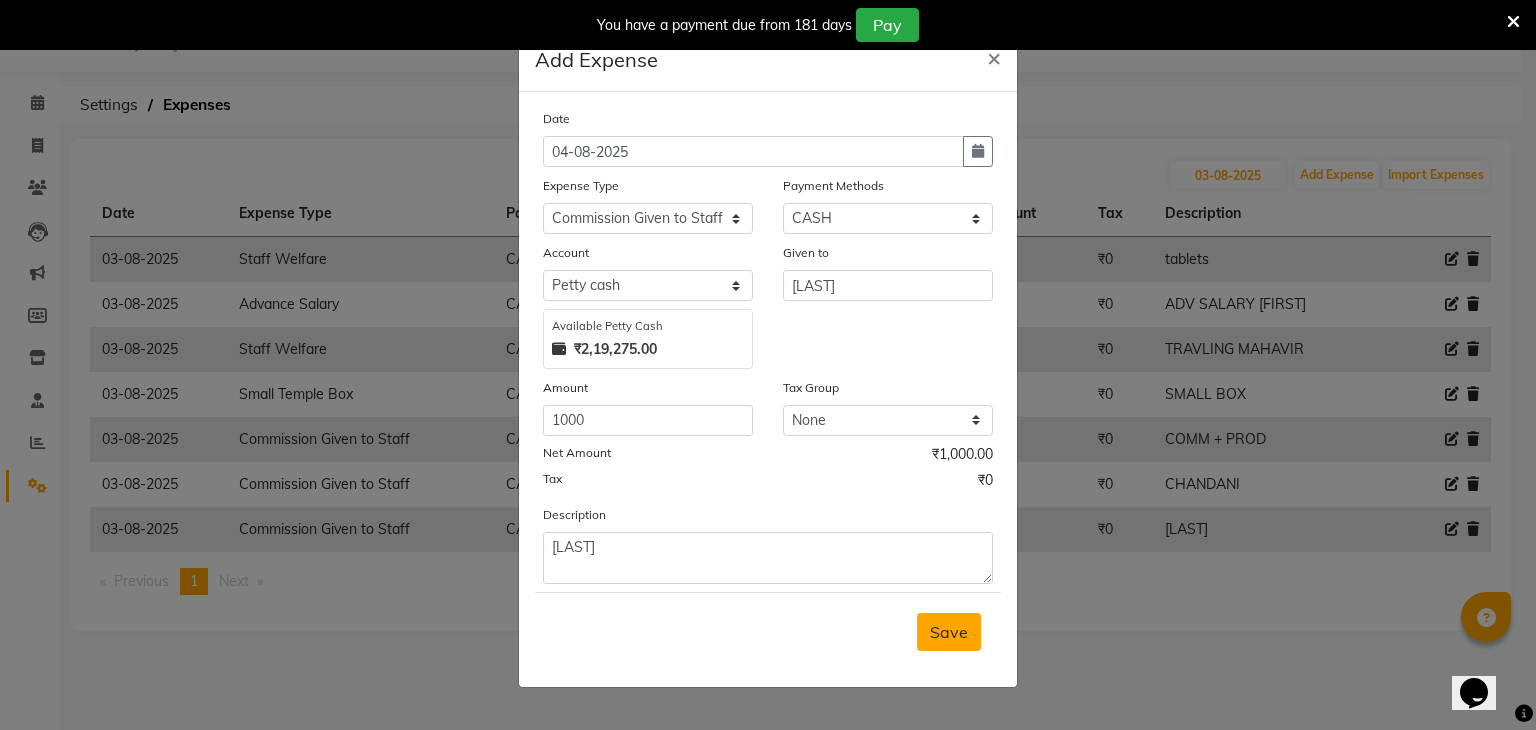 click on "Save" at bounding box center [949, 632] 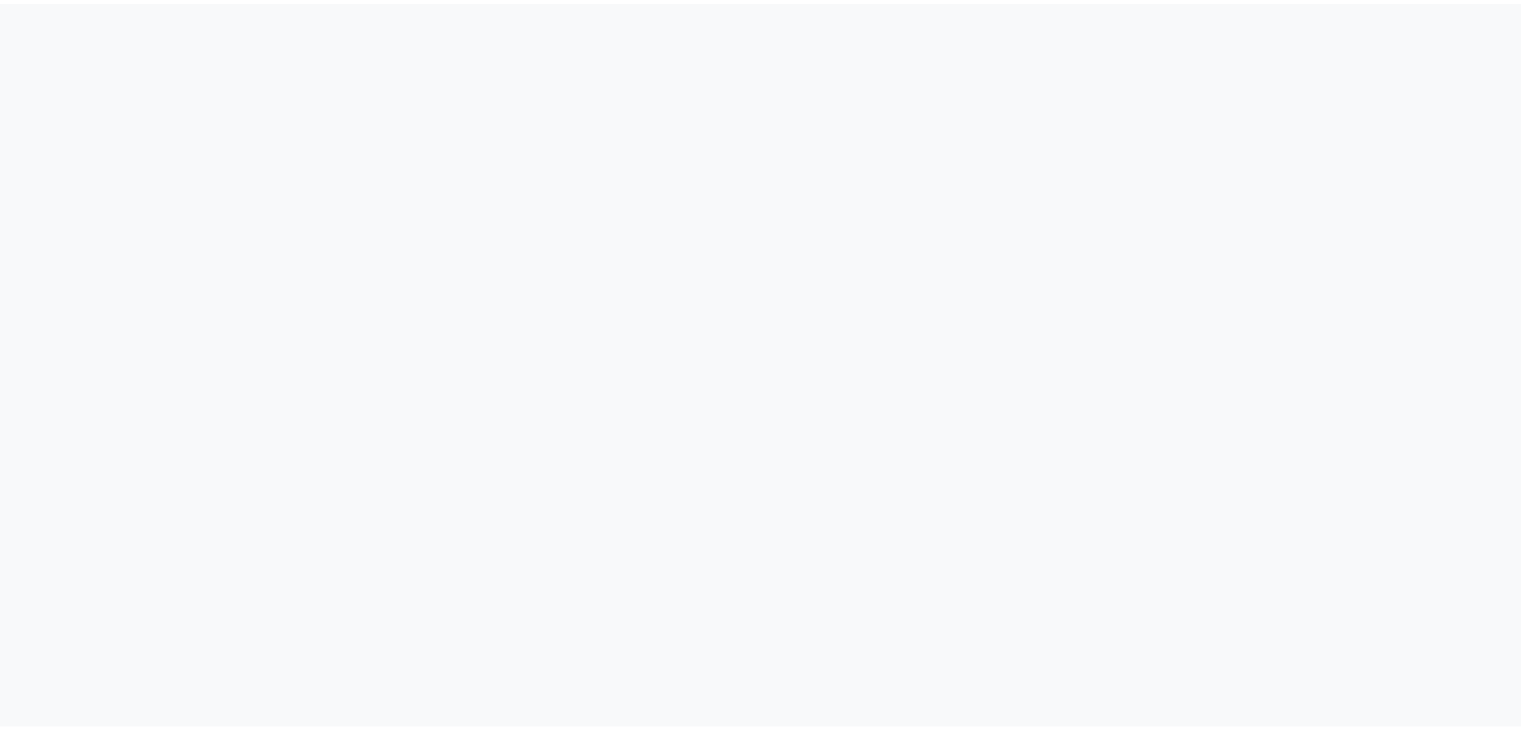 scroll, scrollTop: 0, scrollLeft: 0, axis: both 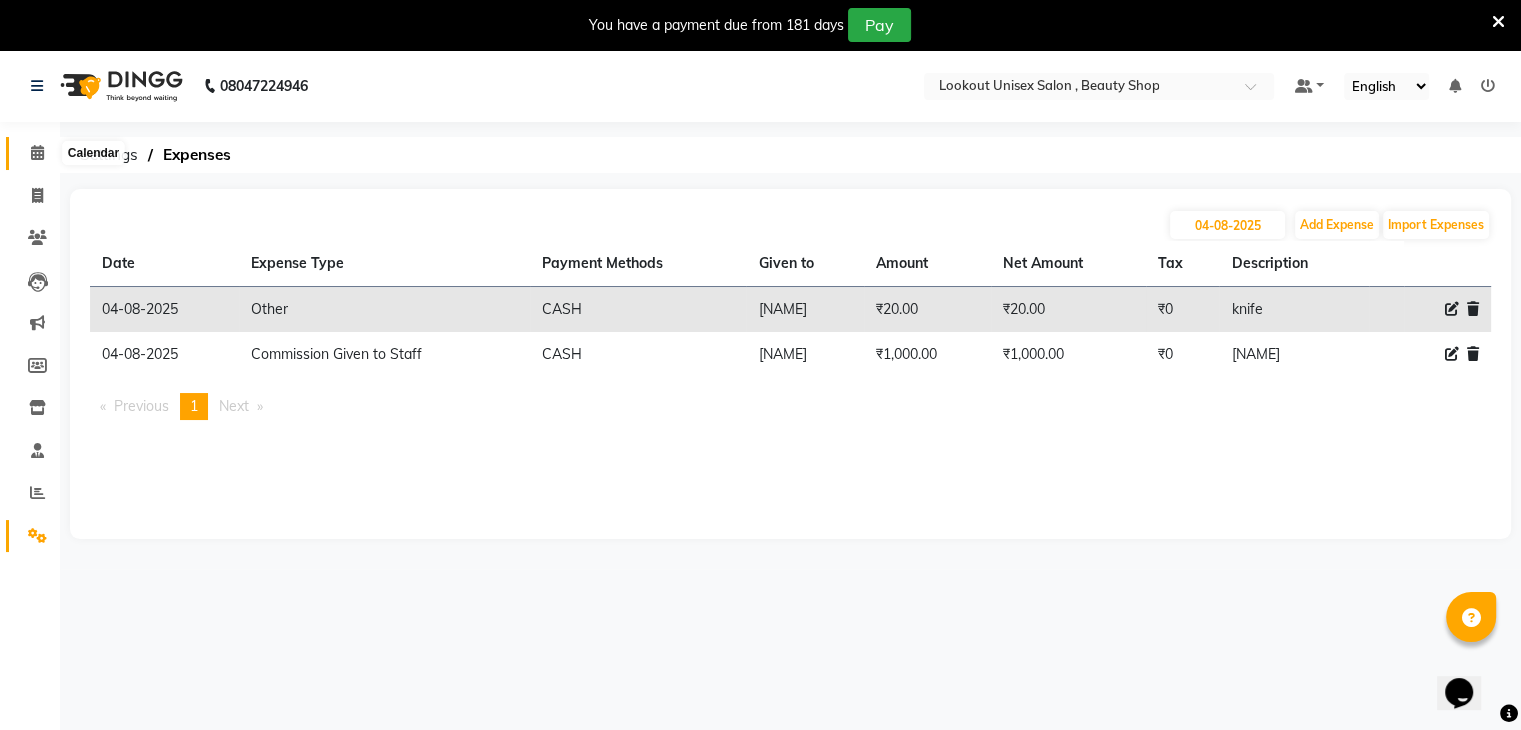 click 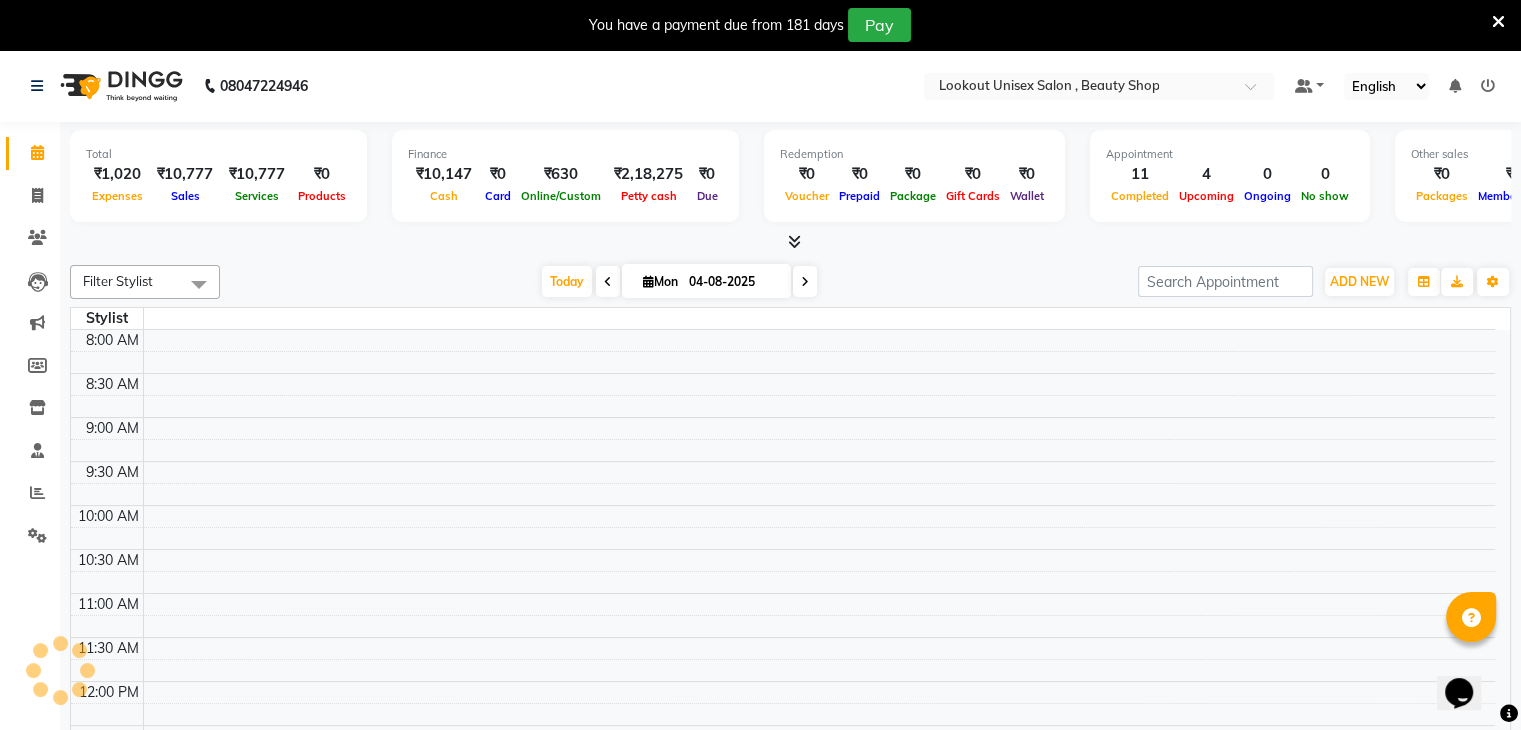 scroll, scrollTop: 0, scrollLeft: 0, axis: both 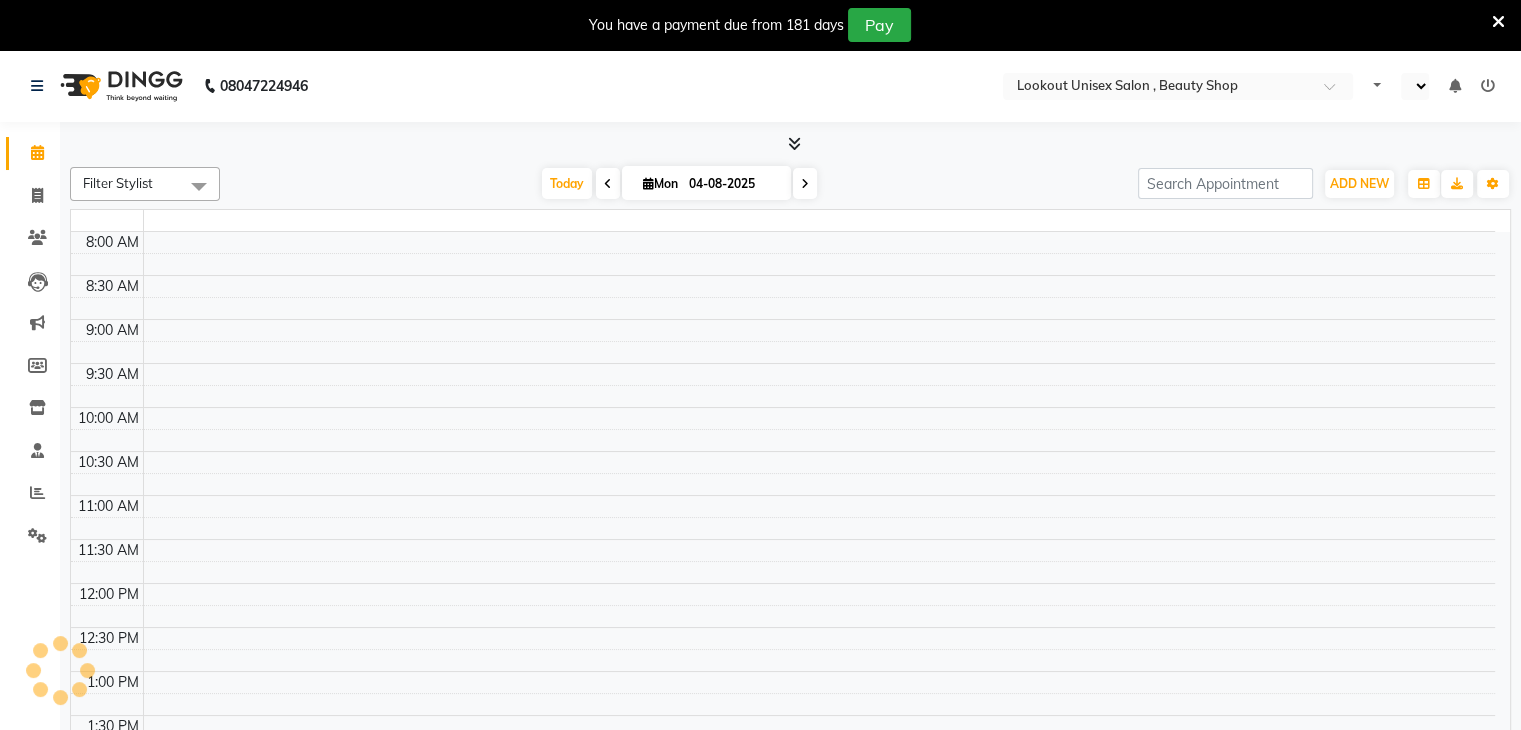 select on "en" 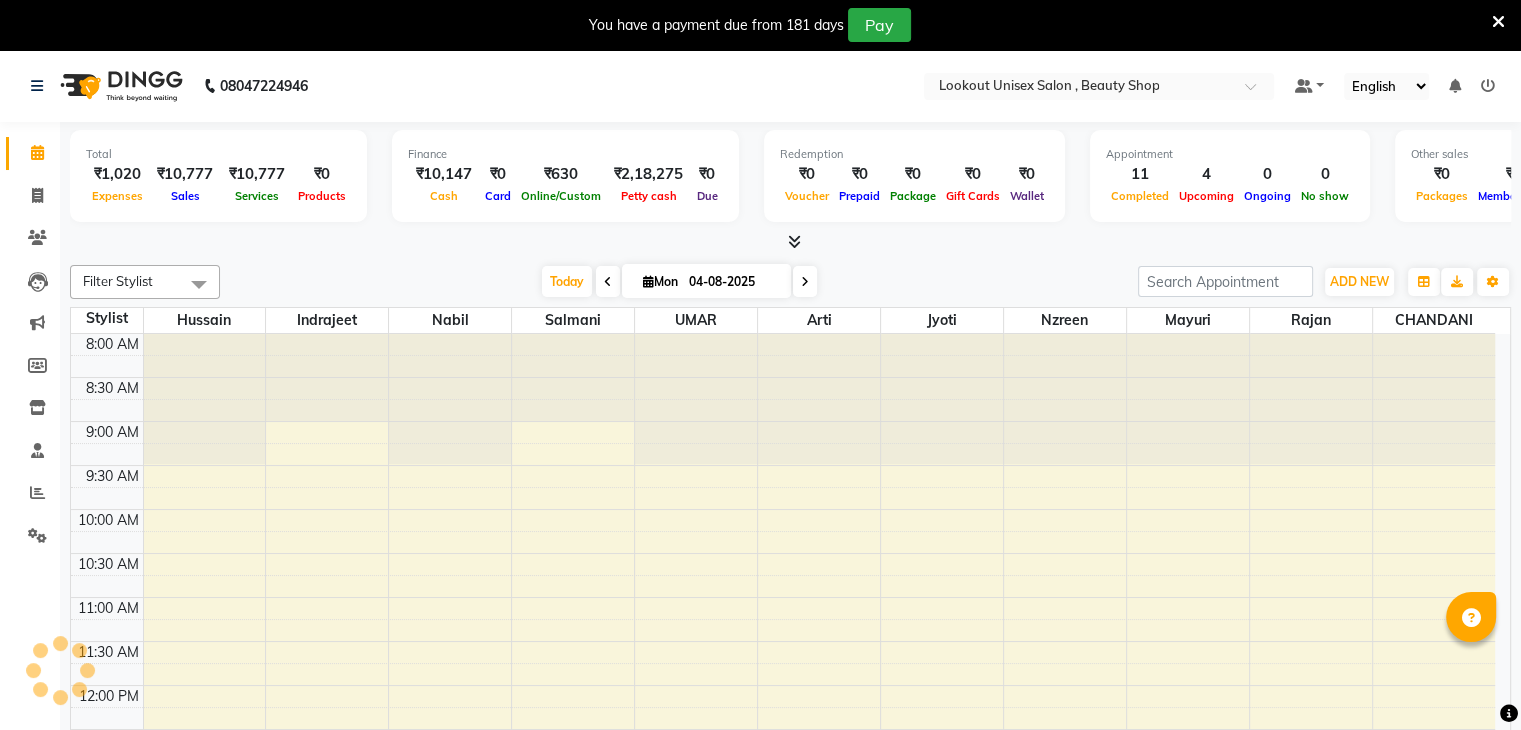 scroll, scrollTop: 0, scrollLeft: 0, axis: both 